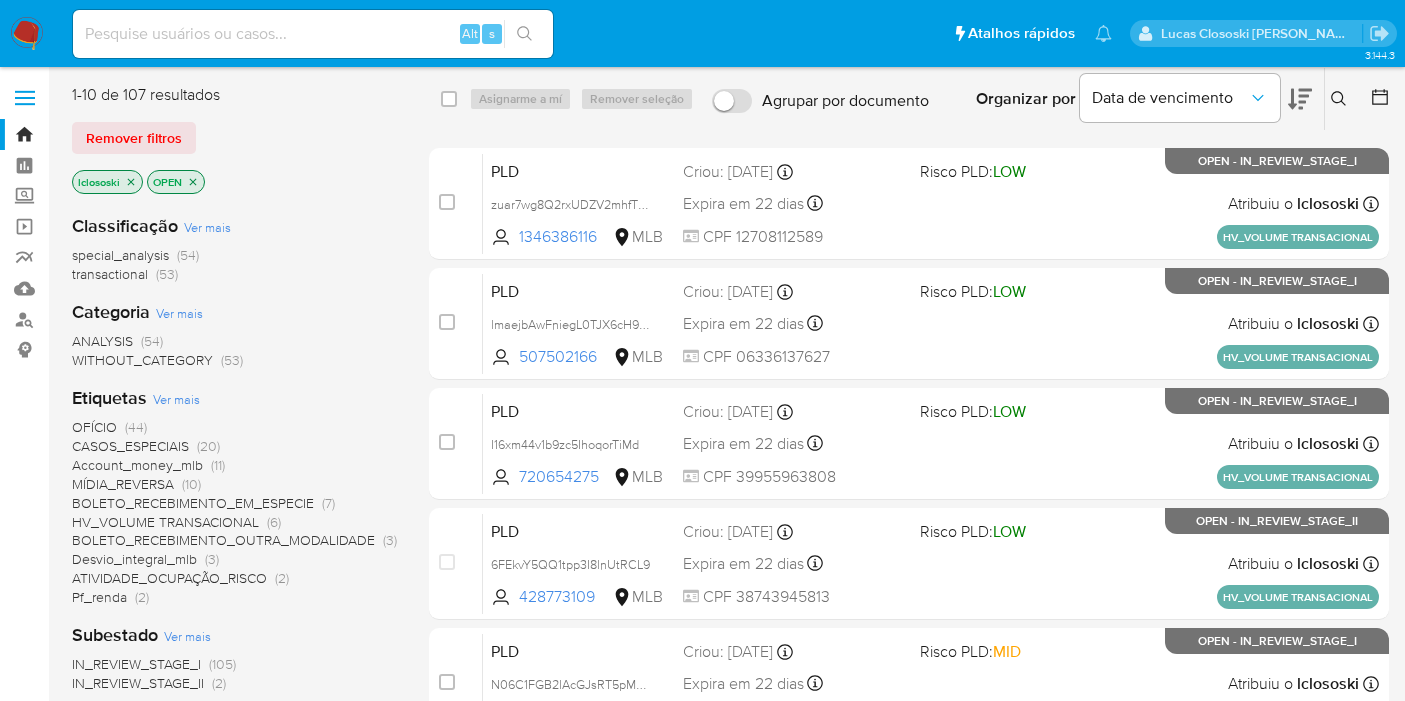 scroll, scrollTop: 0, scrollLeft: 0, axis: both 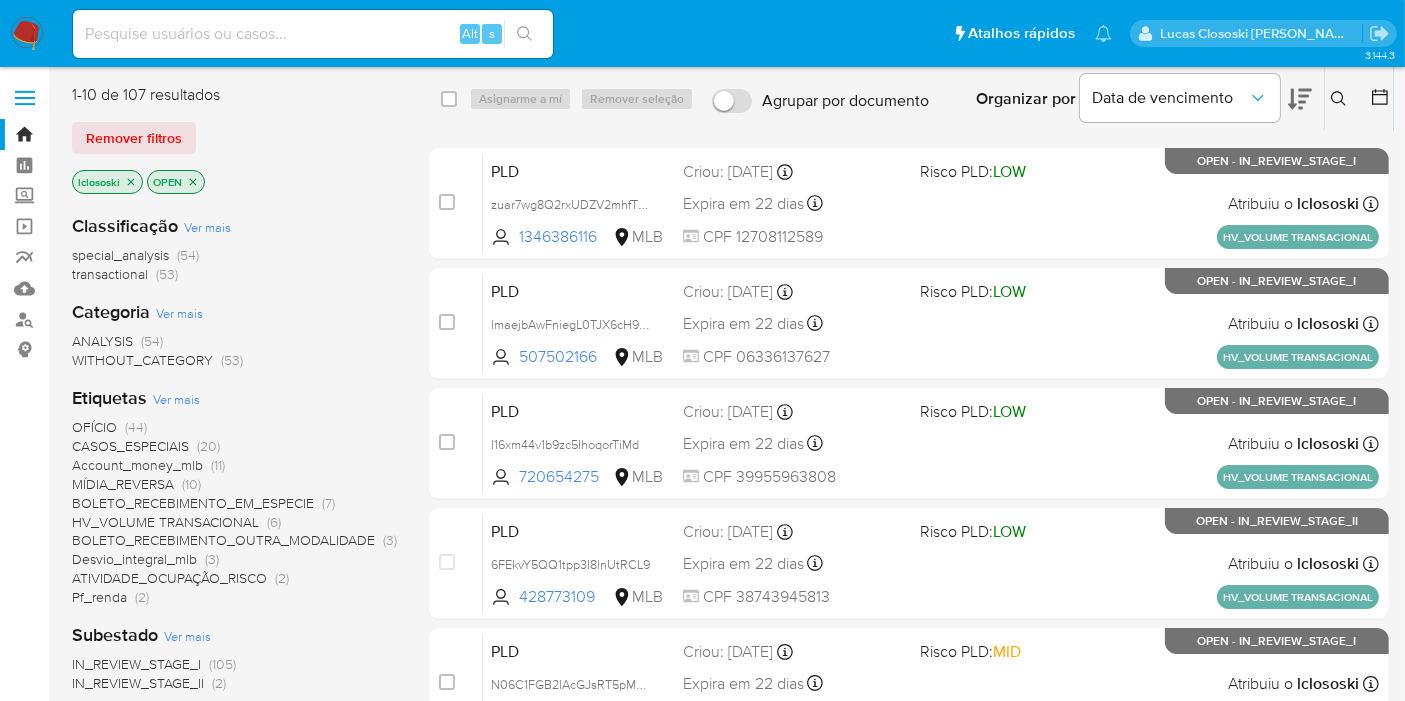 click on "CASOS_ESPECIAIS" at bounding box center (130, 446) 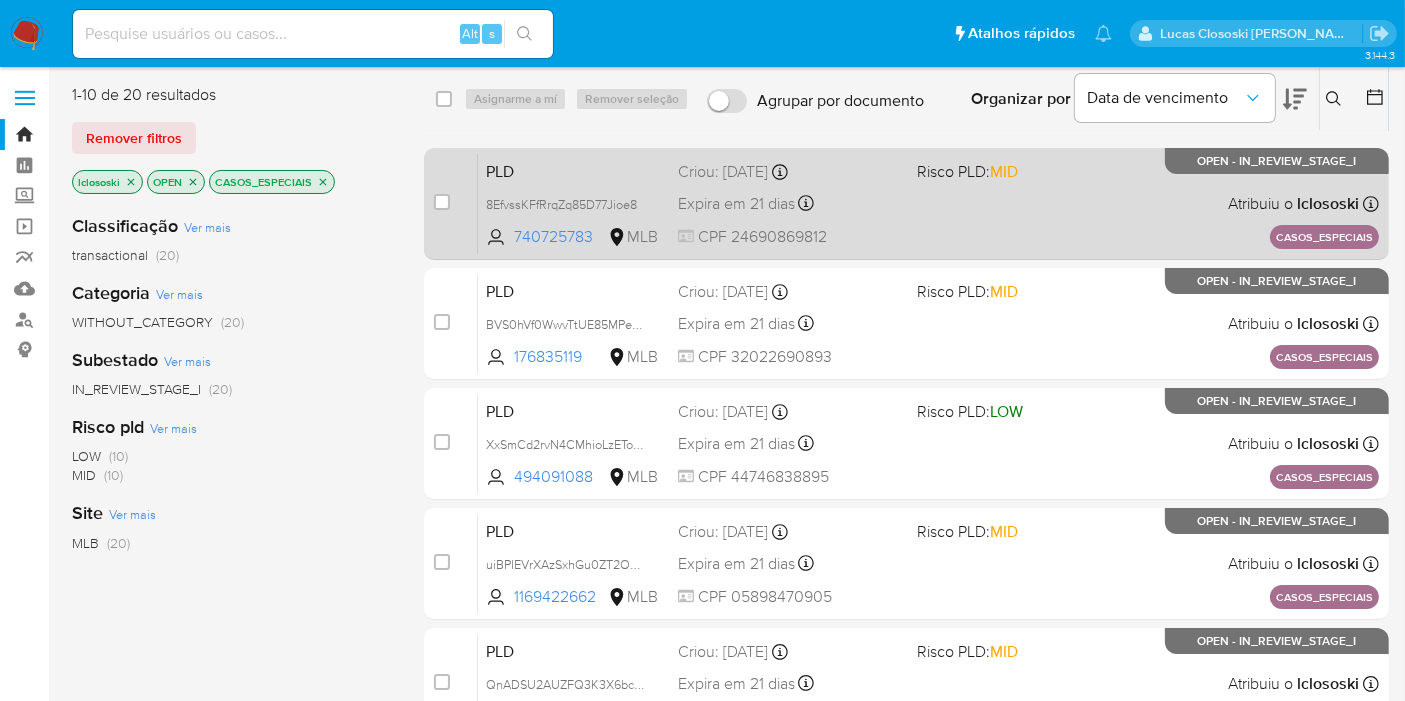 click on "Expira em 21 dias   Expira em 28/07/2025 19:06:23" at bounding box center [789, 203] 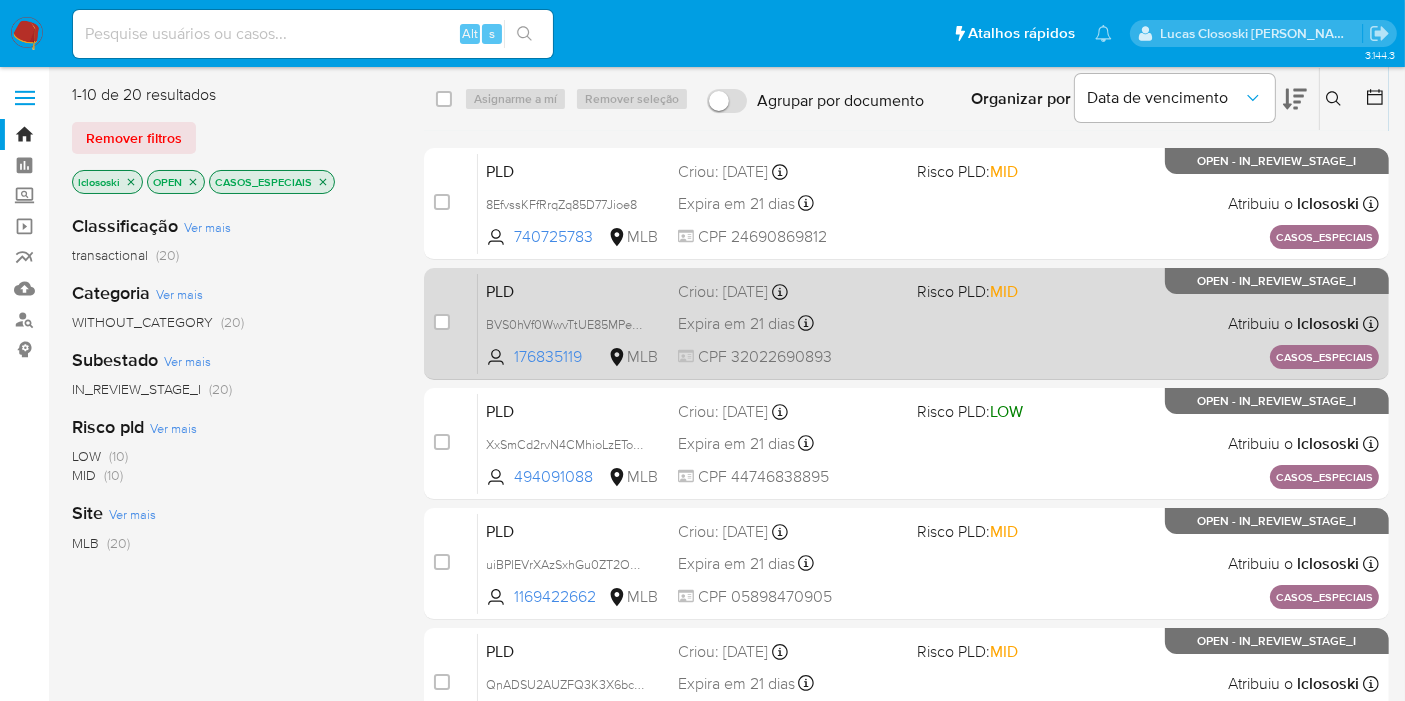 click on "PLD BVS0hVf0WwvTtUE85MPezhwt 176835119 MLB Risco PLD:  MID Criou: 13/06/2025   Criou: 13/06/2025 19:06:19 Expira em 21 dias   Expira em 28/07/2025 19:06:20 CPF   32022690893 Atribuiu o   lclososki   Asignado el: 13/06/2025 19:06:19 CASOS_ESPECIAIS OPEN - IN_REVIEW_STAGE_I" at bounding box center (928, 323) 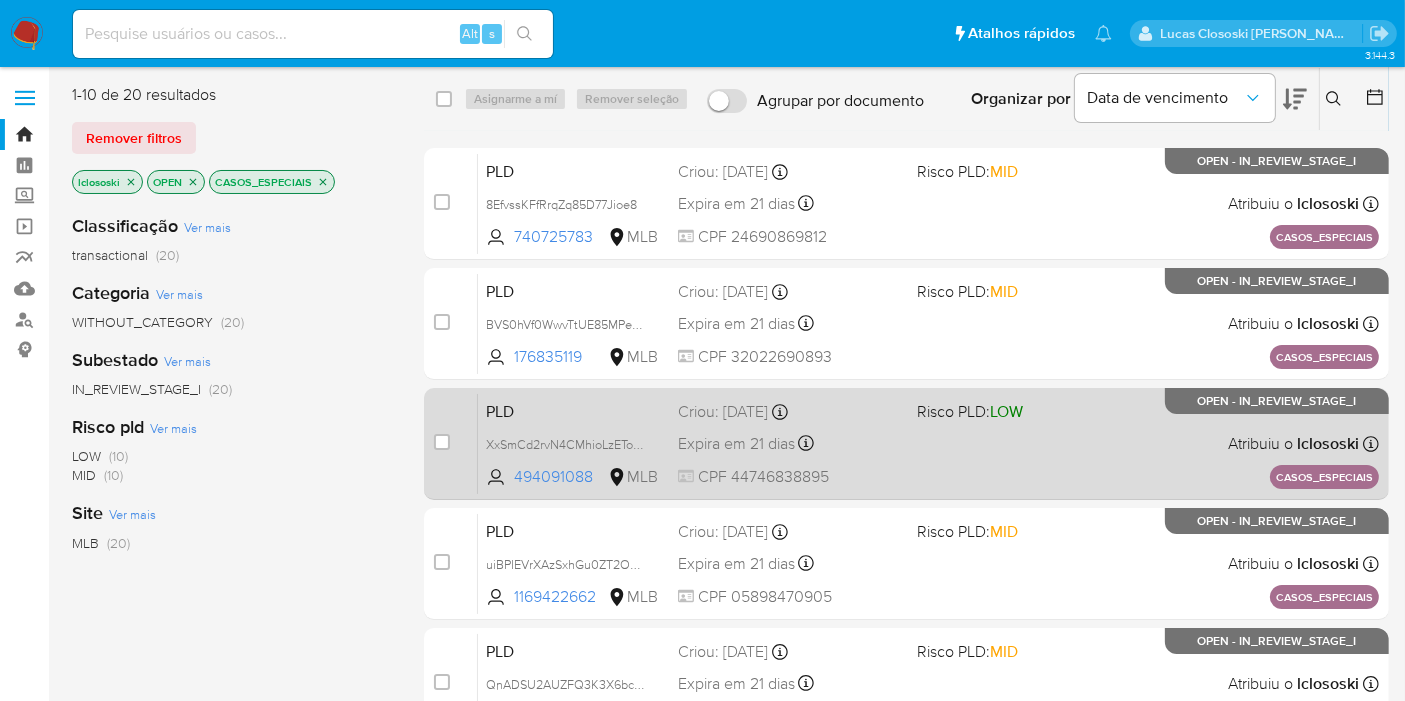 click on "PLD XxSmCd2rvN4CMhioLzETogsE 494091088 MLB Risco PLD:  LOW Criou: 13/06/2025   Criou: 13/06/2025 19:06:18 Expira em 21 dias   Expira em 28/07/2025 19:06:18 CPF   44746838895 Atribuiu o   lclososki   Asignado el: 13/06/2025 19:06:18 CASOS_ESPECIAIS OPEN - IN_REVIEW_STAGE_I" at bounding box center [928, 443] 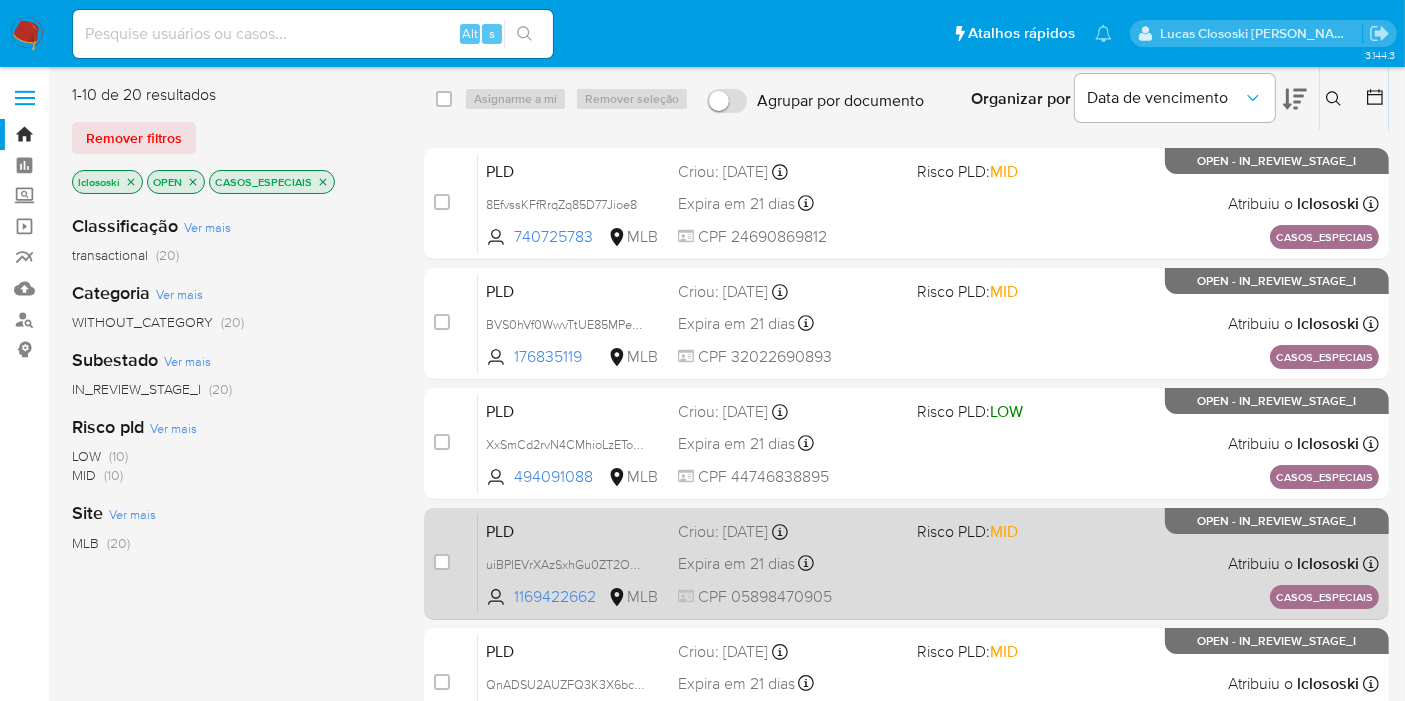 click on "Risco PLD:  MID" at bounding box center [967, 531] 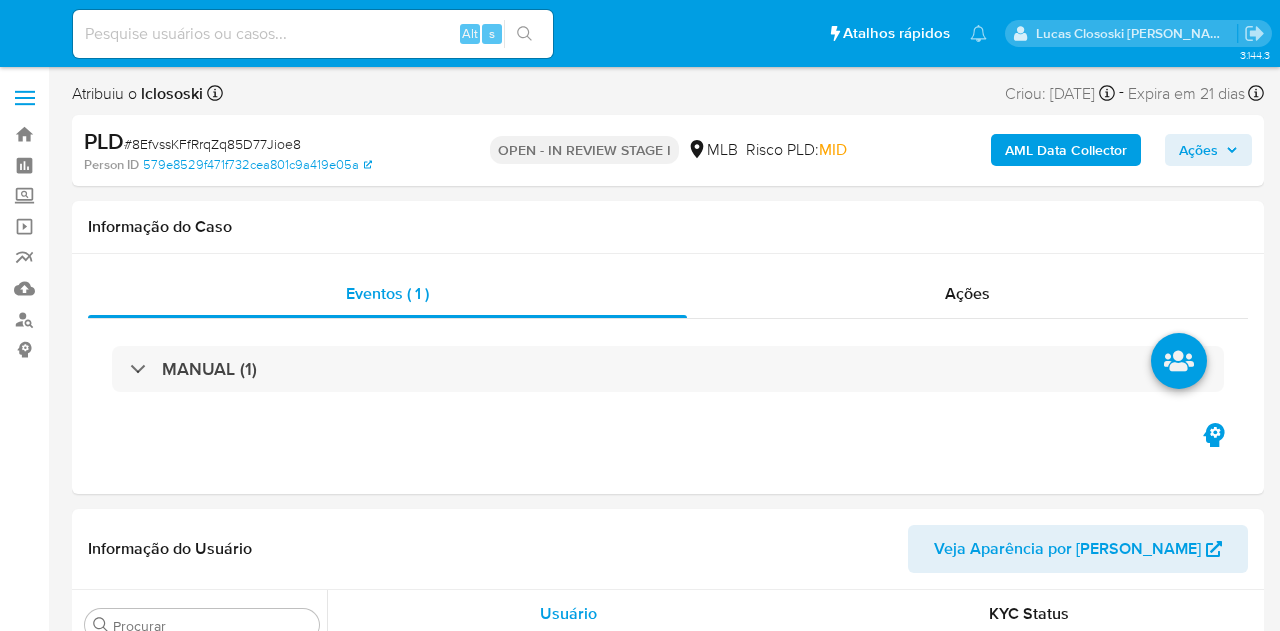 select on "10" 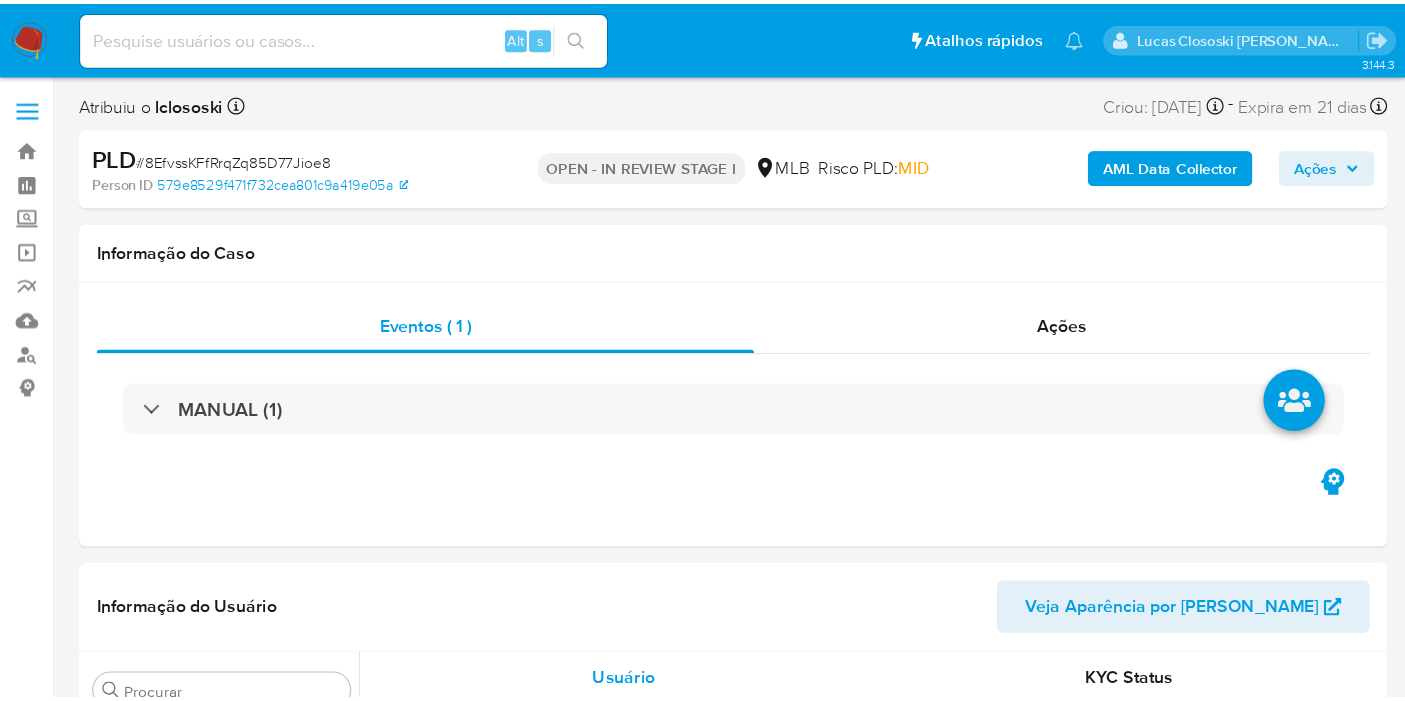 scroll, scrollTop: 0, scrollLeft: 0, axis: both 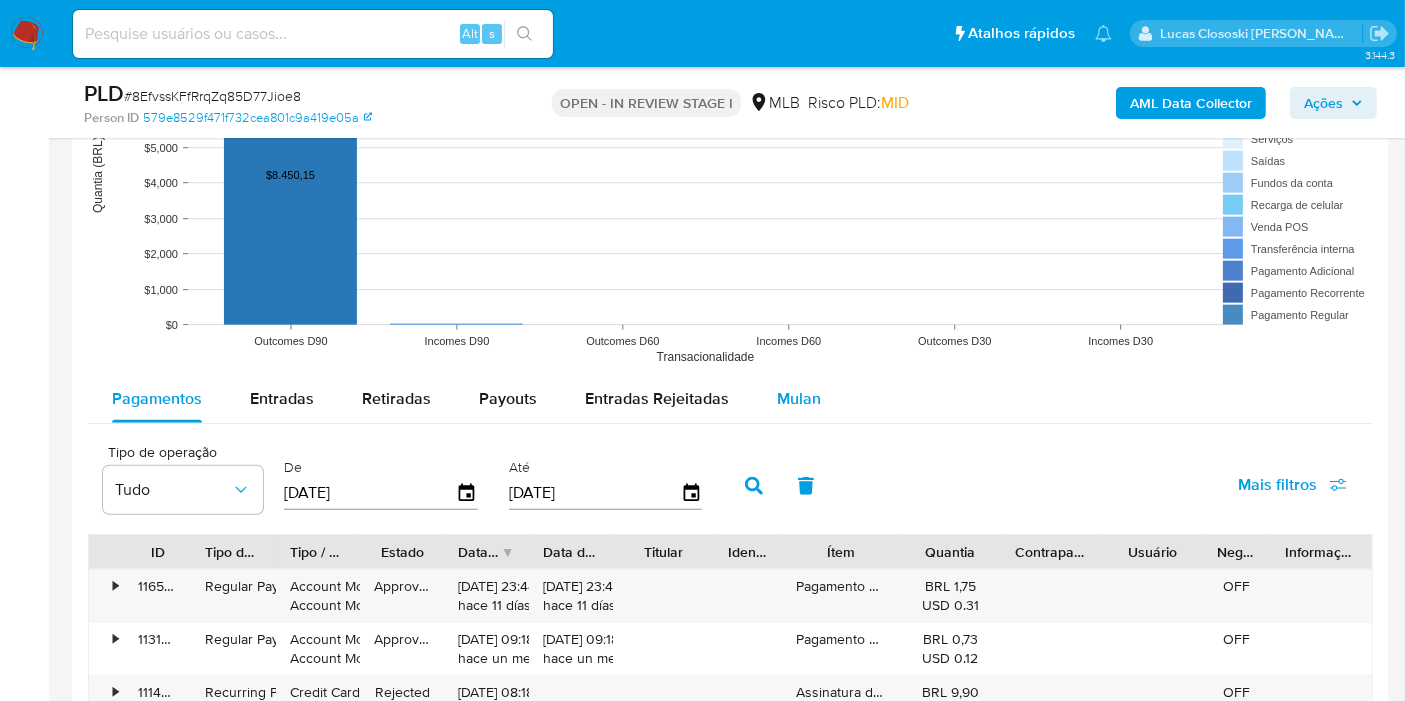 click on "Mulan" at bounding box center [799, 398] 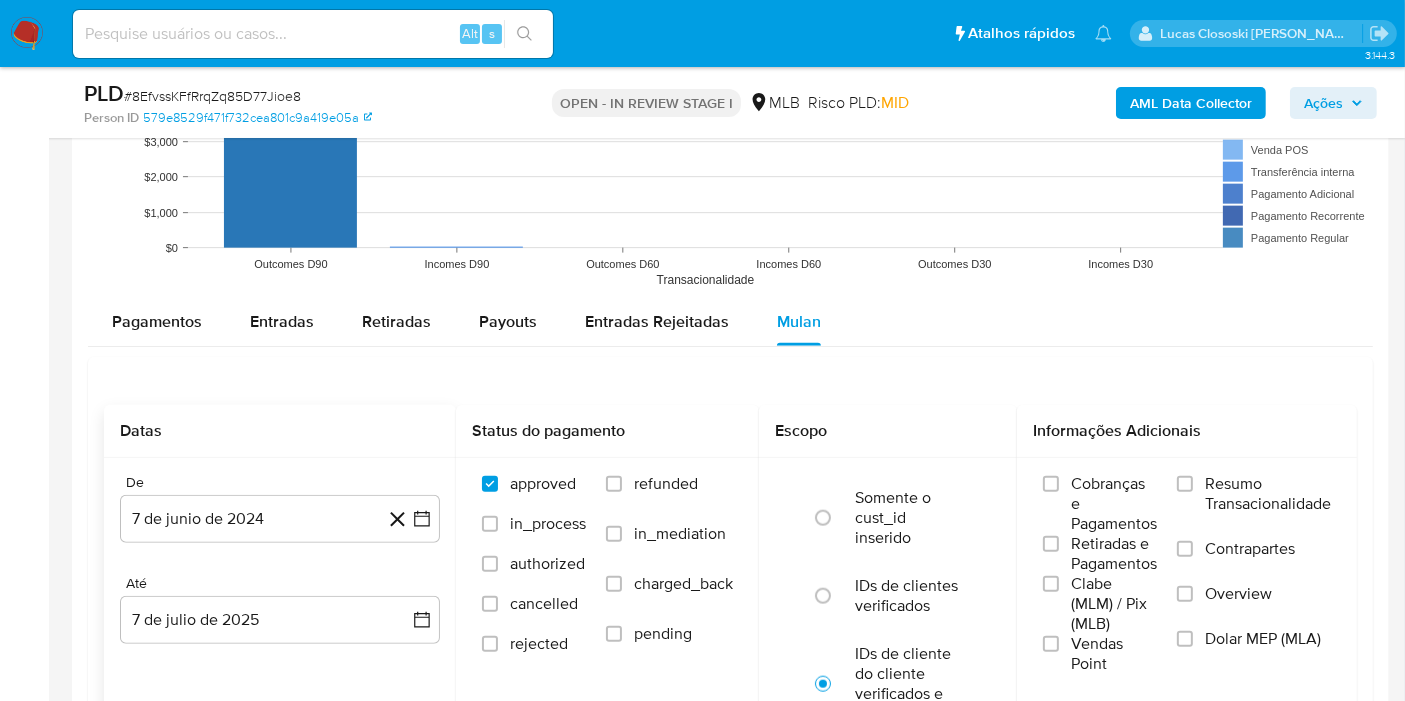 scroll, scrollTop: 2000, scrollLeft: 0, axis: vertical 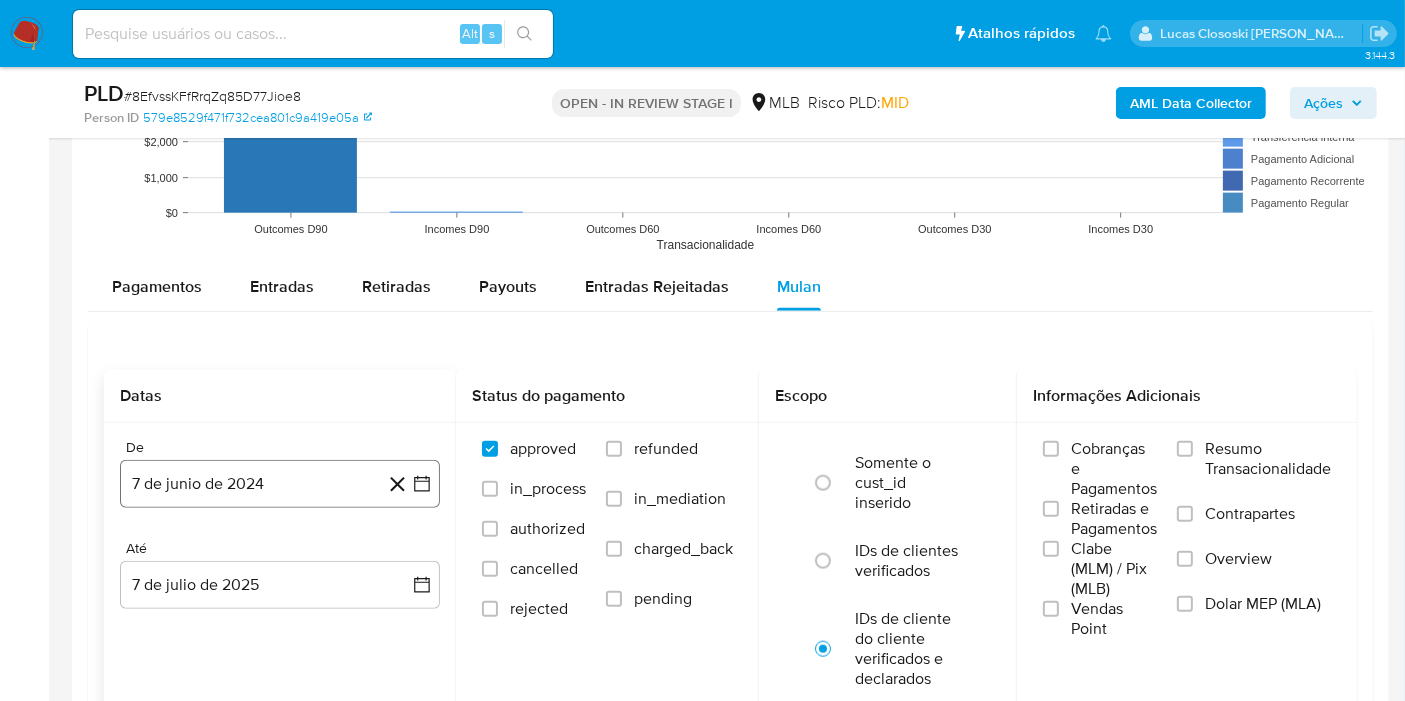 click on "7 de junio de 2024" at bounding box center [280, 484] 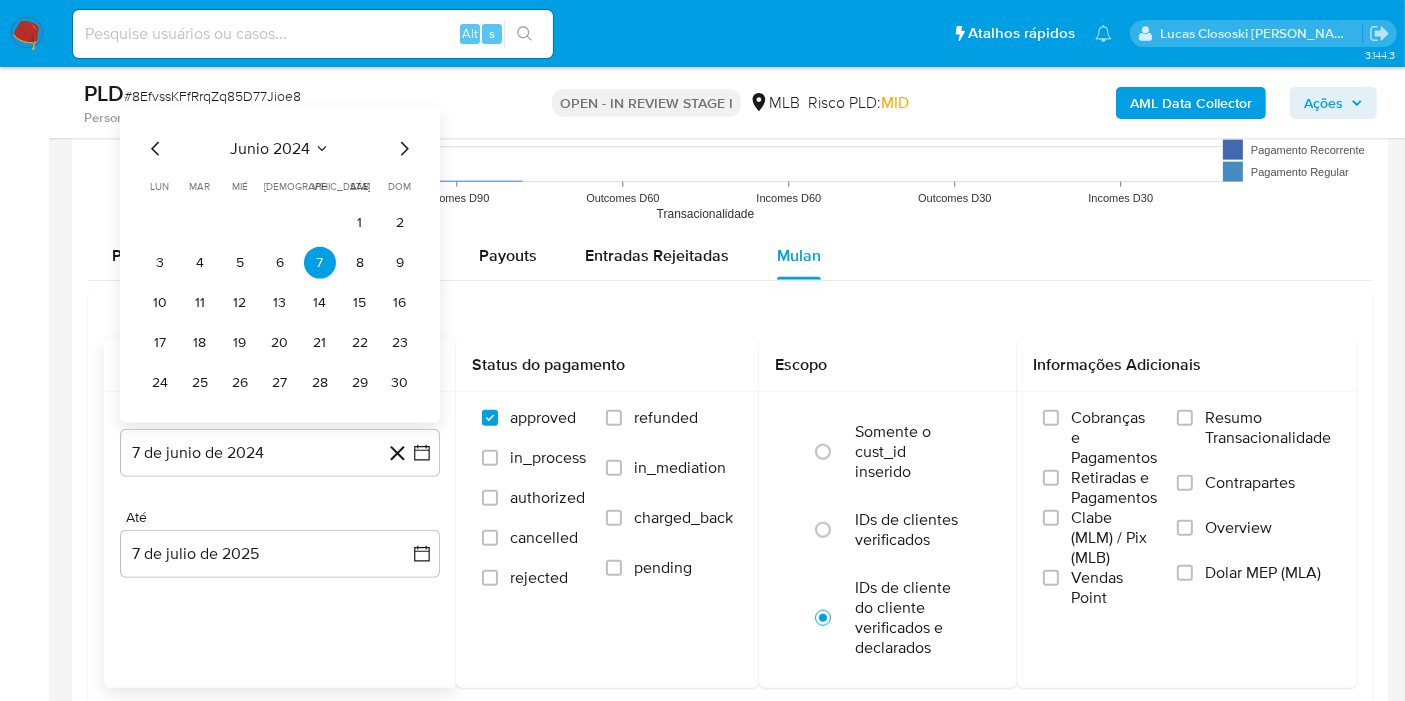 click on "junio 2024 junio 2024 lun lunes mar martes mié miércoles jue jueves vie viernes sáb sábado dom domingo 1 2 3 4 5 6 7 8 9 10 11 12 13 14 15 16 17 18 19 20 21 22 23 24 25 26 27 28 29 30" at bounding box center (280, 265) 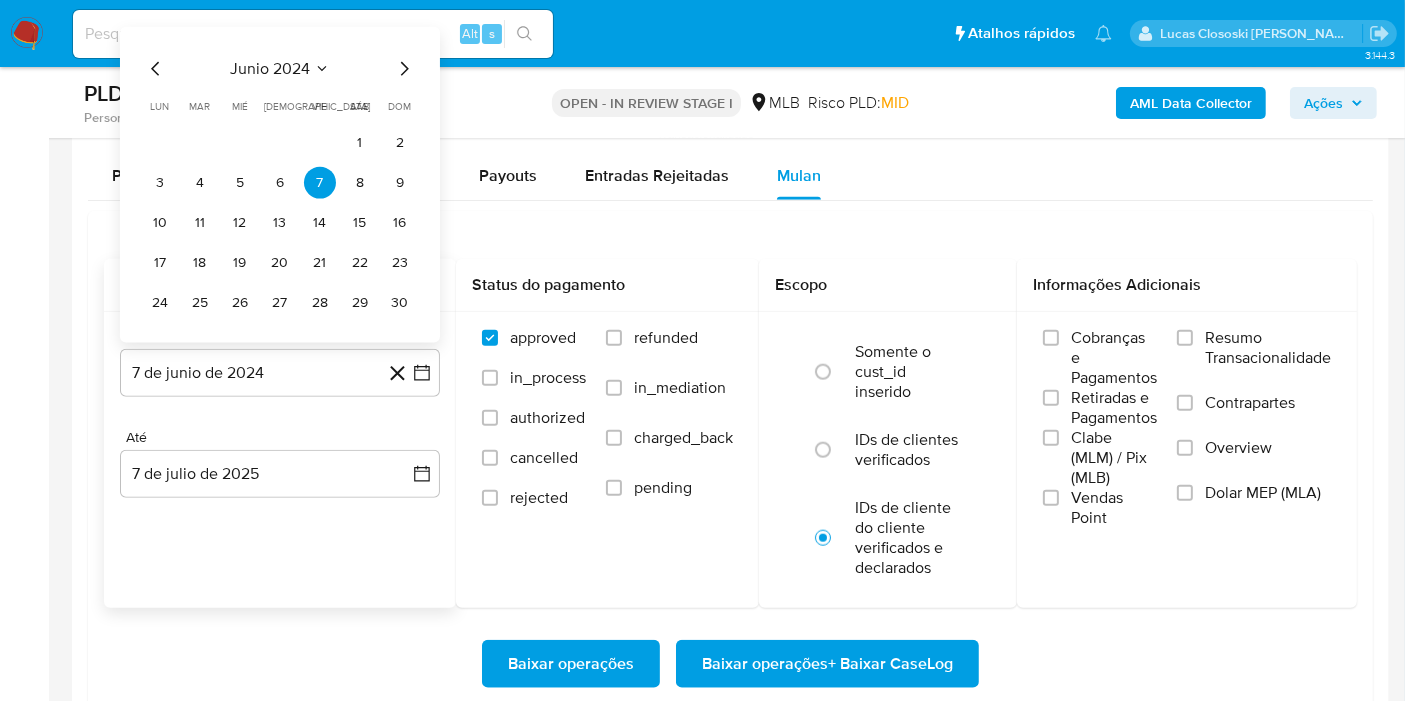 click on "junio 2024" at bounding box center [270, 69] 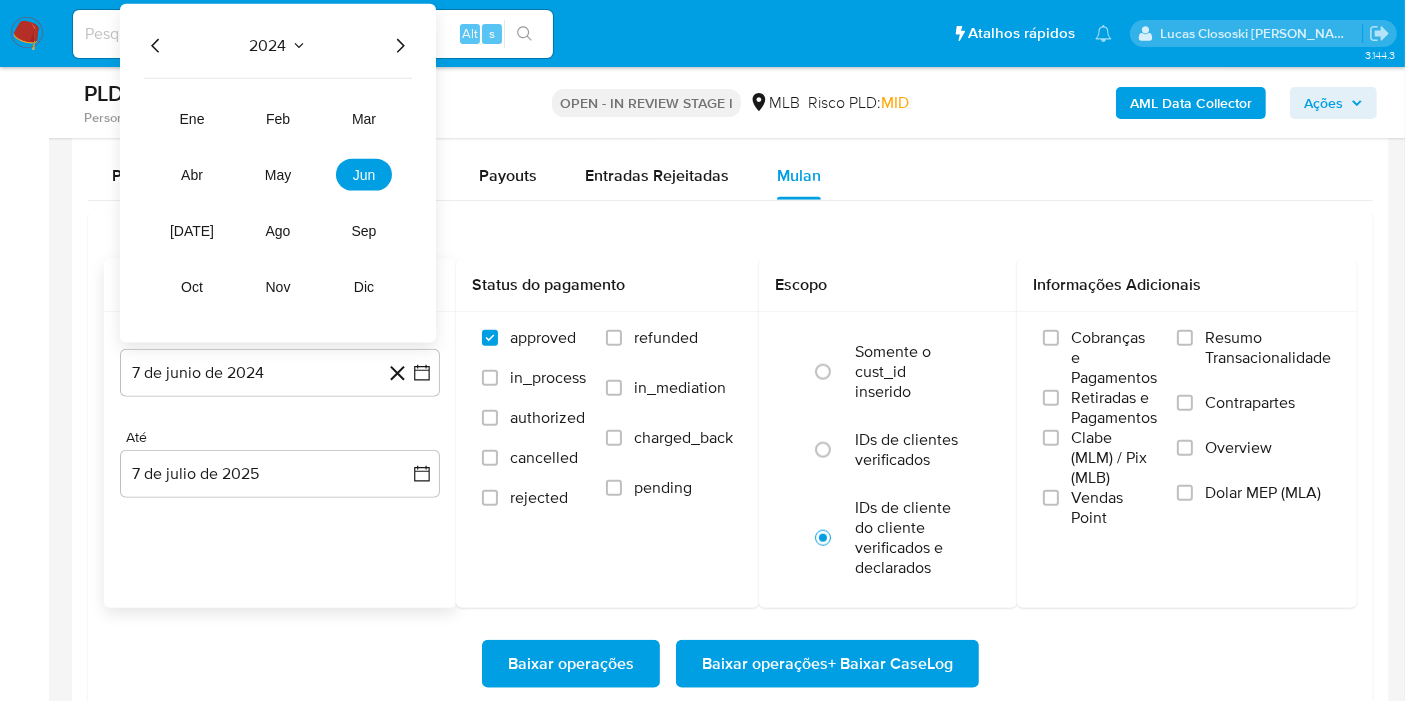 click 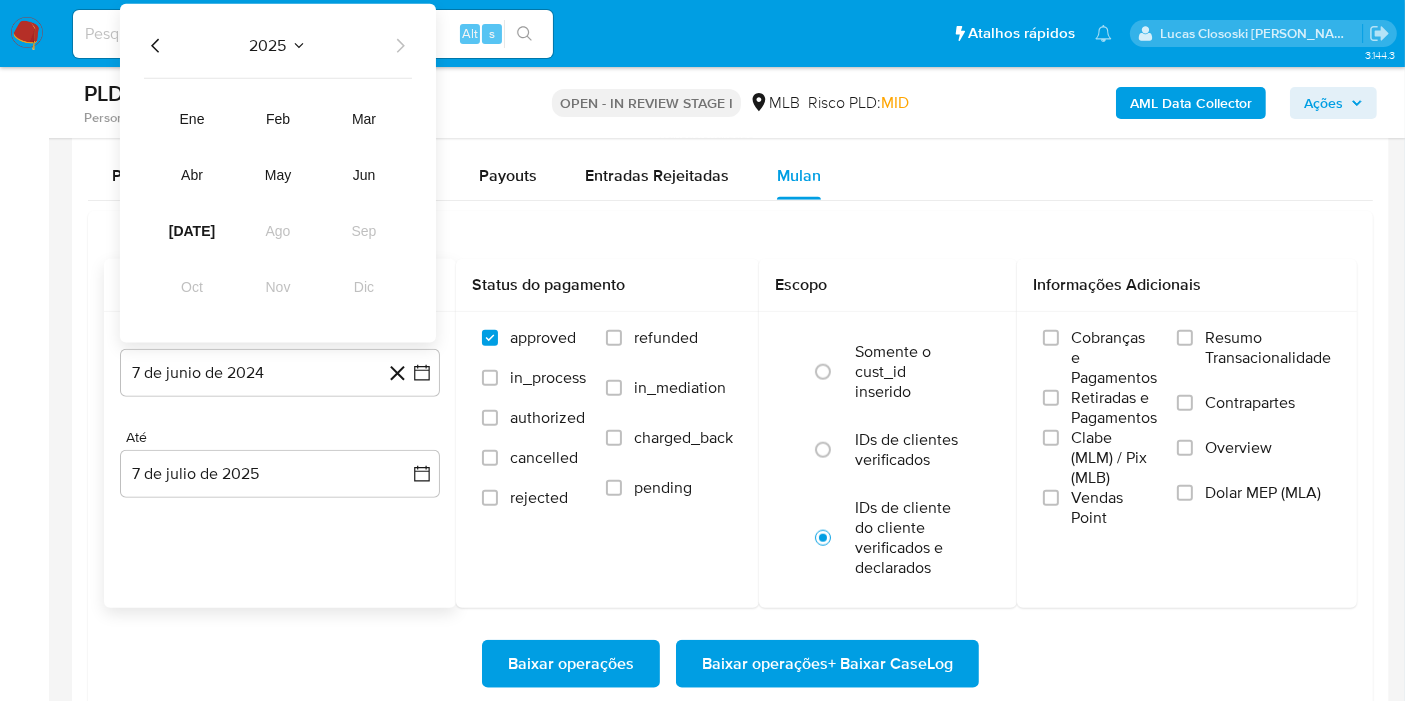 click on "2025 2025 ene feb mar abr may jun jul ago sep oct nov dic" at bounding box center [278, 173] 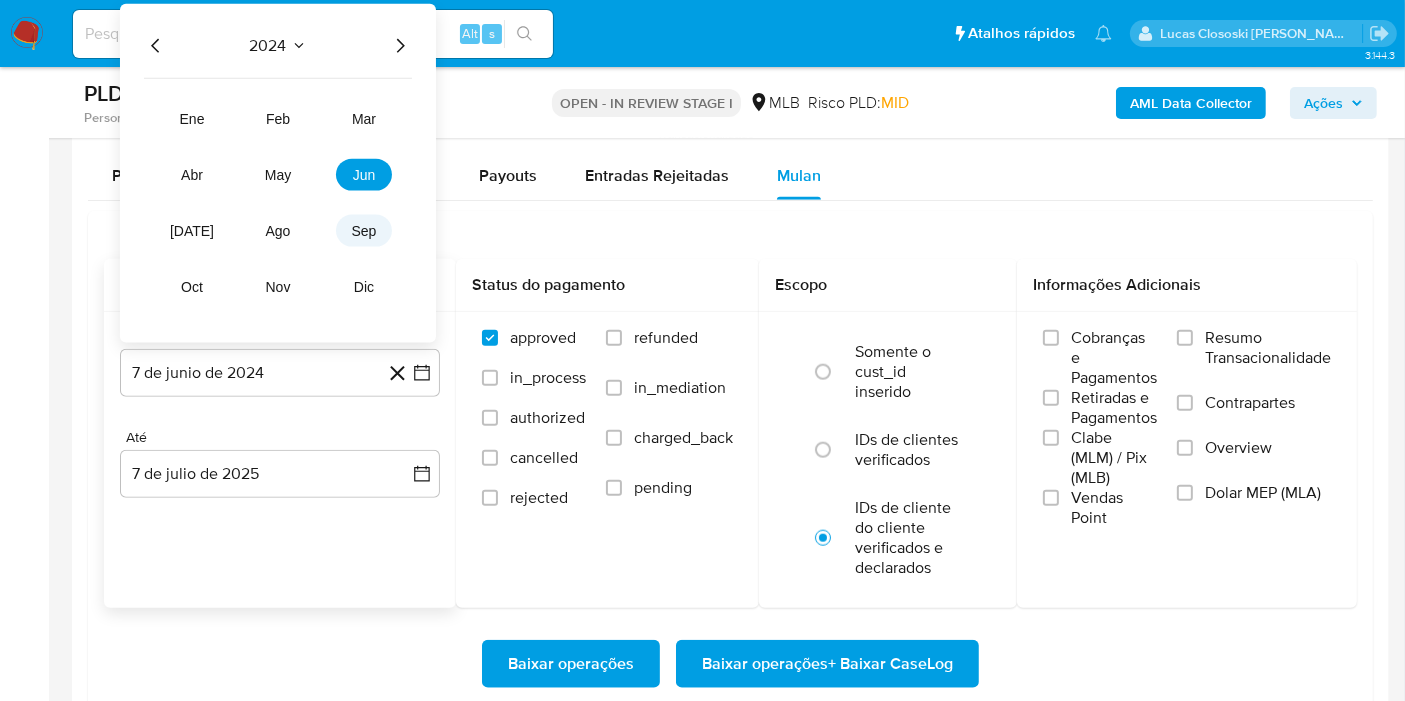 click on "sep" at bounding box center (364, 231) 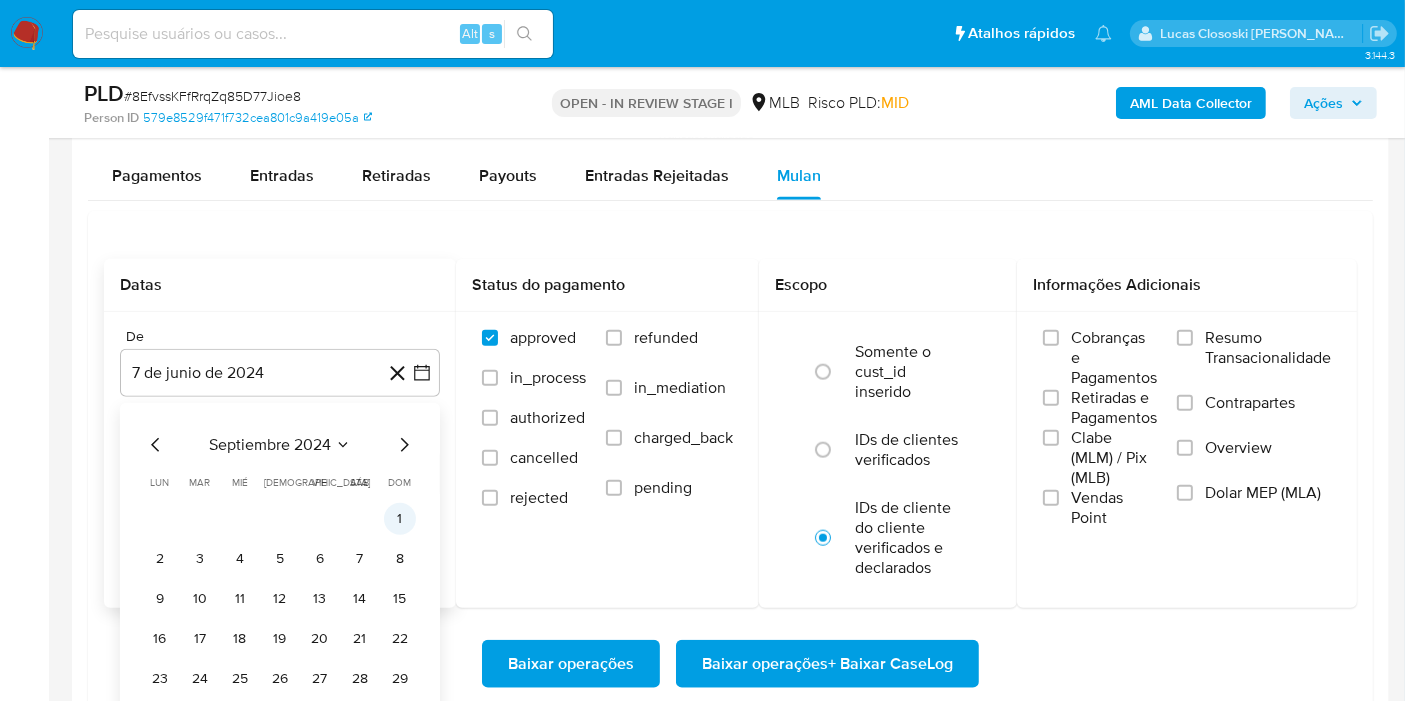click on "1" at bounding box center [400, 519] 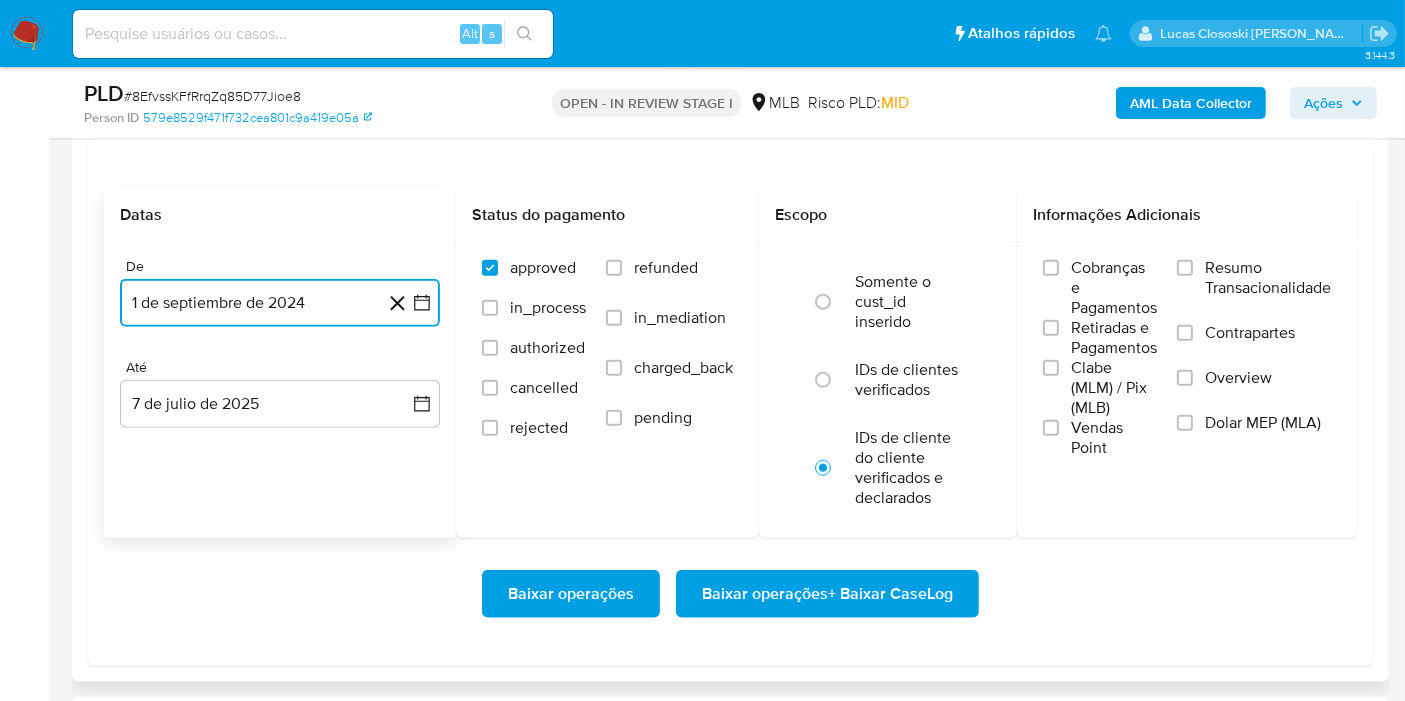 scroll, scrollTop: 2333, scrollLeft: 0, axis: vertical 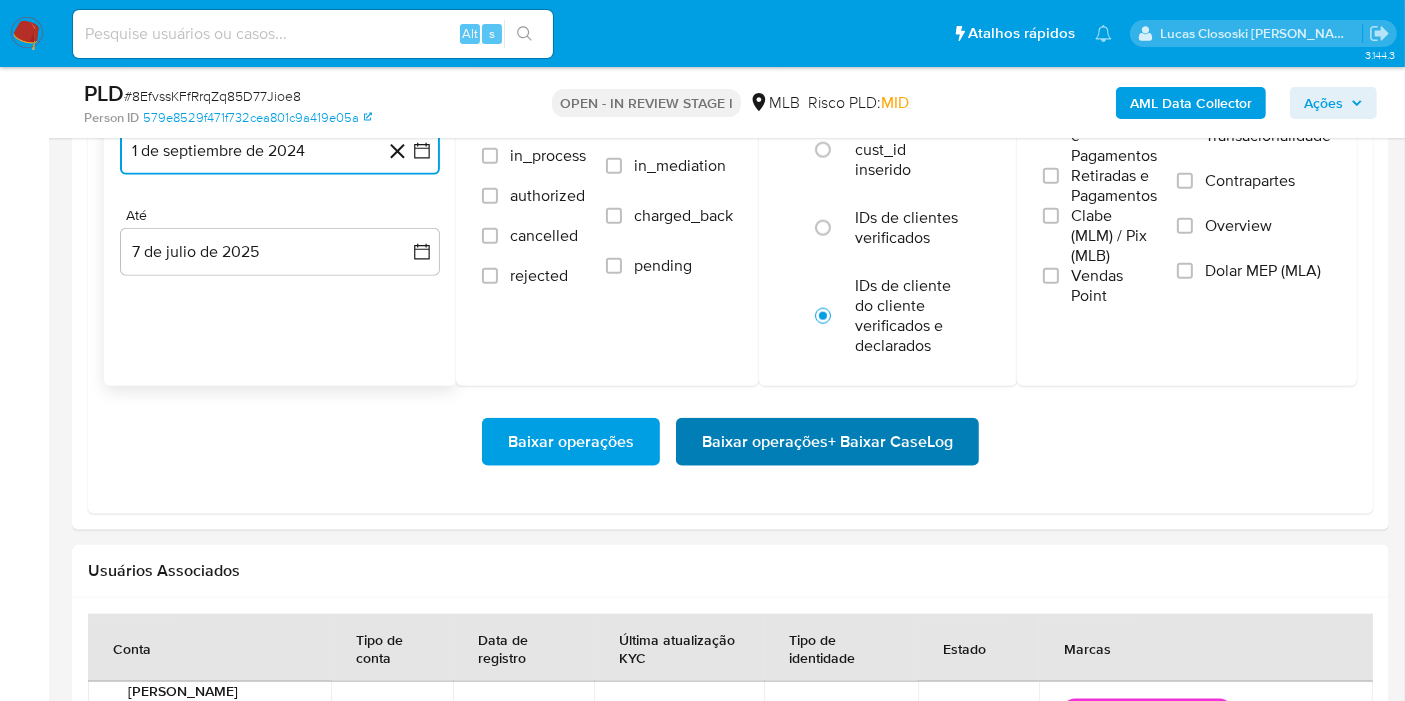 click on "Baixar operações  +   Baixar CaseLog" at bounding box center [827, 442] 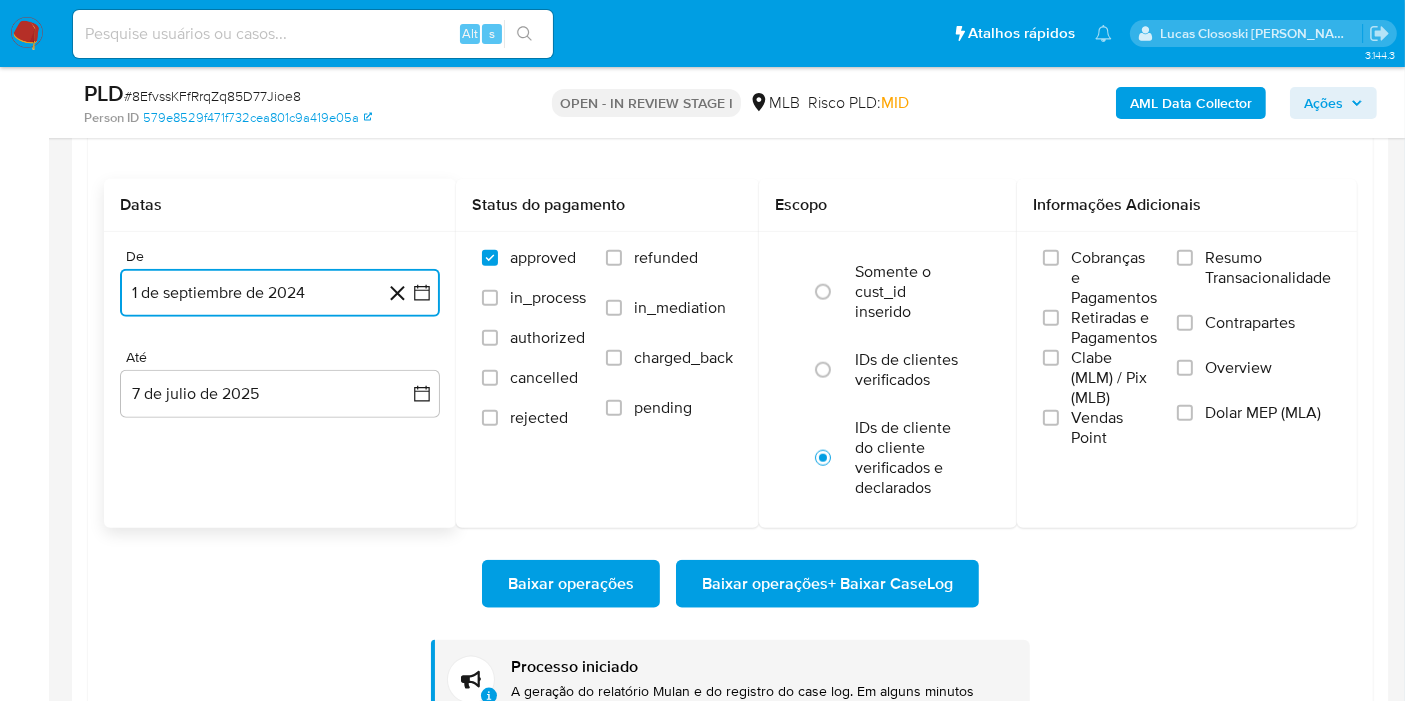 scroll, scrollTop: 2111, scrollLeft: 0, axis: vertical 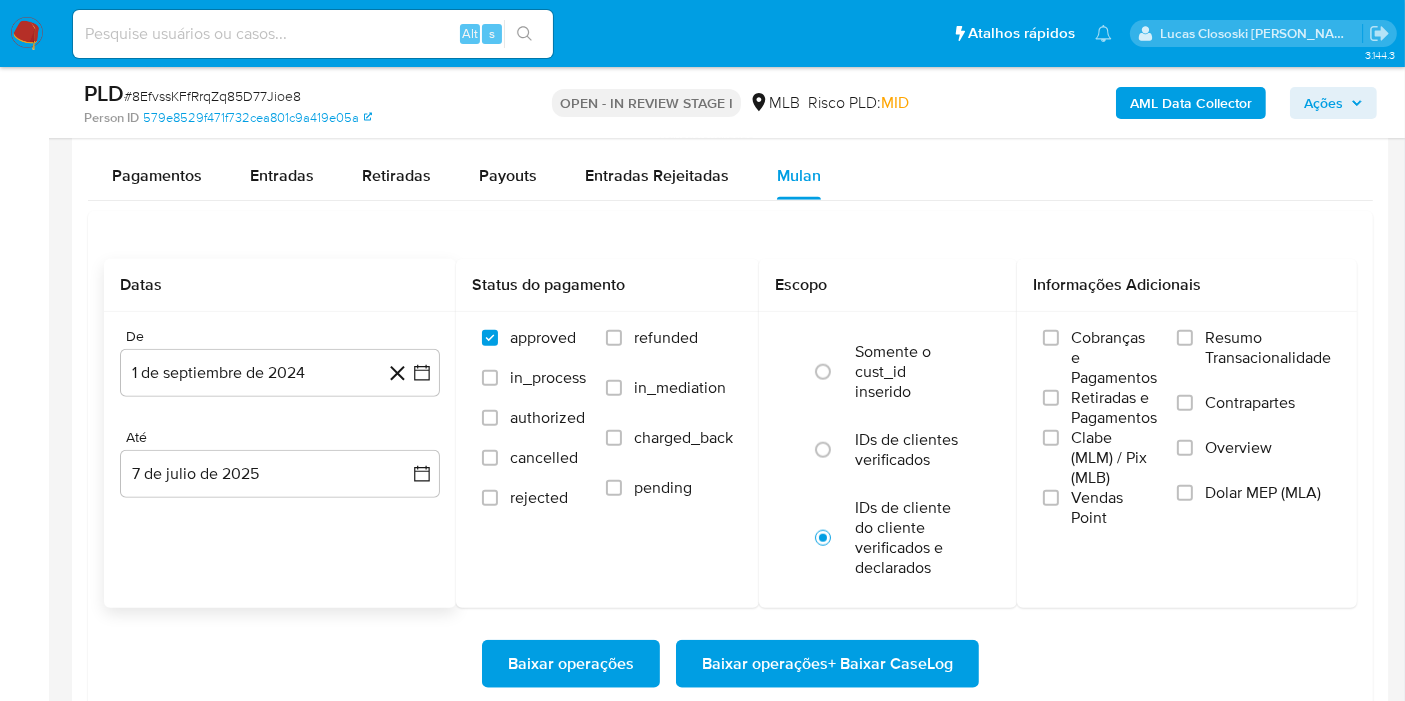 type 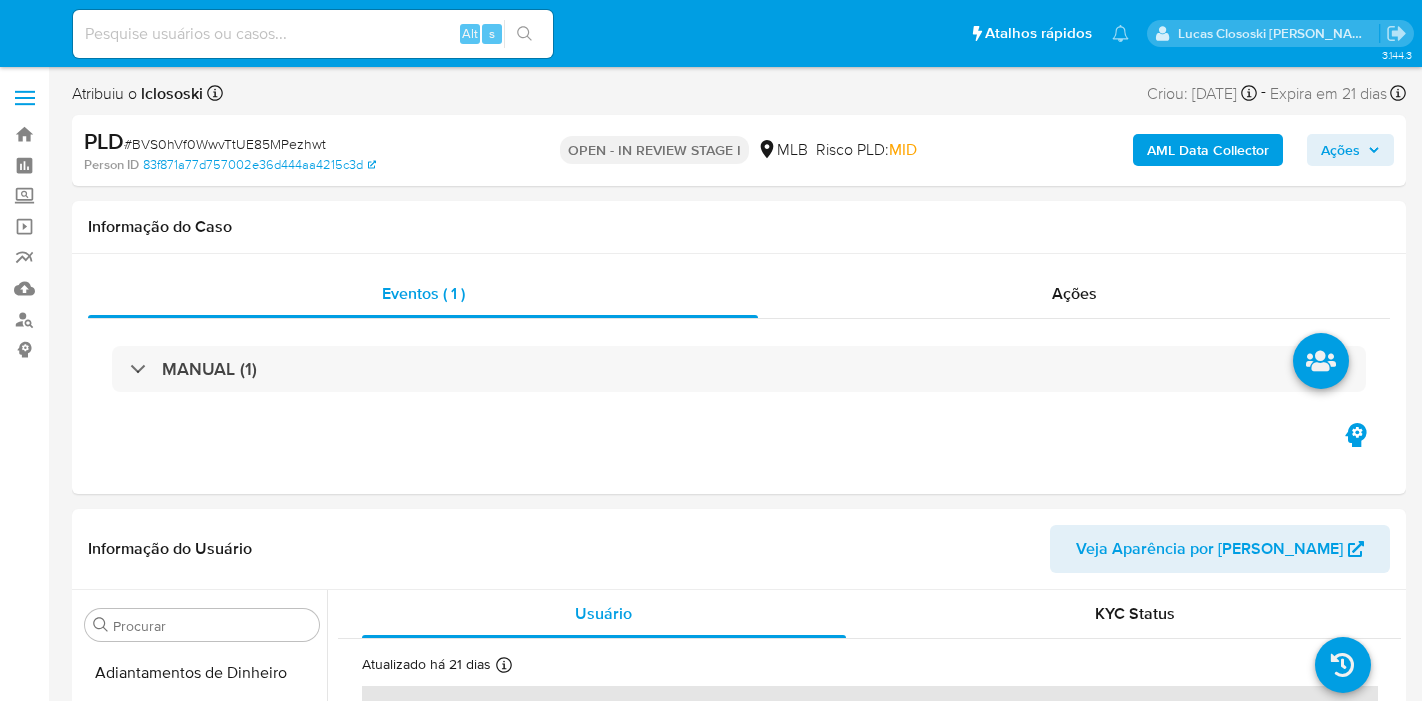 select on "10" 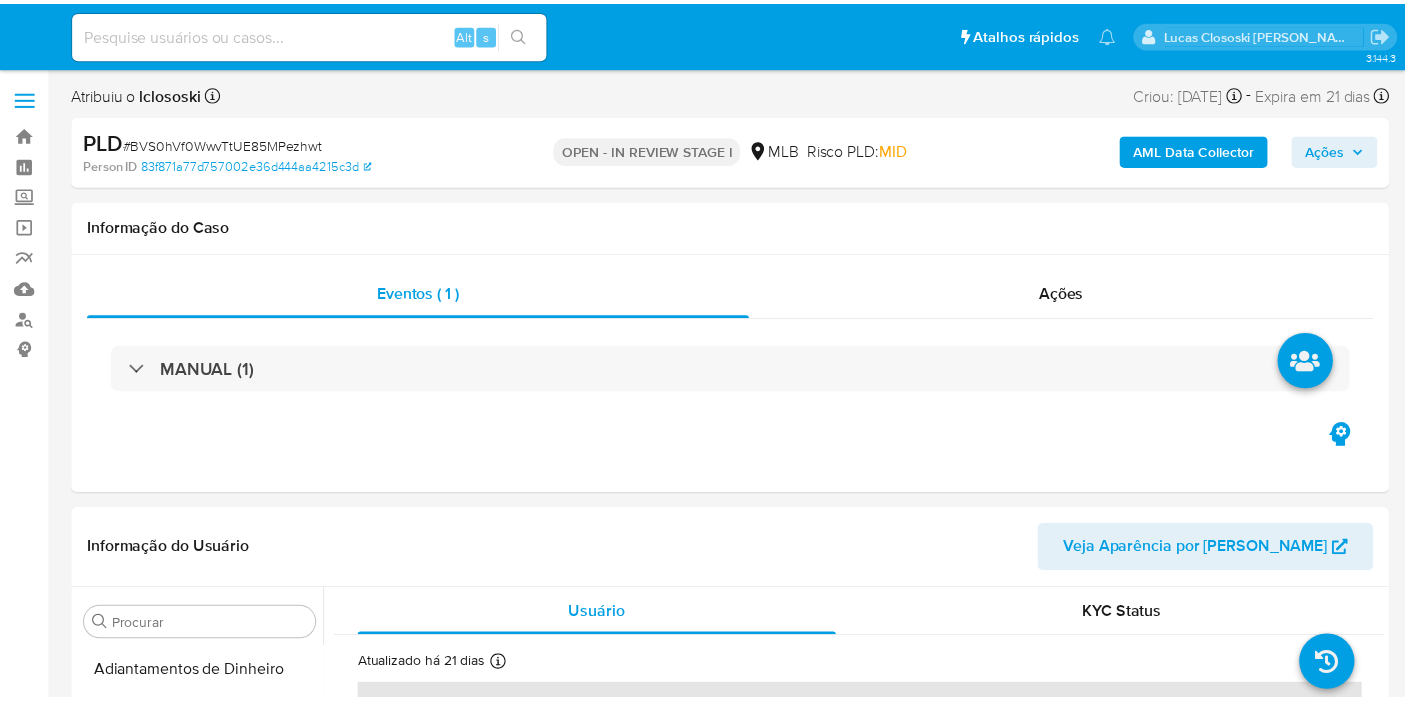 scroll, scrollTop: 0, scrollLeft: 0, axis: both 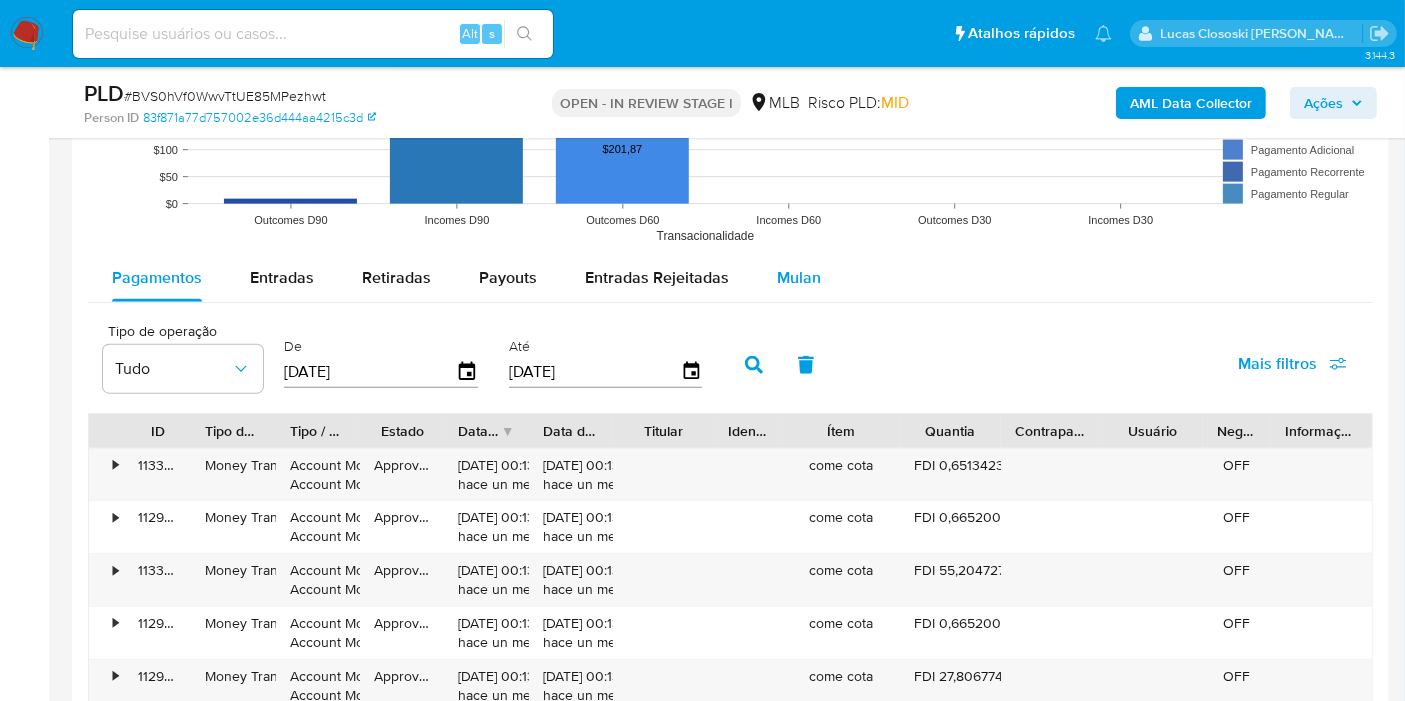 click on "Mulan" at bounding box center (799, 277) 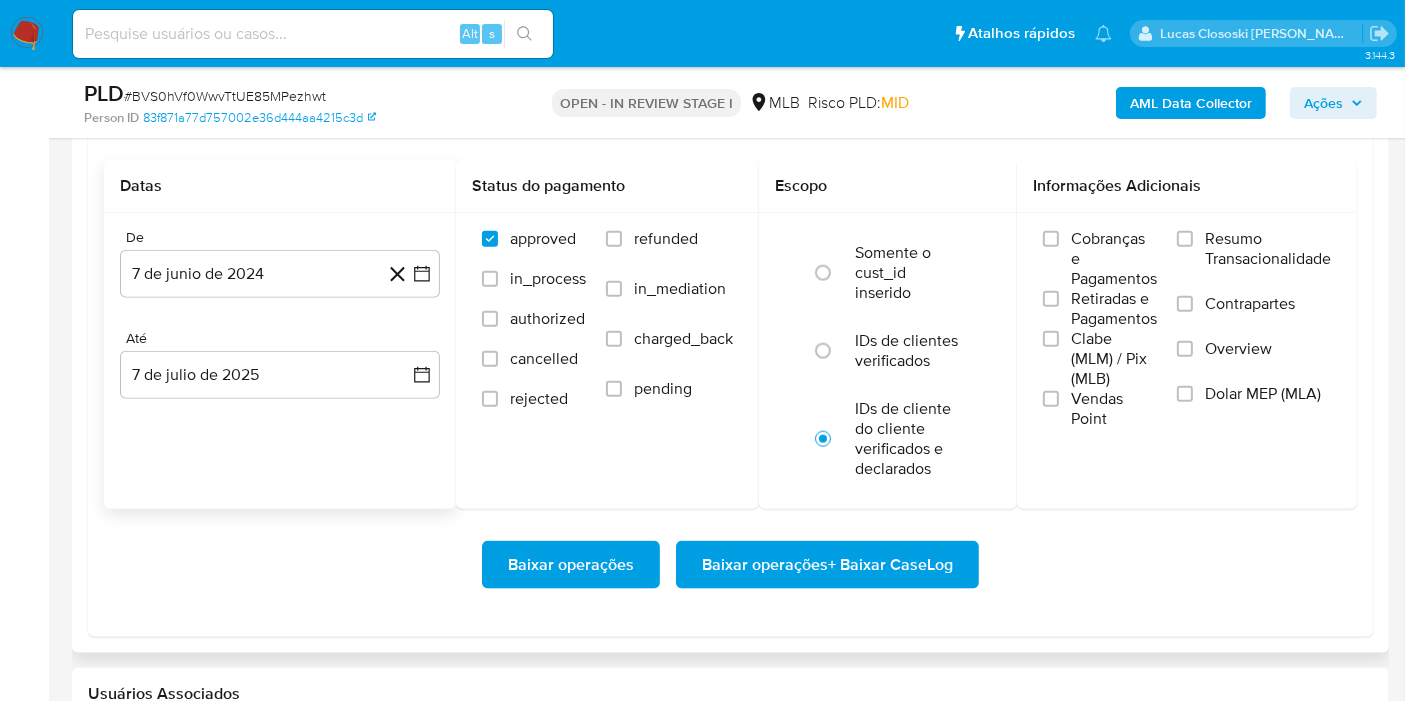 scroll, scrollTop: 2222, scrollLeft: 0, axis: vertical 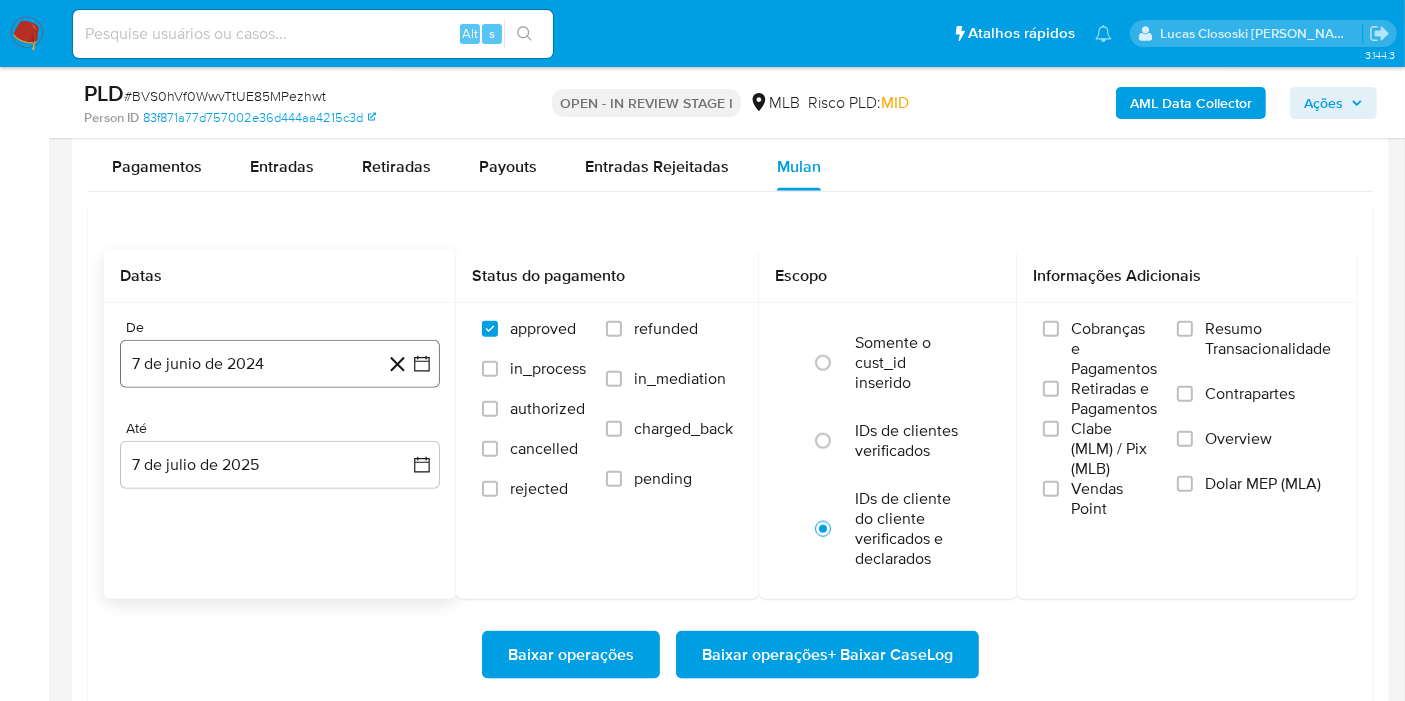 click 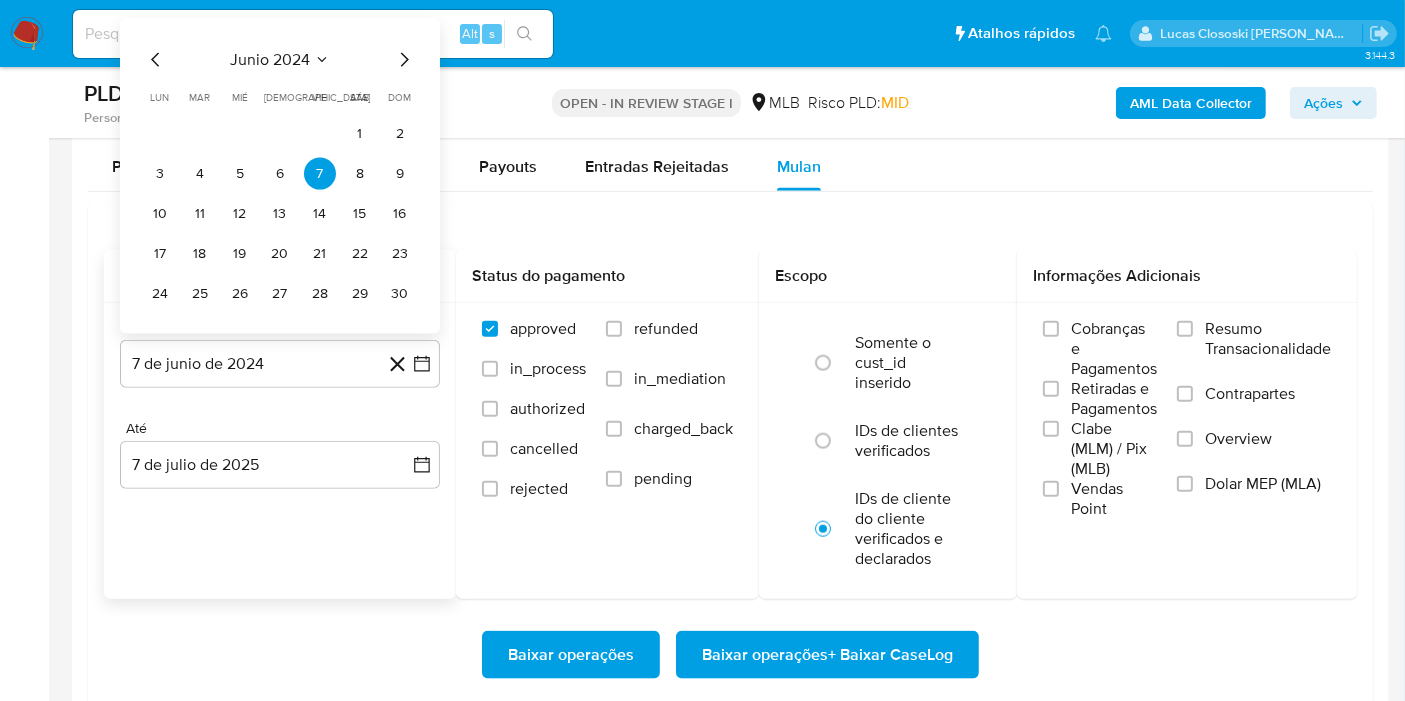 click on "junio 2024" at bounding box center [270, 60] 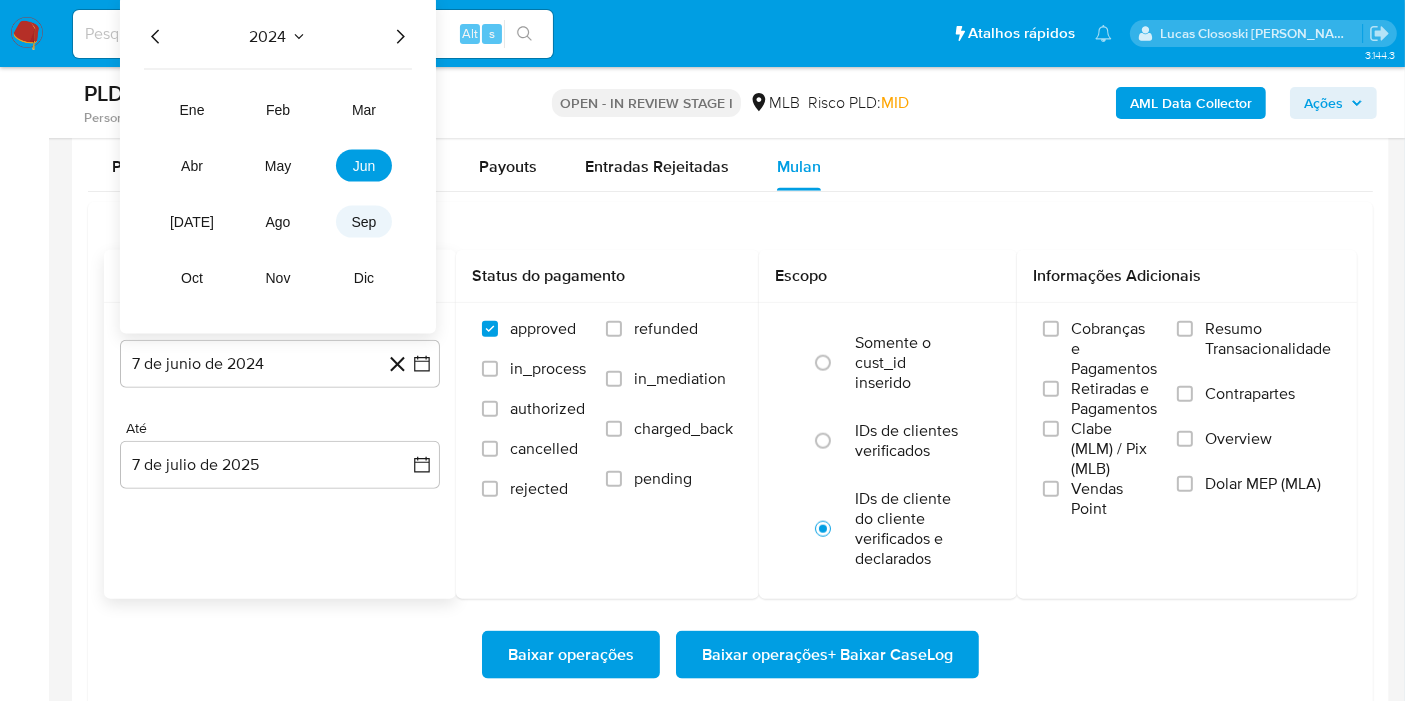click on "sep" at bounding box center (364, 222) 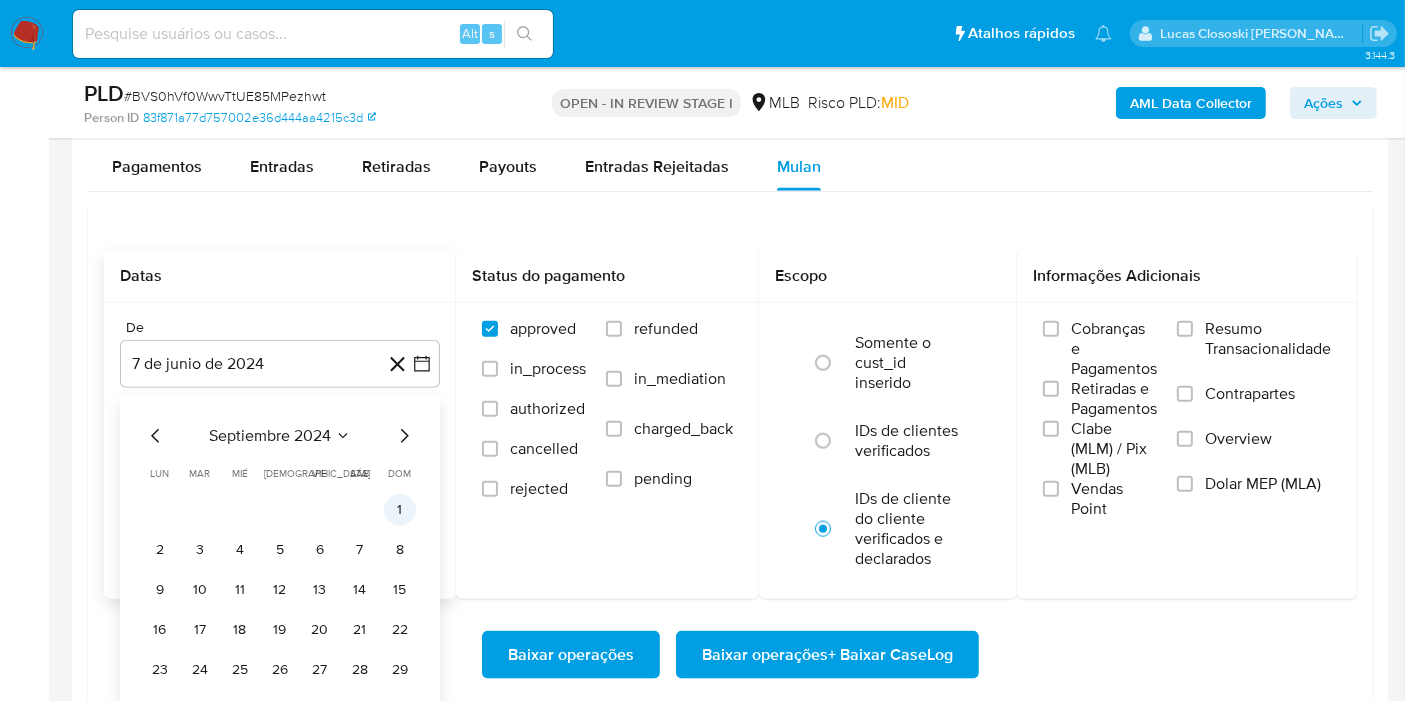 click on "1" at bounding box center (400, 510) 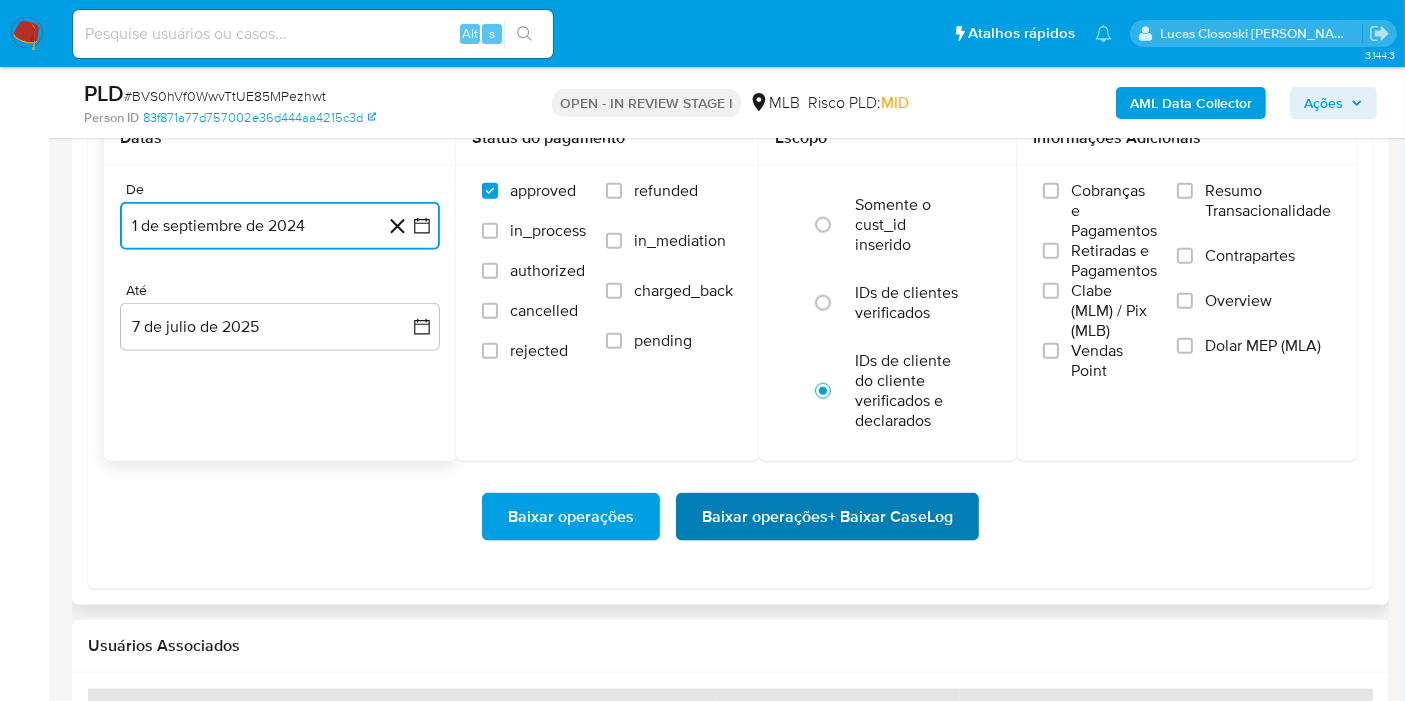 scroll, scrollTop: 2444, scrollLeft: 0, axis: vertical 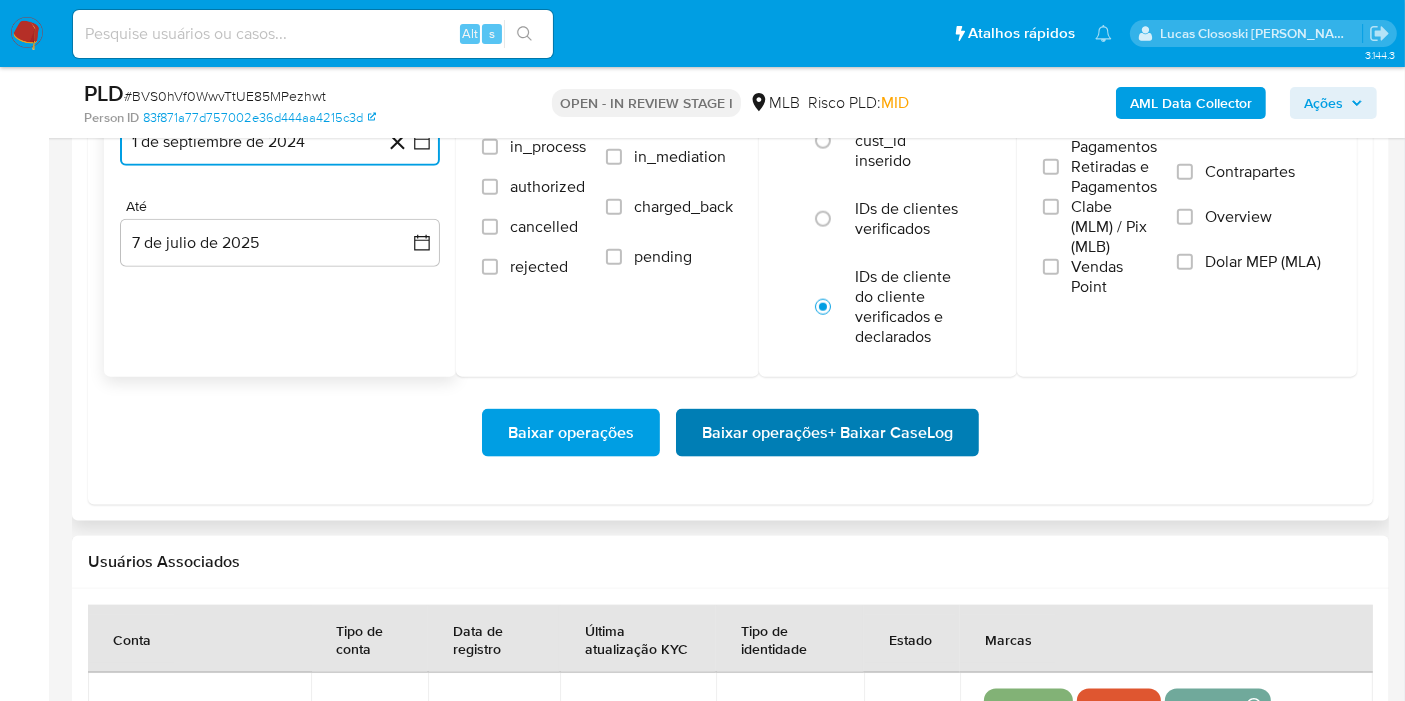 click on "Baixar operações  +   Baixar CaseLog" at bounding box center [827, 433] 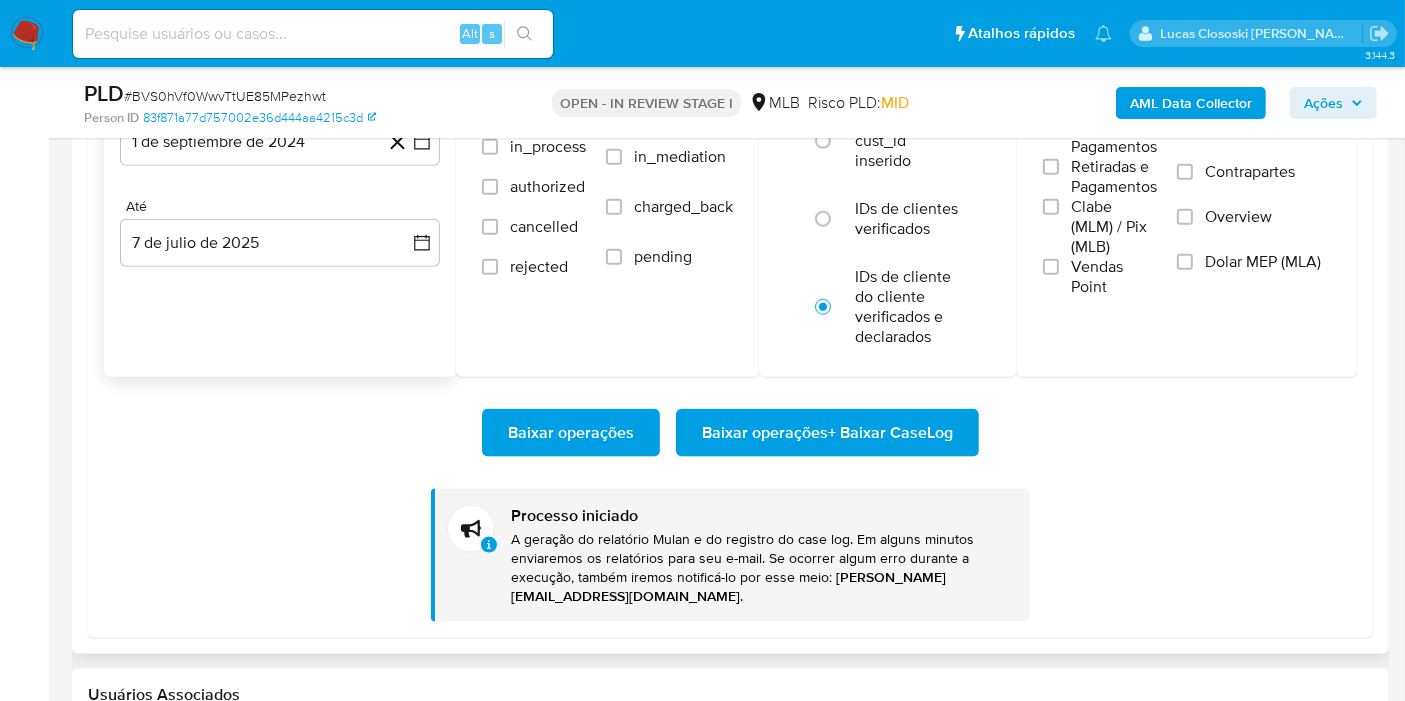 type 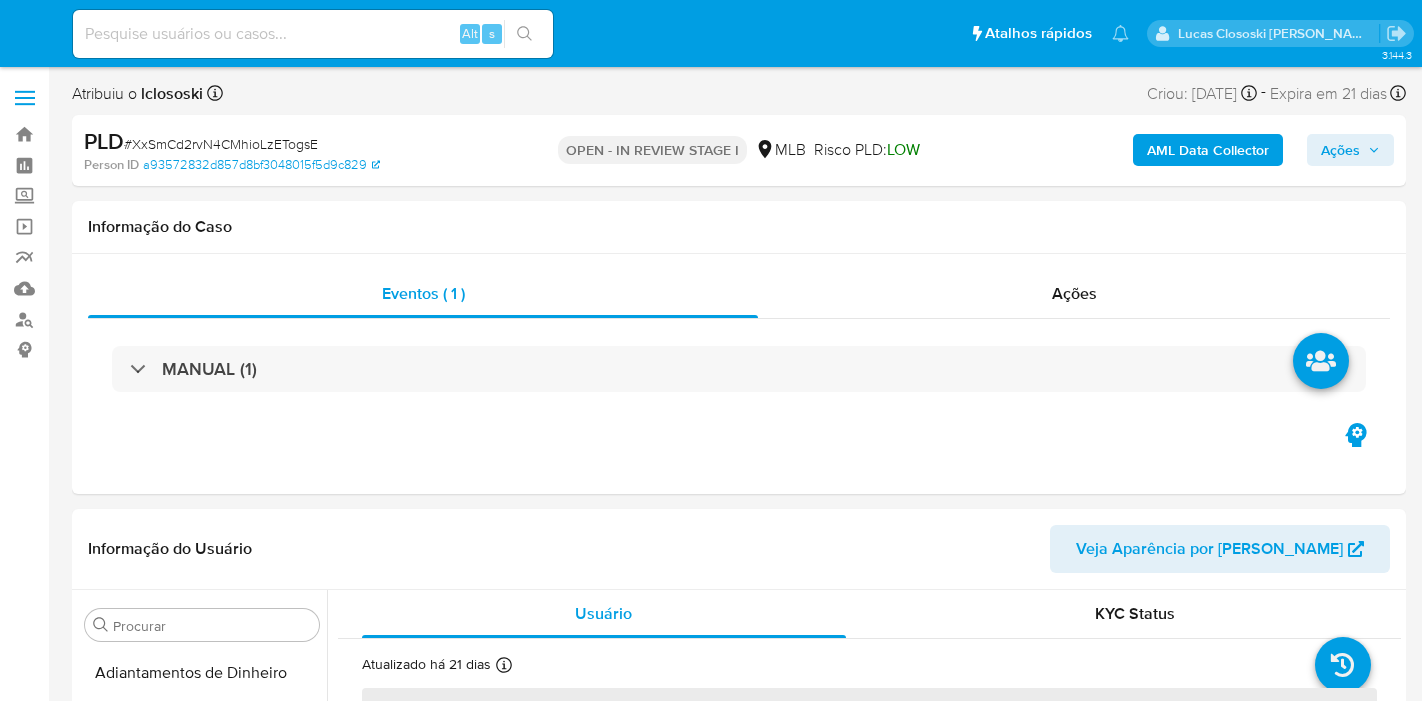 select on "10" 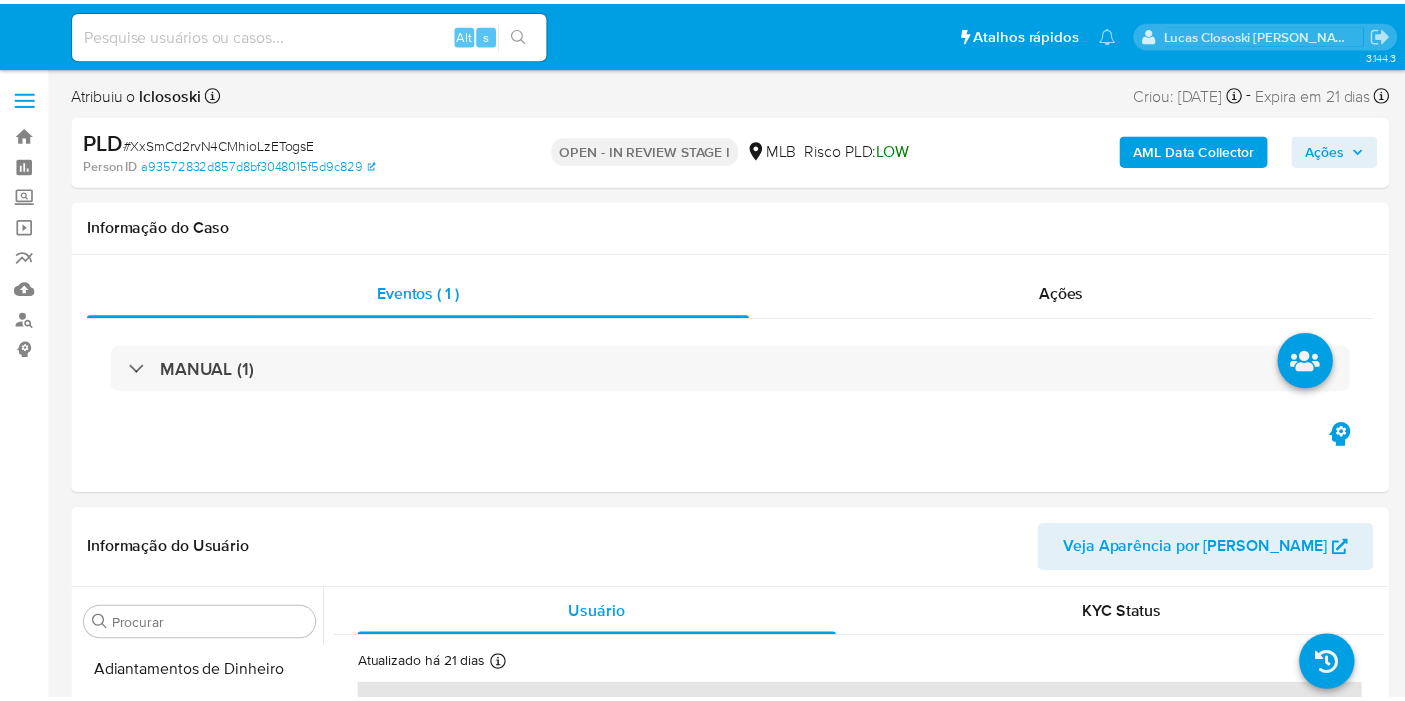 scroll, scrollTop: 0, scrollLeft: 0, axis: both 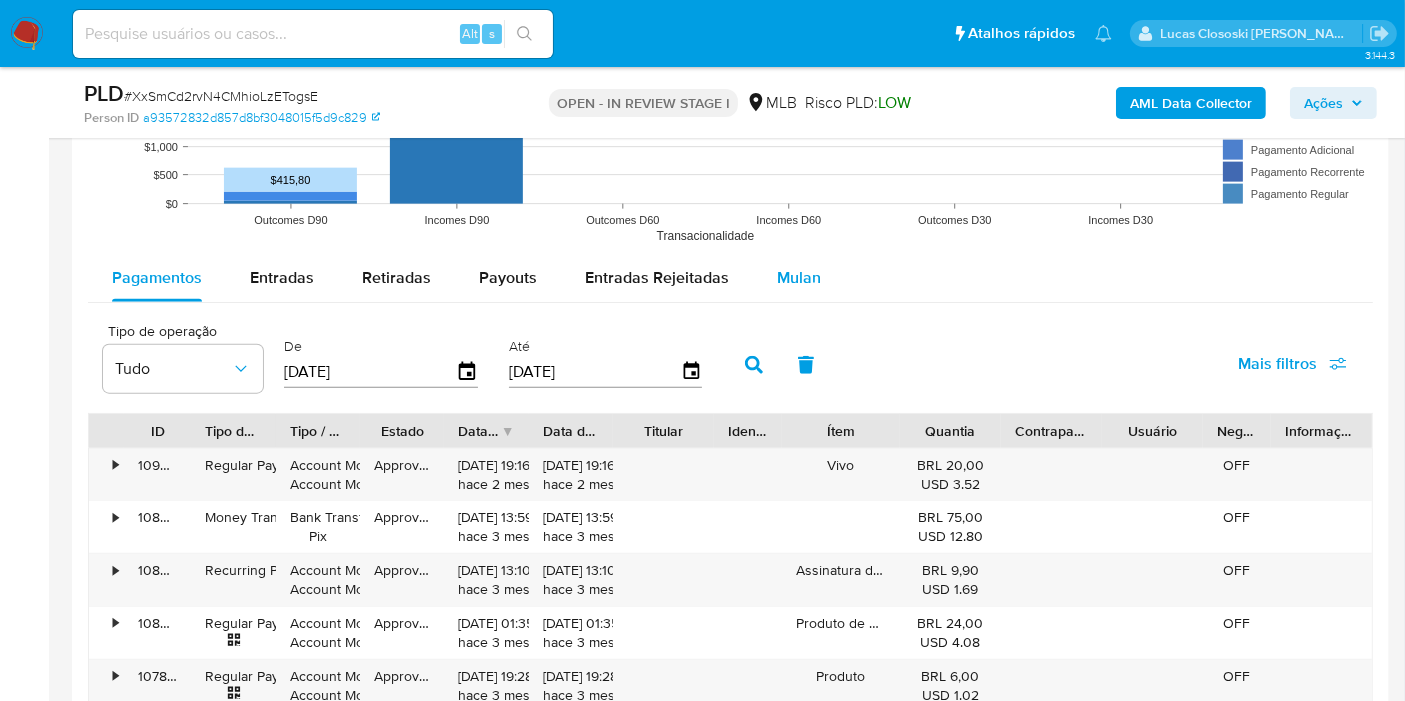 click on "Mulan" at bounding box center [799, 278] 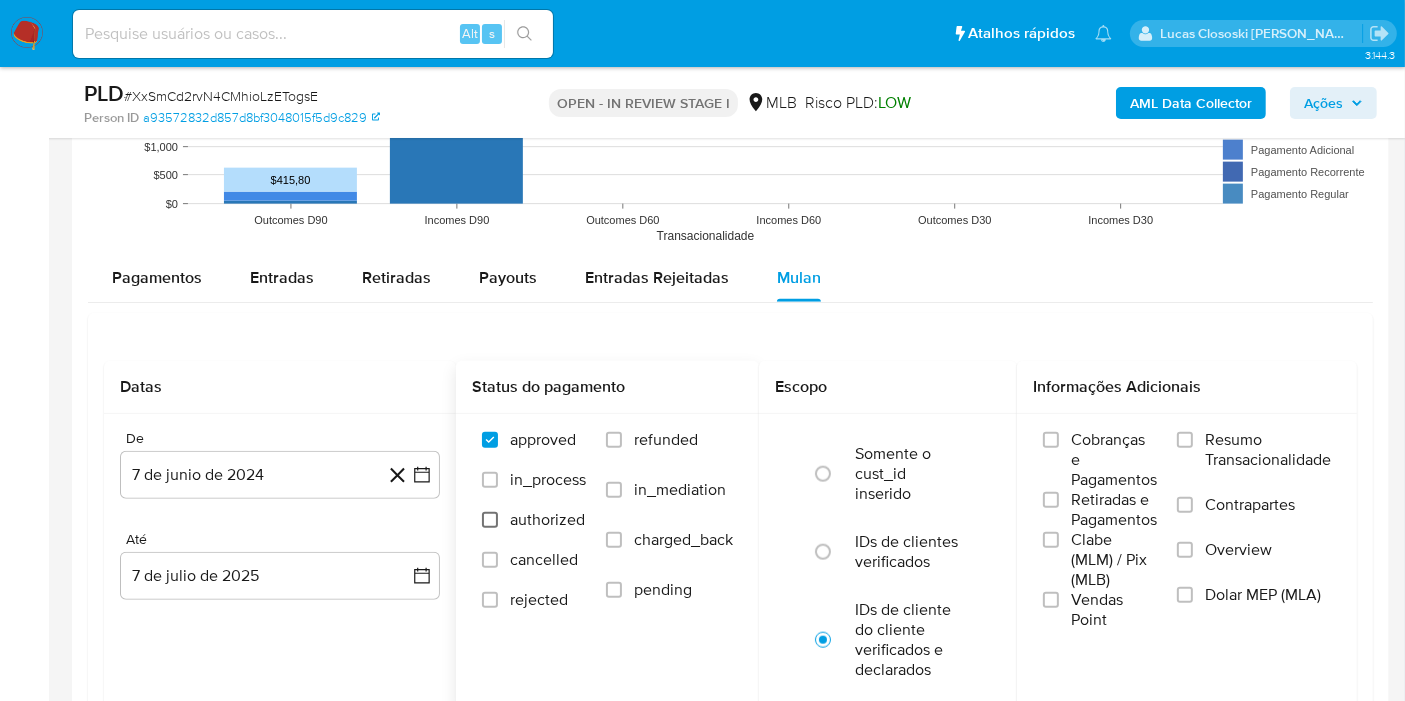 scroll, scrollTop: 2333, scrollLeft: 0, axis: vertical 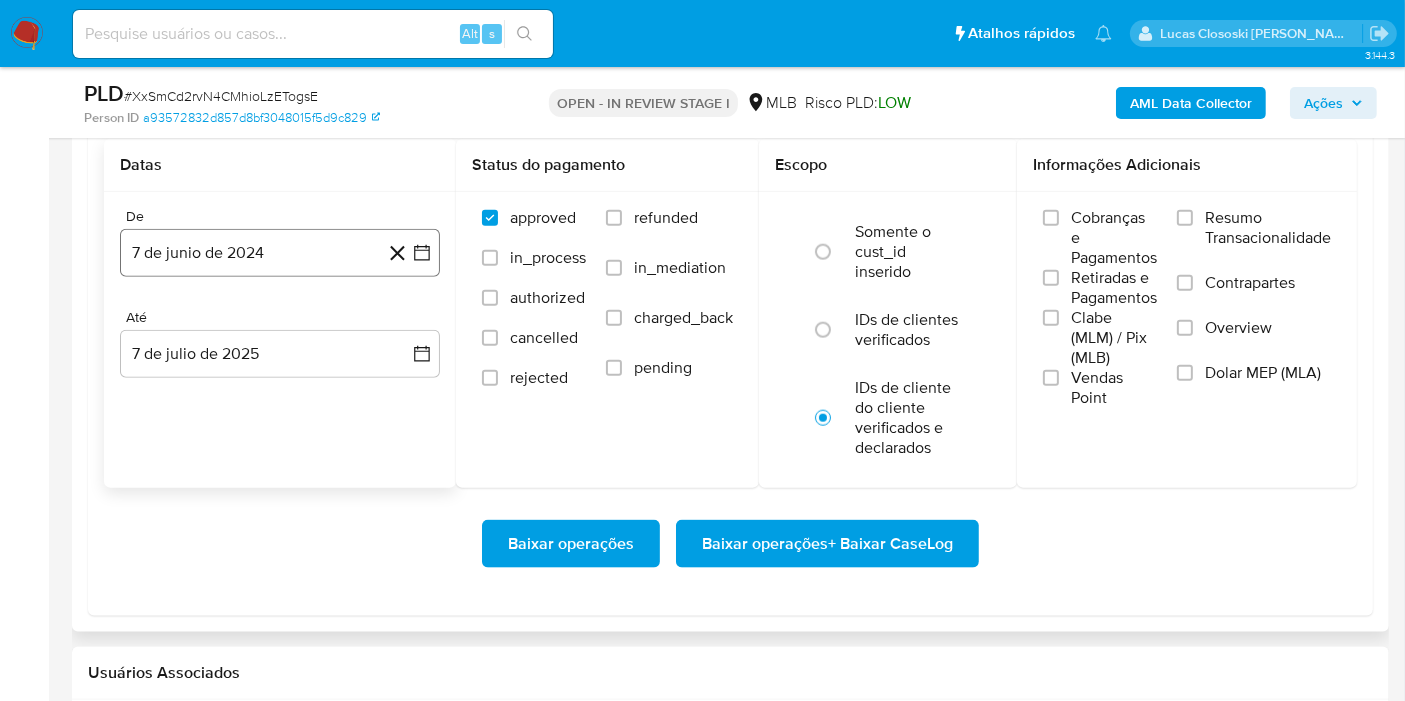click on "7 de junio de 2024" at bounding box center (280, 253) 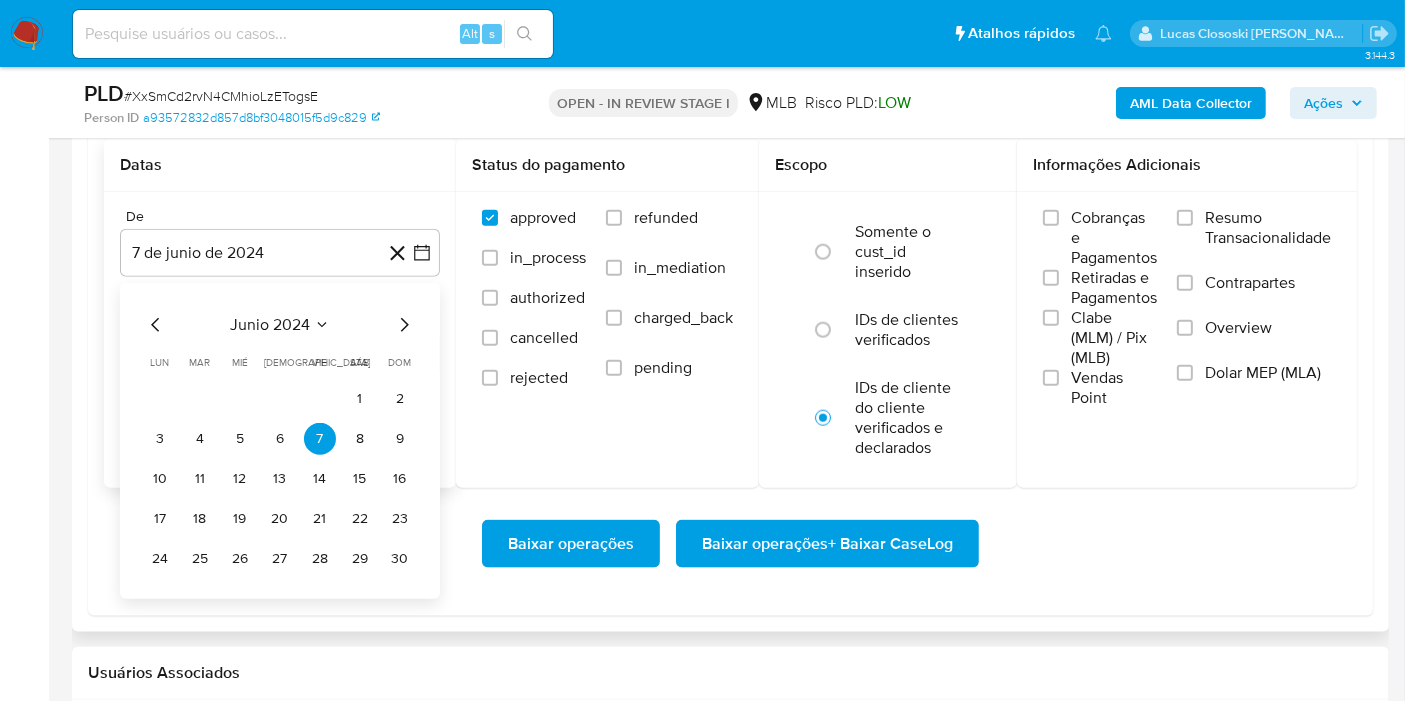 click on "junio 2024 junio 2024 lun lunes mar martes mié miércoles jue jueves vie viernes sáb sábado dom domingo 1 2 3 4 5 6 7 8 9 10 11 12 13 14 15 16 17 18 19 20 21 22 23 24 25 26 27 28 29 30" at bounding box center (280, 441) 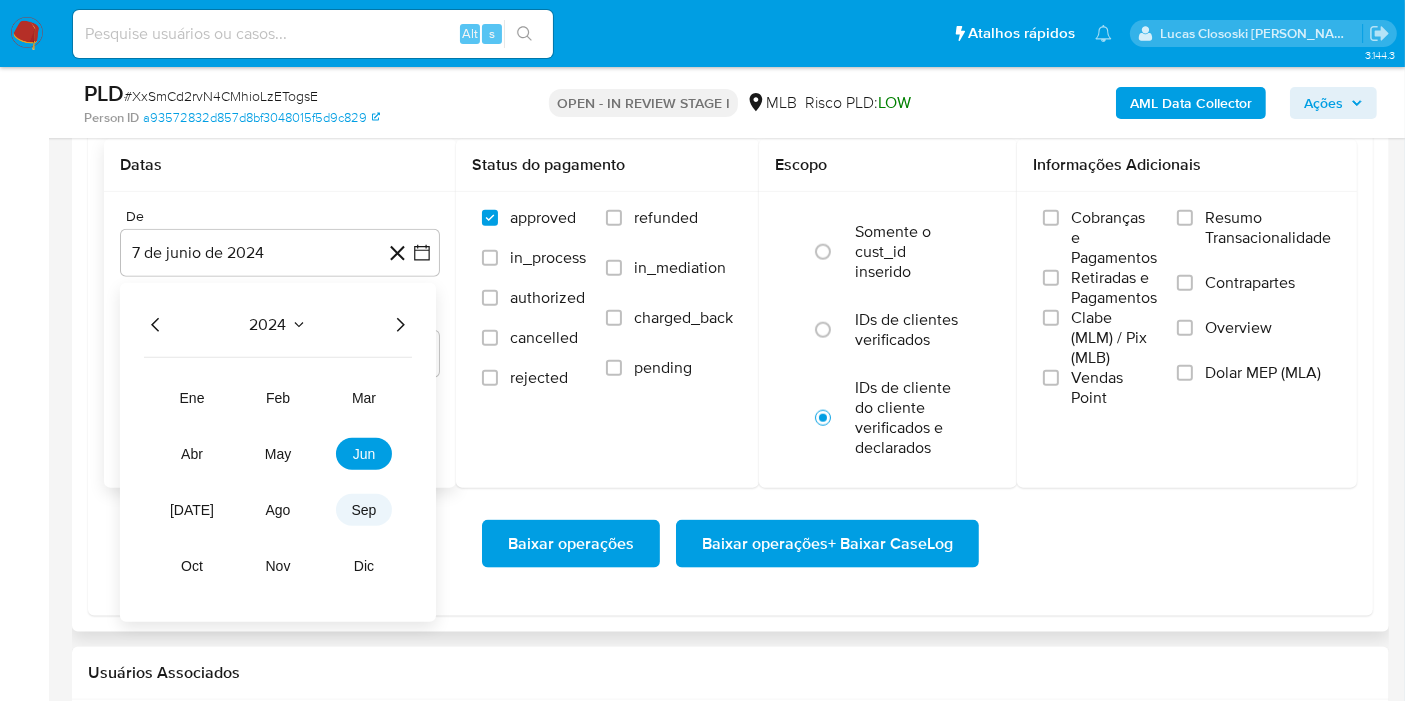 click on "sep" at bounding box center (364, 510) 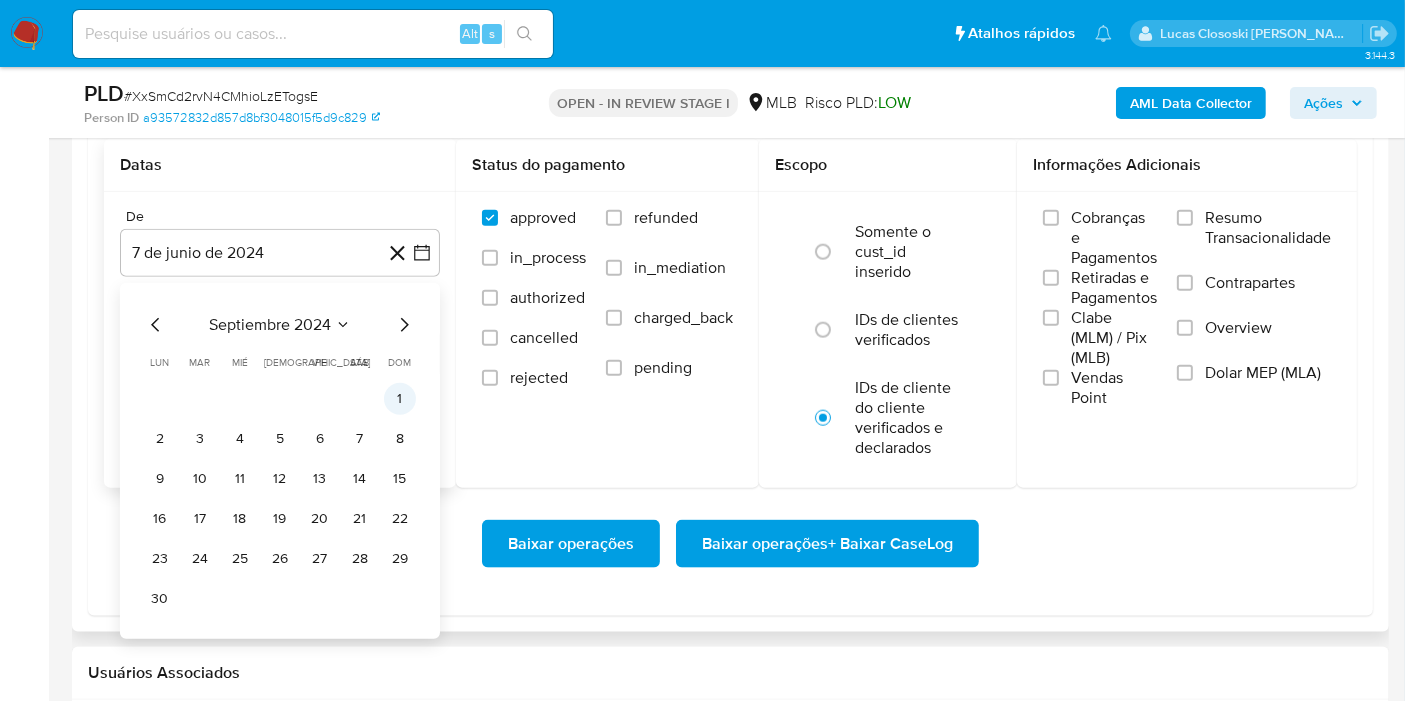 click on "1" at bounding box center (400, 399) 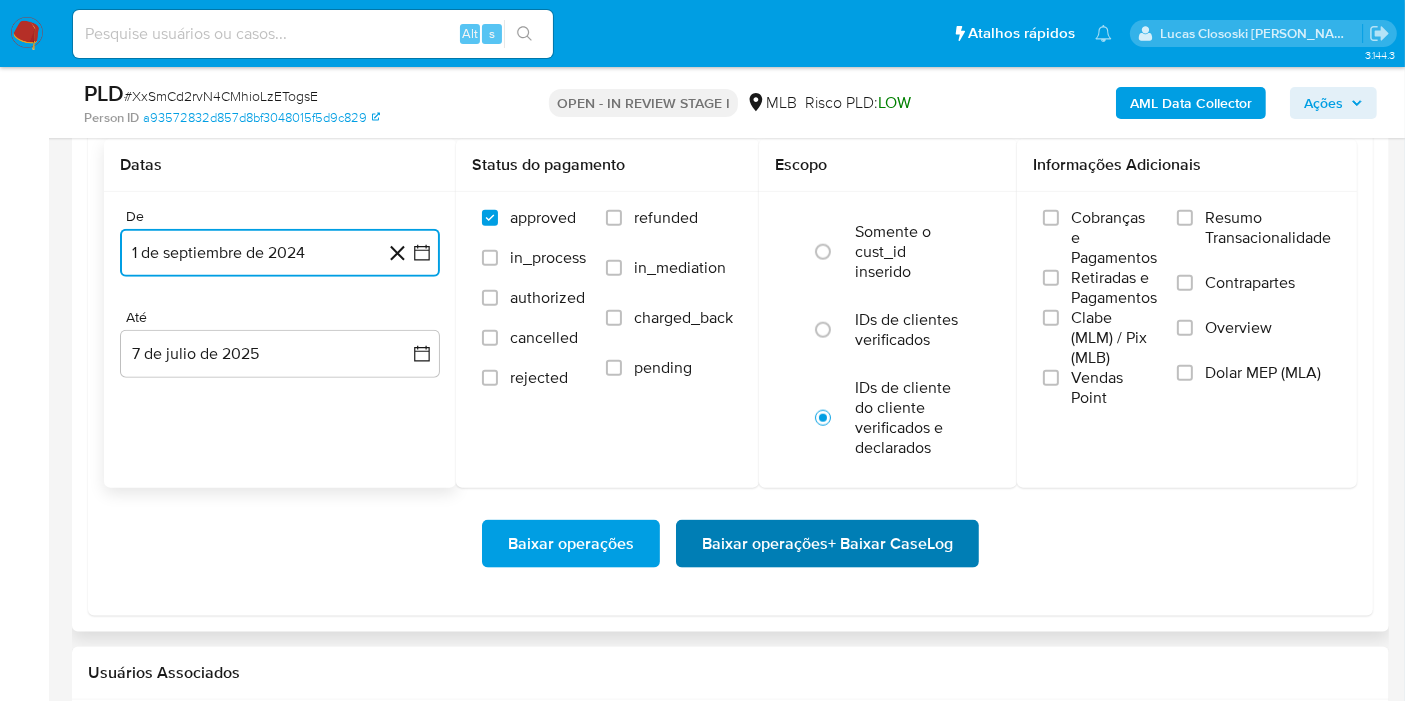 click on "Baixar operações  +   Baixar CaseLog" at bounding box center (827, 544) 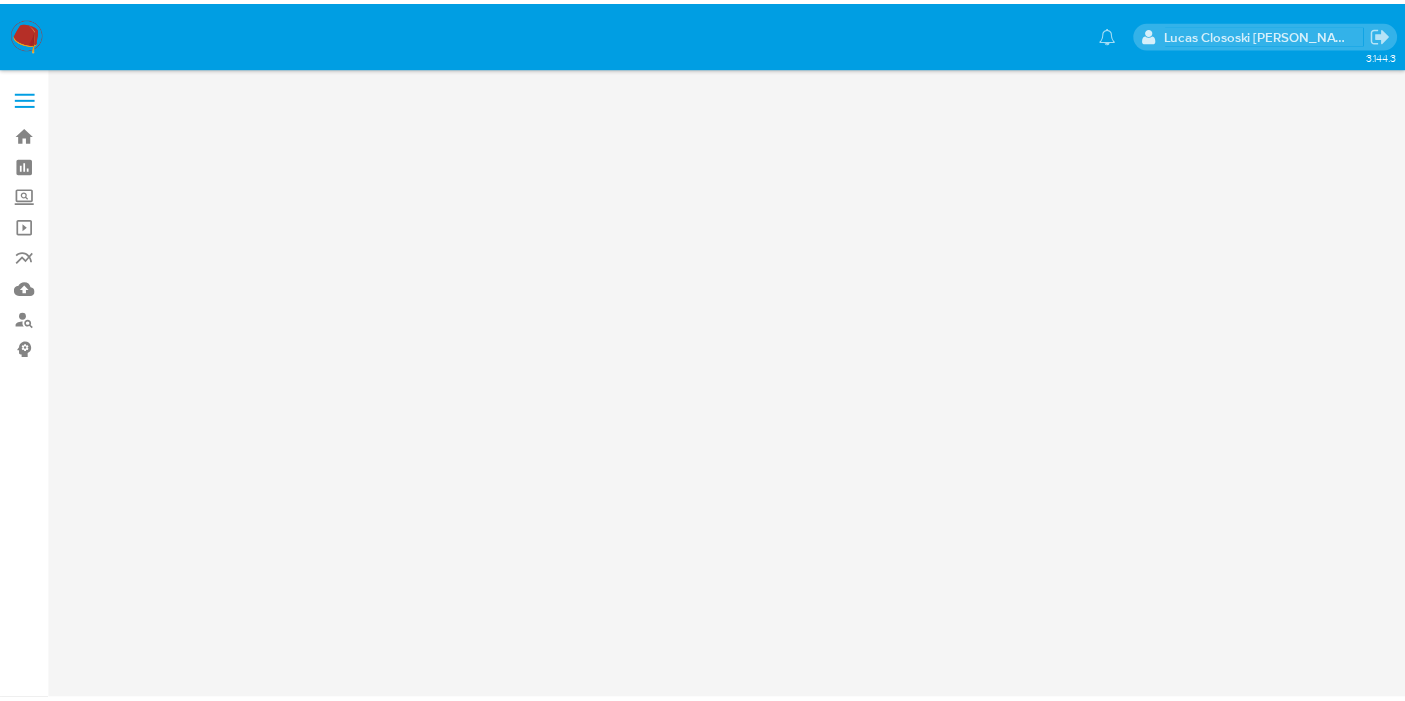 scroll, scrollTop: 0, scrollLeft: 0, axis: both 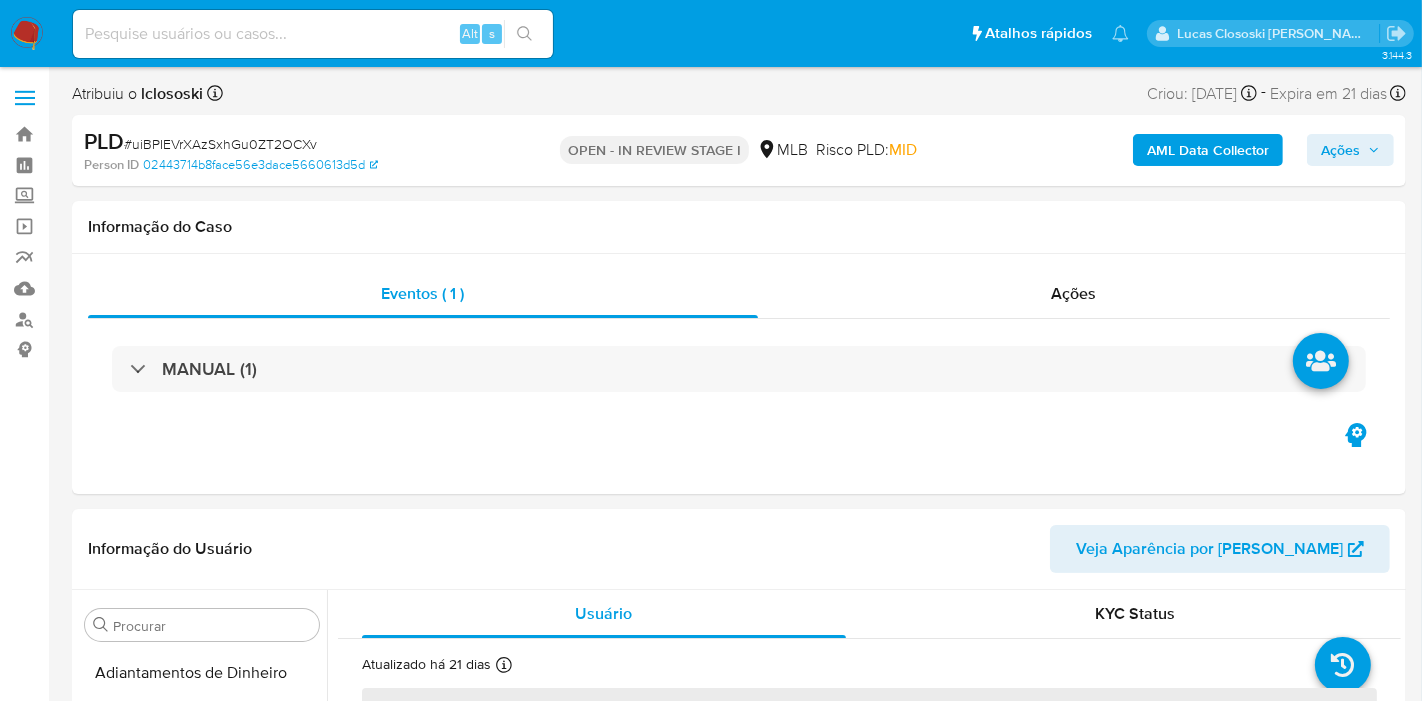 select on "10" 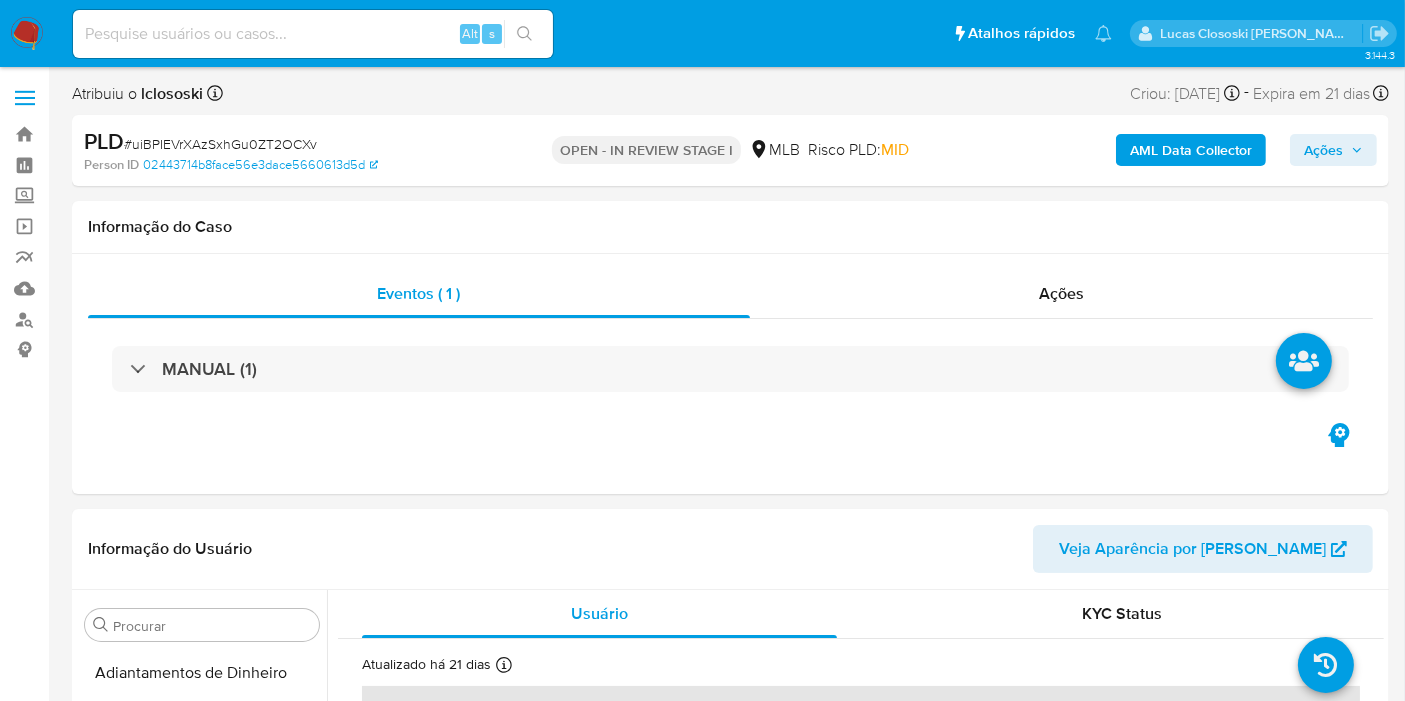 scroll, scrollTop: 844, scrollLeft: 0, axis: vertical 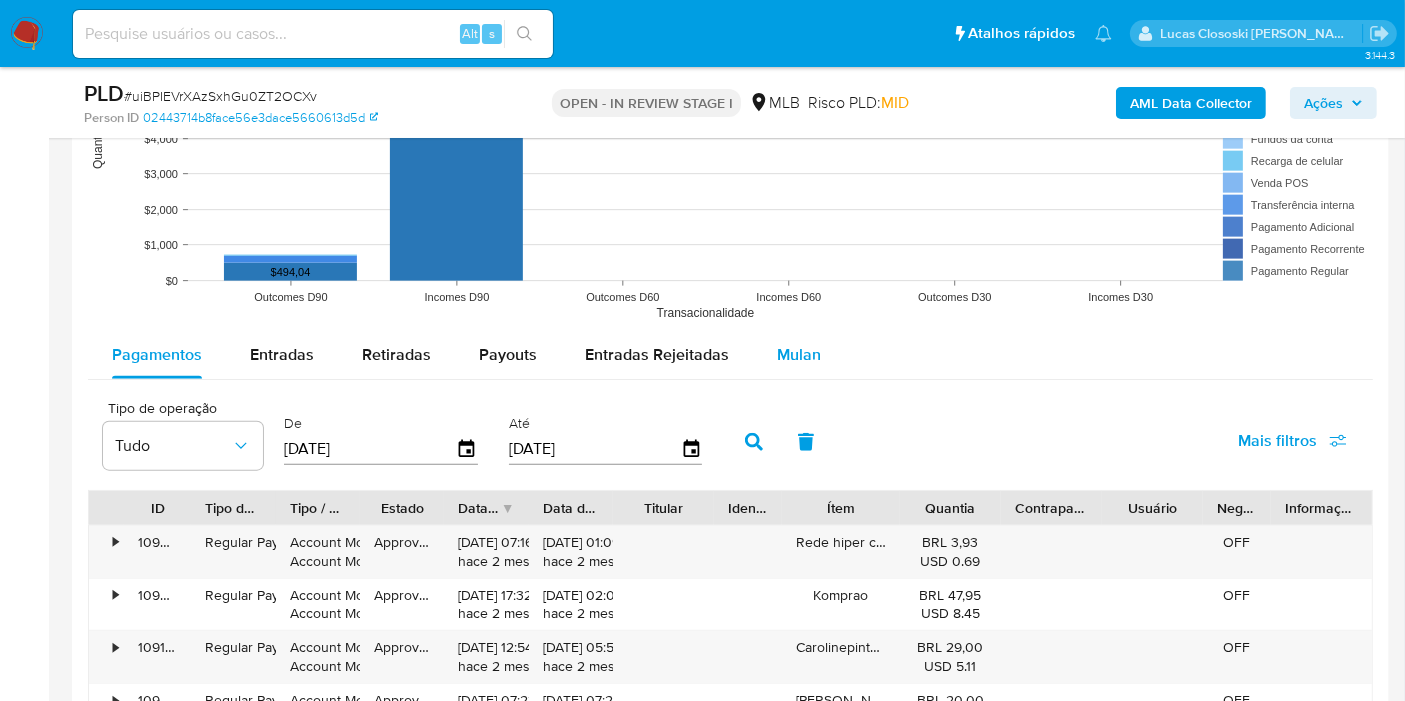 click on "Mulan" at bounding box center [799, 355] 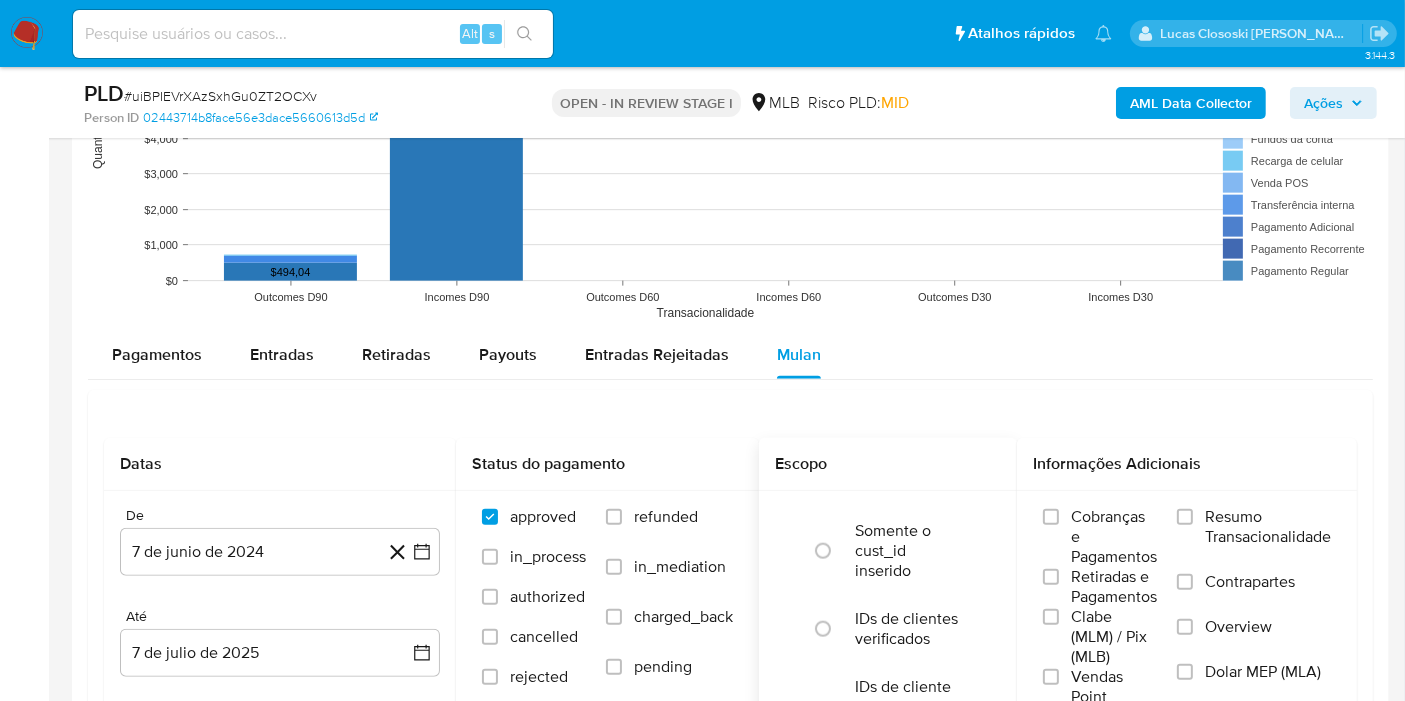 scroll, scrollTop: 2111, scrollLeft: 0, axis: vertical 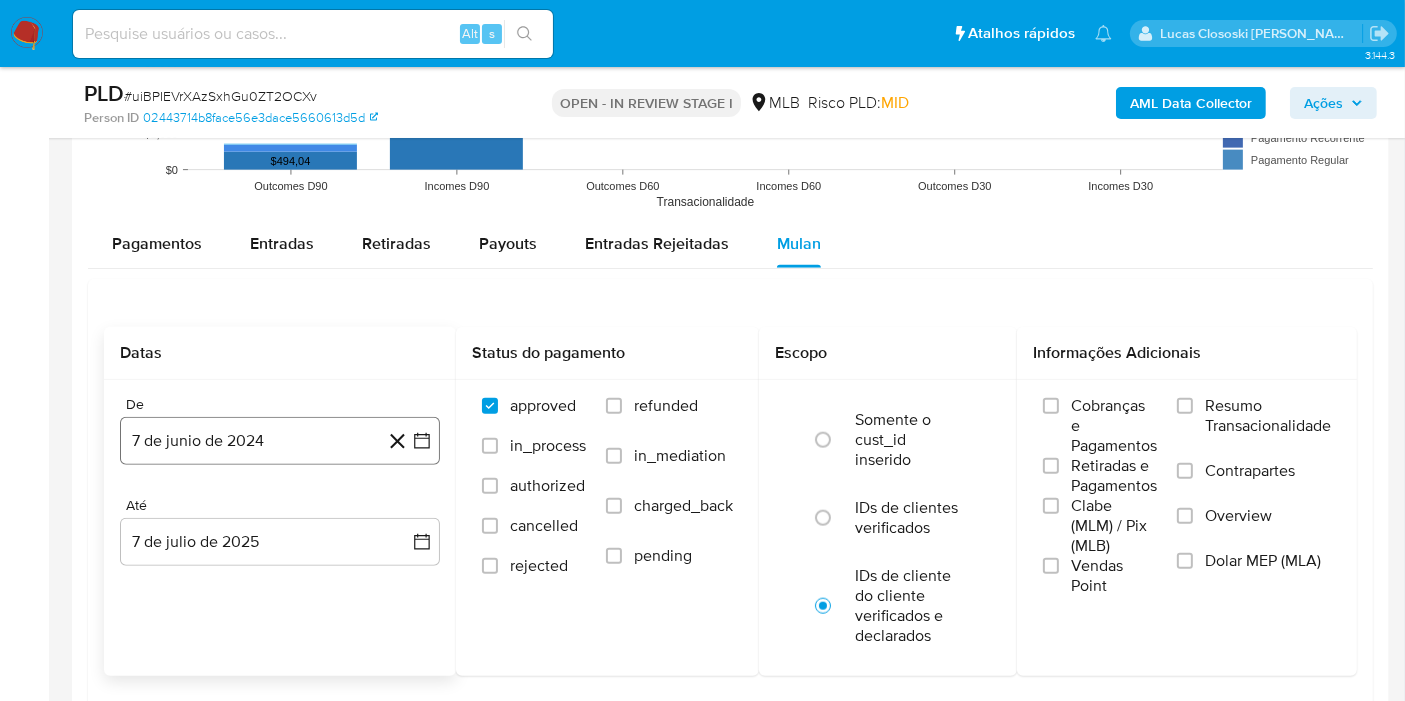click 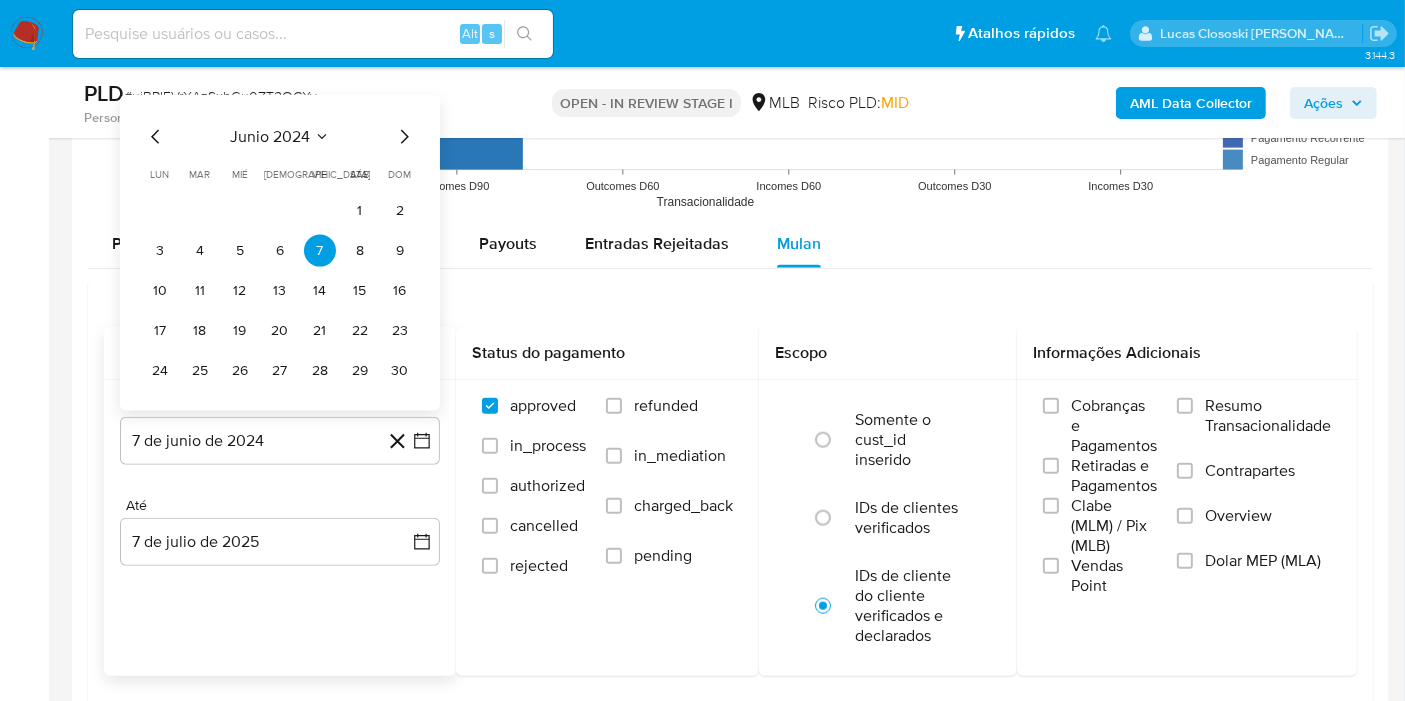 click on "junio 2024" at bounding box center [270, 137] 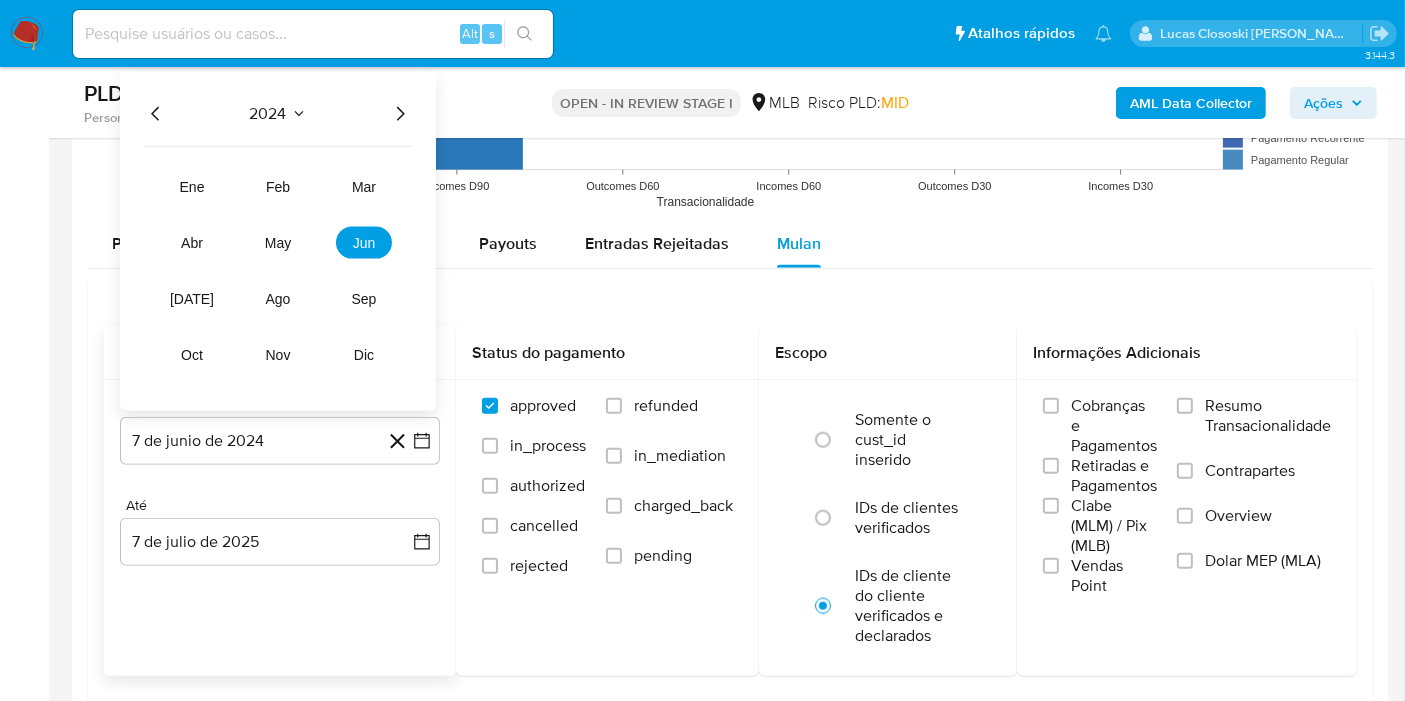 click 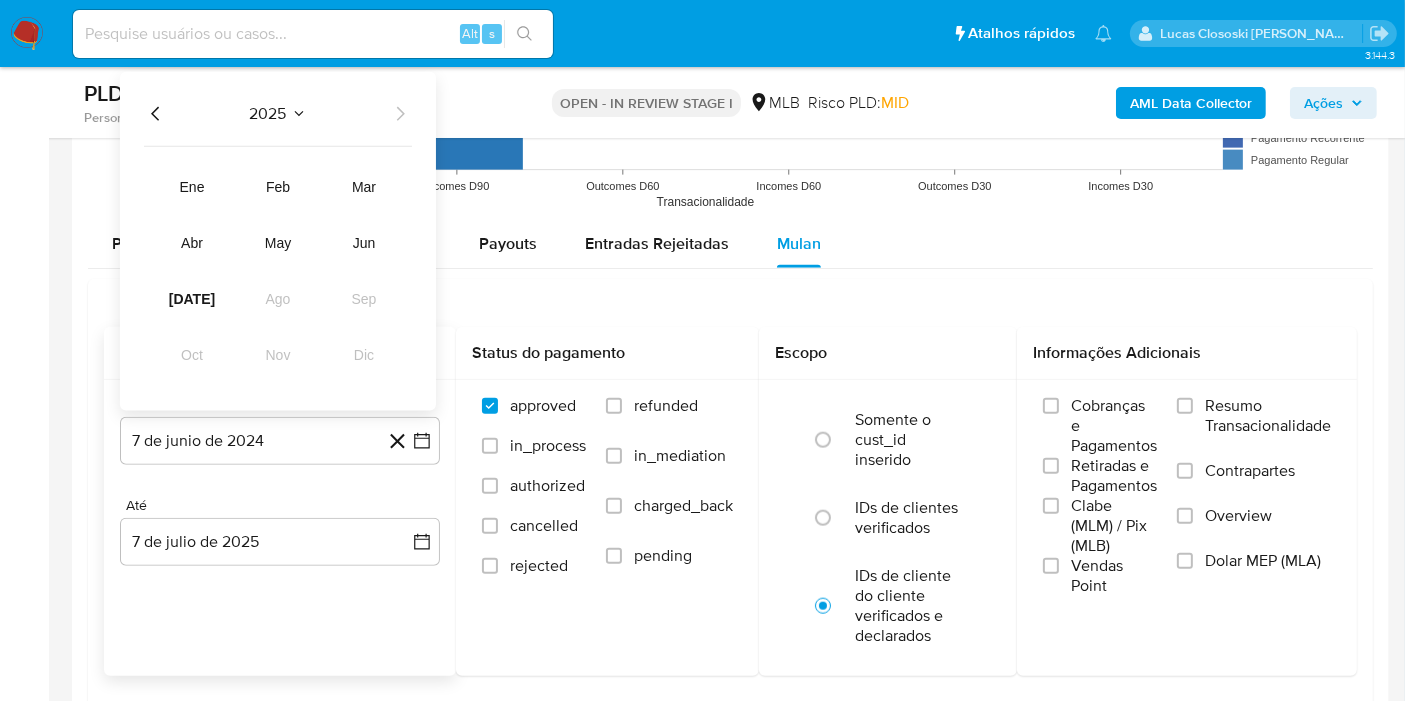 click 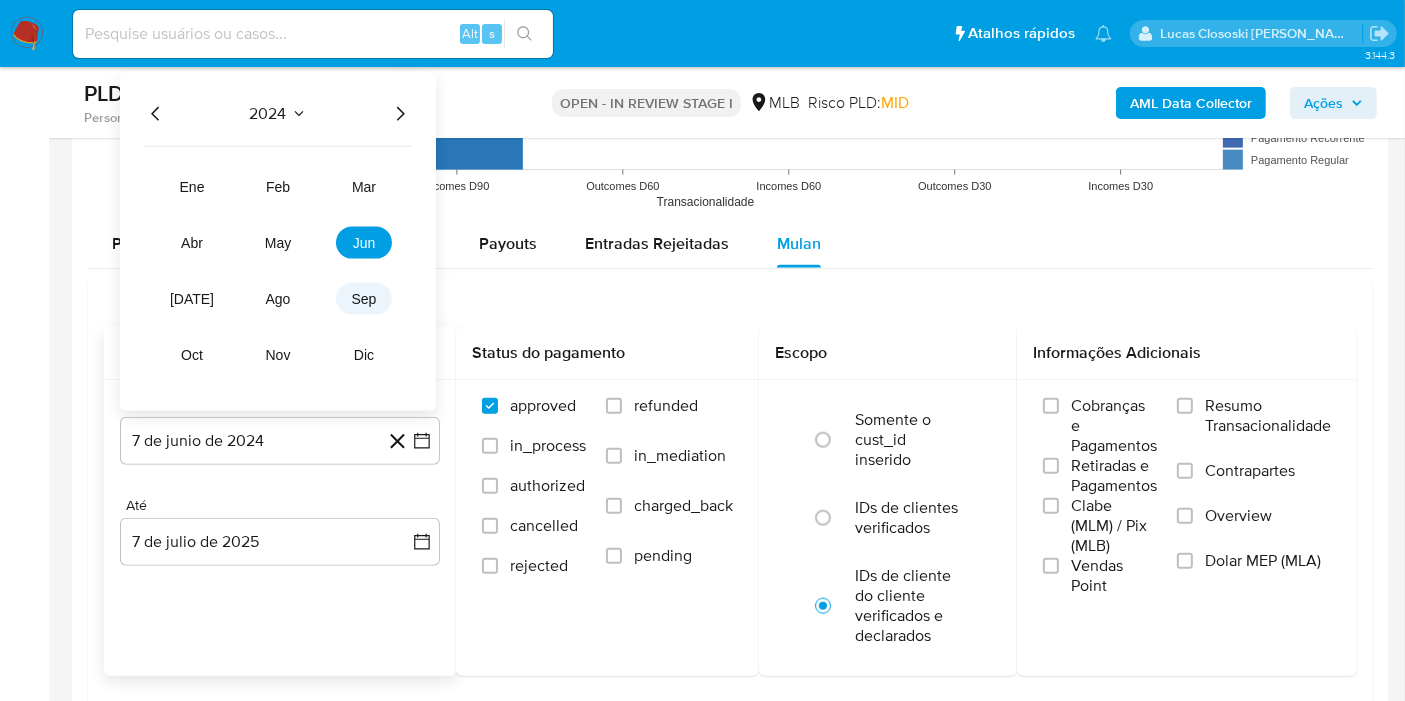 click on "sep" at bounding box center (364, 299) 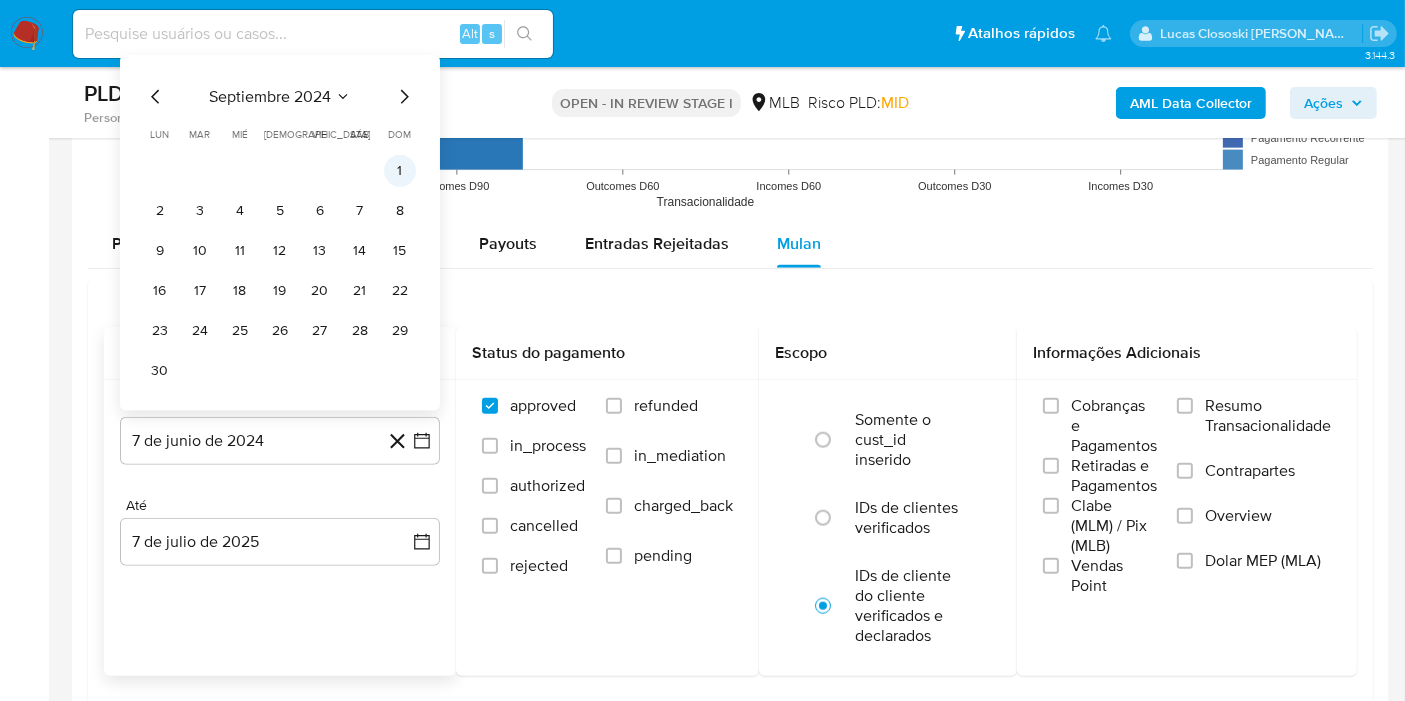 click on "1" at bounding box center (400, 171) 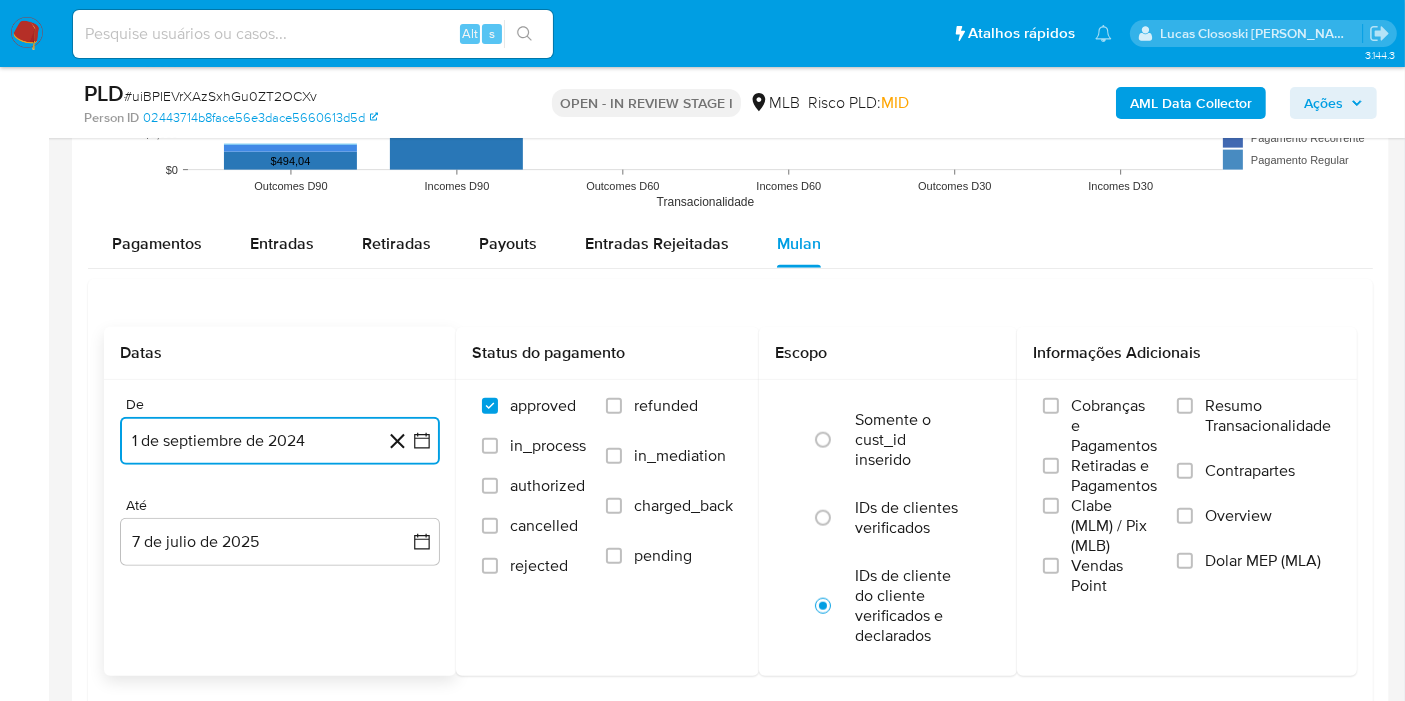 scroll, scrollTop: 2333, scrollLeft: 0, axis: vertical 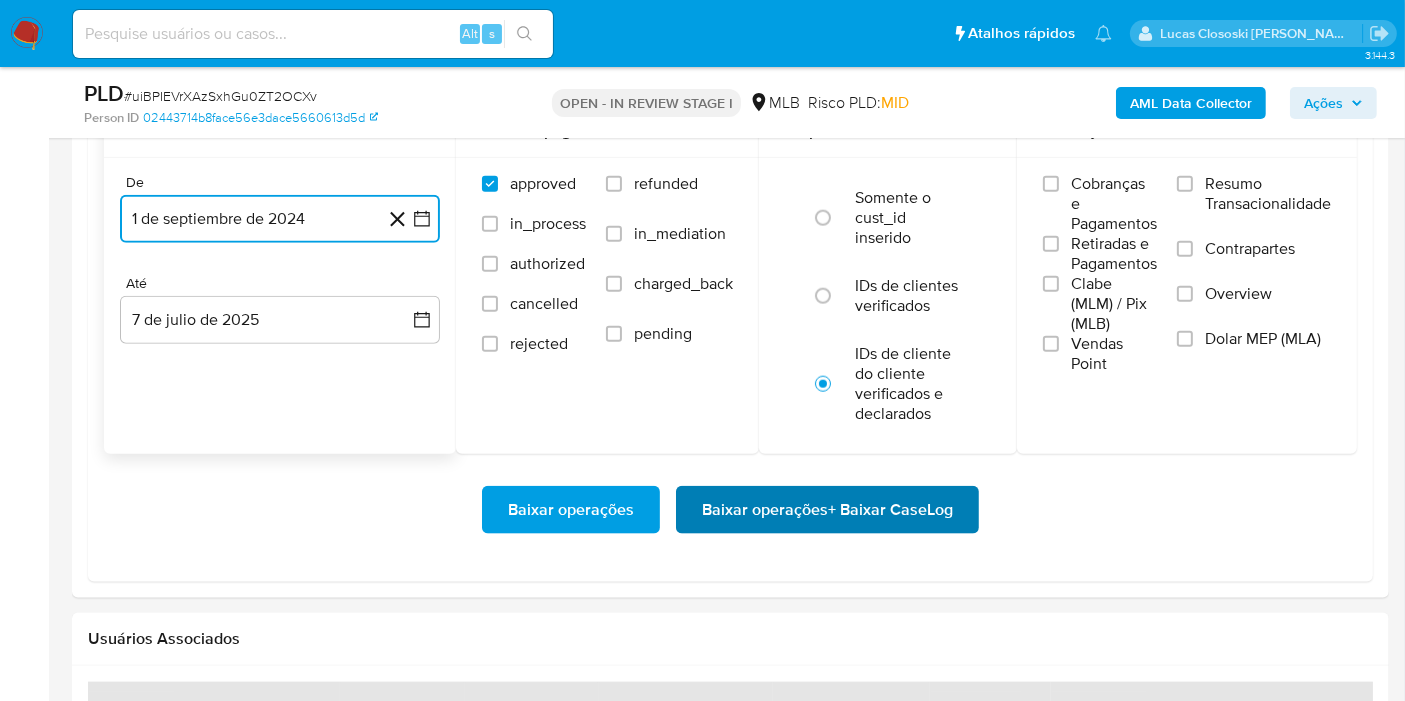 click on "Baixar operações  +   Baixar CaseLog" at bounding box center (827, 510) 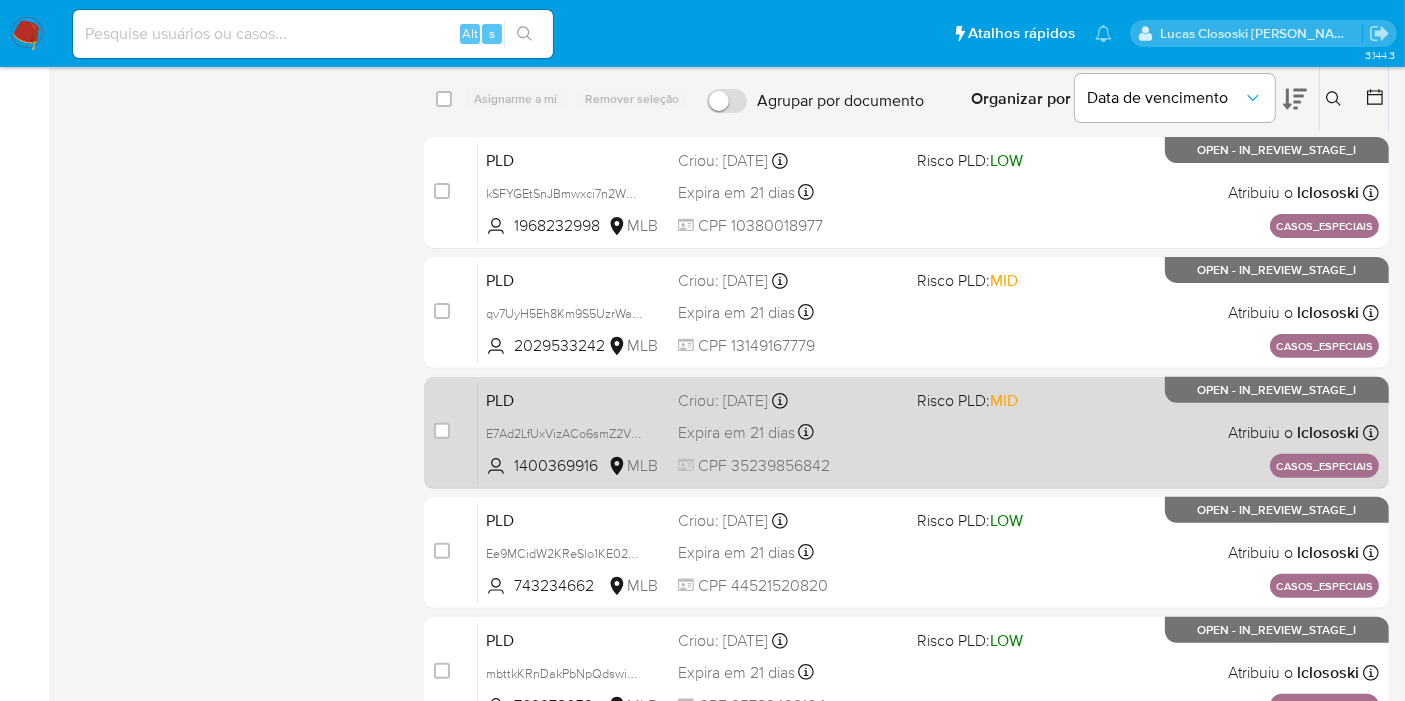 scroll, scrollTop: 722, scrollLeft: 0, axis: vertical 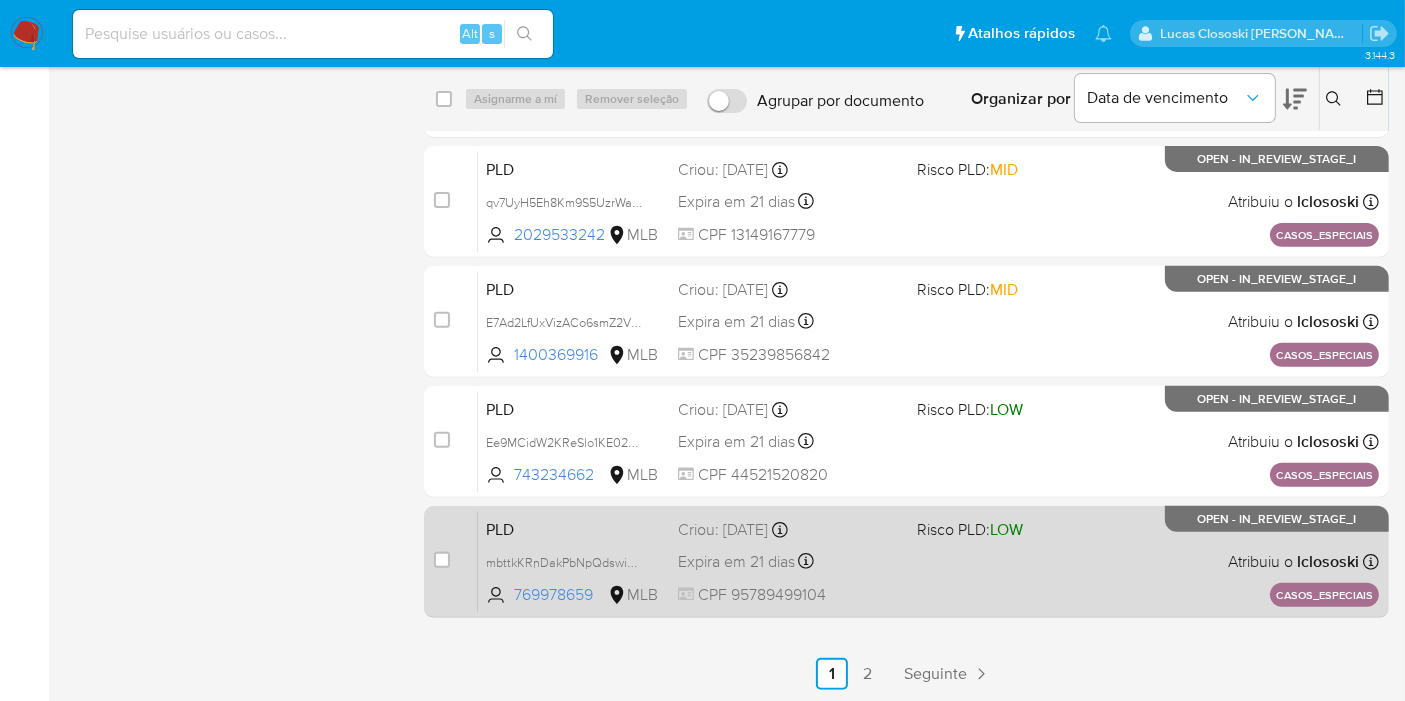 click on "PLD mbttkKRnDakPbNpQdswiWPUz 769978659 MLB Risco PLD:  LOW Criou: 13/06/2025   Criou: 13/06/2025 19:06:14 Expira em 21 dias   Expira em 28/07/2025 19:06:15 CPF   95789499104 Atribuiu o   lclososki   Asignado el: 13/06/2025 19:06:14 CASOS_ESPECIAIS OPEN - IN_REVIEW_STAGE_I" at bounding box center (928, 561) 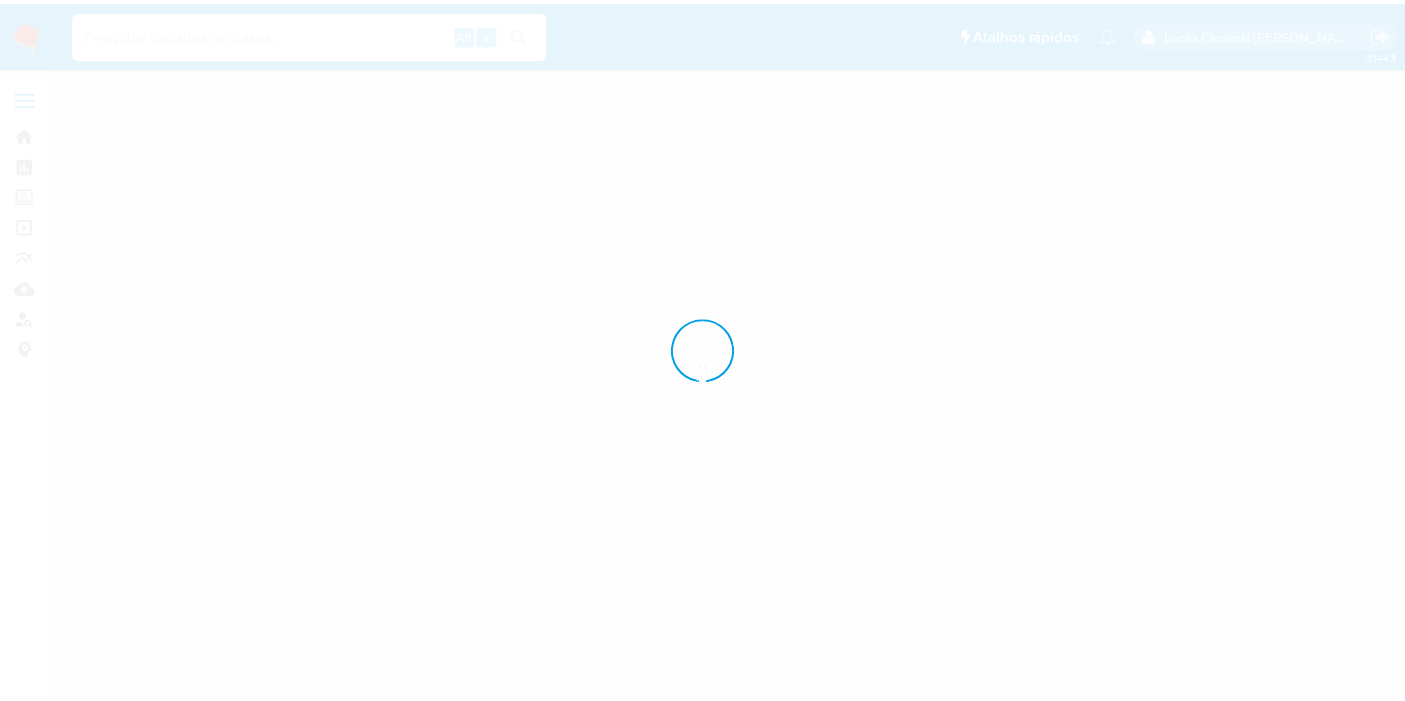 scroll, scrollTop: 0, scrollLeft: 0, axis: both 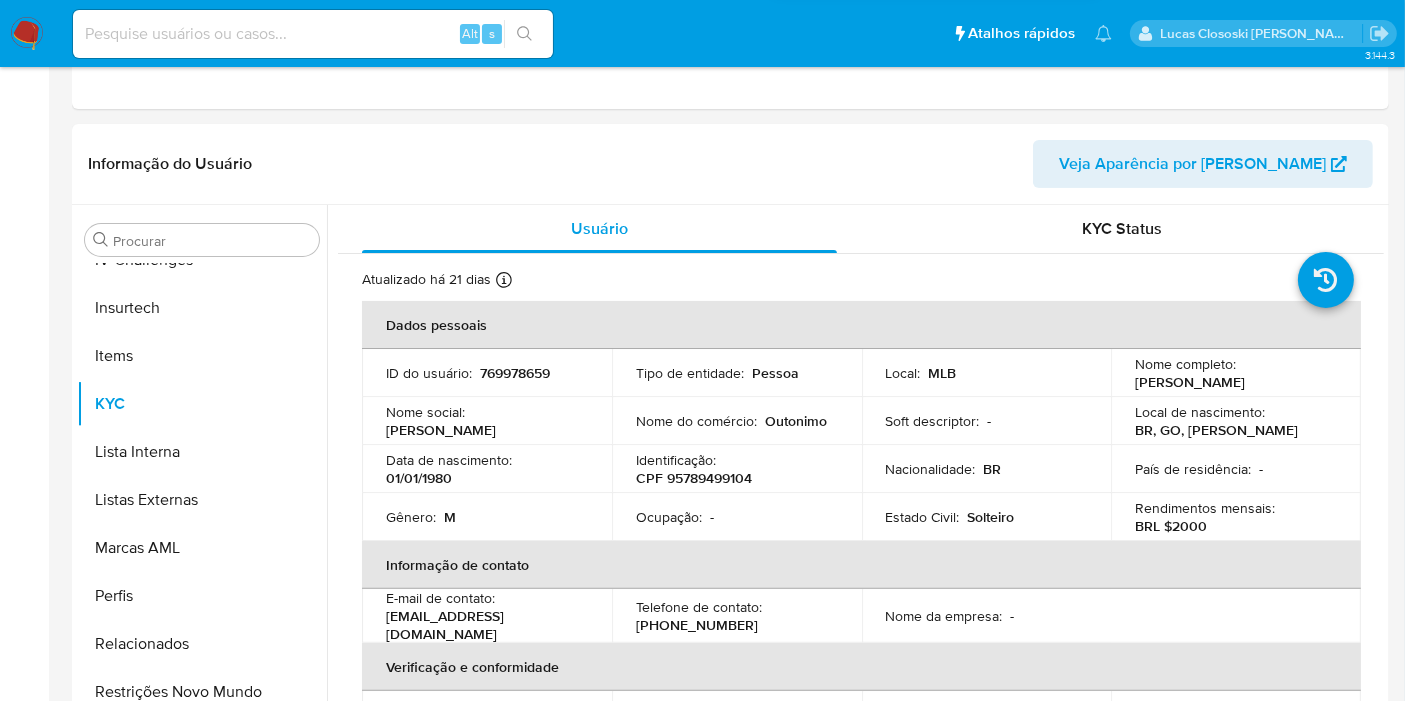 select on "10" 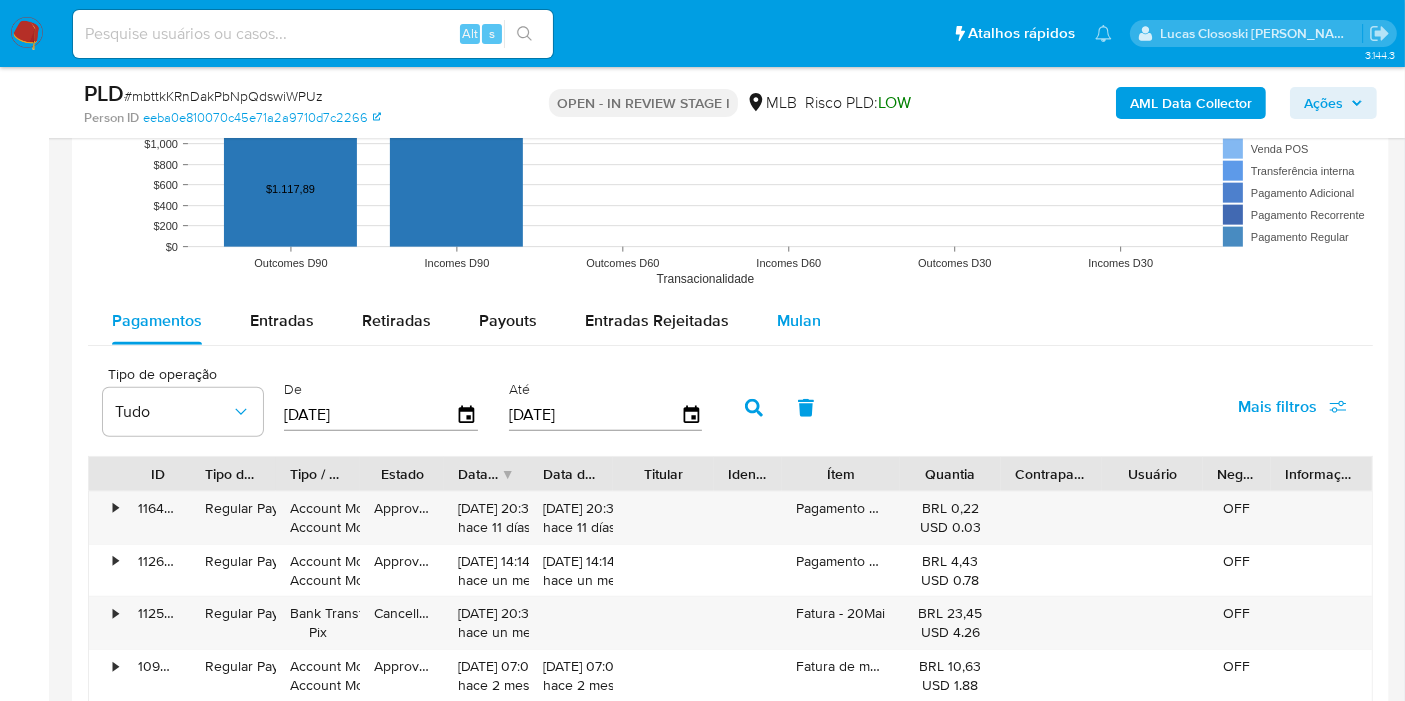click on "Mulan" at bounding box center (799, 320) 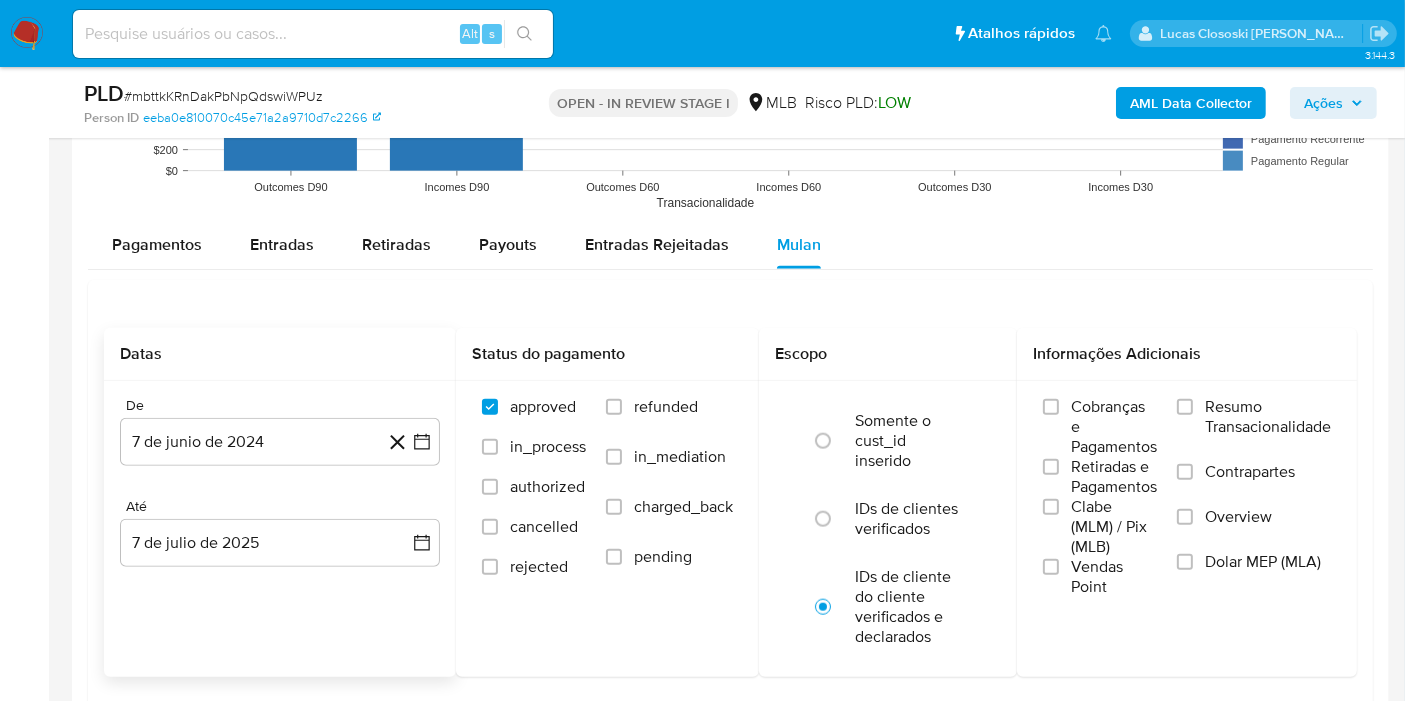 scroll, scrollTop: 2111, scrollLeft: 0, axis: vertical 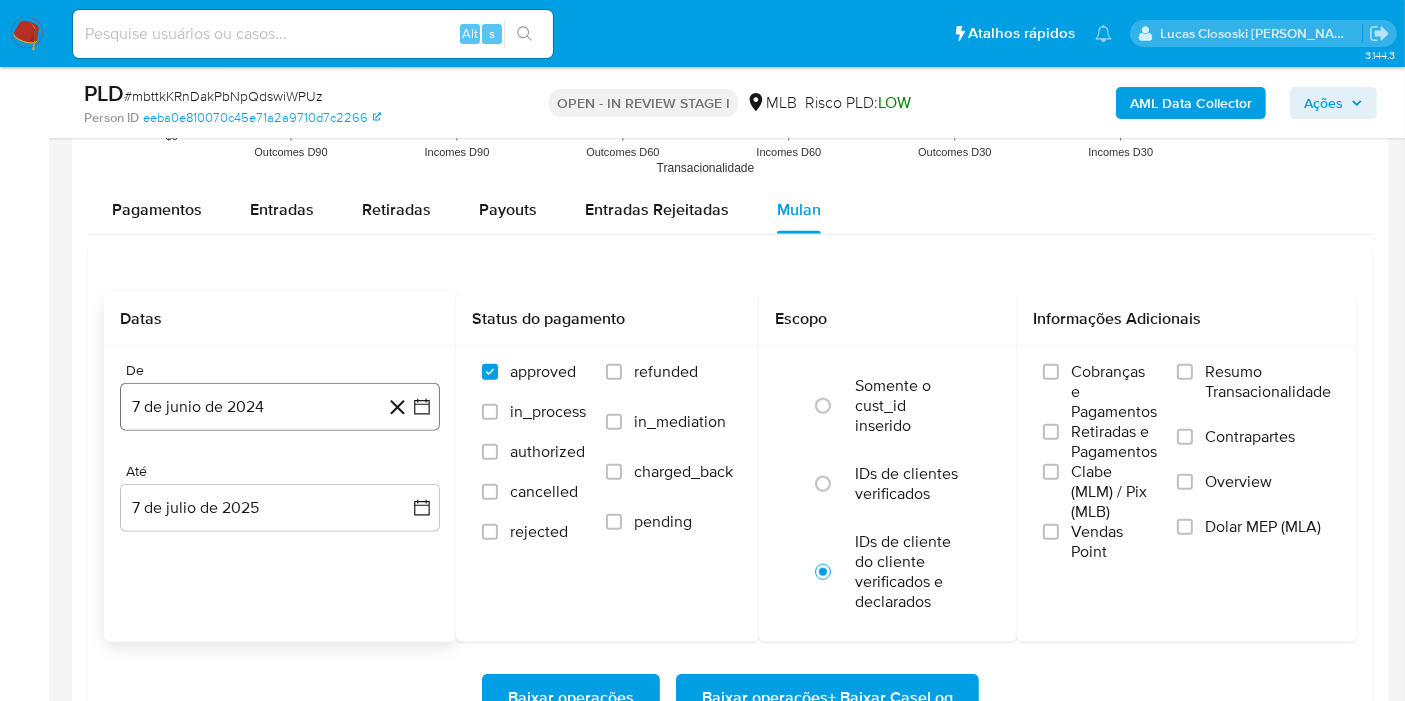 click 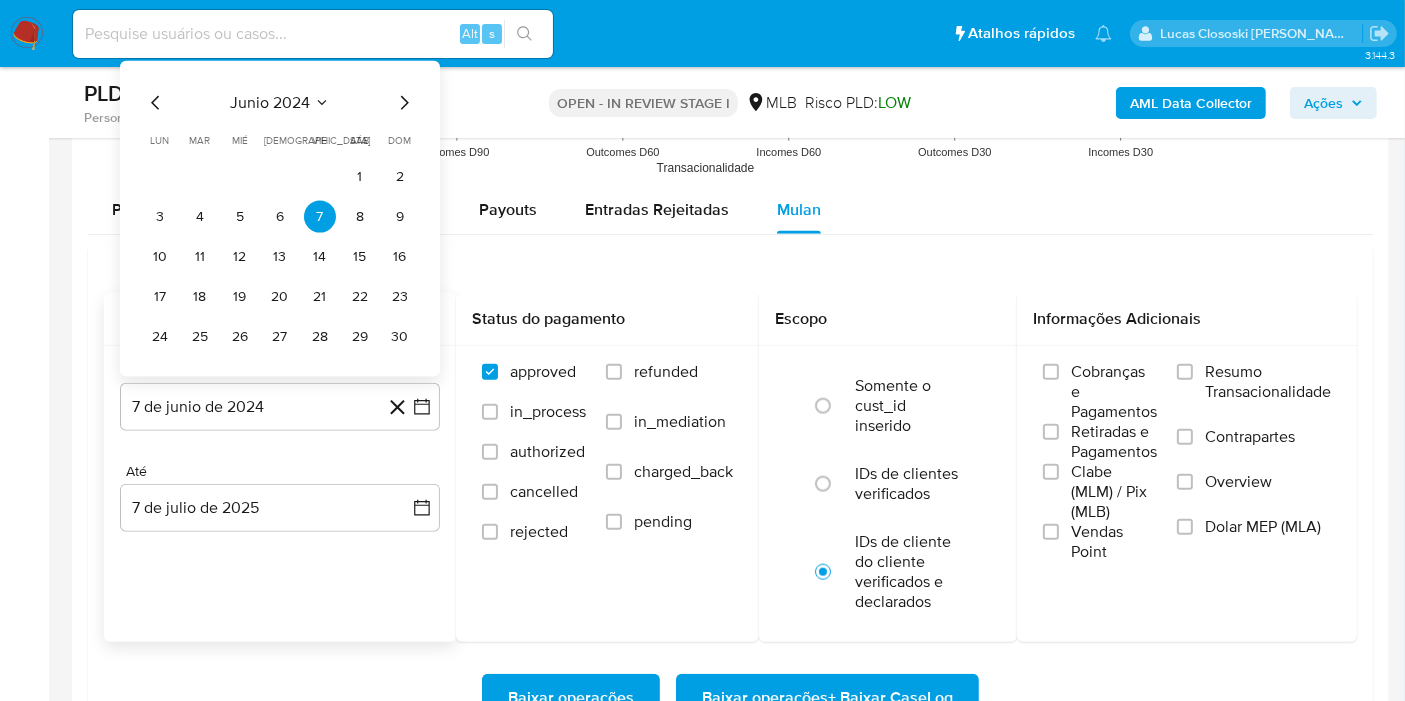 click on "junio 2024" at bounding box center (270, 103) 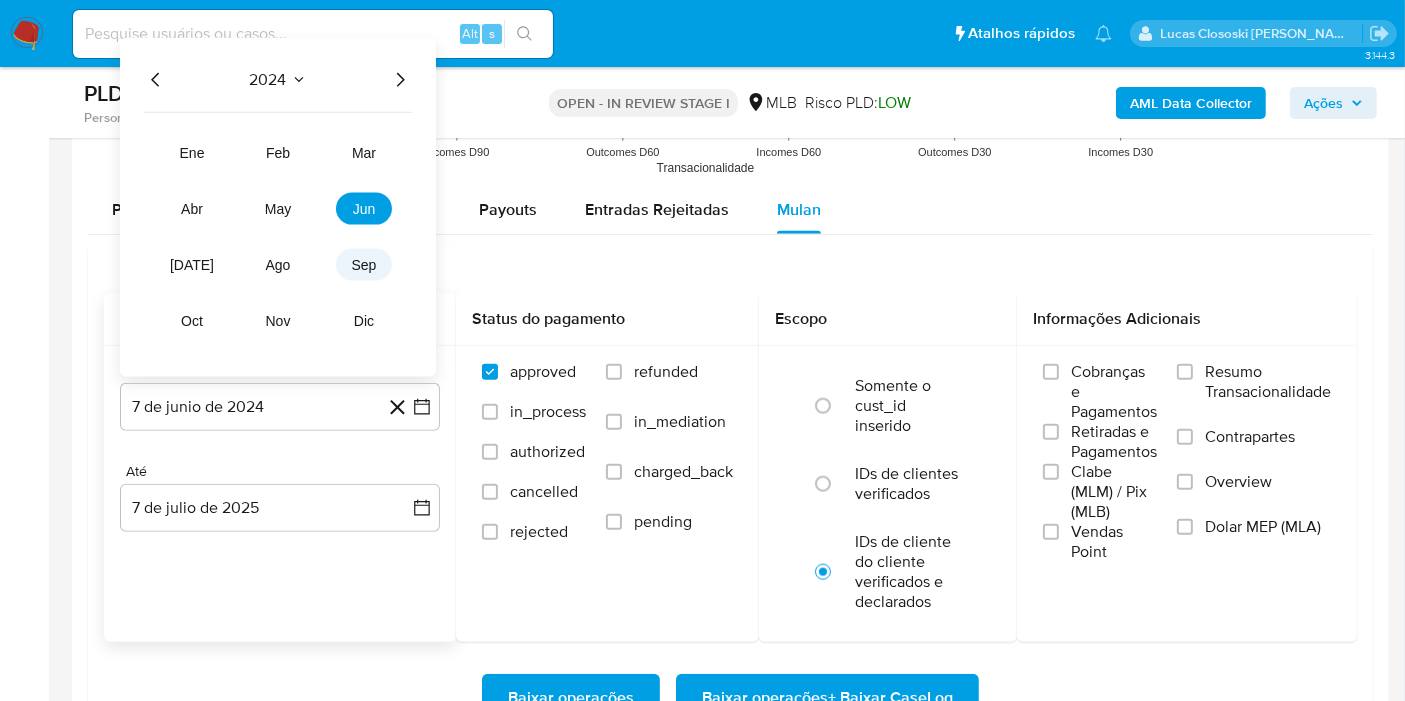 click on "sep" at bounding box center (364, 265) 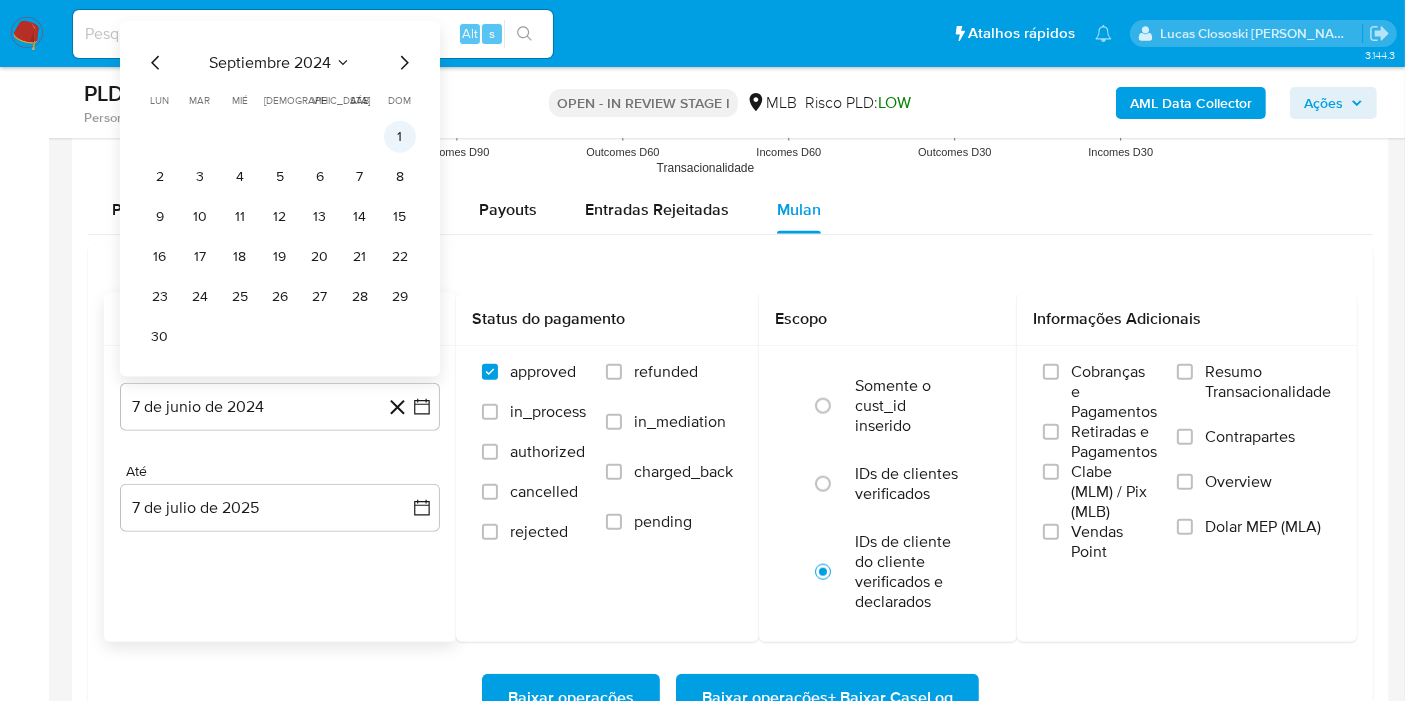 click on "1" at bounding box center [400, 137] 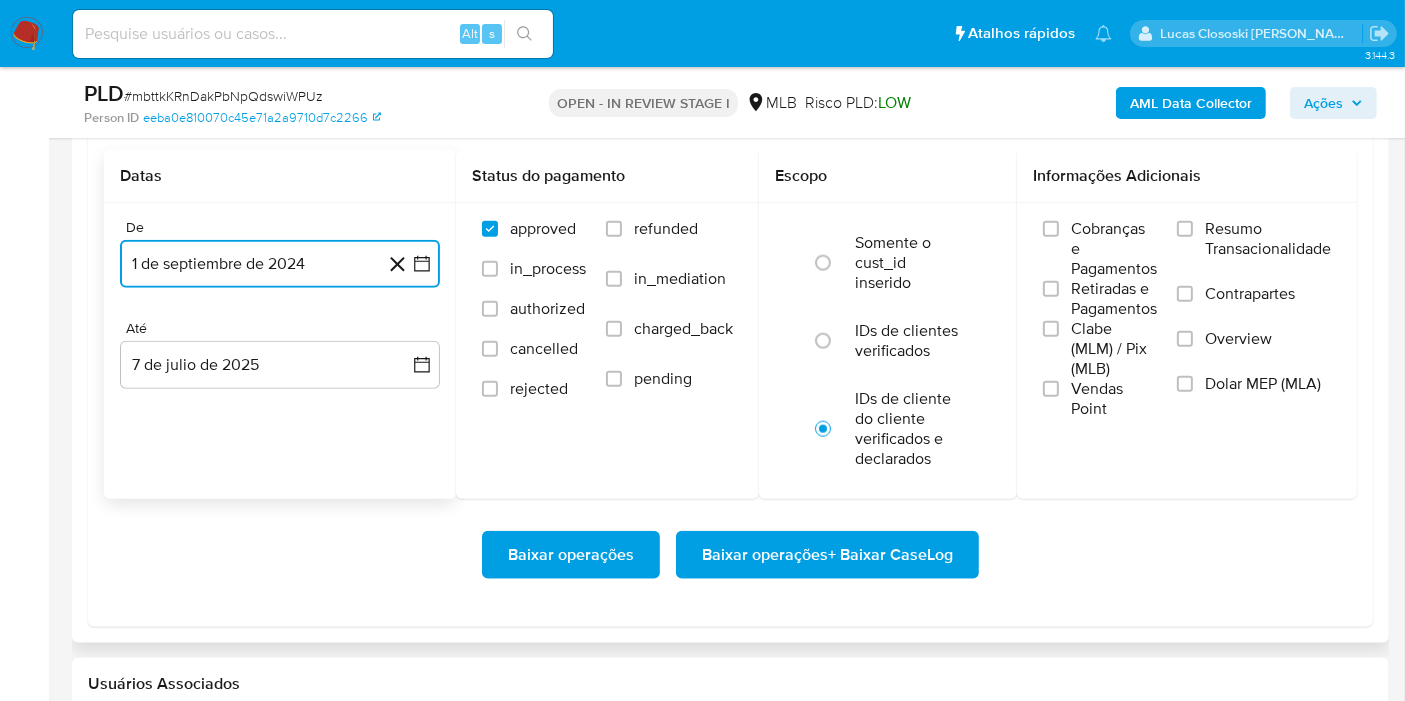 scroll, scrollTop: 2333, scrollLeft: 0, axis: vertical 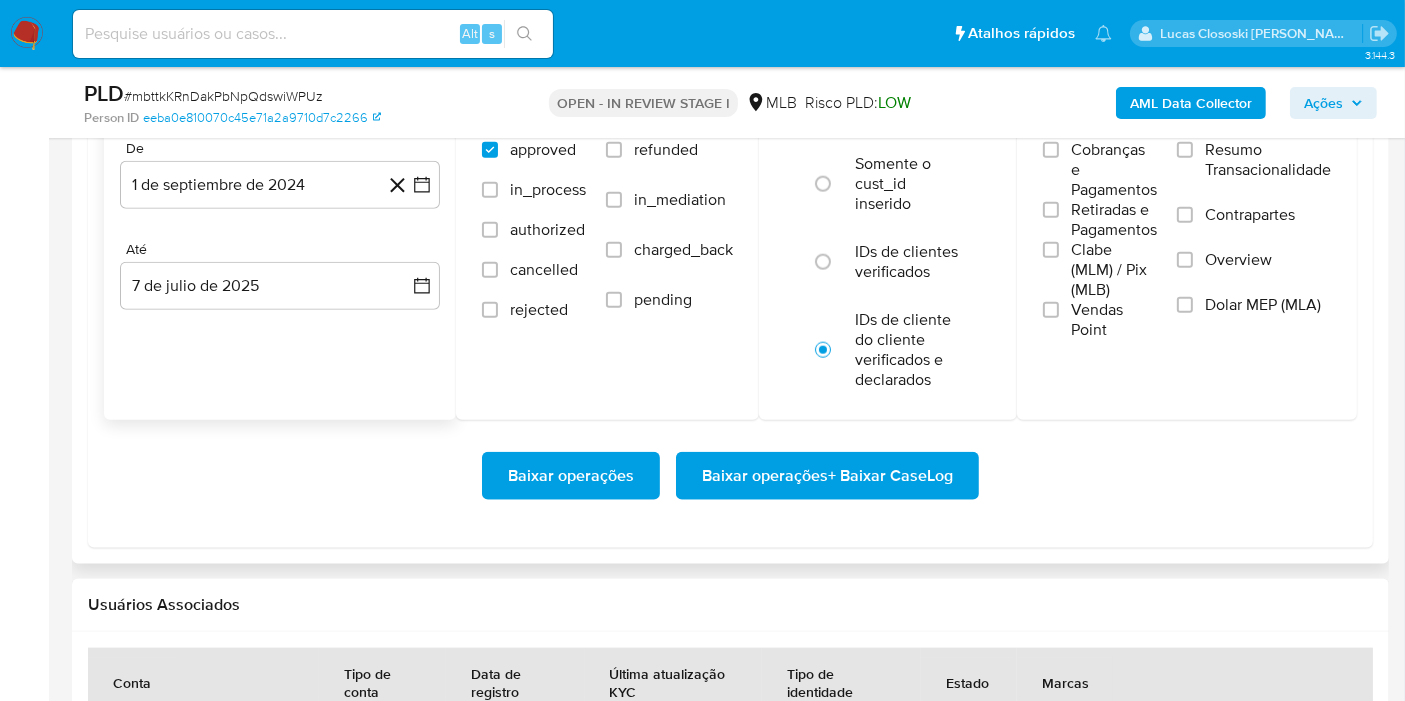 click on "Baixar operações Baixar operações  +   Baixar CaseLog" at bounding box center (730, 476) 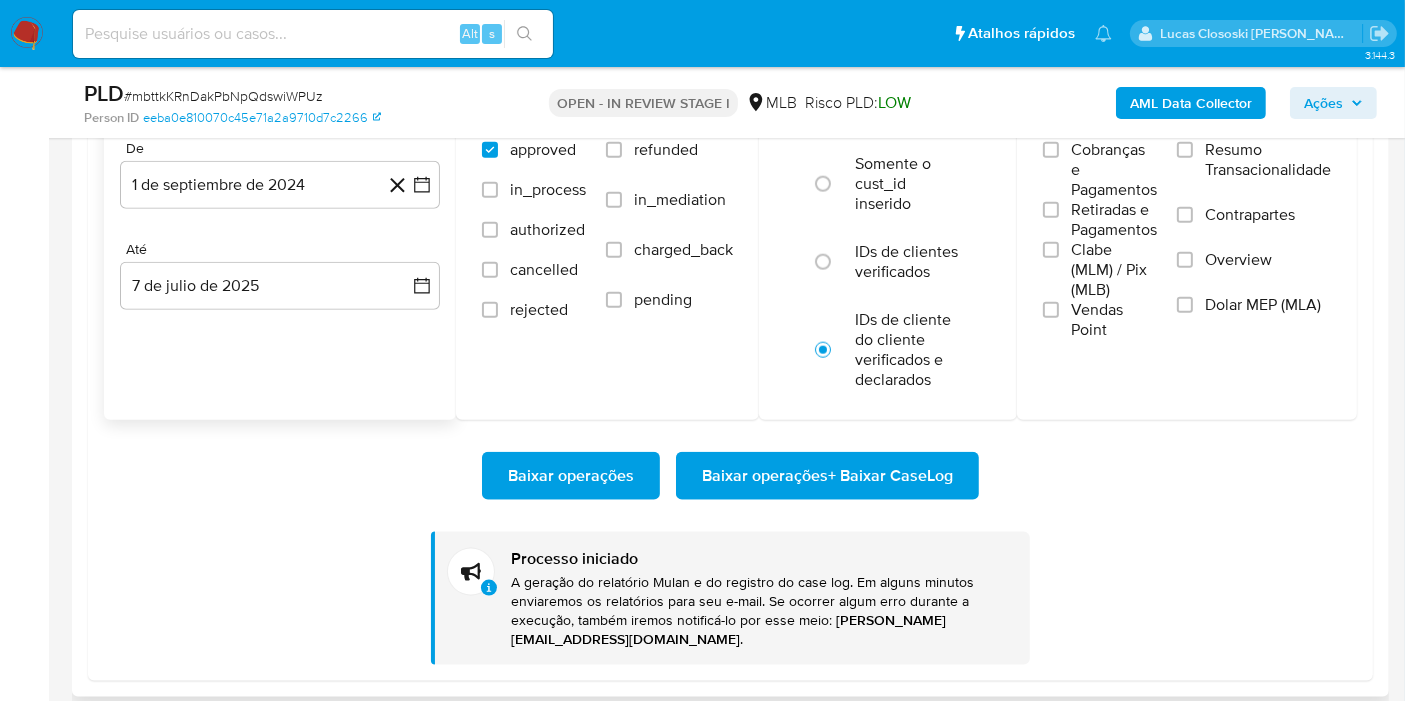click on "Baixar operações Baixar operações  +   Baixar CaseLog" at bounding box center (730, 476) 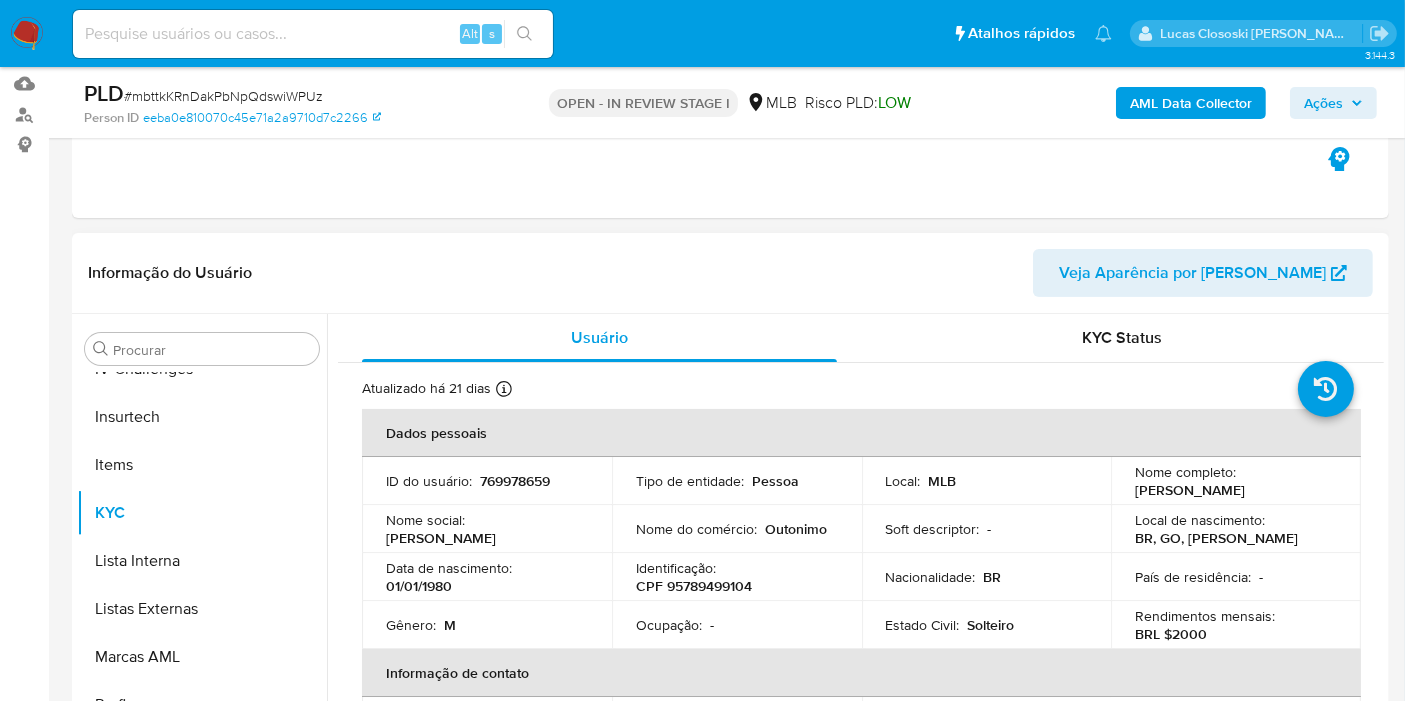 scroll, scrollTop: 111, scrollLeft: 0, axis: vertical 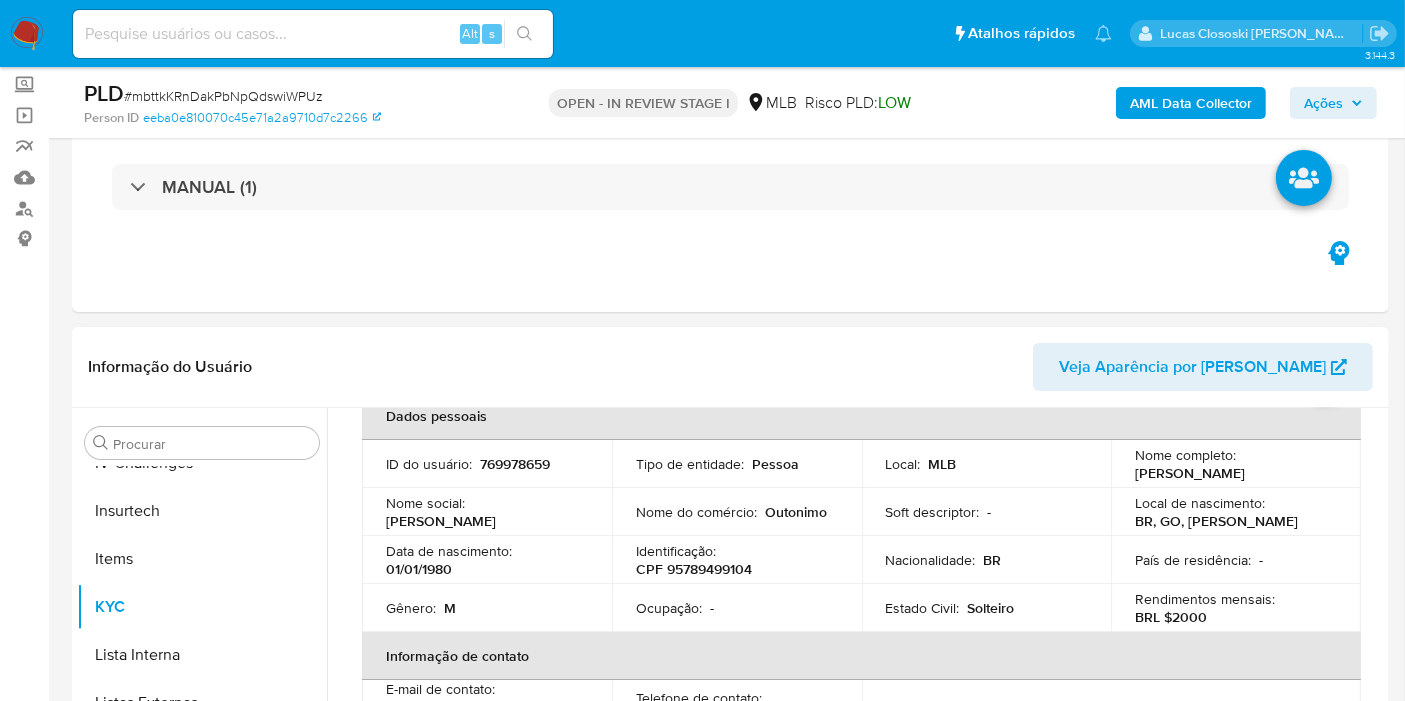 click on "CPF 95789499104" at bounding box center (694, 569) 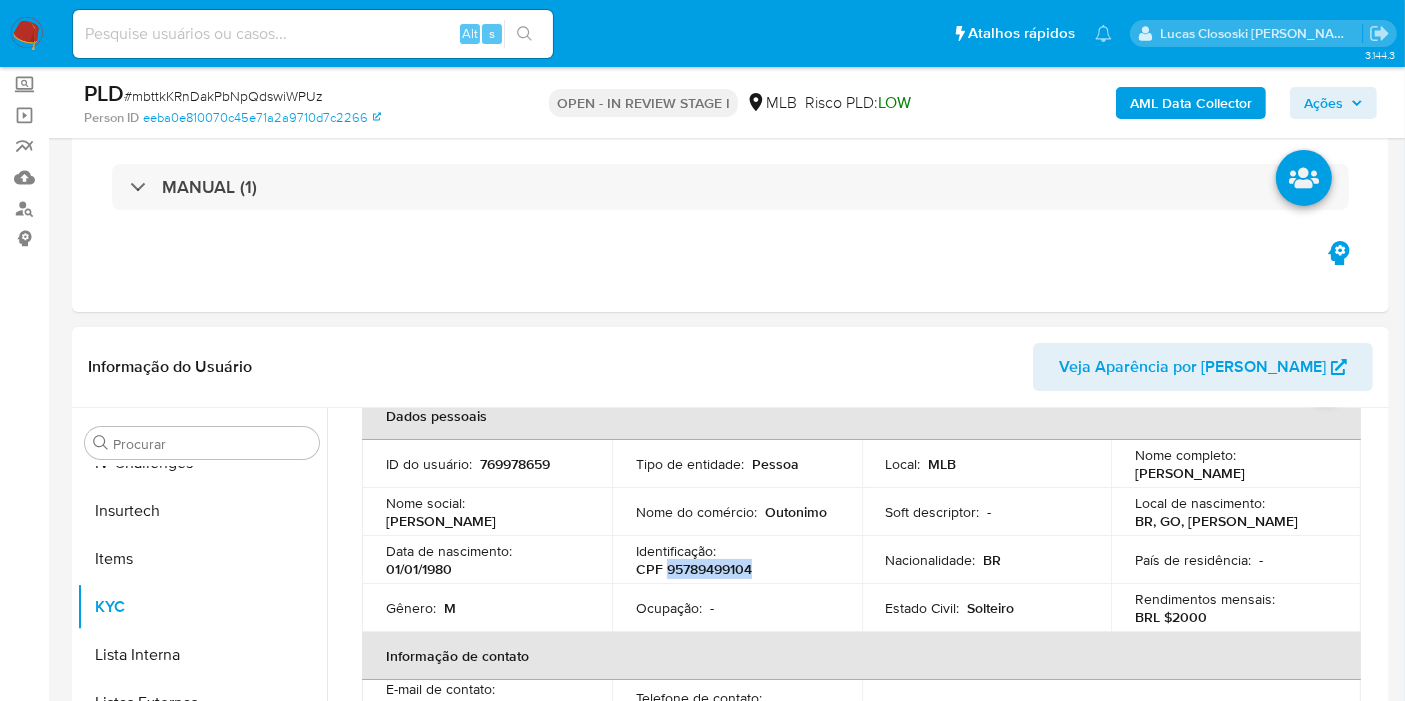 click on "CPF 95789499104" at bounding box center [694, 569] 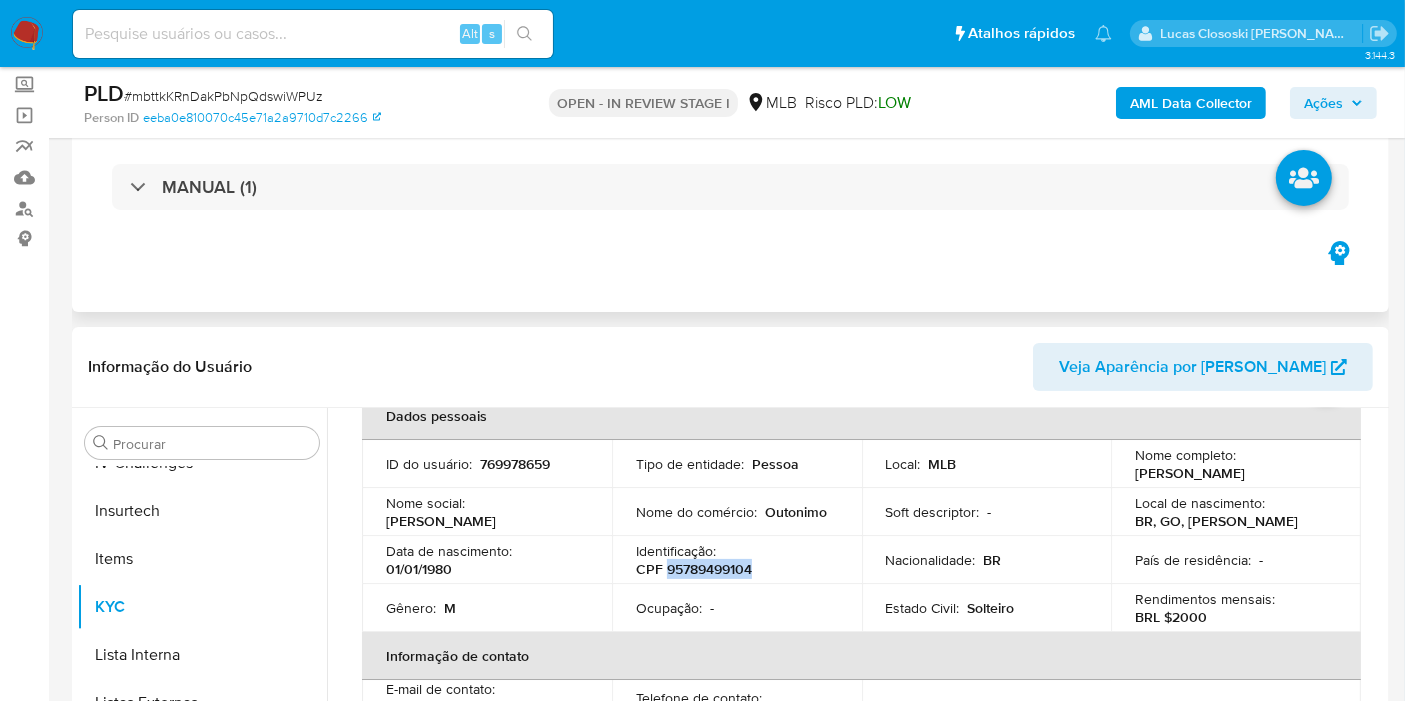 copy on "95789499104" 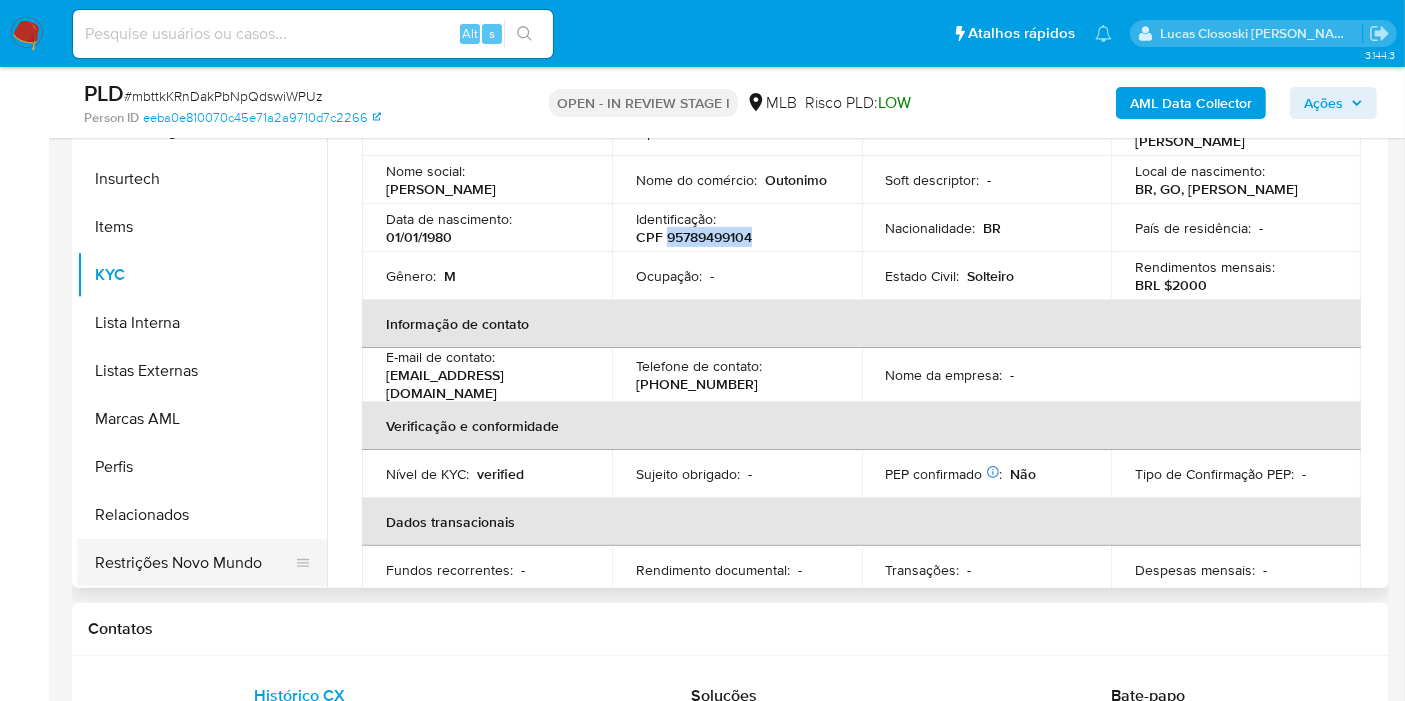 scroll, scrollTop: 555, scrollLeft: 0, axis: vertical 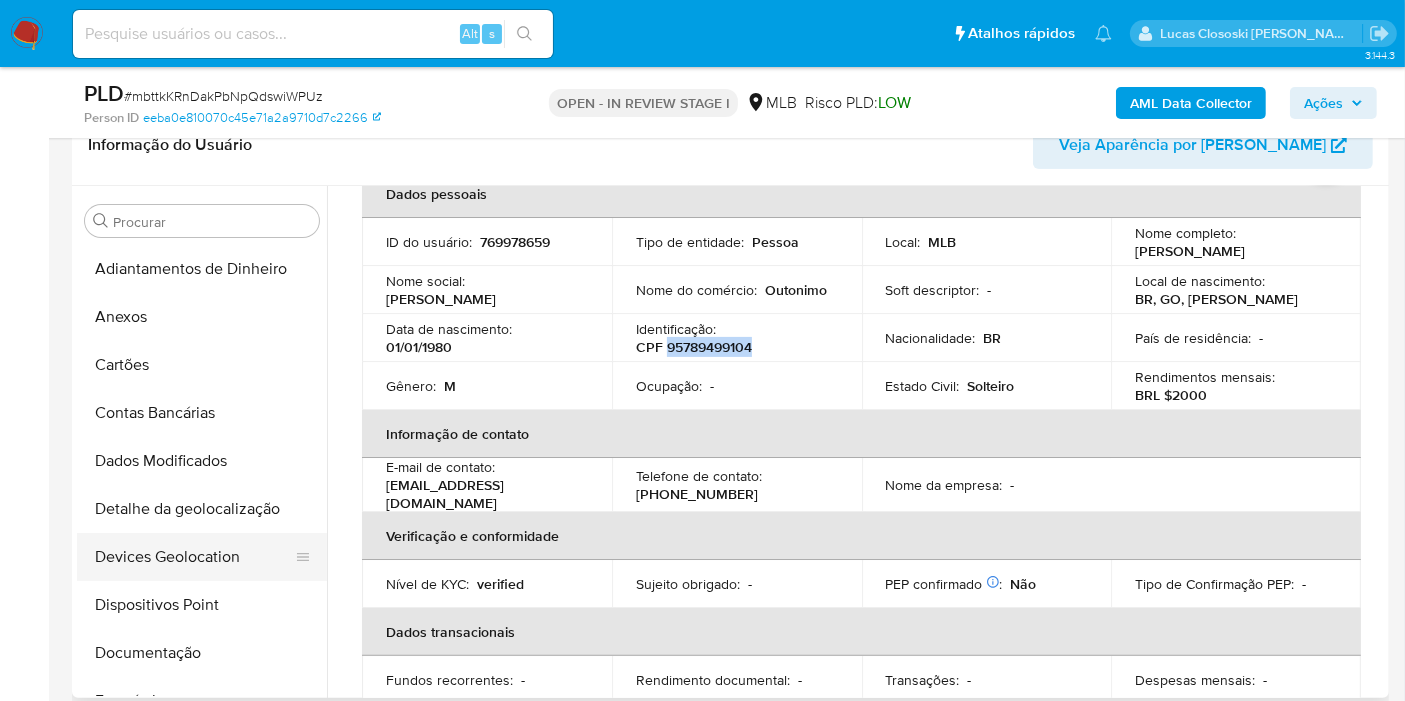 click on "Devices Geolocation" at bounding box center (194, 557) 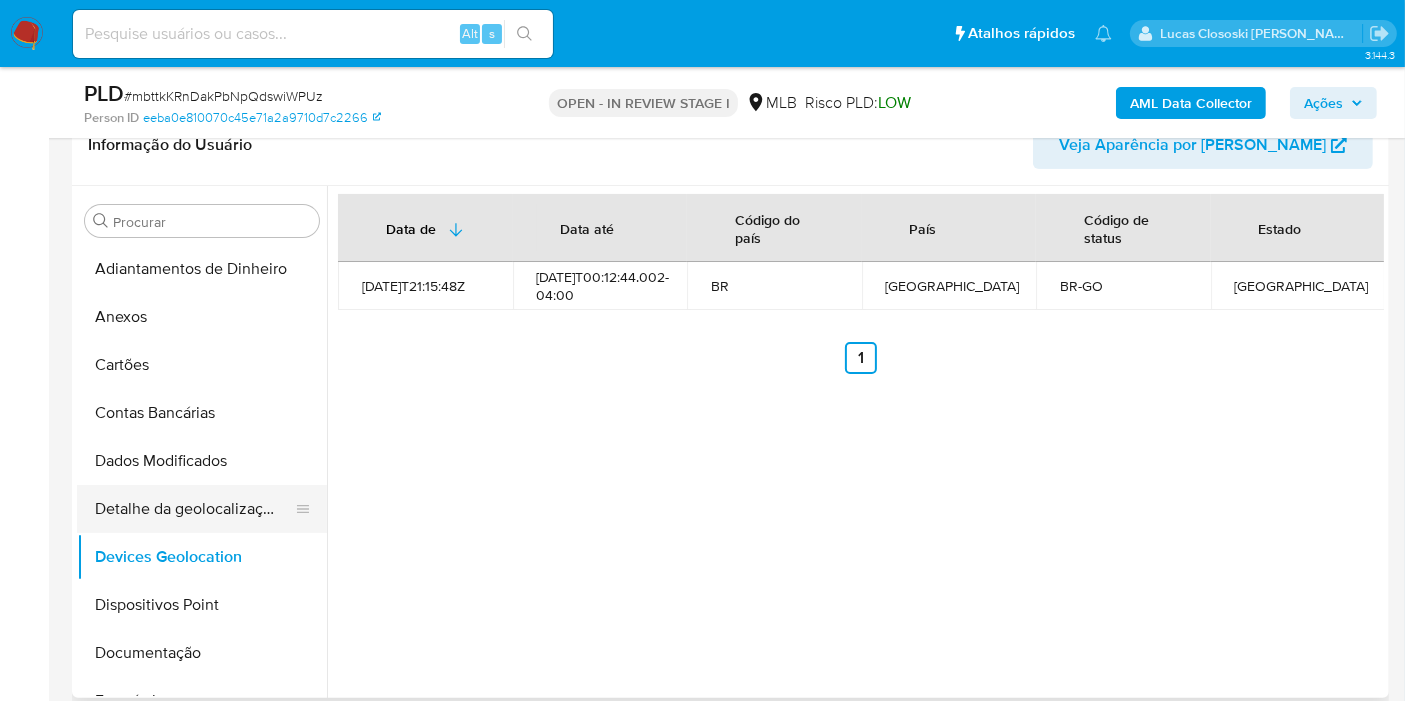 click on "Detalhe da geolocalização" at bounding box center [194, 509] 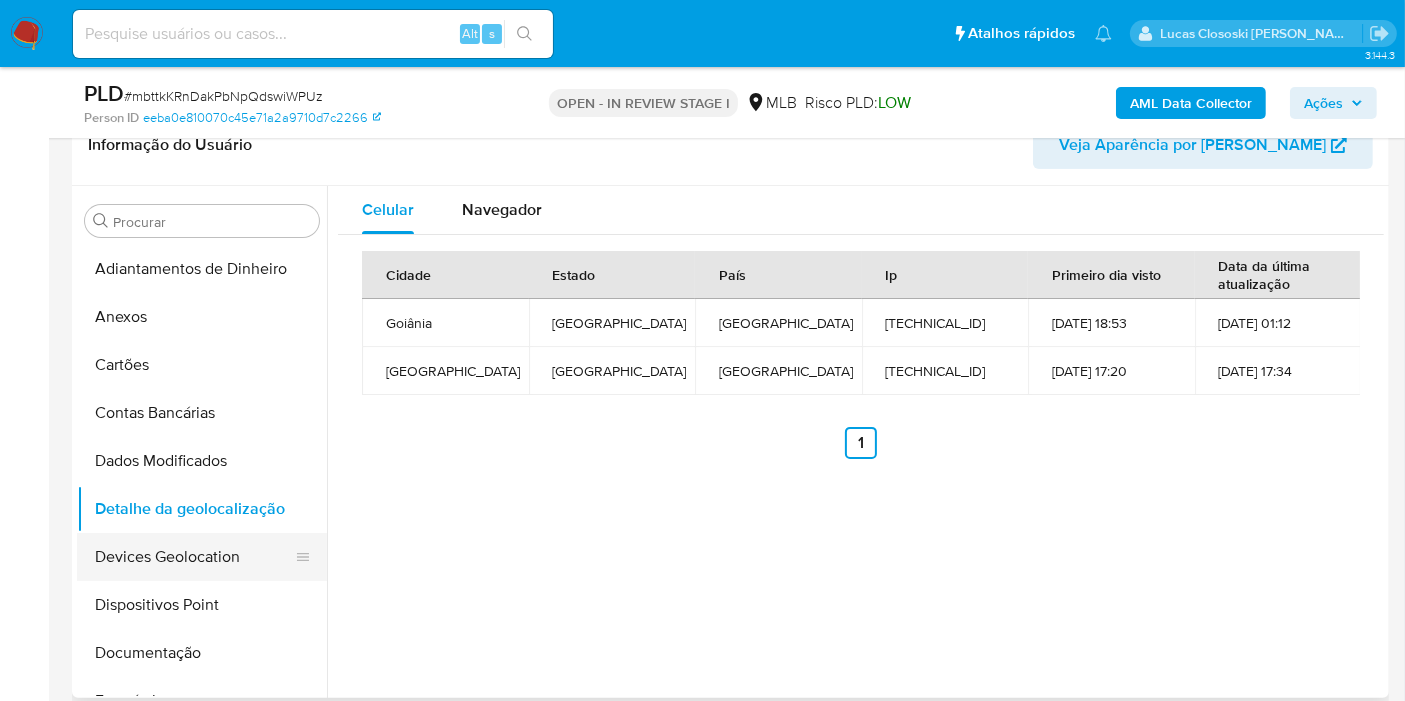 click on "Devices Geolocation" at bounding box center (194, 557) 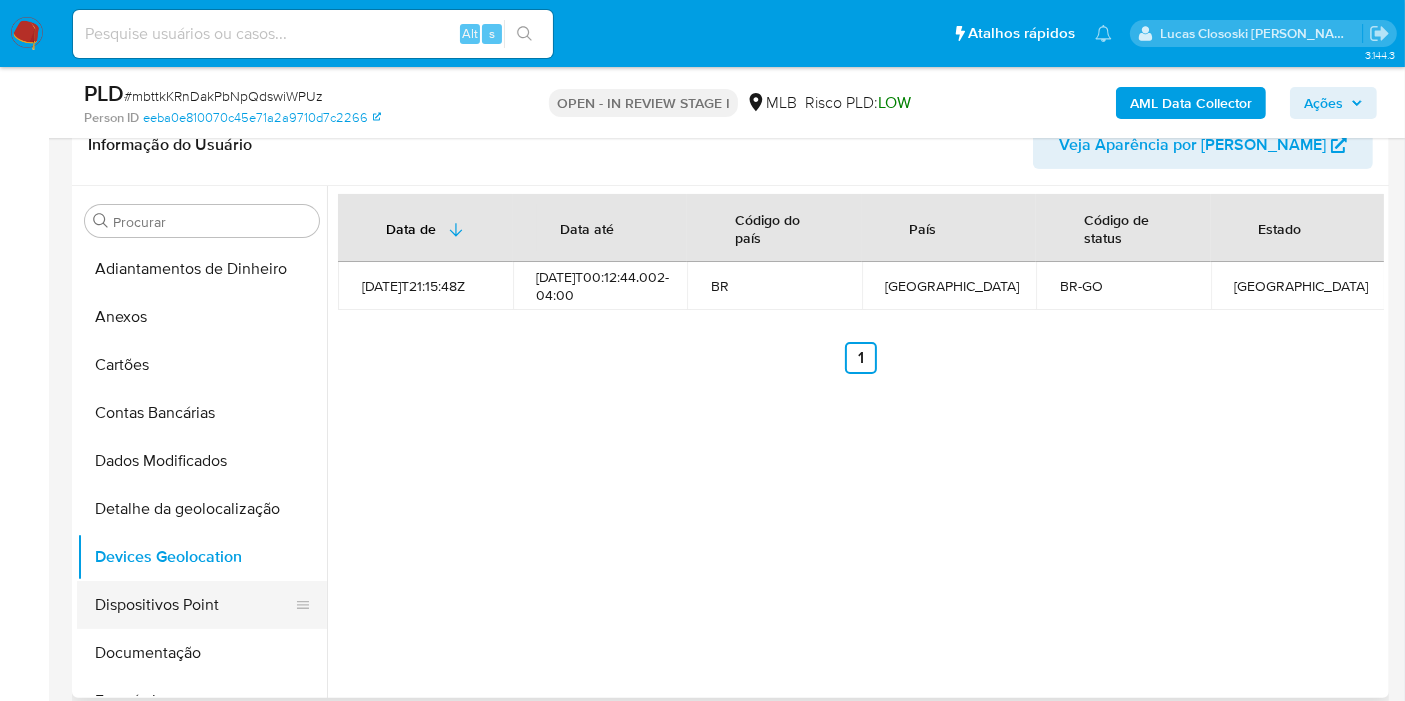 click on "Dispositivos Point" at bounding box center (194, 605) 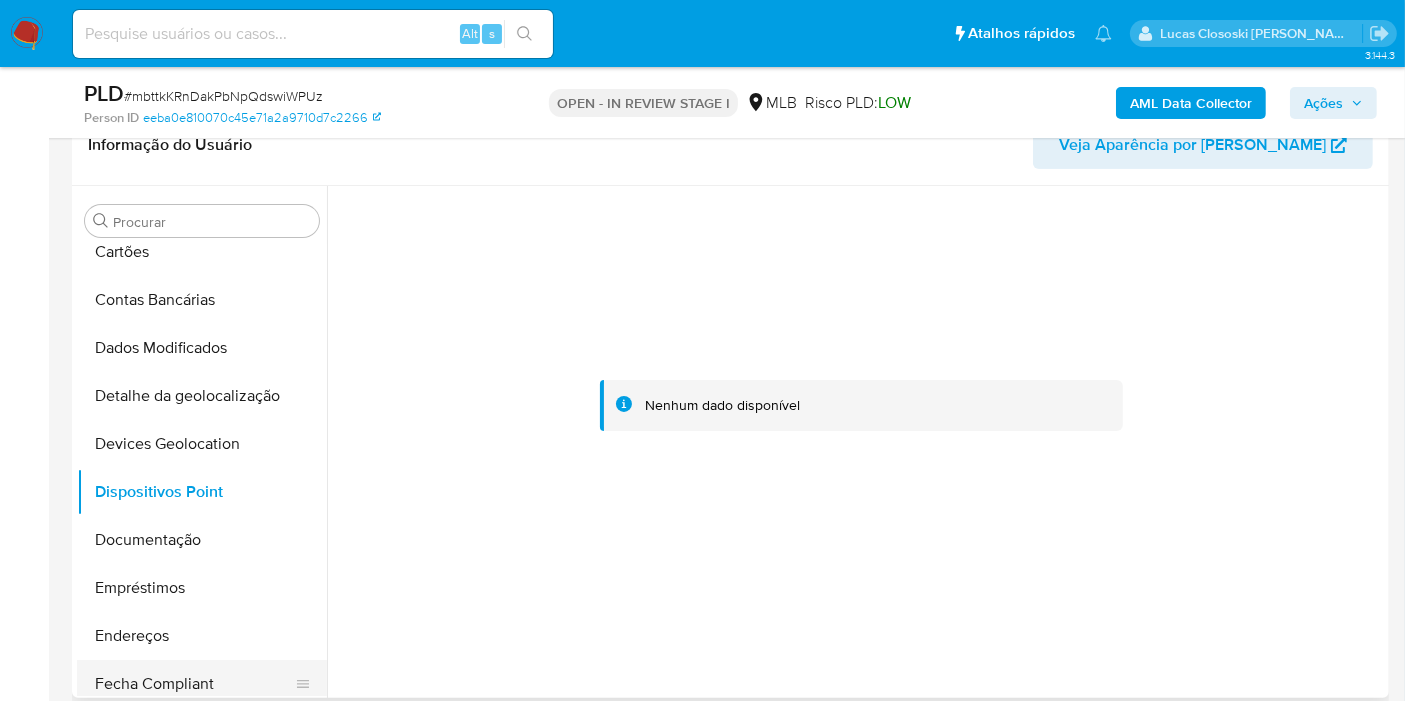 scroll, scrollTop: 222, scrollLeft: 0, axis: vertical 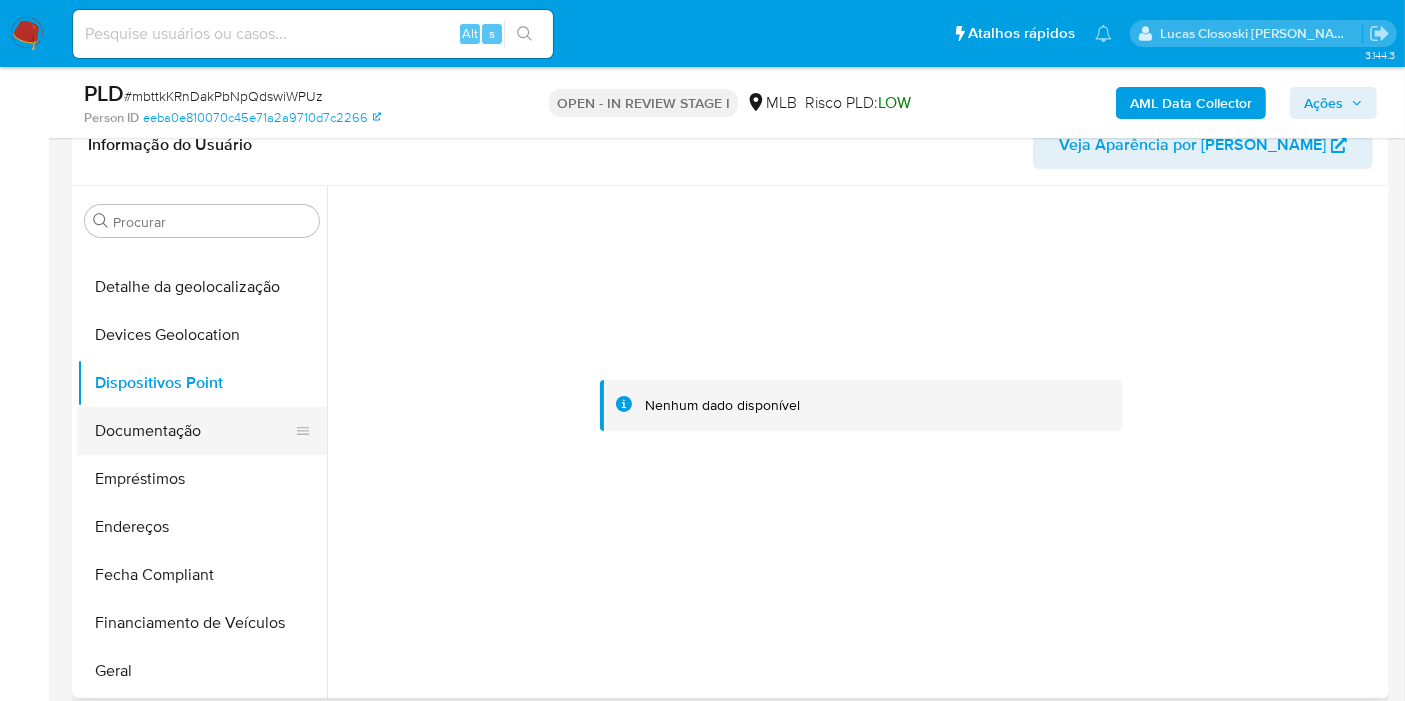 click on "Documentação" at bounding box center (194, 431) 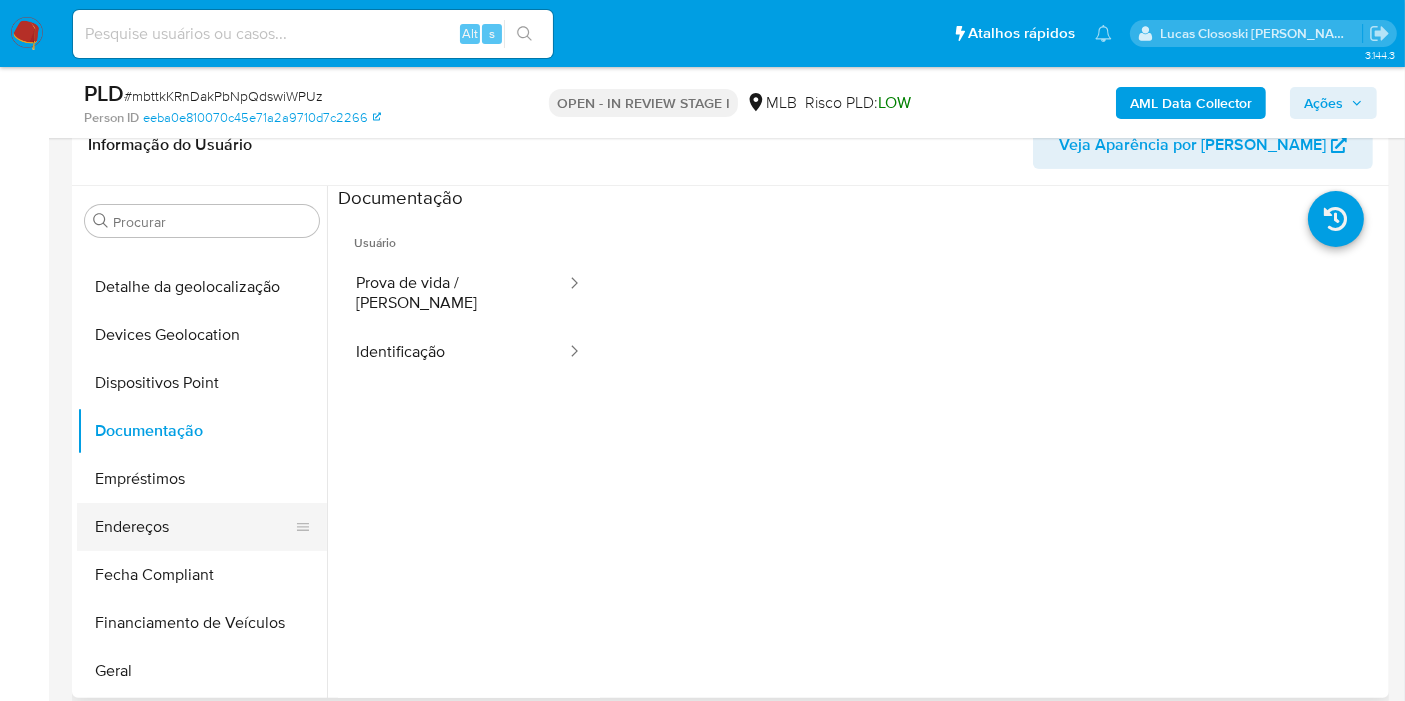 click on "Endereços" at bounding box center [194, 527] 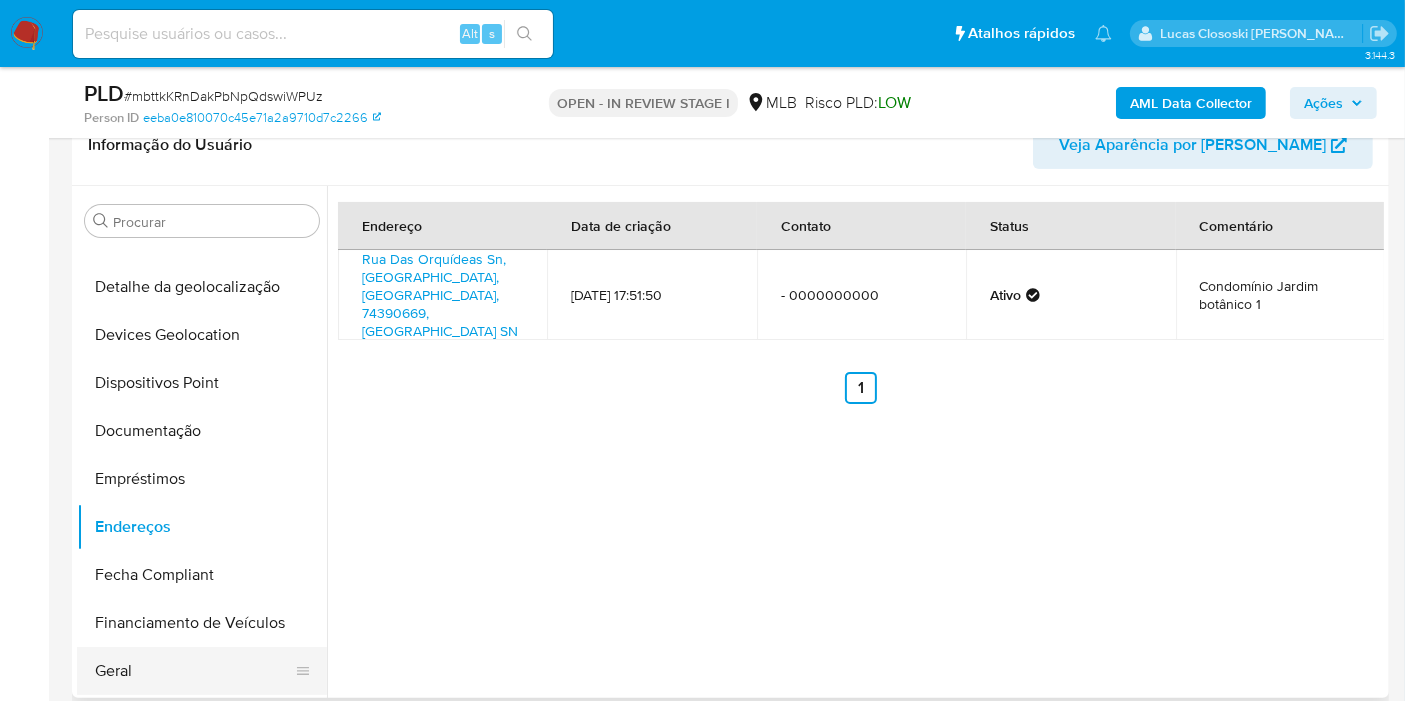 click on "Geral" at bounding box center [194, 671] 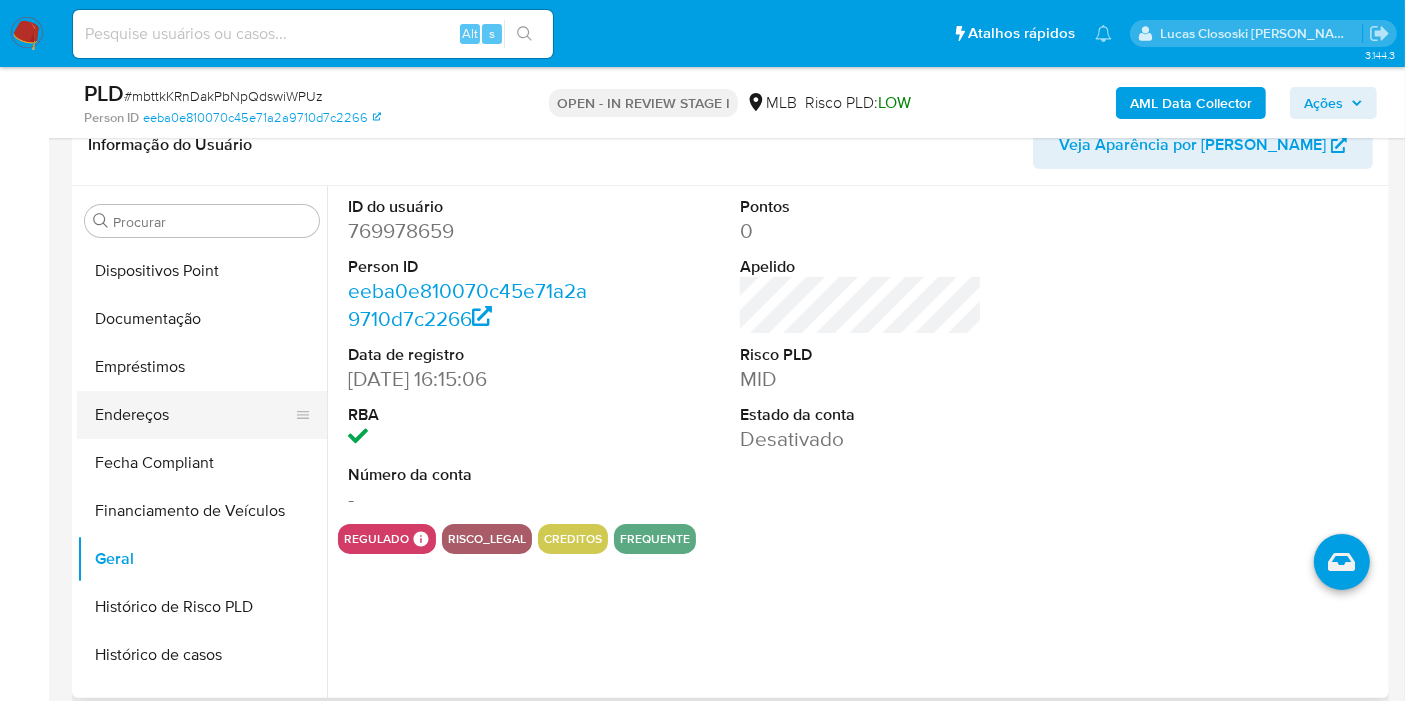 scroll, scrollTop: 444, scrollLeft: 0, axis: vertical 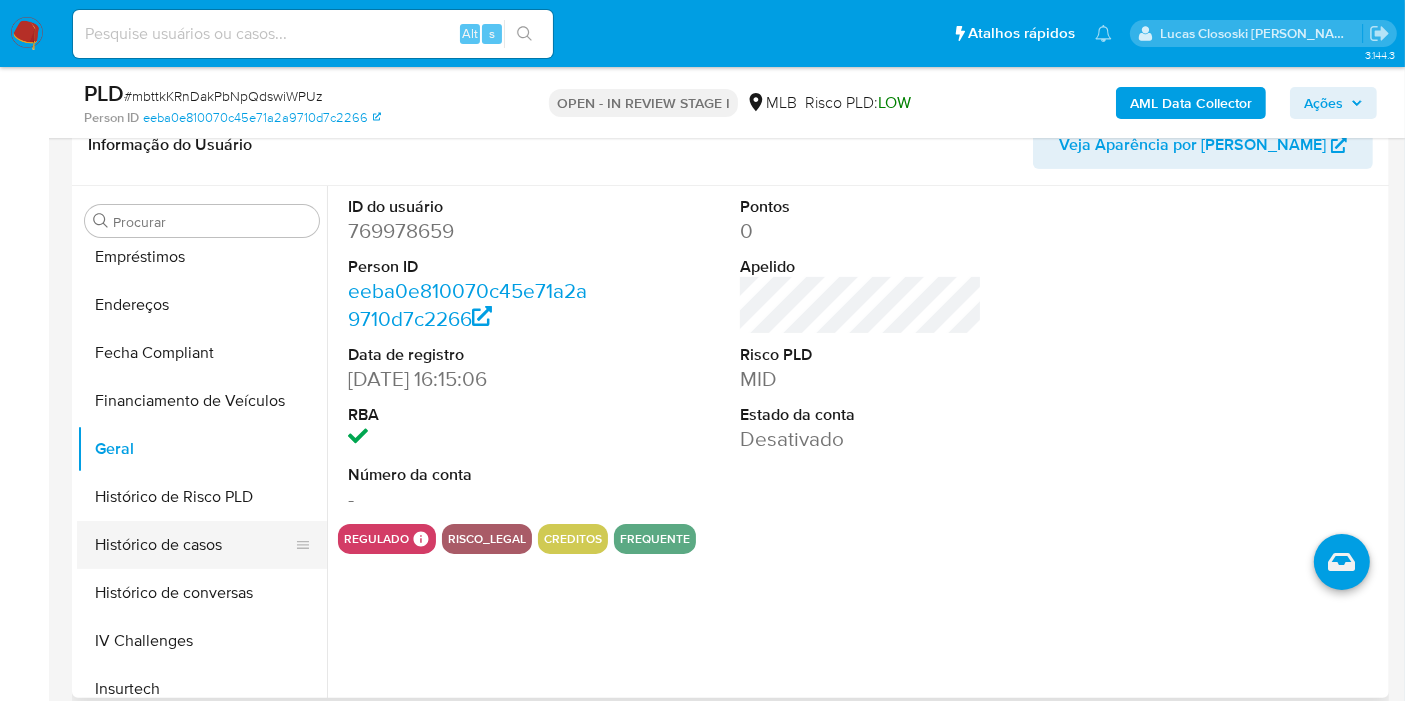 click on "Histórico de casos" at bounding box center [194, 545] 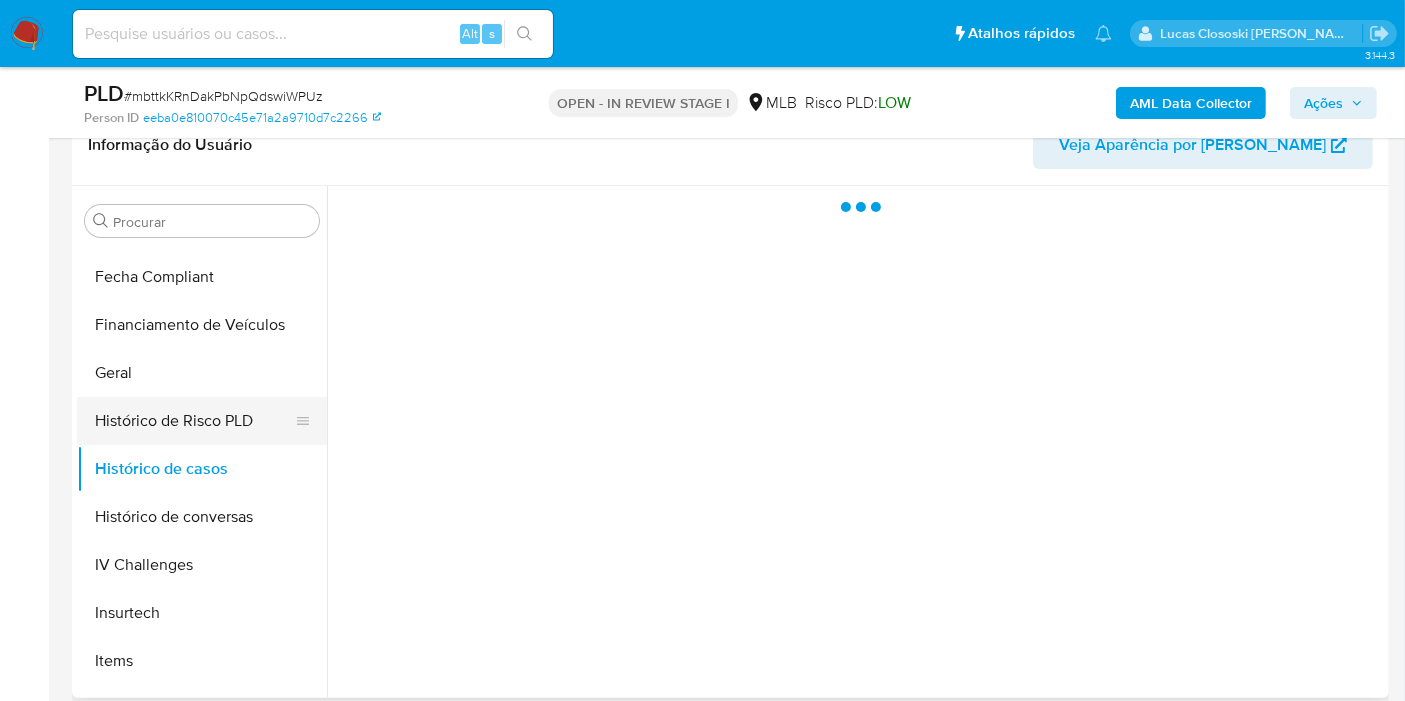 scroll, scrollTop: 555, scrollLeft: 0, axis: vertical 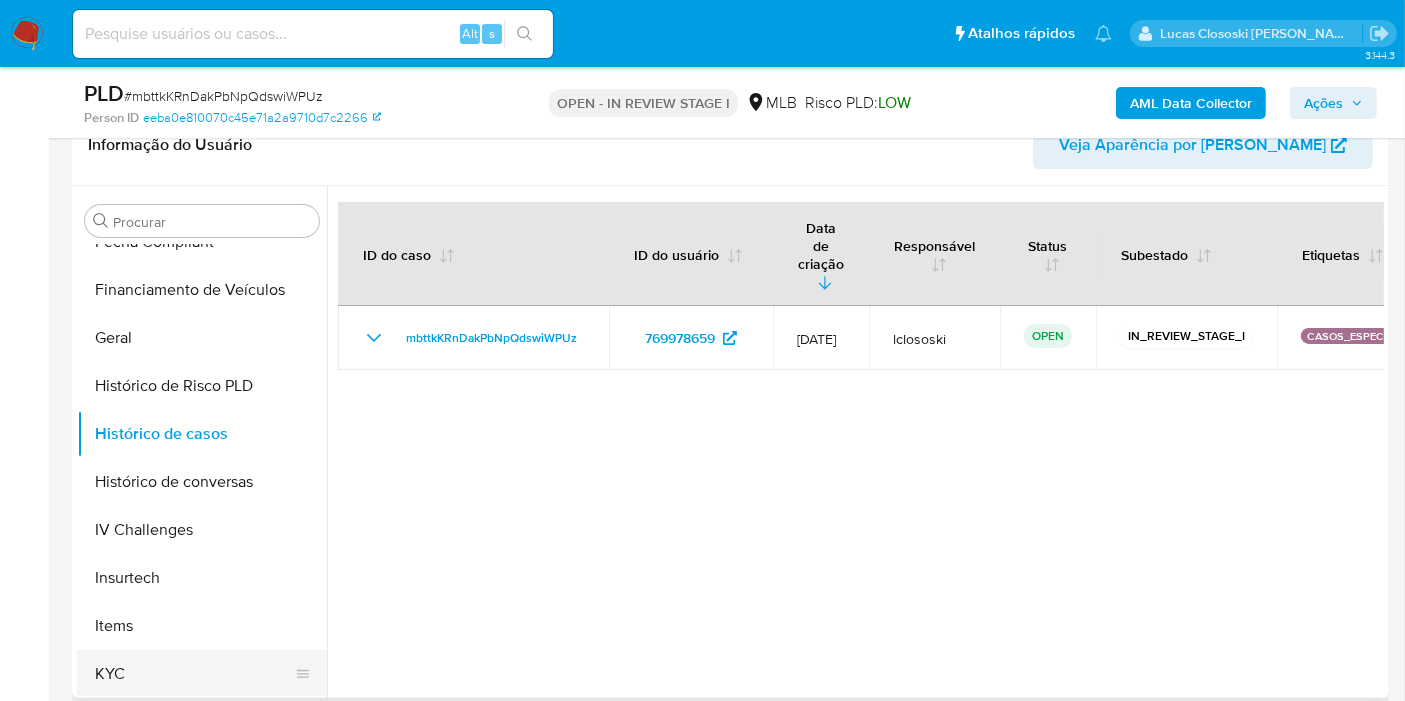 click on "KYC" at bounding box center (194, 674) 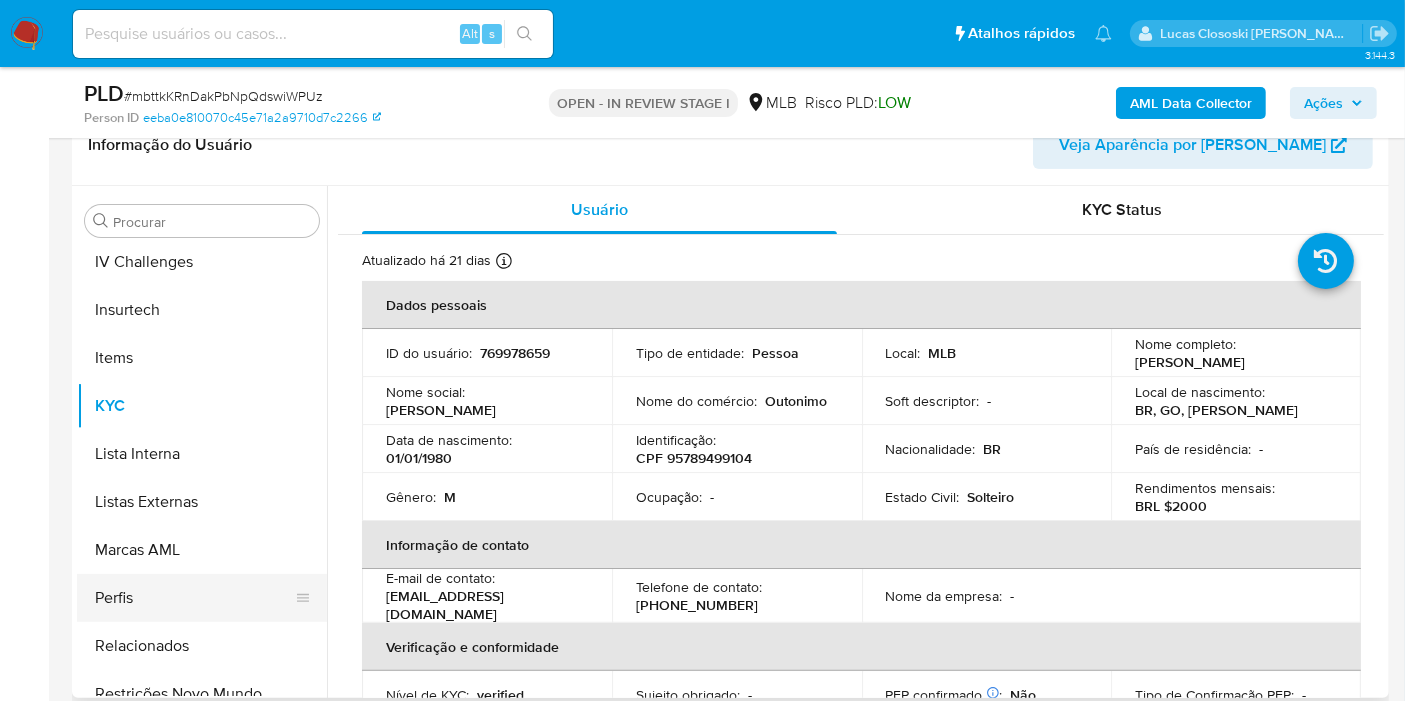 scroll, scrollTop: 844, scrollLeft: 0, axis: vertical 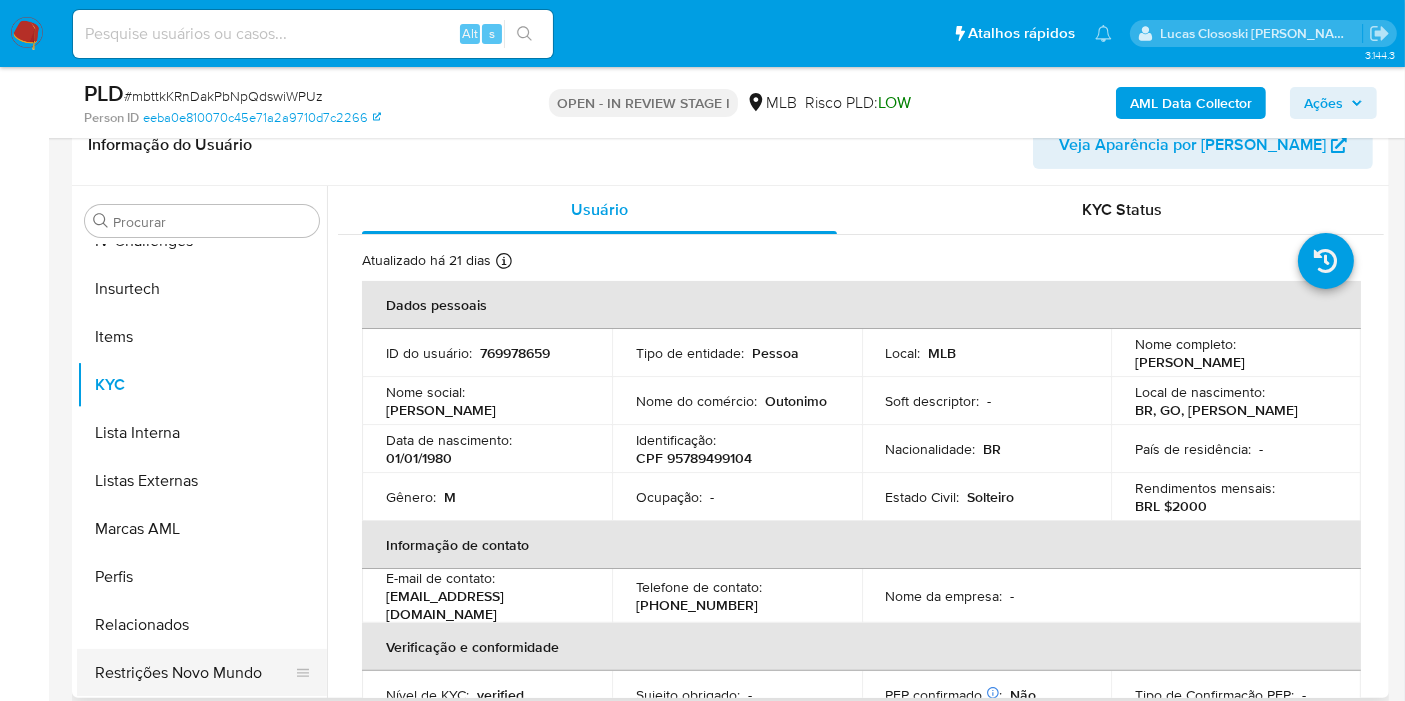click on "Restrições Novo Mundo" at bounding box center [194, 673] 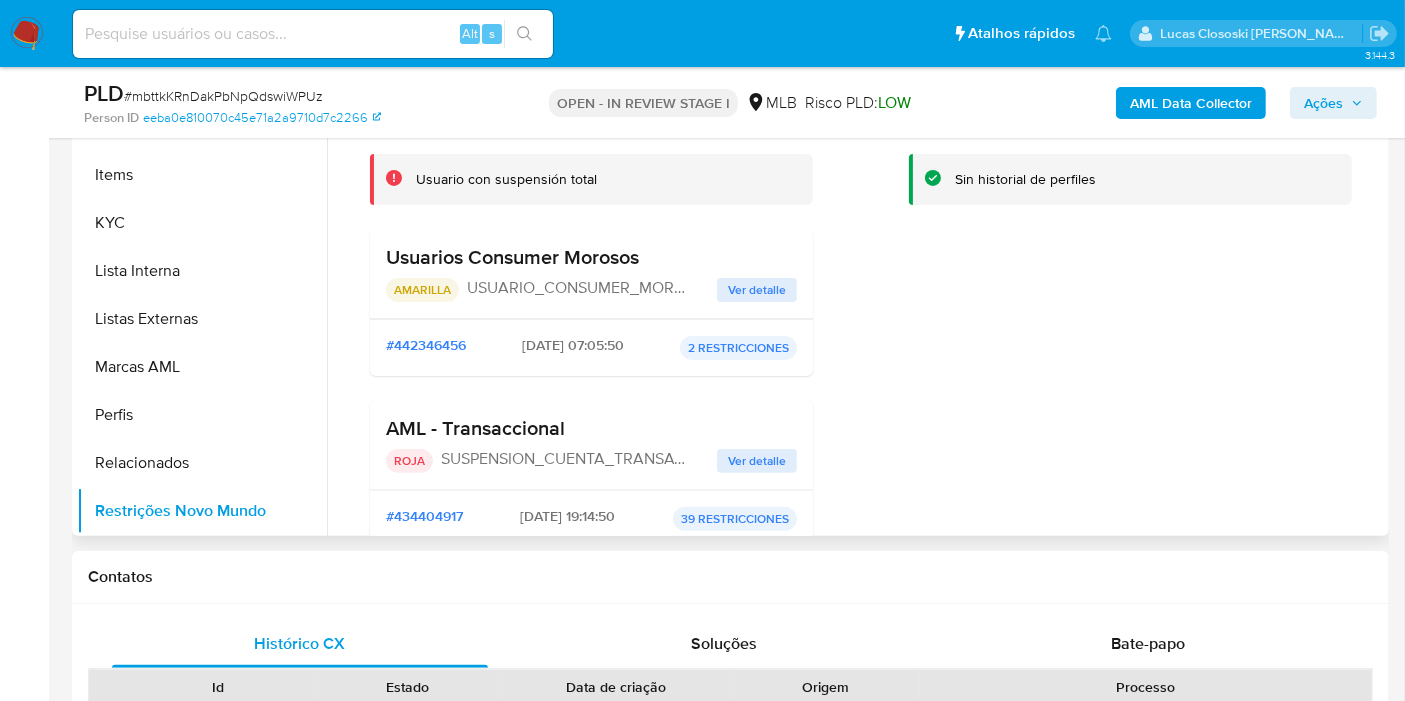 scroll, scrollTop: 444, scrollLeft: 0, axis: vertical 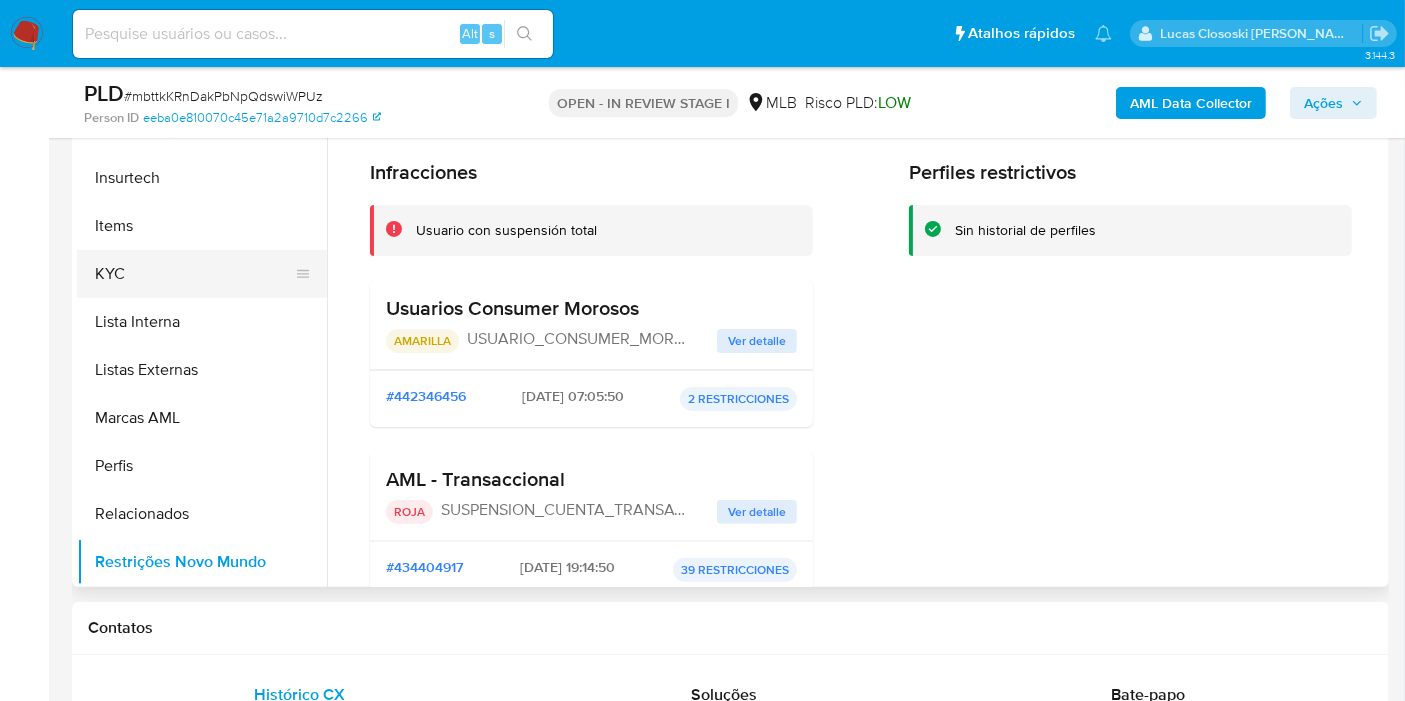 click on "KYC" at bounding box center (194, 274) 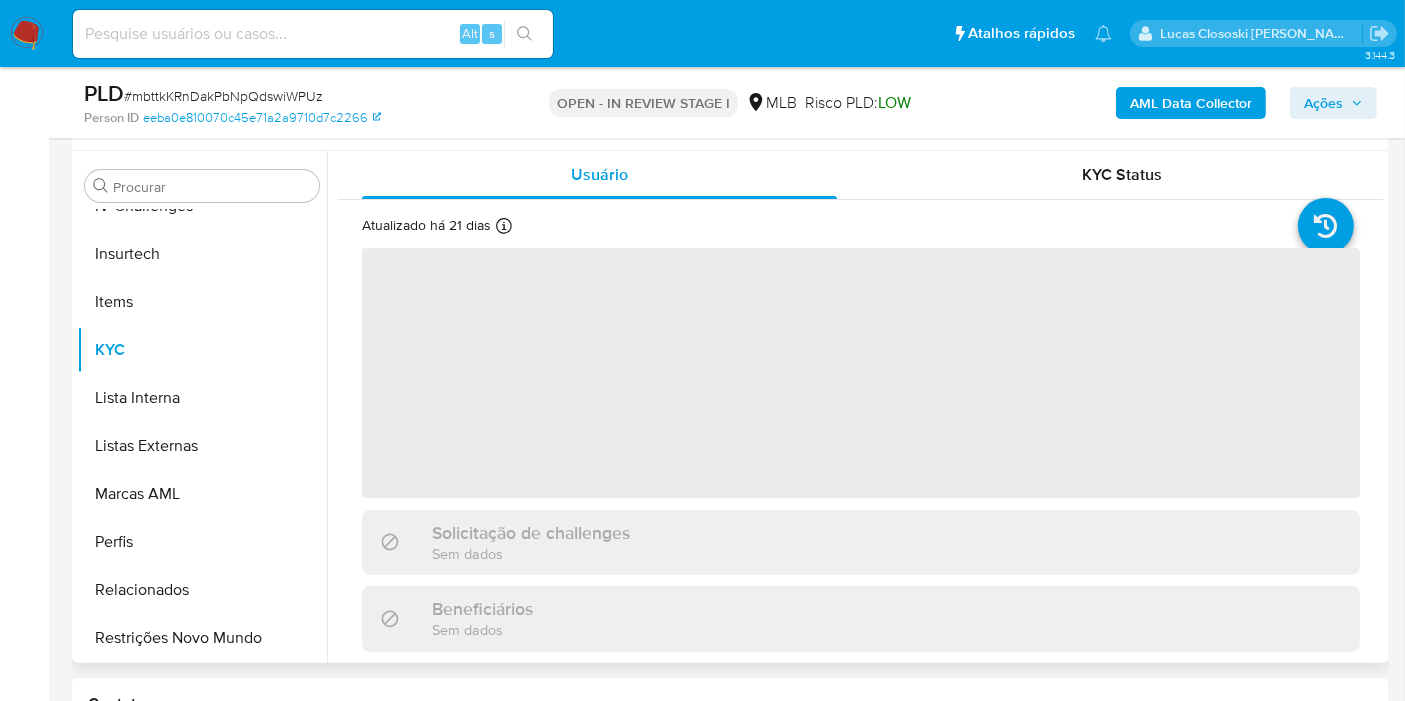 scroll, scrollTop: 333, scrollLeft: 0, axis: vertical 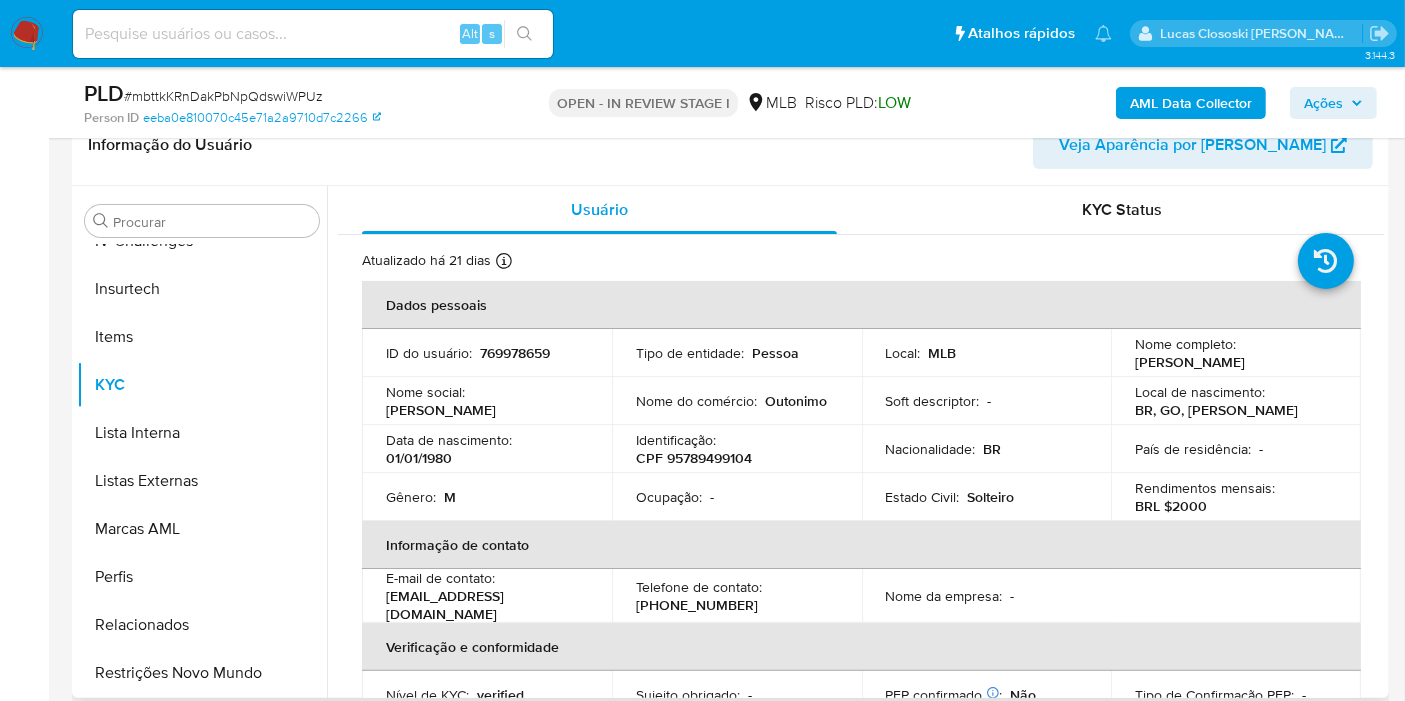 click on "CPF 95789499104" at bounding box center [694, 458] 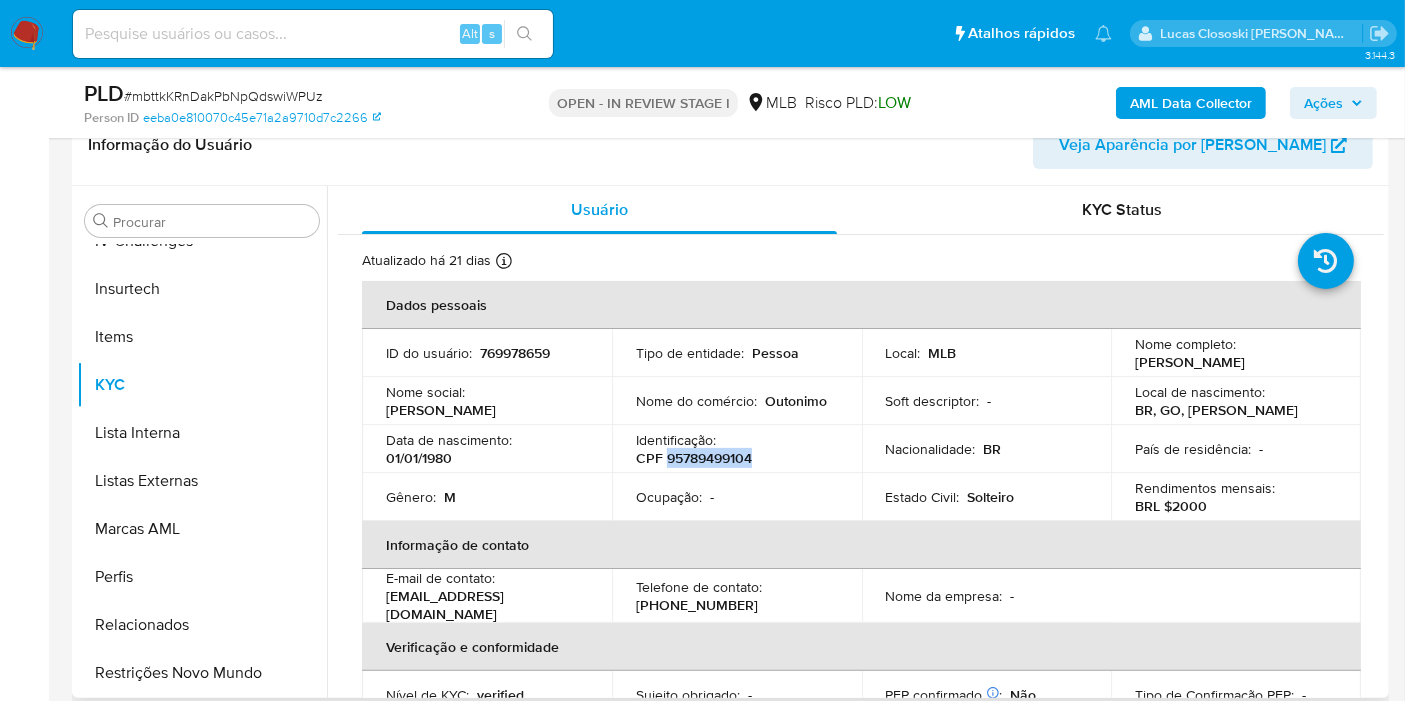 click on "CPF 95789499104" at bounding box center (694, 458) 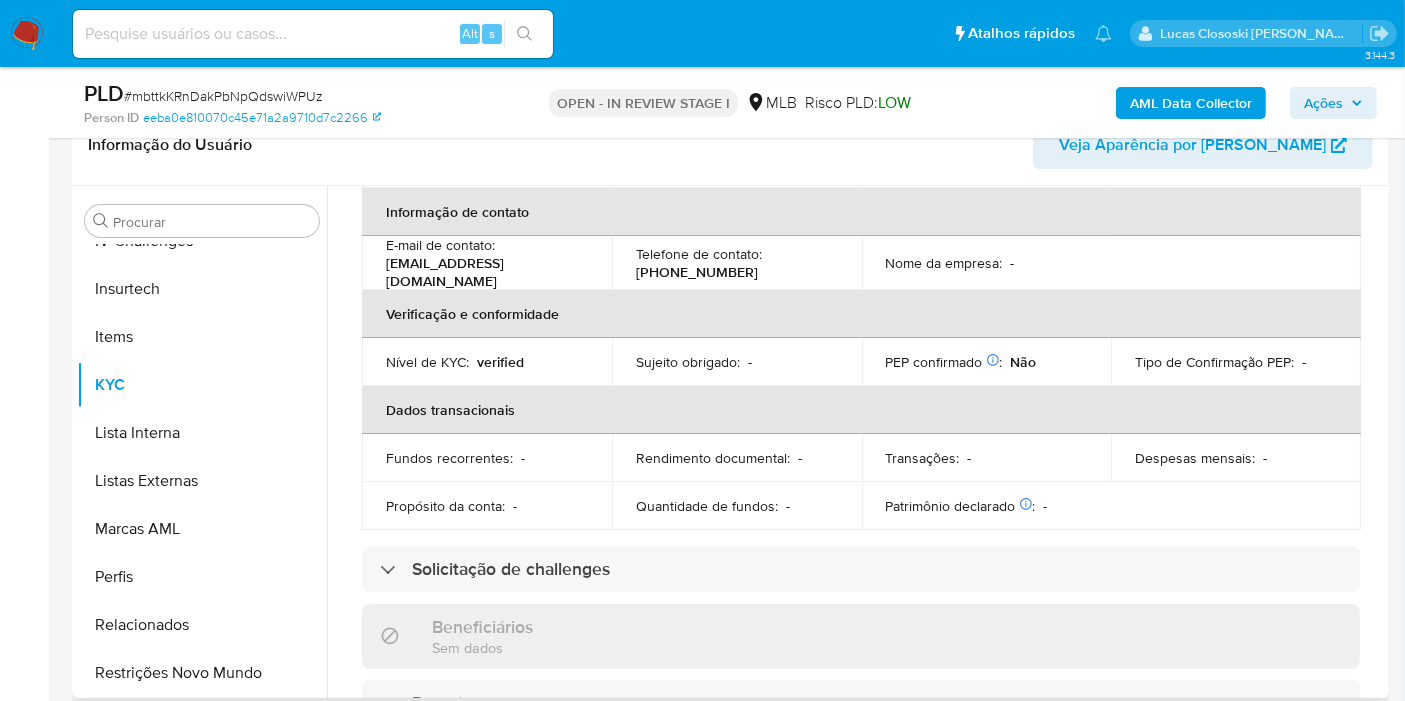 scroll, scrollTop: 0, scrollLeft: 0, axis: both 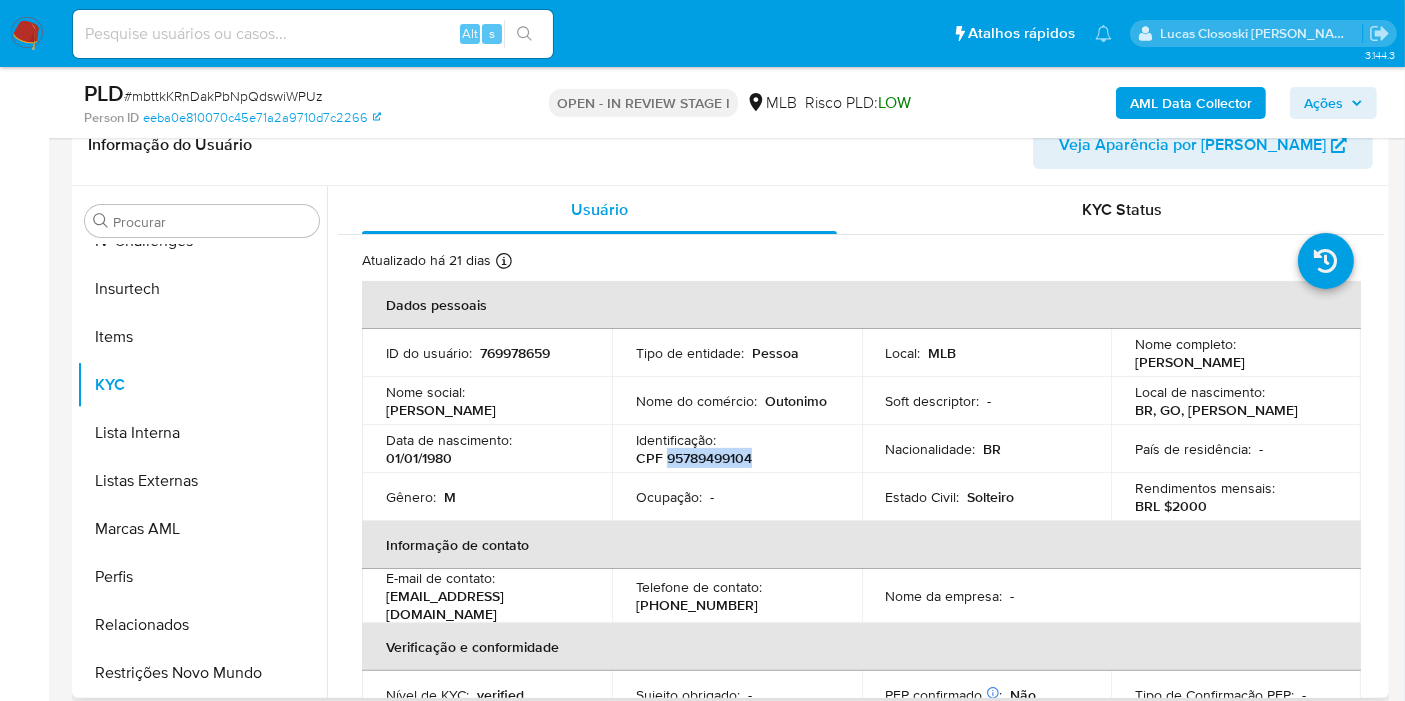 copy on "95789499104" 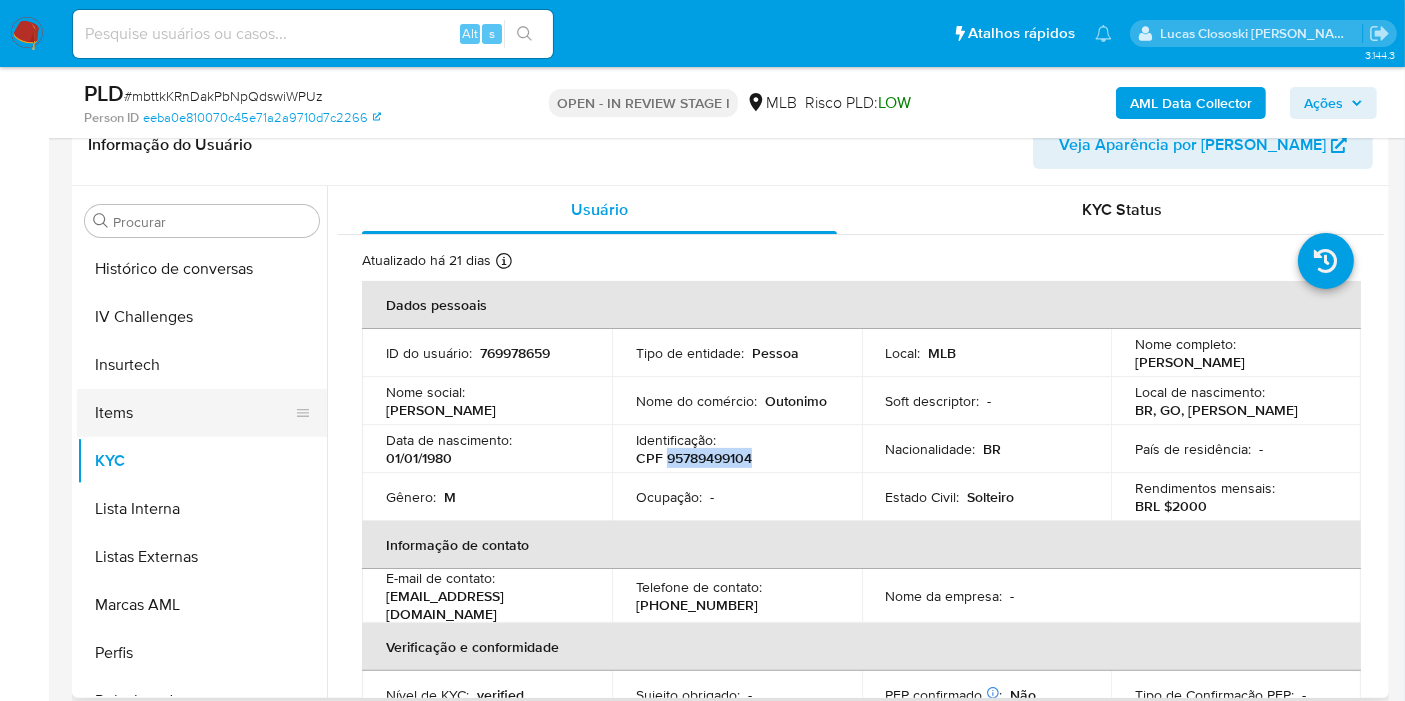 scroll, scrollTop: 733, scrollLeft: 0, axis: vertical 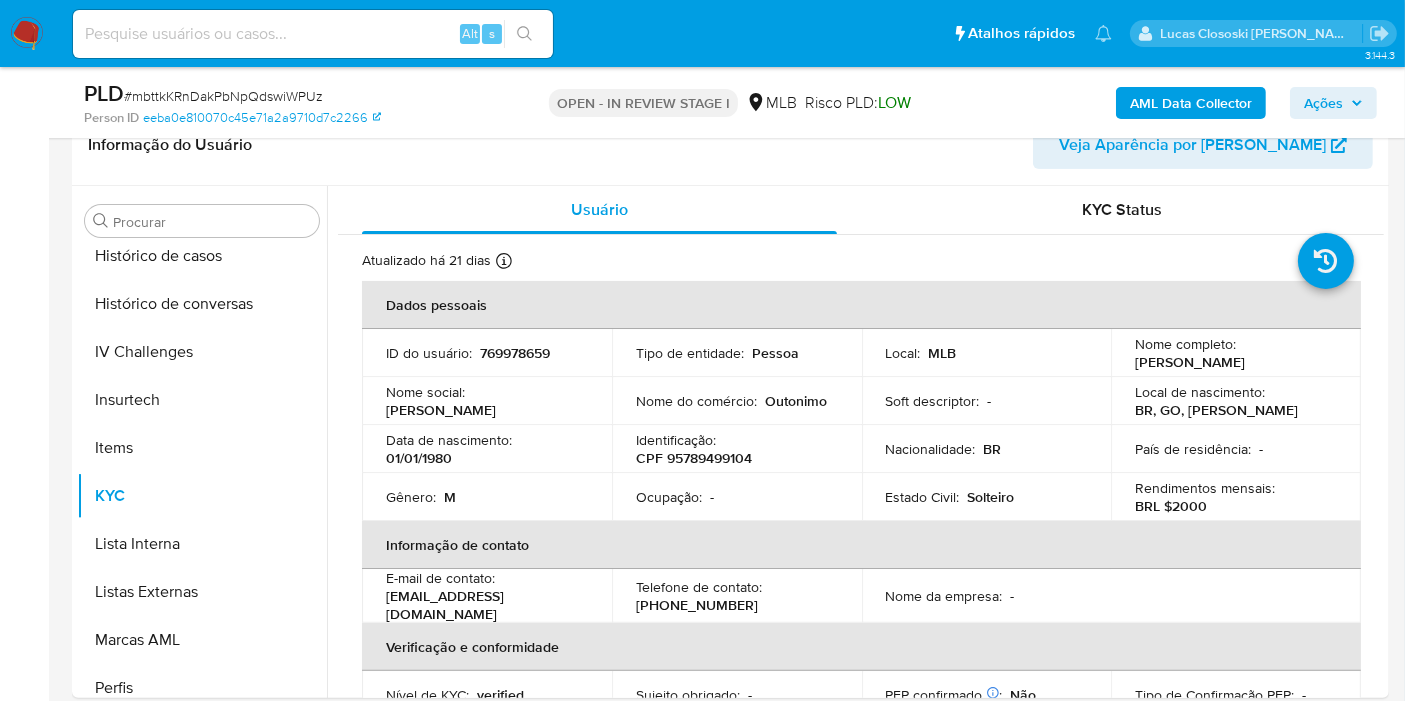 click on "# mbttkKRnDakPbNpQdswiWPUz" at bounding box center [223, 96] 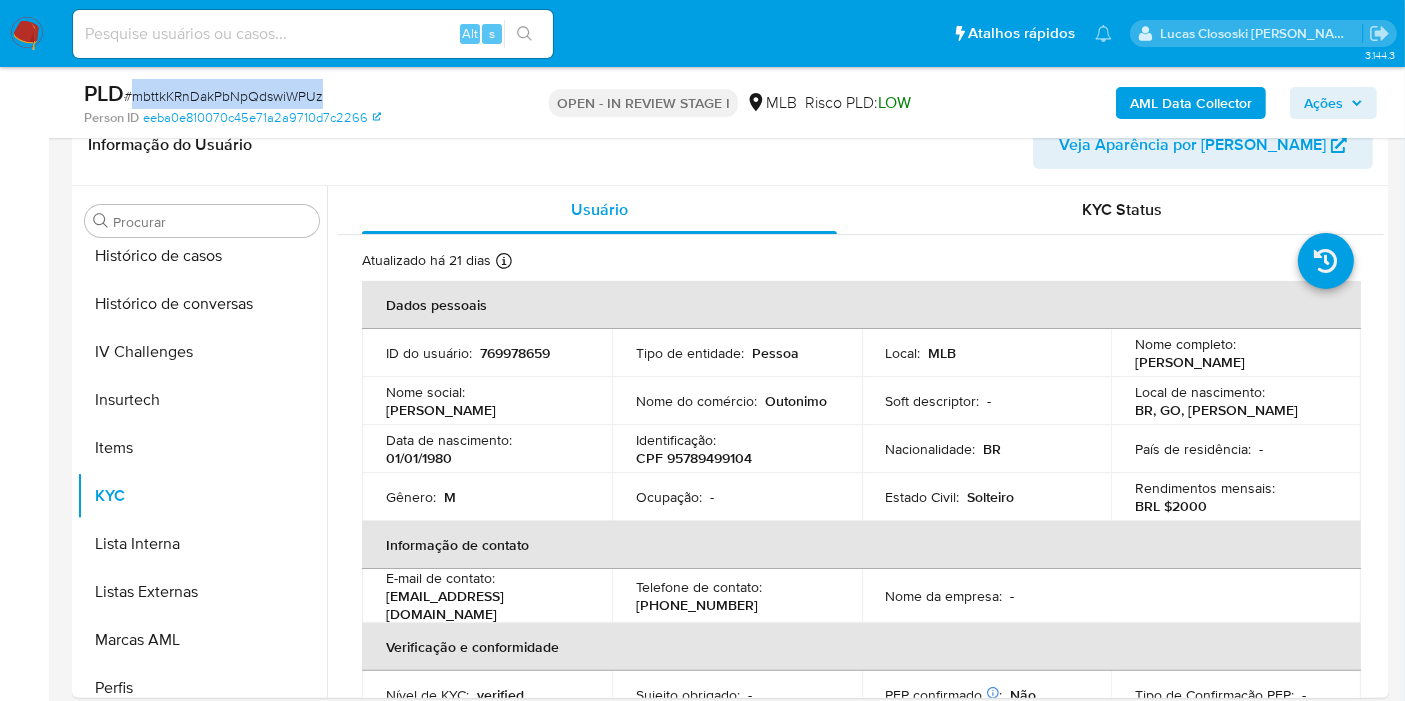 click on "# mbttkKRnDakPbNpQdswiWPUz" at bounding box center [223, 96] 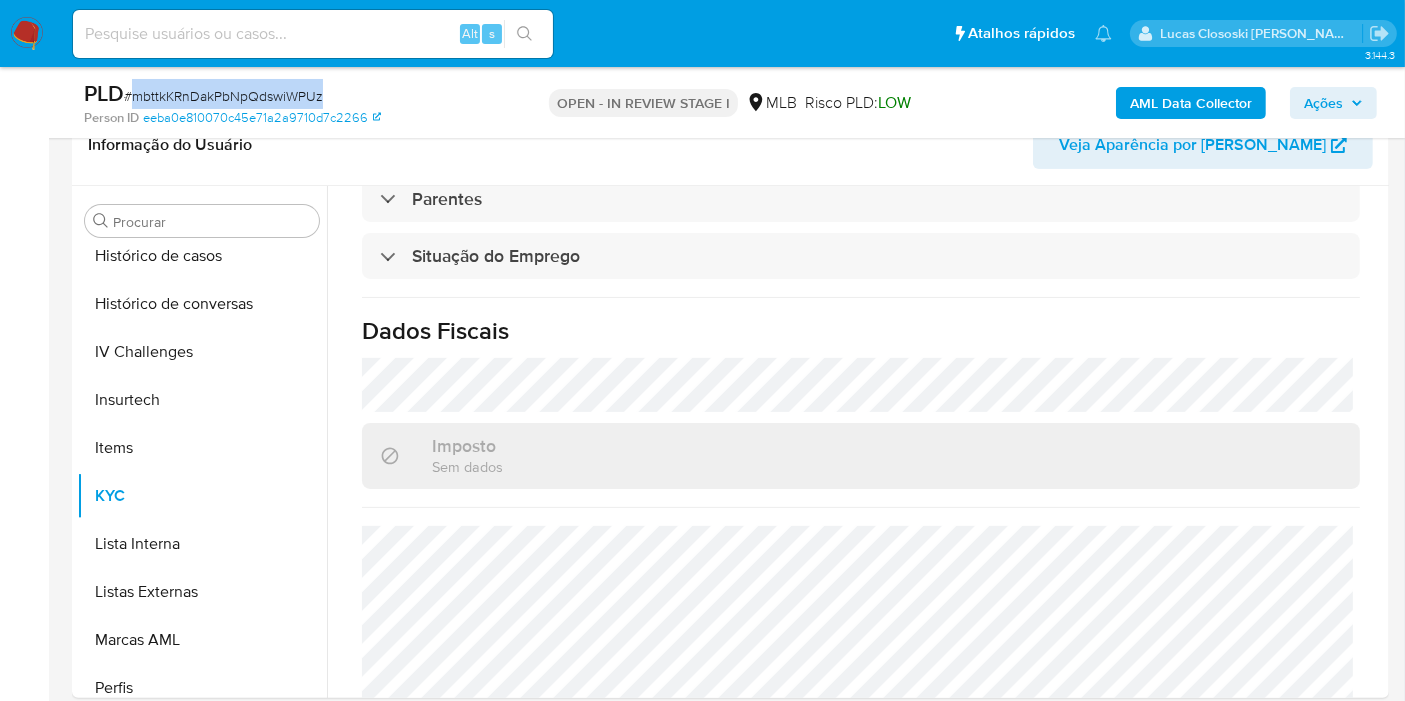 scroll, scrollTop: 908, scrollLeft: 0, axis: vertical 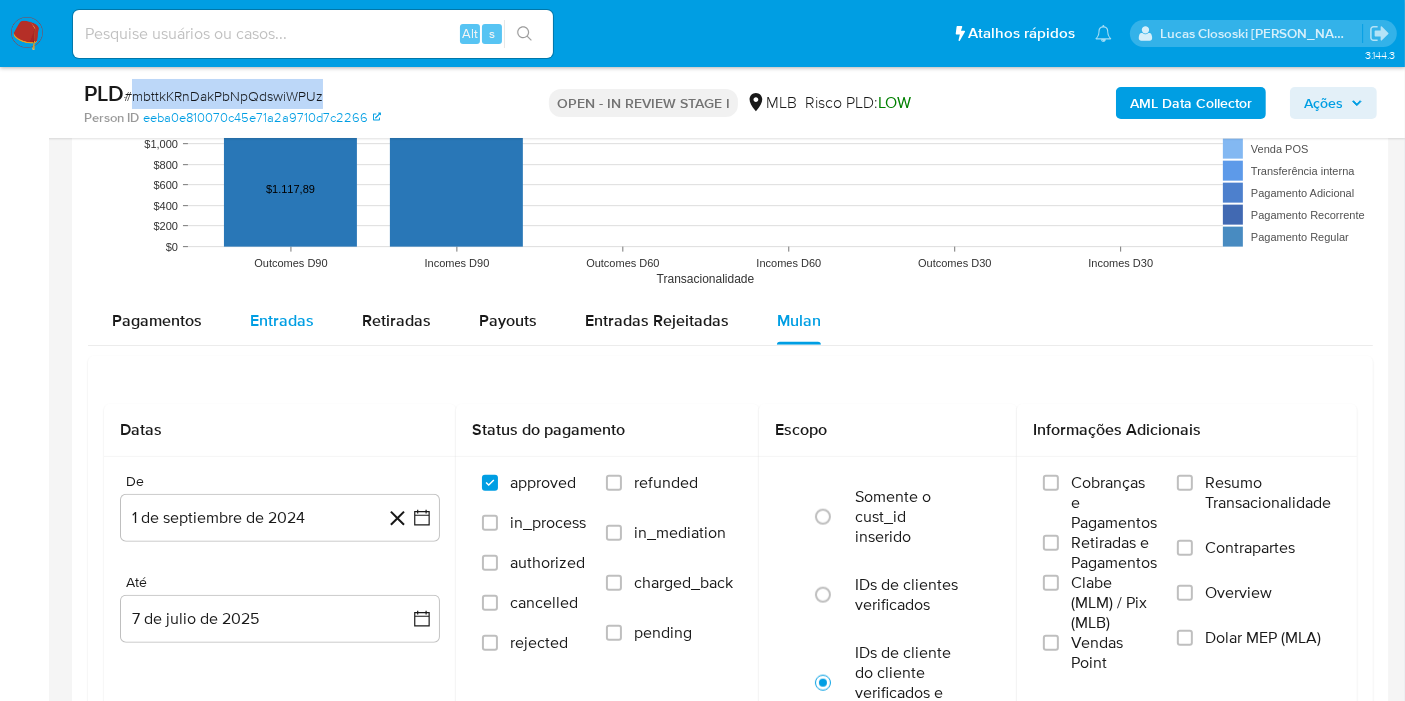 click on "Entradas" at bounding box center (282, 321) 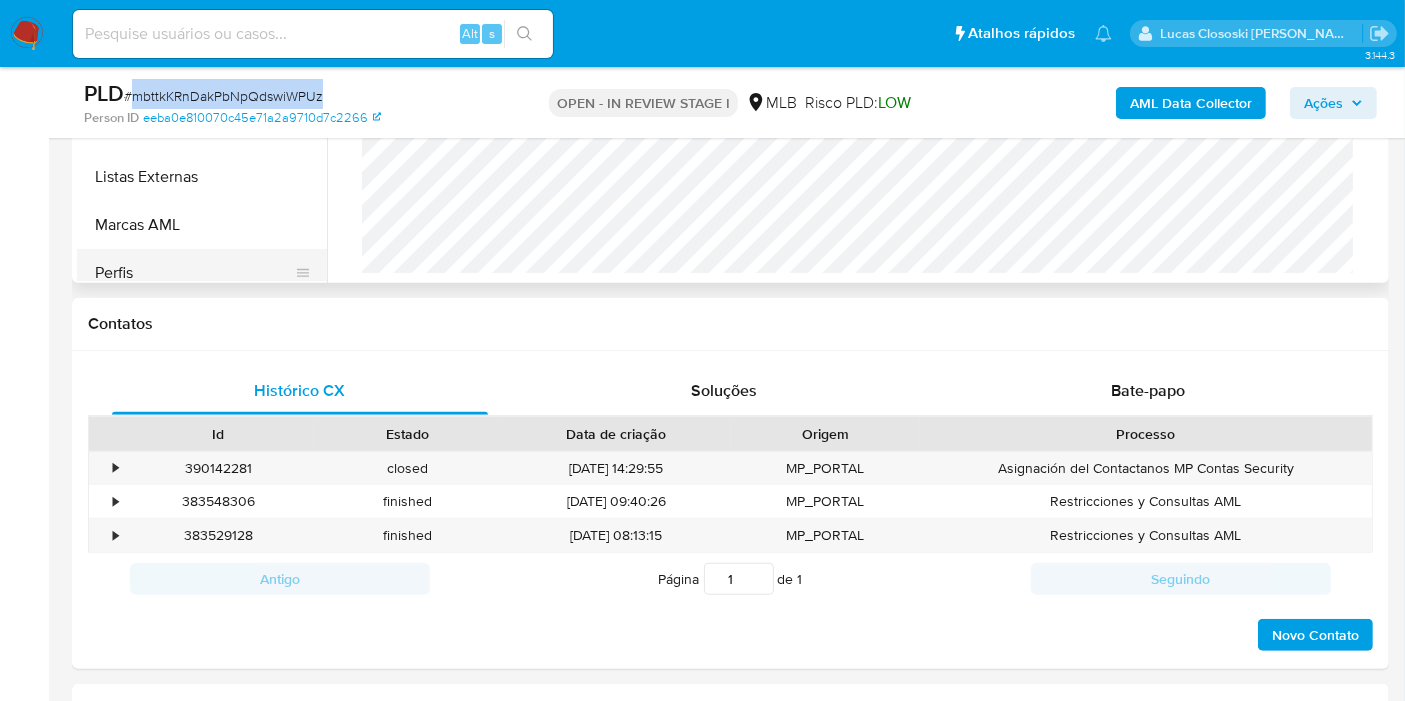 scroll, scrollTop: 666, scrollLeft: 0, axis: vertical 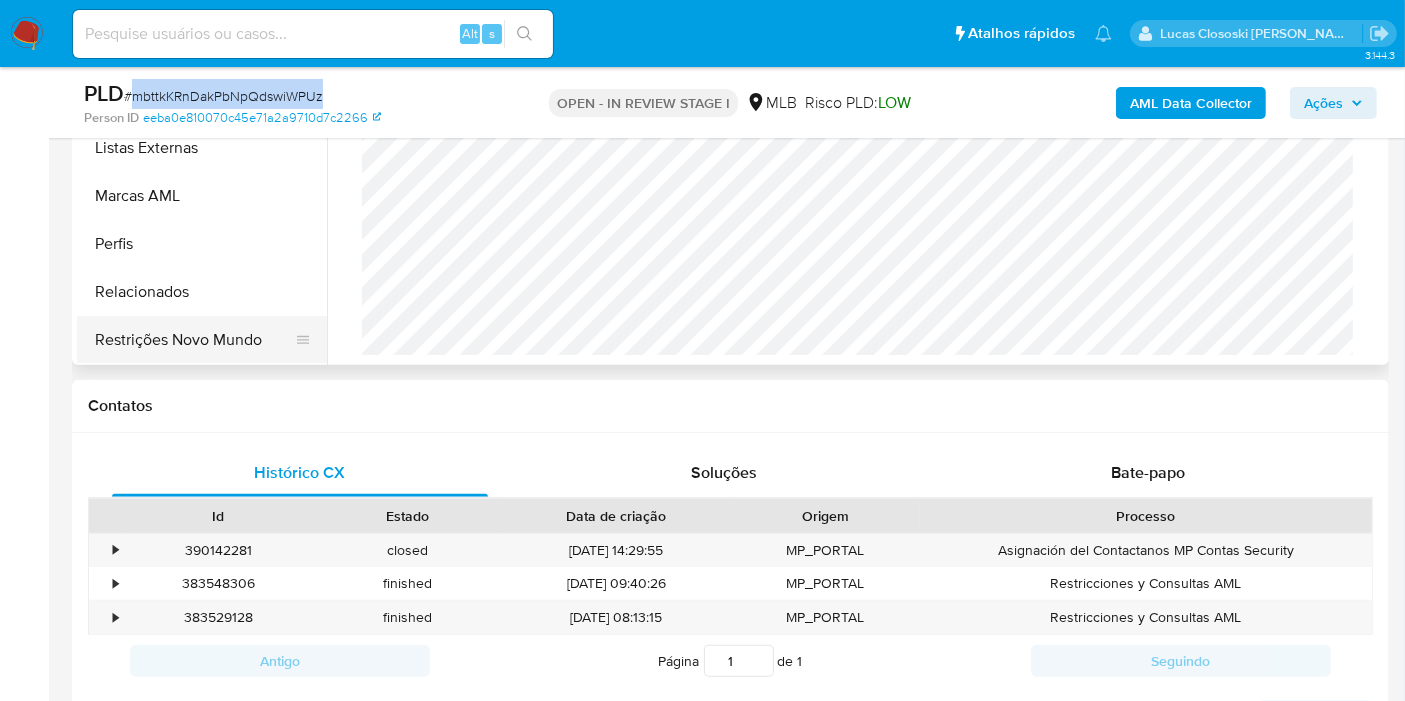 click on "Restrições Novo Mundo" at bounding box center (194, 340) 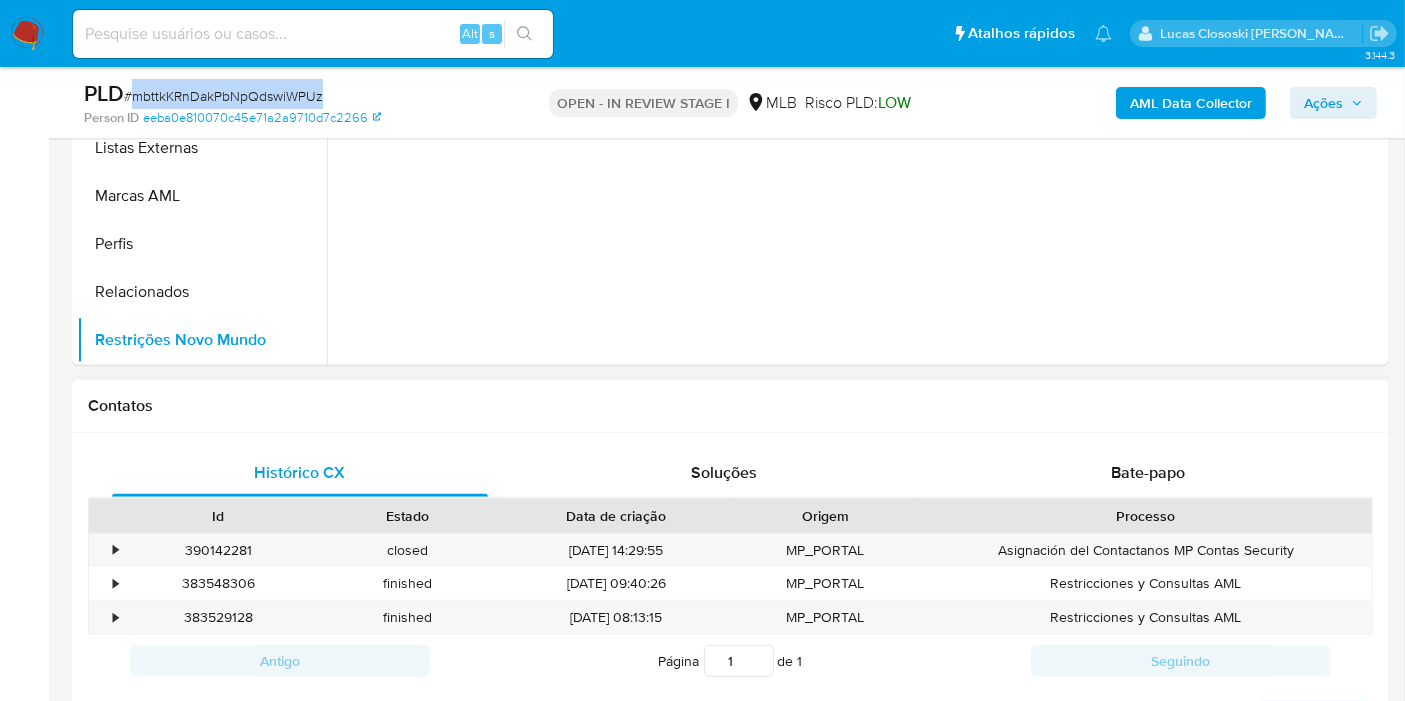 scroll, scrollTop: 0, scrollLeft: 0, axis: both 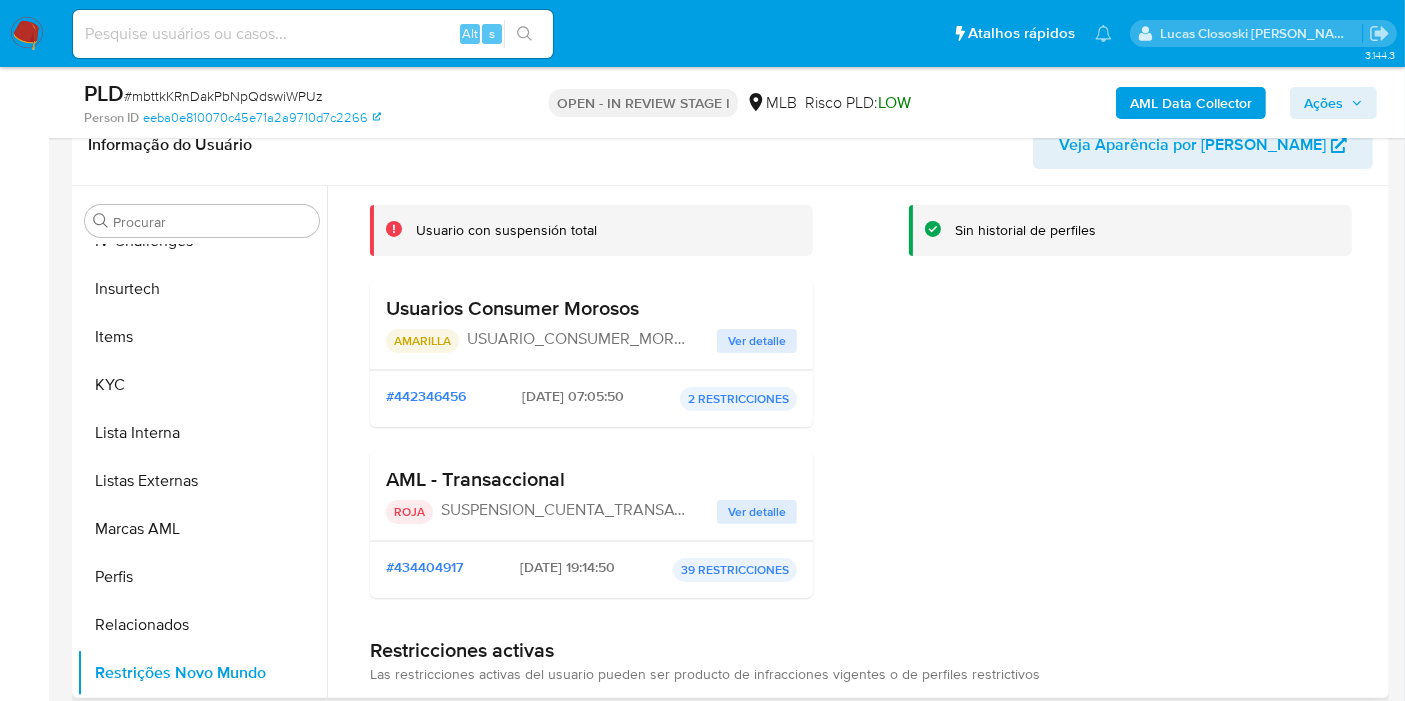 click on "Perfiles restrictivos Sin historial de perfiles" at bounding box center (1130, 387) 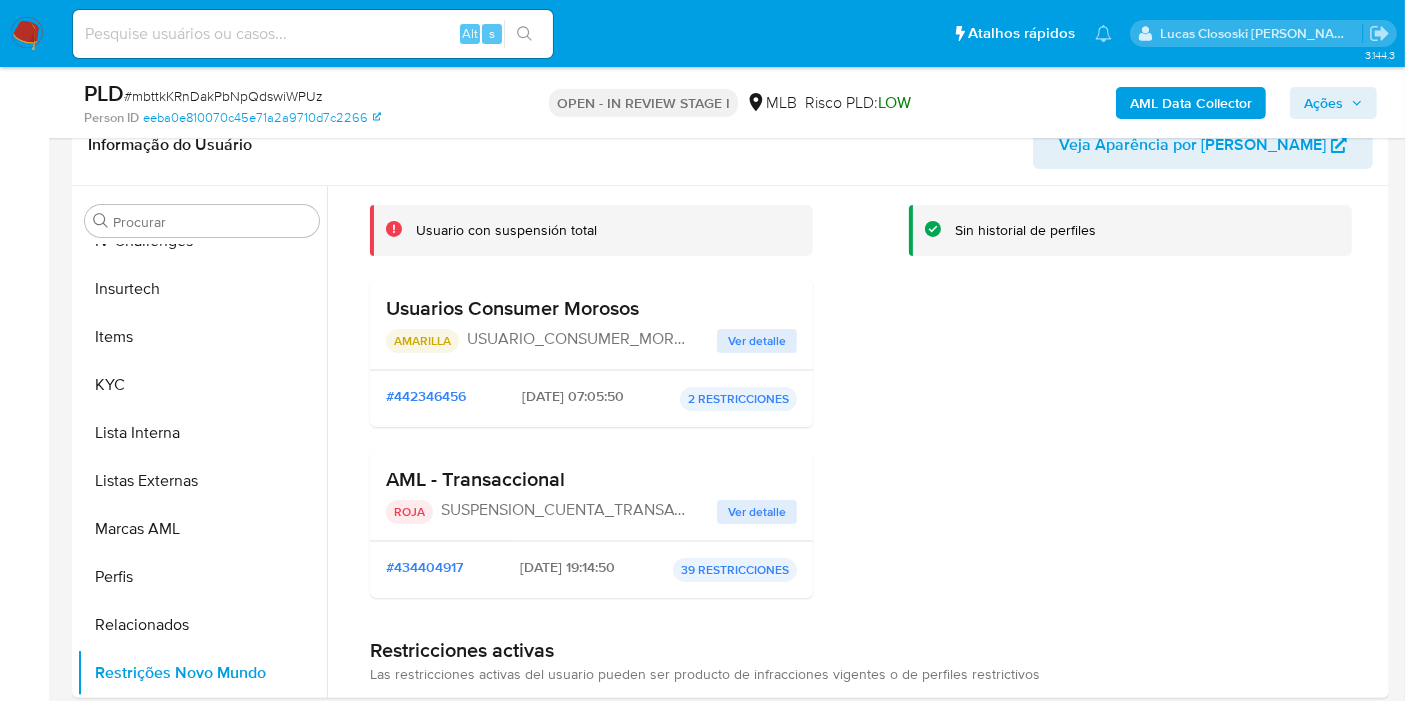 click on "Informação do Usuário Veja Aparência por Pessoa Procurar Adiantamentos de Dinheiro Anexos Cartões Contas Bancárias Dados Modificados Detalhe da geolocalização Devices Geolocation Dispositivos Point Documentação Empréstimos Endereços Fecha Compliant Financiamento de Veículos Geral Histórico de Risco PLD Histórico de casos Histórico de conversas IV Challenges Insurtech Items KYC Lista Interna Listas Externas Marcas AML Perfis Relacionados Restrições Novo Mundo Contatos Histórico CX Soluções Bate-papo Id Estado Data de criação Origem Processo • 390142281 closed 13/06/2025 14:29:55 MP_PORTAL Asignación del Contactanos MP Contas Security • 383548306 finished 07/05/2025 09:40:26 MP_PORTAL Restricciones y Consultas AML • 383529128 finished 07/05/2025 08:13:15 MP_PORTAL Restricciones y Consultas AML Antigo Página   1   de   1 Seguindo Carregando... Novo Contato Transacionalidade Usuários Associados Ações Ações a serem aplicadas :" at bounding box center (730, 1849) 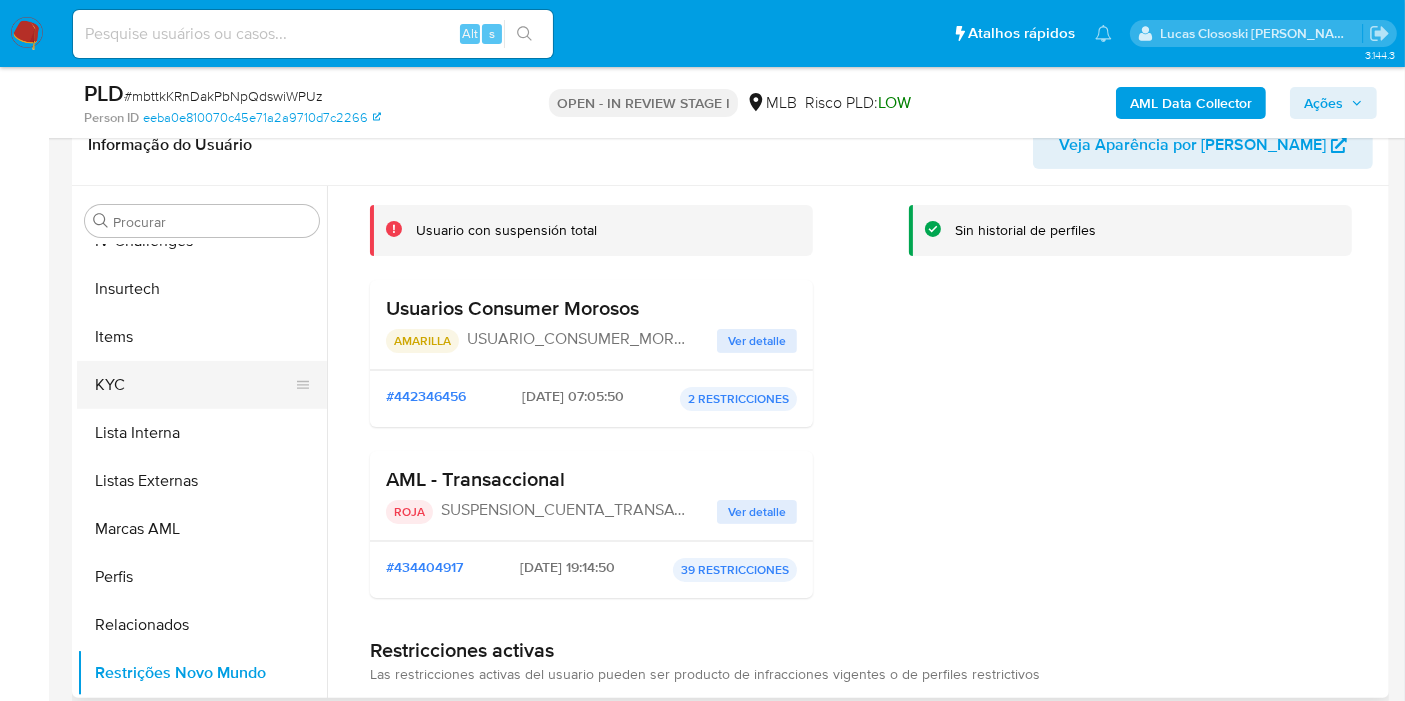 click on "KYC" at bounding box center (194, 385) 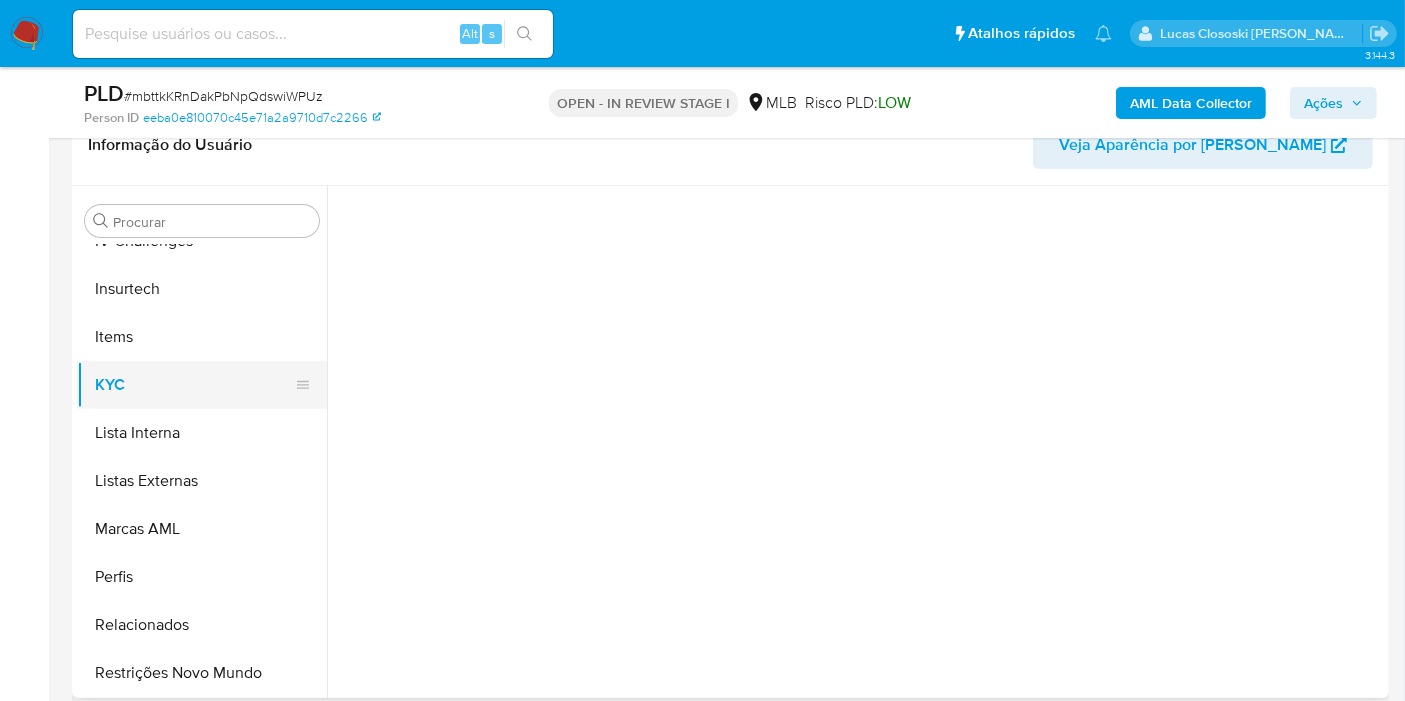 scroll, scrollTop: 0, scrollLeft: 0, axis: both 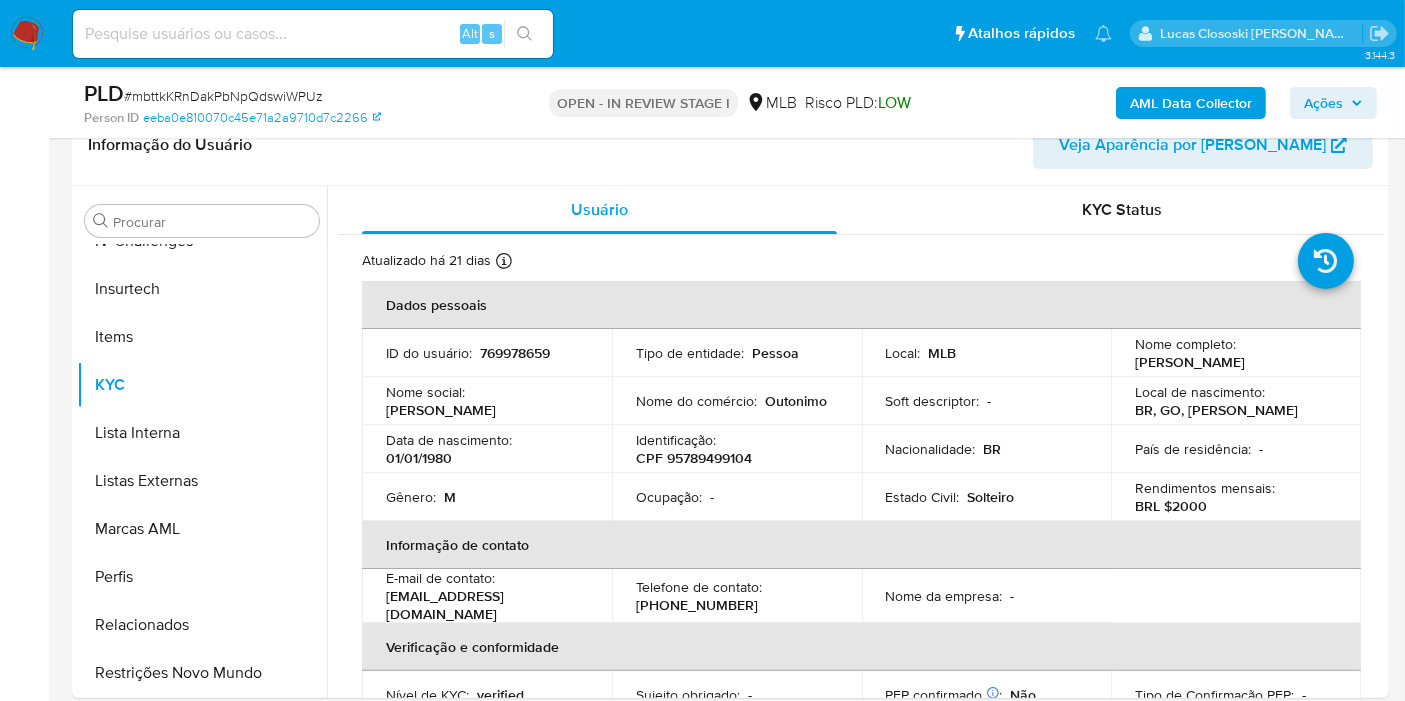 click on "# mbttkKRnDakPbNpQdswiWPUz" at bounding box center [223, 96] 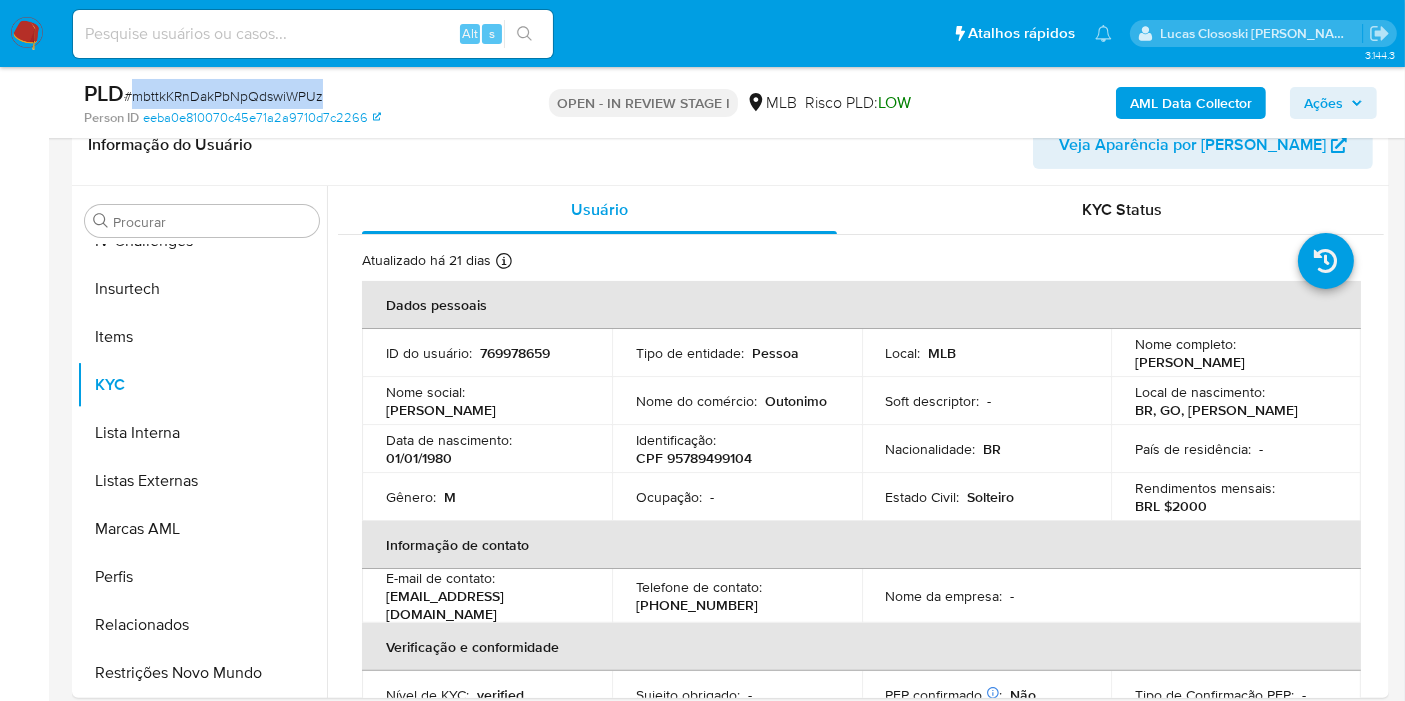 click on "# mbttkKRnDakPbNpQdswiWPUz" at bounding box center (223, 96) 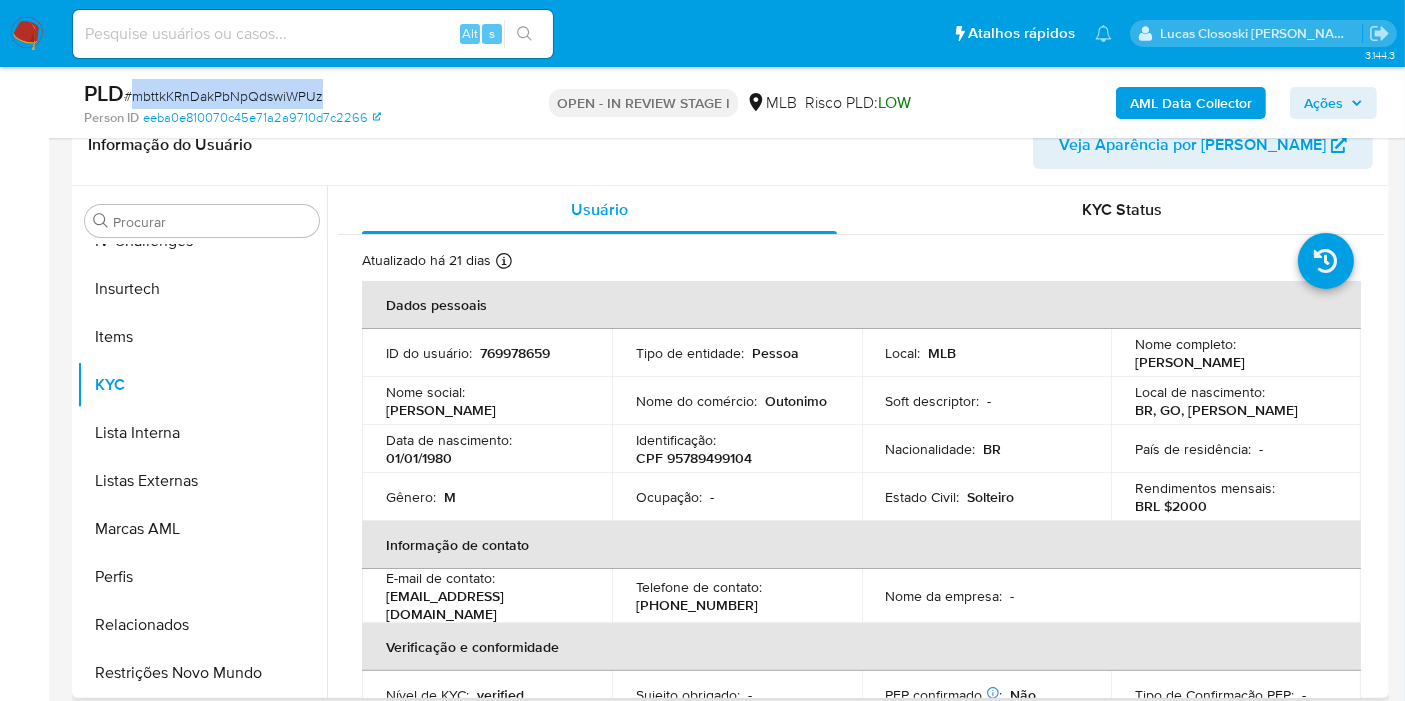 click on "Soft descriptor :    -" at bounding box center (987, 401) 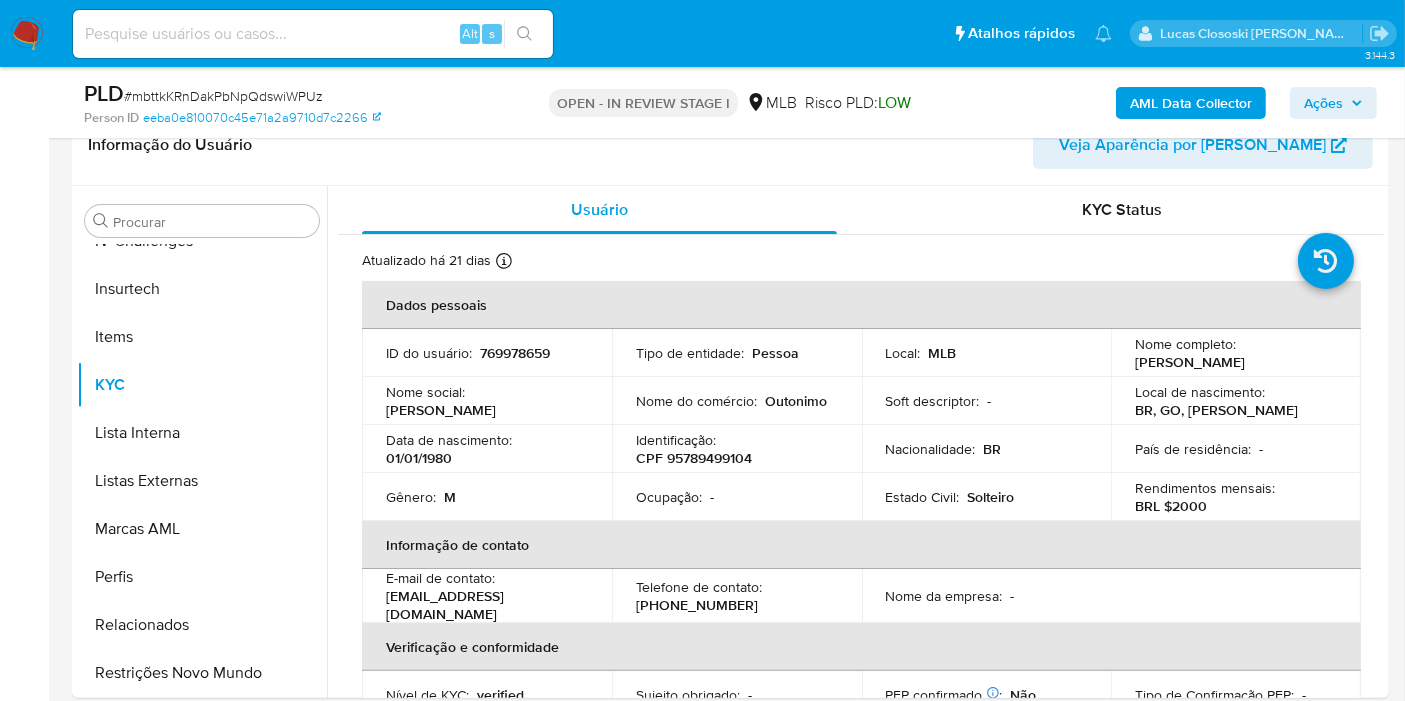 click on "# mbttkKRnDakPbNpQdswiWPUz" at bounding box center [223, 96] 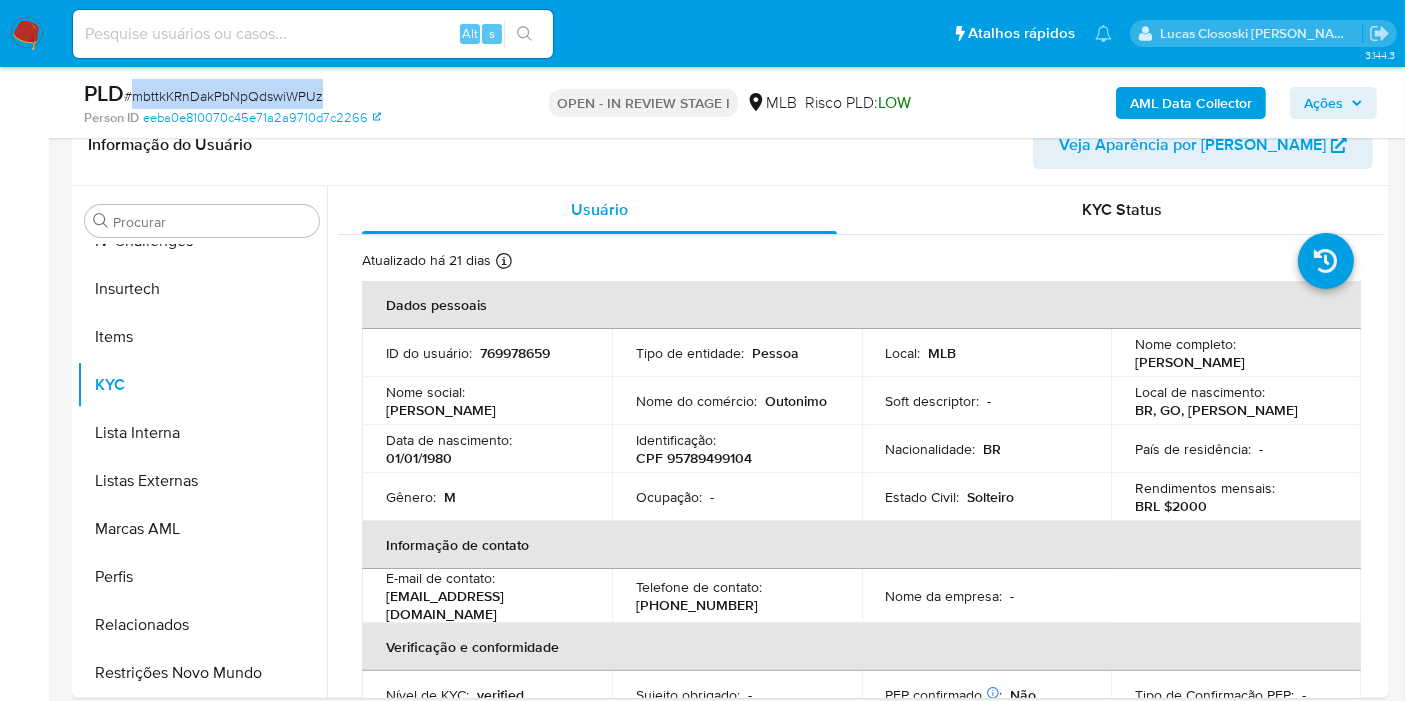 click on "# mbttkKRnDakPbNpQdswiWPUz" at bounding box center (223, 96) 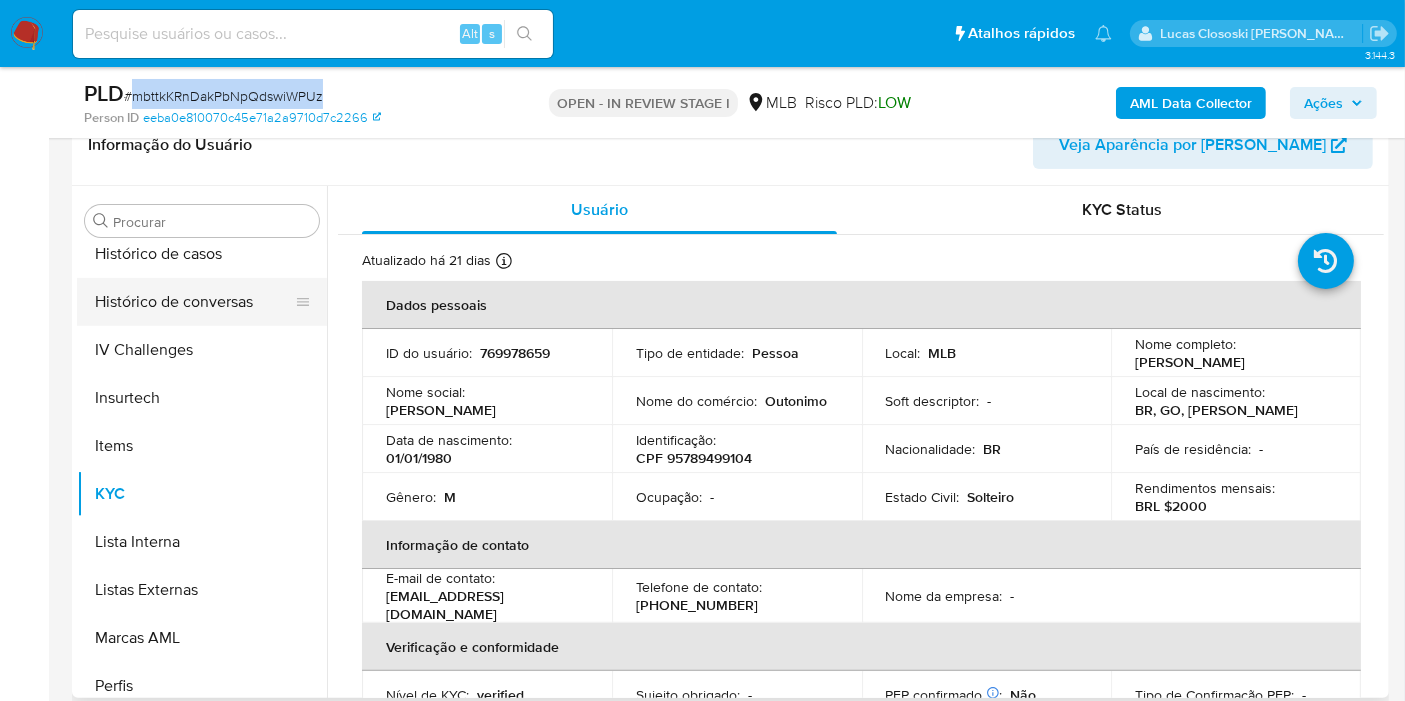 scroll, scrollTop: 622, scrollLeft: 0, axis: vertical 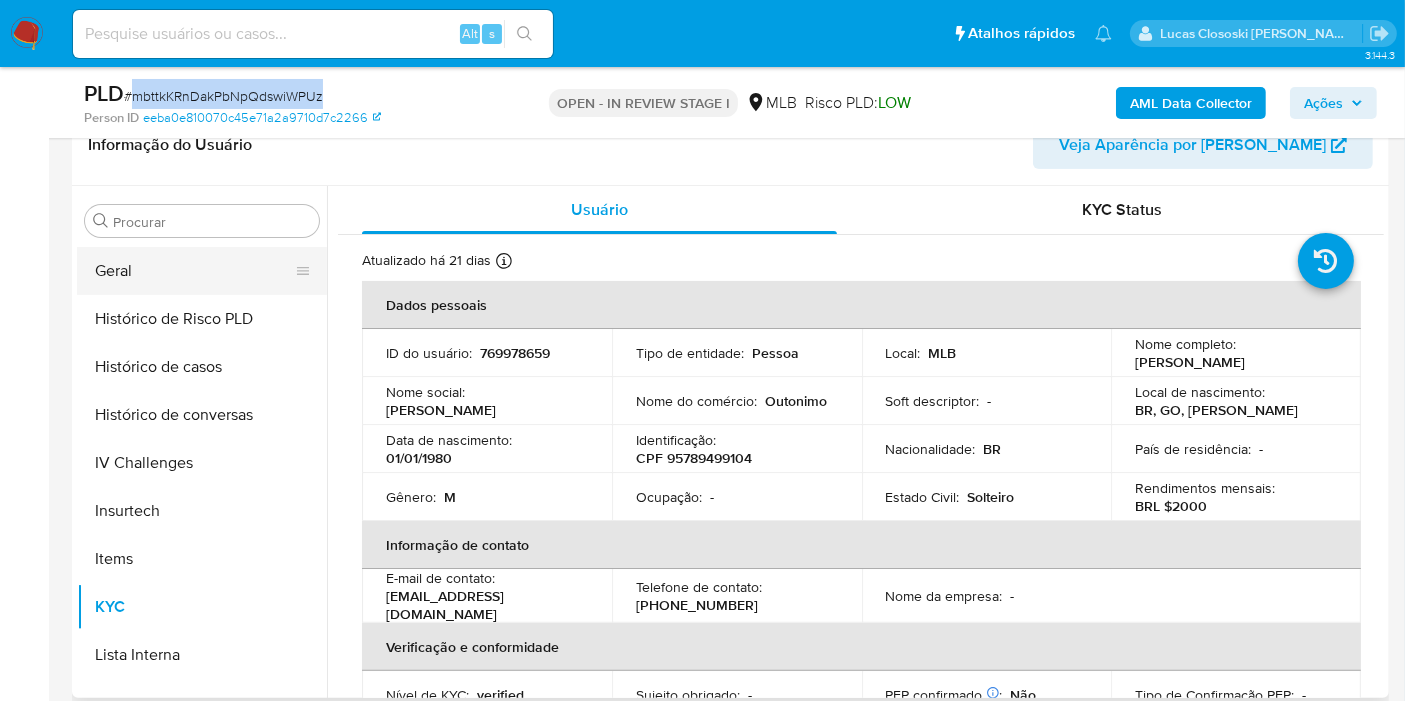 click on "Geral" at bounding box center [194, 271] 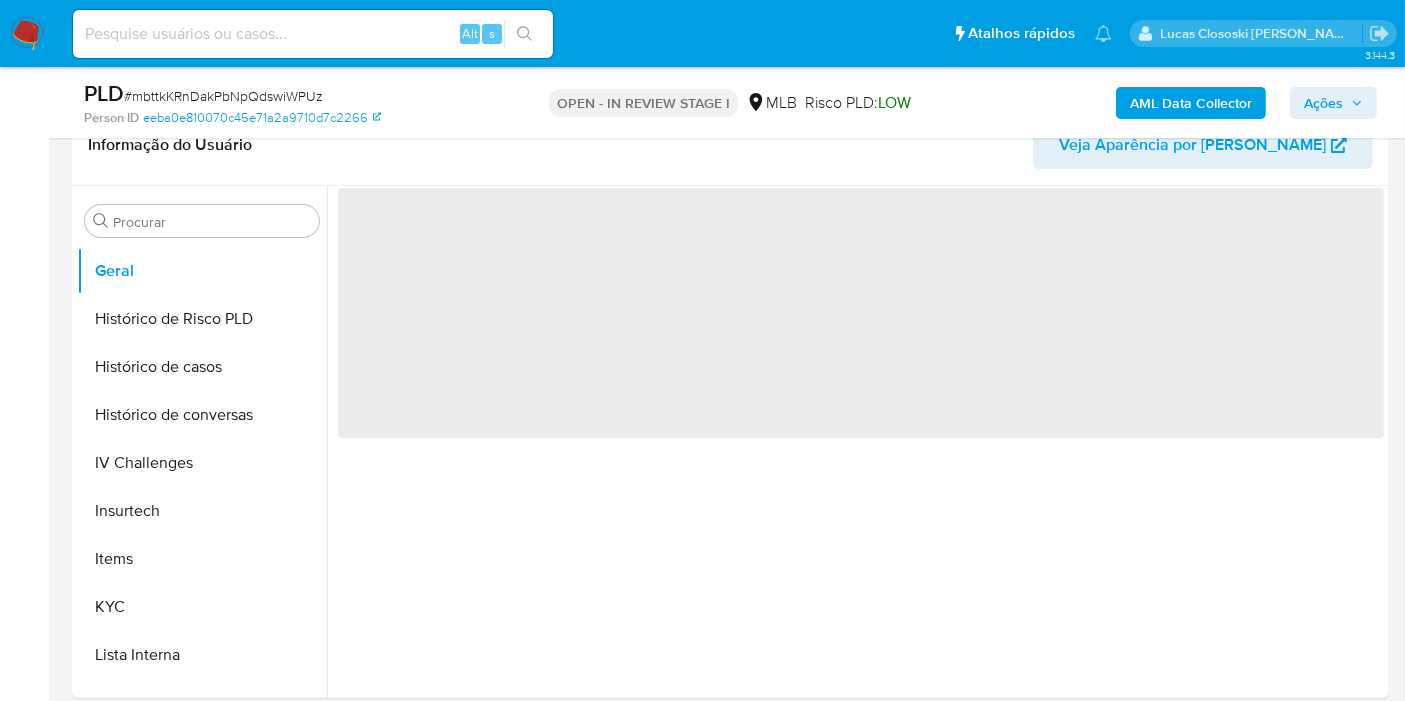 click on "Person ID eeba0e810070c45e71a2a9710d7c2266" at bounding box center (297, 118) 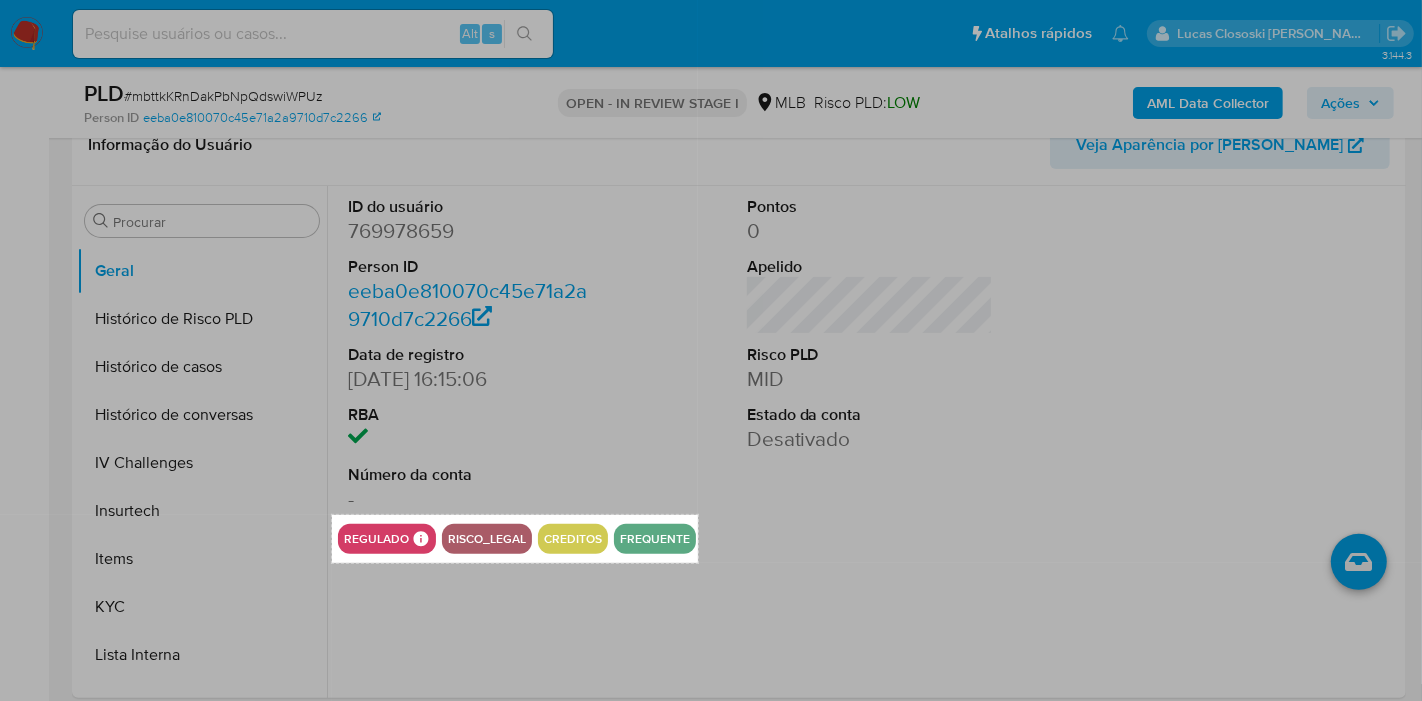 drag, startPoint x: 332, startPoint y: 515, endPoint x: 698, endPoint y: 563, distance: 369.13412 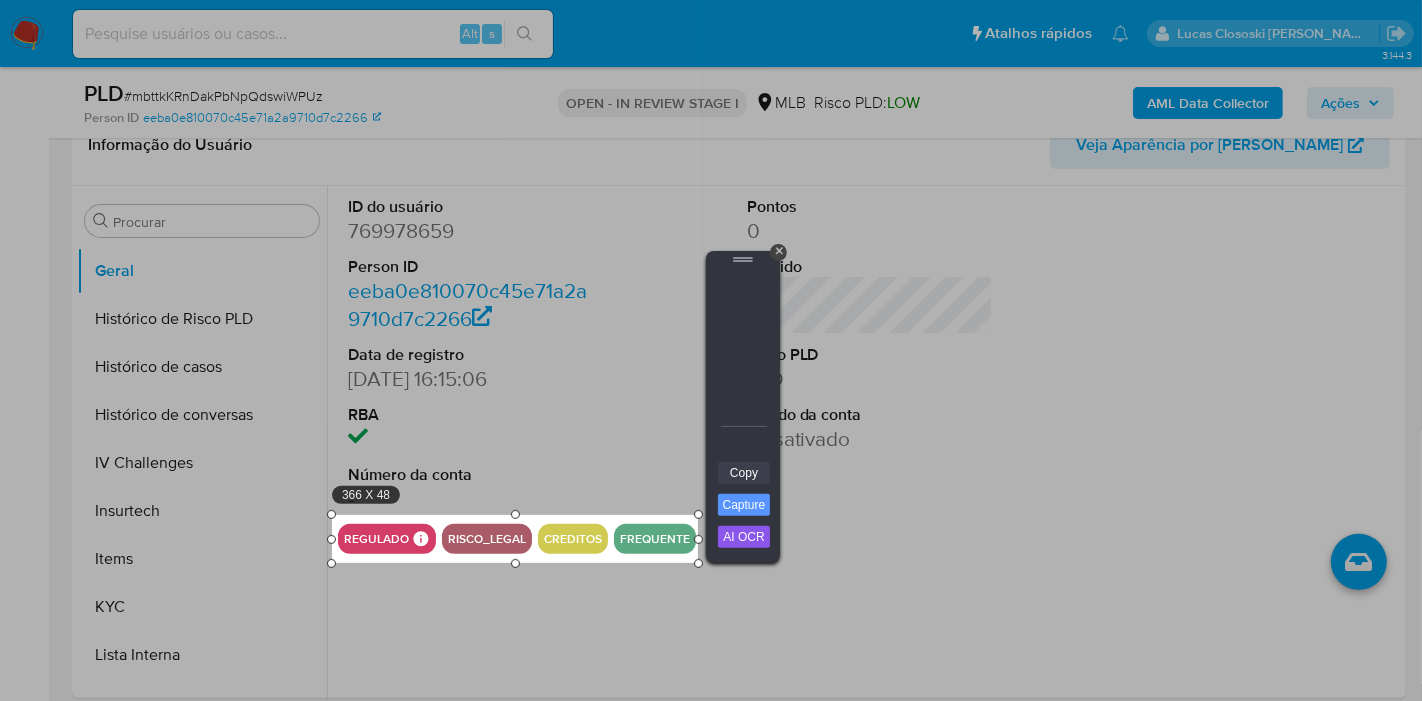 click on "Copy" at bounding box center (744, 473) 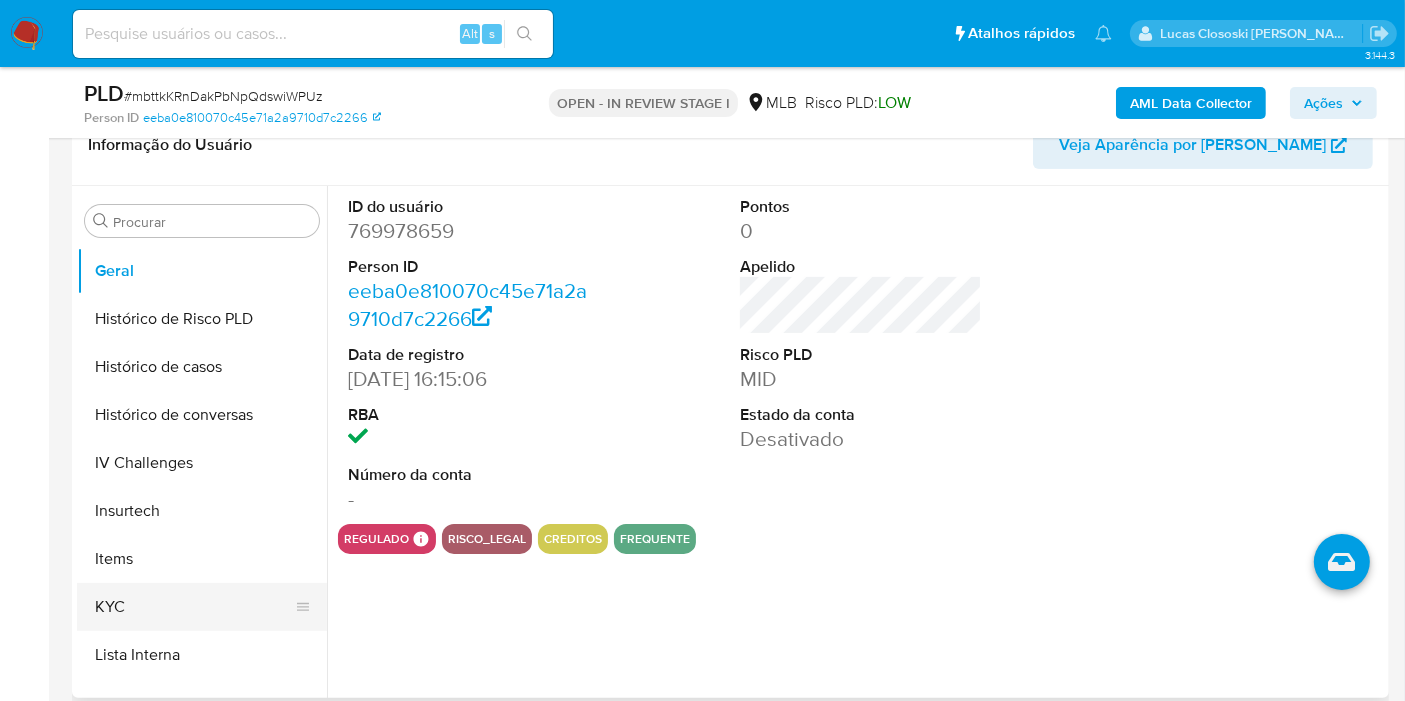 click on "KYC" at bounding box center [194, 607] 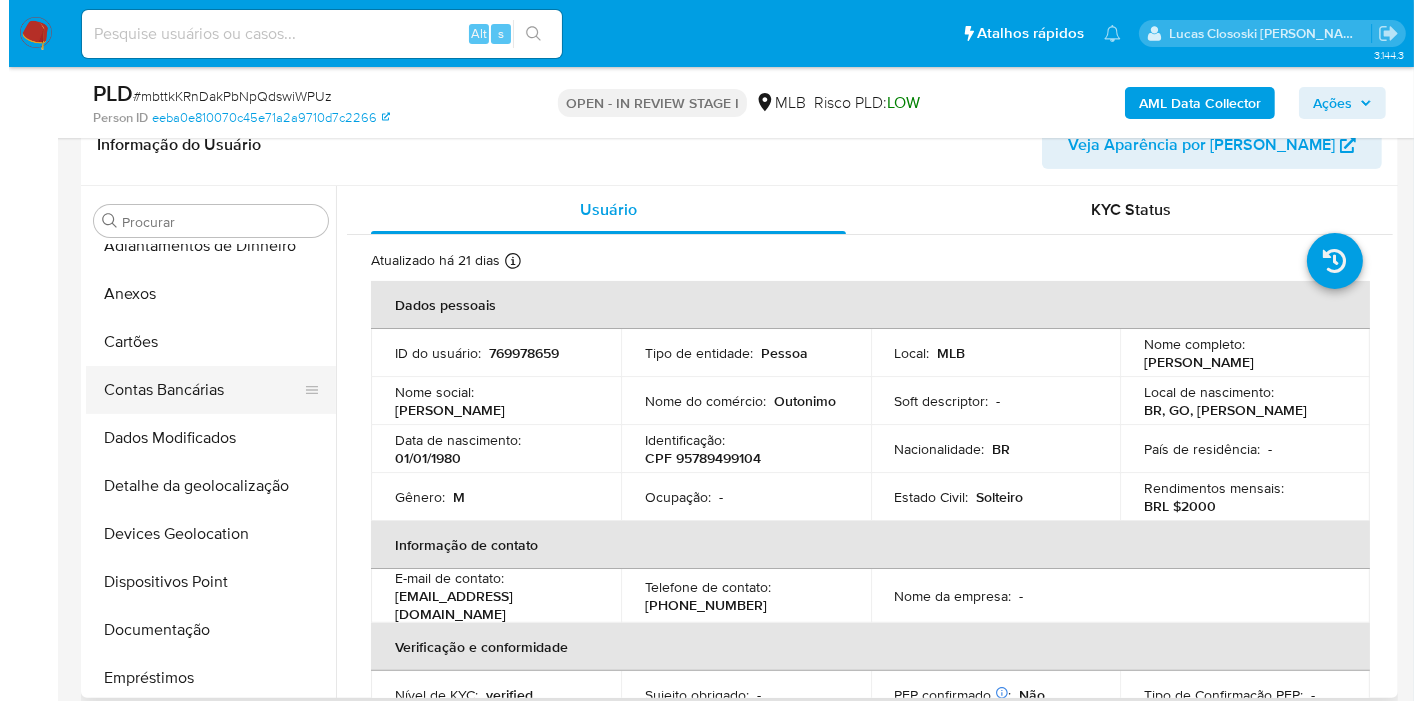 scroll, scrollTop: 0, scrollLeft: 0, axis: both 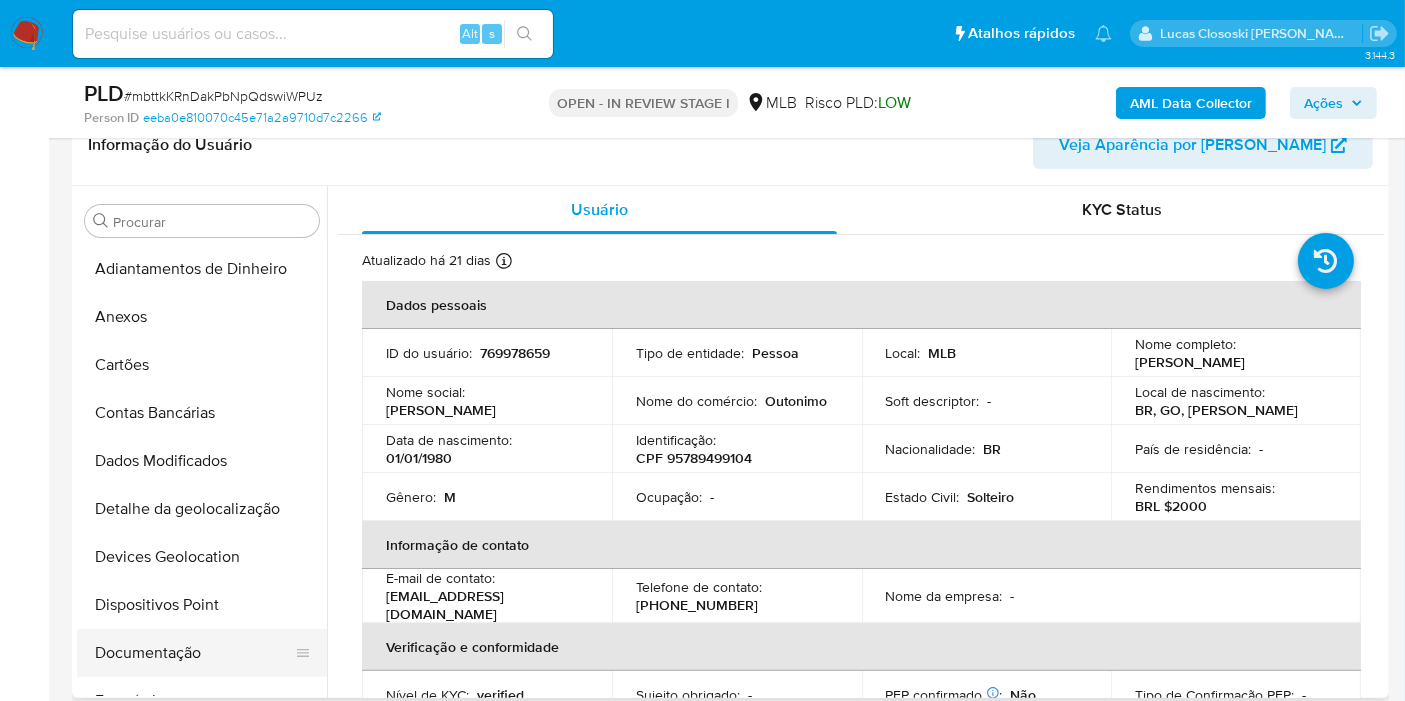 click on "Documentação" at bounding box center [194, 653] 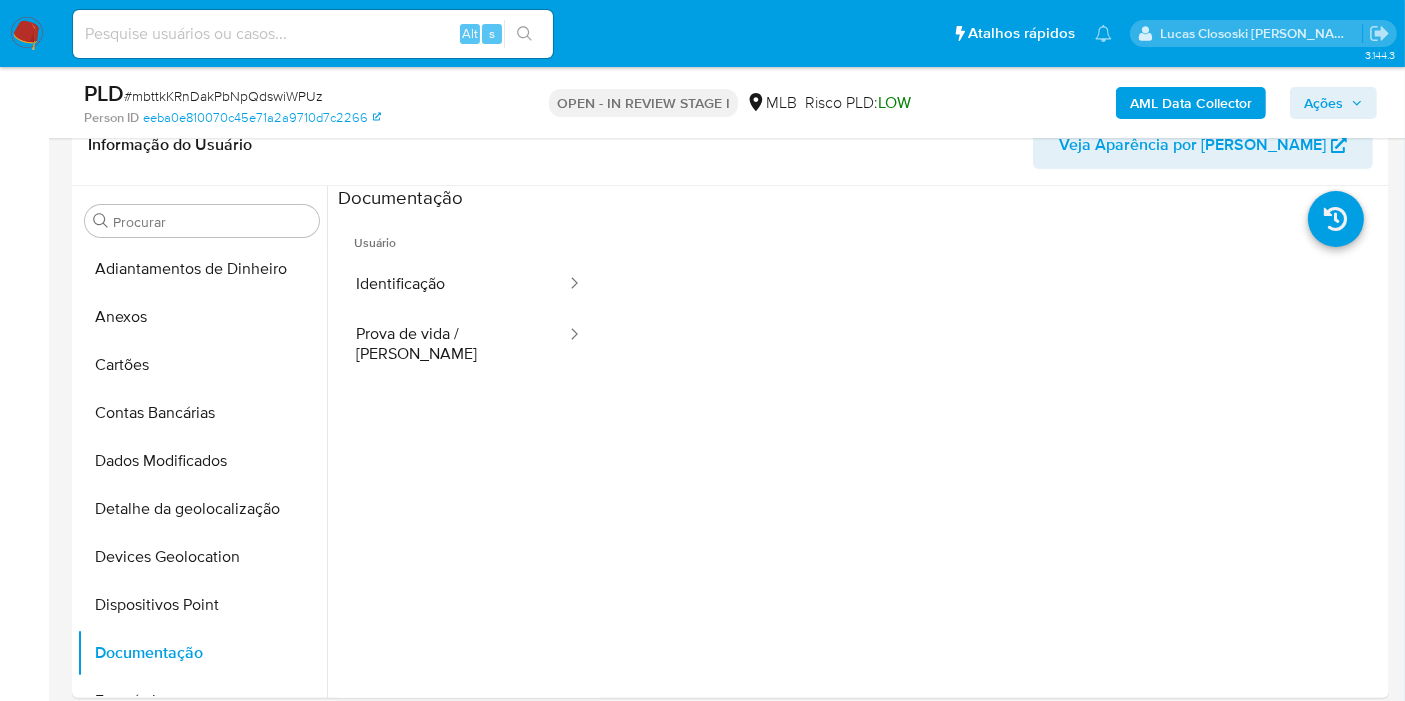 drag, startPoint x: 1331, startPoint y: 90, endPoint x: 1314, endPoint y: 110, distance: 26.24881 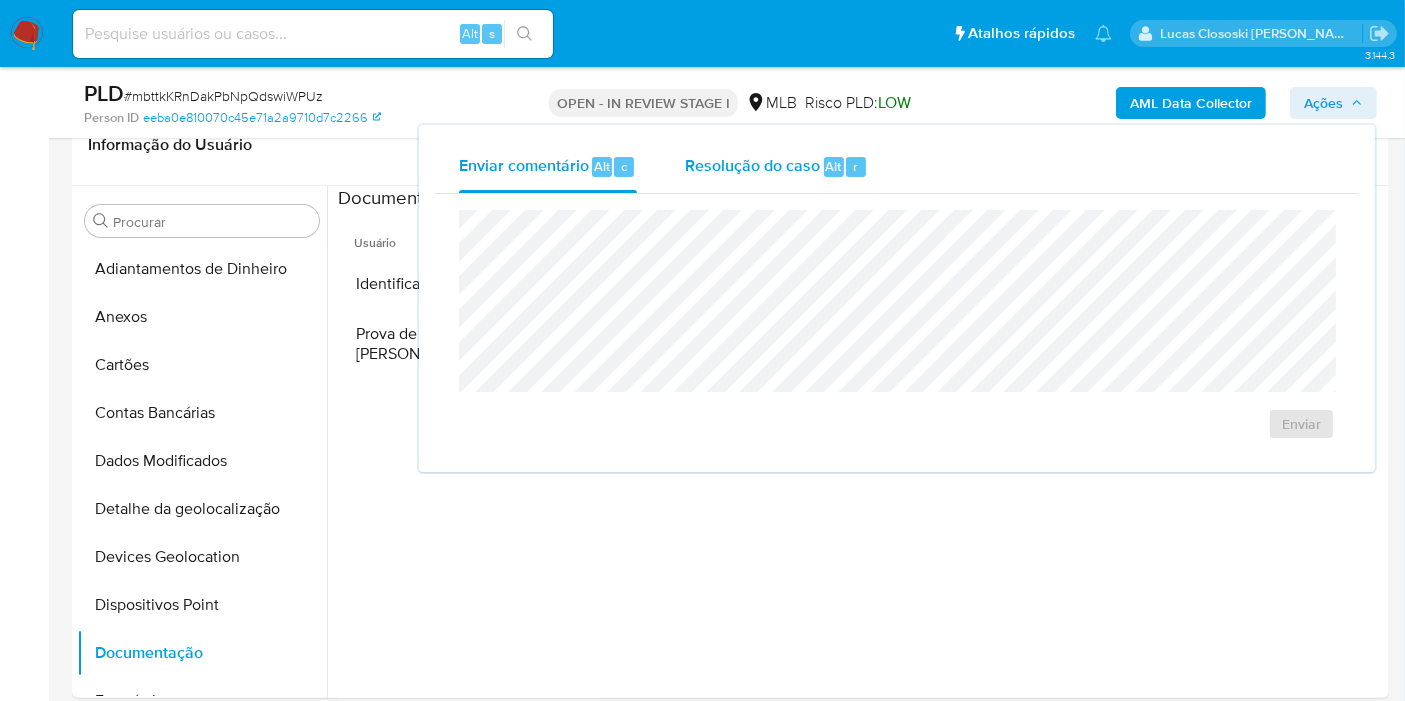 click on "r" at bounding box center (856, 167) 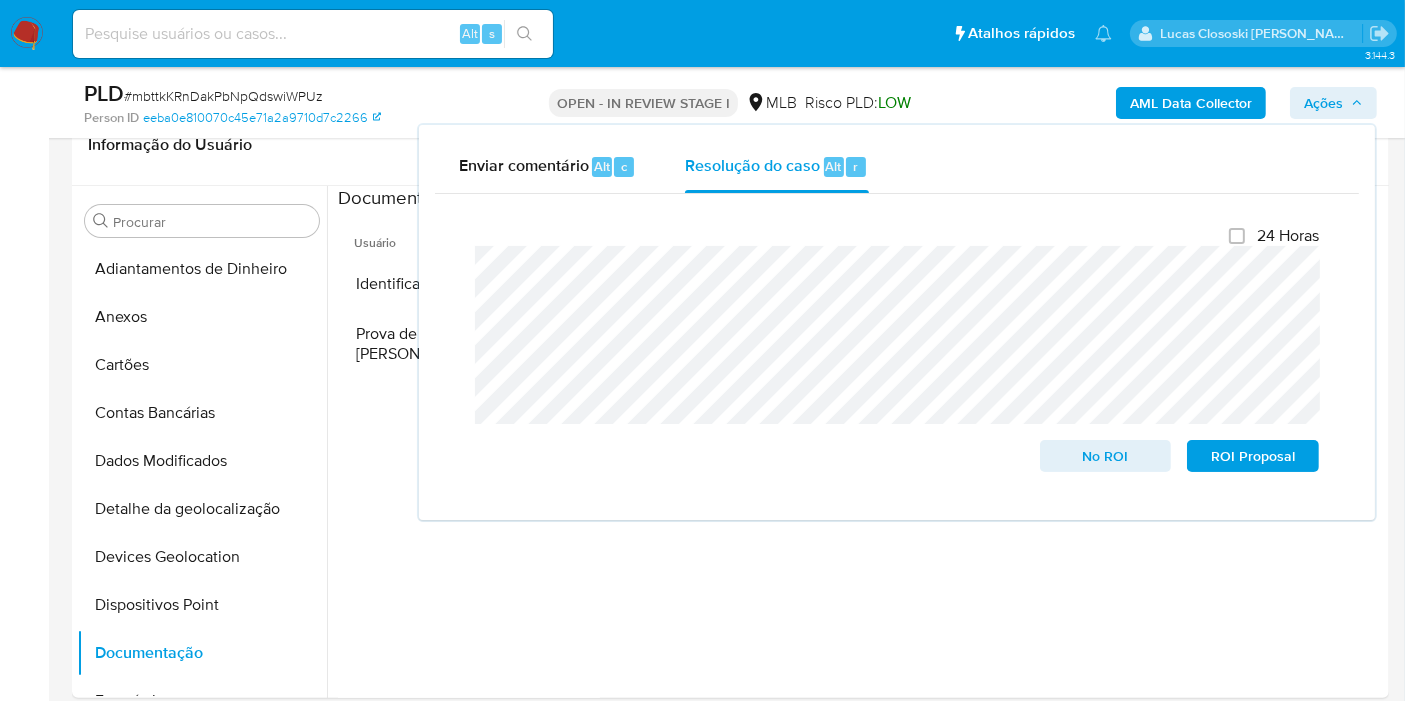 click on "AML Data Collector Ações Enviar comentário Alt c Resolução do caso Alt r Fechamento do caso 24 Horas No ROI ROI Proposal" at bounding box center (1164, 102) 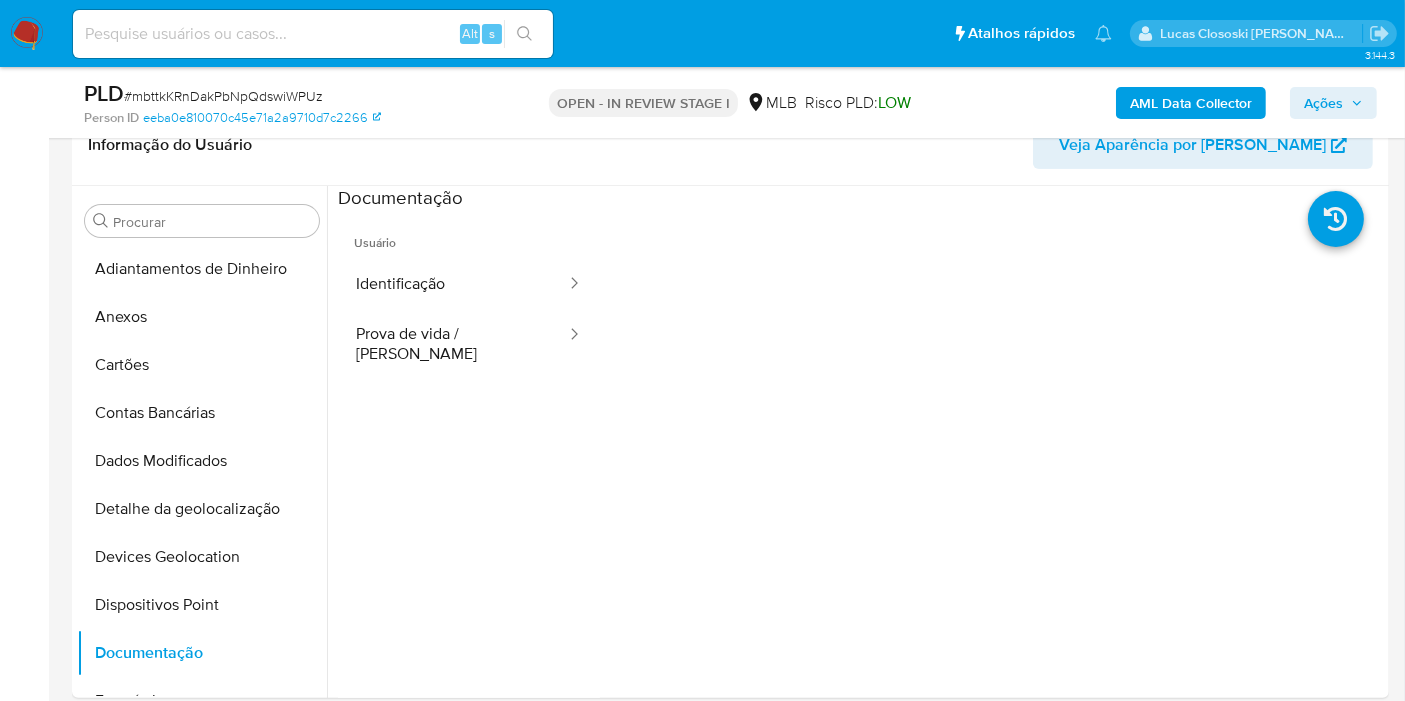 click on "Ações" at bounding box center [1323, 103] 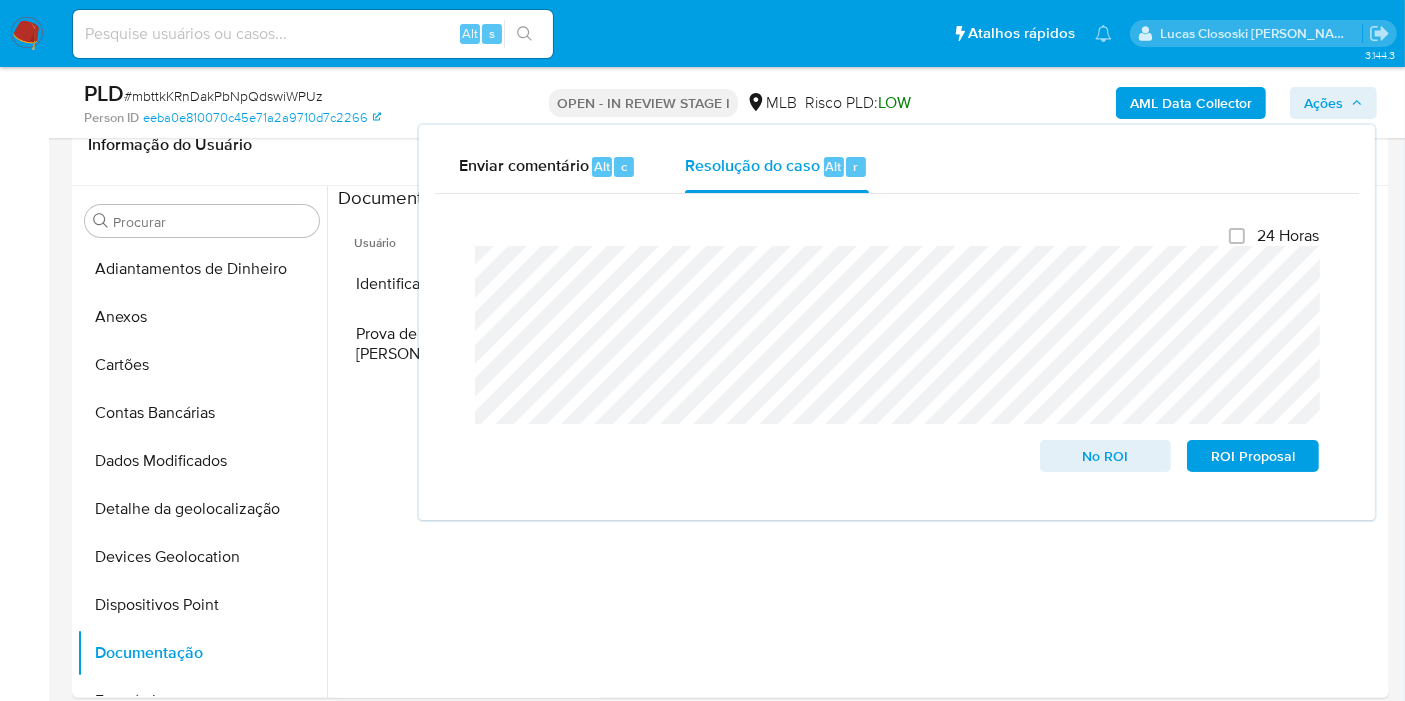 click on "Ações" at bounding box center [1323, 103] 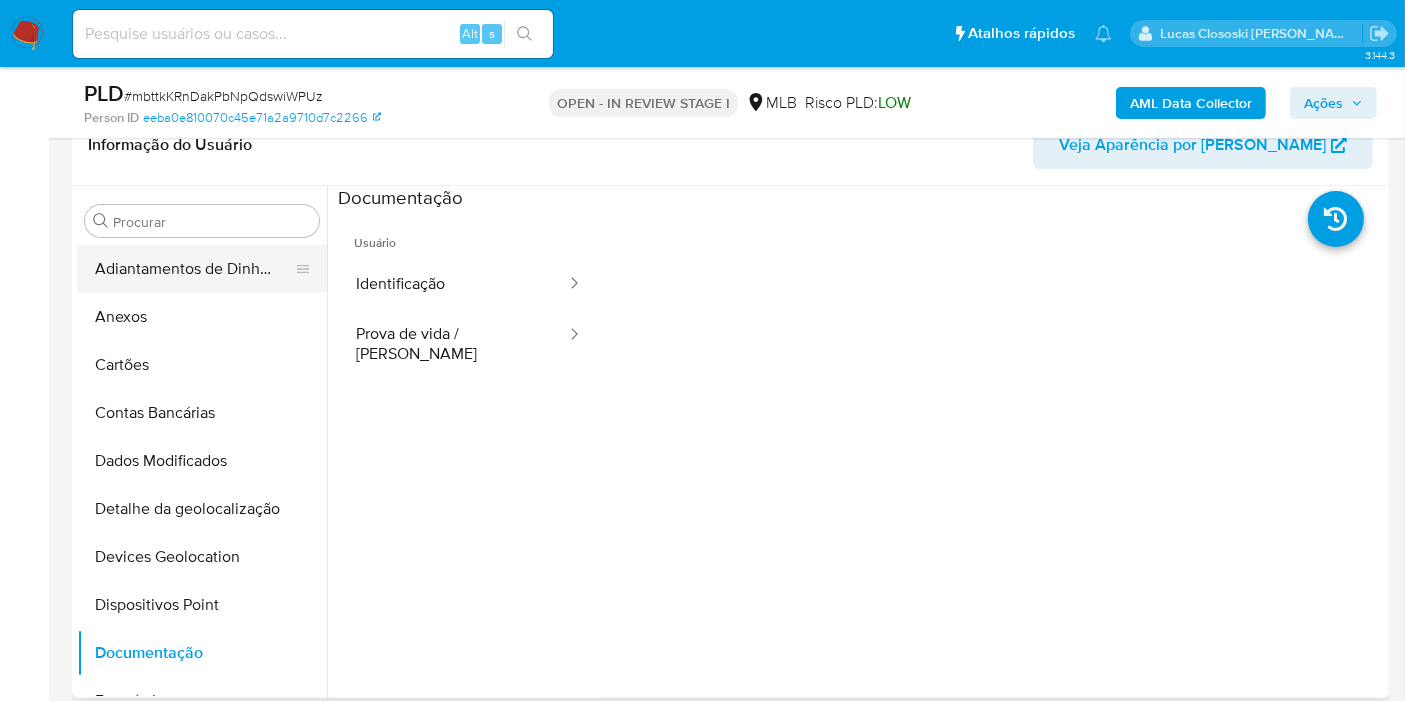 click on "Adiantamentos de Dinheiro" at bounding box center (194, 269) 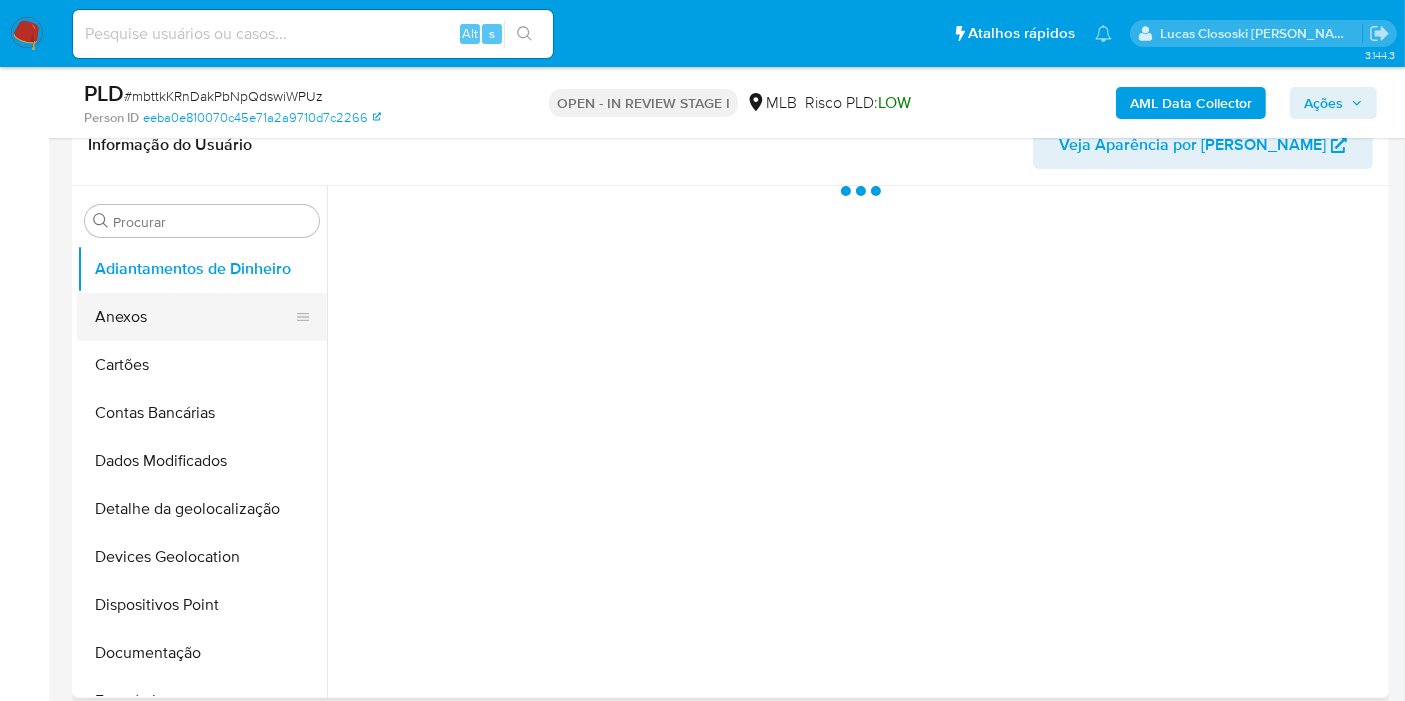 click on "Anexos" at bounding box center (194, 317) 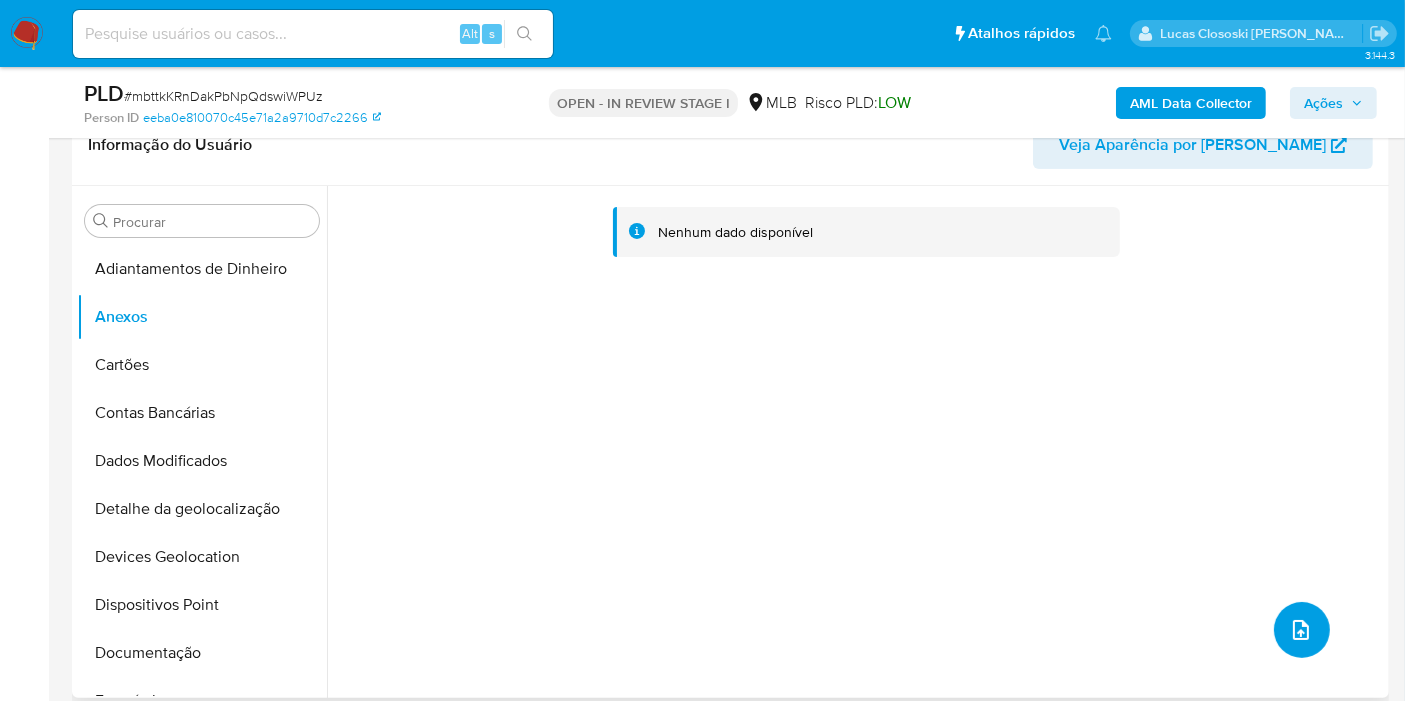 click 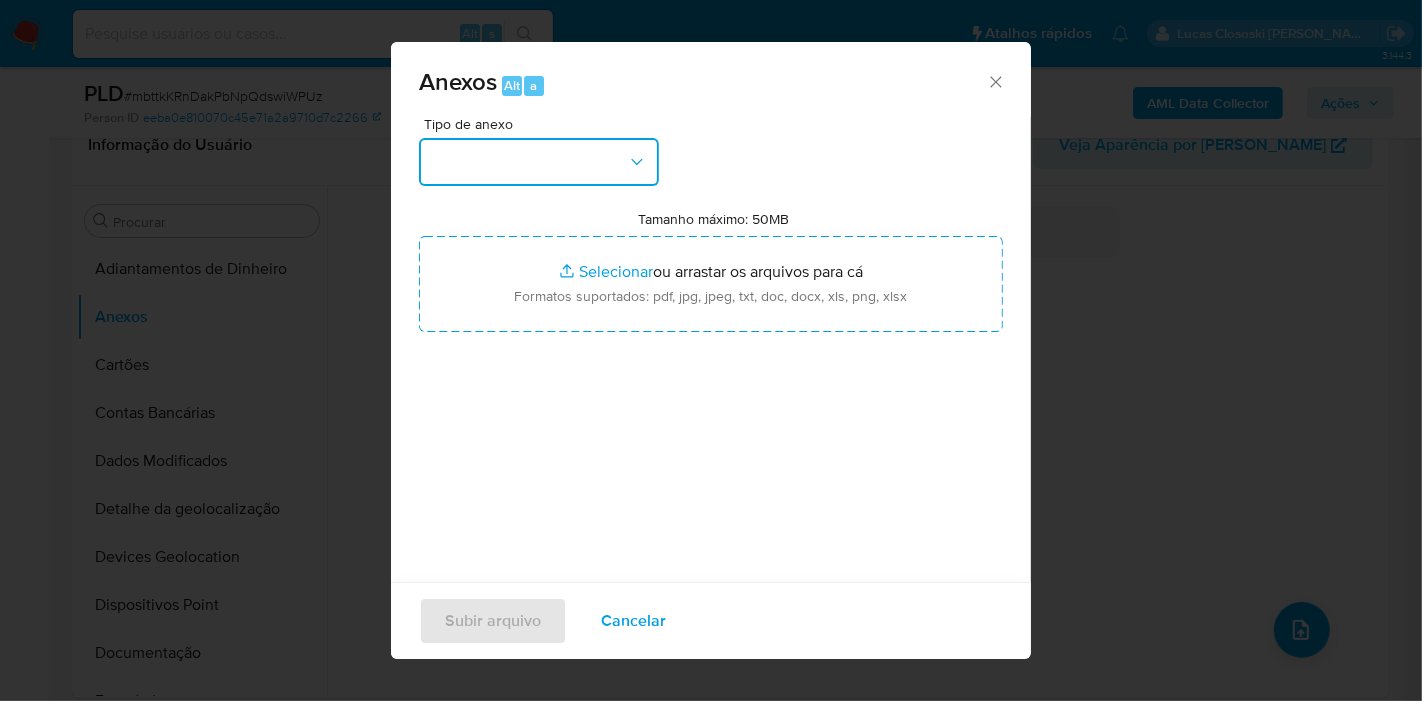 click at bounding box center [539, 162] 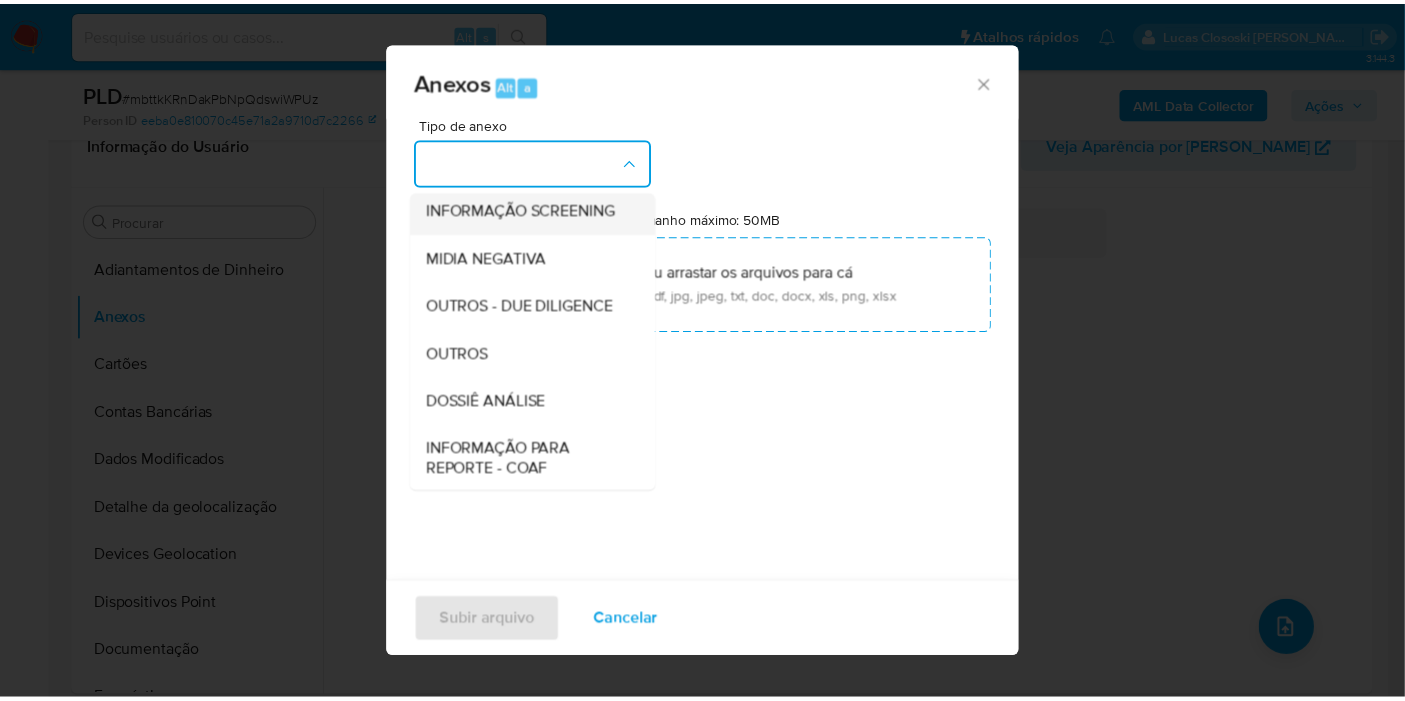 scroll, scrollTop: 307, scrollLeft: 0, axis: vertical 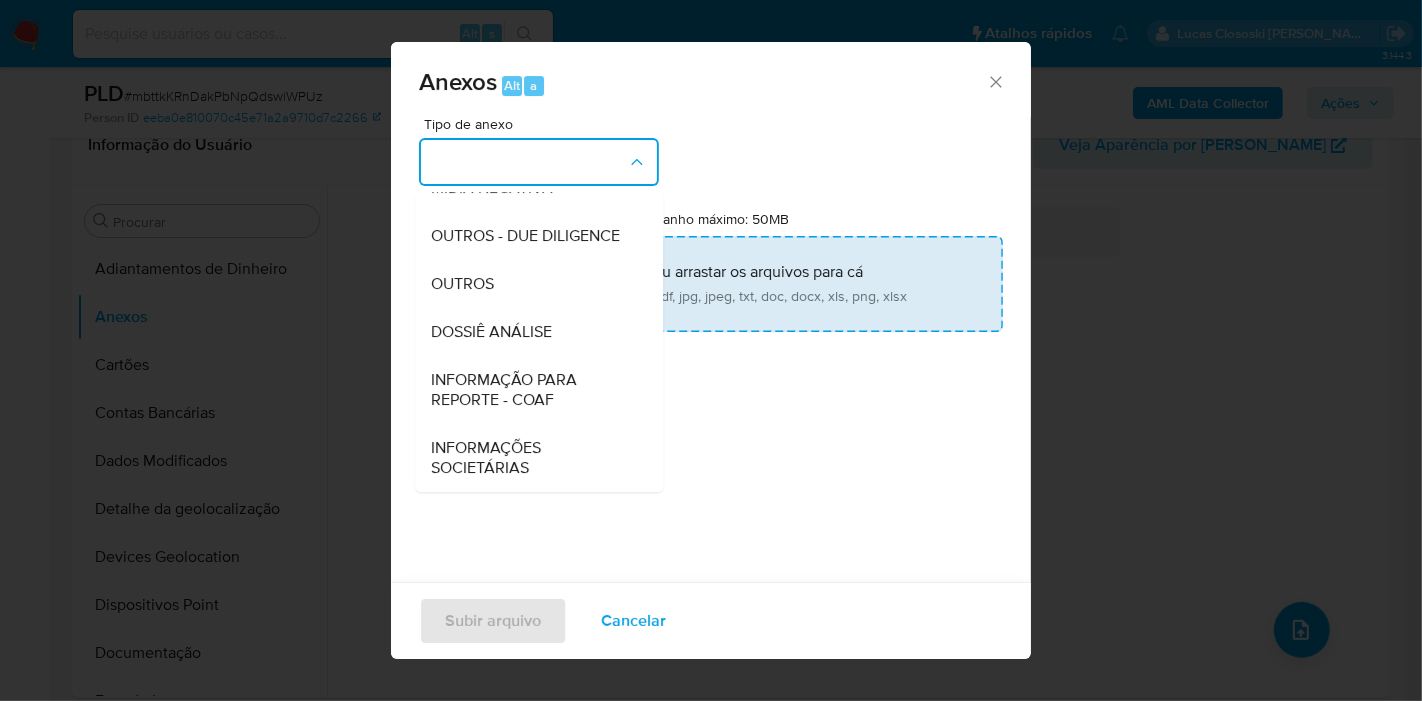 click on "DOSSIÊ ANÁLISE" at bounding box center (491, 332) 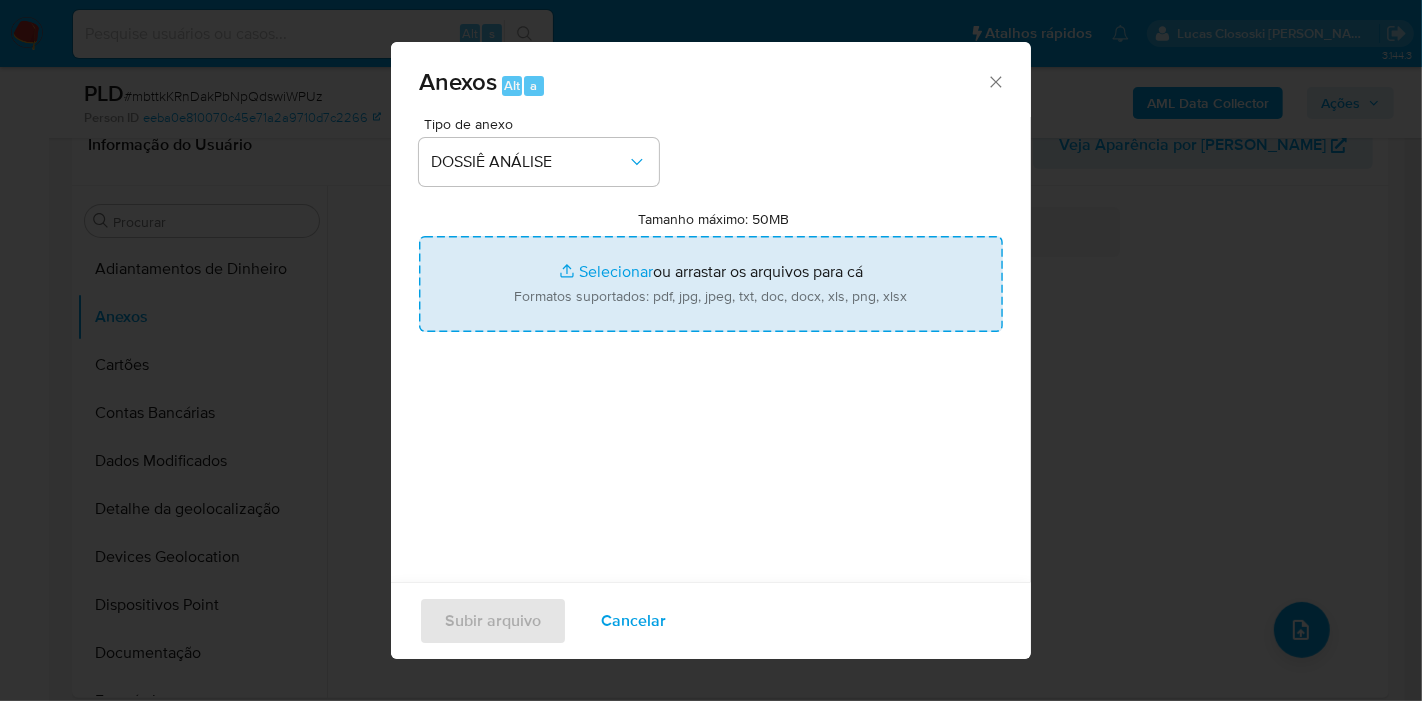 click on "Tamanho máximo: 50MB Selecionar arquivos" at bounding box center (711, 284) 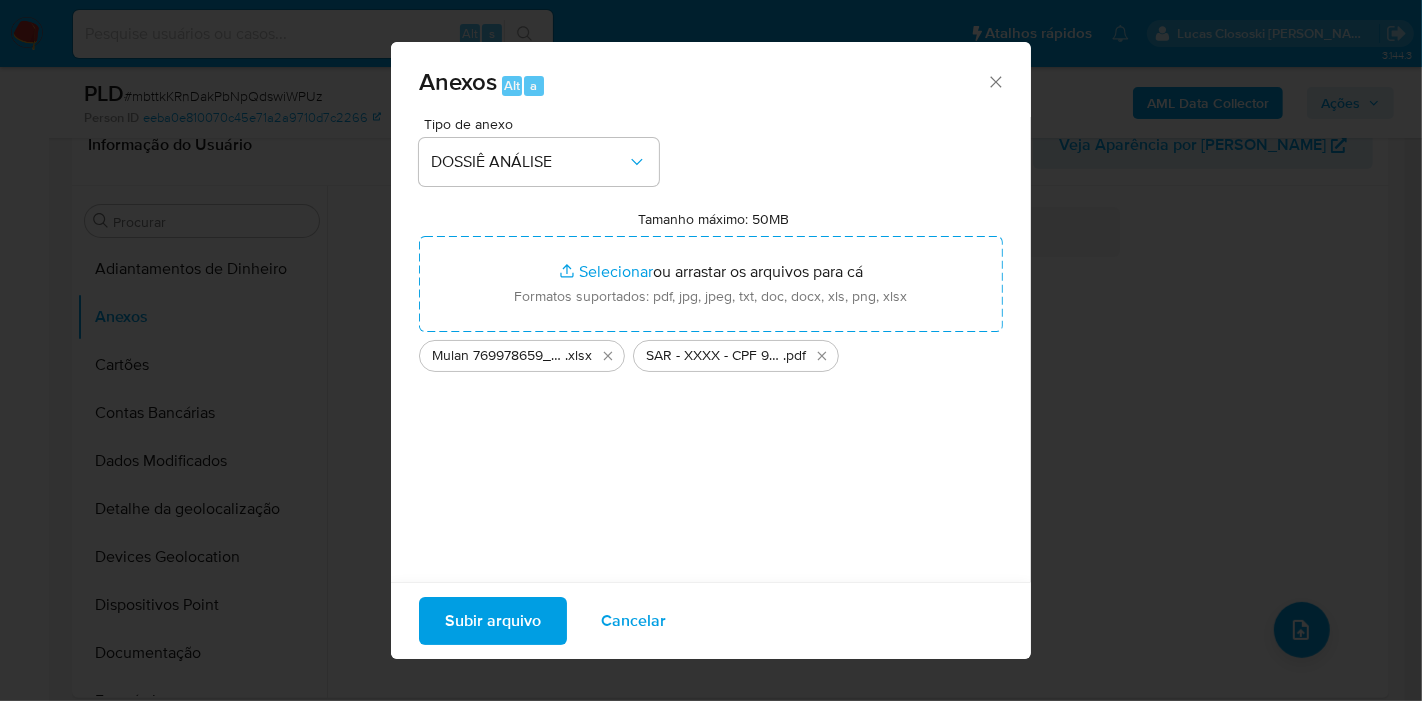click on "Subir arquivo" at bounding box center [493, 621] 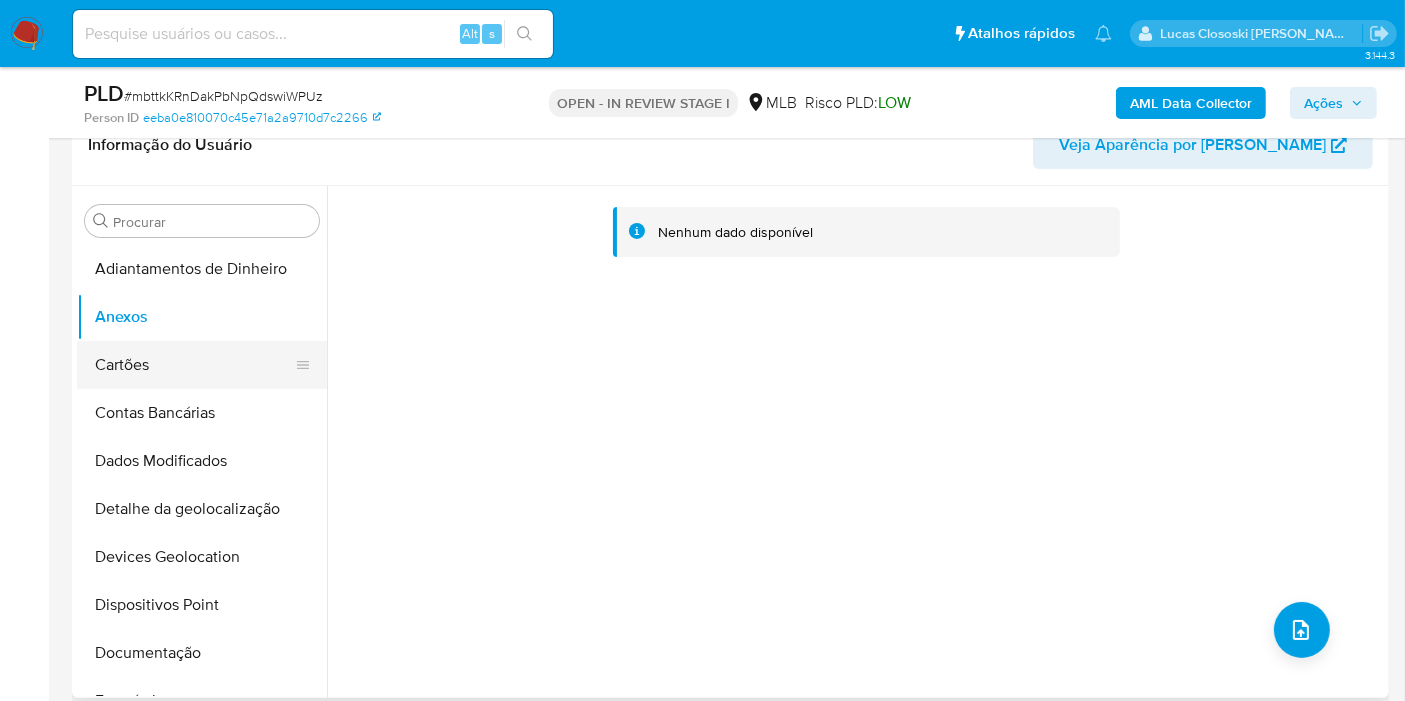 click on "Cartões" at bounding box center (194, 365) 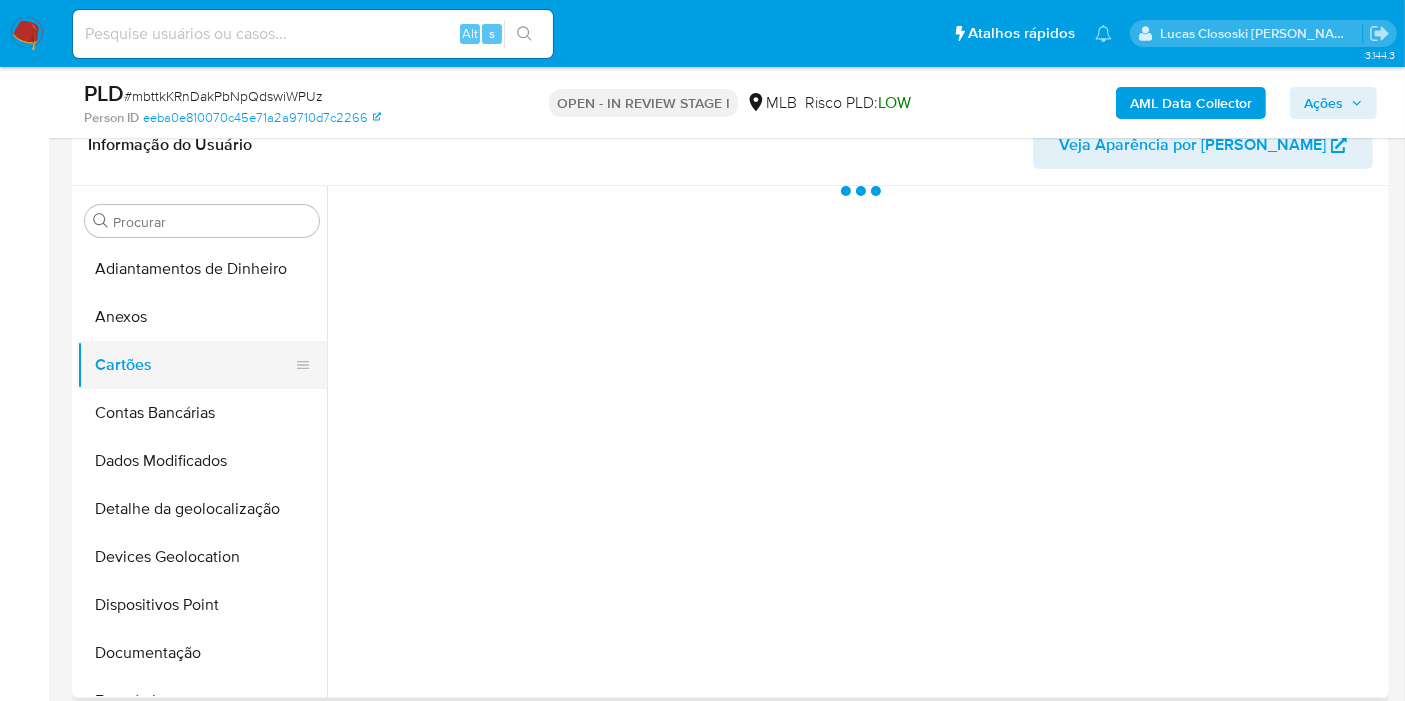 click on "Cartões" at bounding box center (194, 365) 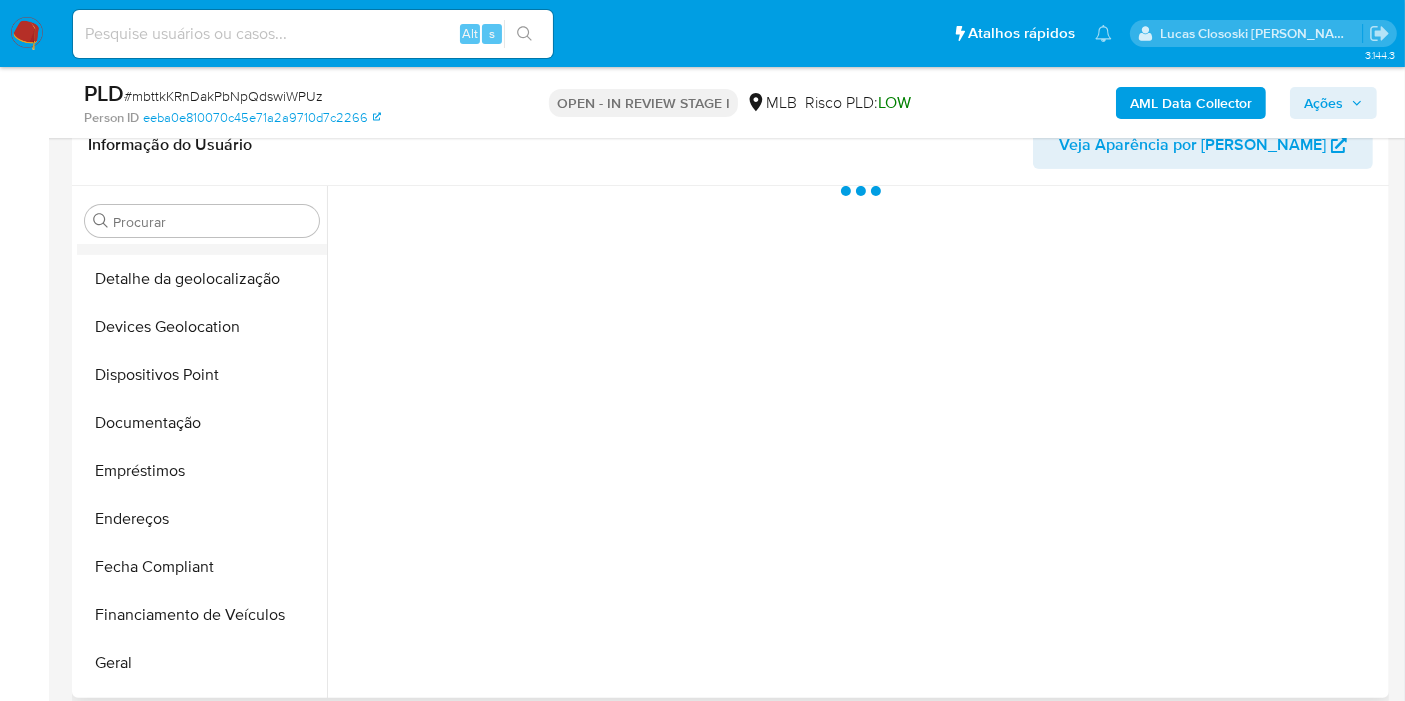 scroll, scrollTop: 111, scrollLeft: 0, axis: vertical 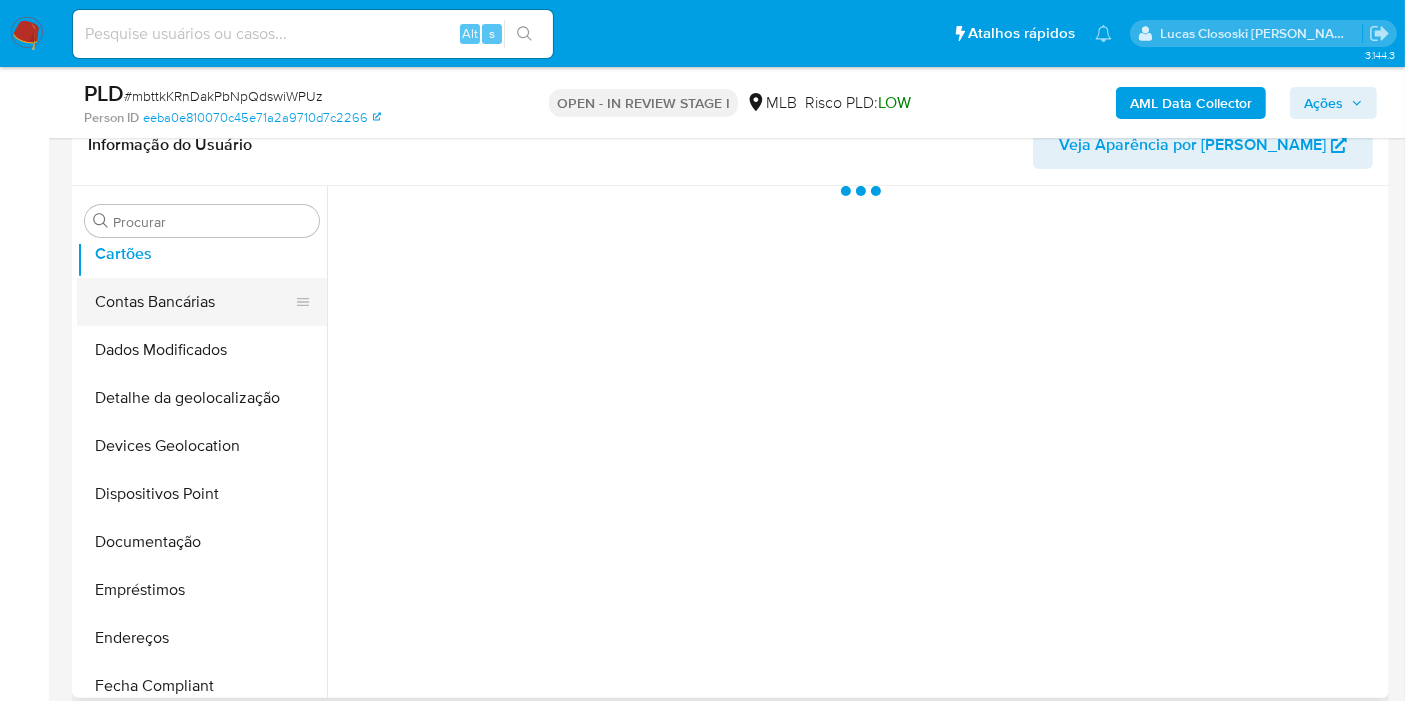 click on "Contas Bancárias" at bounding box center (194, 302) 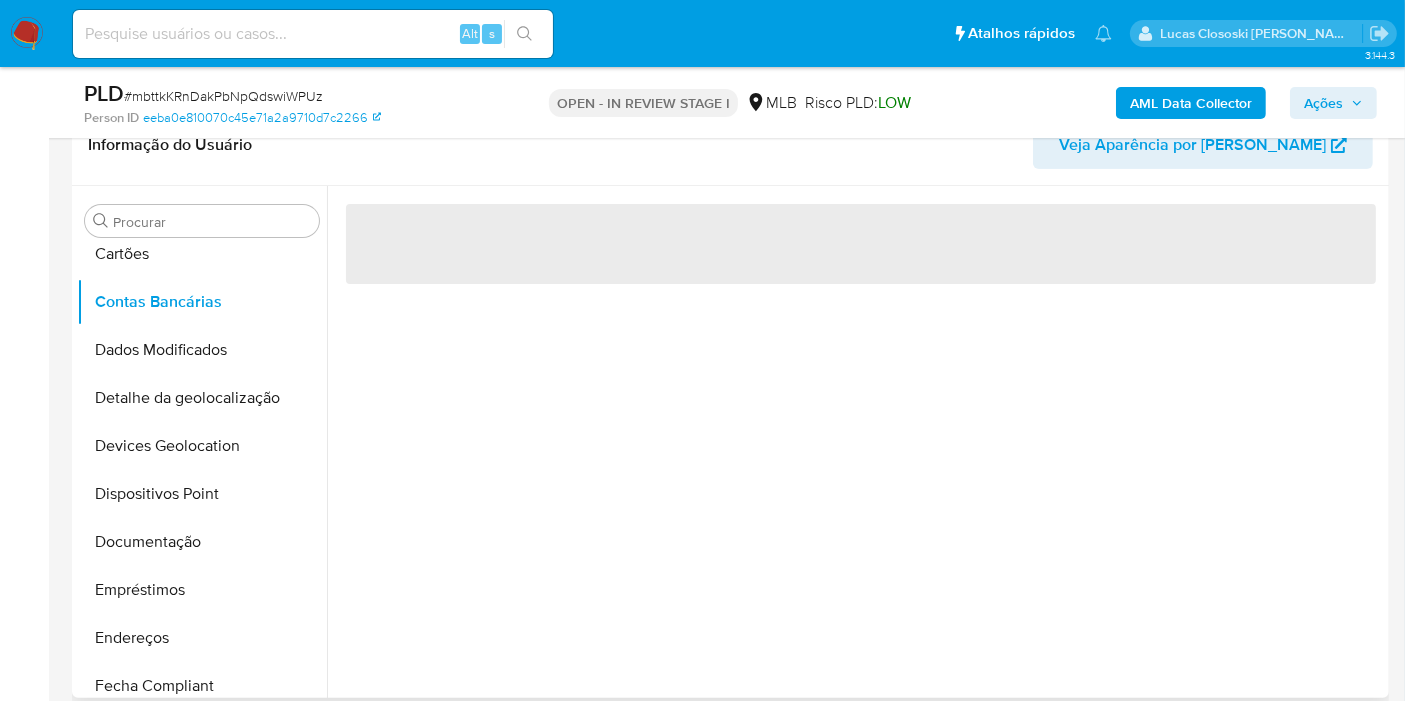 scroll, scrollTop: 0, scrollLeft: 0, axis: both 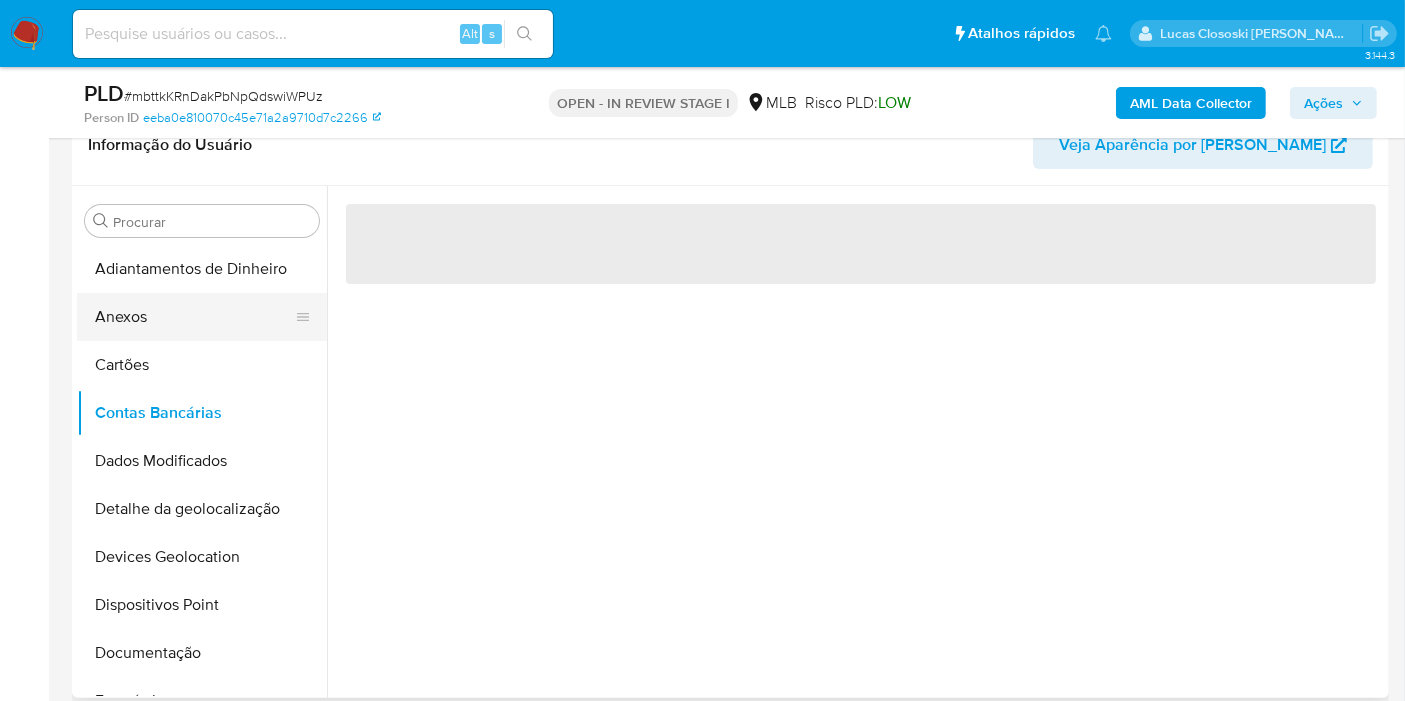click on "Anexos" at bounding box center (194, 317) 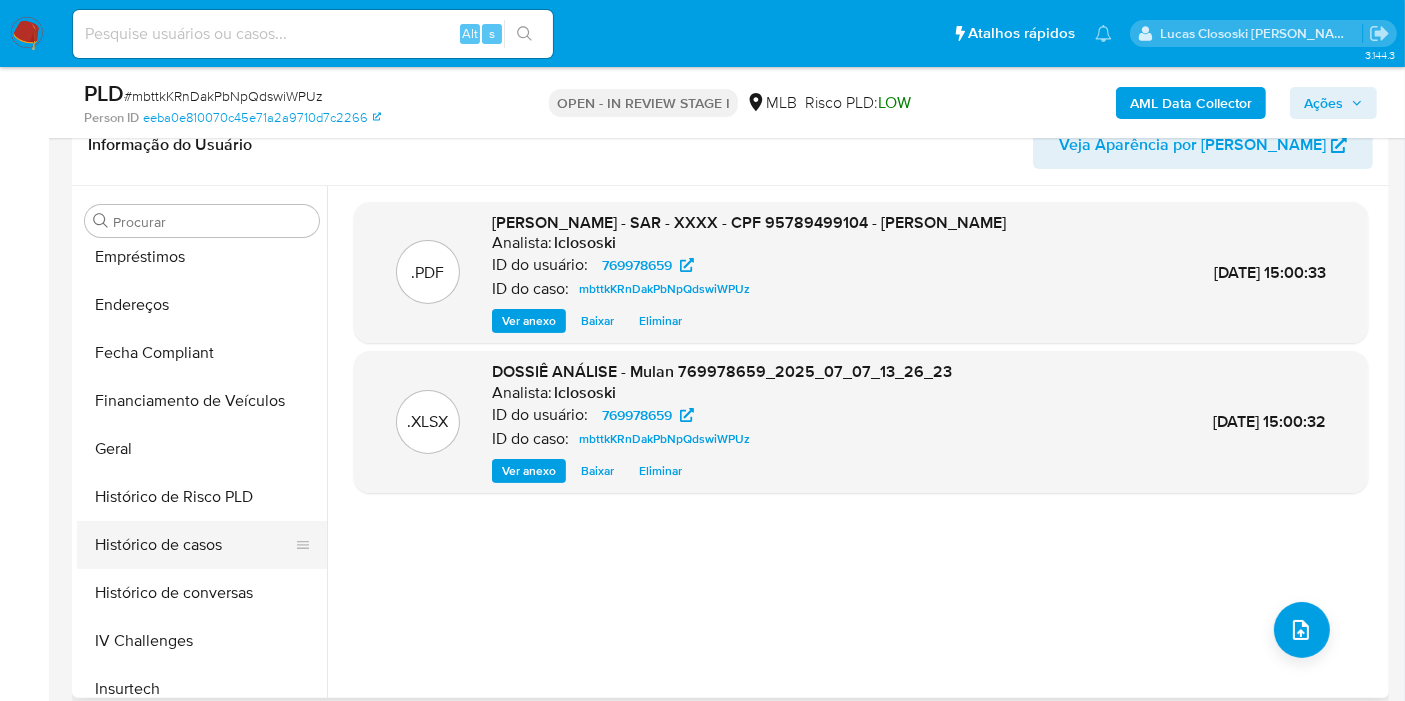 scroll, scrollTop: 666, scrollLeft: 0, axis: vertical 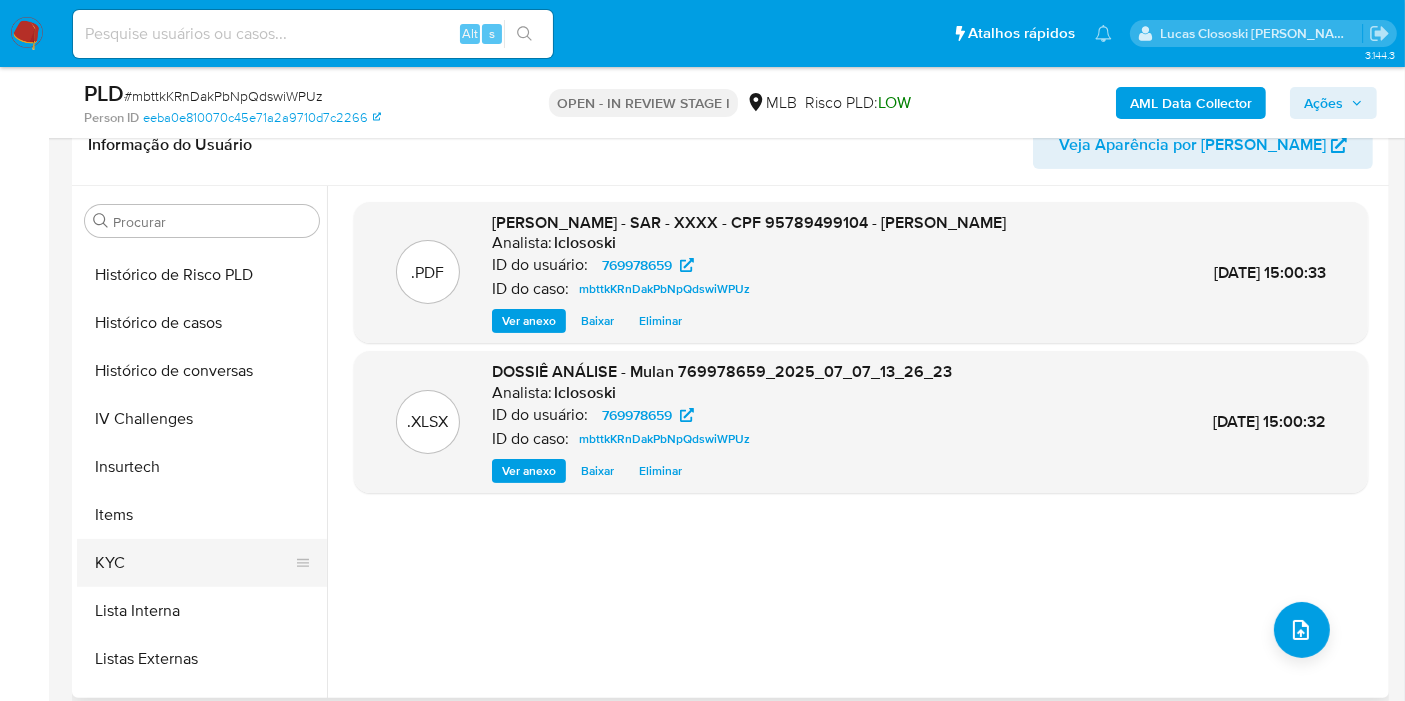 click on "KYC" at bounding box center [194, 563] 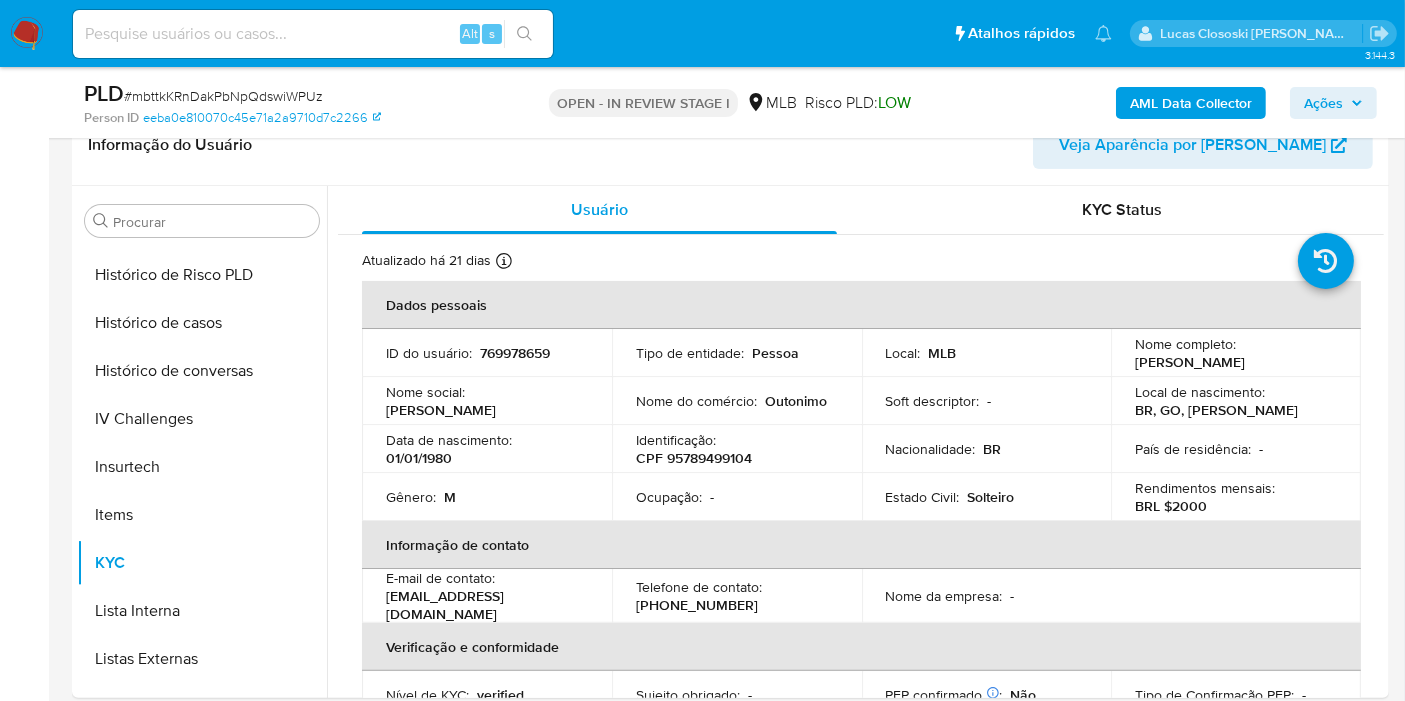 click on "Ações" at bounding box center (1323, 103) 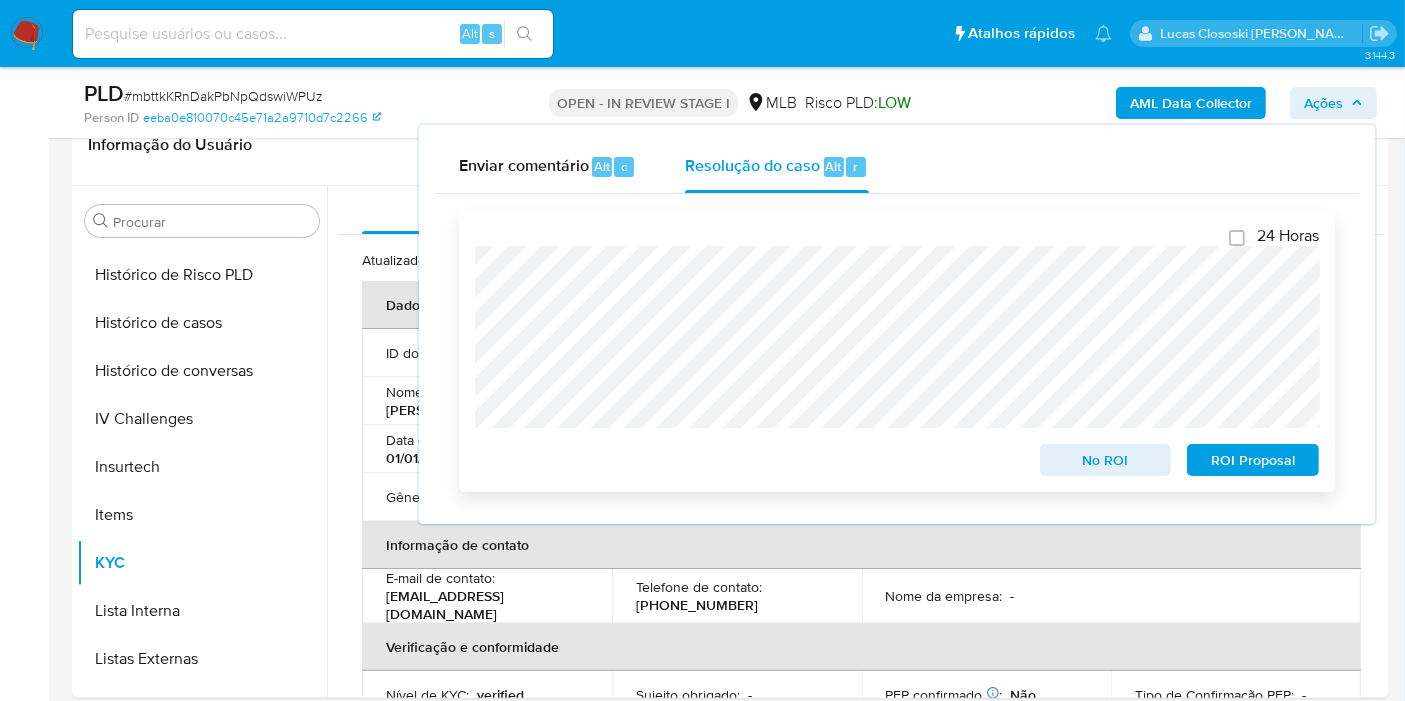 click on "ROI Proposal" at bounding box center (1253, 460) 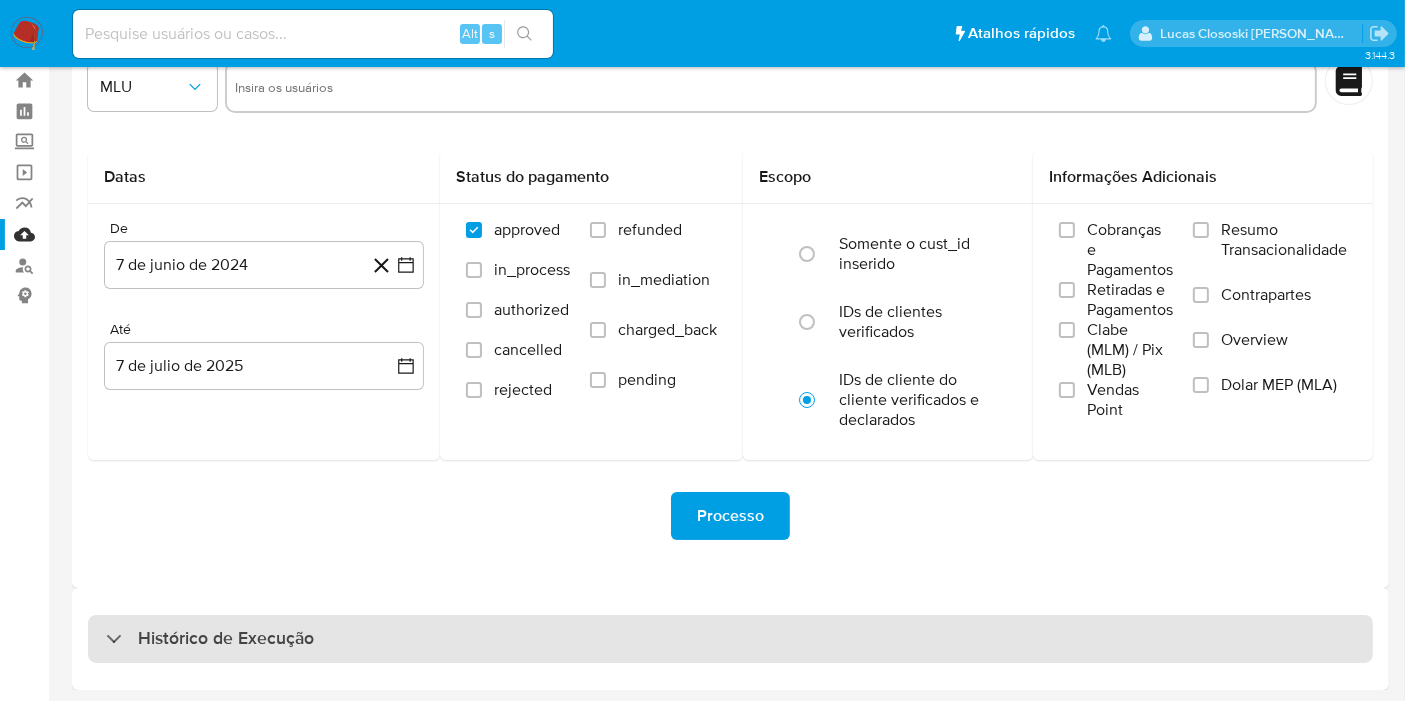 click on "Histórico de Execução" at bounding box center [226, 639] 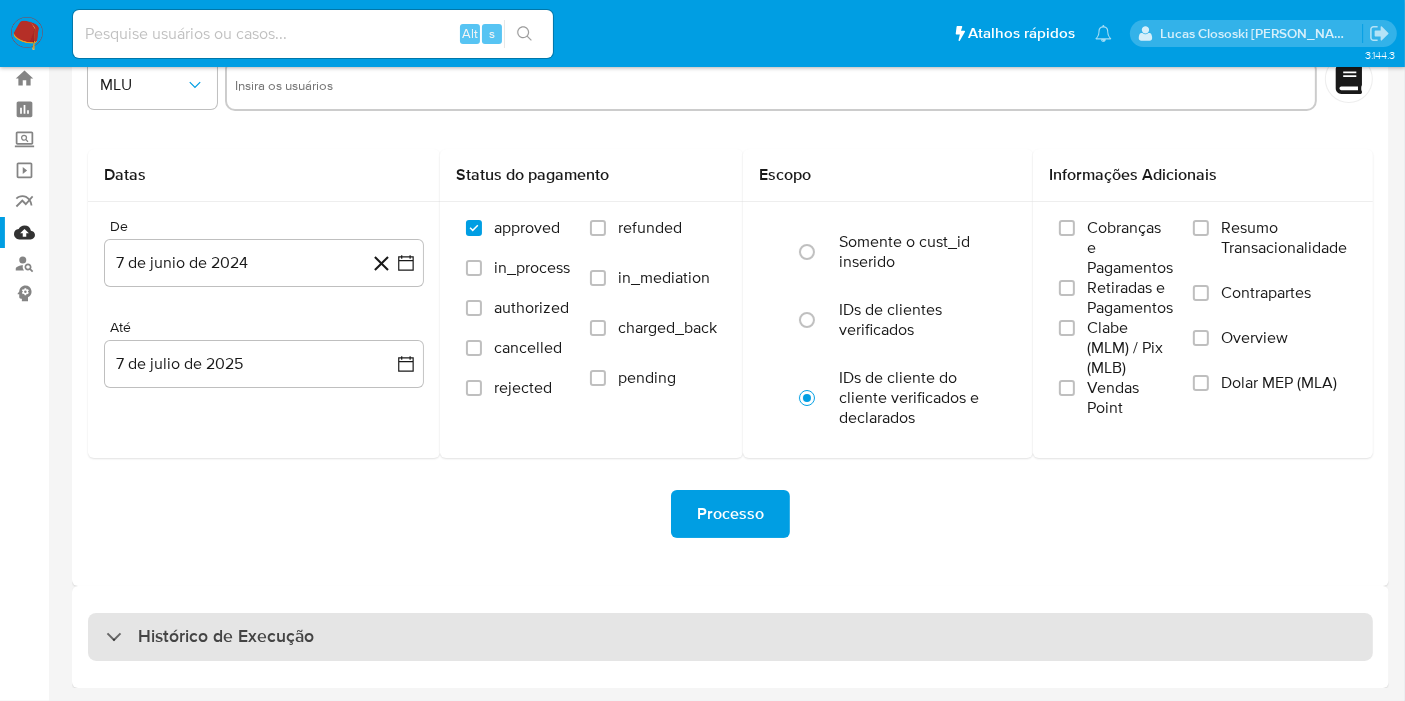 select on "10" 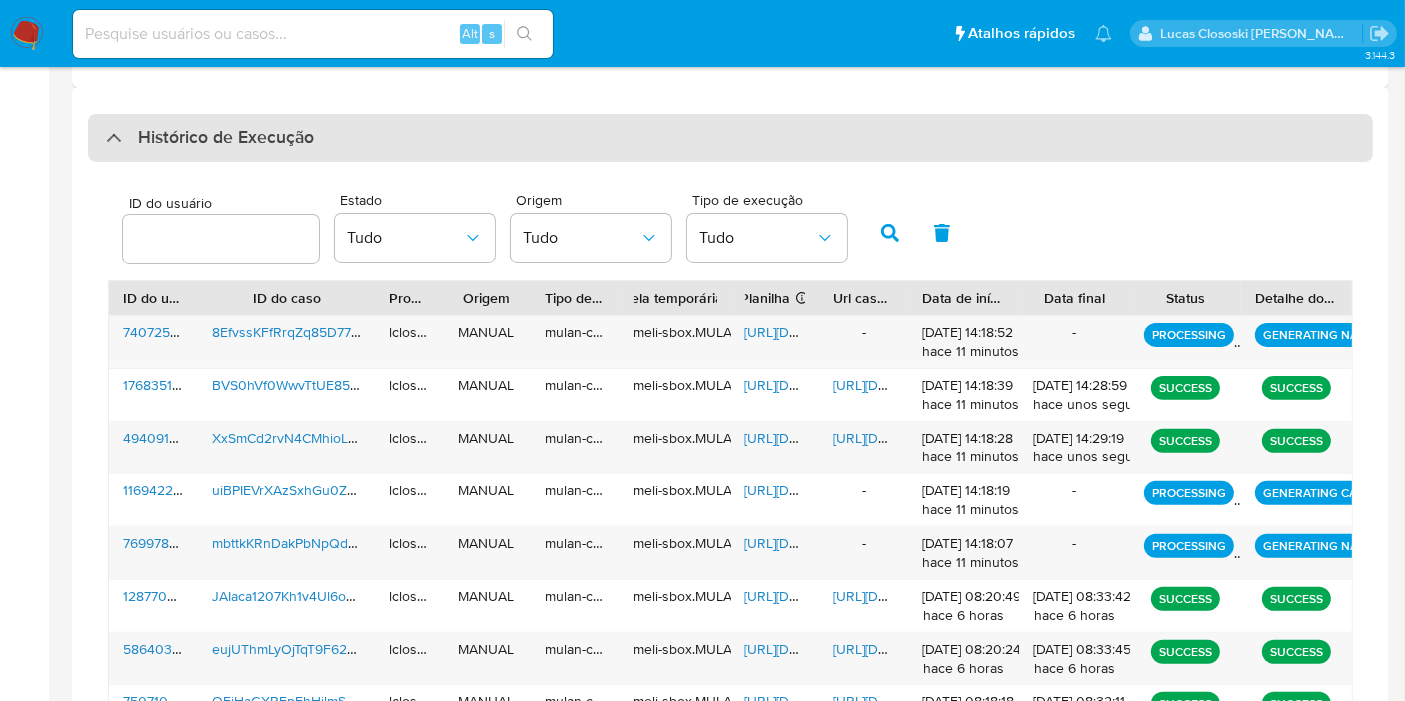 click on "Histórico de Execução" at bounding box center (730, 138) 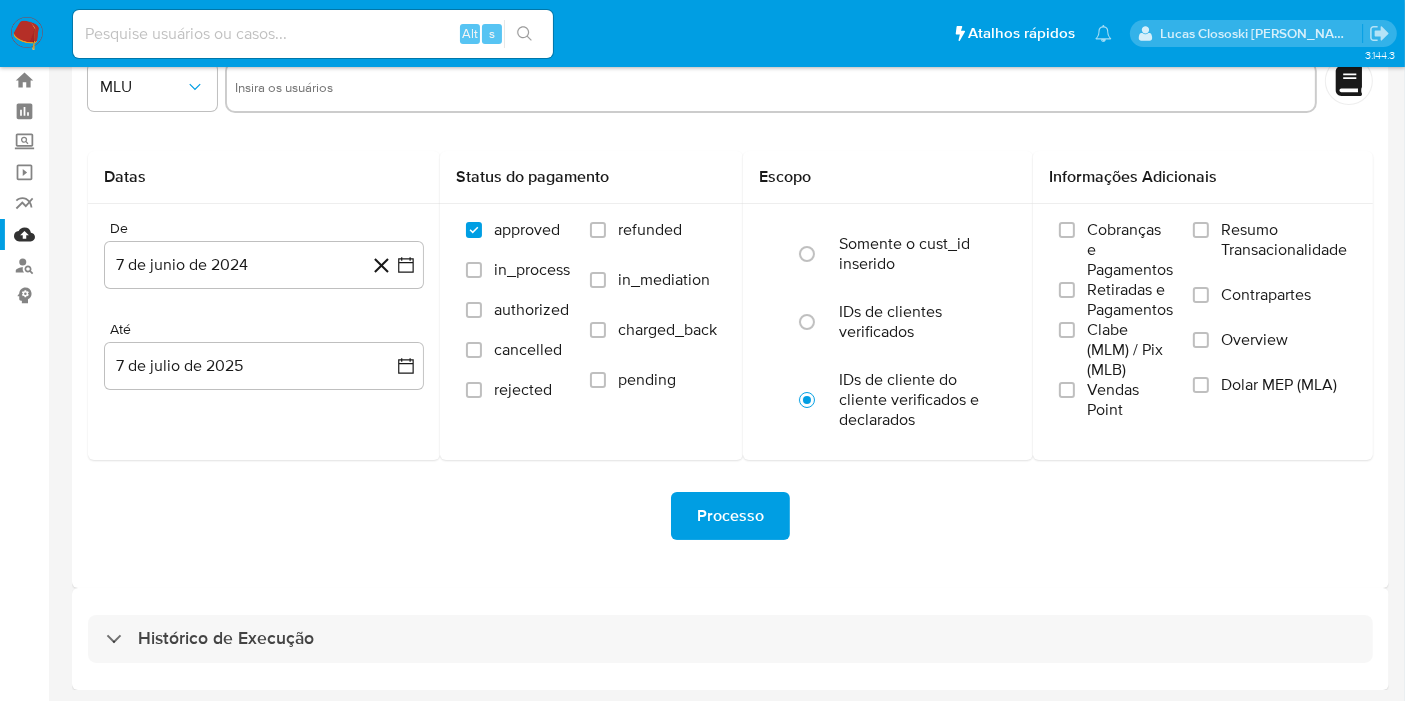 click on "Histórico de Execução" at bounding box center [730, 639] 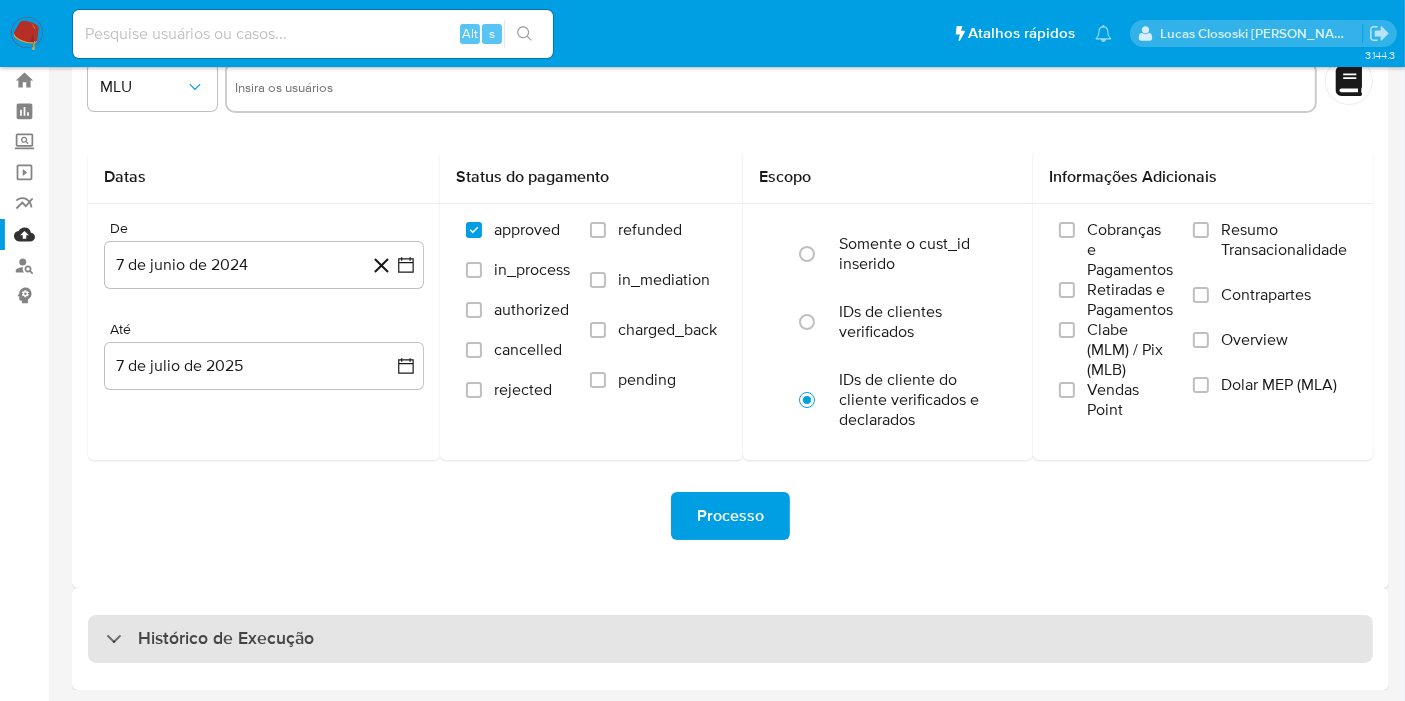 click on "Histórico de Execução" at bounding box center (730, 639) 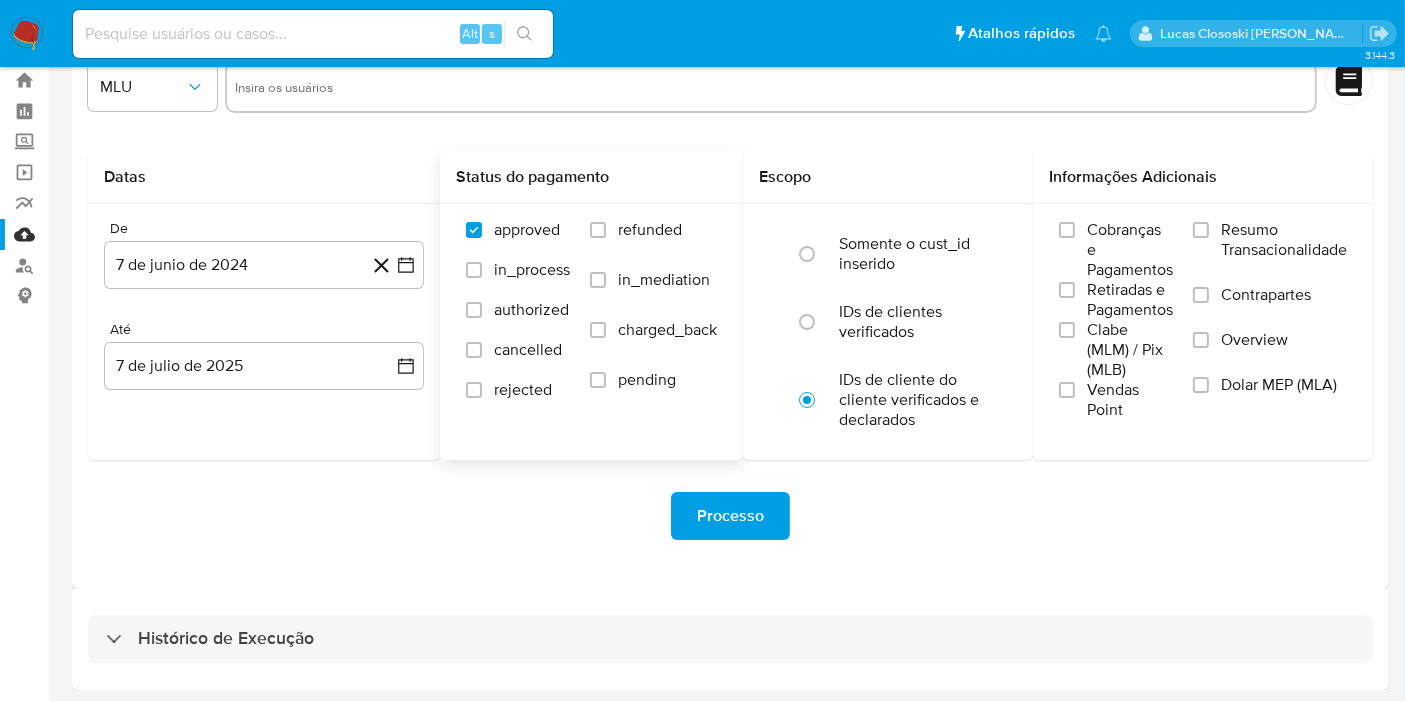select on "10" 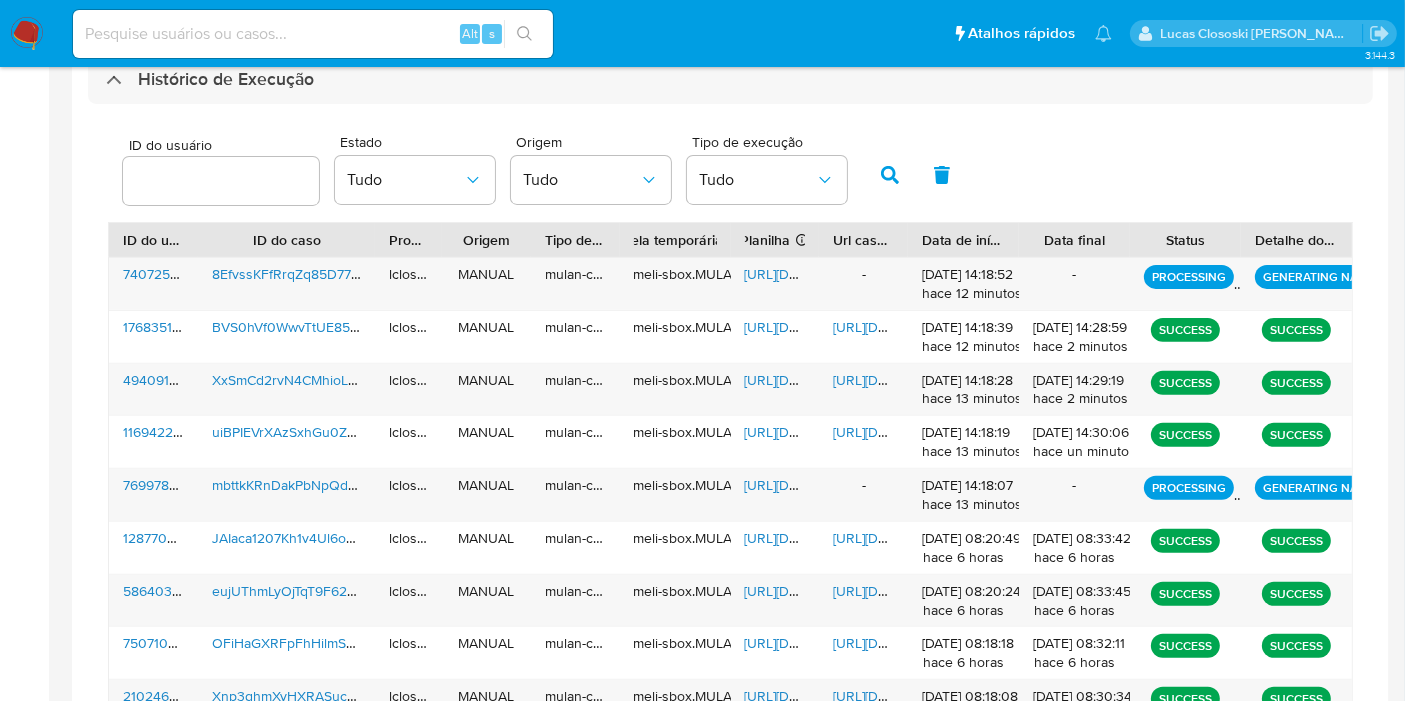scroll, scrollTop: 721, scrollLeft: 0, axis: vertical 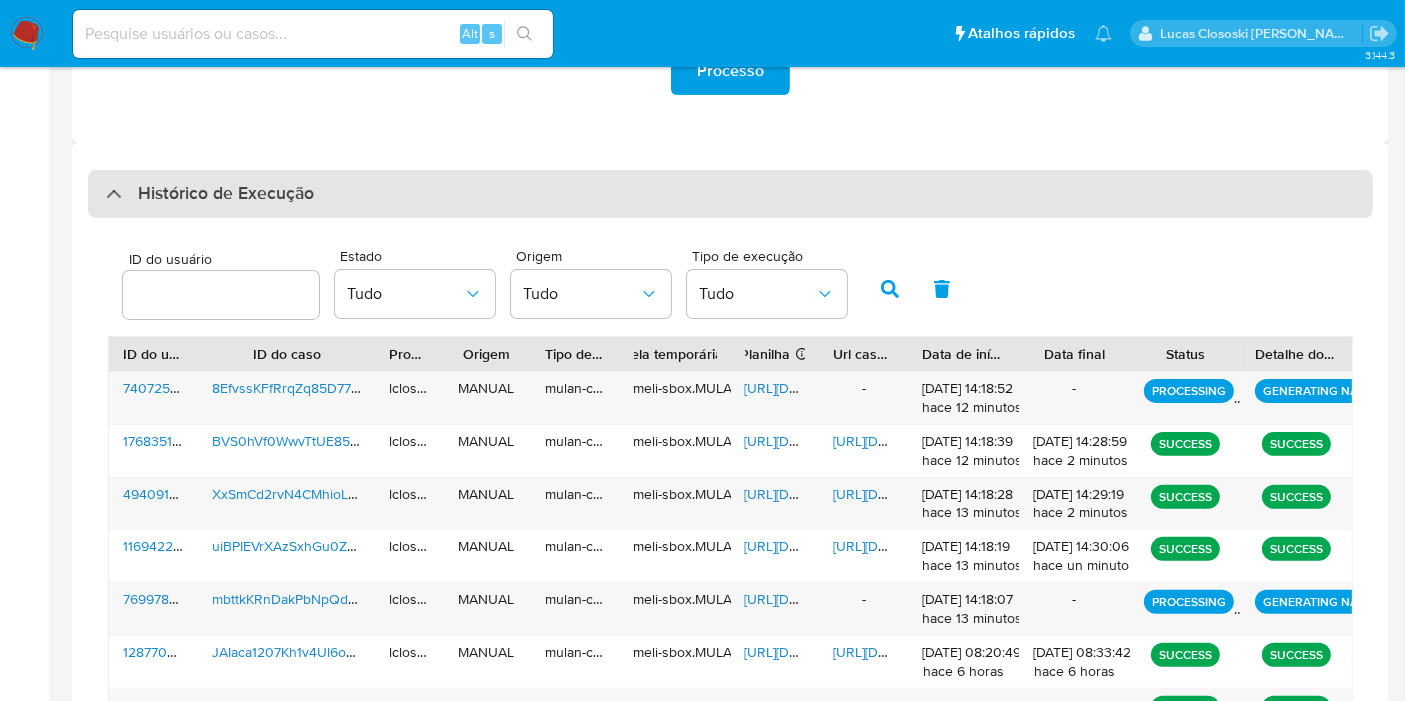 click on "Histórico de Execução" at bounding box center [730, 194] 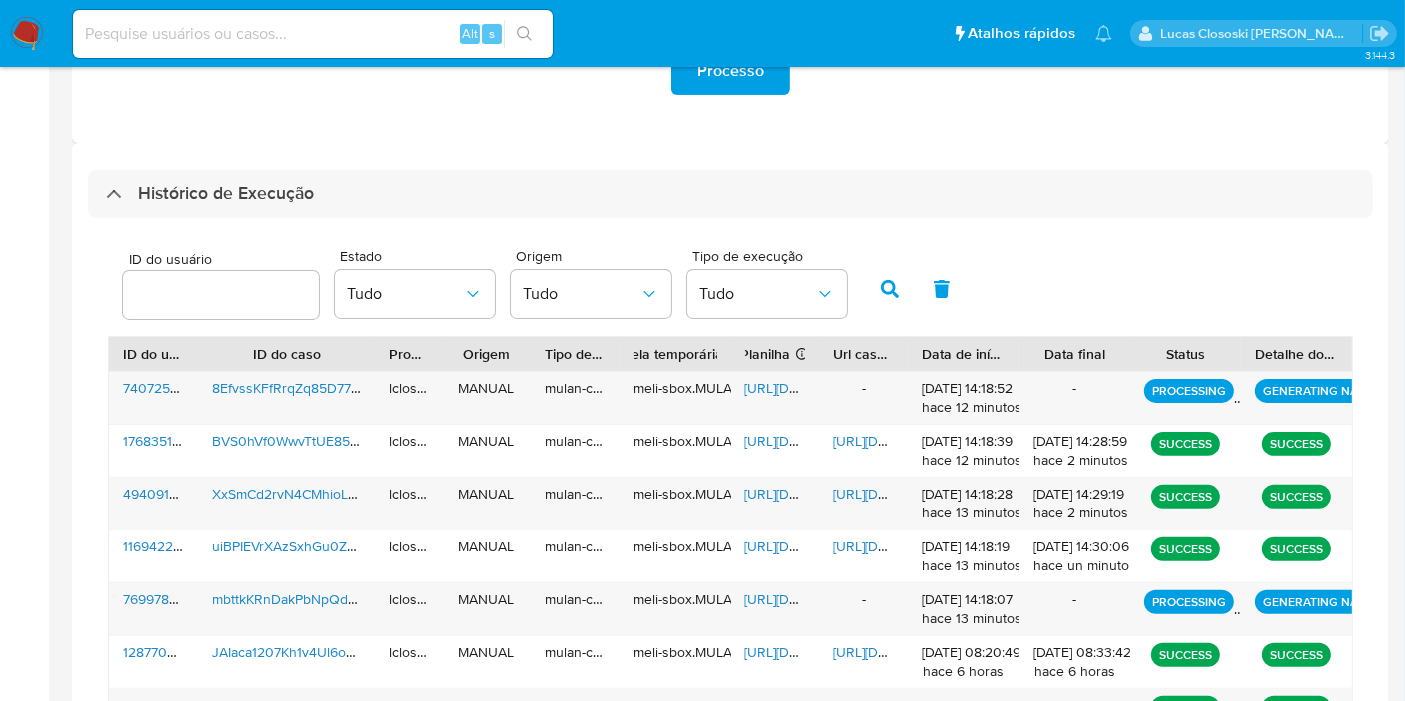 scroll, scrollTop: 54, scrollLeft: 0, axis: vertical 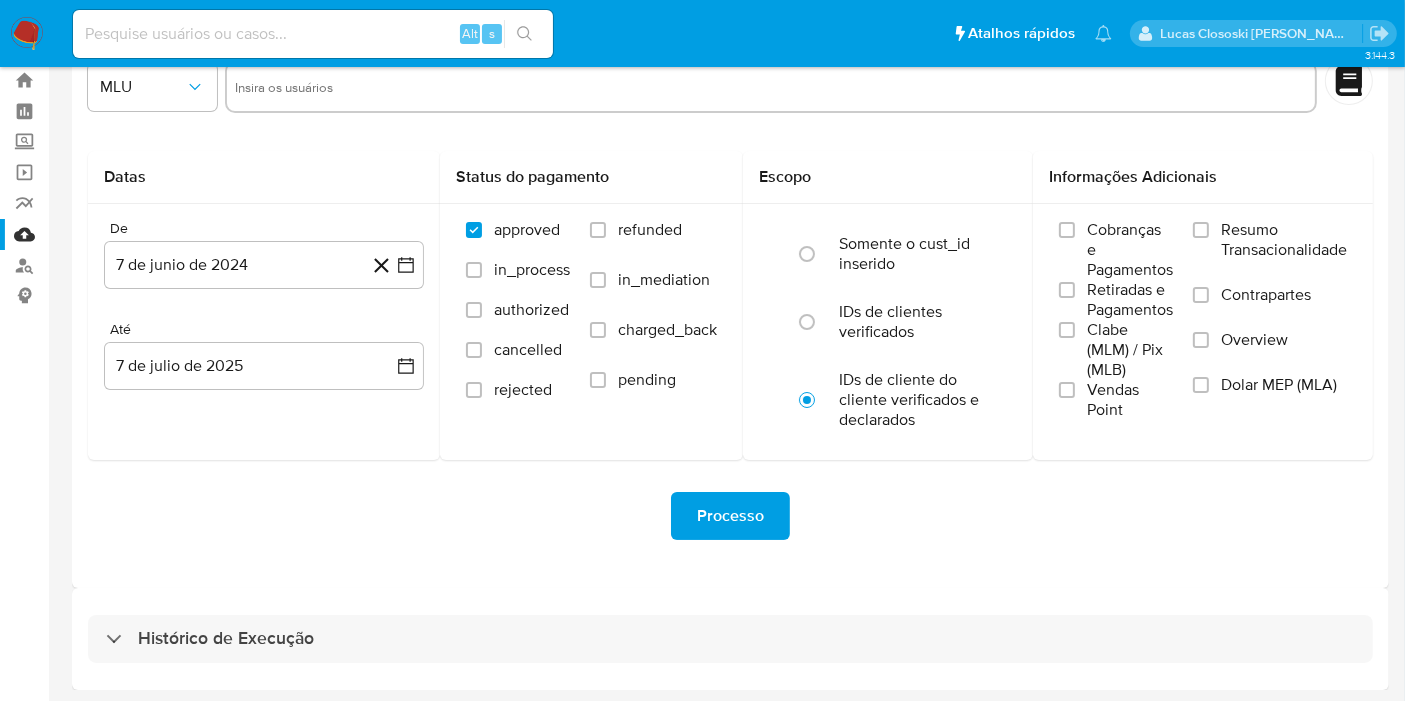 click on "Histórico de Execução" at bounding box center [730, 639] 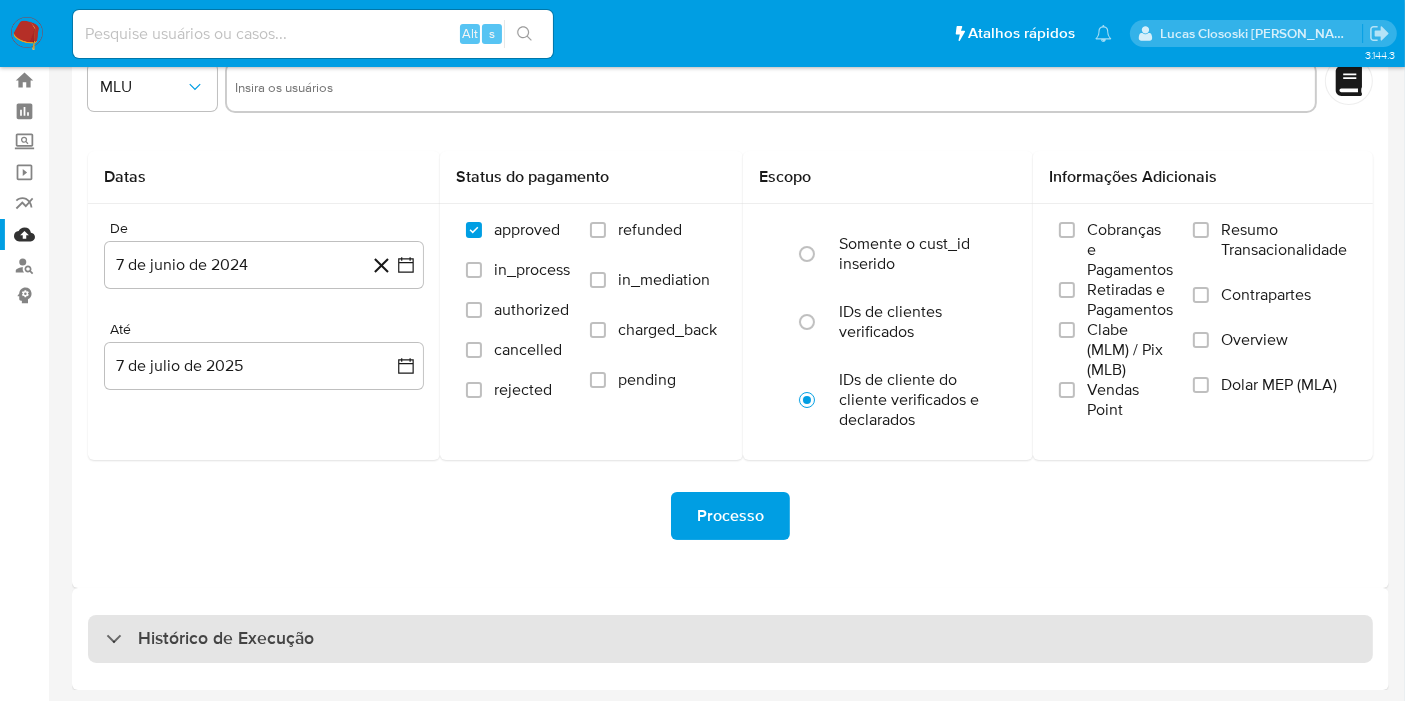 click on "Histórico de Execução" at bounding box center [730, 639] 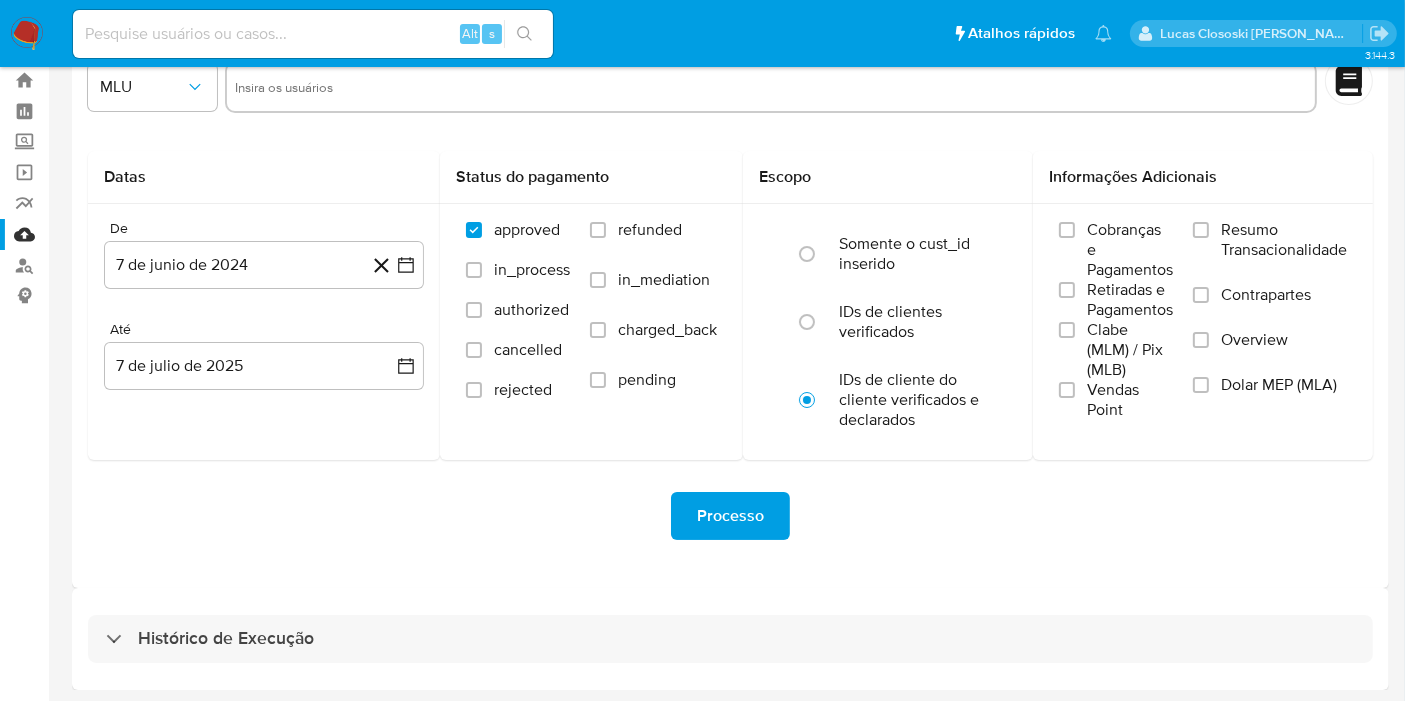 select on "10" 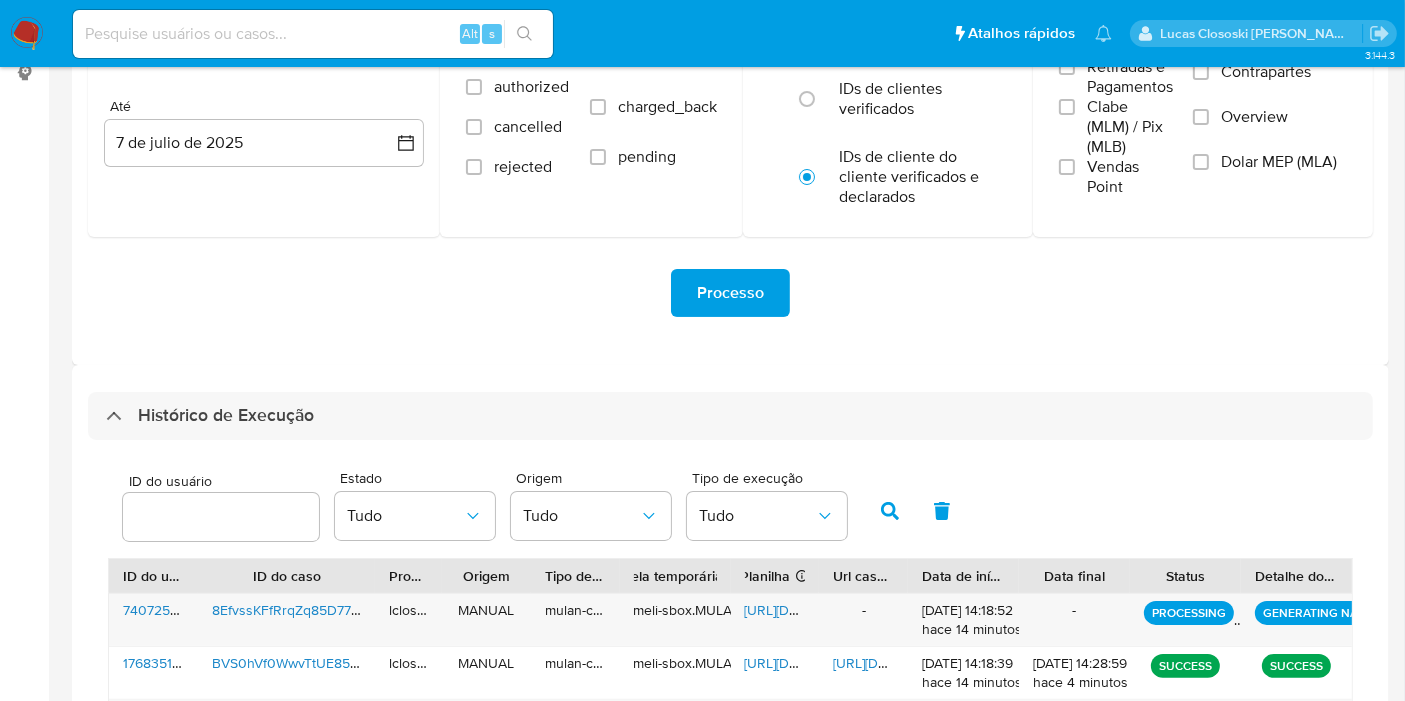scroll, scrollTop: 746, scrollLeft: 0, axis: vertical 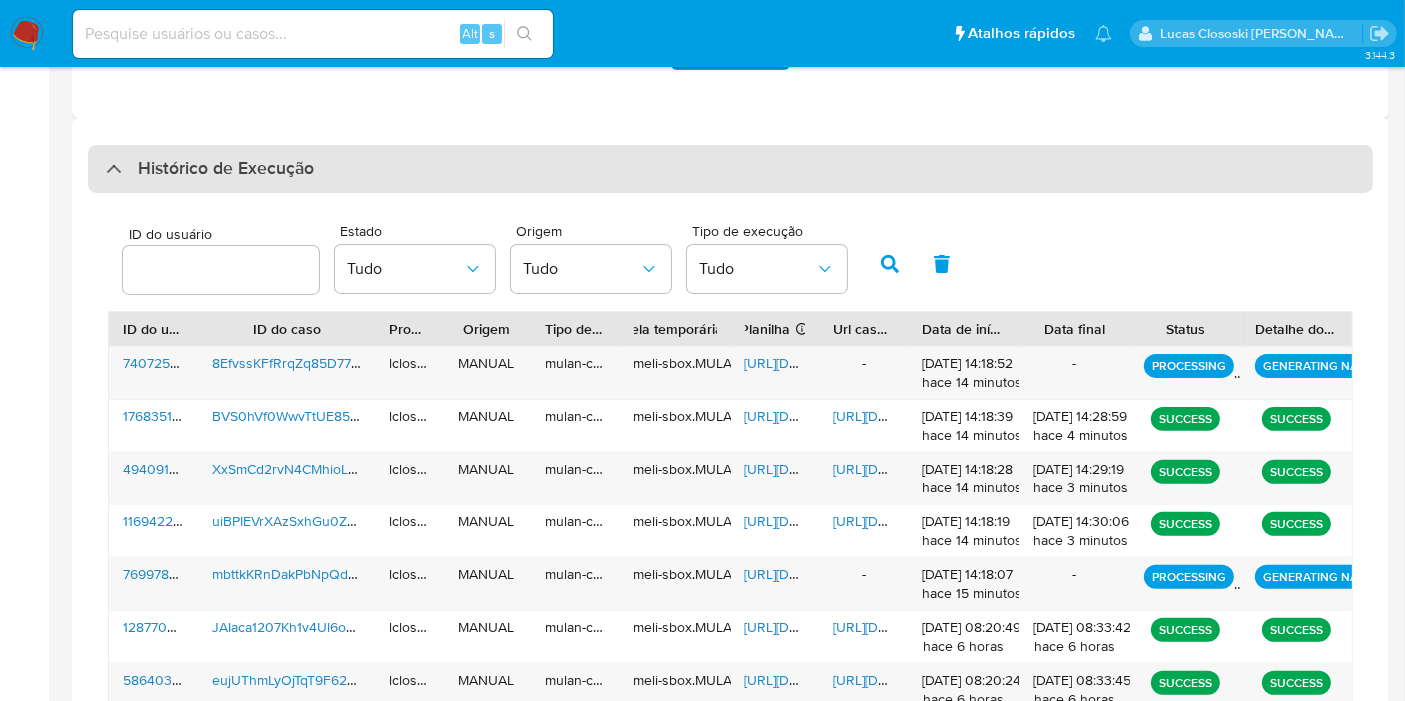 click on "Histórico de Execução" at bounding box center [730, 169] 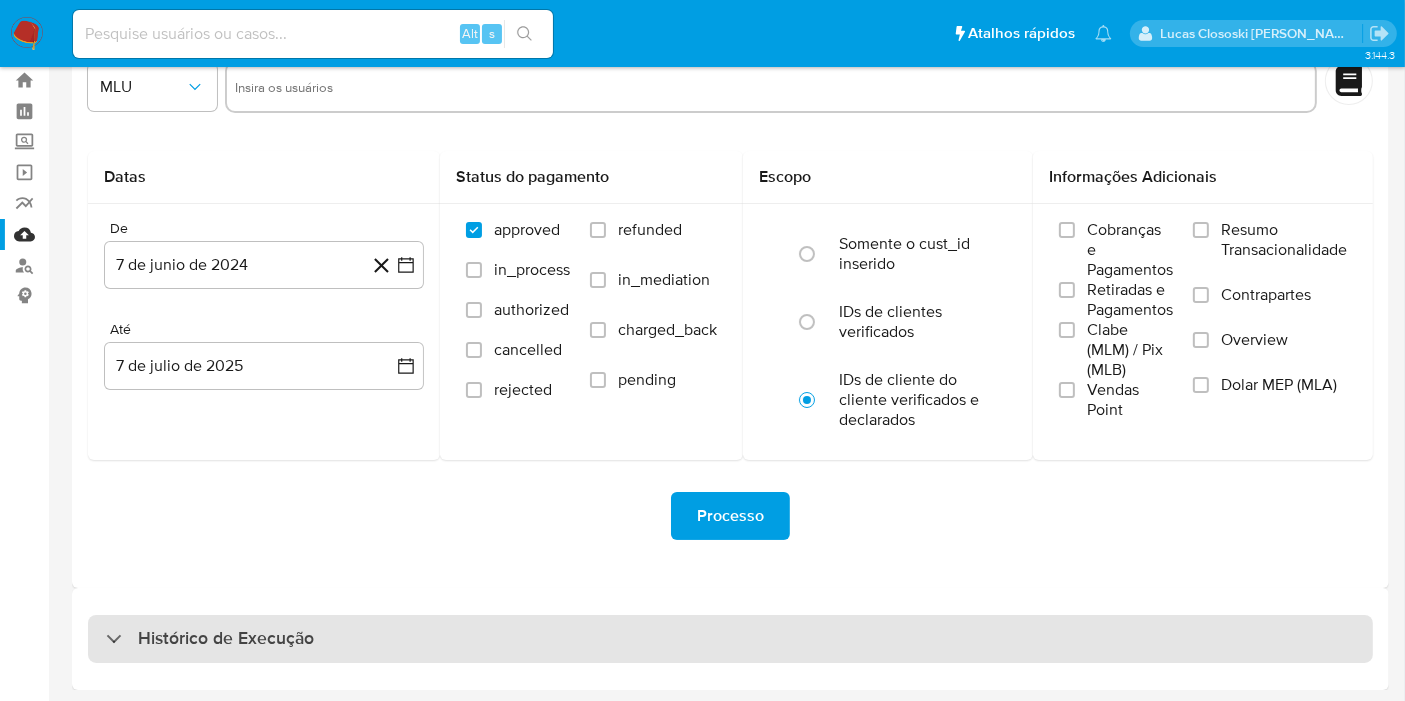 click on "Histórico de Execução" at bounding box center (730, 639) 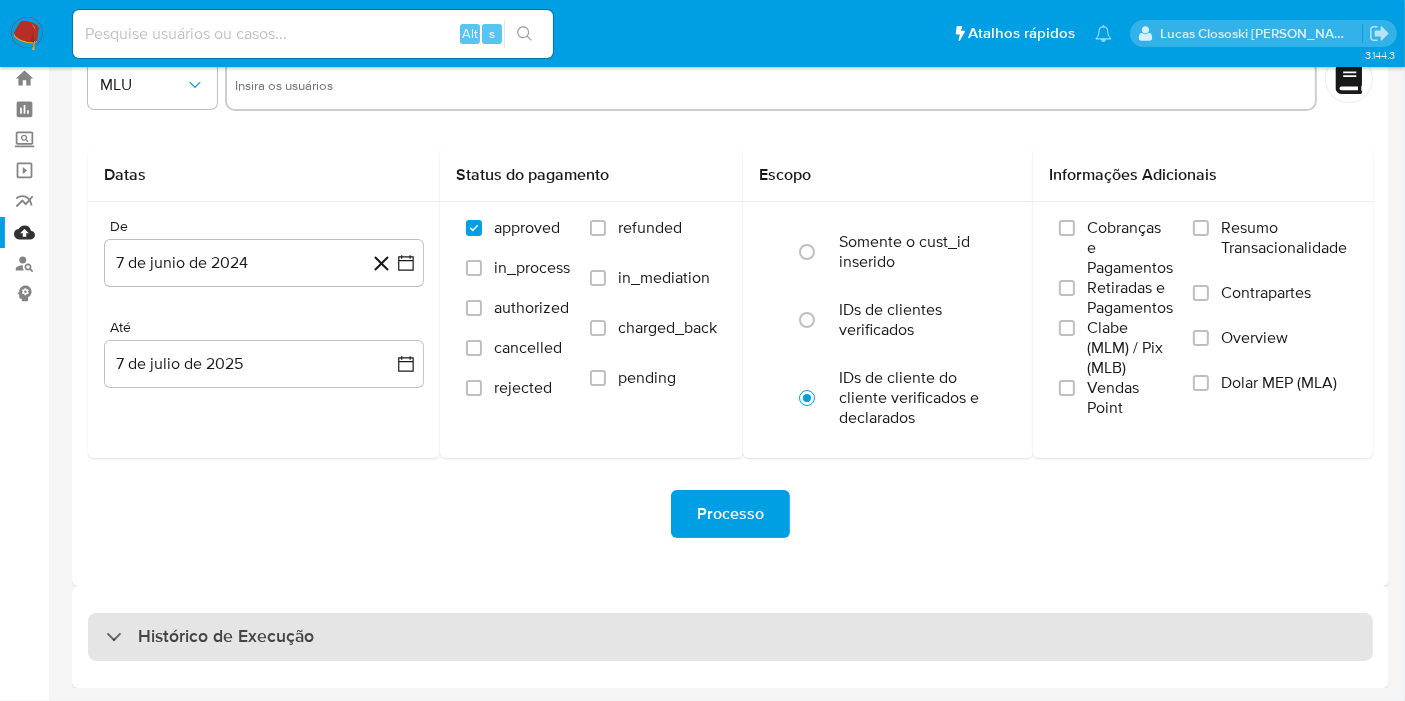 select on "10" 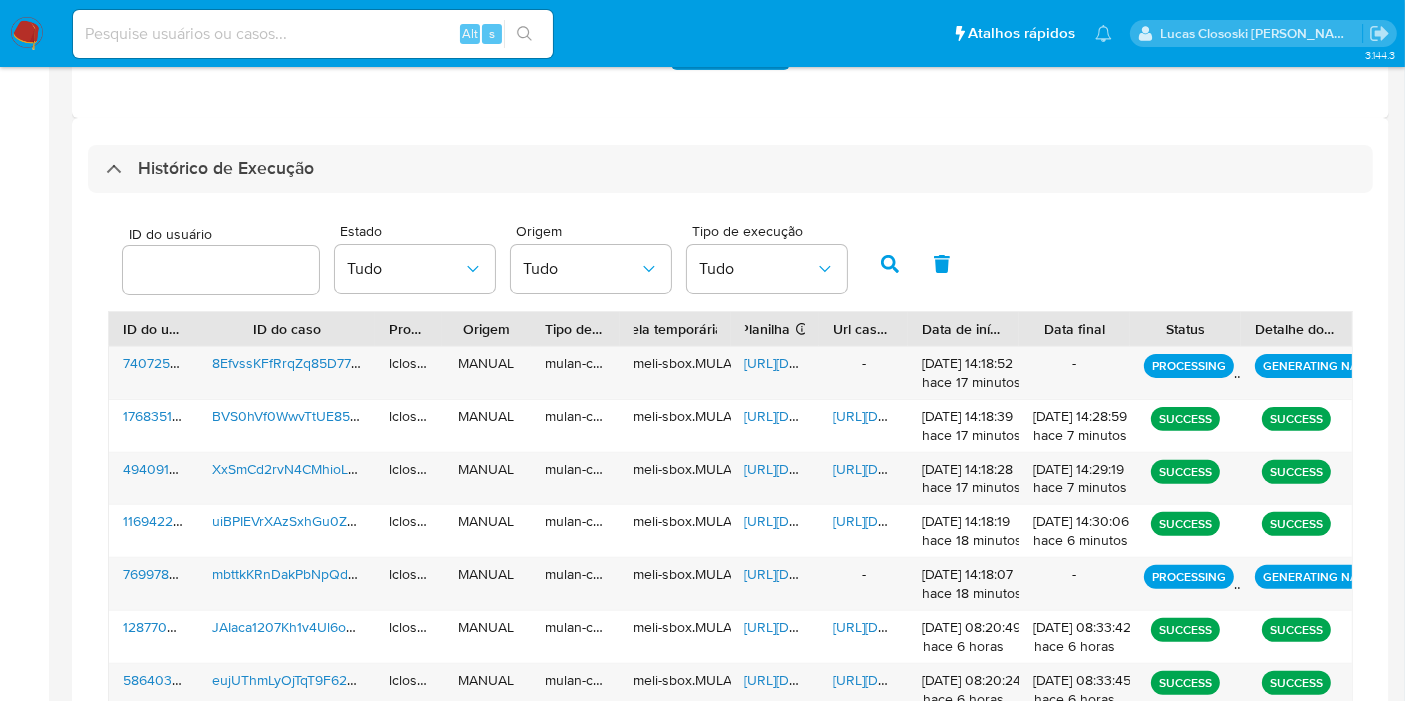 click on "ID do usuário Estado Tudo Origem Tudo Tipo de execução Tudo ID do usuário ID do caso Proprietário Origem Tipo de execução Tabela temporária Duração da tabela   Conclusão bem sucedida :  1 dia Com erro :  7 dias Planilha   Se o campo estiver vazio, é devido a um erro ao gerar Mulan Url caseLog Data de início Data final Status Detalhe do status 740725783 8EfvssKFfRrqZq85D77Jioe8 lclososki MANUAL mulan-caselog meli-sbox.MULANIT.mulan_result_lclososki_20250707T131851_b8c9_740725783 https://docs.google.com/spreadsheets/d/1yPK-XAjq4udymsefJ-W0pl2avmI2eYgwXYsw7kjujBo/edit - 07/07/2025 14:18:52 hace 17 minutos - PROCESSING GENERATING NARRATIVE 176835119 BVS0hVf0WwvTtUE85MPezhwt lclososki MANUAL mulan-caselog meli-sbox.MULANIT.mulan_result_lclososki_20250707T131838_21b6_176835119 https://docs.google.com/spreadsheets/d/1N47_TZI5V0lFQfTTvfrFN4MwnuN-j-FZgPaXAjaZPGc/edit https://docs.google.com/document/d/1etlu0Vi6YeaTtRk23PsyCSDyUE9O-sl3NnYT6ADQ8tc/edit 07/07/2025 14:18:39 hace 17 minutos 07/07/2025 14:28:59" at bounding box center (730, 571) 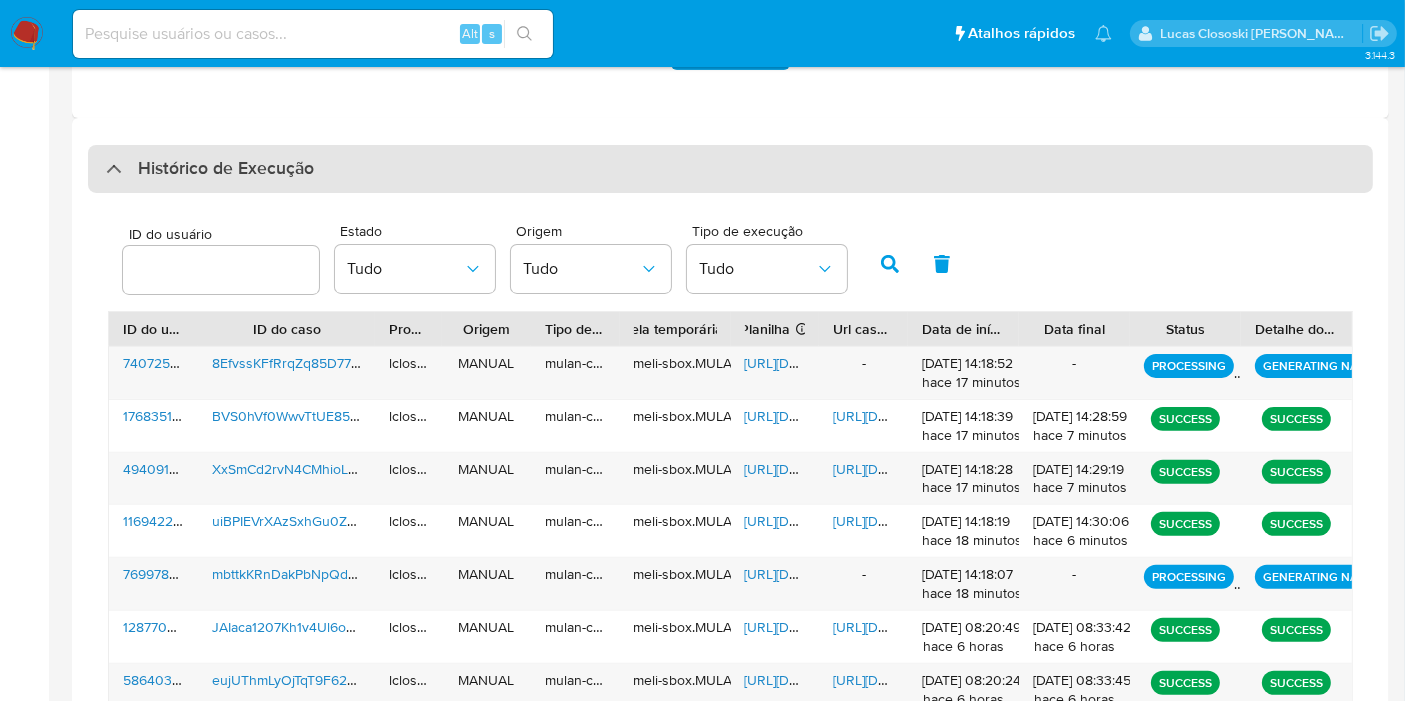 click on "Histórico de Execução" at bounding box center (730, 169) 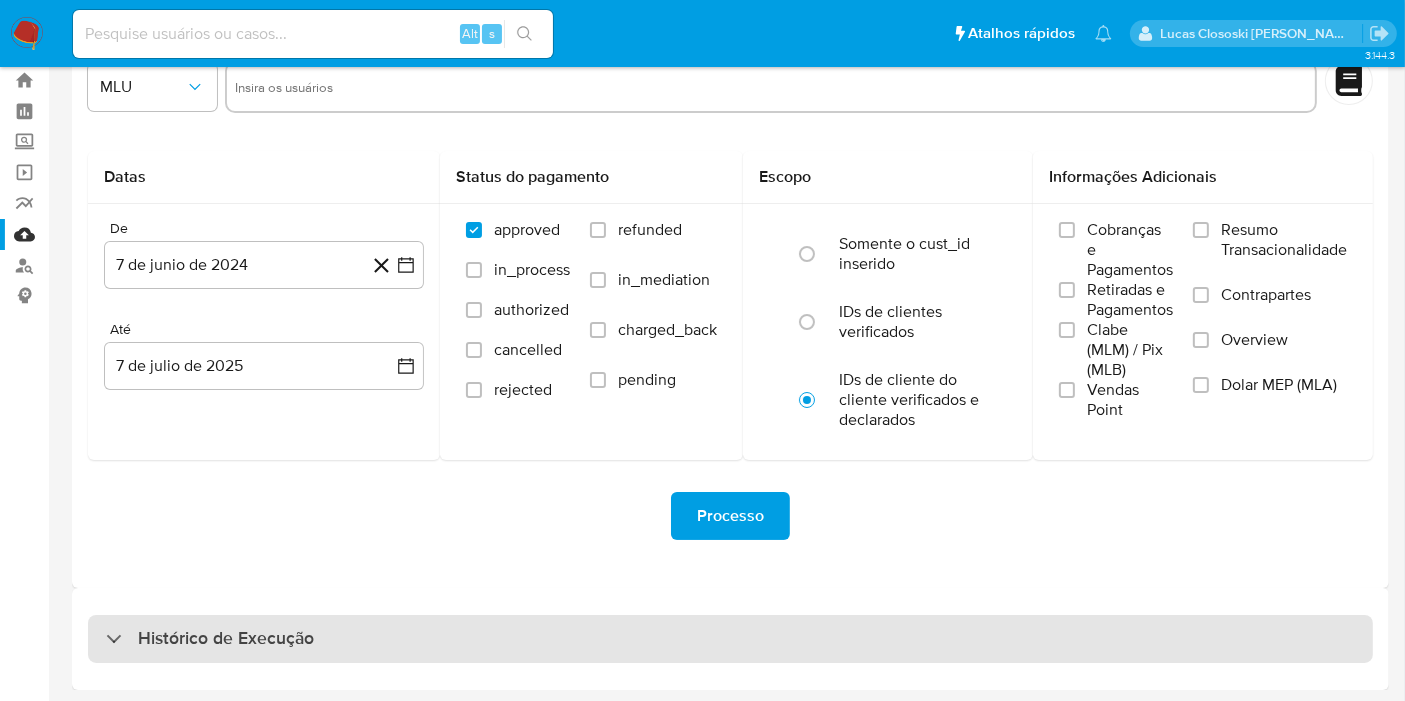 click on "Histórico de Execução" at bounding box center [730, 639] 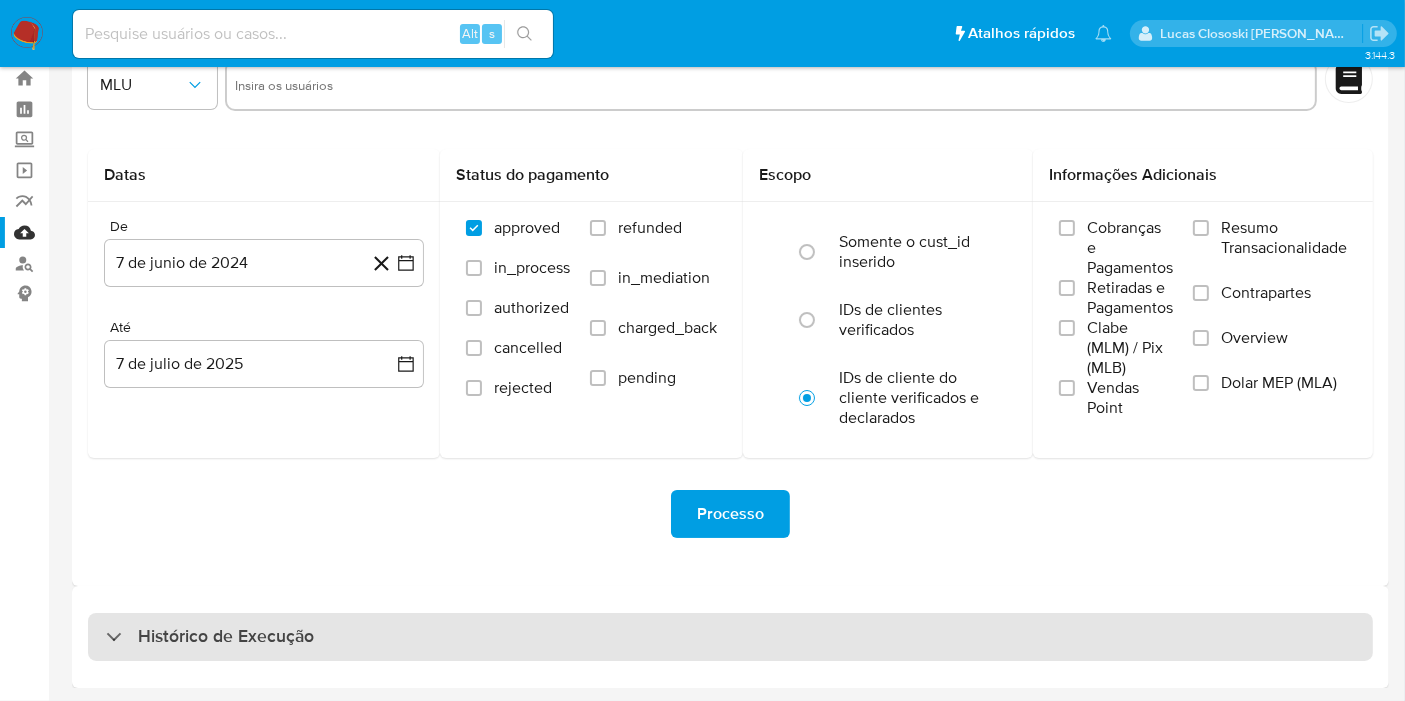 select on "10" 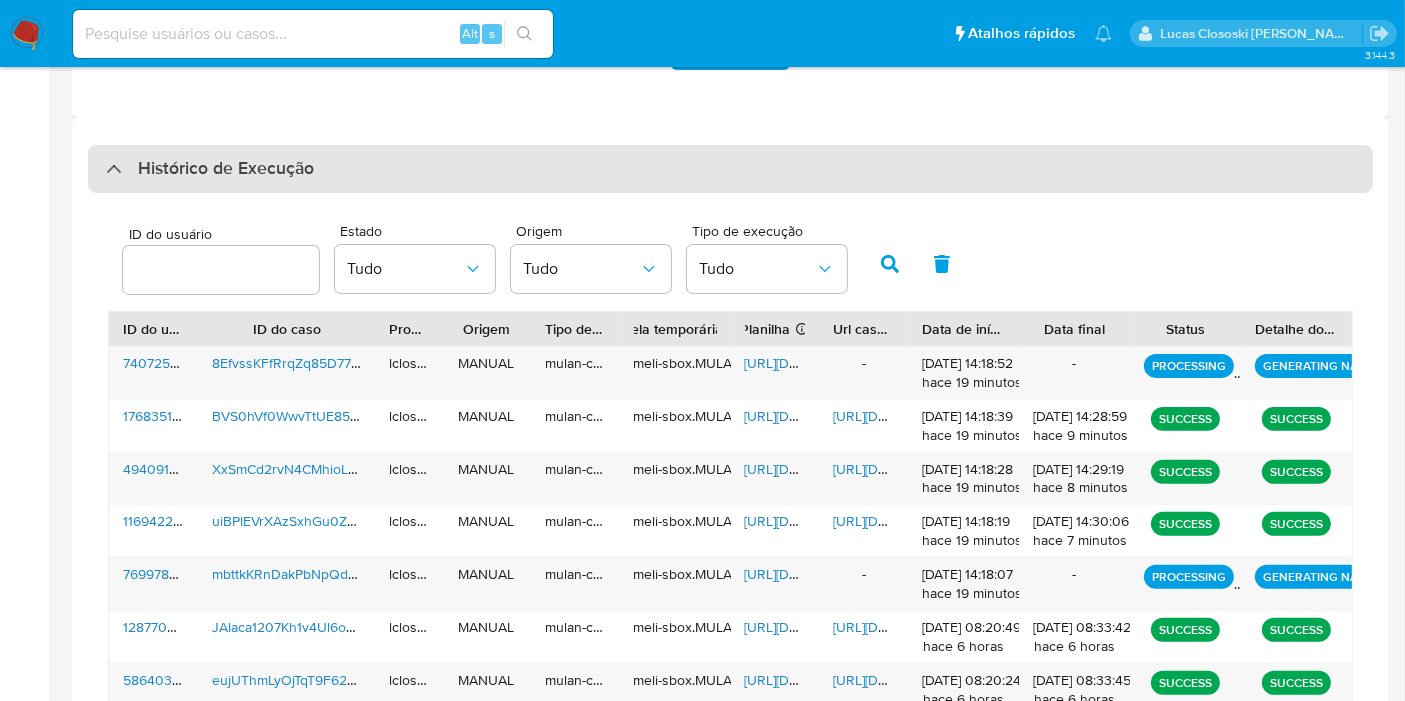 click on "Histórico de Execução" at bounding box center (226, 169) 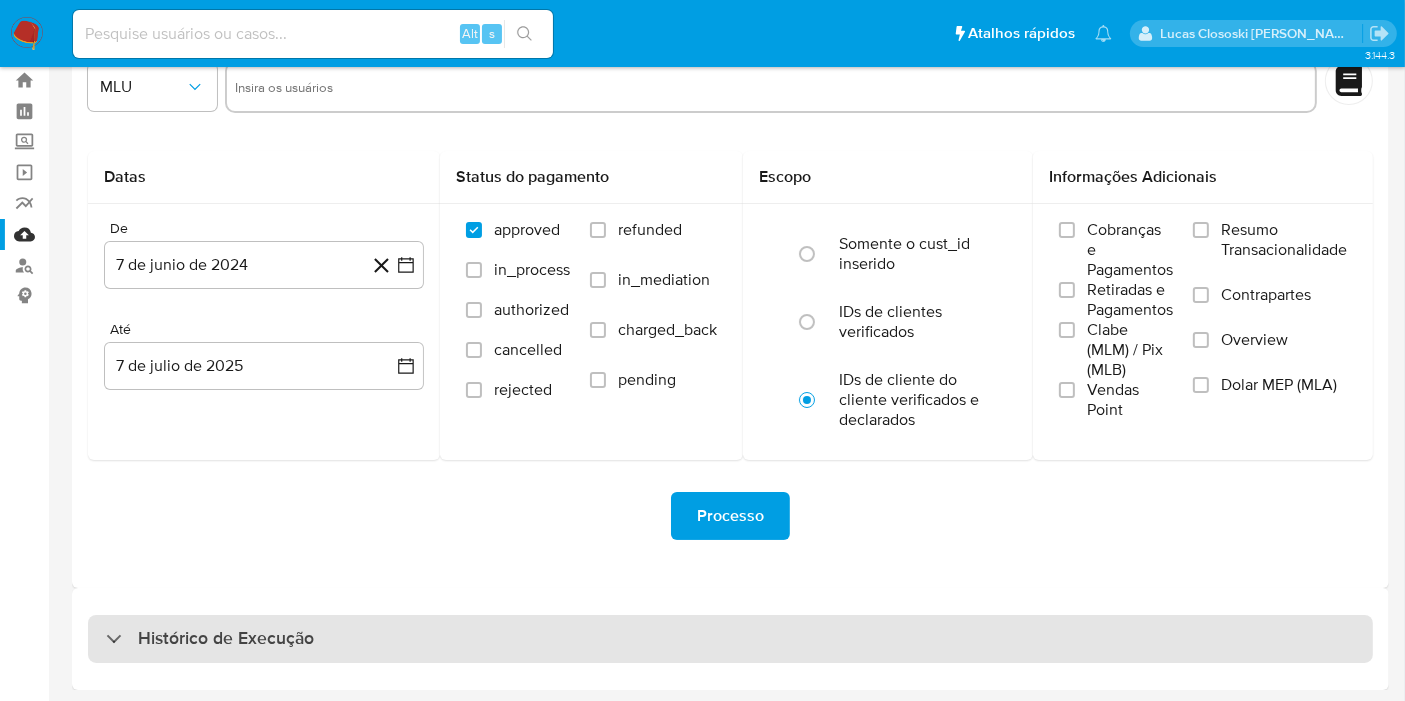 click on "Histórico de Execução" at bounding box center (730, 639) 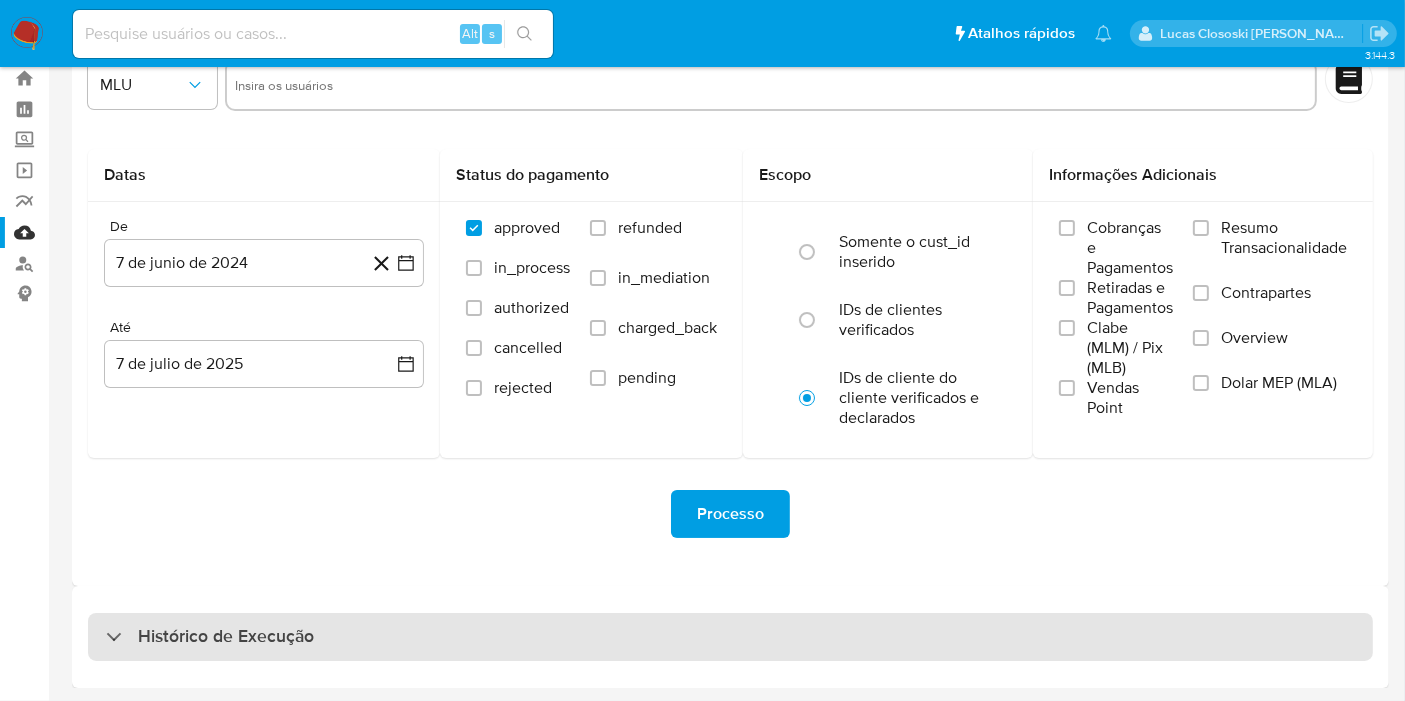 select on "10" 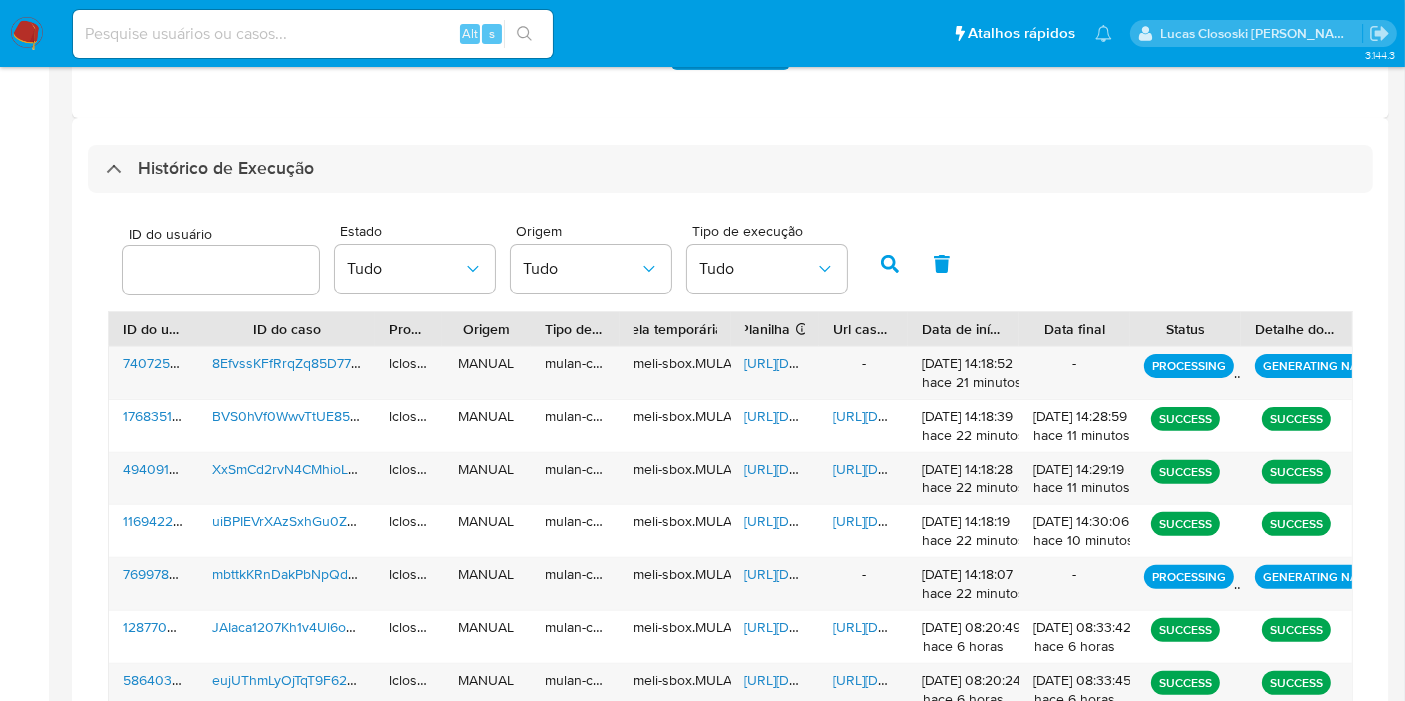 click on "Histórico de Execução" at bounding box center [730, 169] 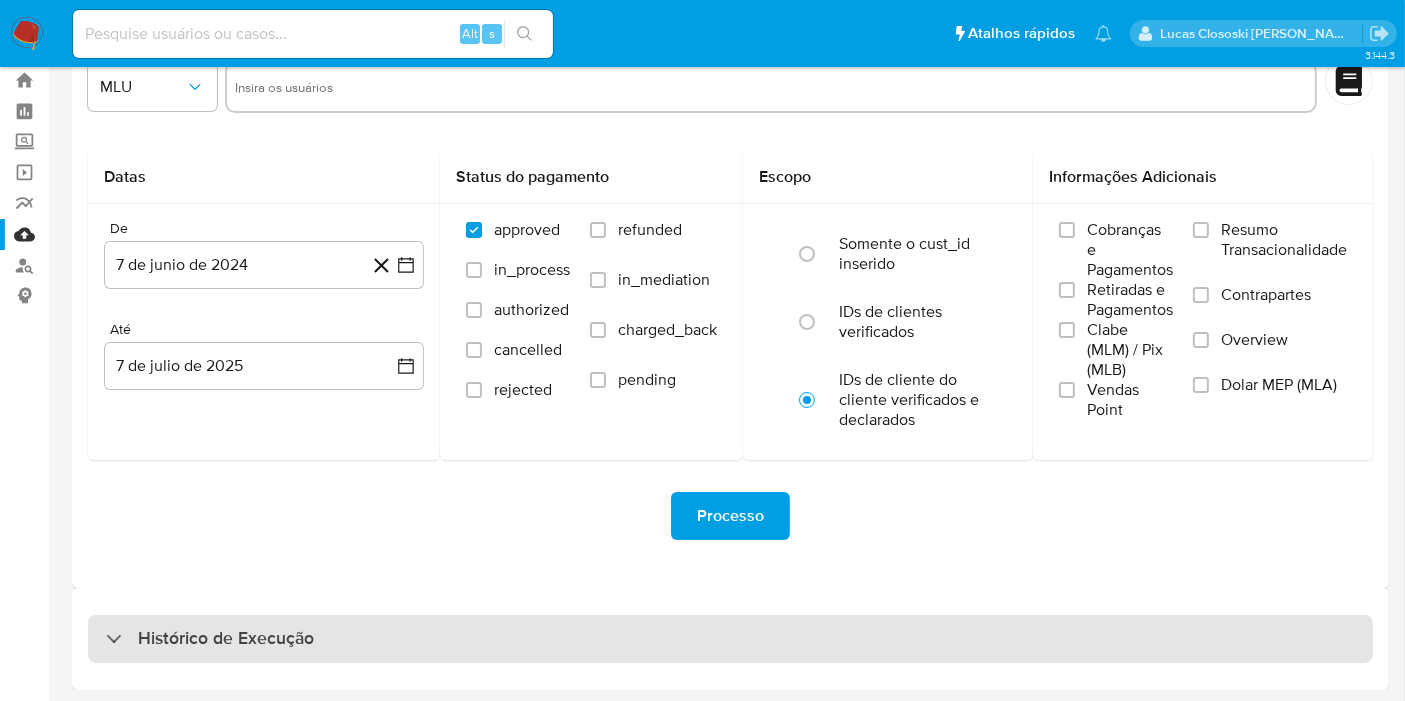click on "Histórico de Execução" at bounding box center (730, 639) 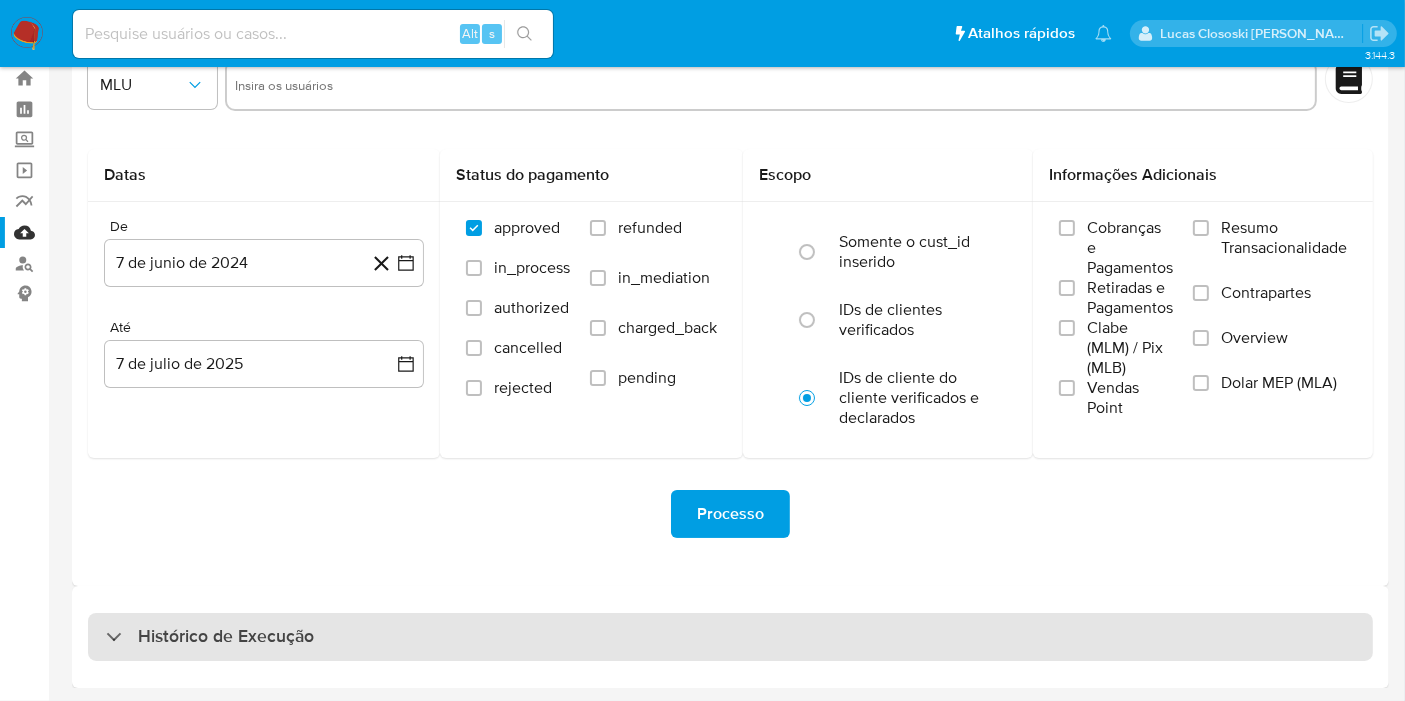 select on "10" 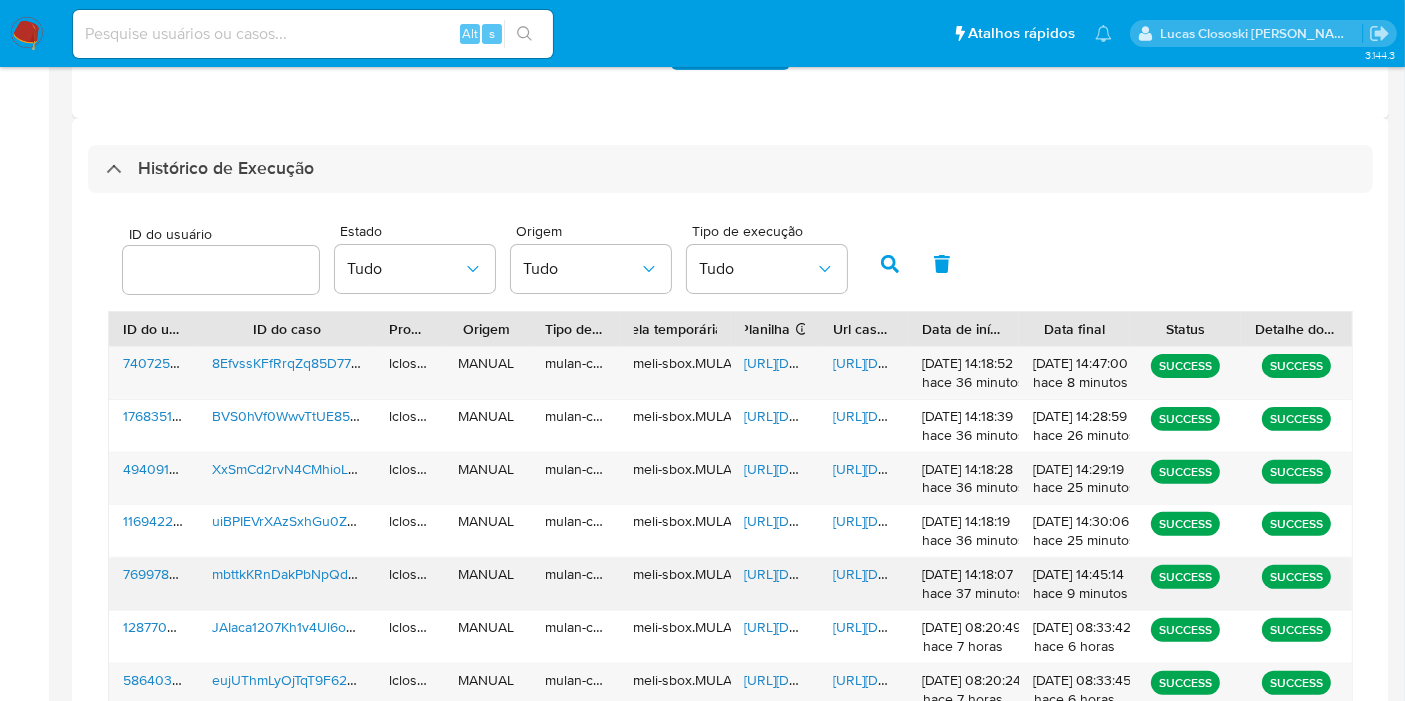 click on "https://docs.google.com/spreadsheets/d/17DTuJdHfGxd9Ajf8u3dp-HnU1nOopcoI3vdxBGGPdAQ/edit" at bounding box center (814, 574) 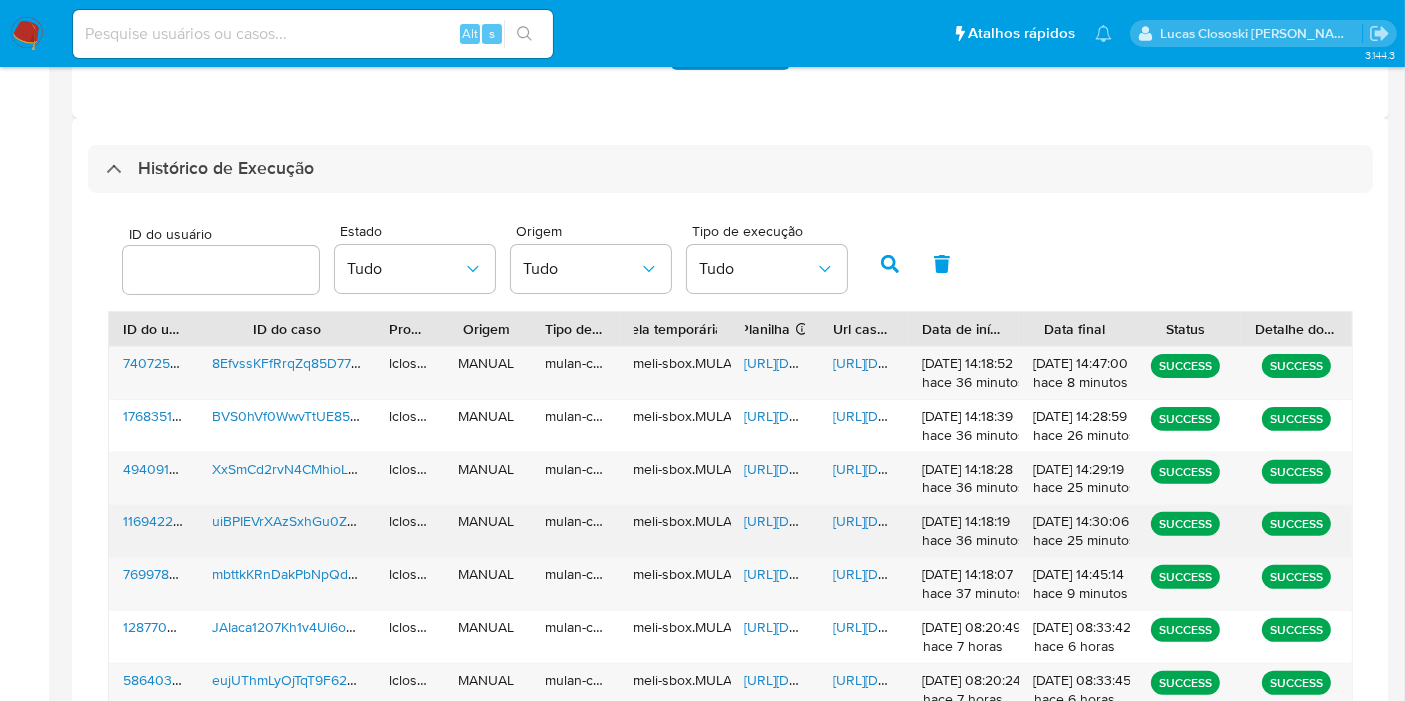 click on "https://docs.google.com/spreadsheets/d/1M9mL-HWHww3E9g4cq57CtWK022LfJaT7gTNbee7JBj0/edit" at bounding box center [814, 521] 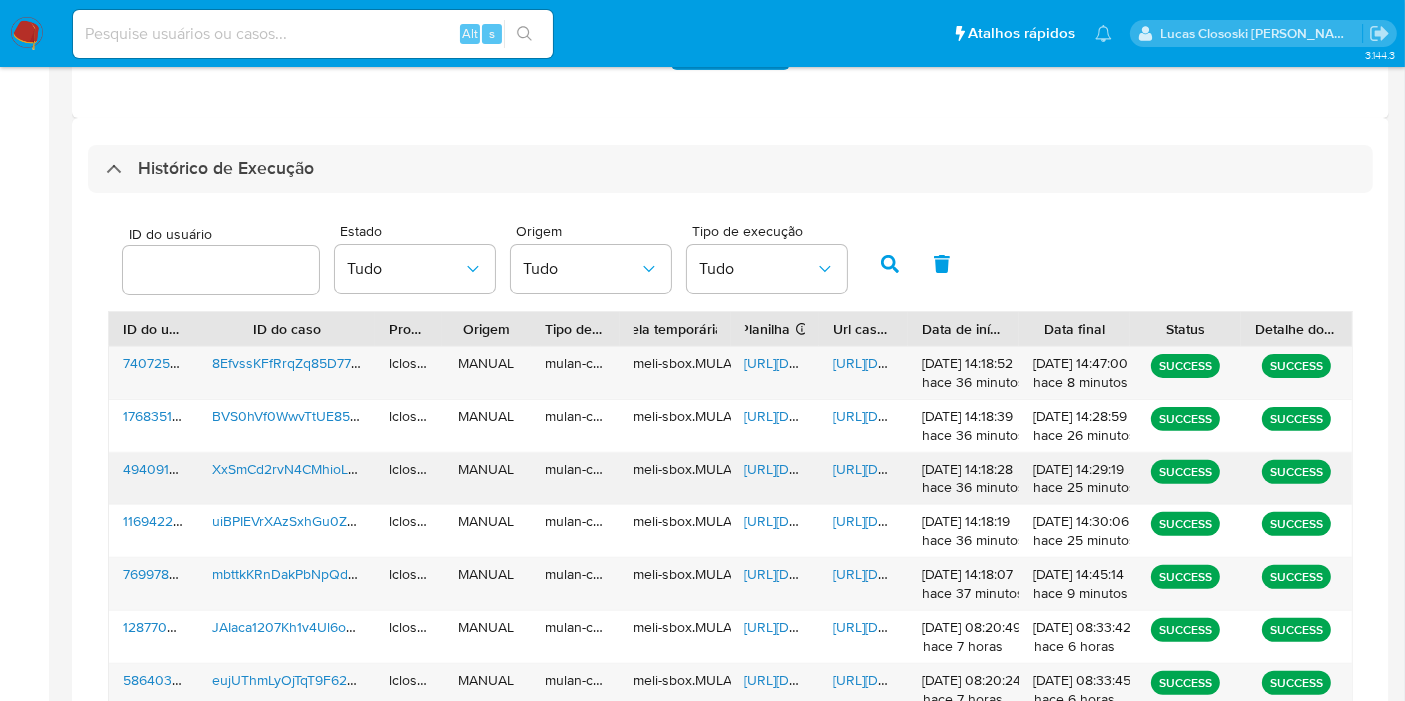 click on "https://docs.google.com/spreadsheets/d/1qqCD1eaMs2wEBcmvIPhQK65PV_9Zm4C6BKvU_tyvHnc/edit" at bounding box center (814, 469) 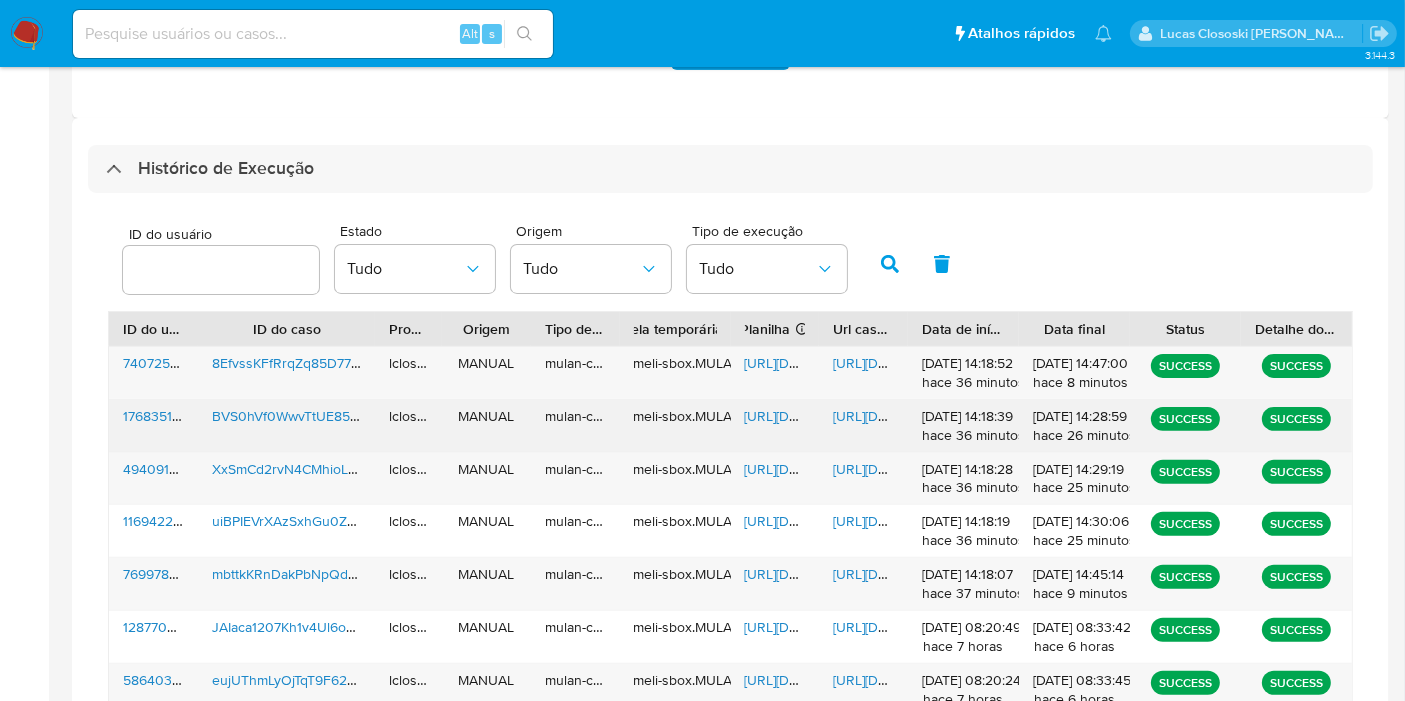 click on "https://docs.google.com/spreadsheets/d/1N47_TZI5V0lFQfTTvfrFN4MwnuN-j-FZgPaXAjaZPGc/edit" at bounding box center (775, 426) 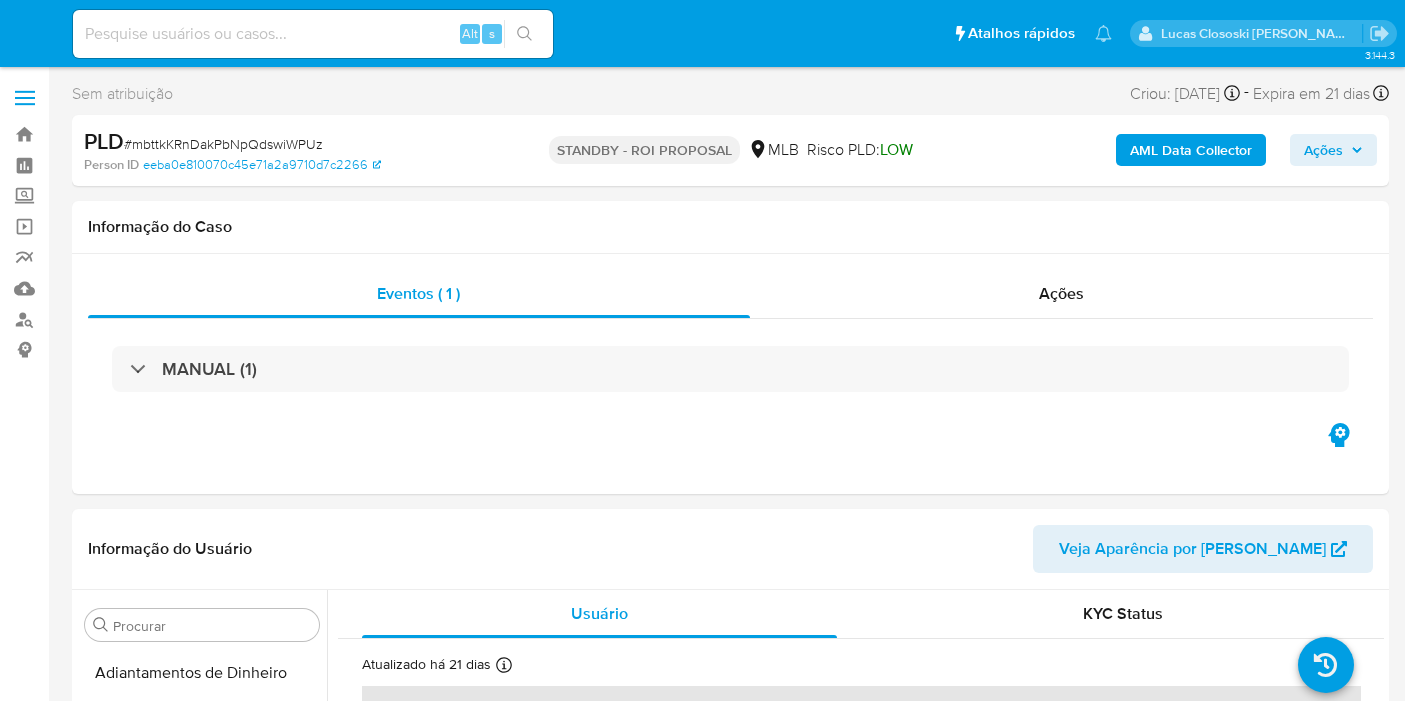 select on "10" 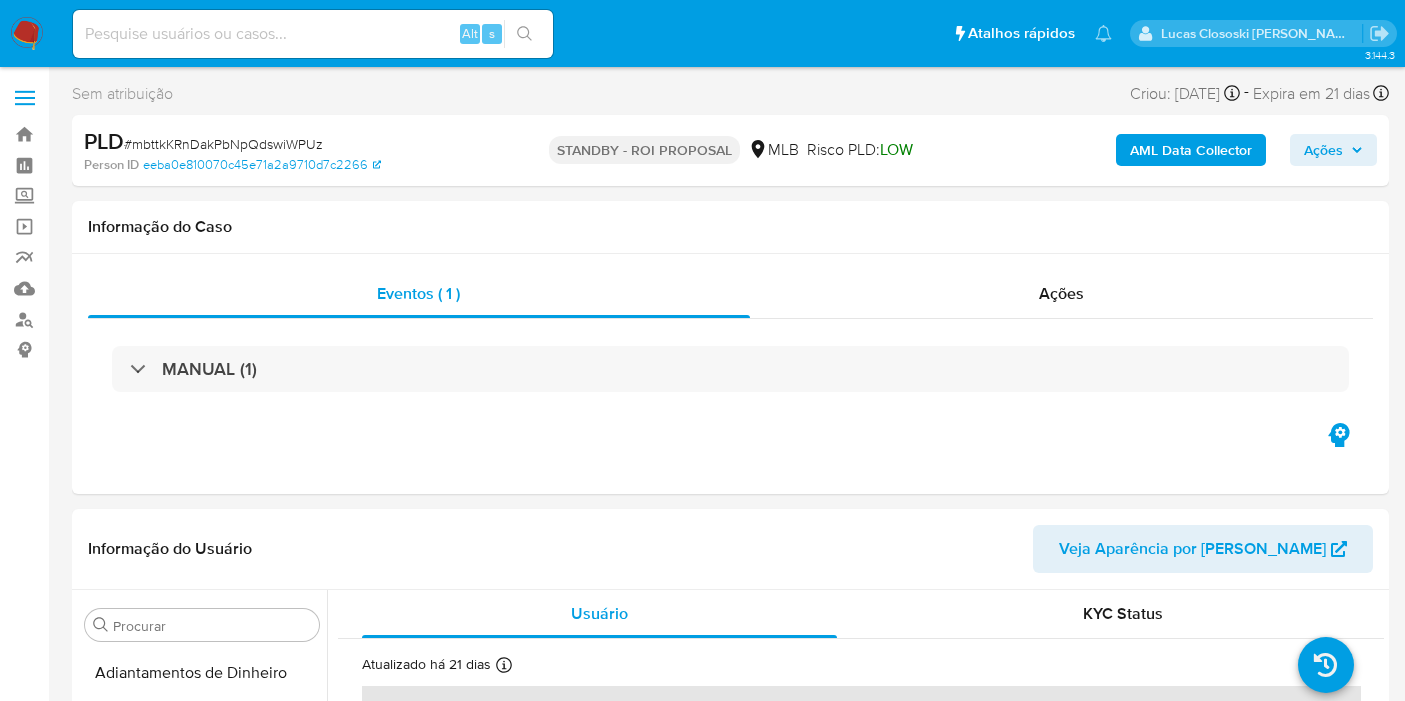 scroll, scrollTop: 0, scrollLeft: 0, axis: both 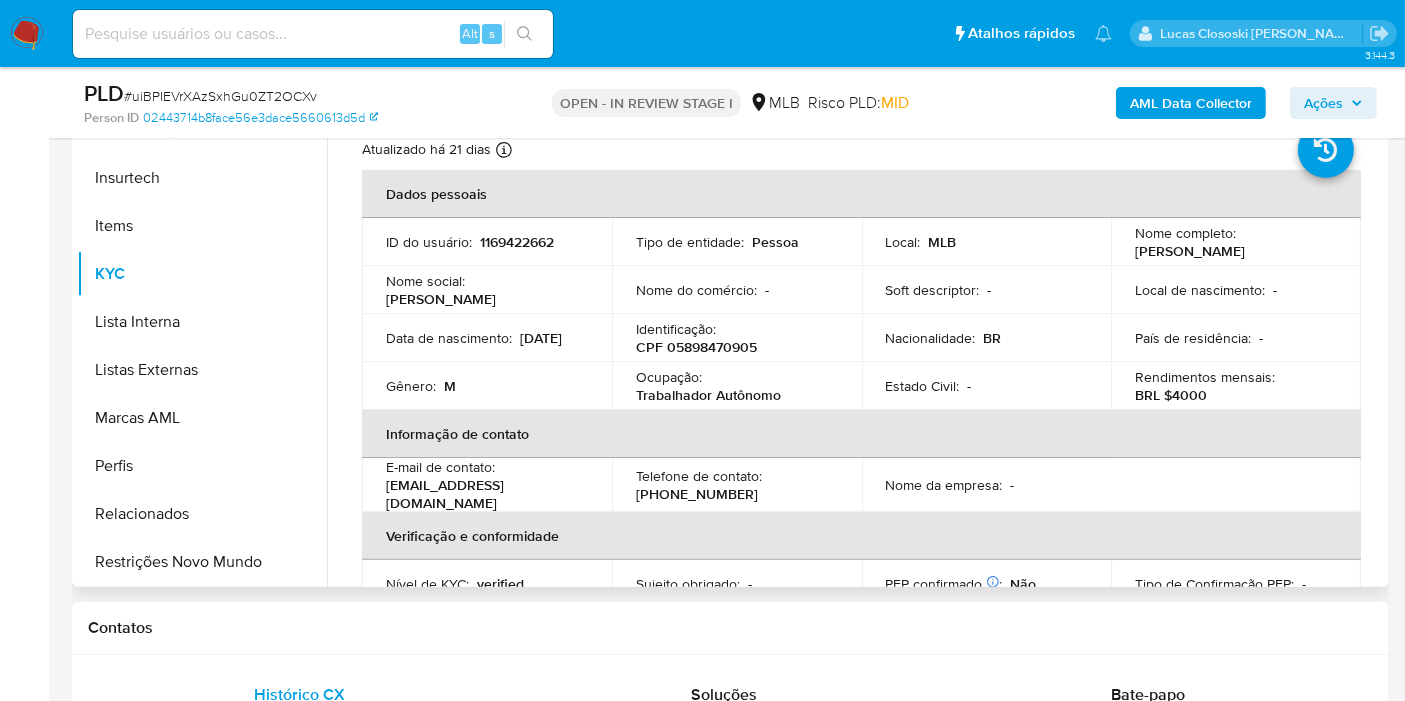 click on "CPF 05898470905" at bounding box center (696, 347) 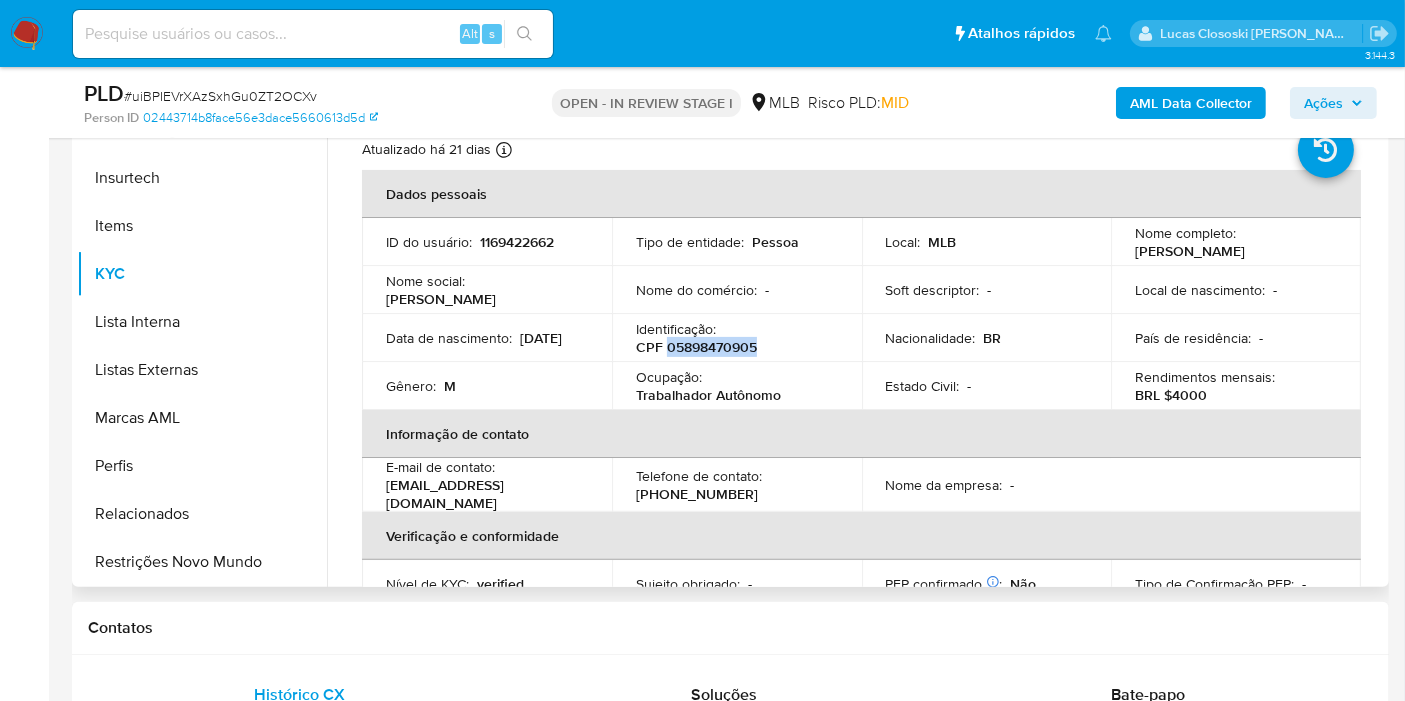 click on "CPF 05898470905" at bounding box center (696, 347) 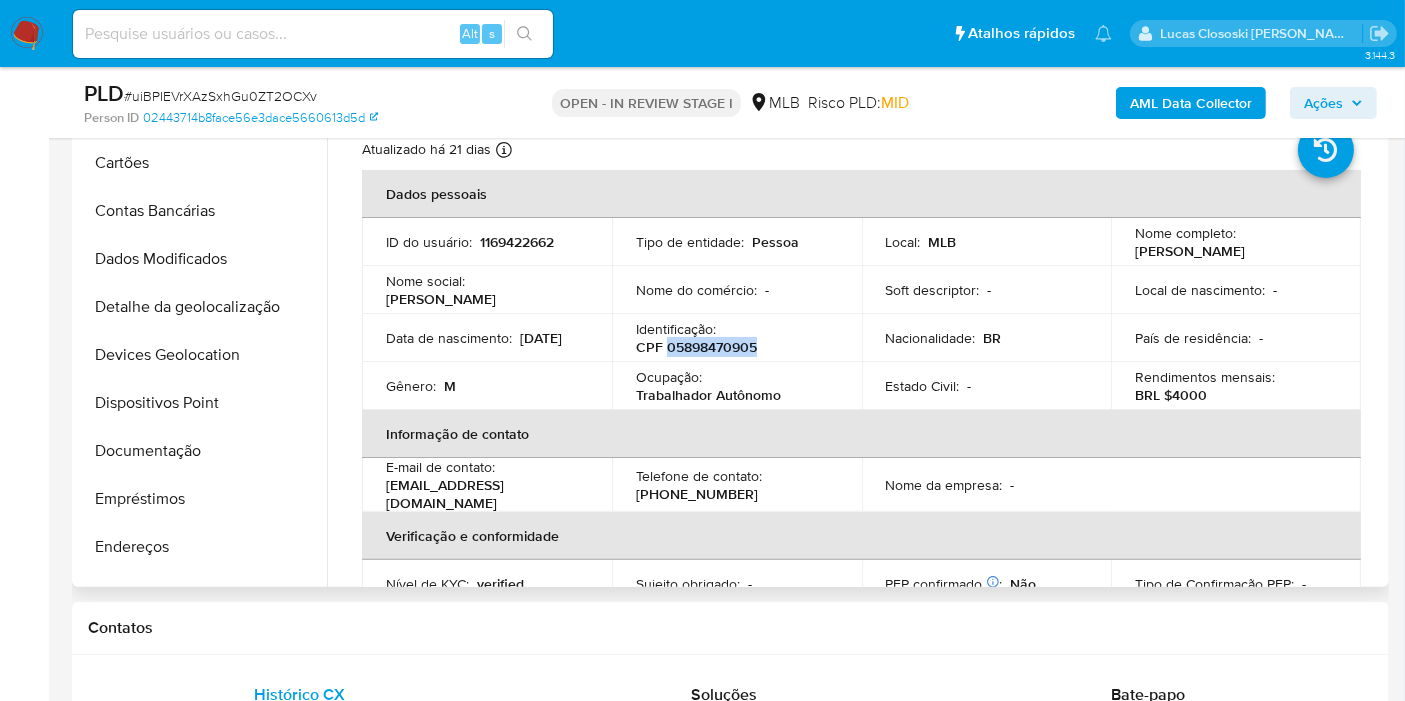 scroll, scrollTop: 0, scrollLeft: 0, axis: both 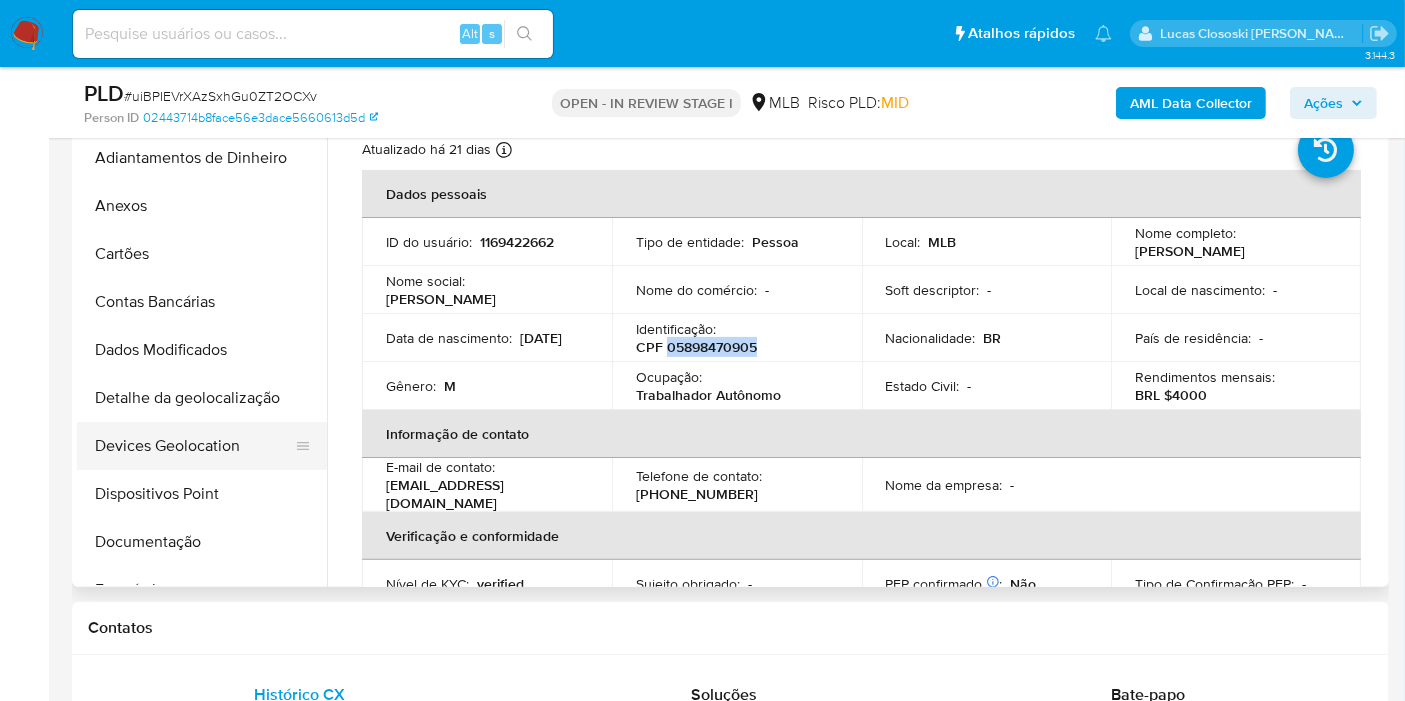 click on "Devices Geolocation" at bounding box center [194, 446] 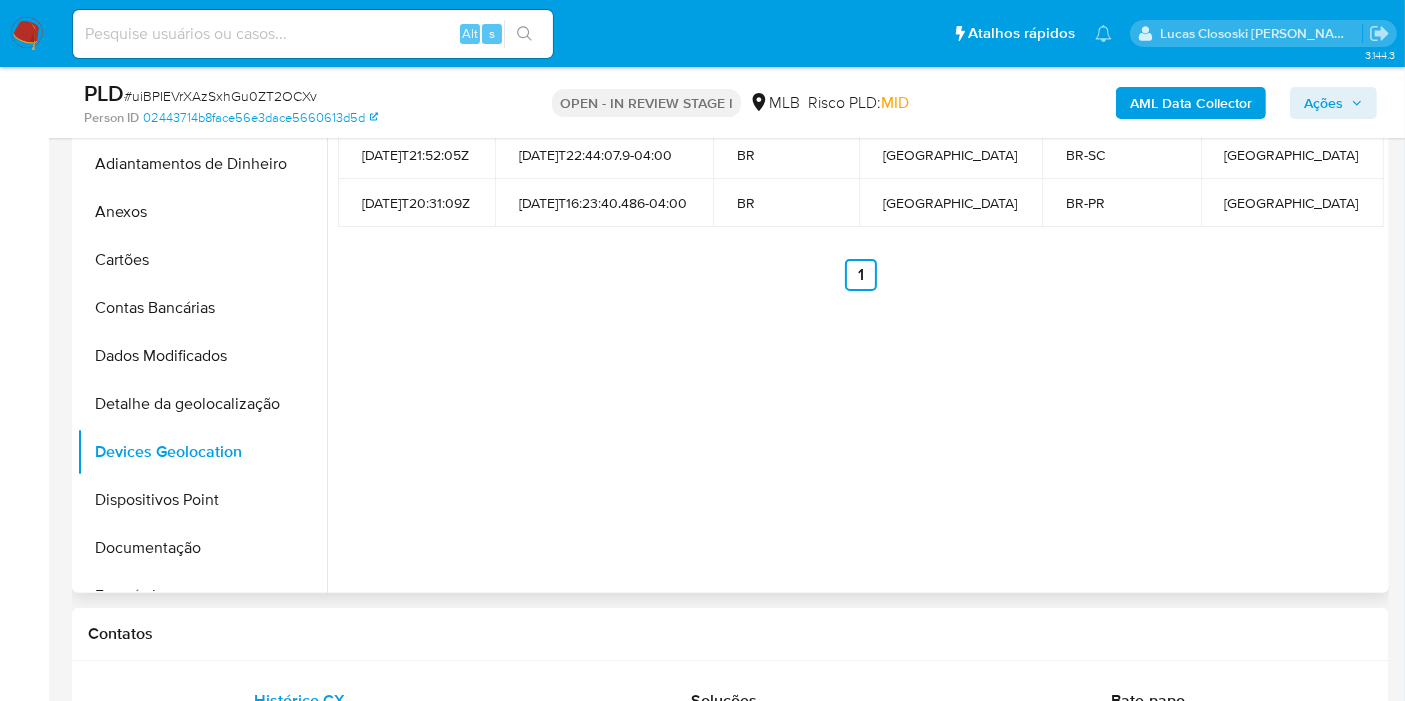 scroll, scrollTop: 444, scrollLeft: 0, axis: vertical 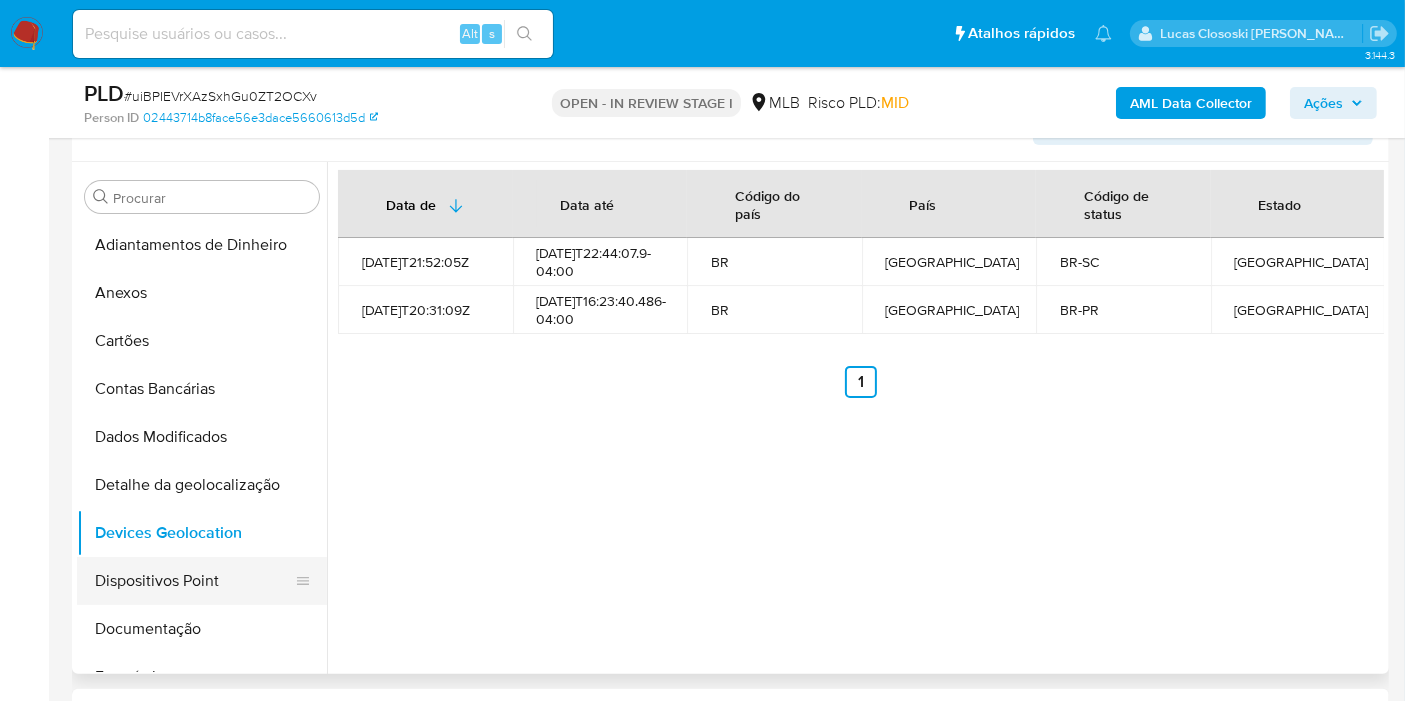 click on "Dispositivos Point" at bounding box center (194, 581) 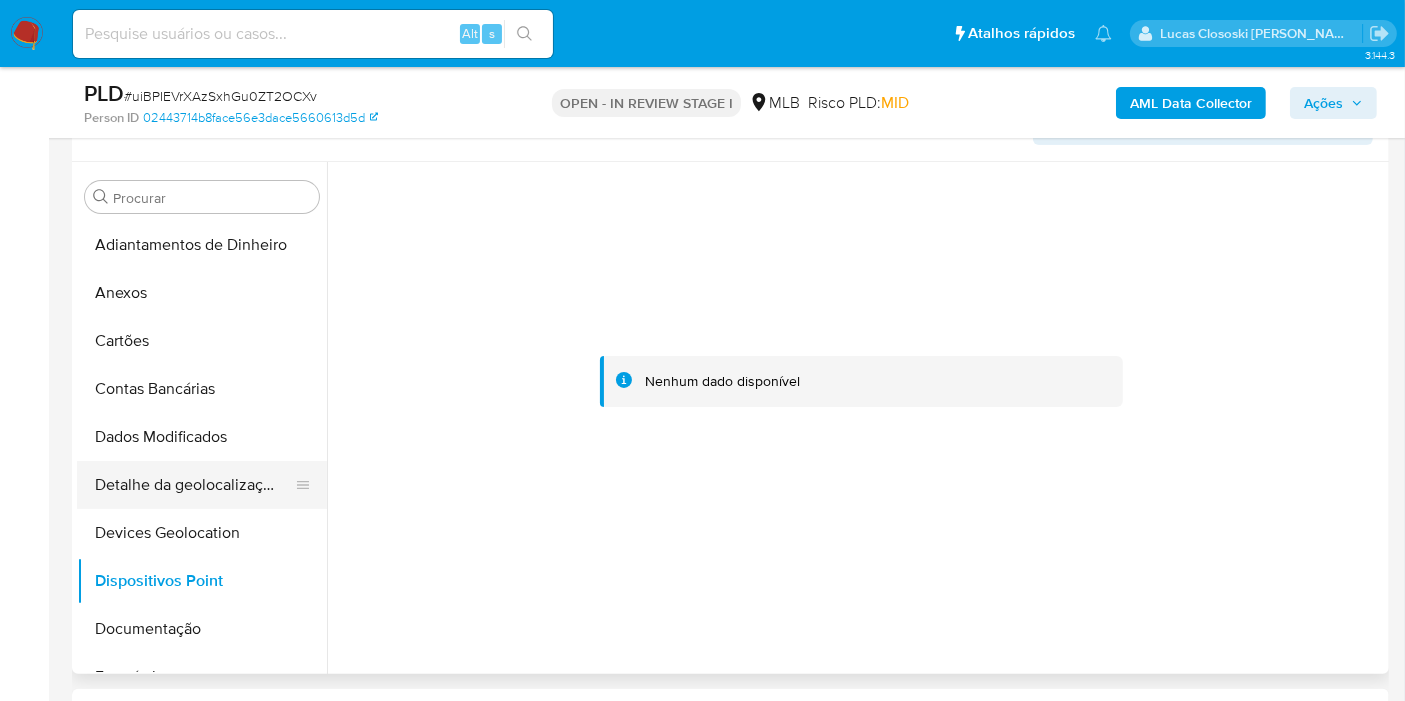 scroll, scrollTop: 111, scrollLeft: 0, axis: vertical 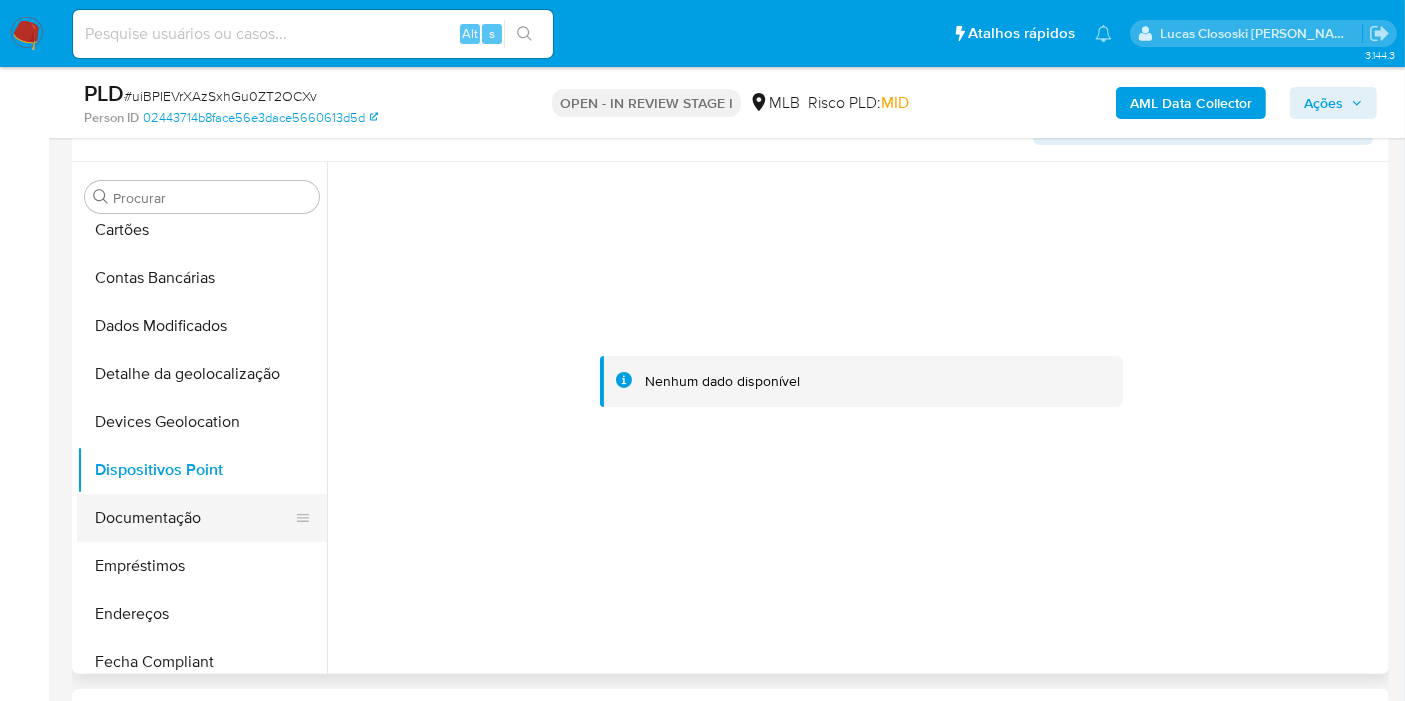 click on "Documentação" at bounding box center (194, 518) 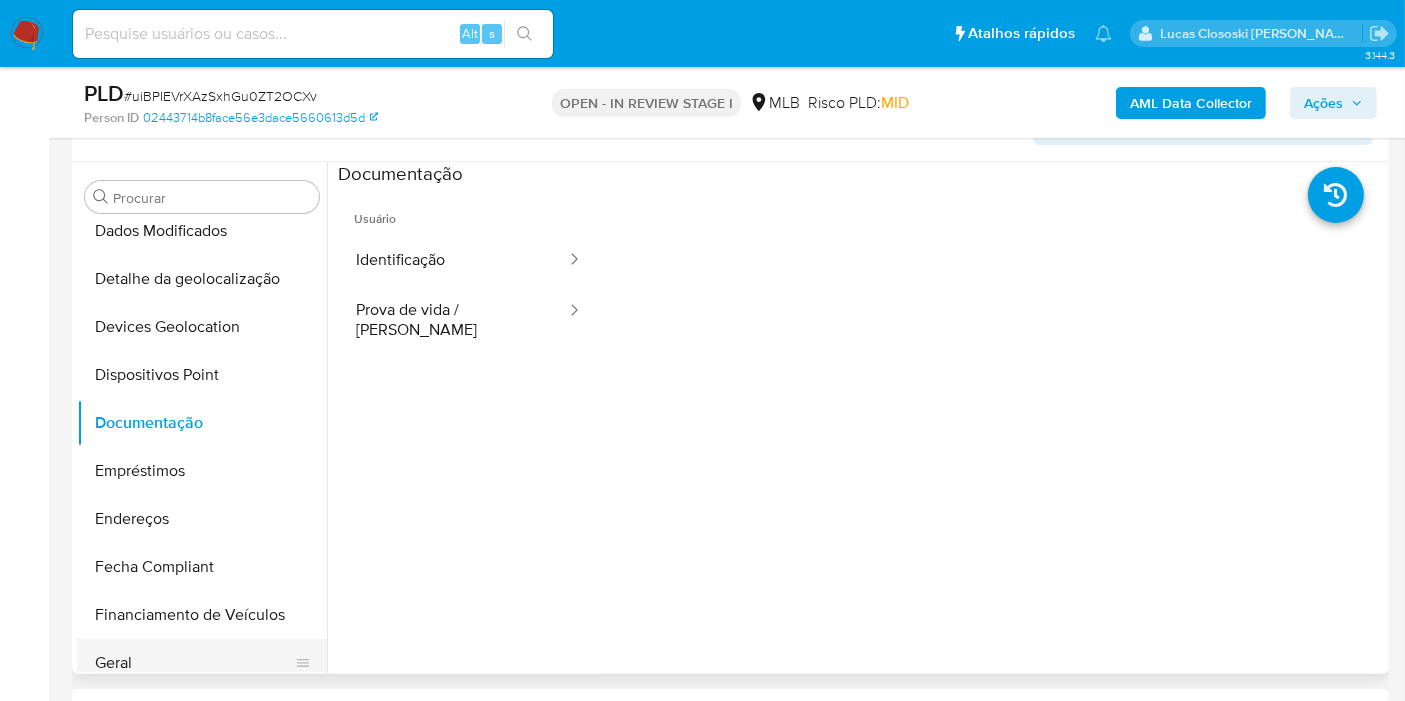 scroll, scrollTop: 333, scrollLeft: 0, axis: vertical 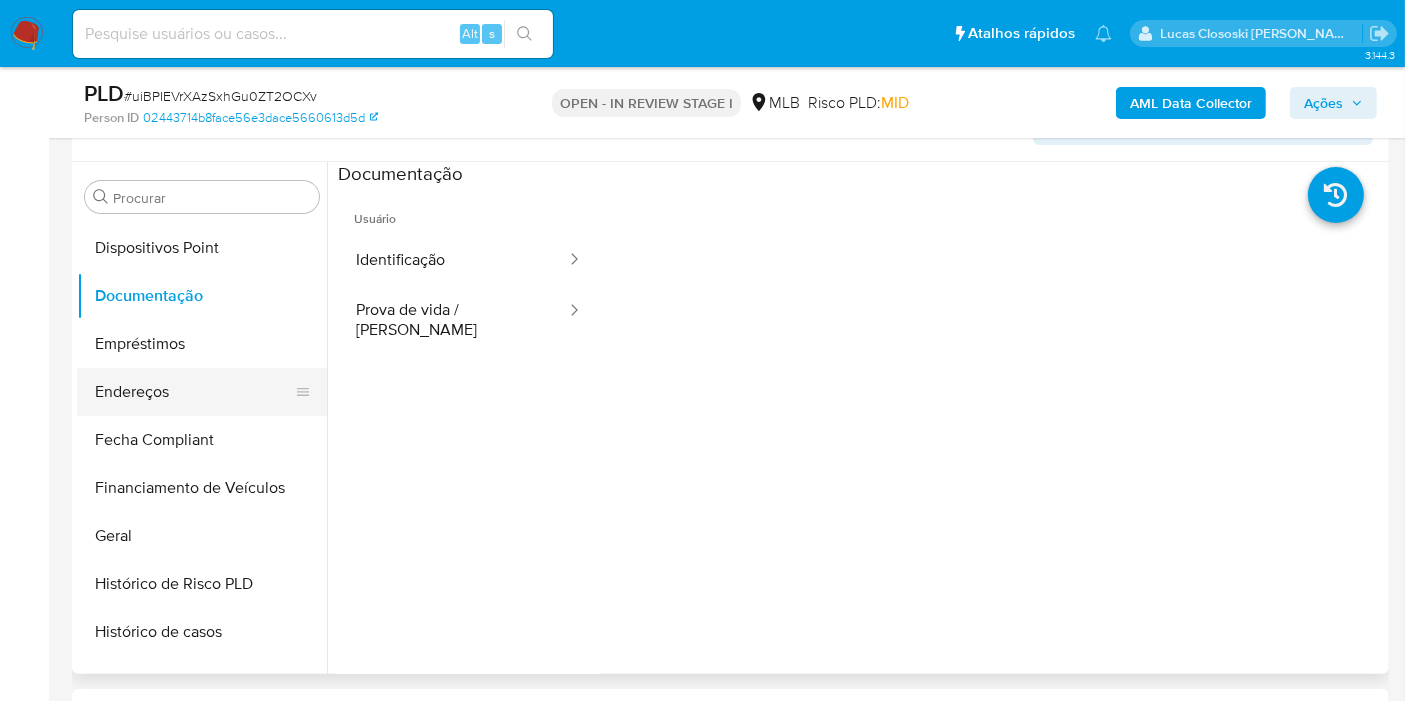 click on "Endereços" at bounding box center [194, 392] 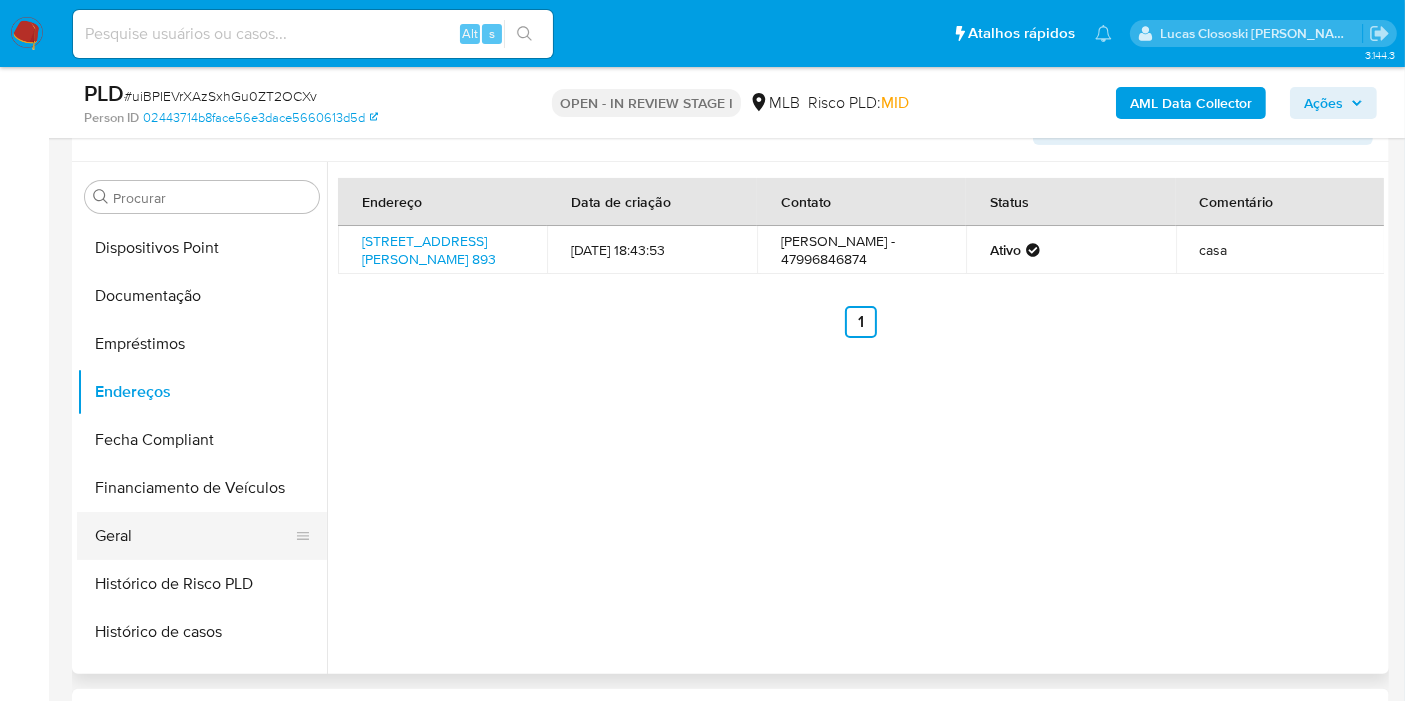 click on "Geral" at bounding box center (194, 536) 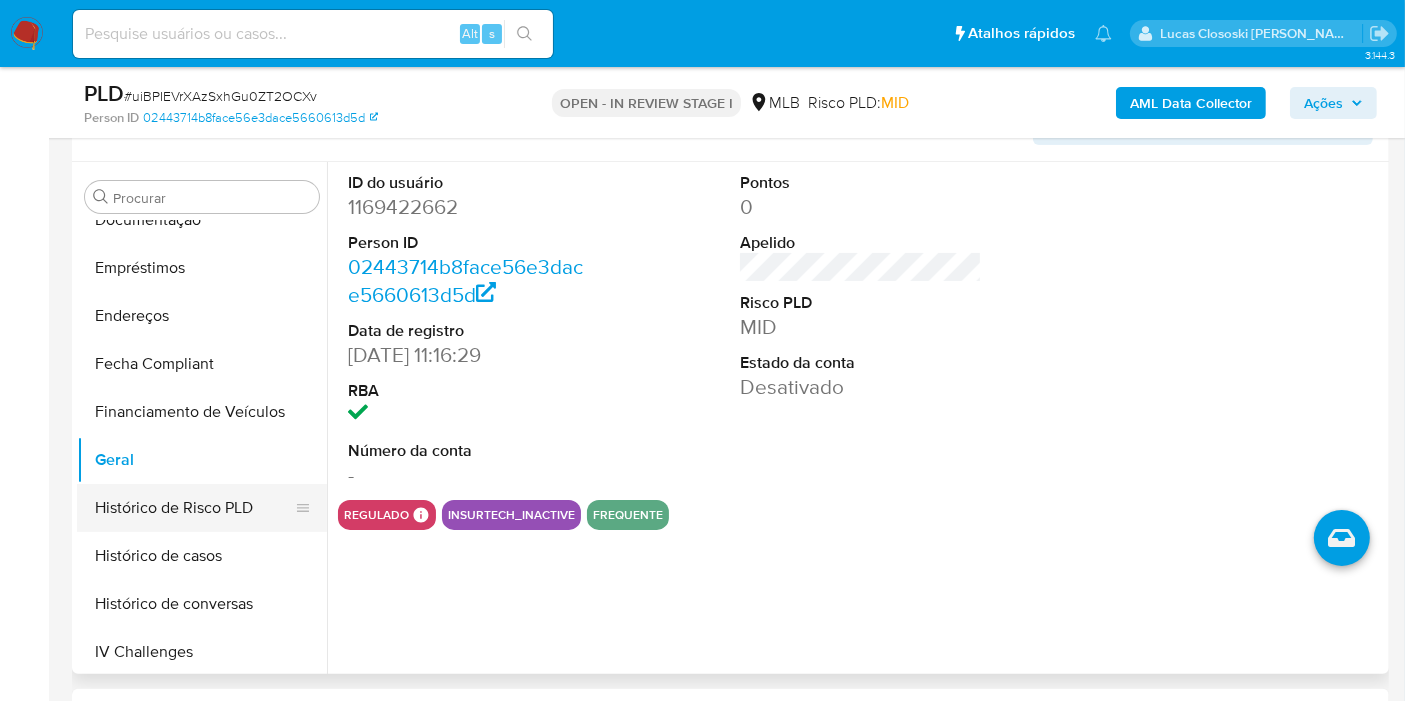 scroll, scrollTop: 444, scrollLeft: 0, axis: vertical 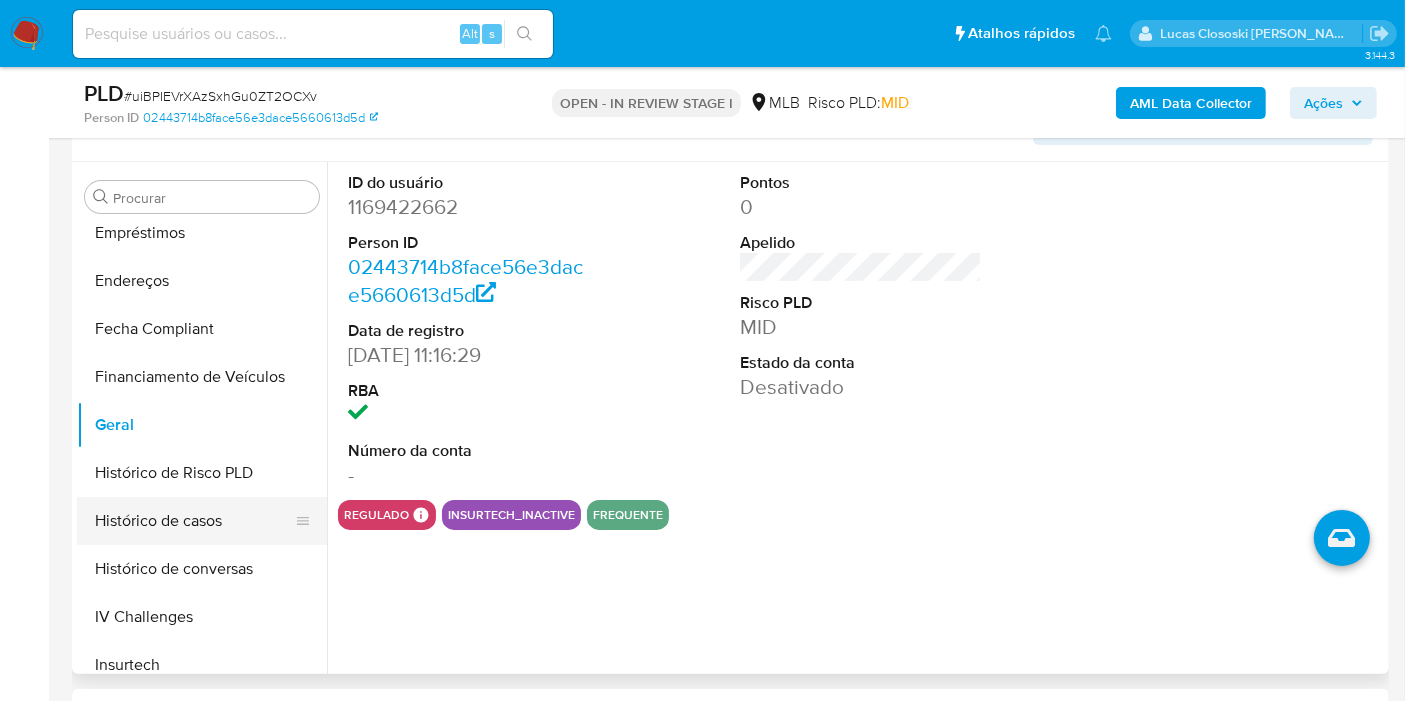 click on "Histórico de casos" at bounding box center [194, 521] 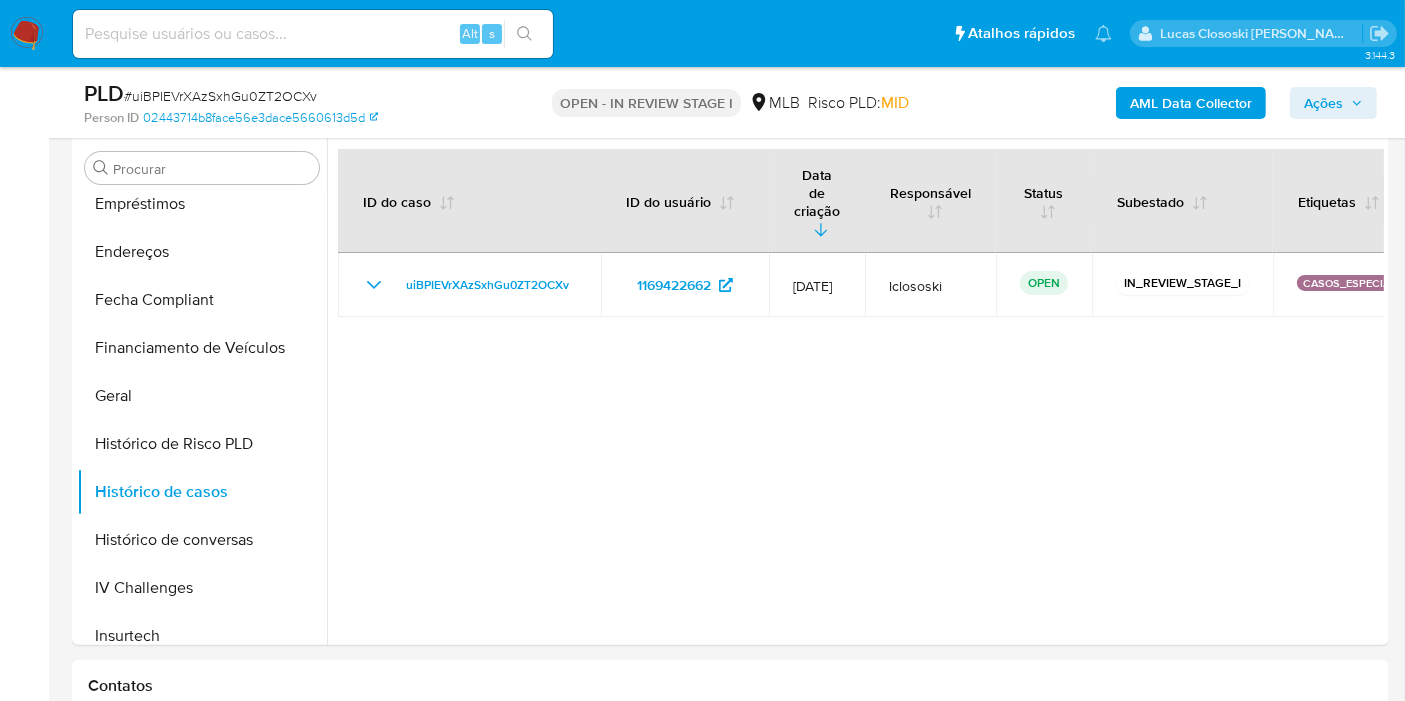 scroll, scrollTop: 377, scrollLeft: 0, axis: vertical 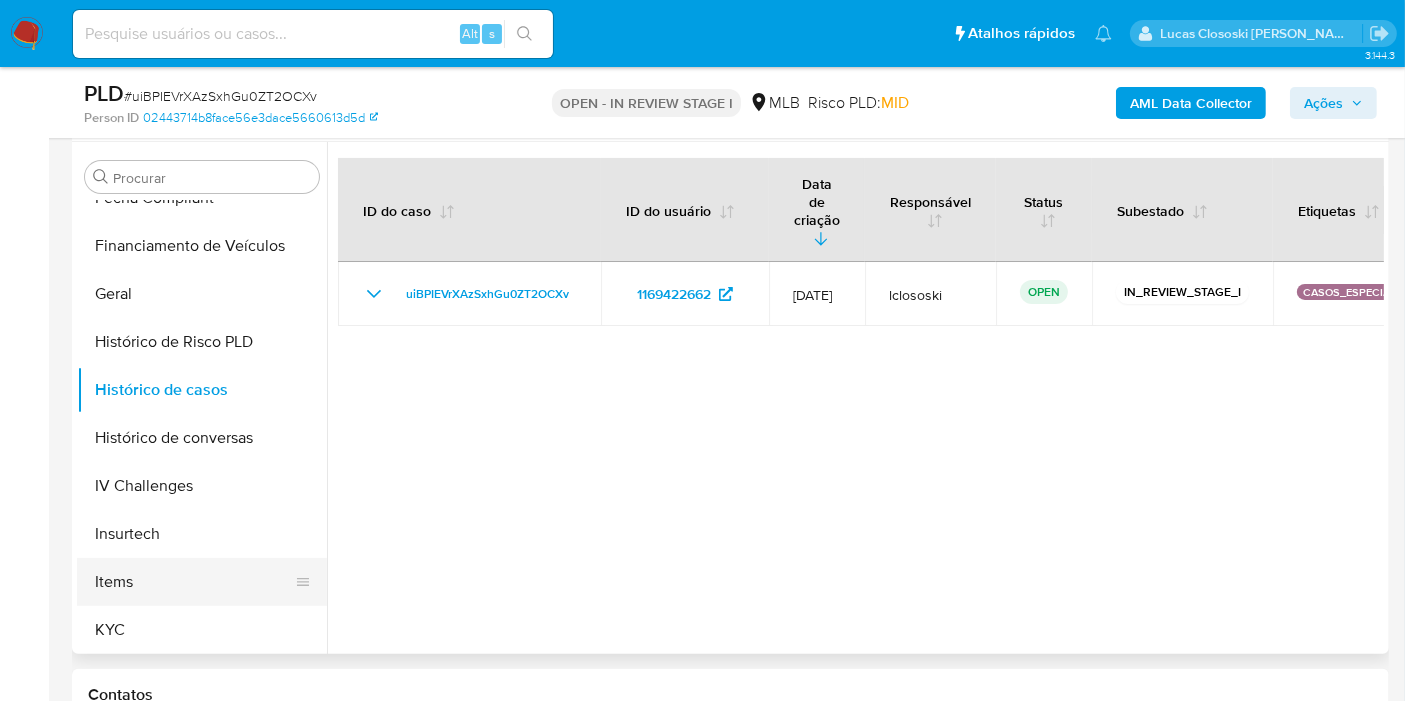 click on "Items" at bounding box center (194, 582) 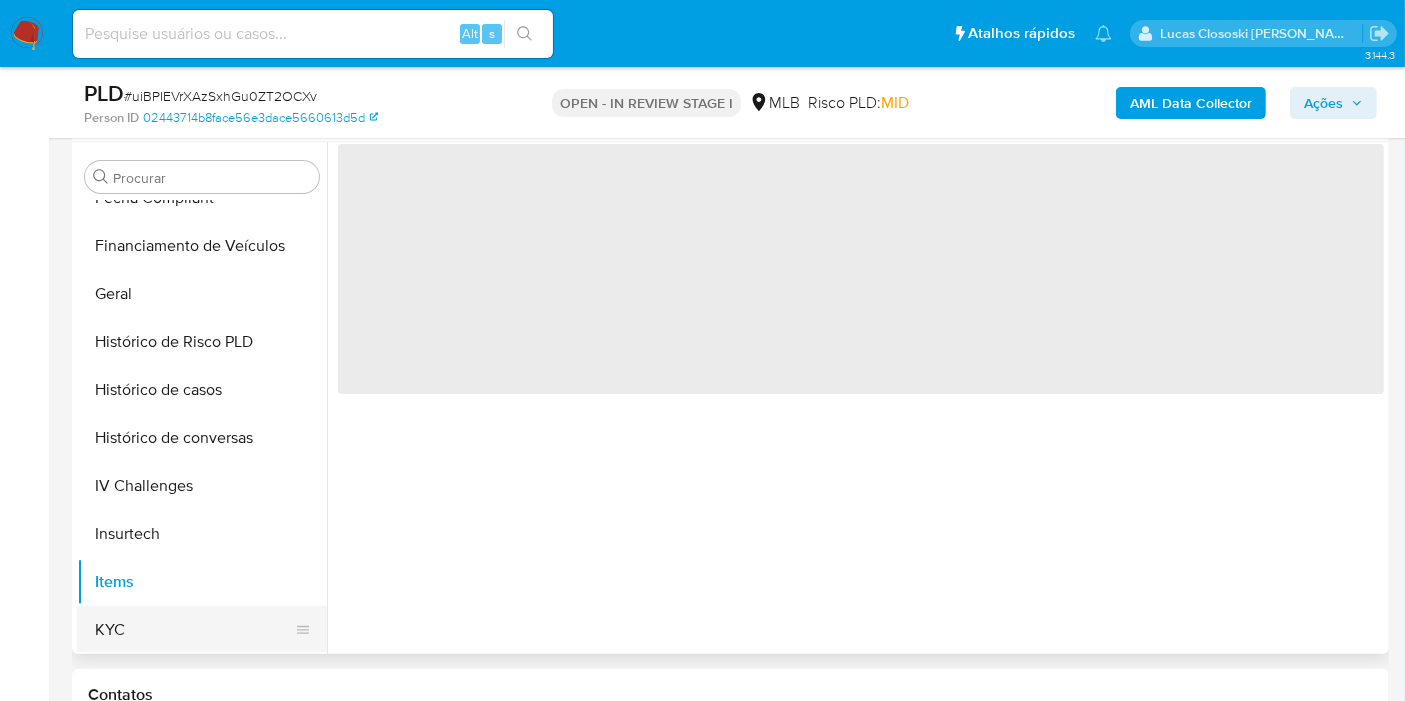 click on "KYC" at bounding box center (194, 630) 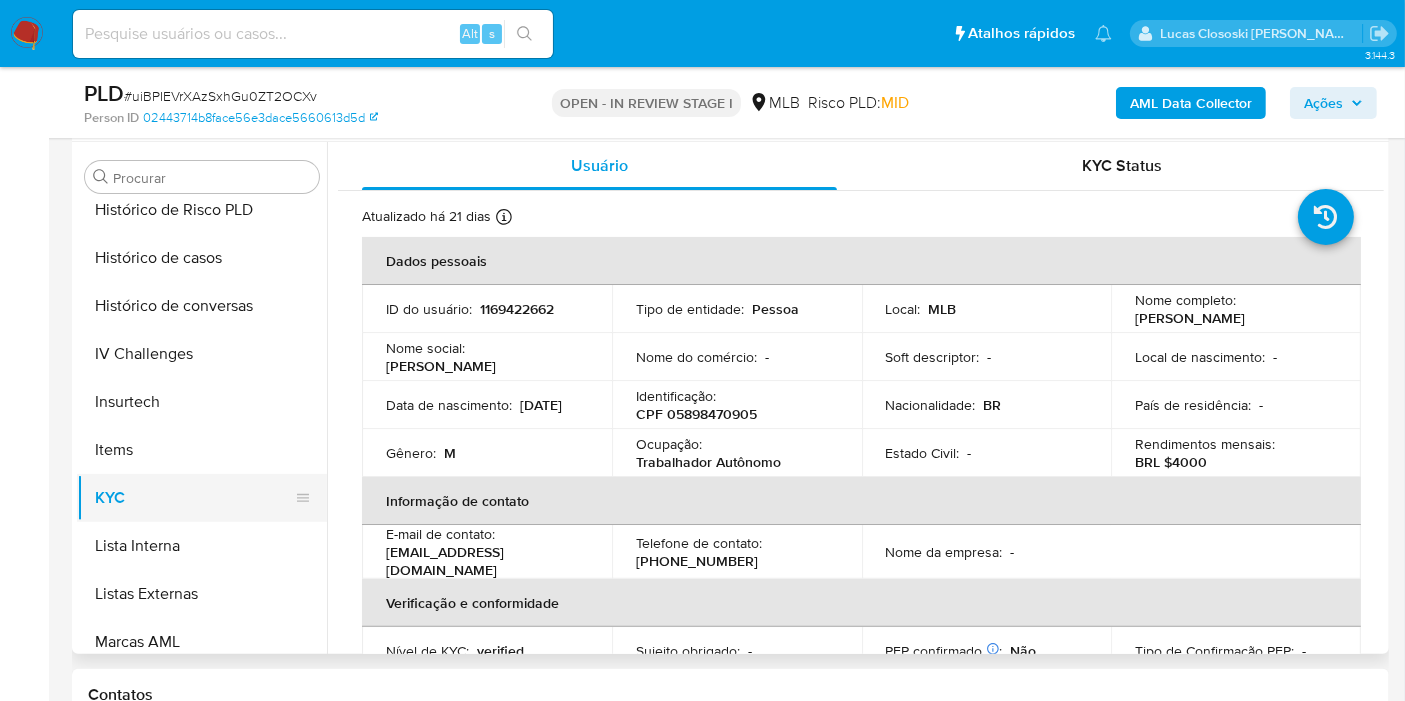 scroll, scrollTop: 844, scrollLeft: 0, axis: vertical 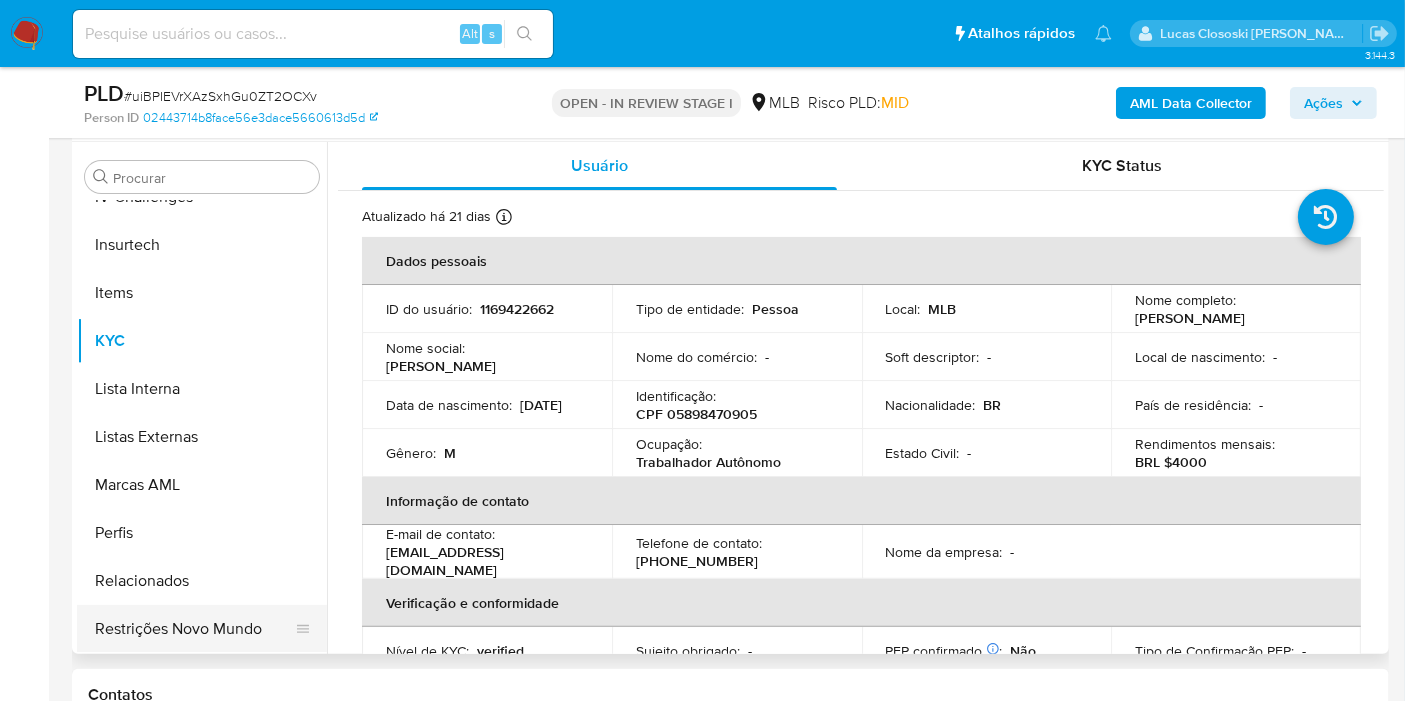 click on "Restrições Novo Mundo" at bounding box center (194, 629) 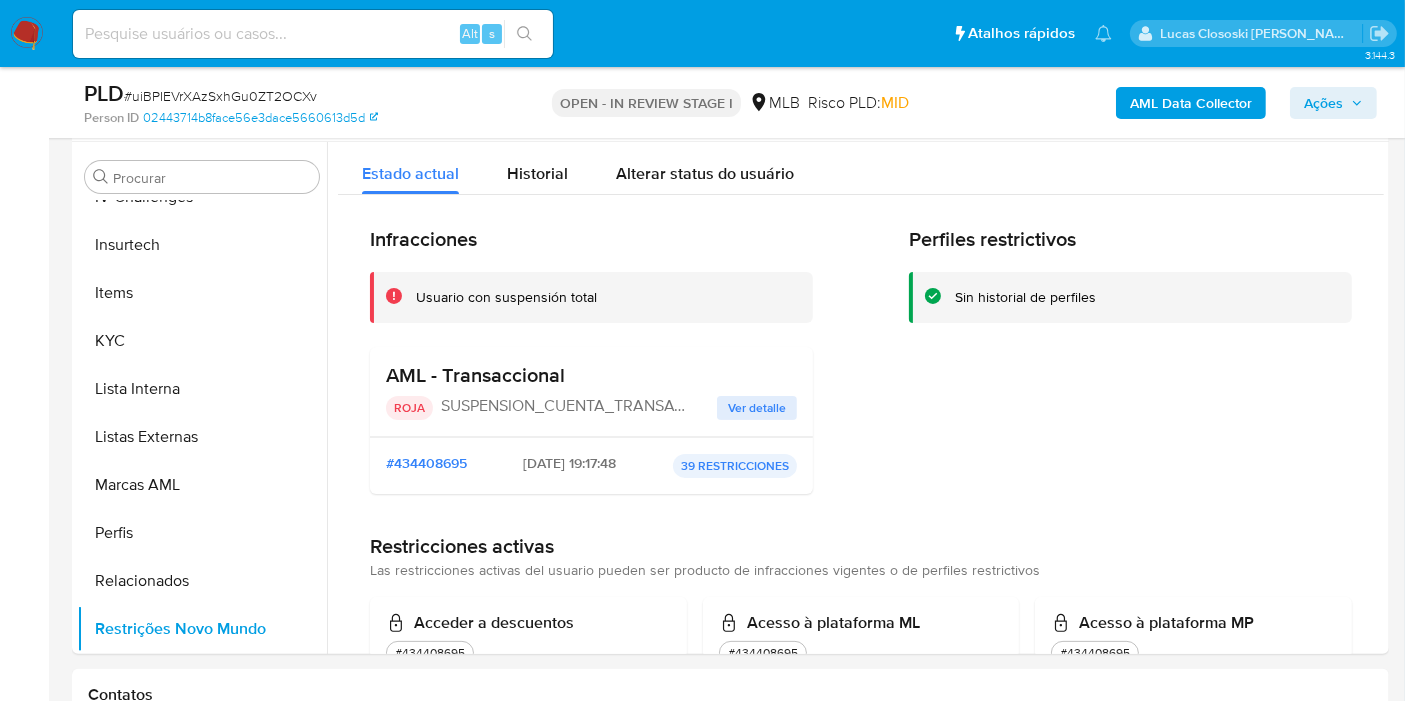 click on "# uiBPIEVrXAzSxhGu0ZT2OCXv" at bounding box center [220, 96] 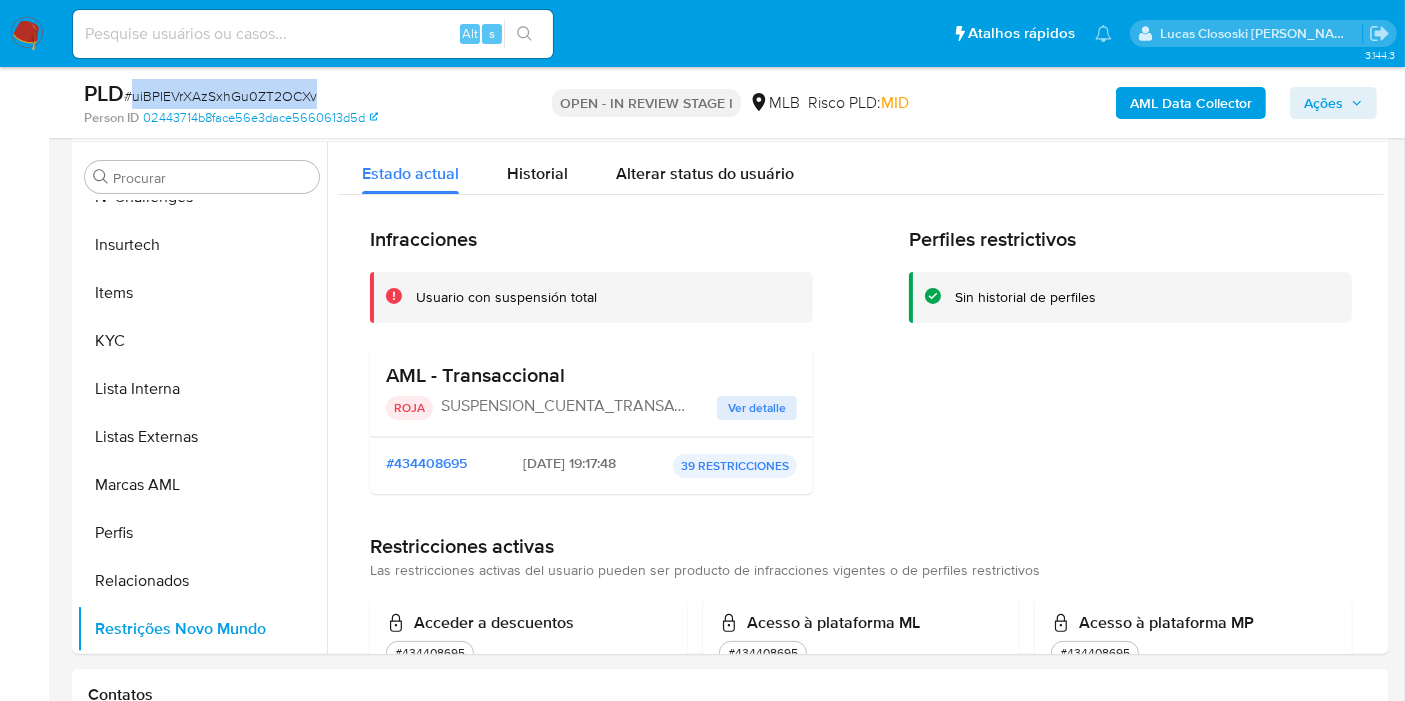 click on "# uiBPIEVrXAzSxhGu0ZT2OCXv" at bounding box center (220, 96) 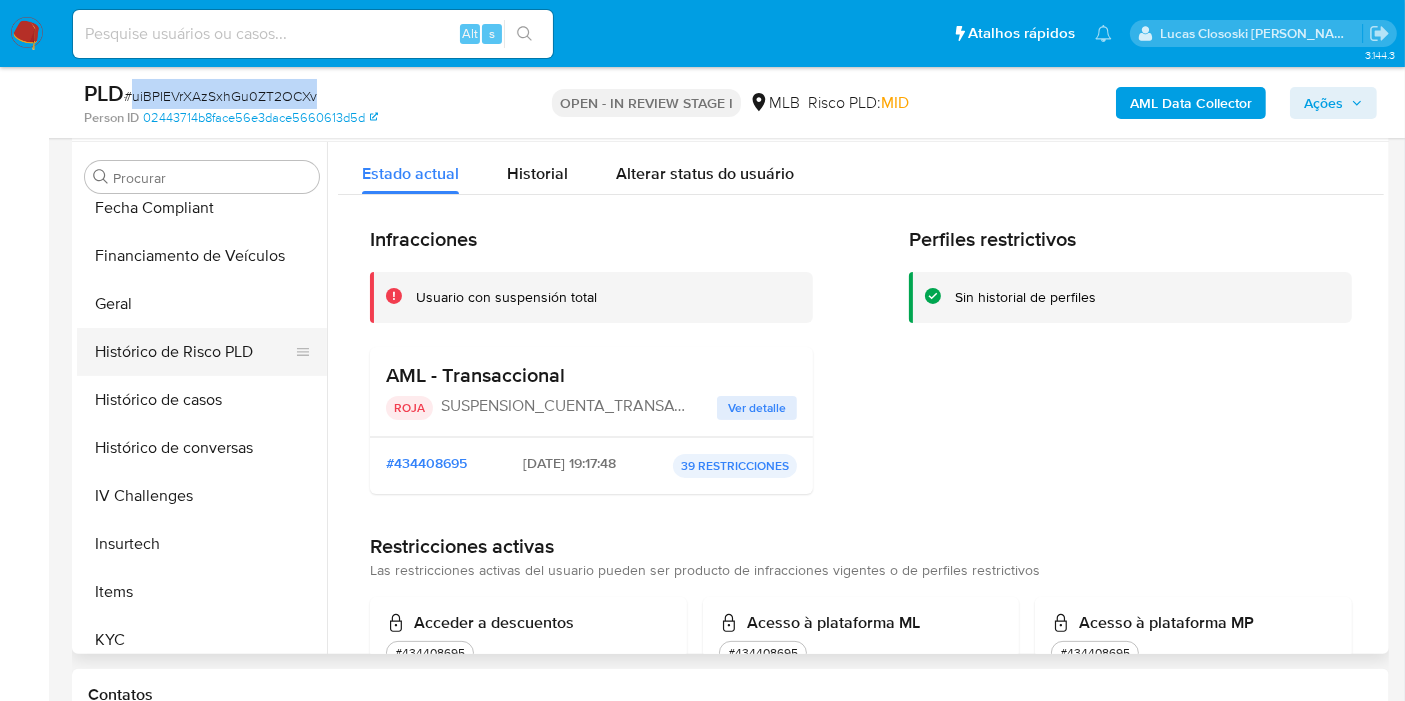scroll, scrollTop: 511, scrollLeft: 0, axis: vertical 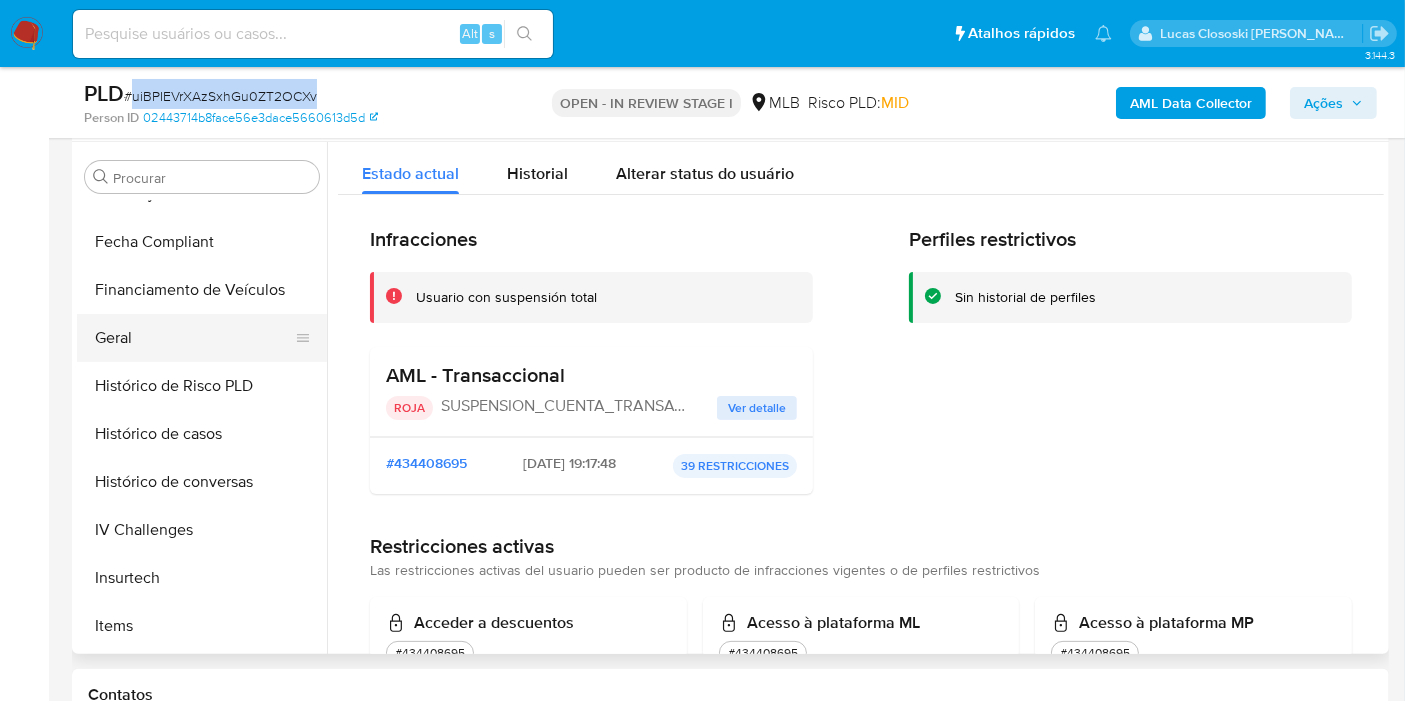 click on "Geral" at bounding box center (194, 338) 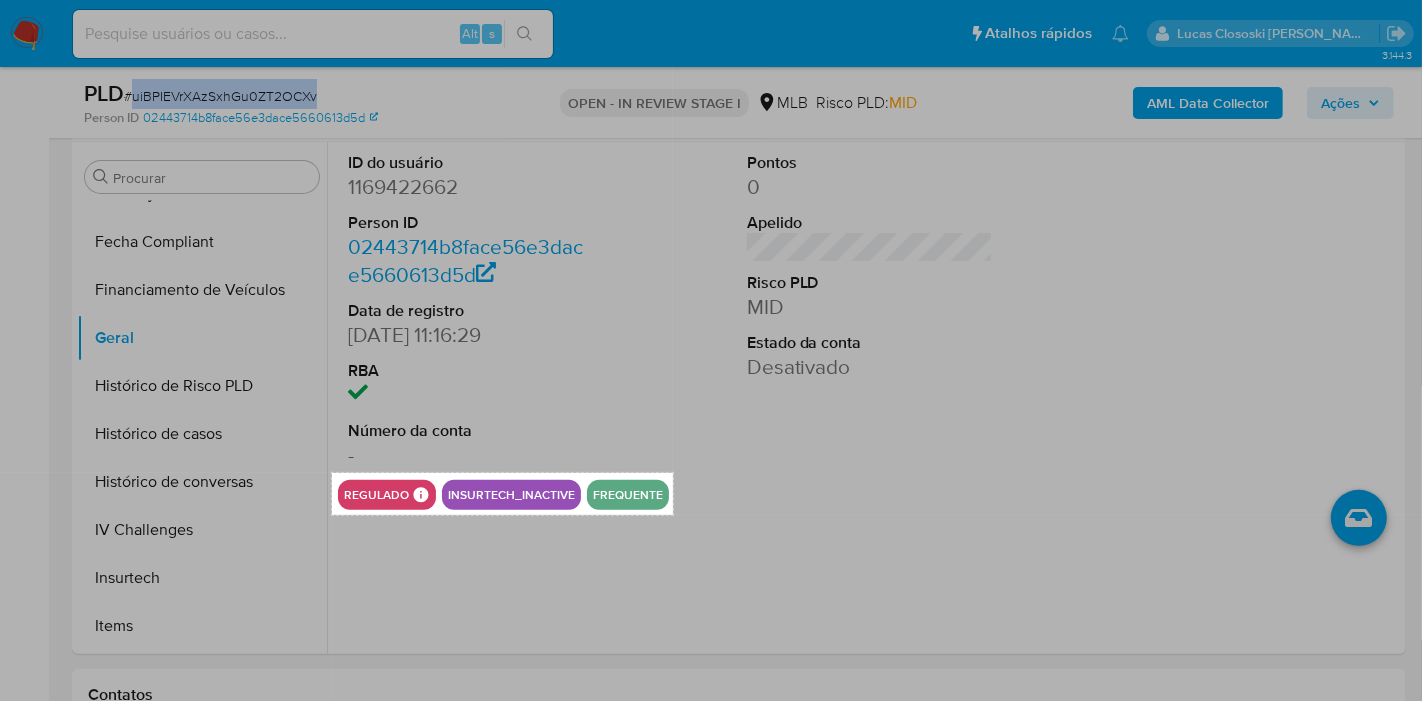 drag, startPoint x: 332, startPoint y: 472, endPoint x: 673, endPoint y: 515, distance: 343.70044 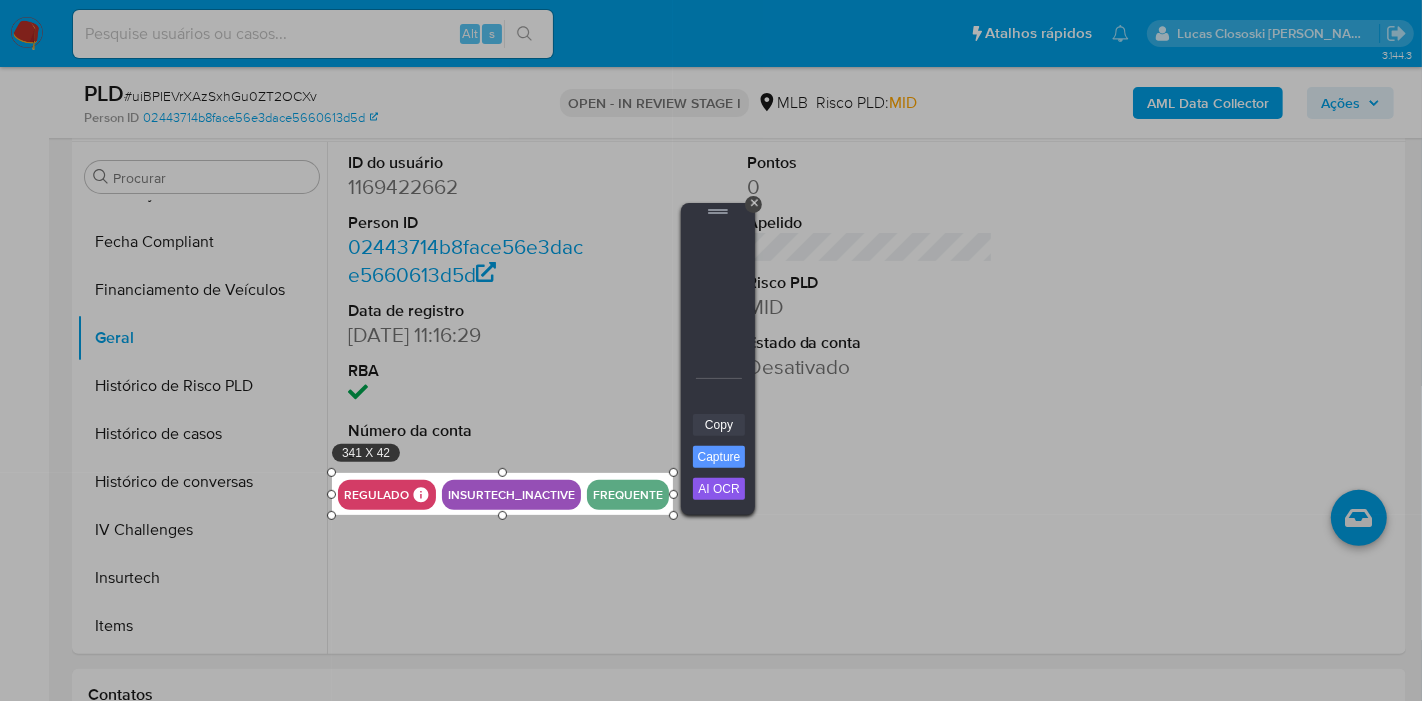 click on "Copy" at bounding box center (719, 425) 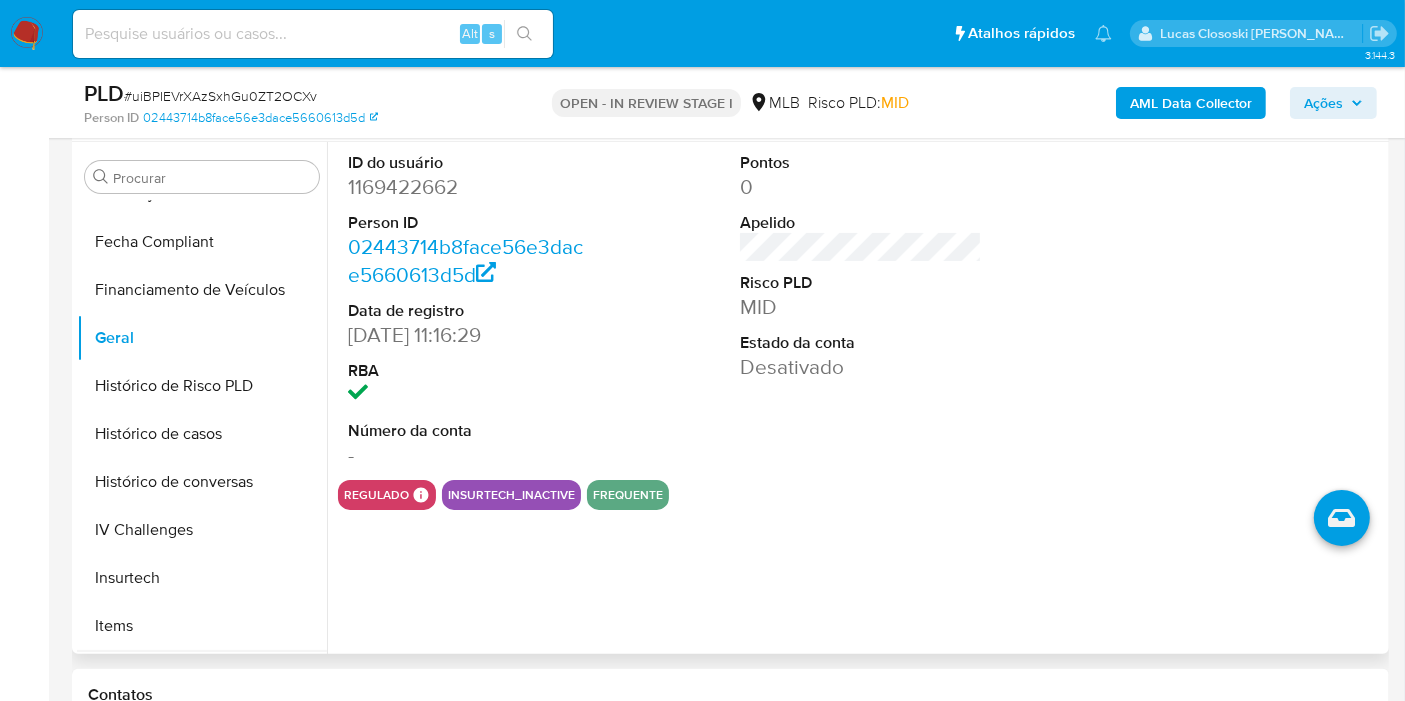 scroll, scrollTop: 622, scrollLeft: 0, axis: vertical 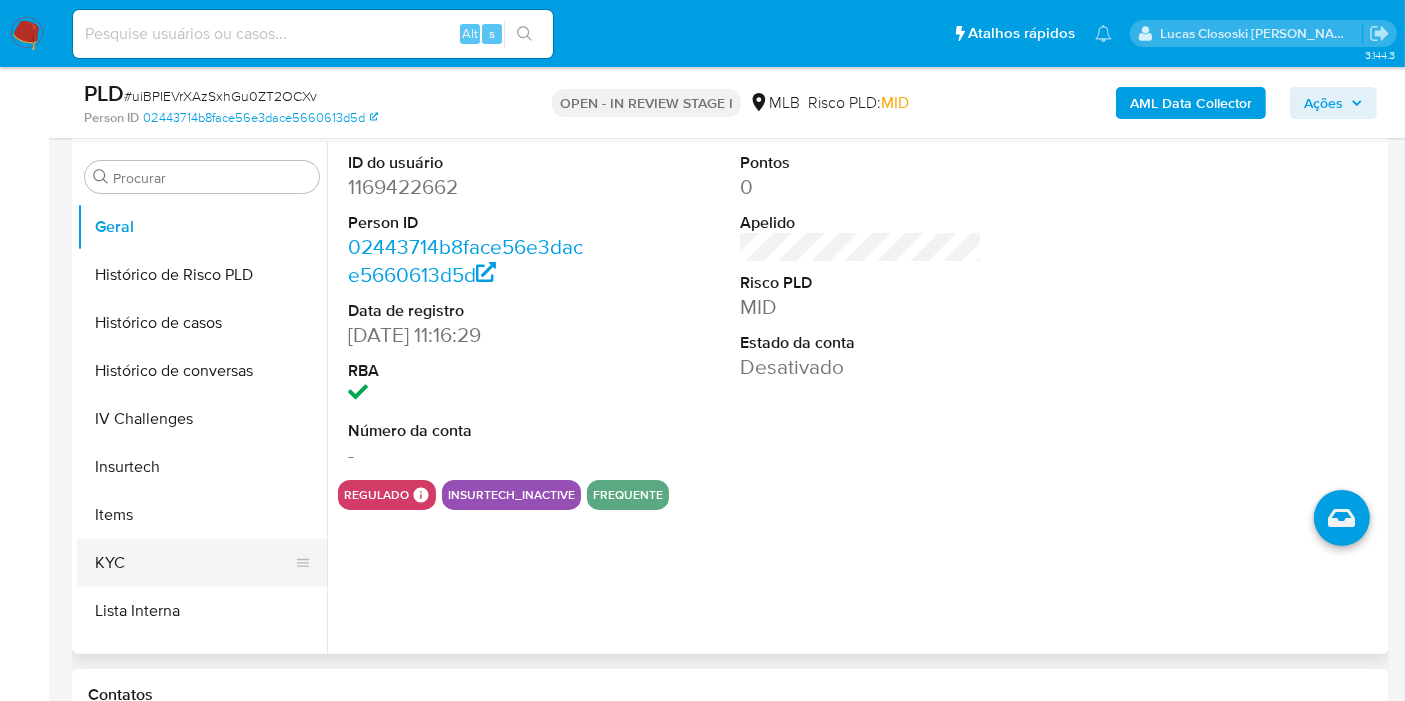 click on "KYC" at bounding box center (194, 563) 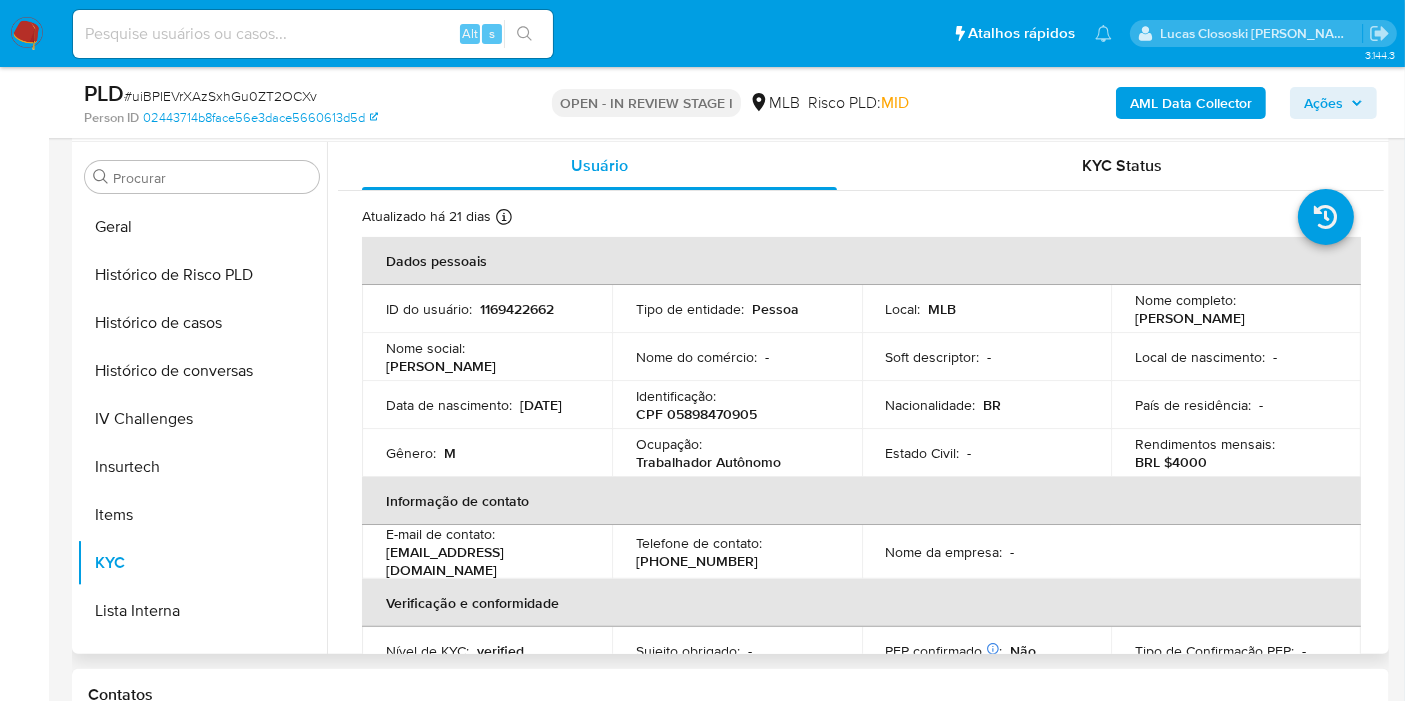 click on "Trabalhador Autônomo" at bounding box center (708, 462) 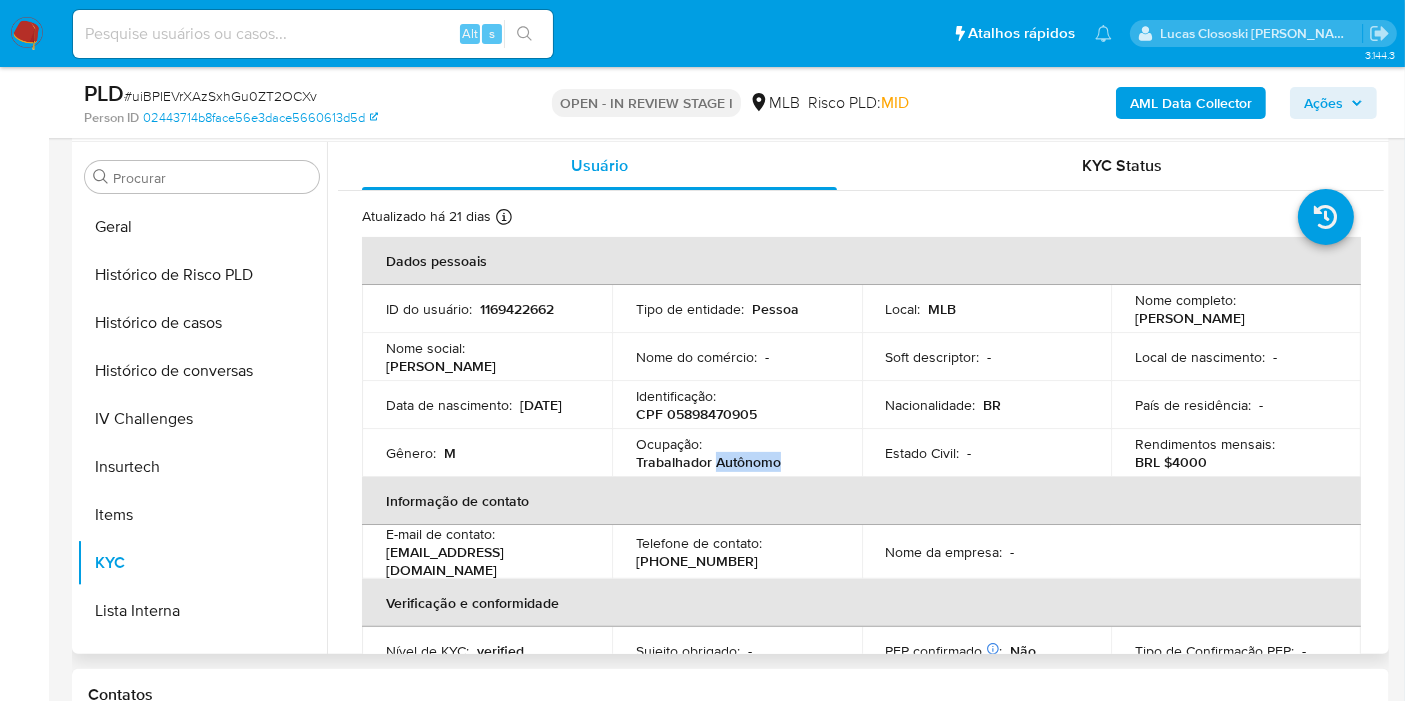 click on "Trabalhador Autônomo" at bounding box center [708, 462] 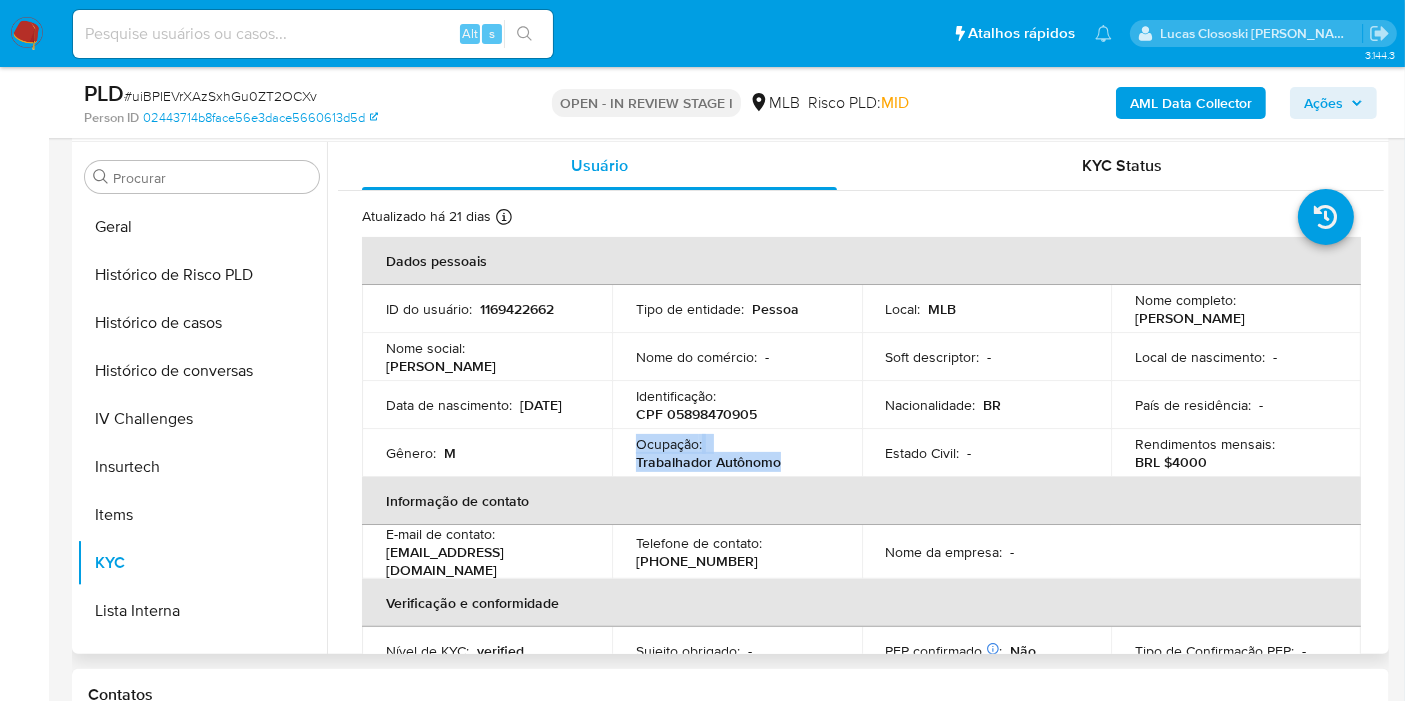 click on "Trabalhador Autônomo" at bounding box center [708, 462] 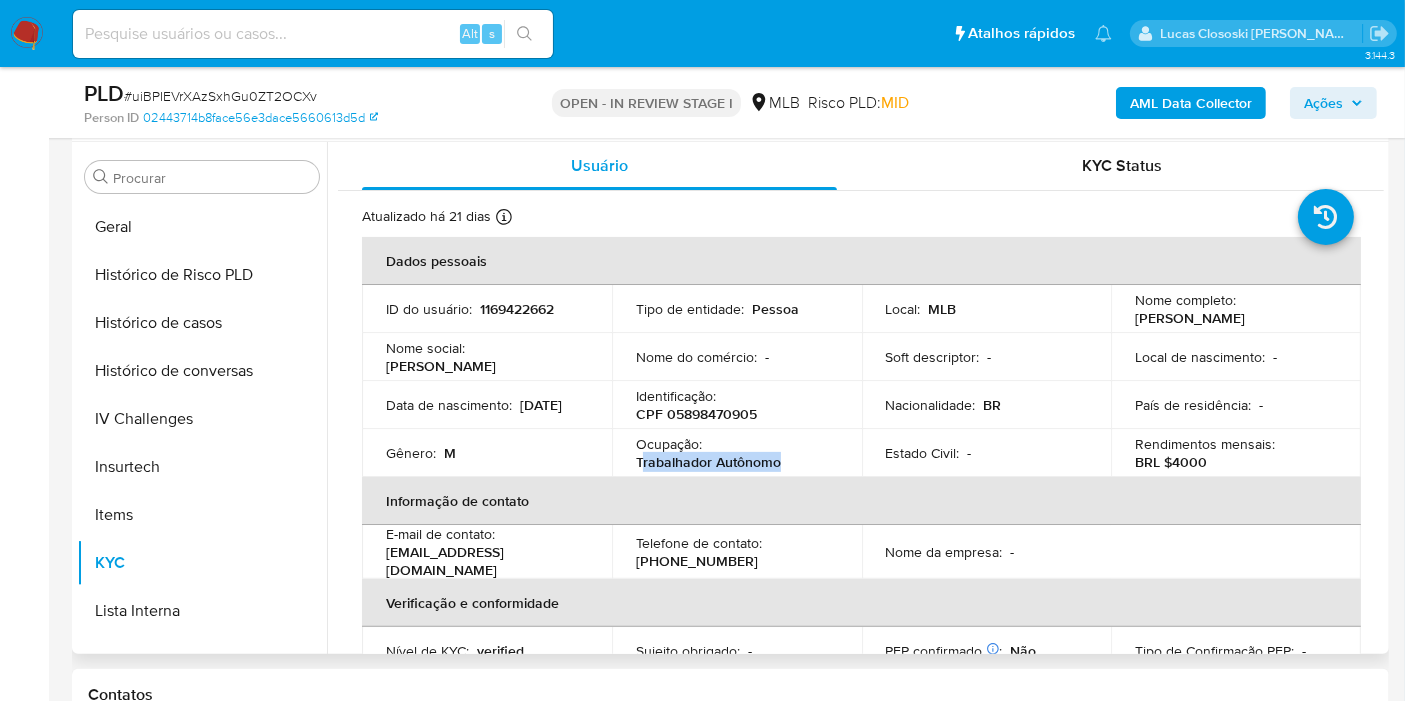 drag, startPoint x: 789, startPoint y: 464, endPoint x: 642, endPoint y: 462, distance: 147.01361 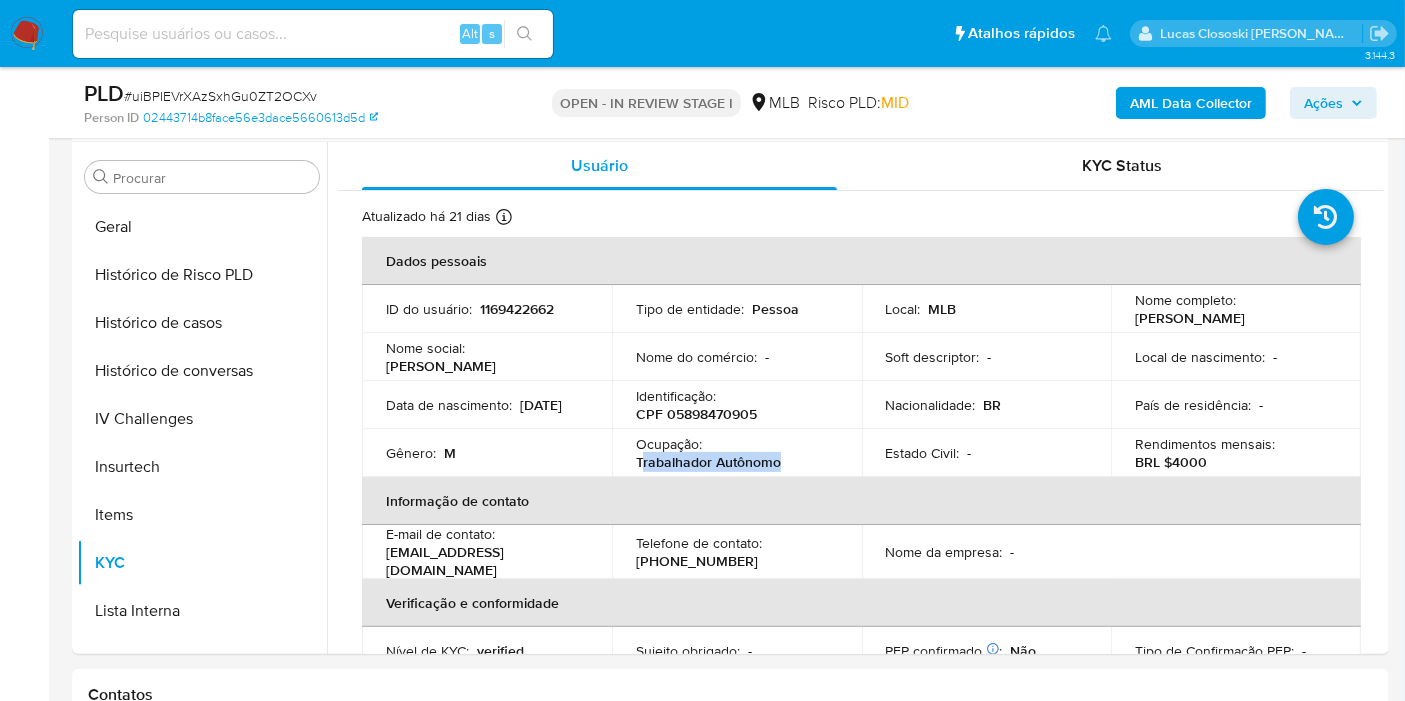 copy on "rabalhador Autônomo" 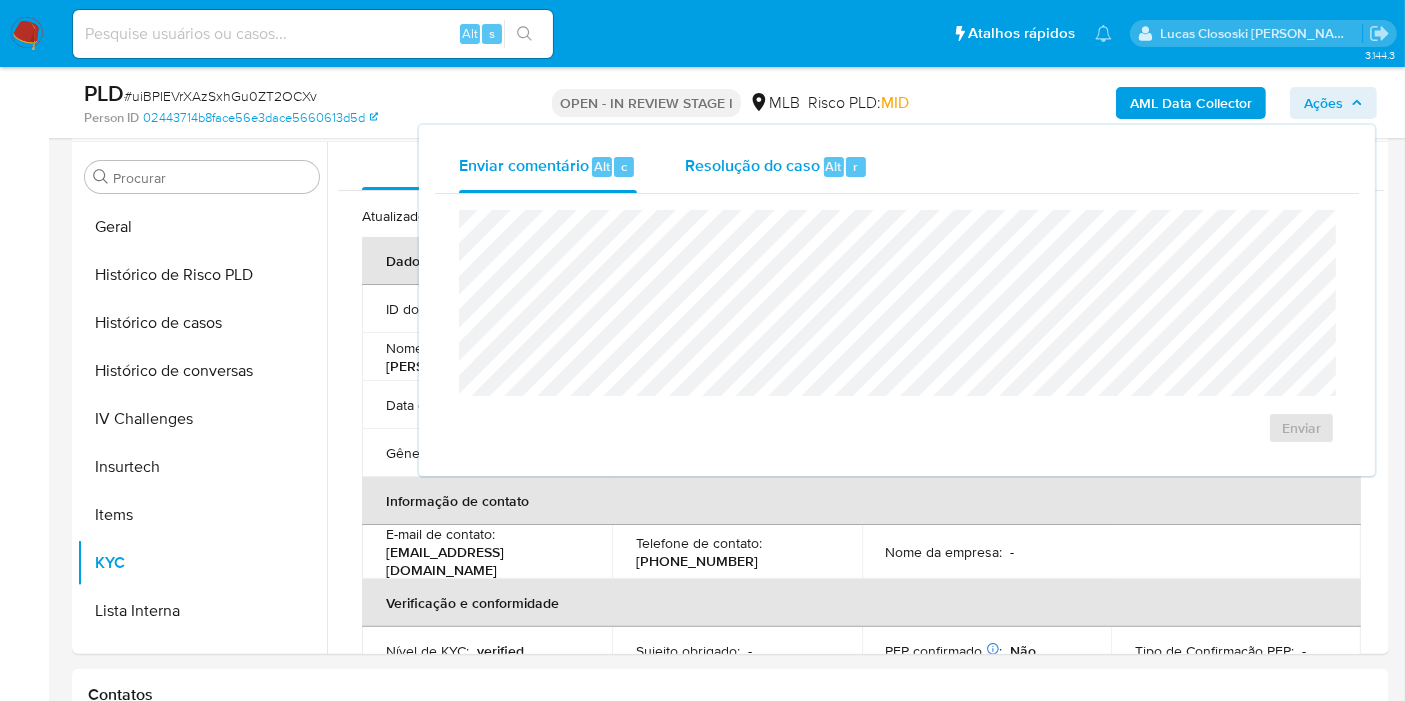 drag, startPoint x: 909, startPoint y: 167, endPoint x: 862, endPoint y: 174, distance: 47.518417 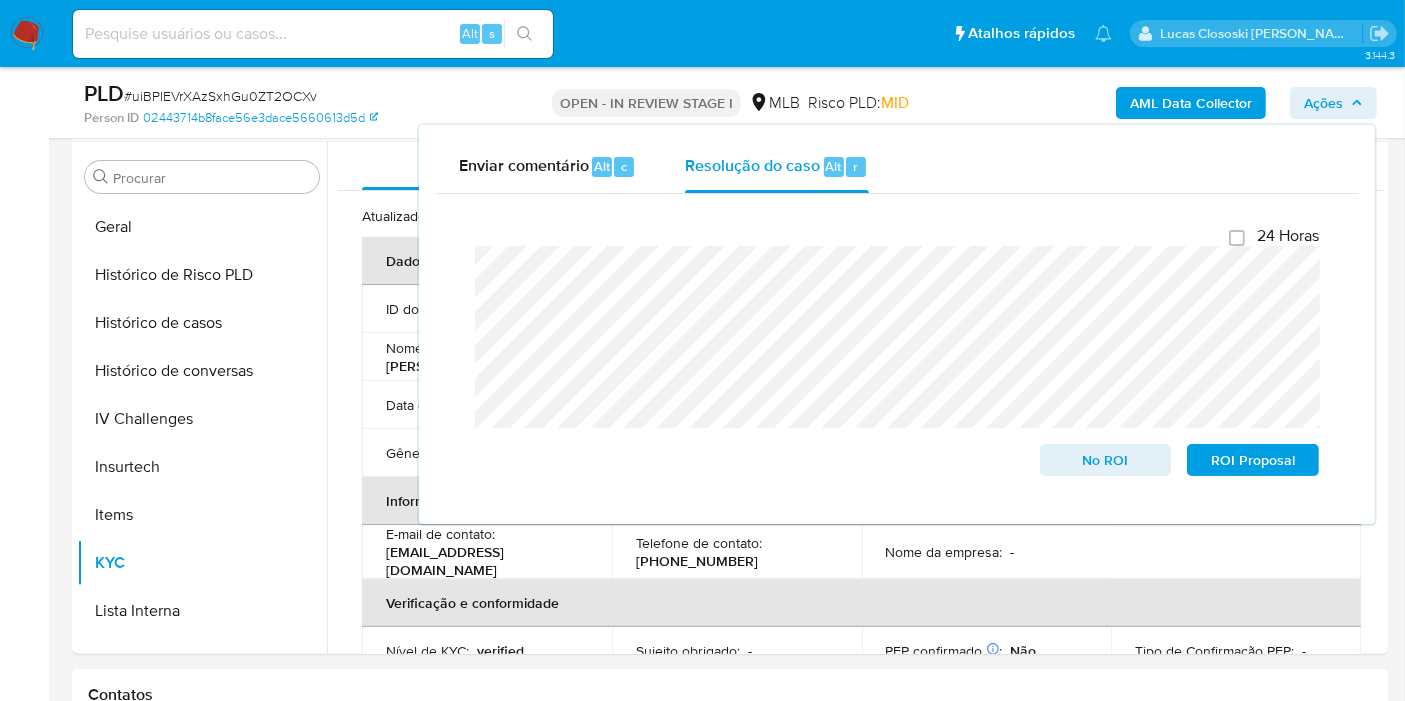 click on "Ações" at bounding box center [1333, 103] 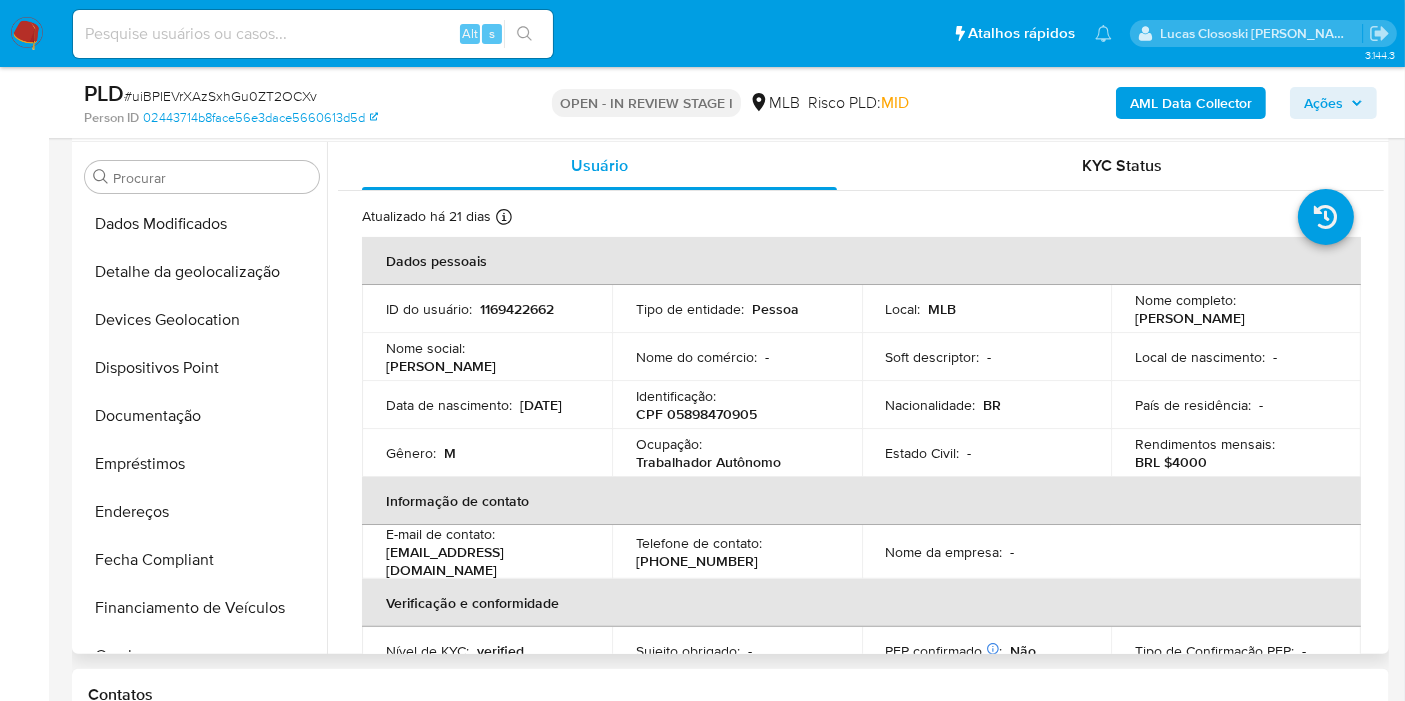 scroll, scrollTop: 0, scrollLeft: 0, axis: both 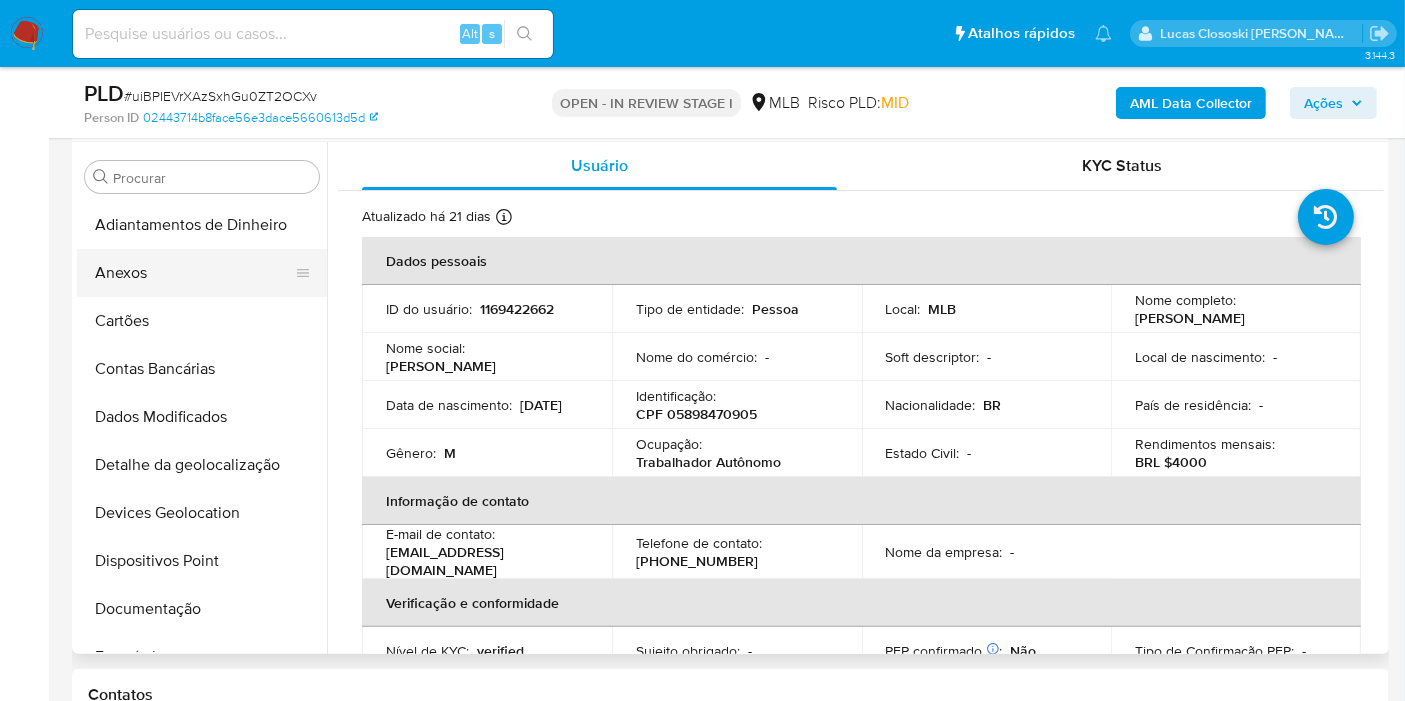 click on "Anexos" at bounding box center [194, 273] 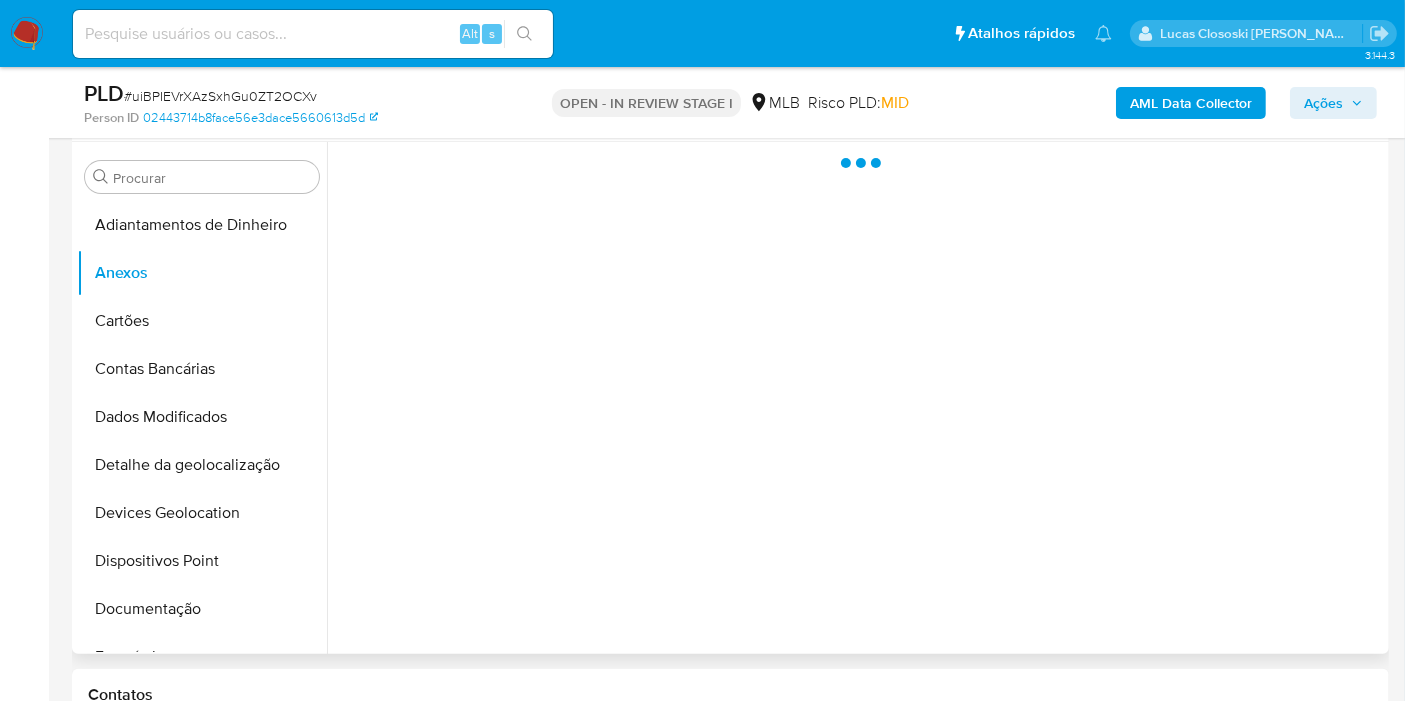 scroll, scrollTop: 266, scrollLeft: 0, axis: vertical 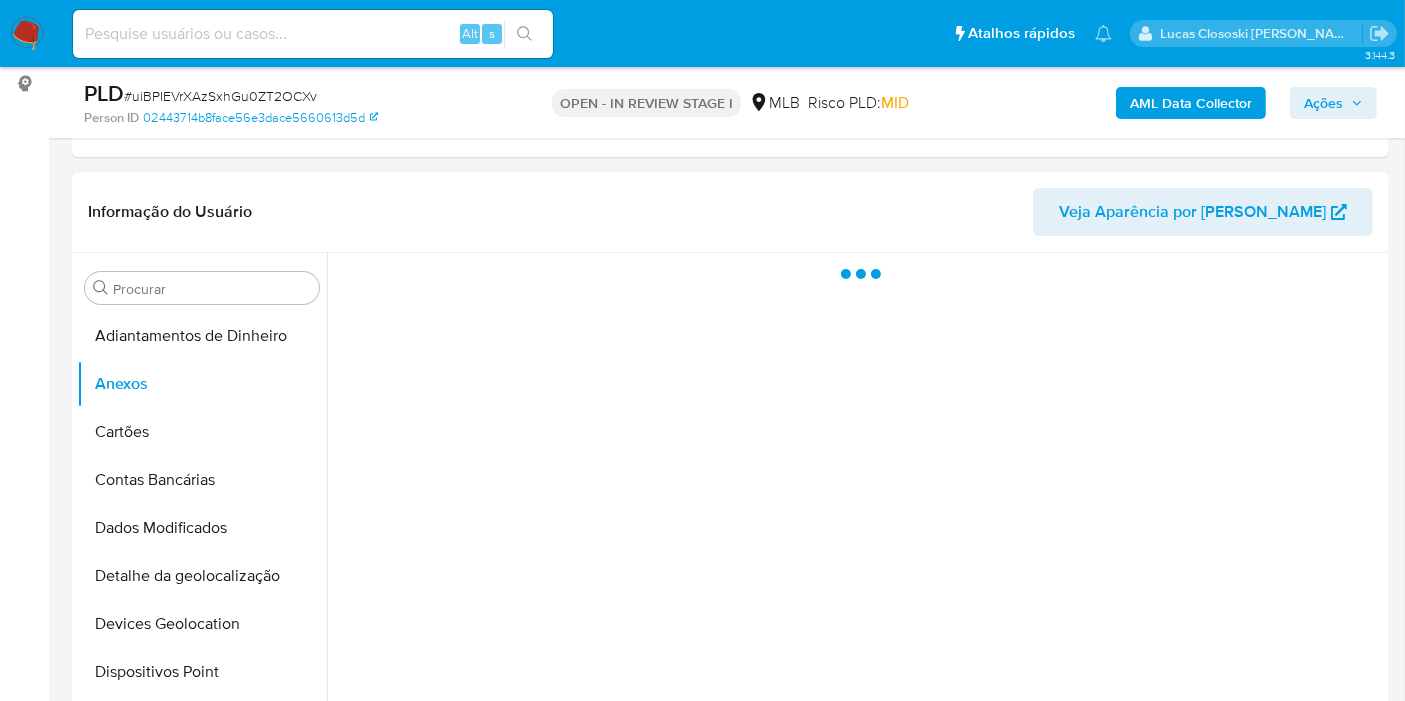 click on "Informação do Usuário Veja Aparência por Pessoa" at bounding box center [730, 212] 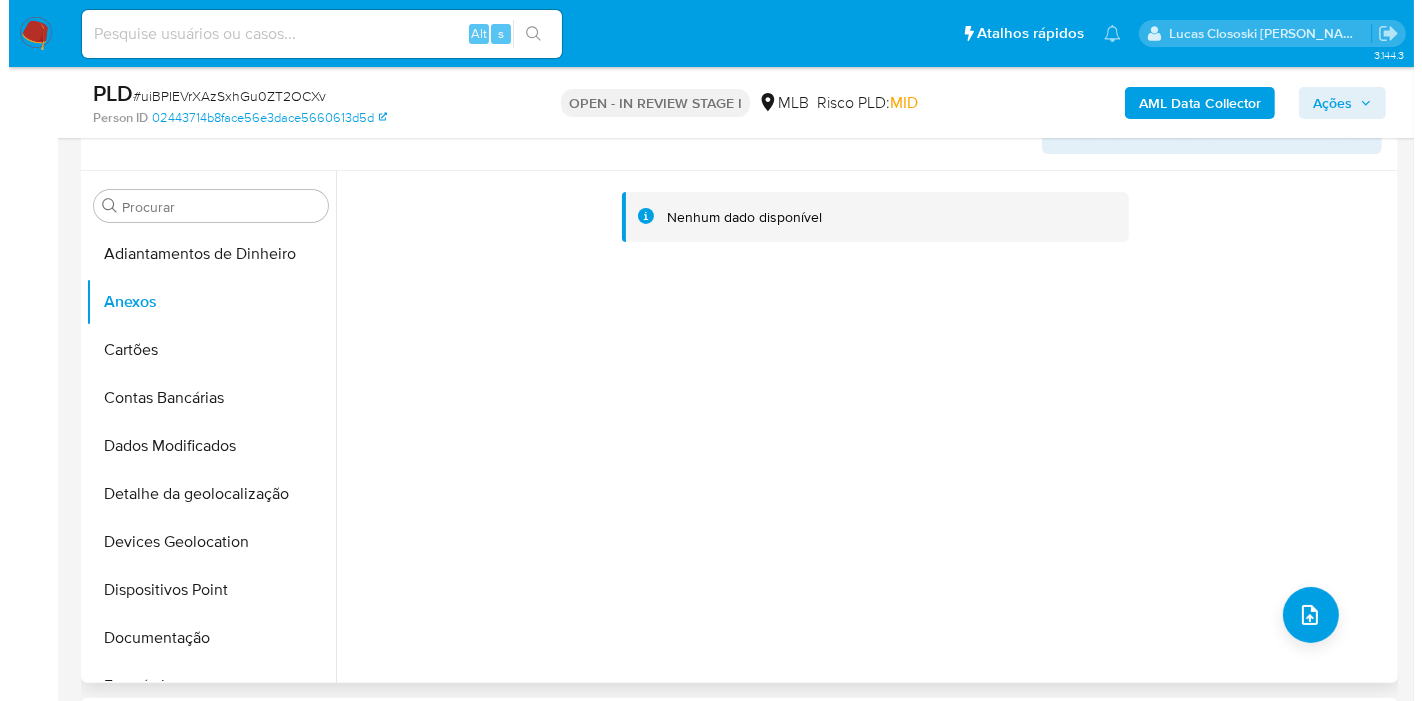 scroll, scrollTop: 377, scrollLeft: 0, axis: vertical 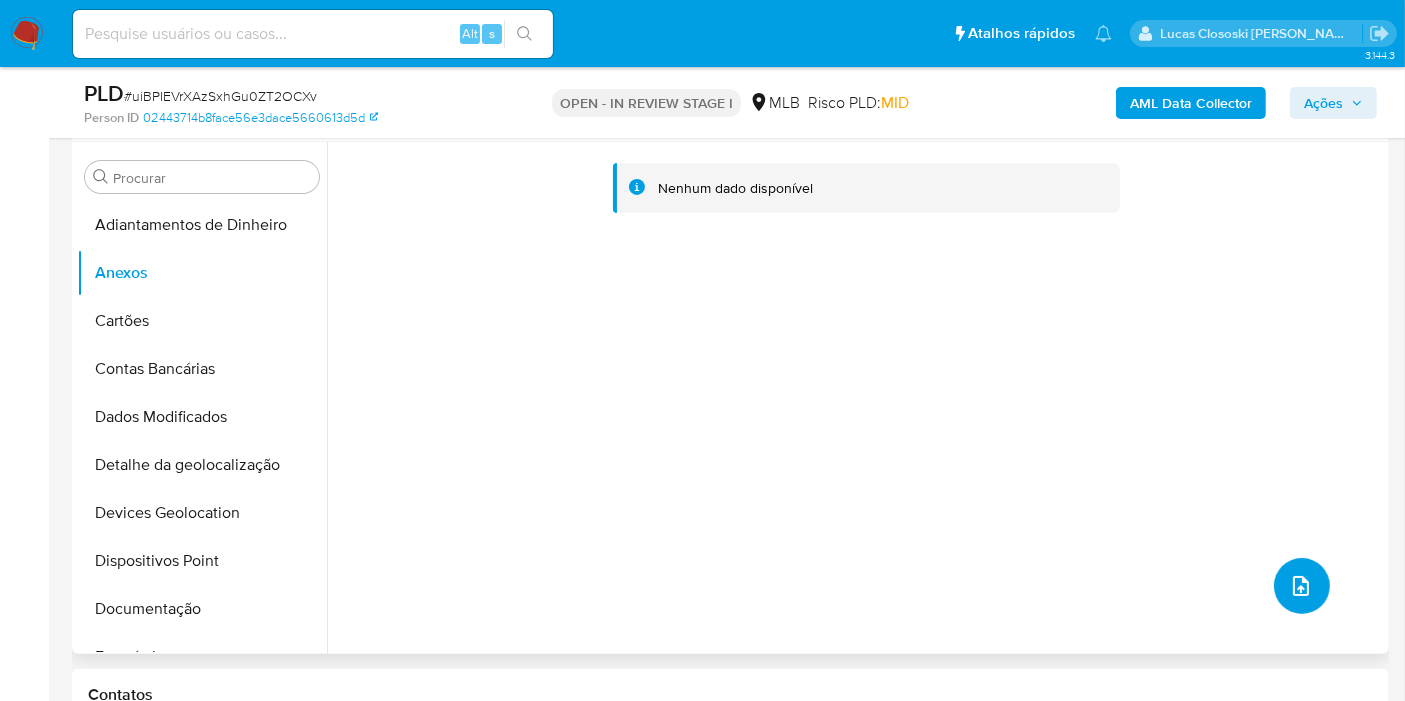 click 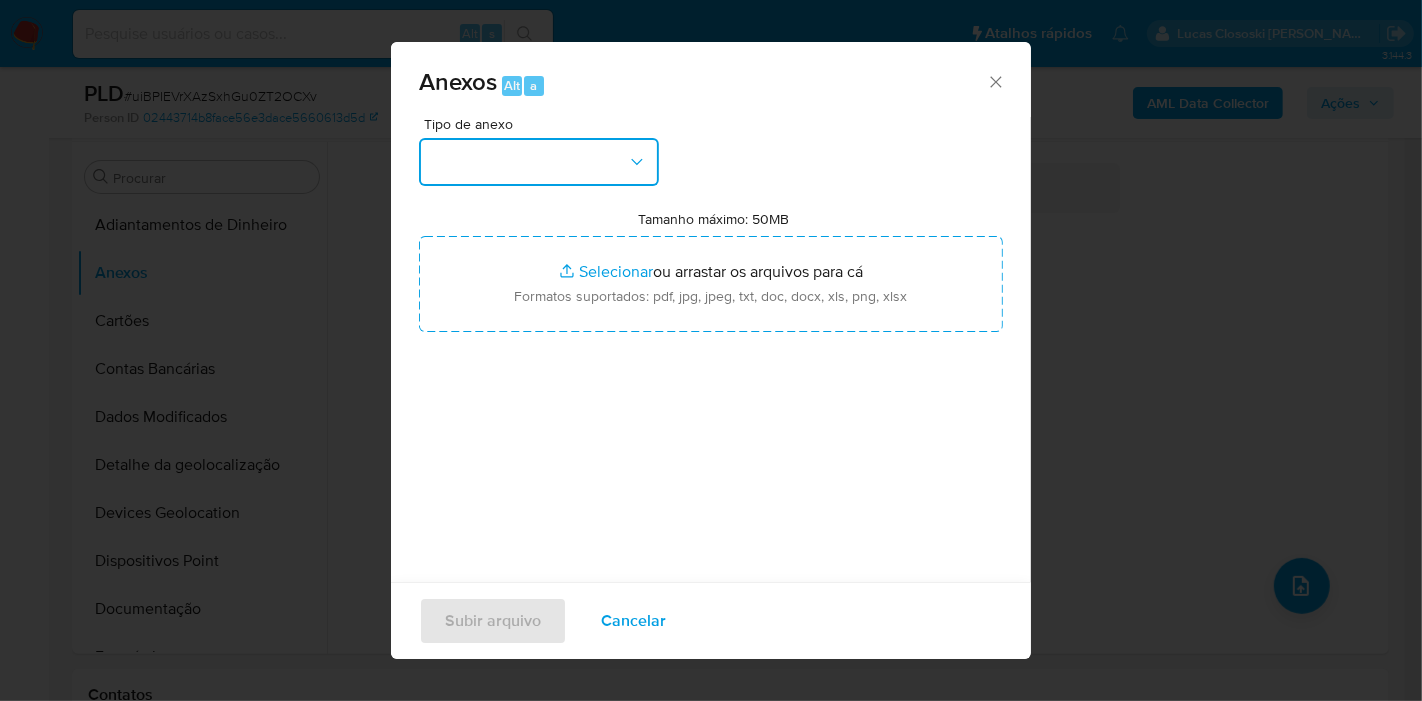 click at bounding box center [539, 162] 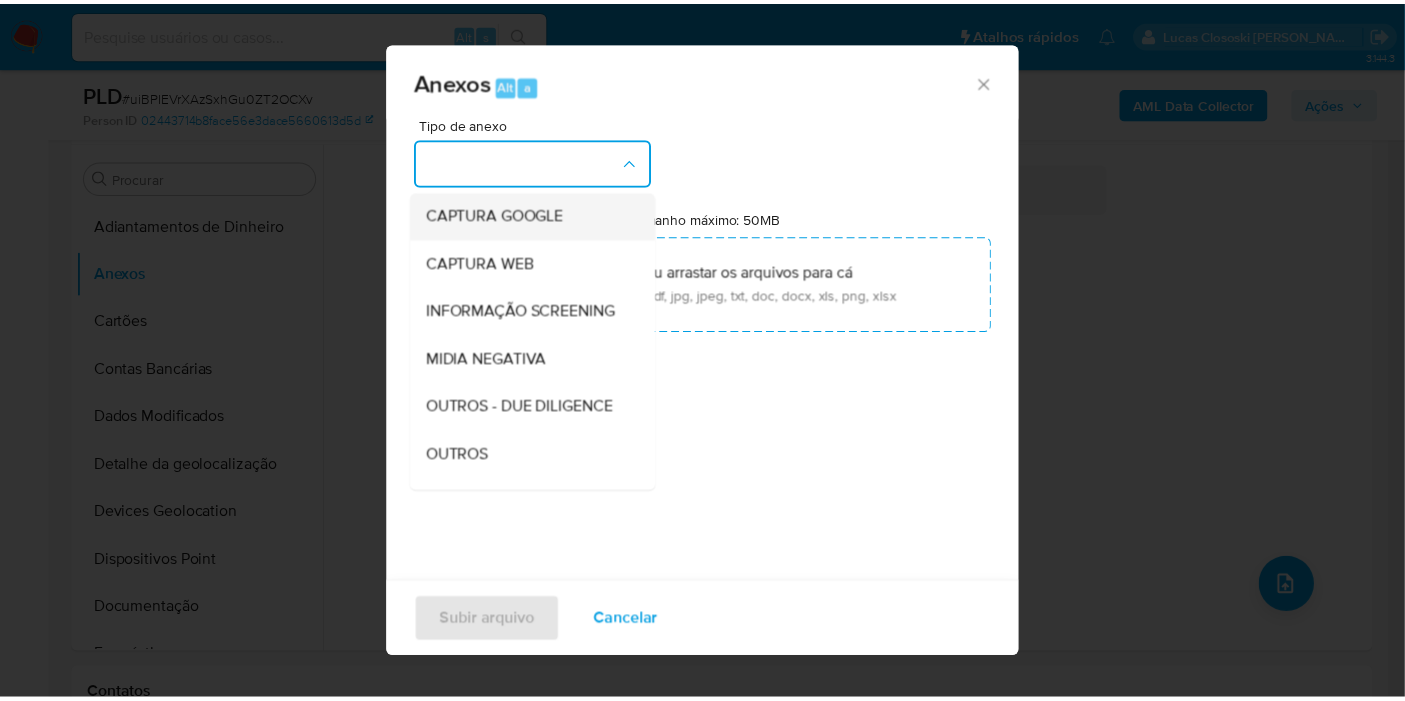 scroll, scrollTop: 222, scrollLeft: 0, axis: vertical 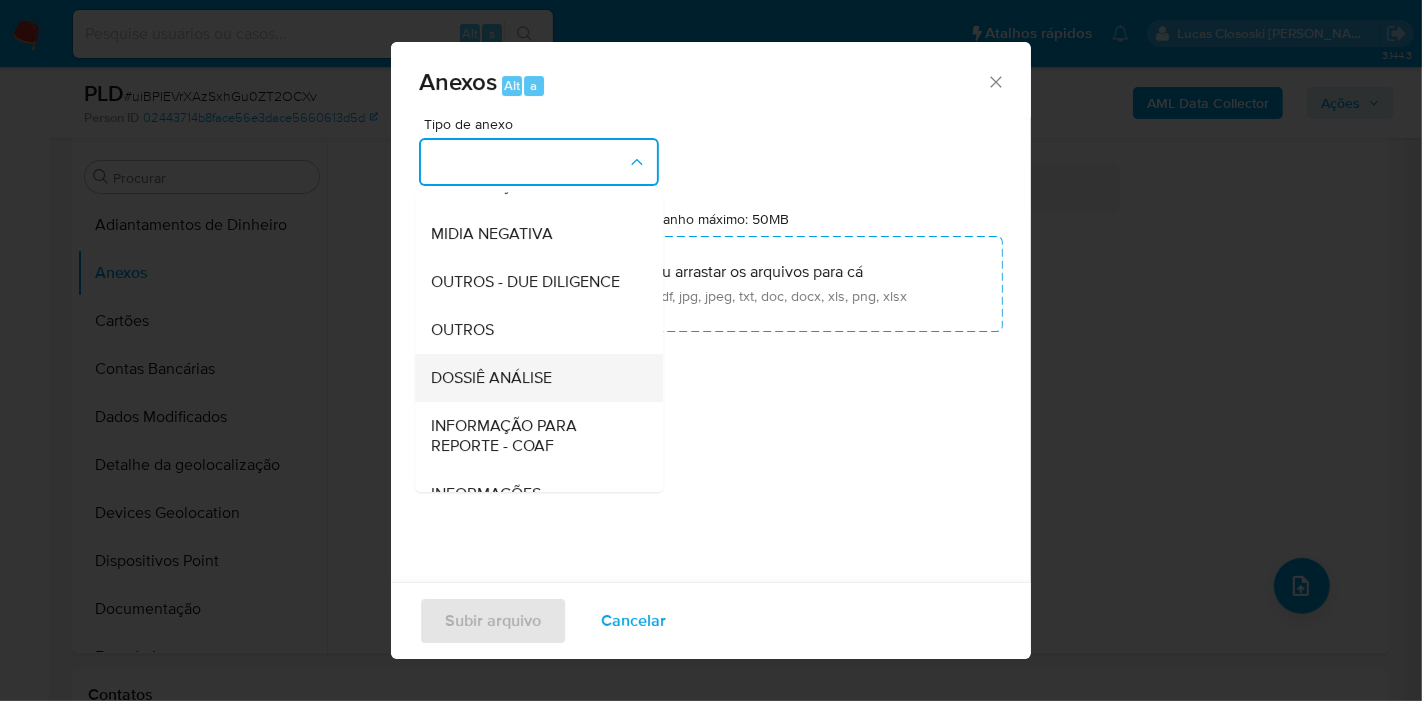 click on "DOSSIÊ ANÁLISE" at bounding box center [533, 378] 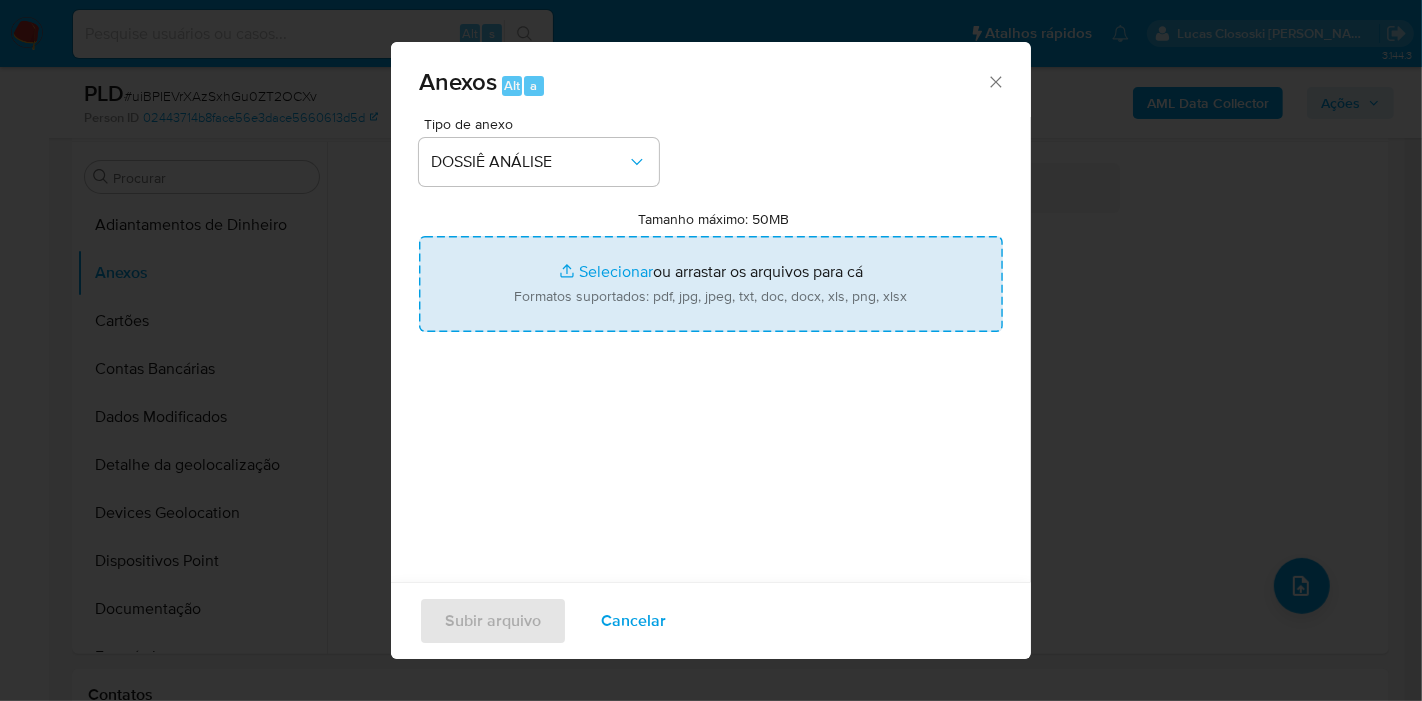 click on "Tamanho máximo: 50MB Selecionar arquivos" at bounding box center [711, 284] 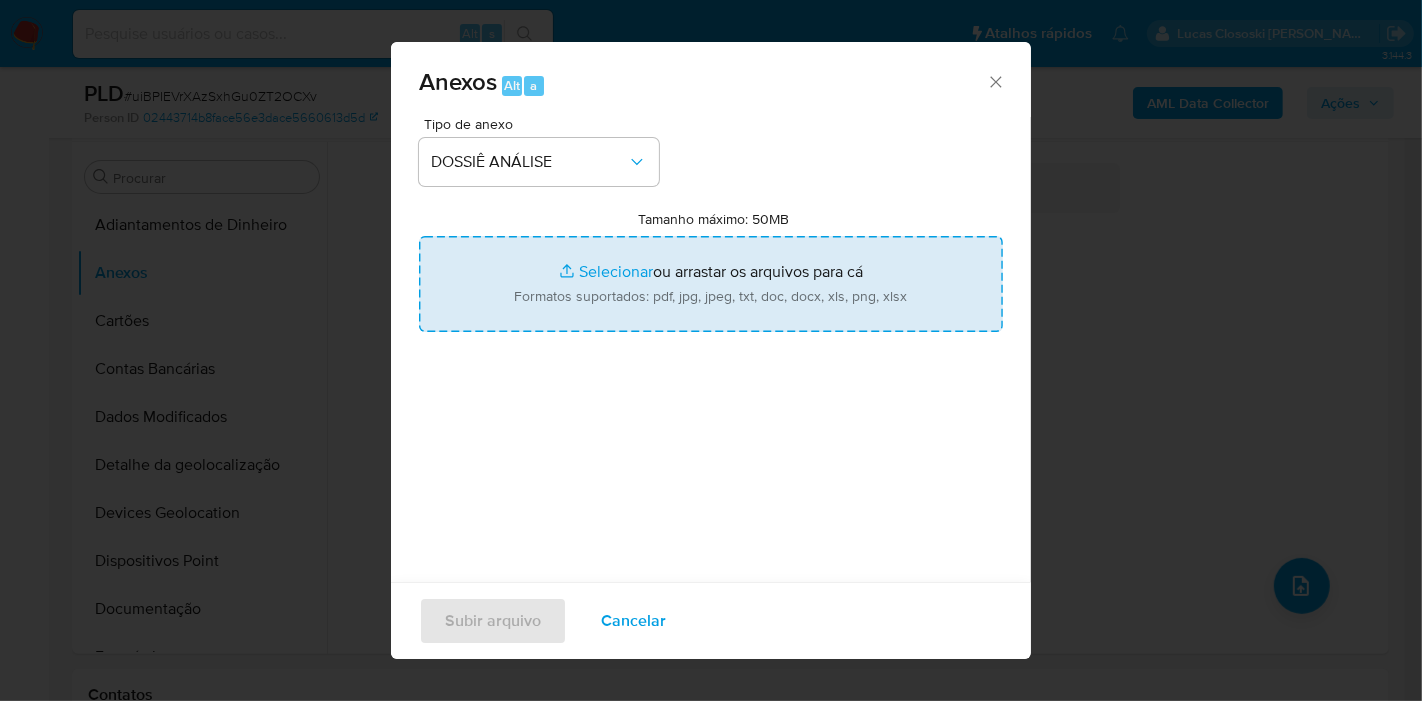 type on "C:\fakepath\Mulan 1169422662_2025_07_07_13_27_21.xlsx" 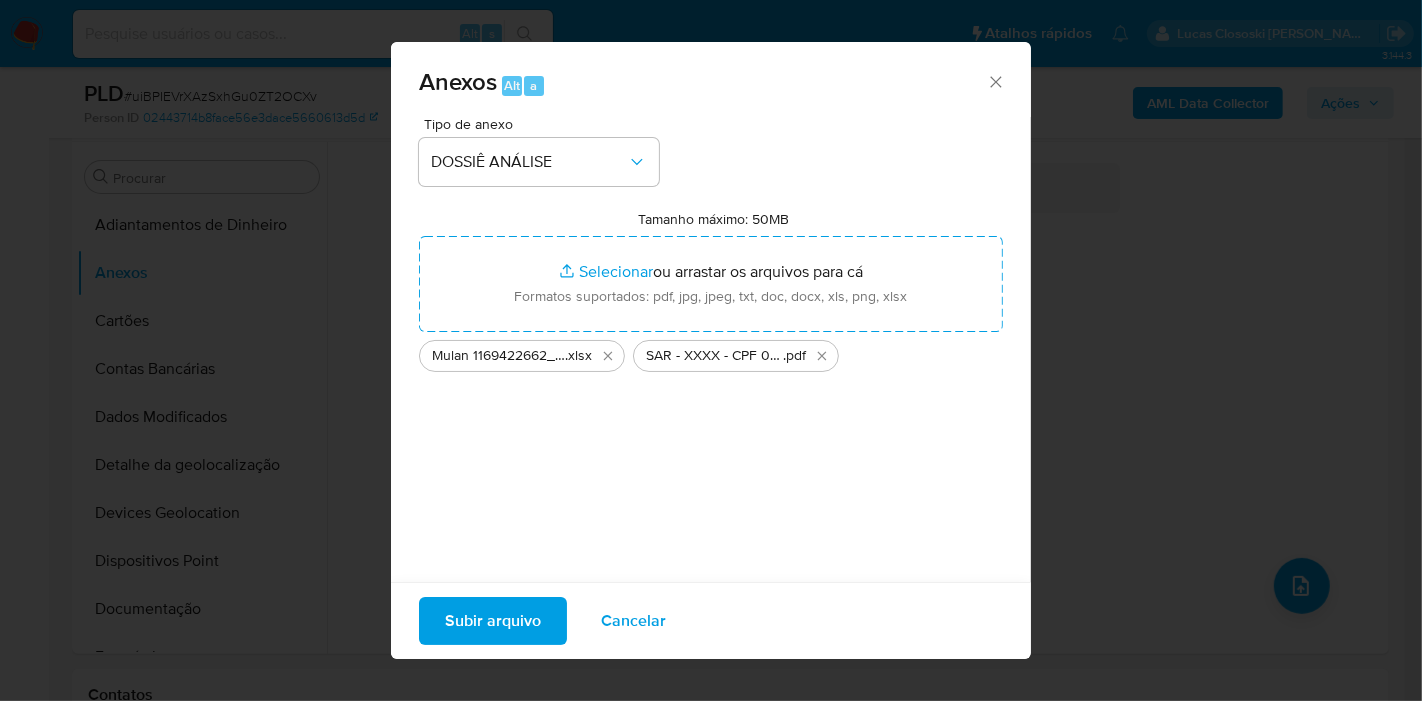 click on "Subir arquivo Cancelar" at bounding box center [711, 620] 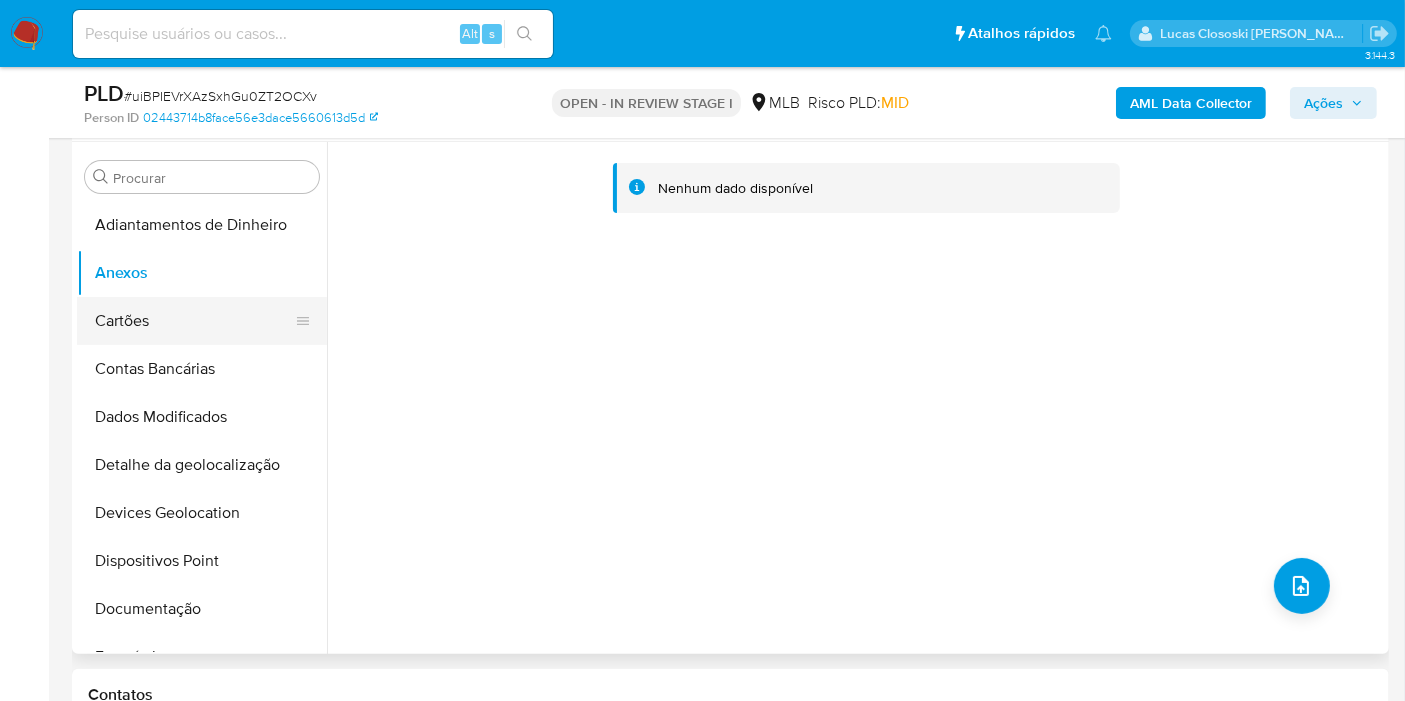 click on "Cartões" at bounding box center (194, 321) 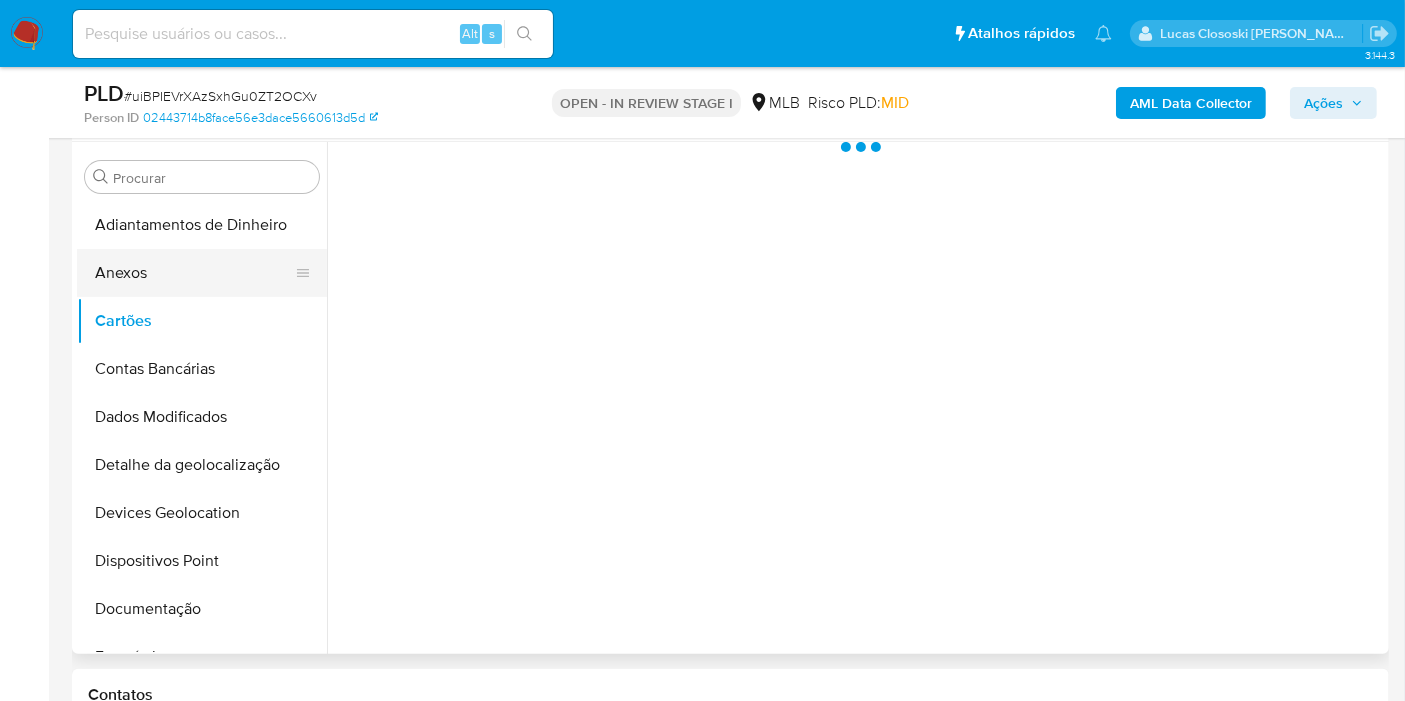 click on "Anexos" at bounding box center [194, 273] 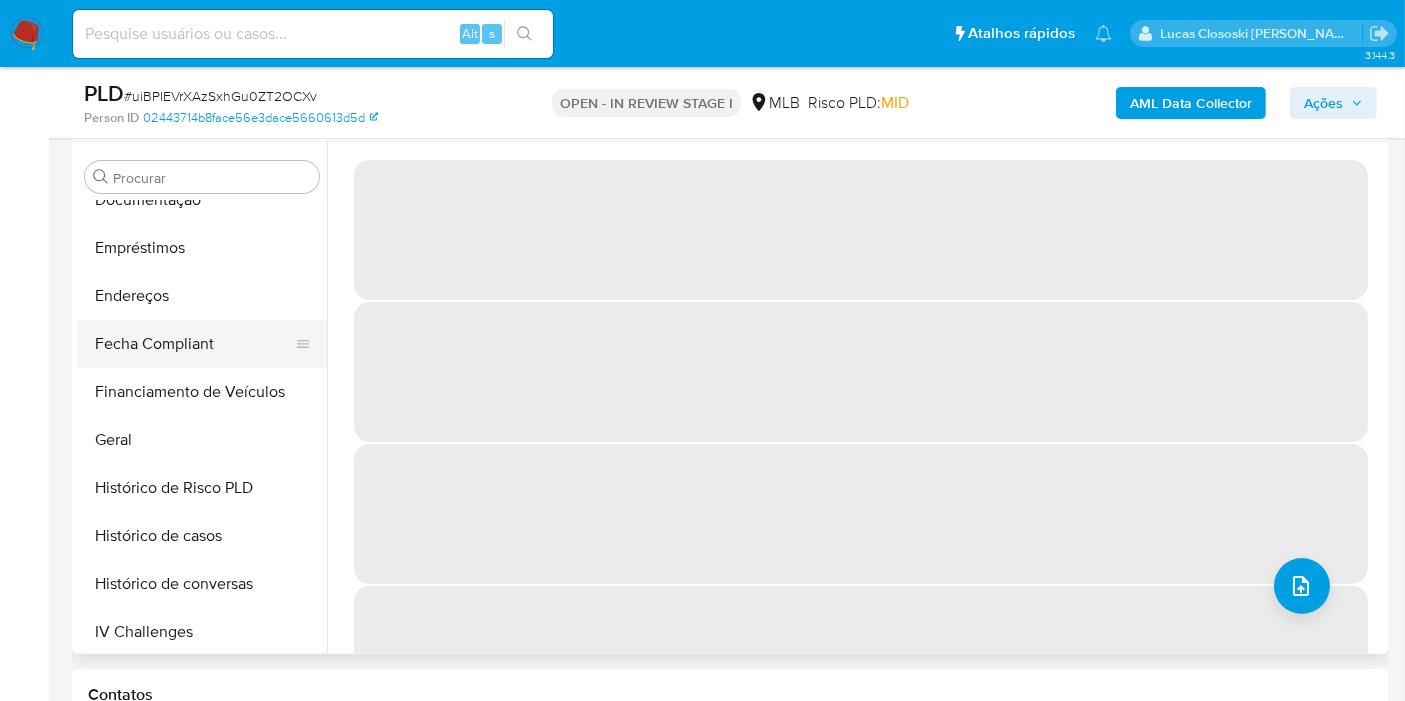 scroll, scrollTop: 444, scrollLeft: 0, axis: vertical 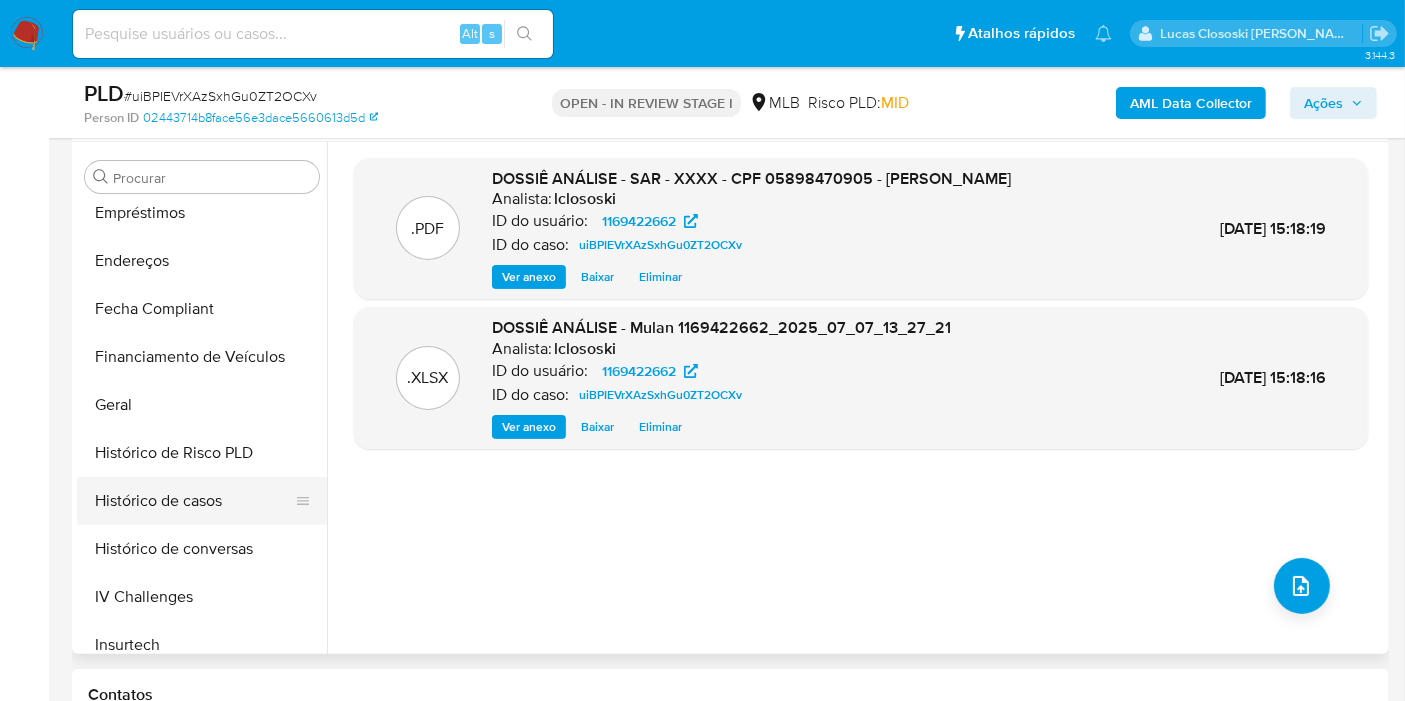 click on "Histórico de casos" at bounding box center (194, 501) 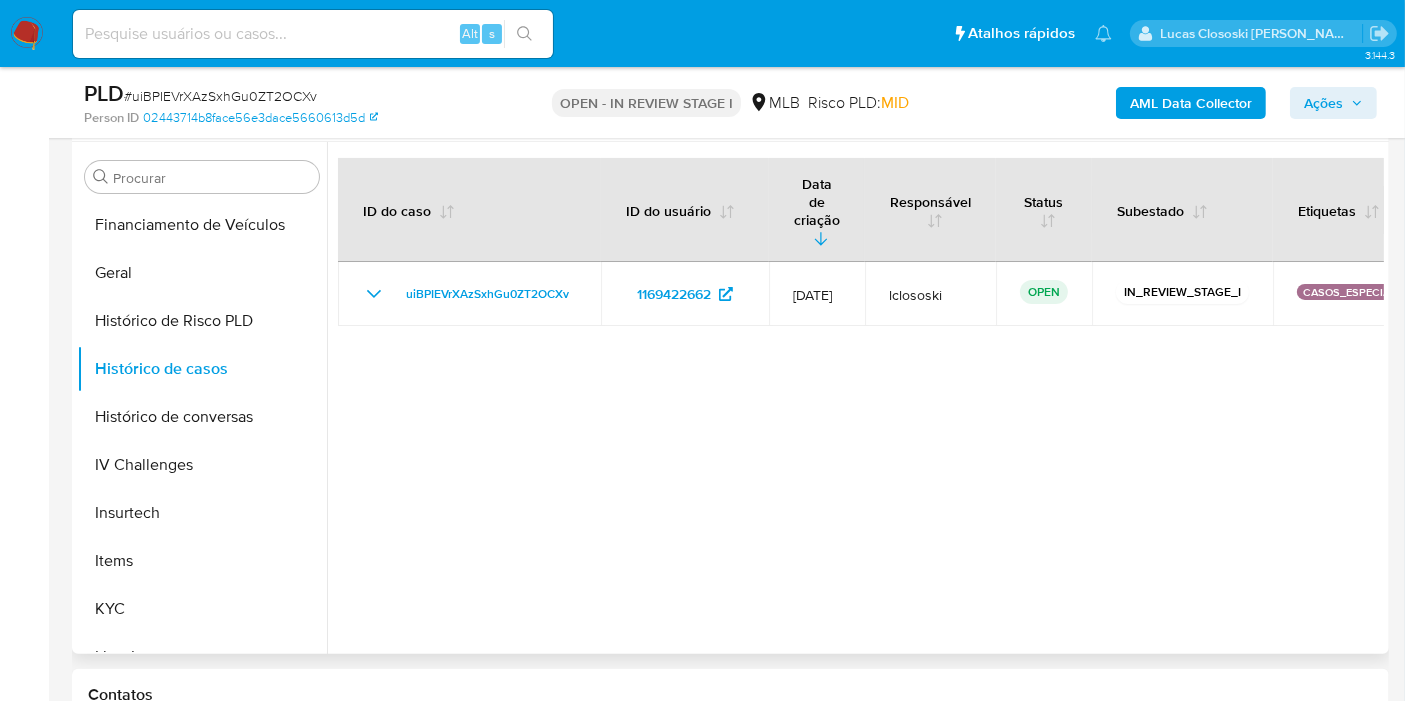 scroll, scrollTop: 777, scrollLeft: 0, axis: vertical 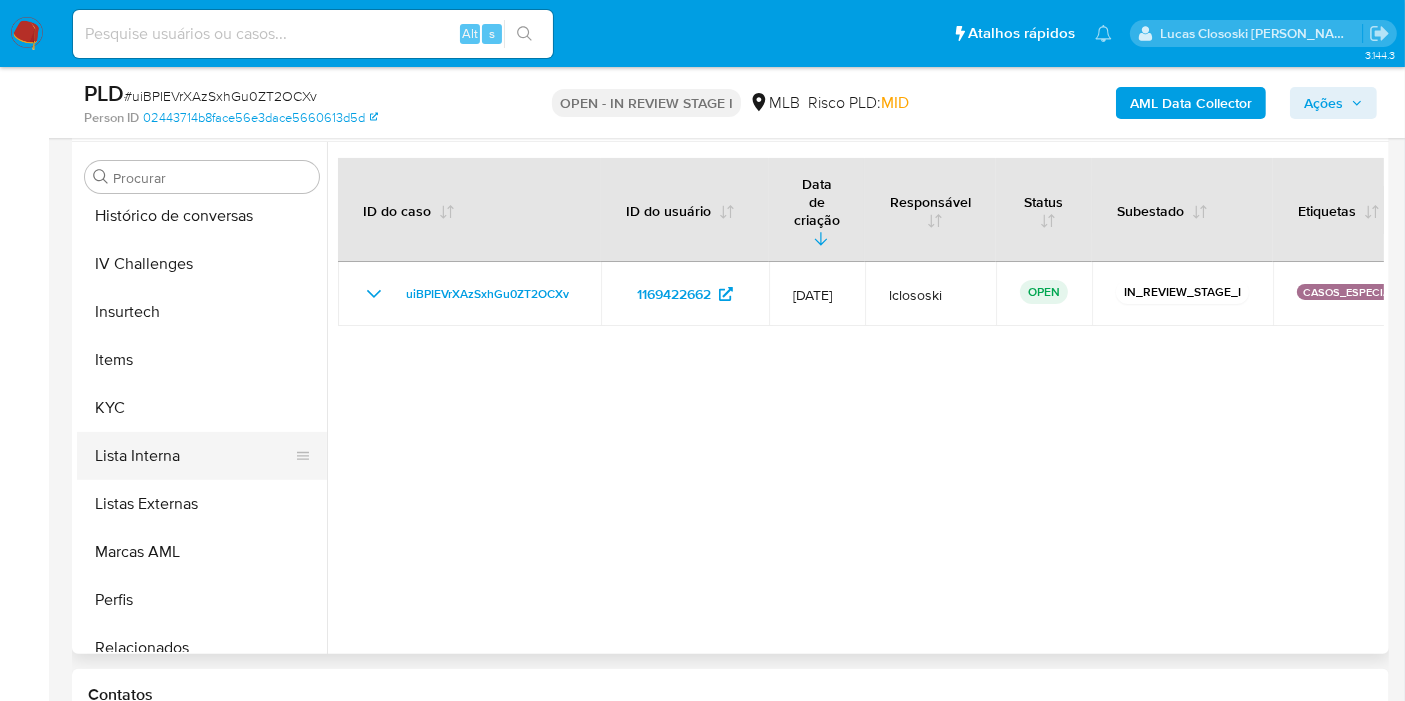 click on "Lista Interna" at bounding box center [194, 456] 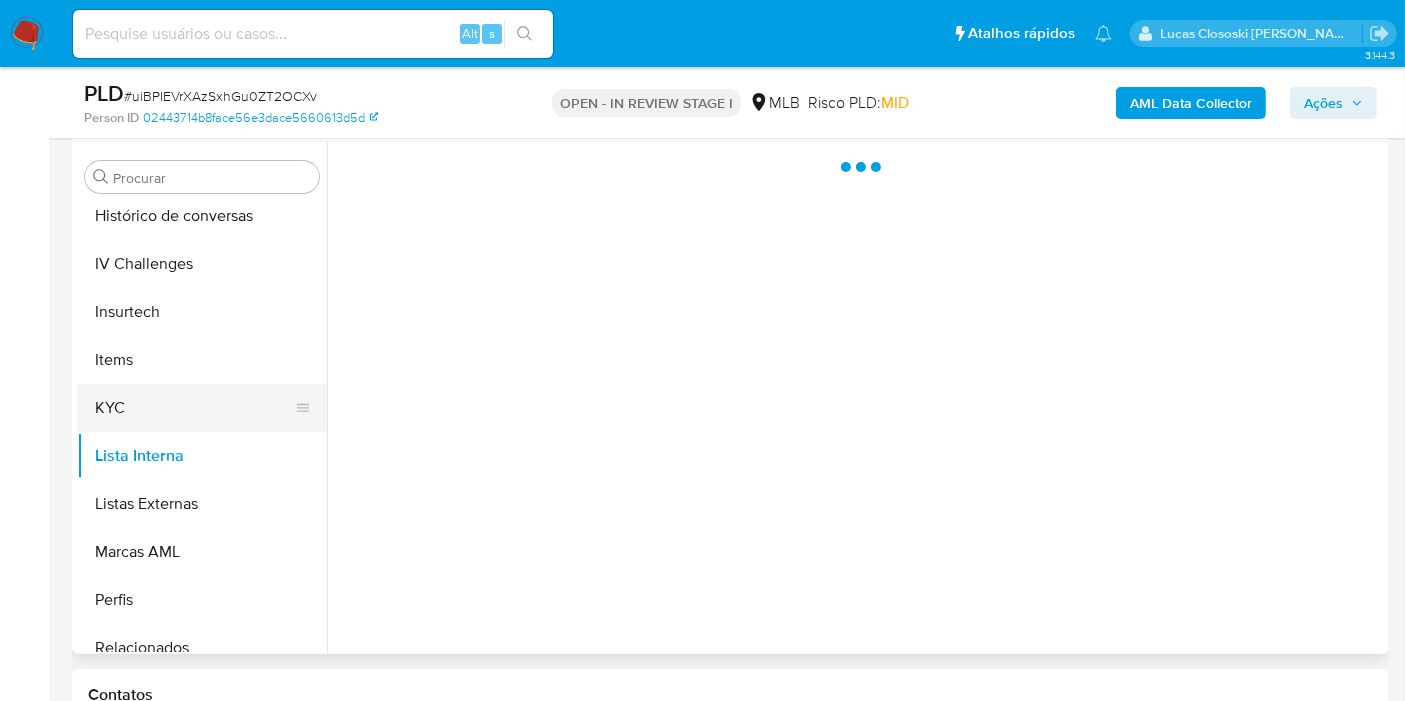 click on "KYC" at bounding box center [194, 408] 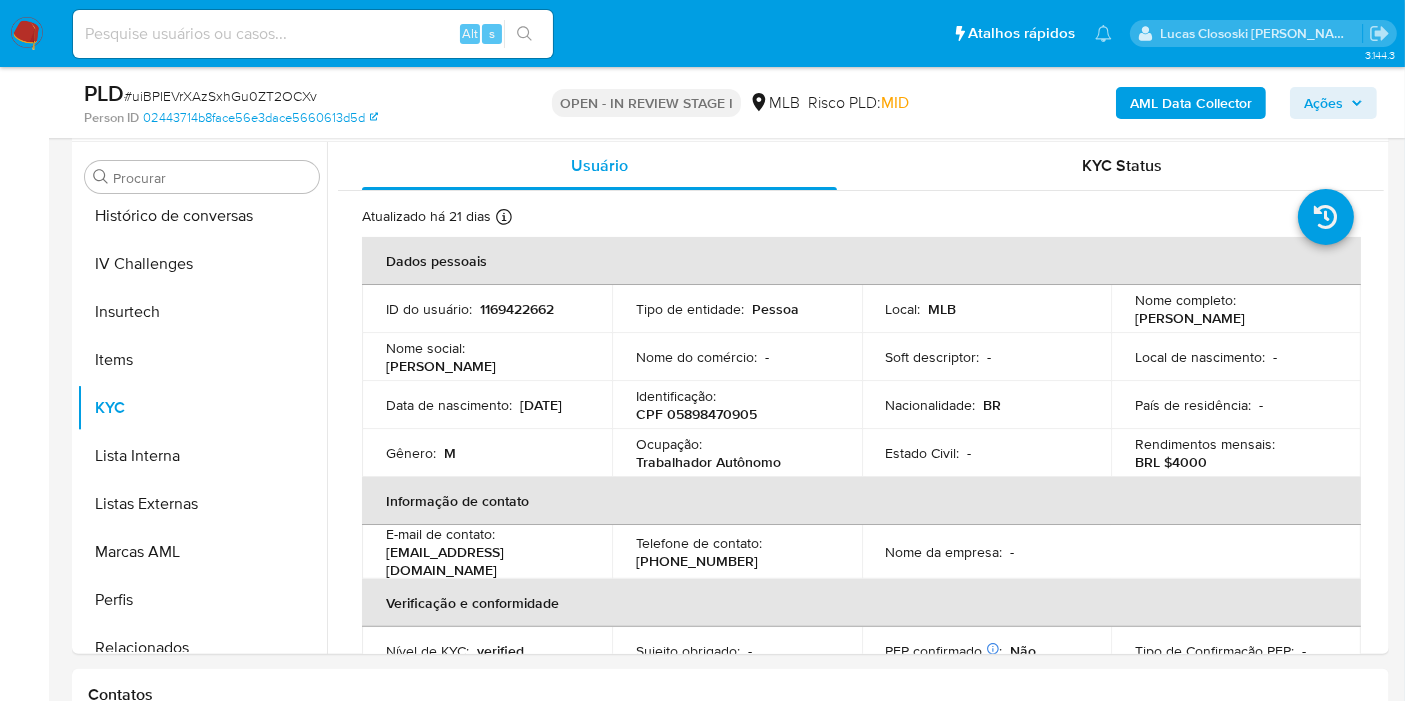 click on "Ações" at bounding box center (1333, 103) 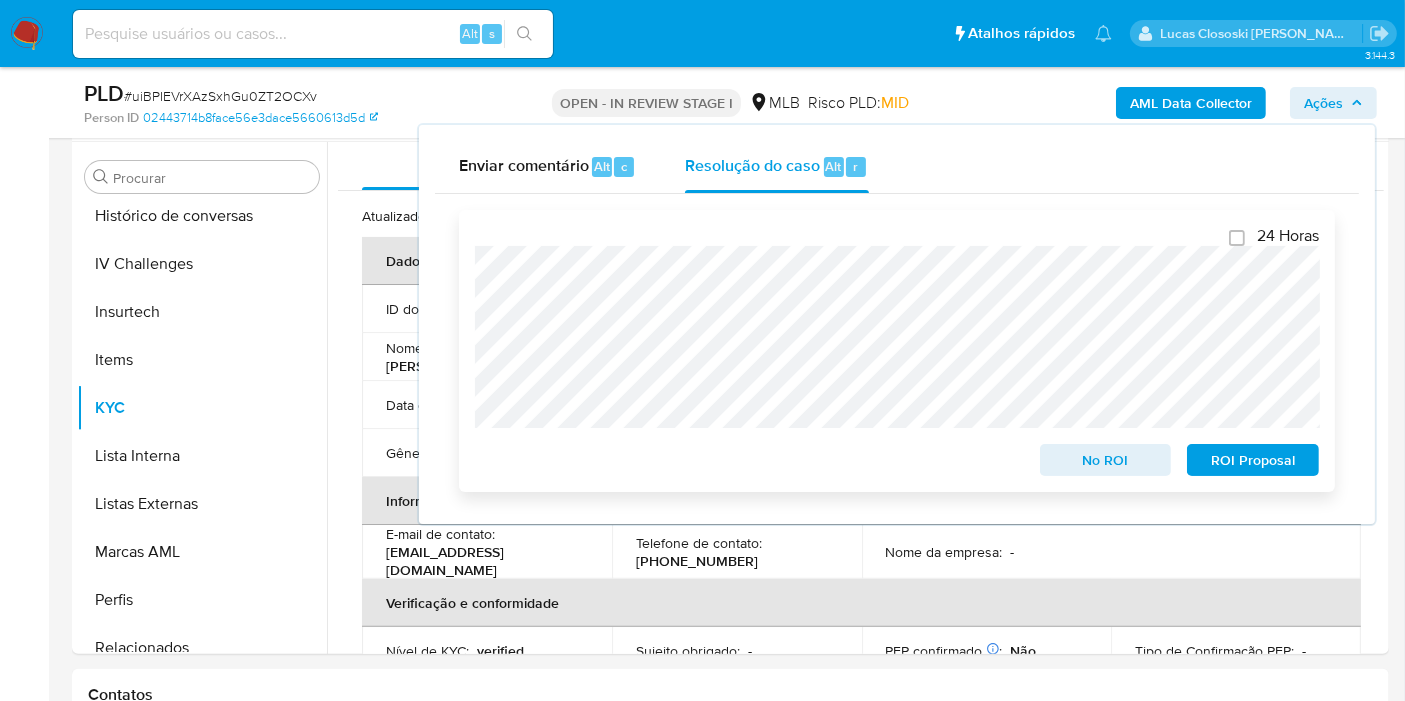click on "ROI Proposal" at bounding box center (1253, 460) 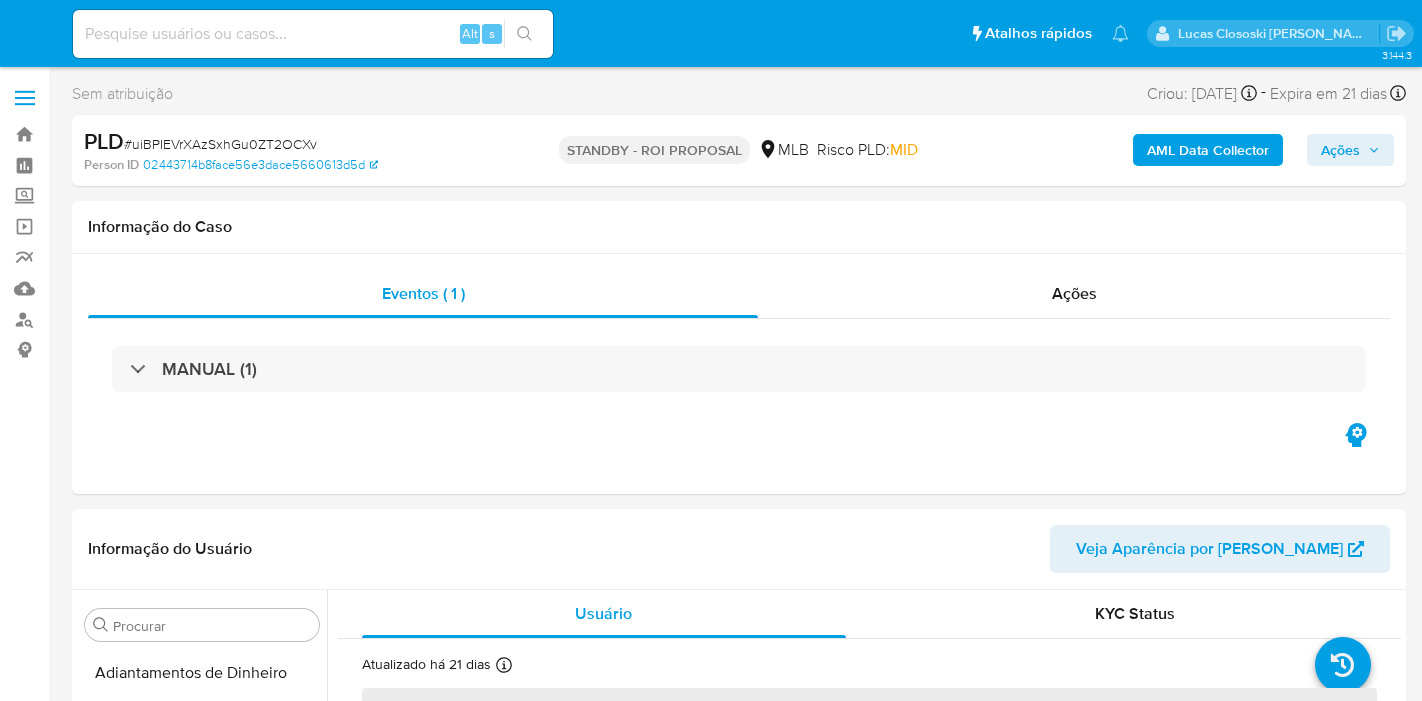 select on "10" 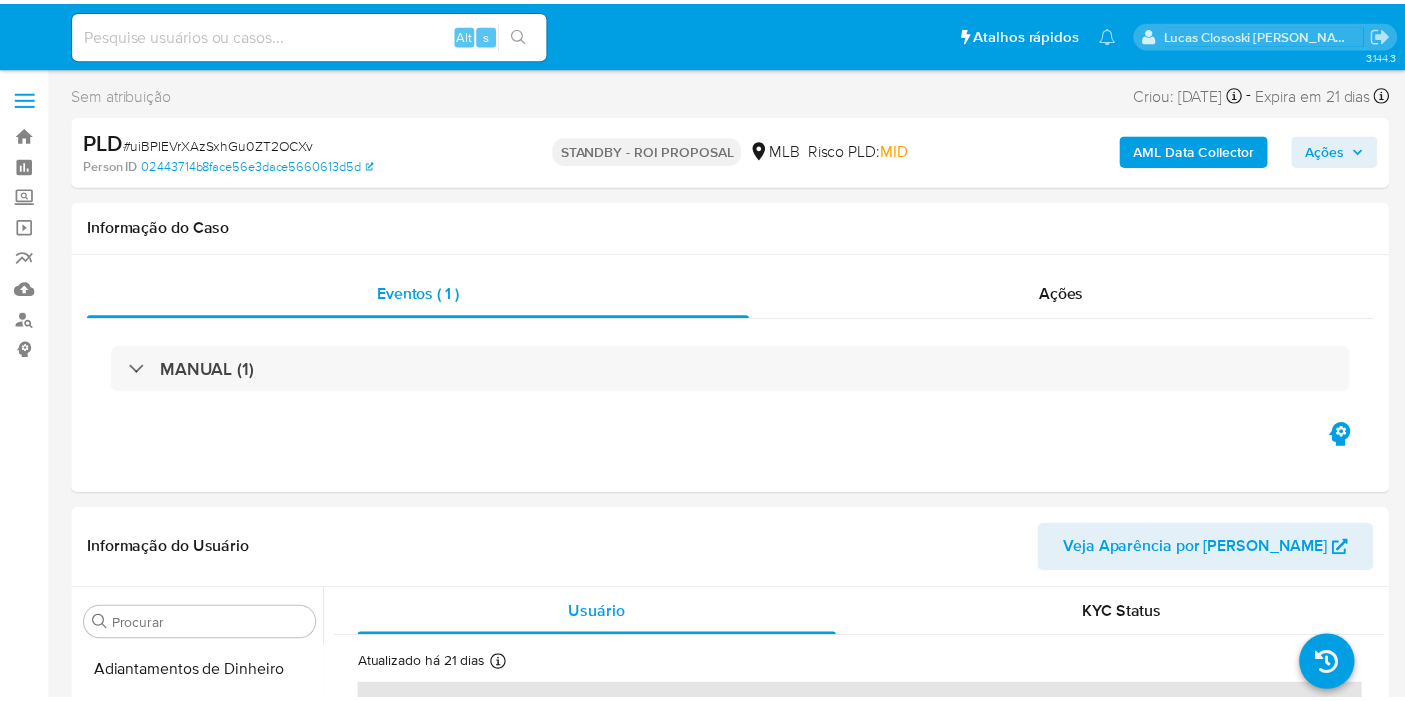 scroll, scrollTop: 0, scrollLeft: 0, axis: both 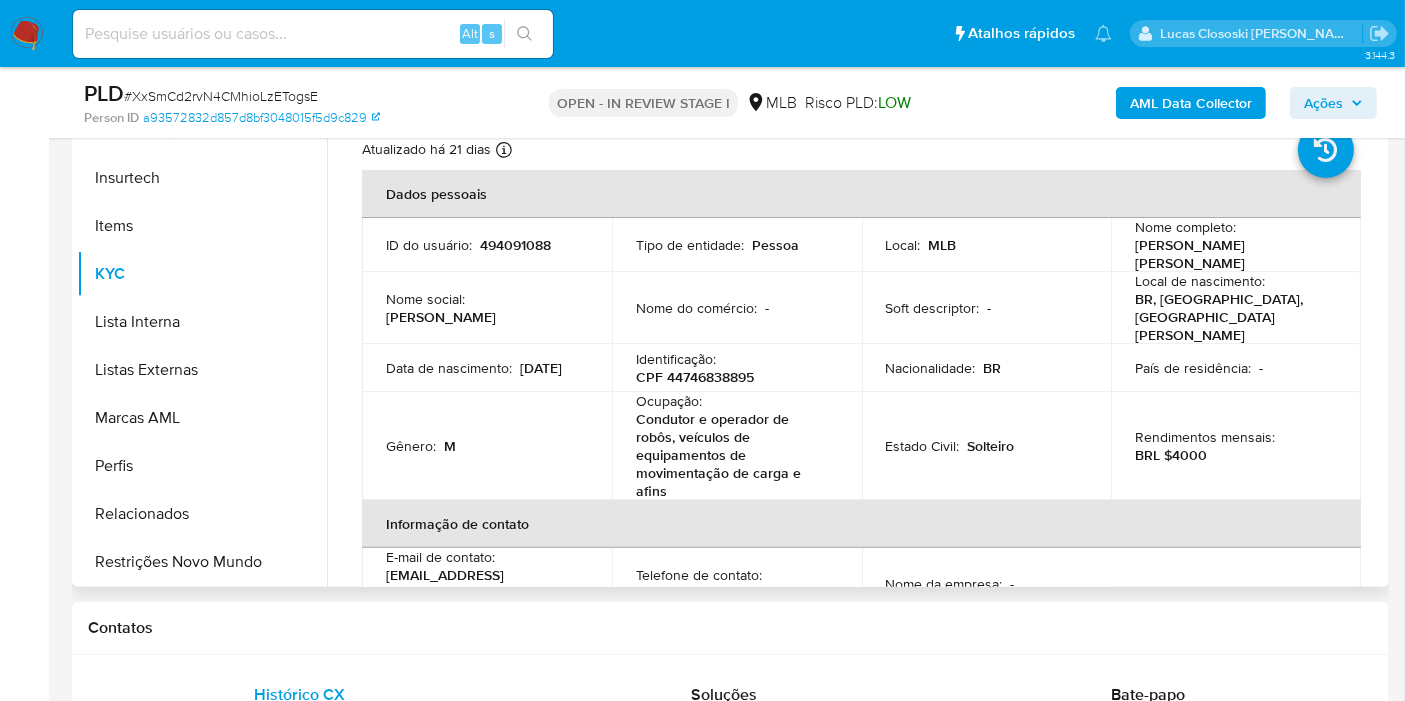 click on "CPF 44746838895" at bounding box center [695, 377] 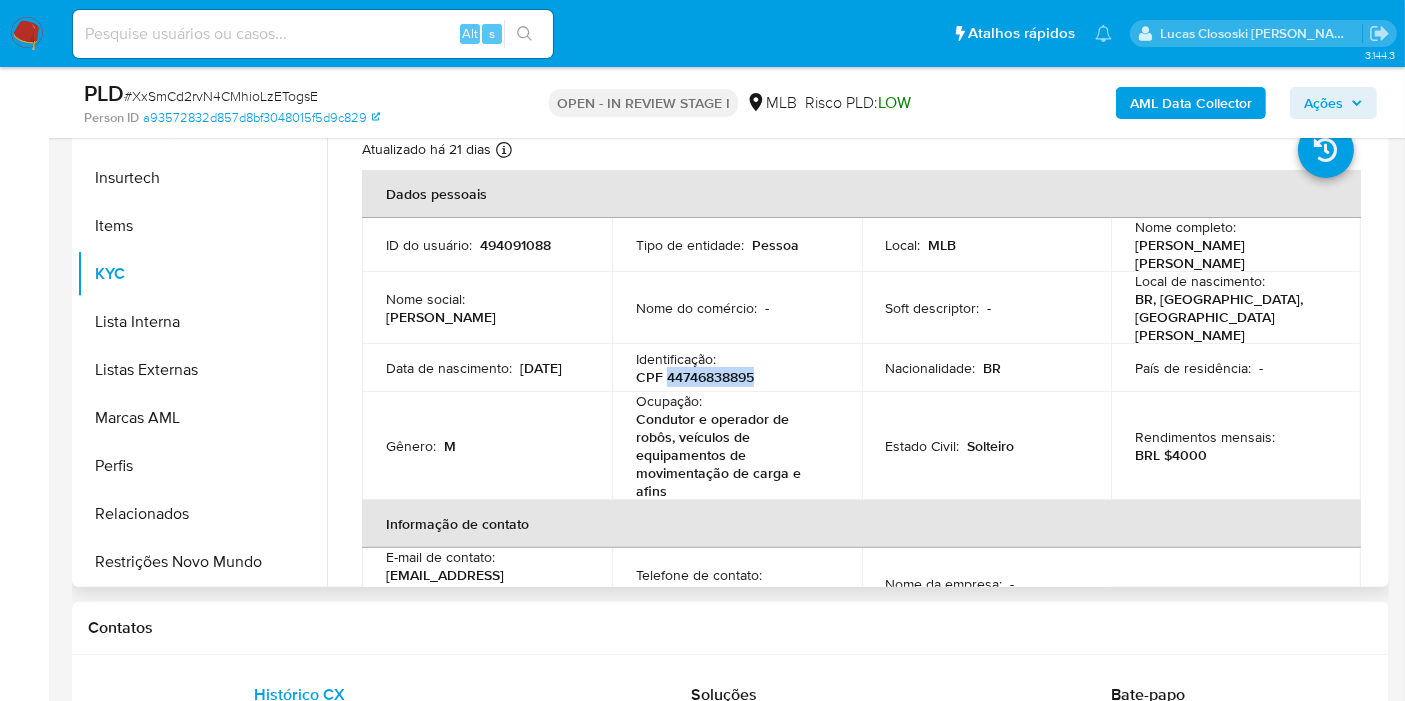 click on "CPF 44746838895" at bounding box center (695, 377) 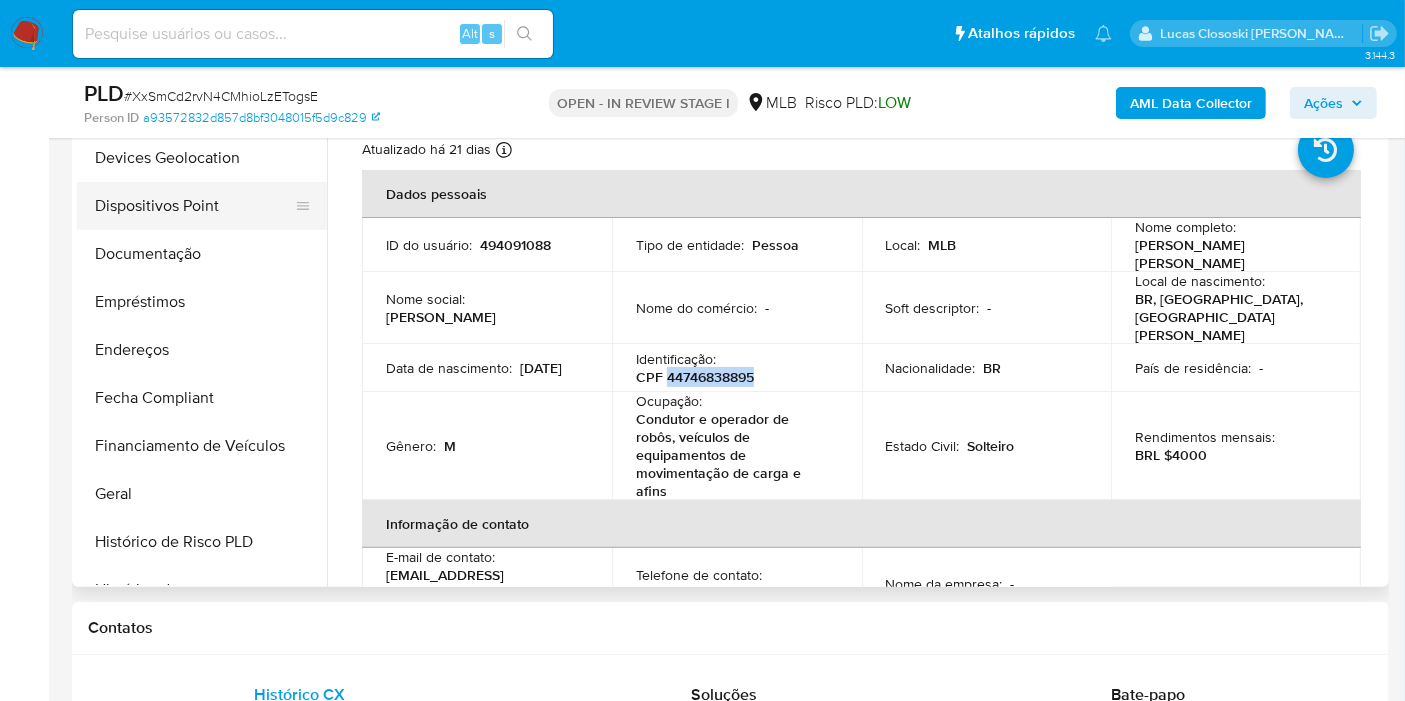 scroll, scrollTop: 0, scrollLeft: 0, axis: both 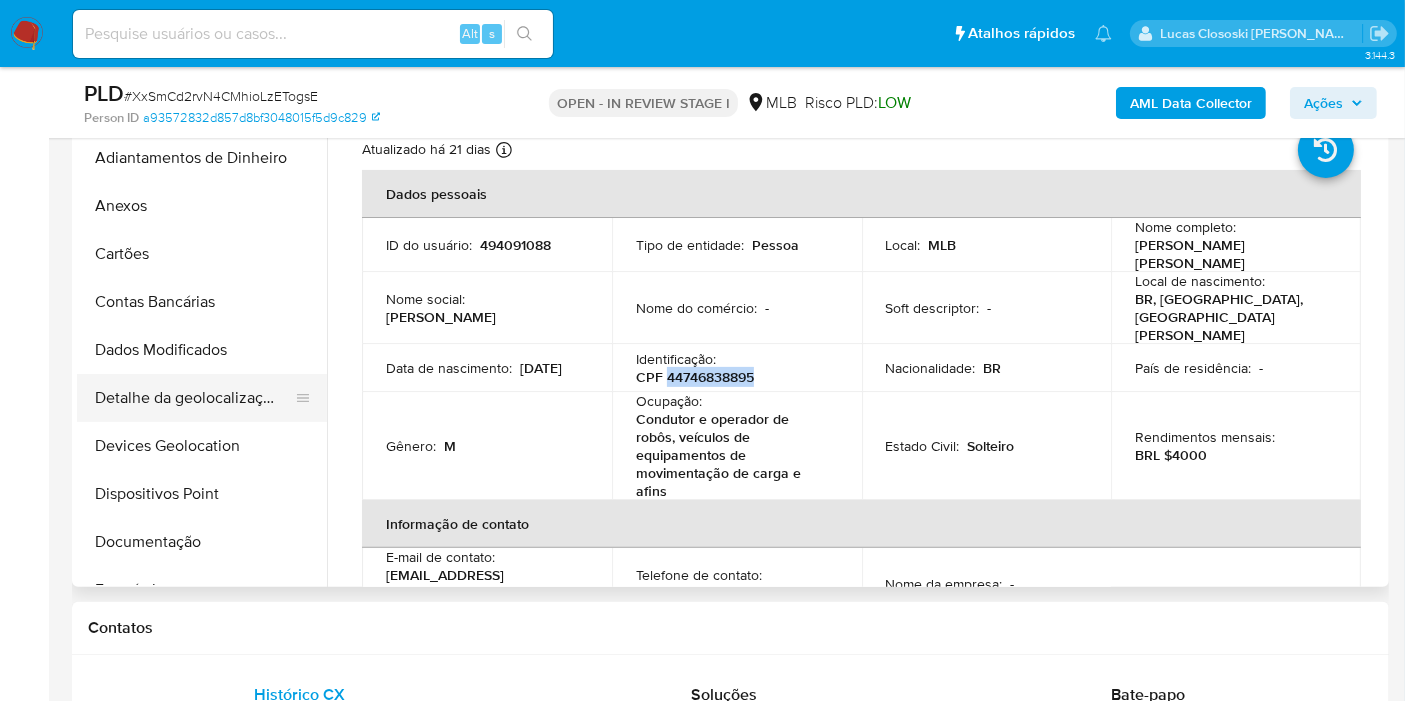 click on "Devices Geolocation" at bounding box center [202, 446] 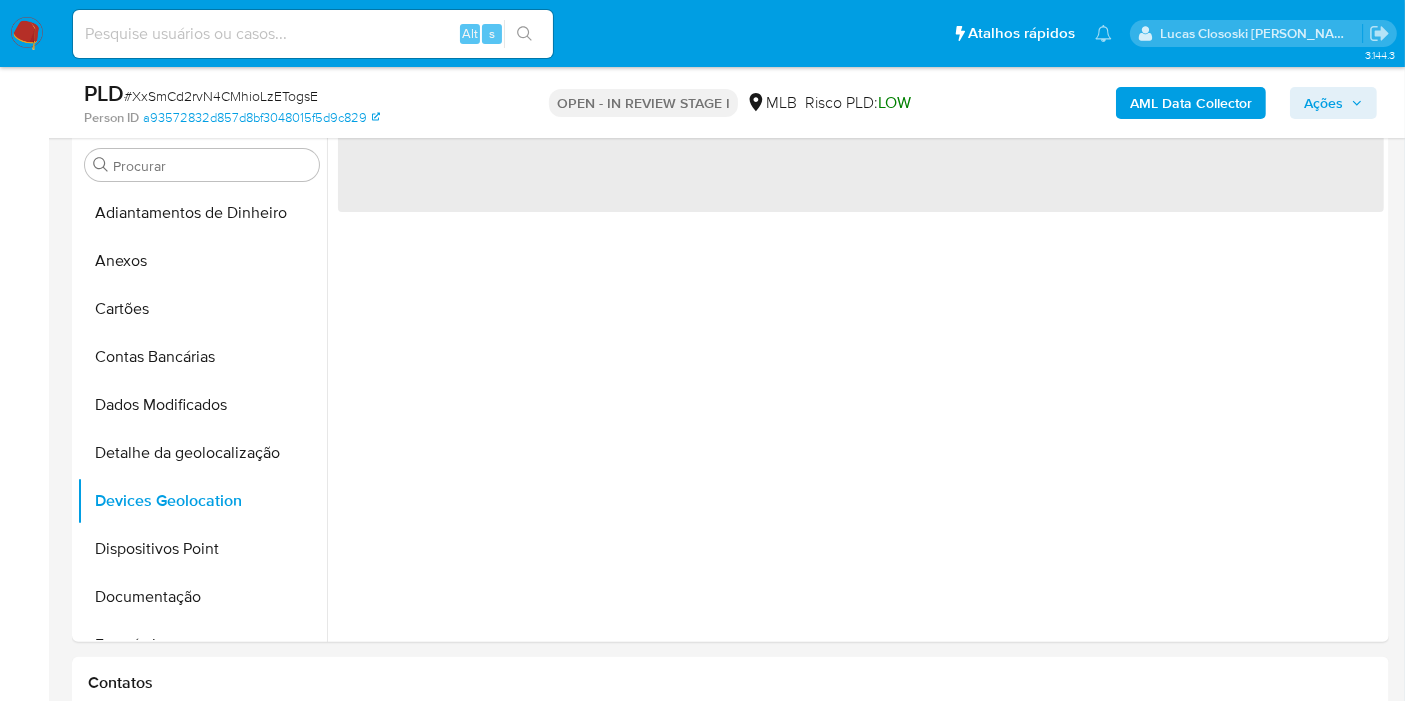 scroll, scrollTop: 345, scrollLeft: 0, axis: vertical 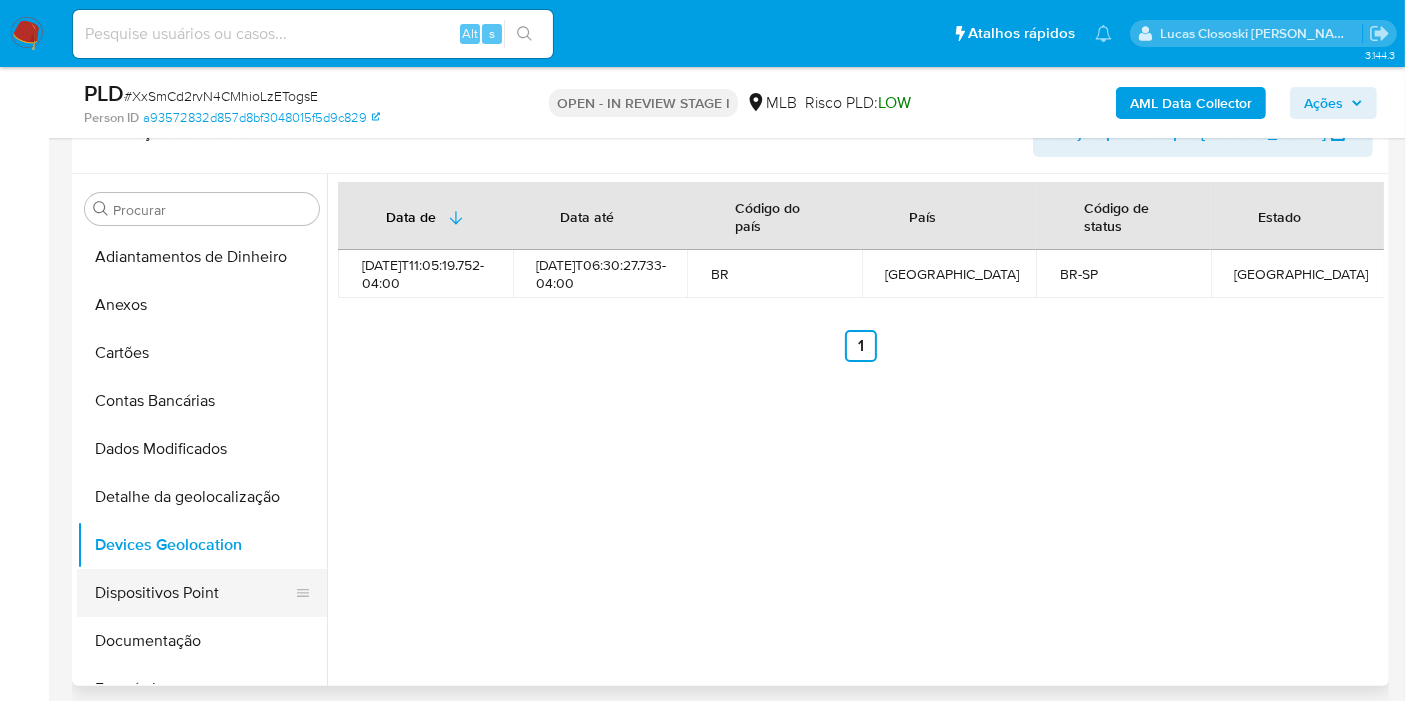 click on "Dispositivos Point" at bounding box center [194, 593] 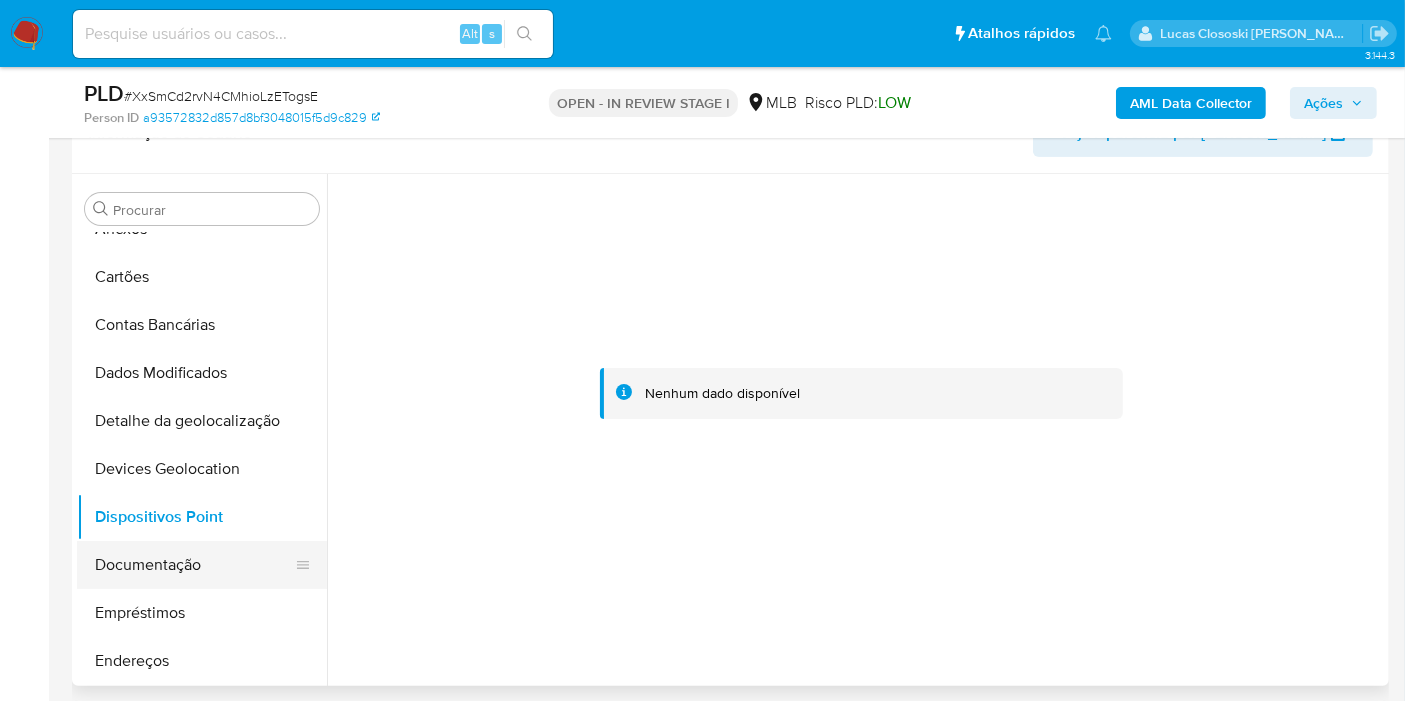 scroll, scrollTop: 111, scrollLeft: 0, axis: vertical 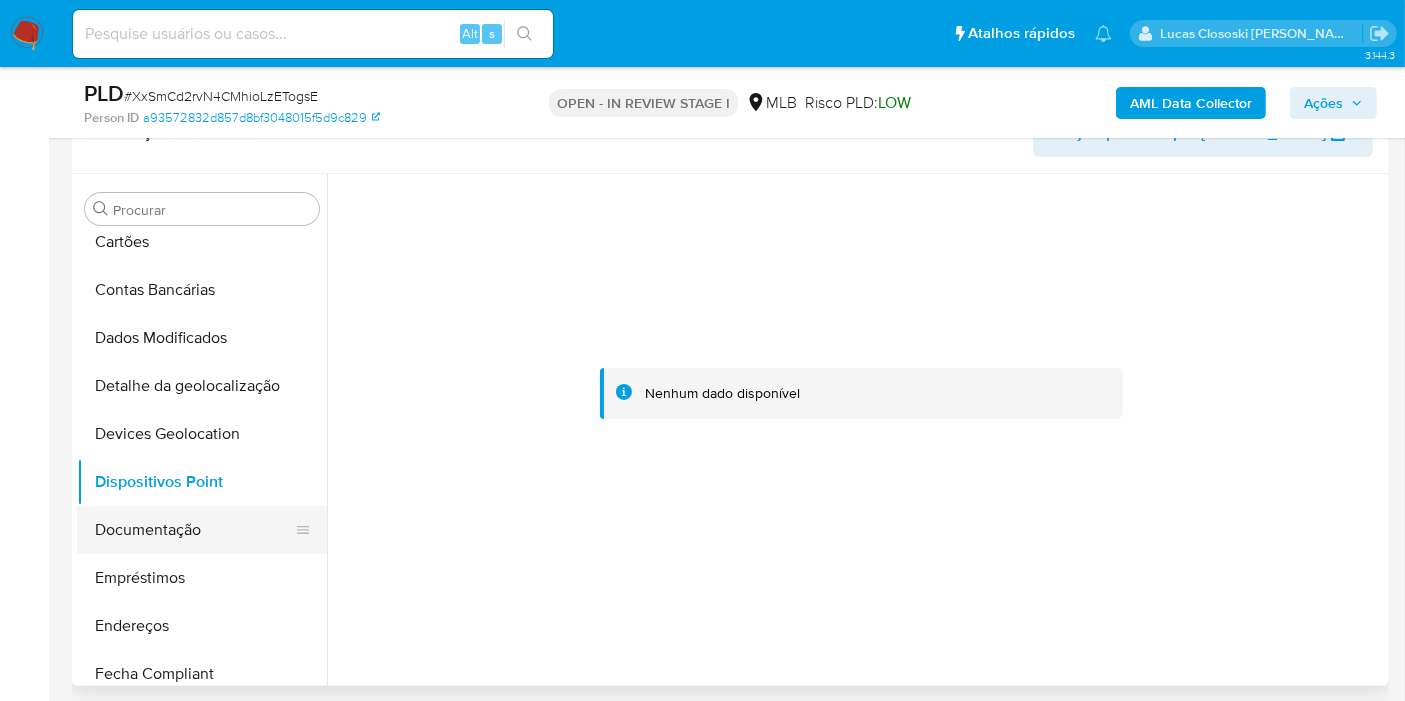 click on "Documentação" at bounding box center (194, 530) 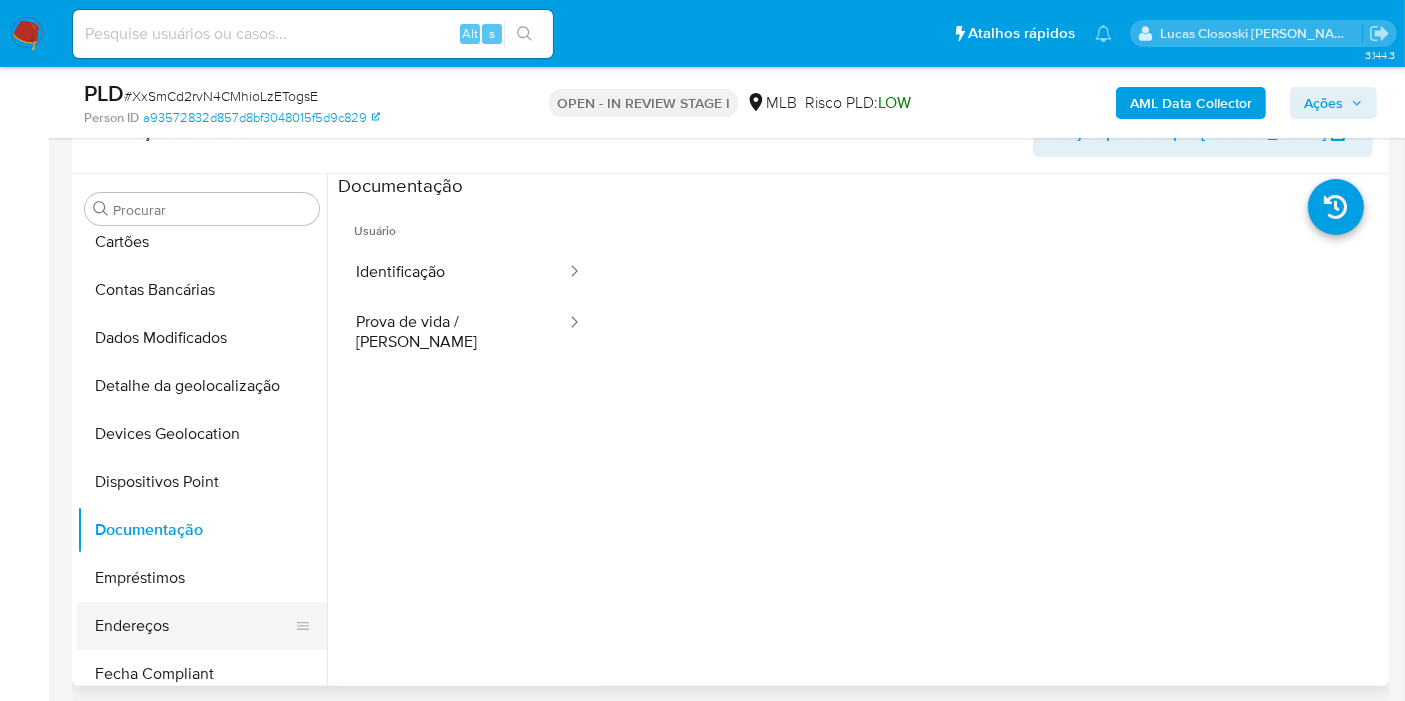 click on "Endereços" at bounding box center [194, 626] 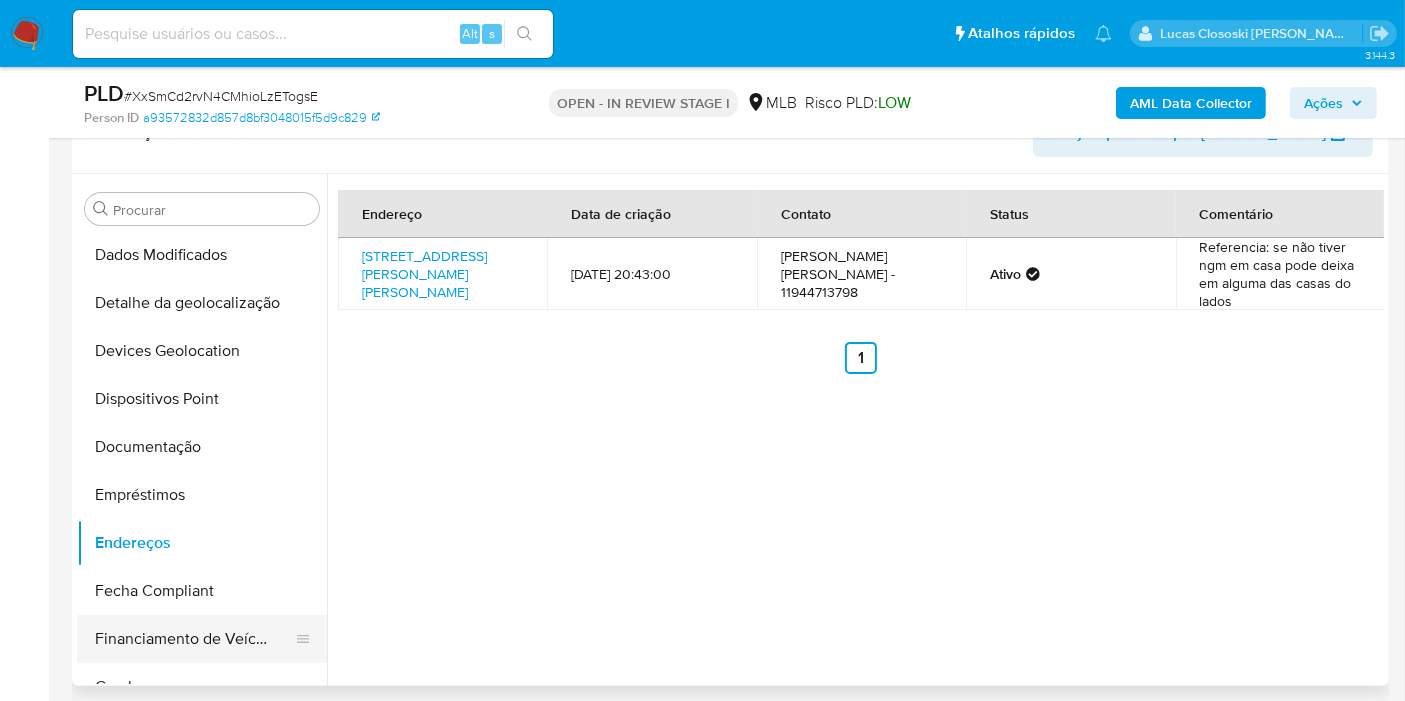 scroll, scrollTop: 333, scrollLeft: 0, axis: vertical 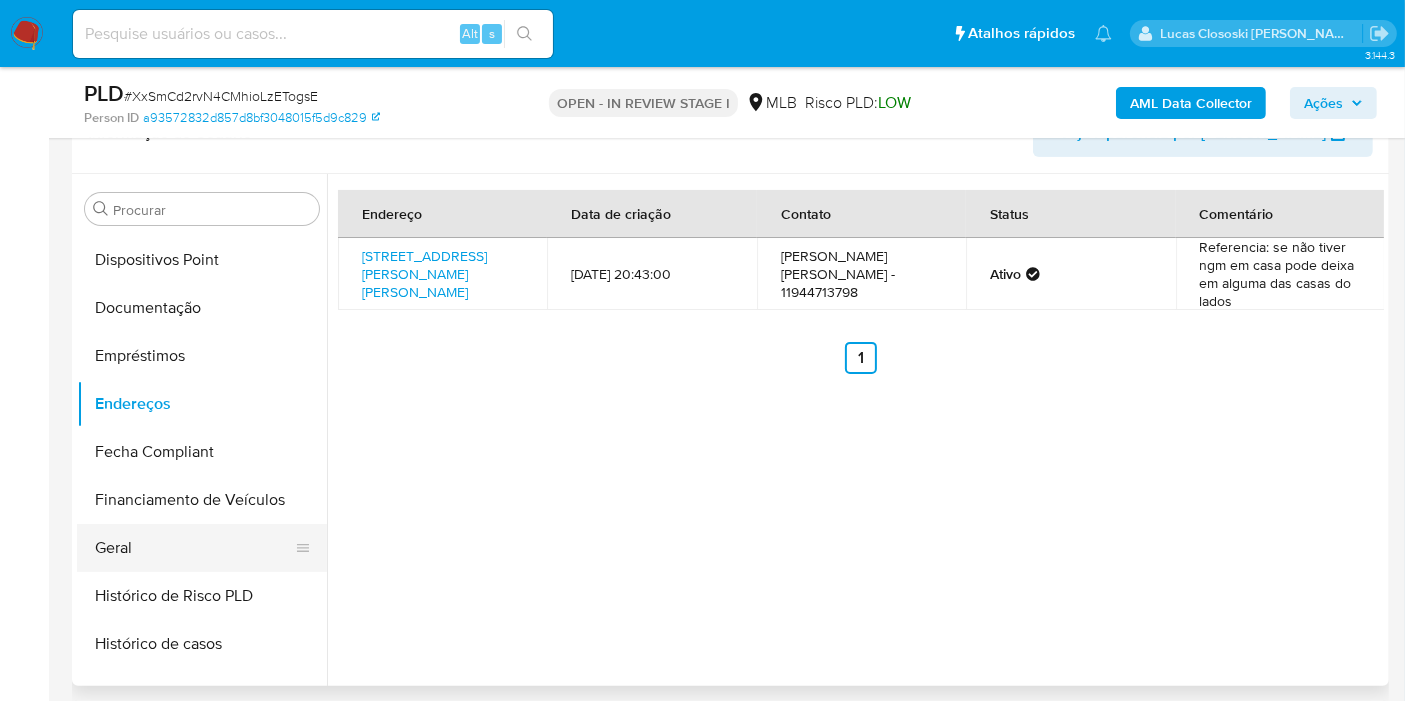 click on "Geral" at bounding box center (194, 548) 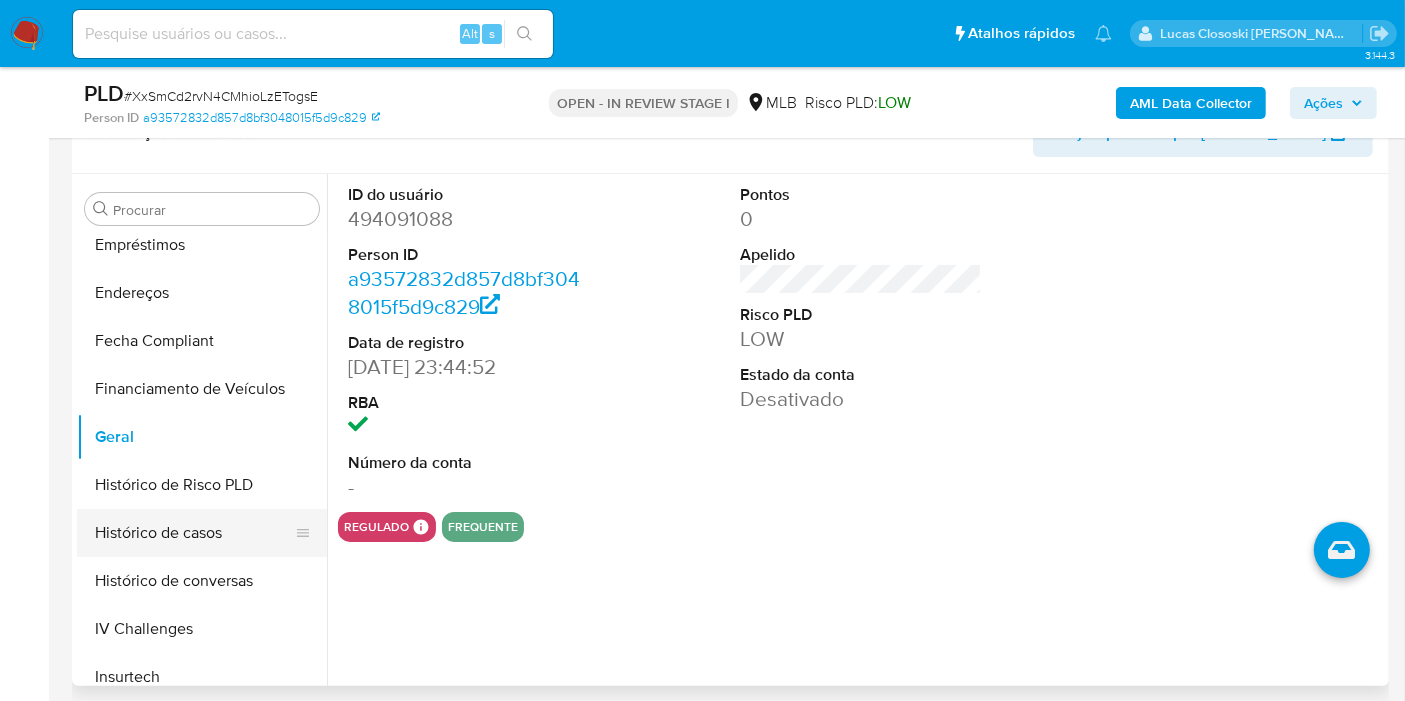 click on "Histórico de casos" at bounding box center (194, 533) 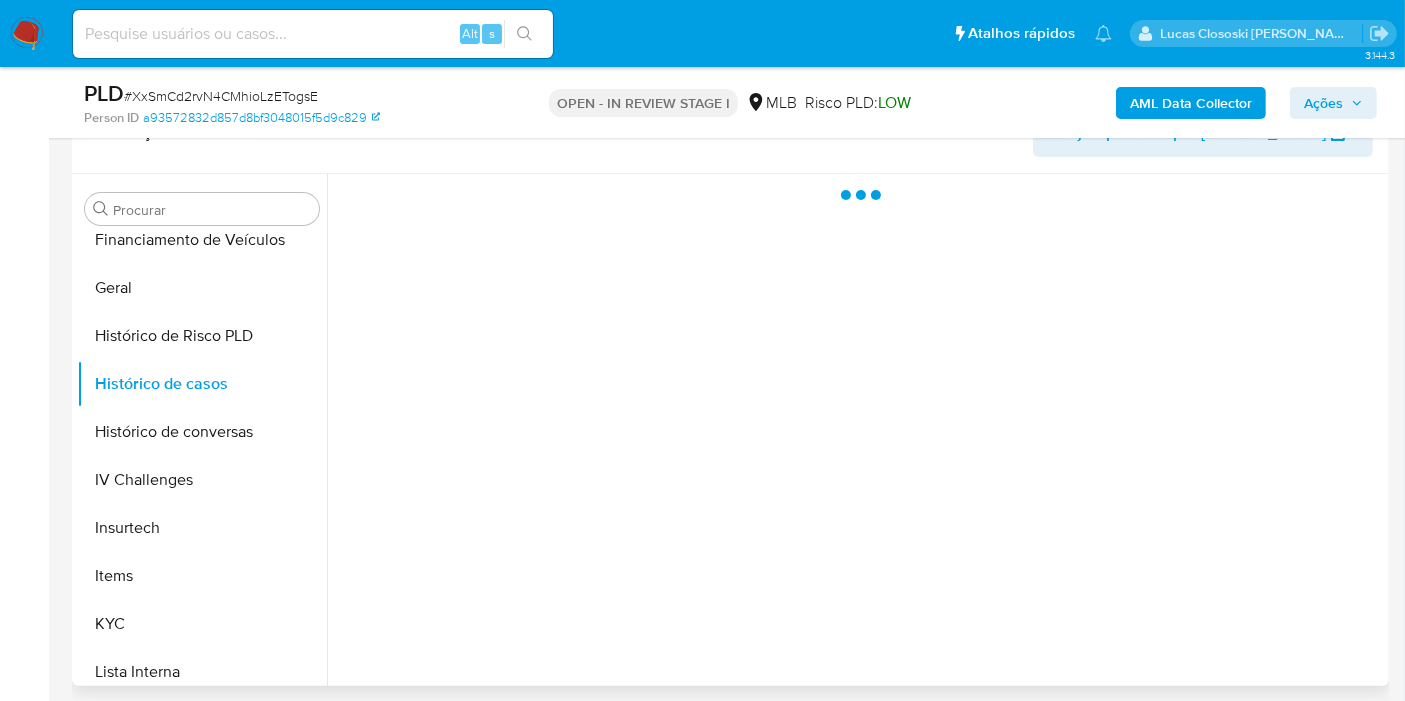 scroll, scrollTop: 777, scrollLeft: 0, axis: vertical 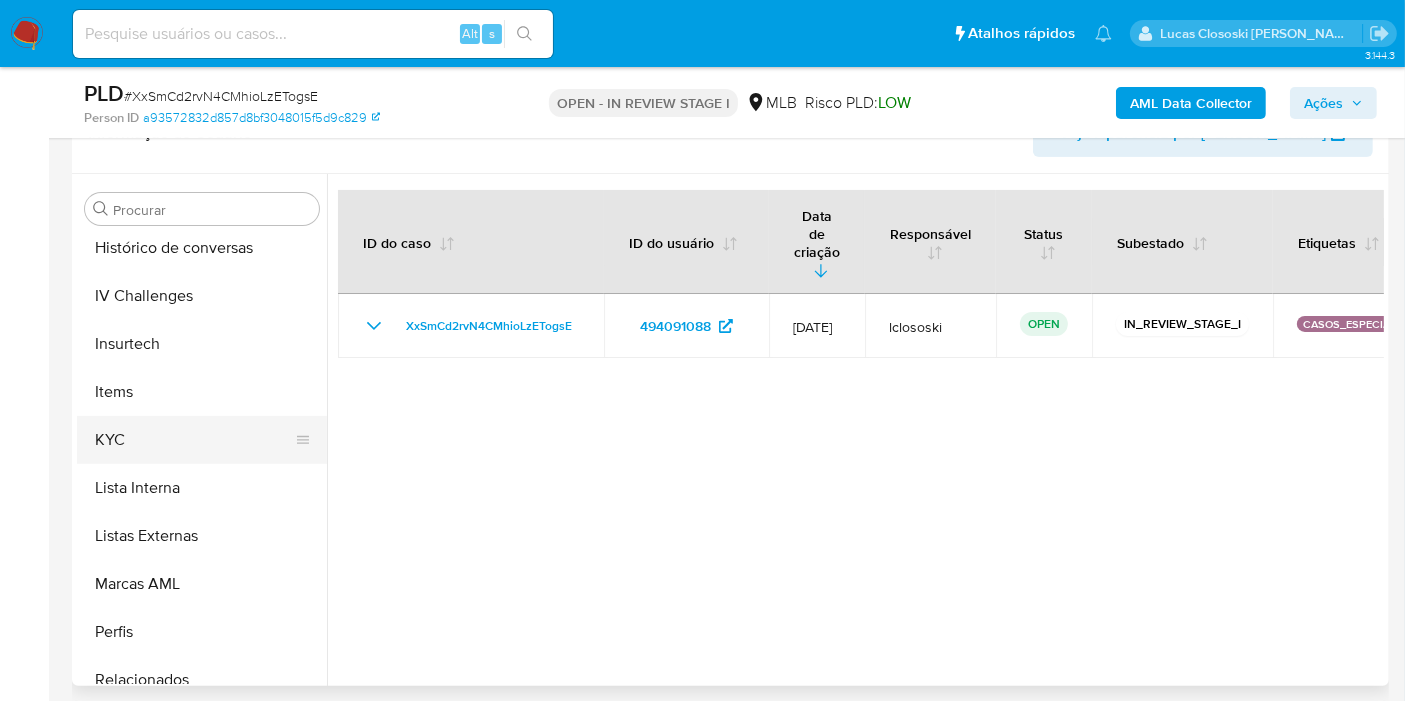 click on "KYC" at bounding box center [194, 440] 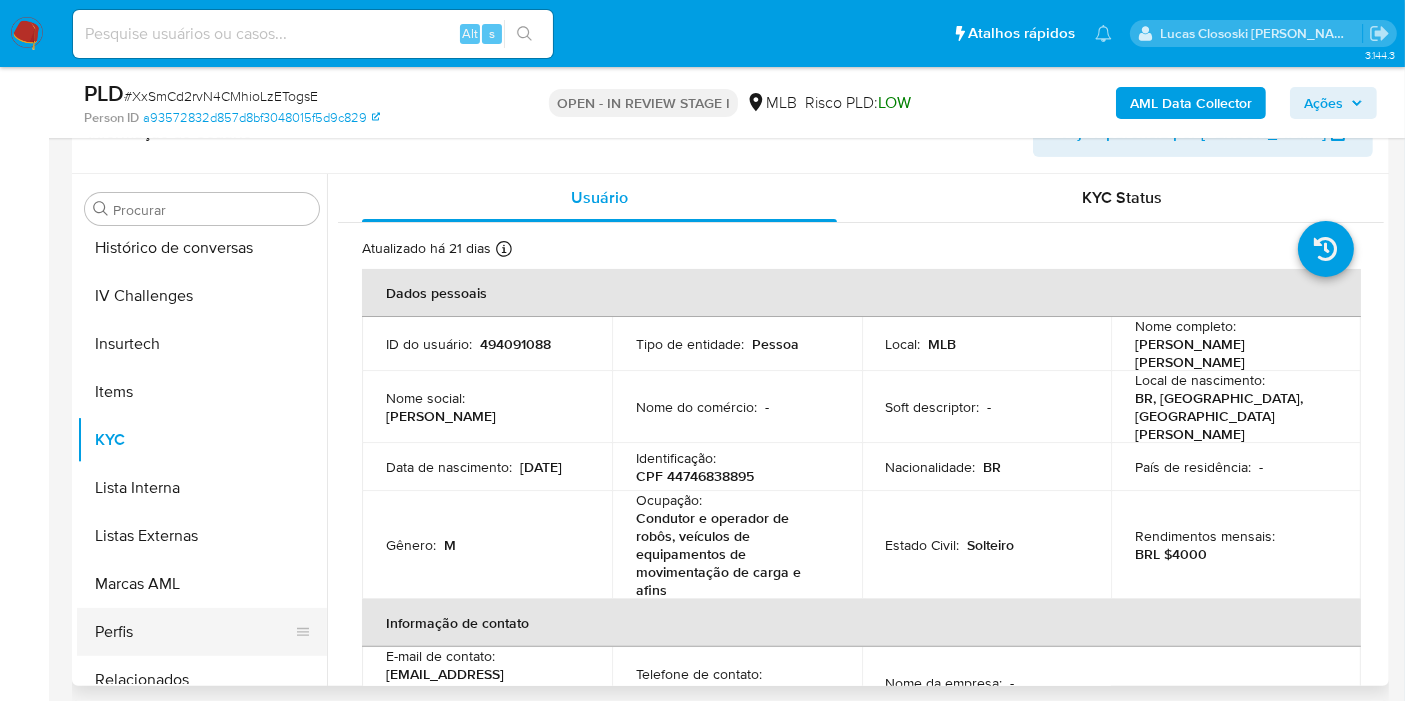 scroll, scrollTop: 844, scrollLeft: 0, axis: vertical 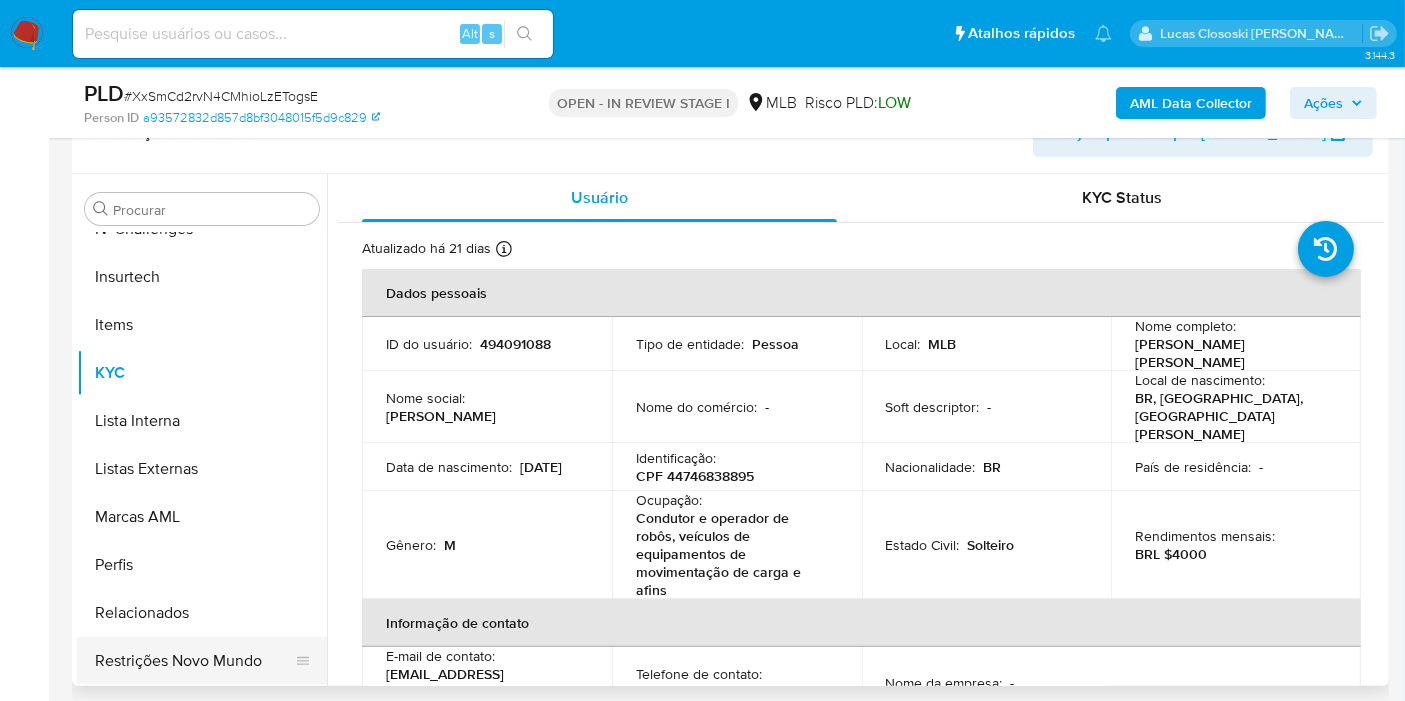 click on "Restrições Novo Mundo" at bounding box center [194, 661] 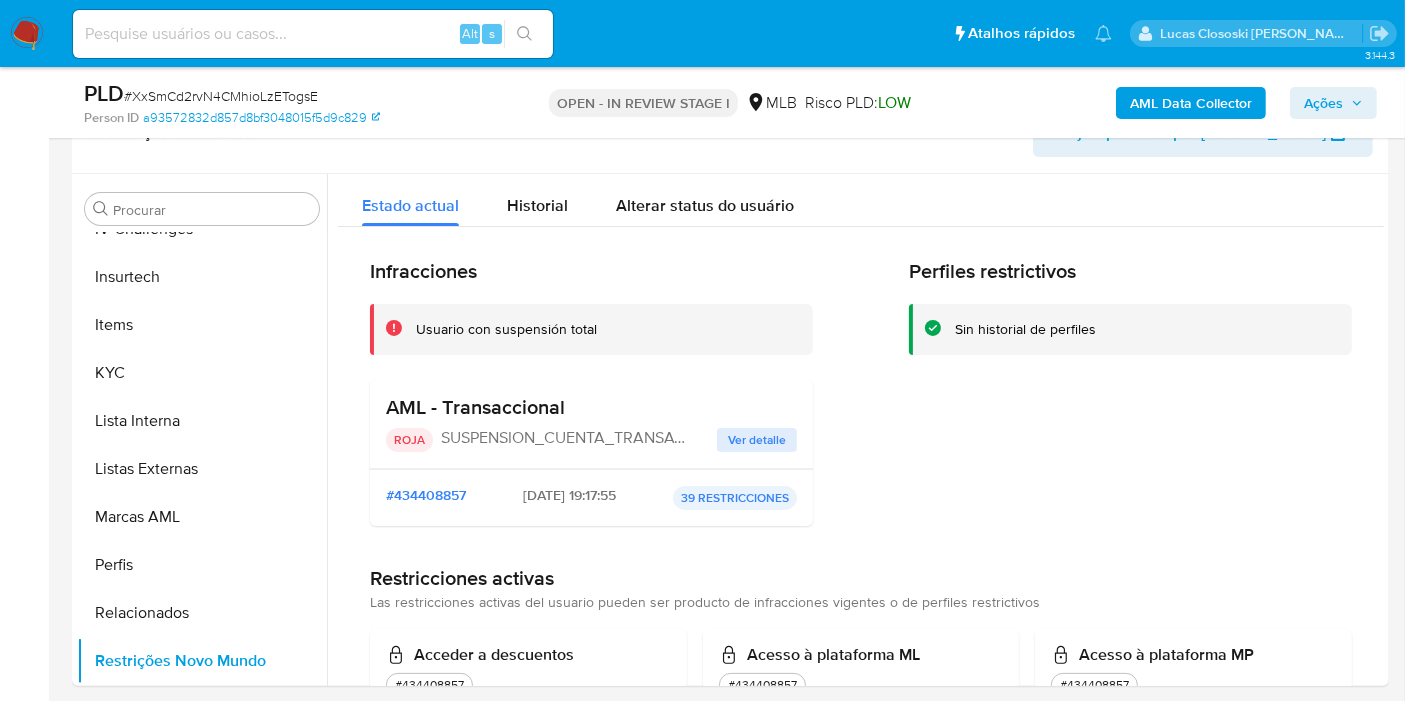 click on "# XxSmCd2rvN4CMhioLzETogsE" at bounding box center [221, 96] 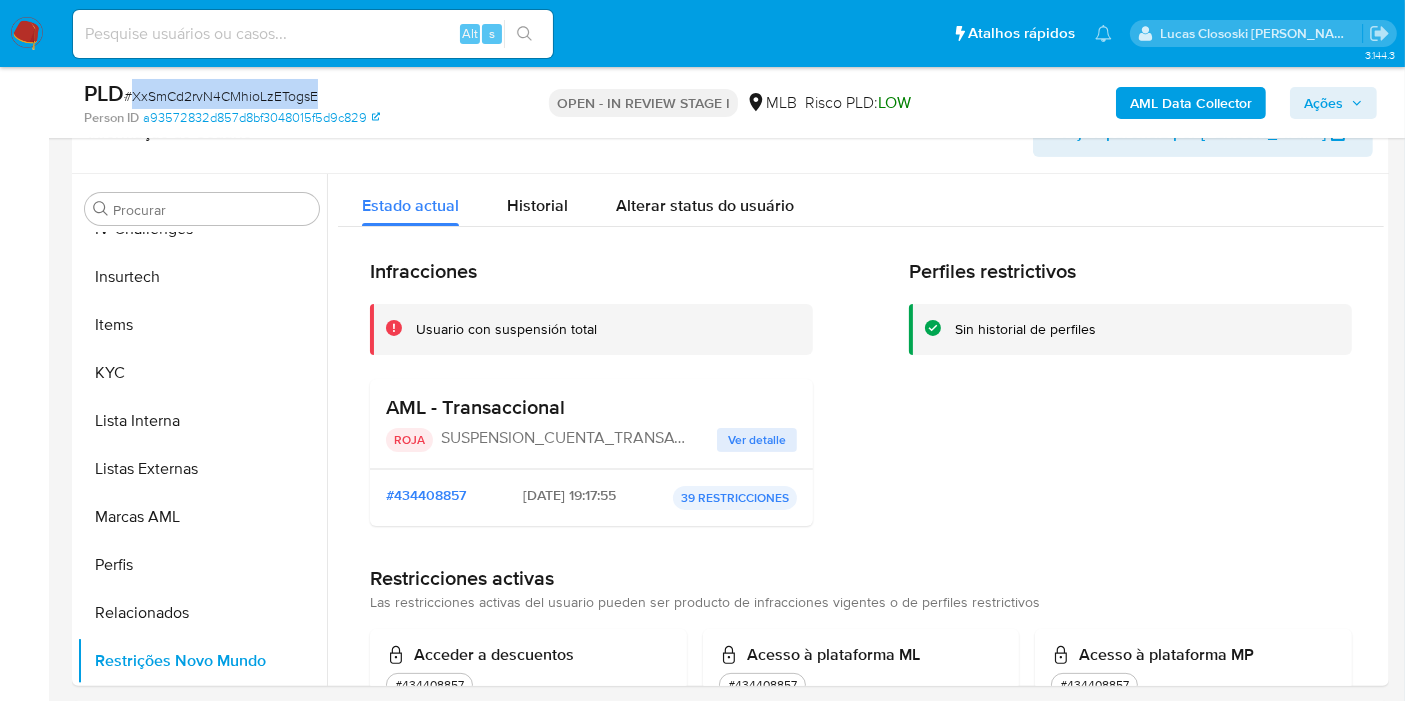 click on "# XxSmCd2rvN4CMhioLzETogsE" at bounding box center (221, 96) 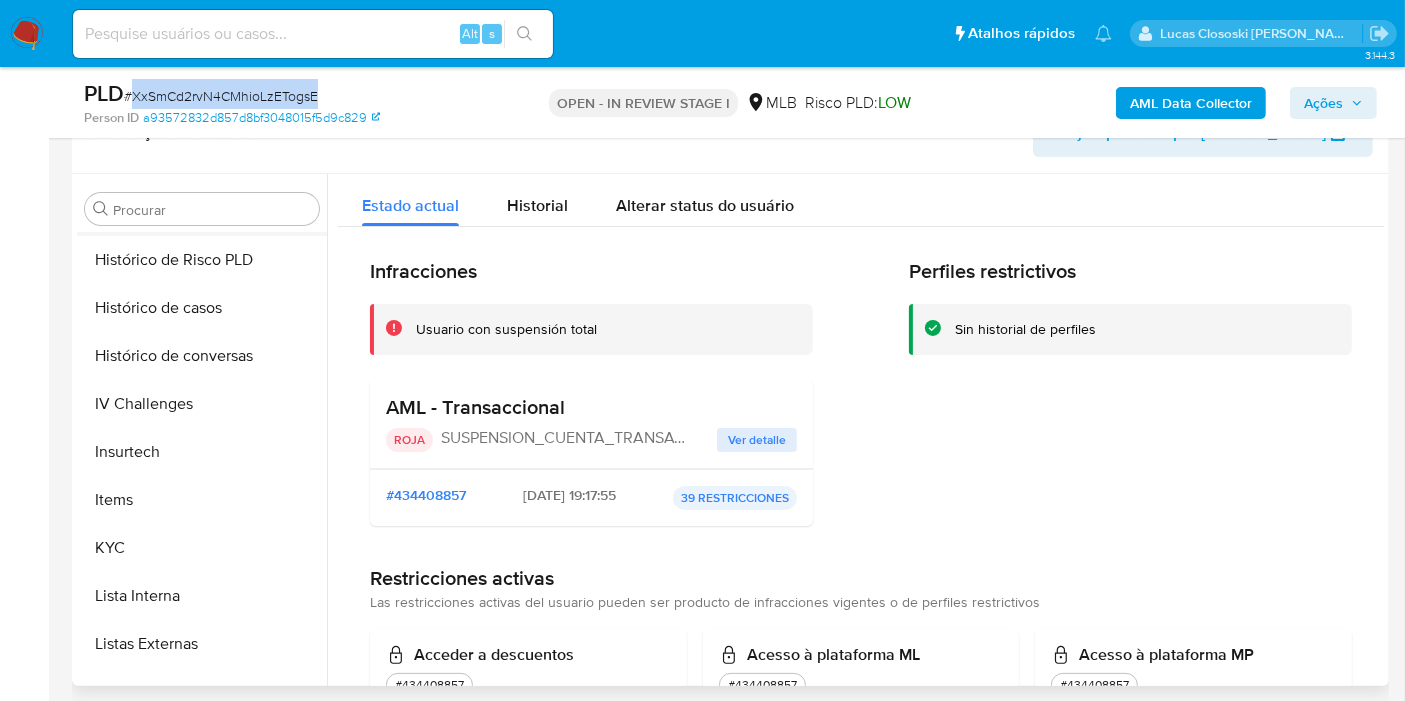 scroll, scrollTop: 511, scrollLeft: 0, axis: vertical 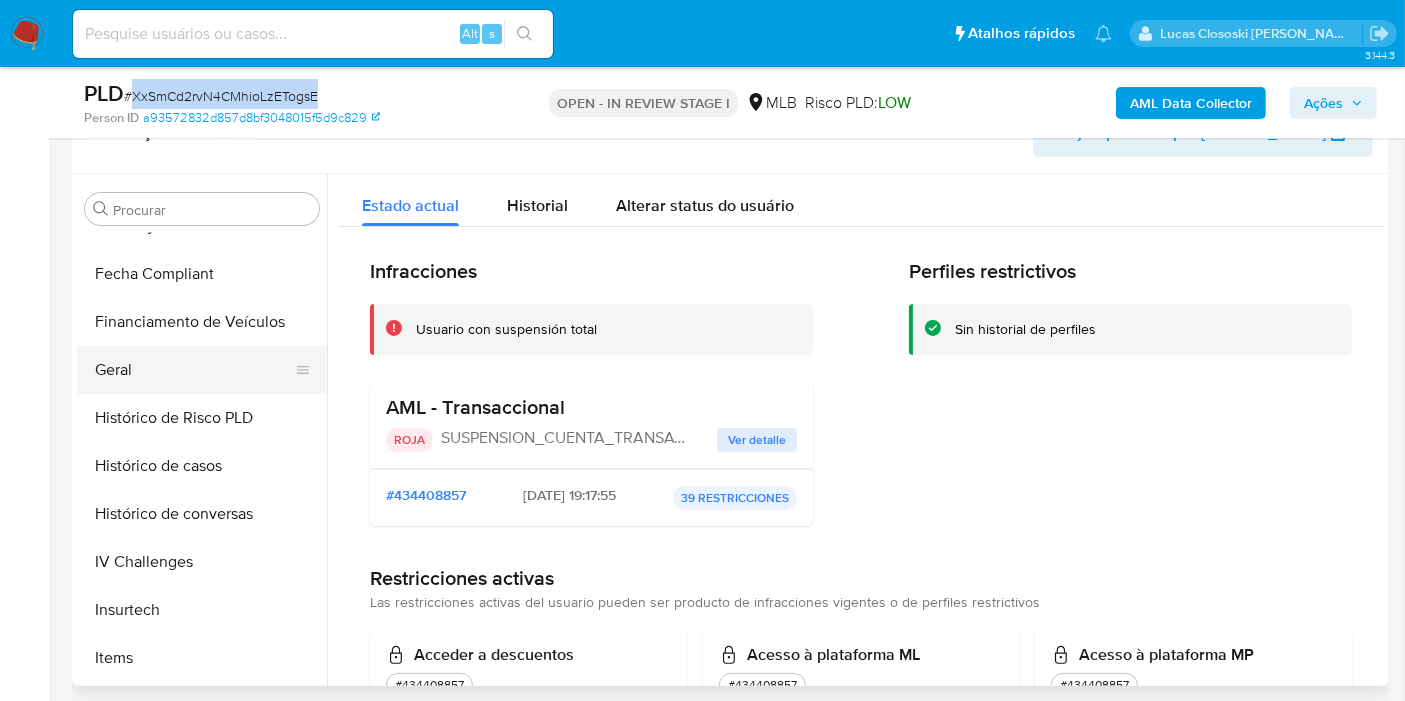 click on "Geral" at bounding box center (194, 370) 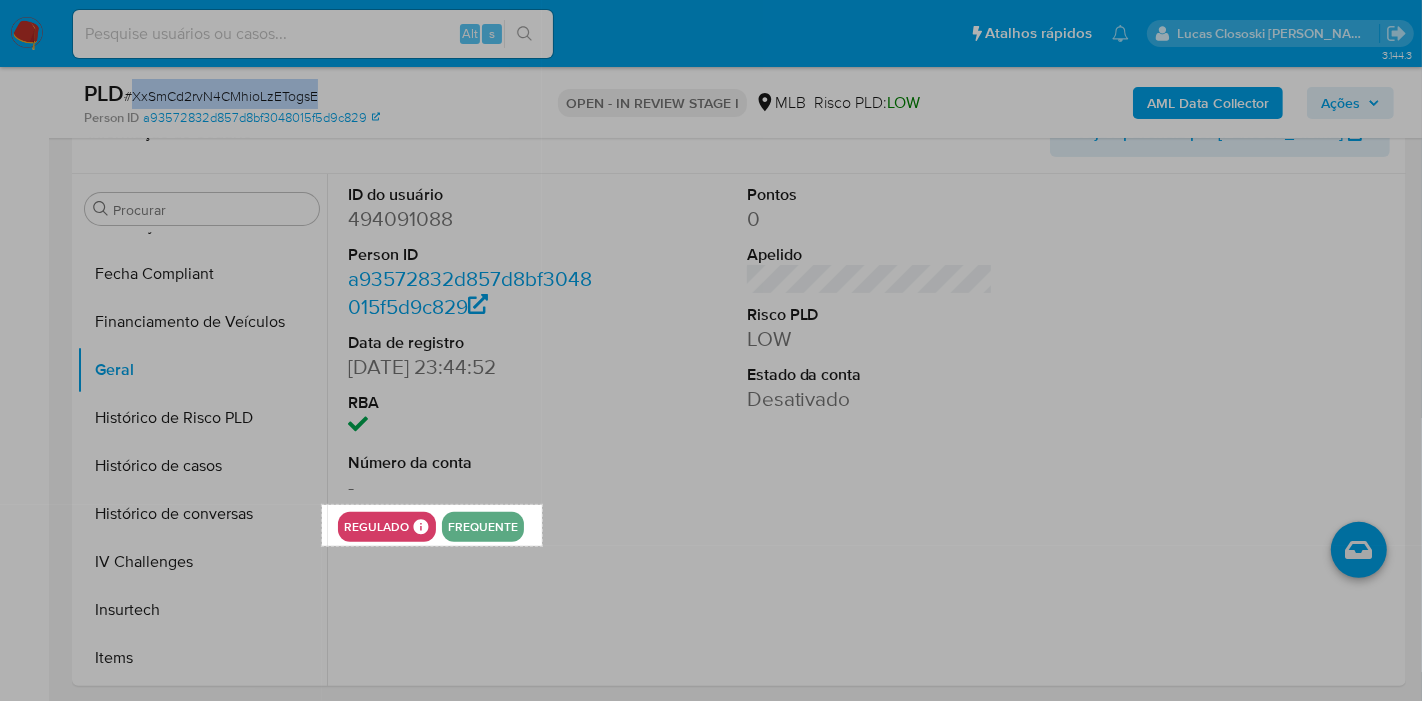 drag, startPoint x: 323, startPoint y: 504, endPoint x: 542, endPoint y: 545, distance: 222.80484 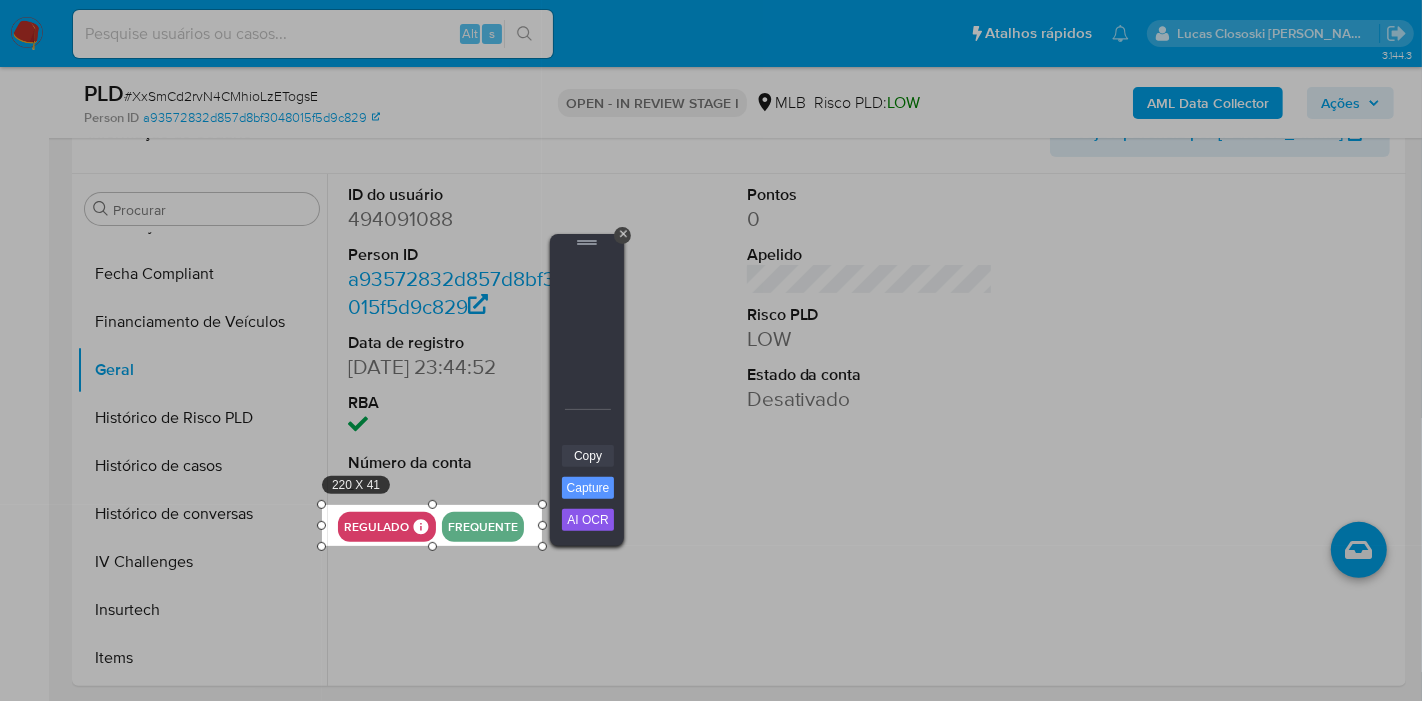 click on "Copy" at bounding box center [588, 456] 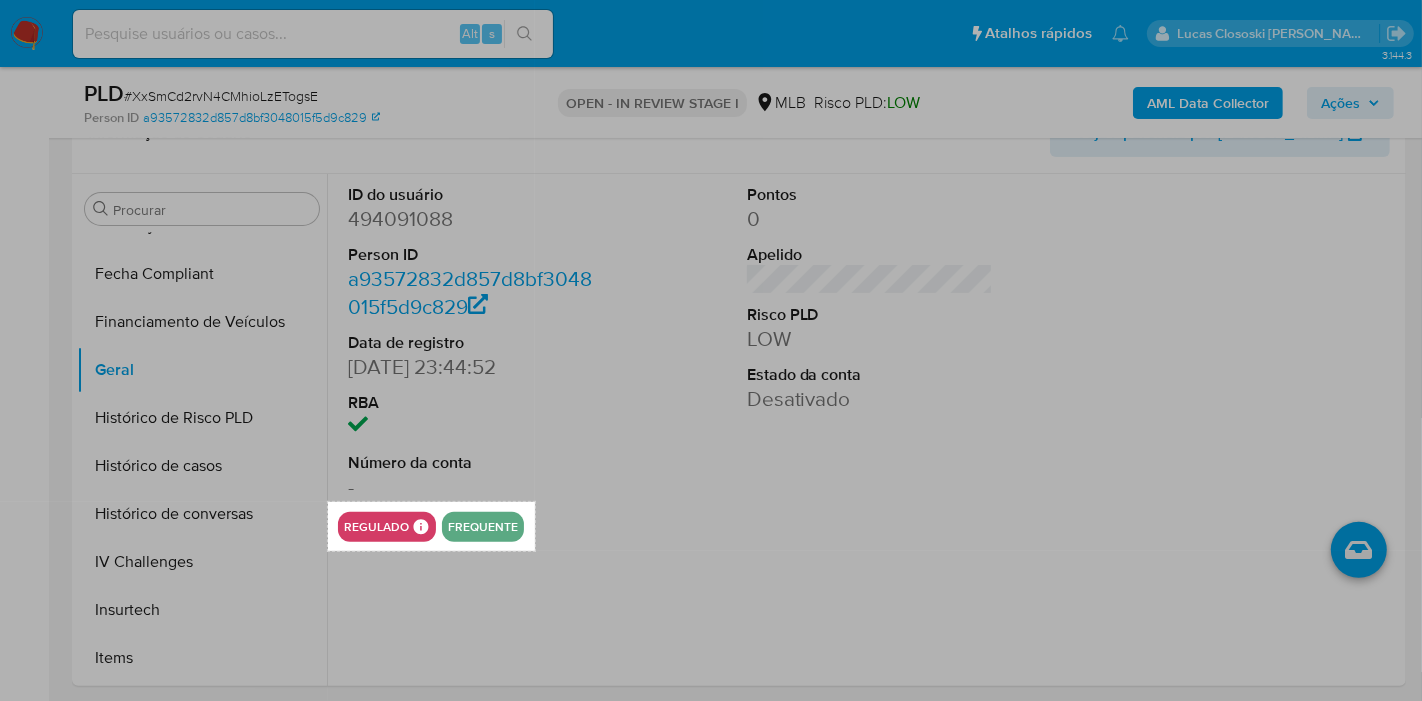 drag, startPoint x: 328, startPoint y: 501, endPoint x: 535, endPoint y: 550, distance: 212.72047 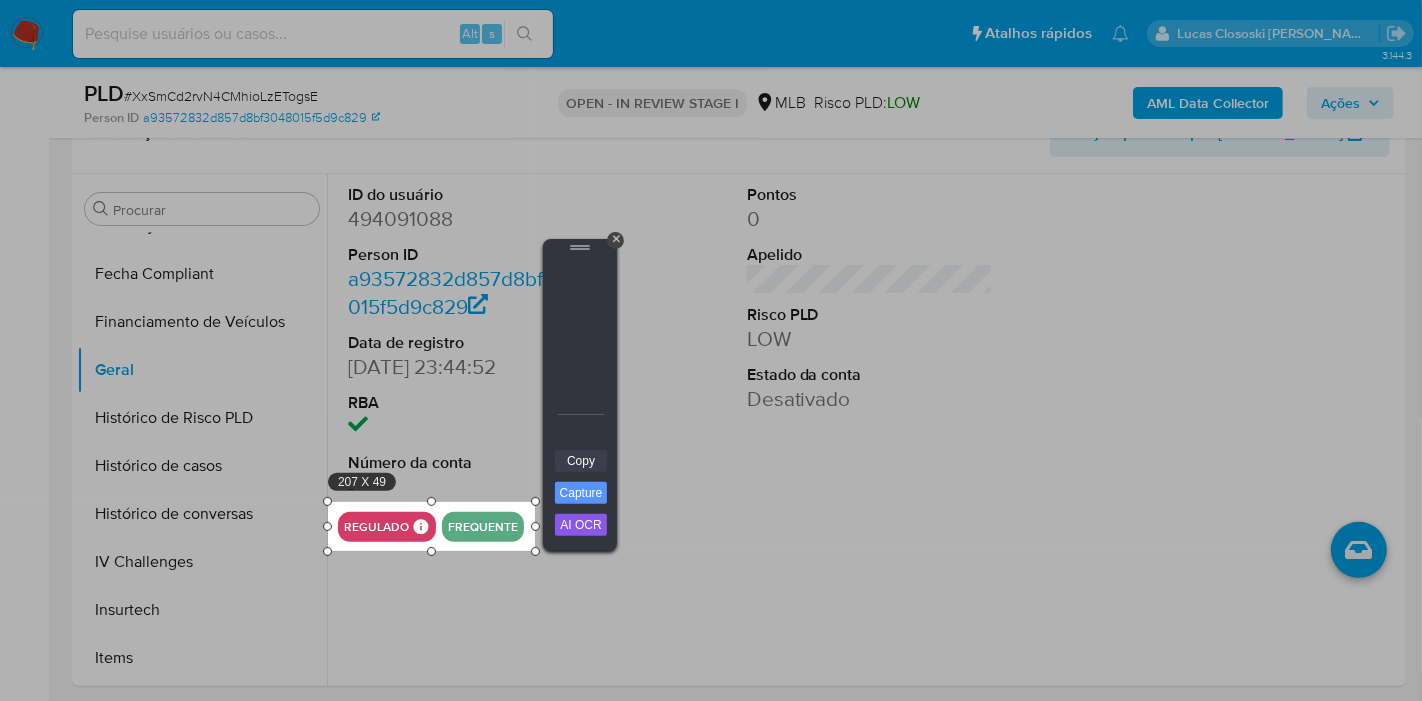 click on "Copy" at bounding box center (581, 461) 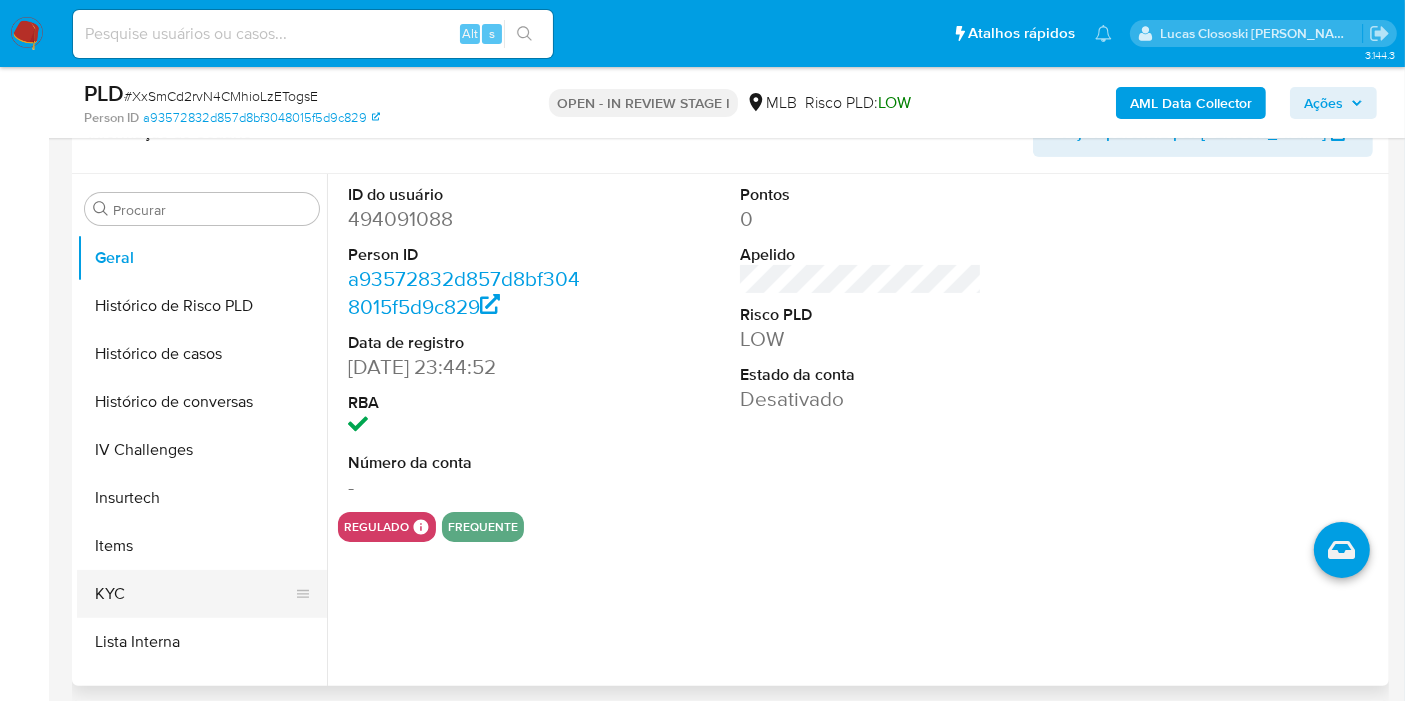 scroll, scrollTop: 733, scrollLeft: 0, axis: vertical 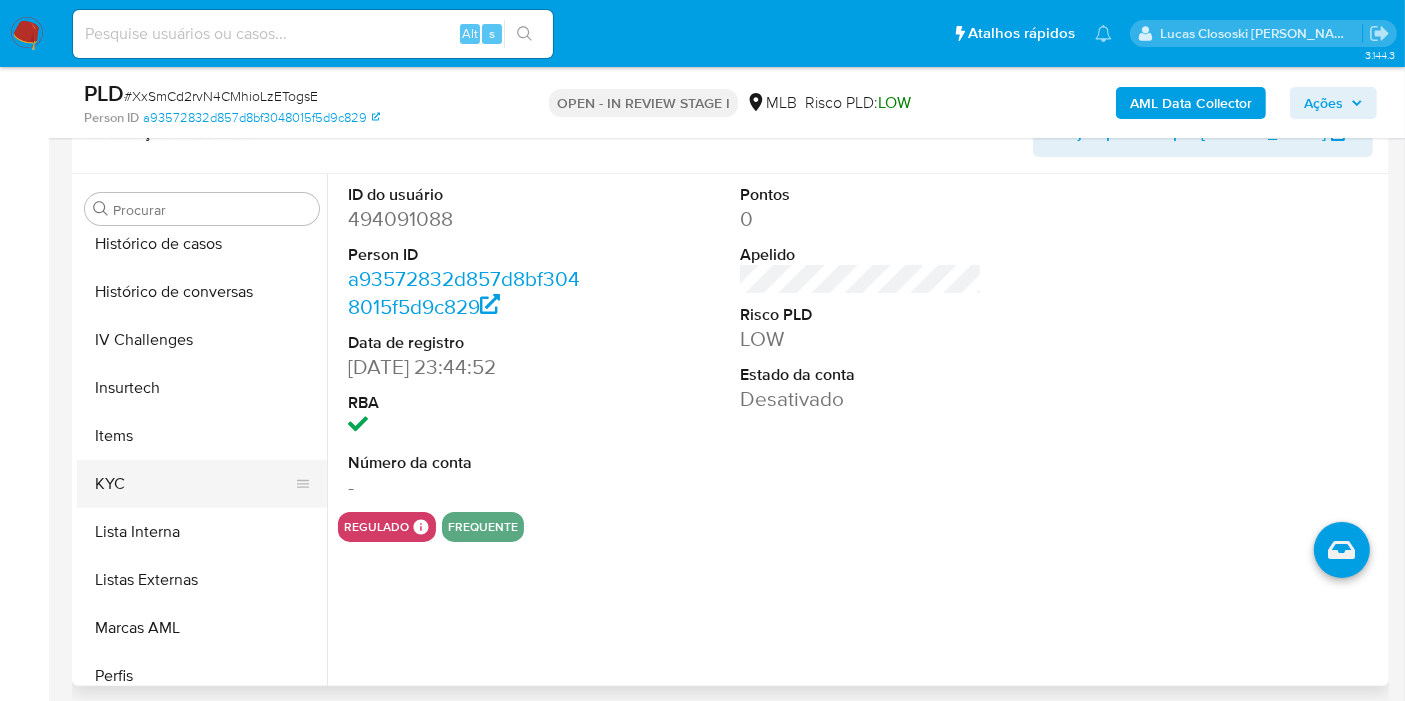 click on "KYC" at bounding box center [194, 484] 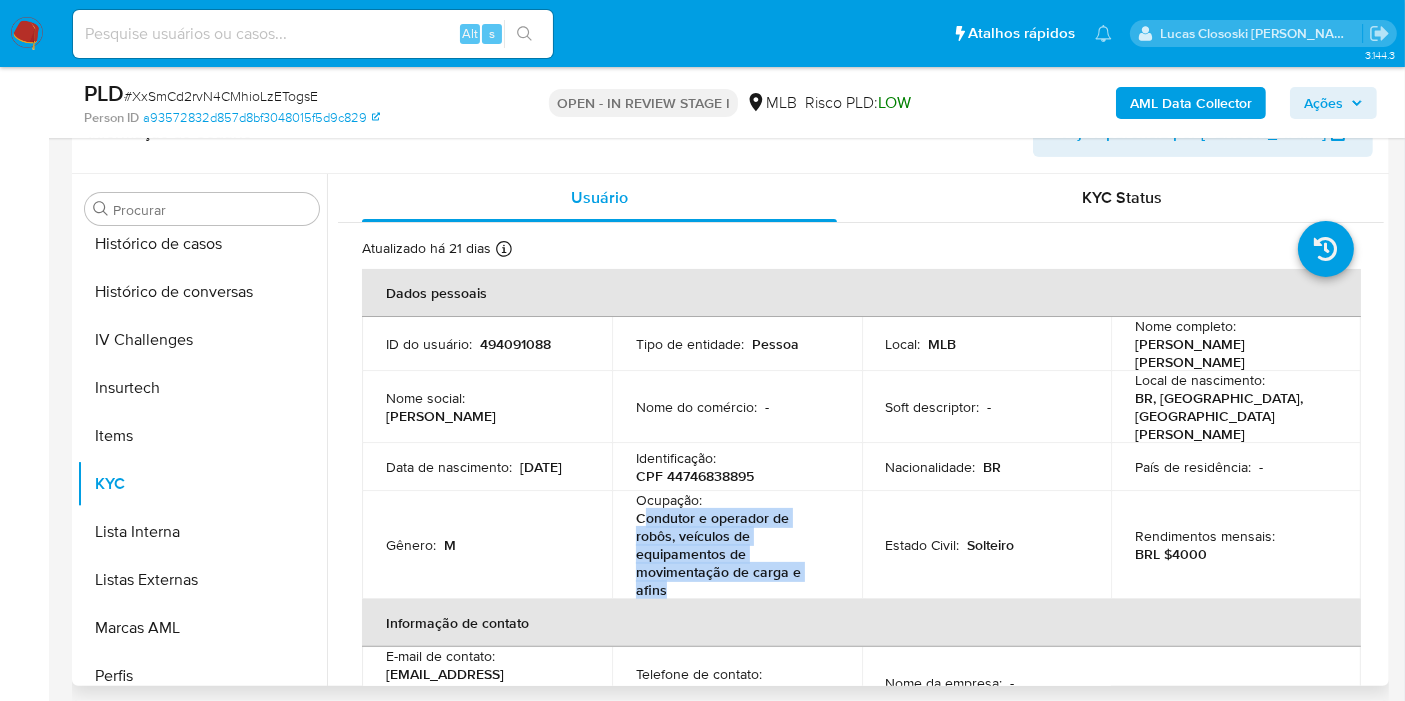 drag, startPoint x: 688, startPoint y: 561, endPoint x: 643, endPoint y: 495, distance: 79.881165 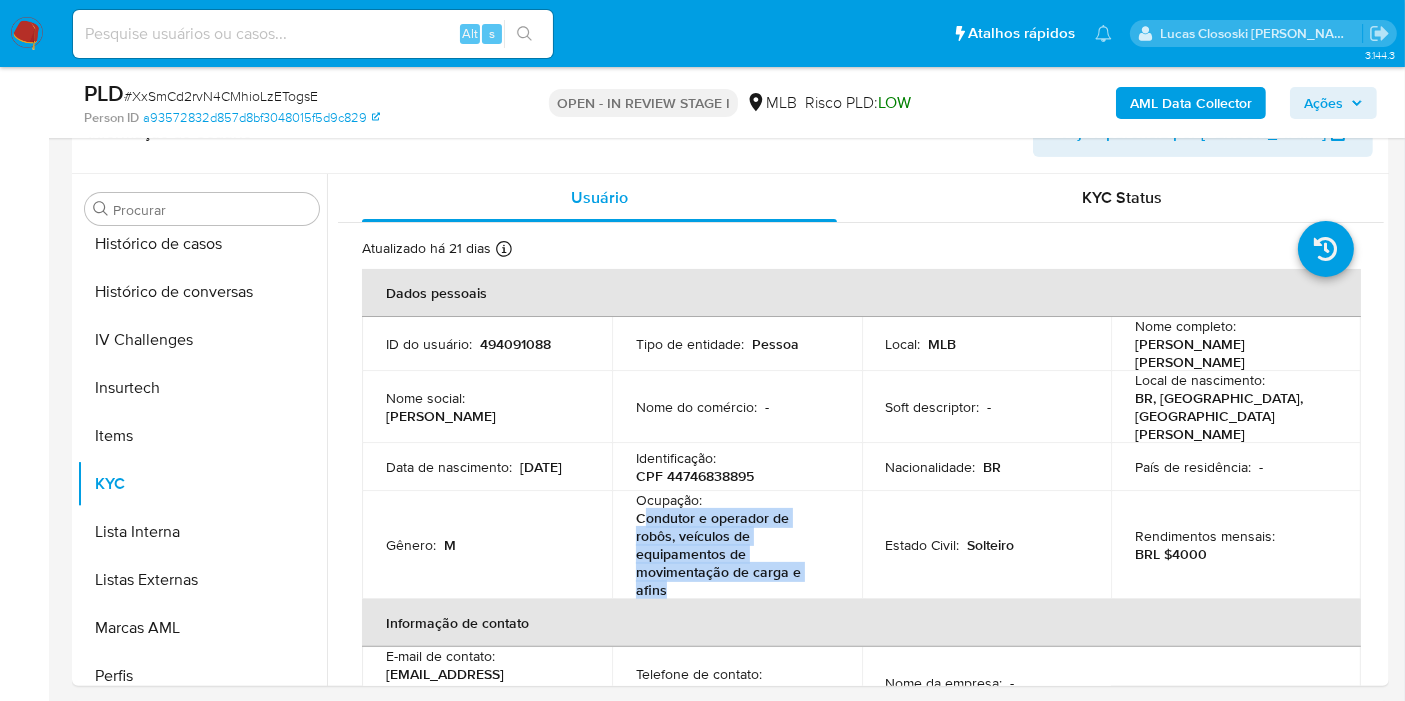copy on "ondutor e operador de robôs, veículos de equipamentos de movimentação de carga e afins" 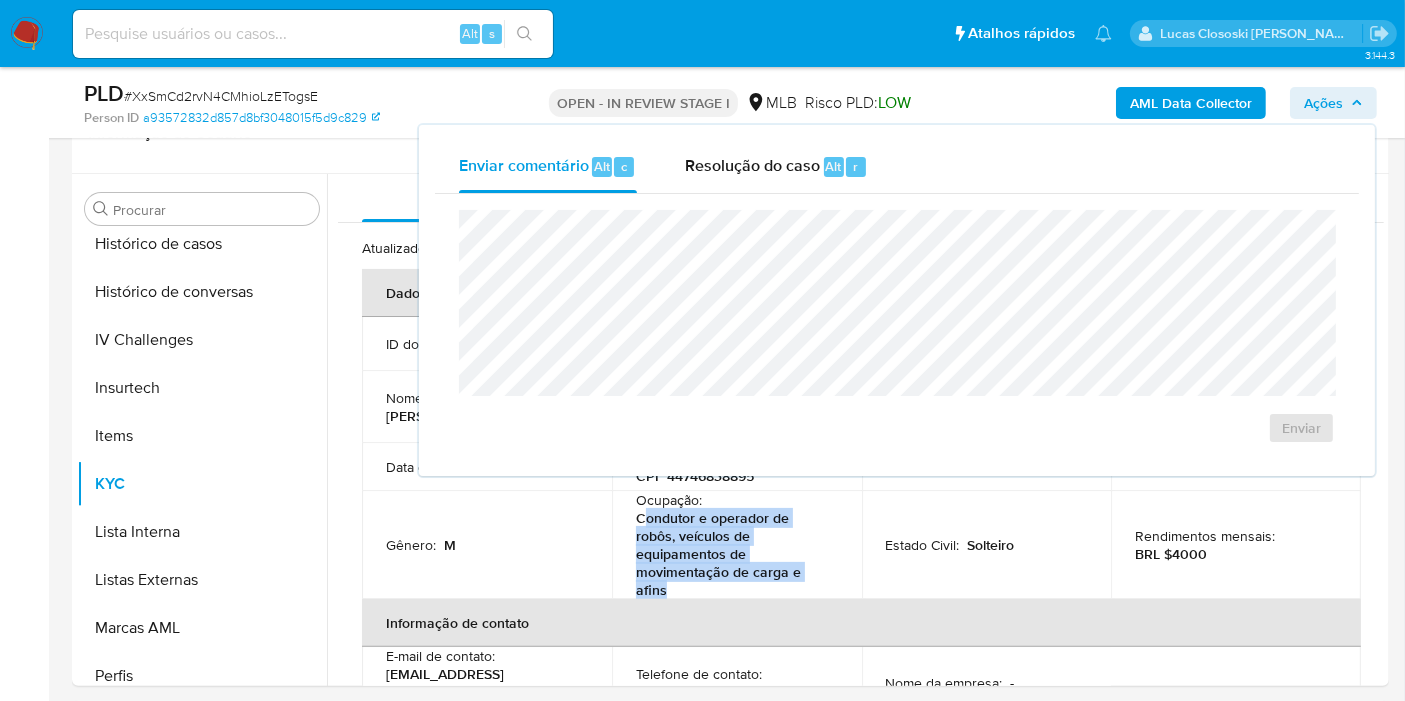 drag, startPoint x: 792, startPoint y: 172, endPoint x: 774, endPoint y: 199, distance: 32.449963 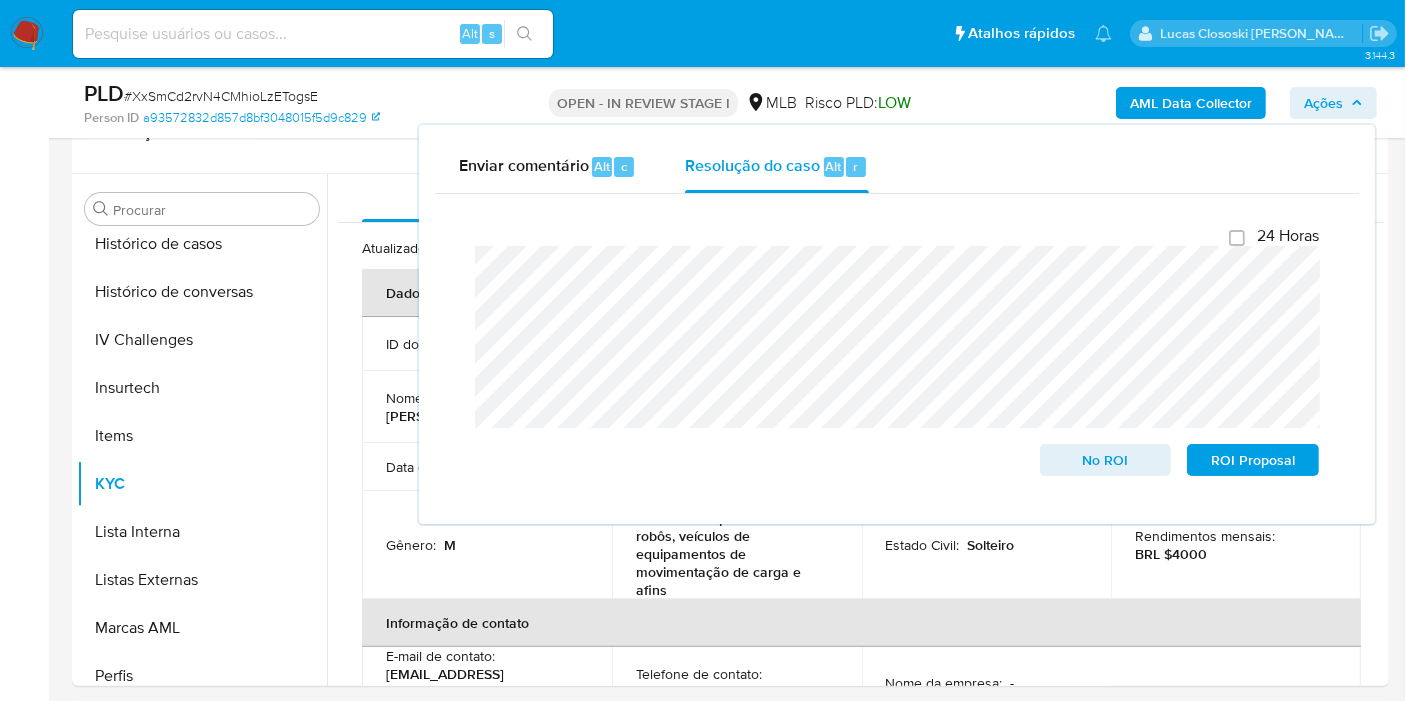 click 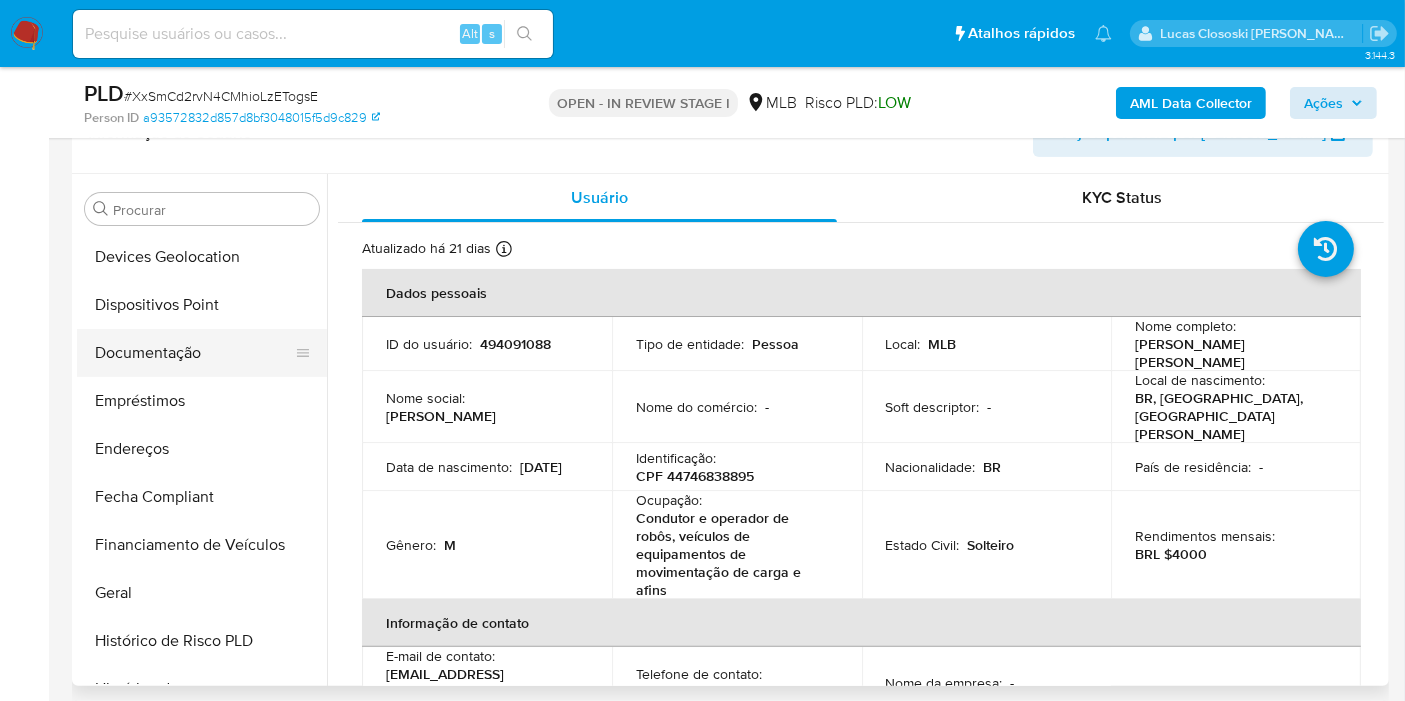 click on "Documentação" at bounding box center (194, 353) 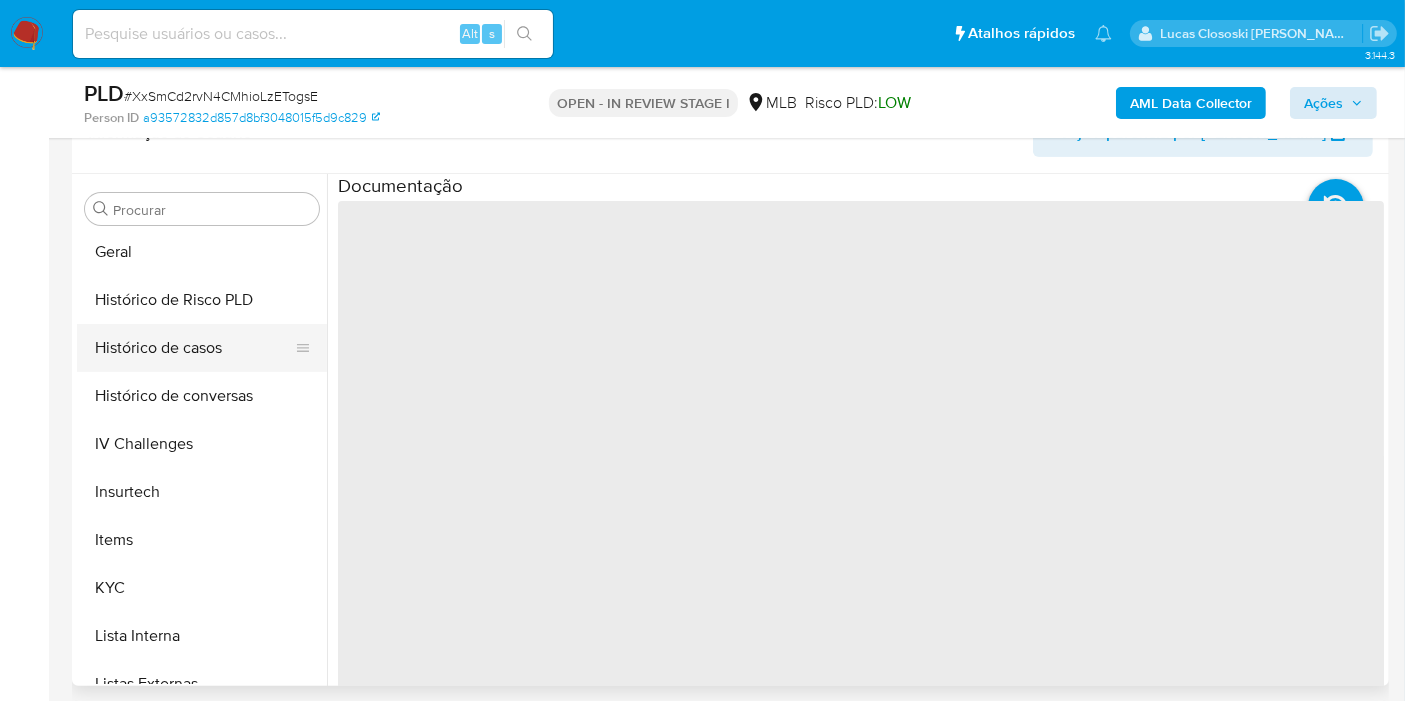 scroll, scrollTop: 844, scrollLeft: 0, axis: vertical 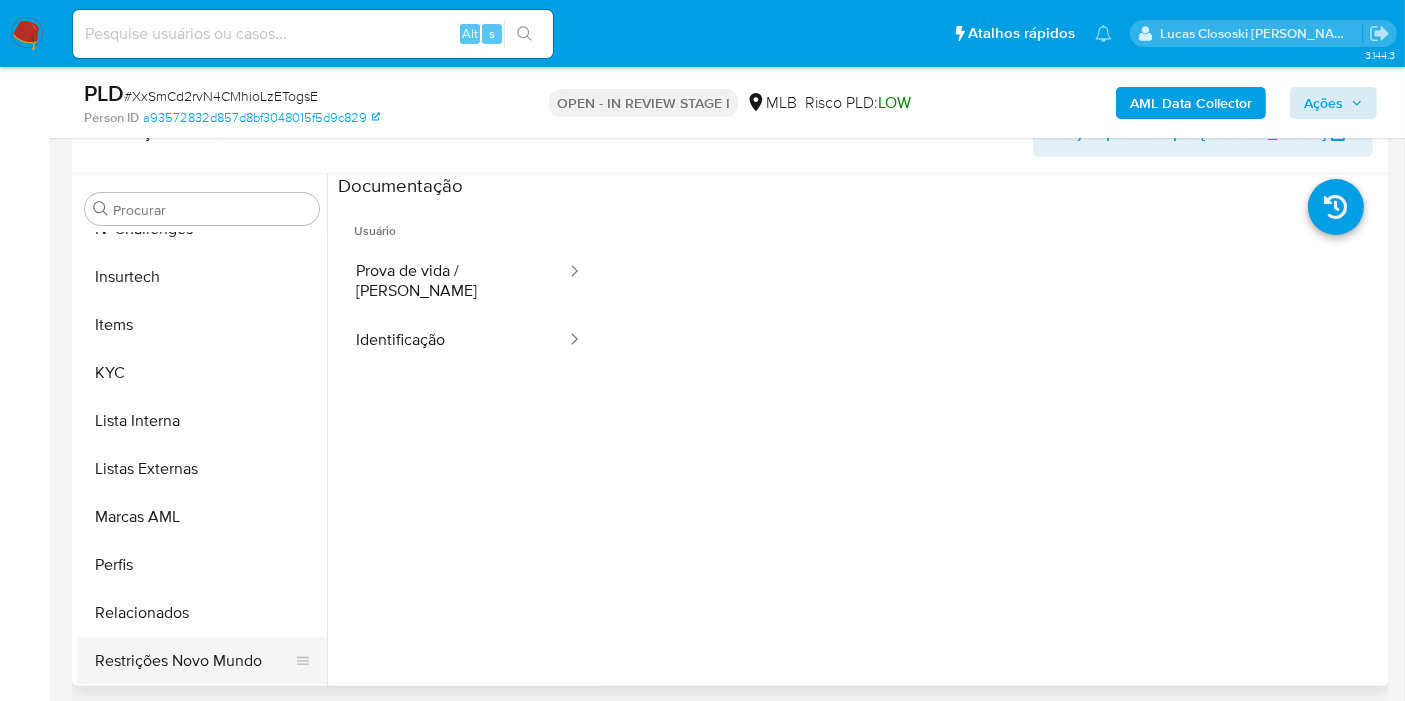 click on "Restrições Novo Mundo" at bounding box center [194, 661] 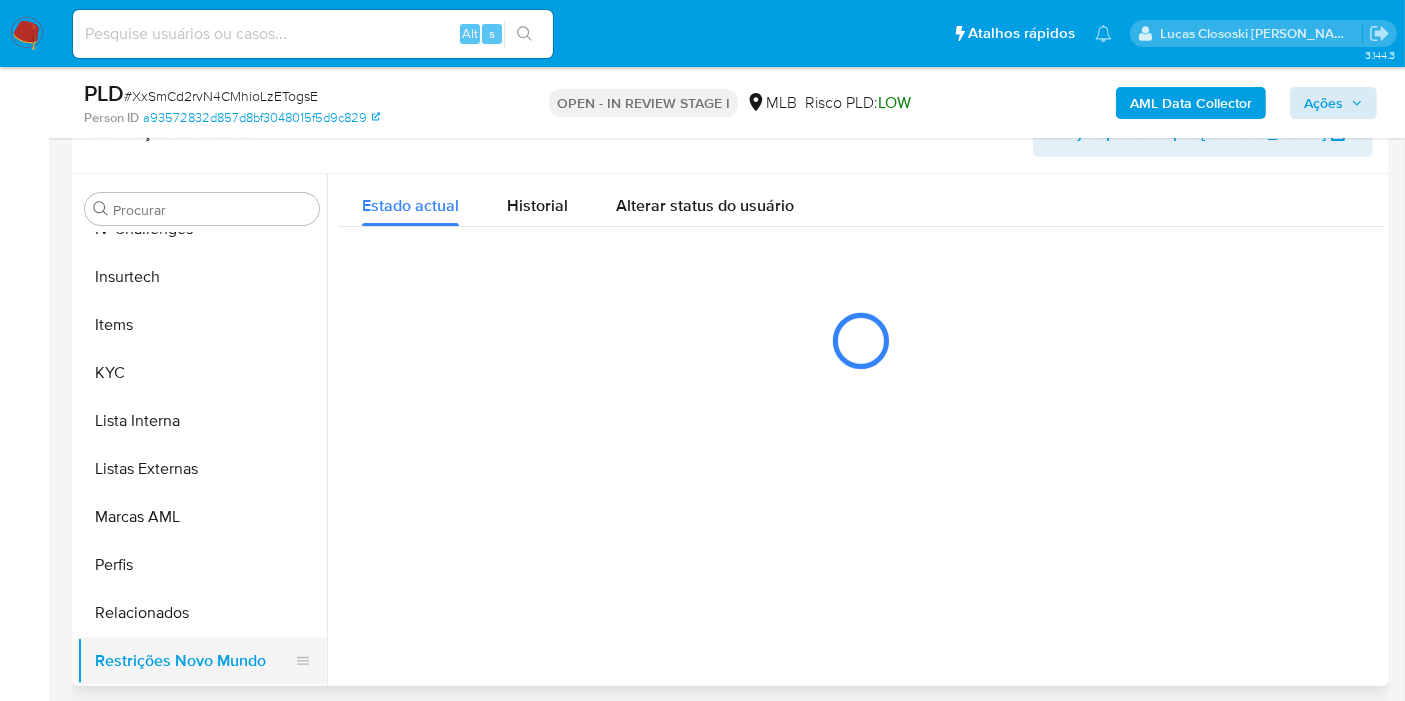 click on "Restrições Novo Mundo" at bounding box center (194, 661) 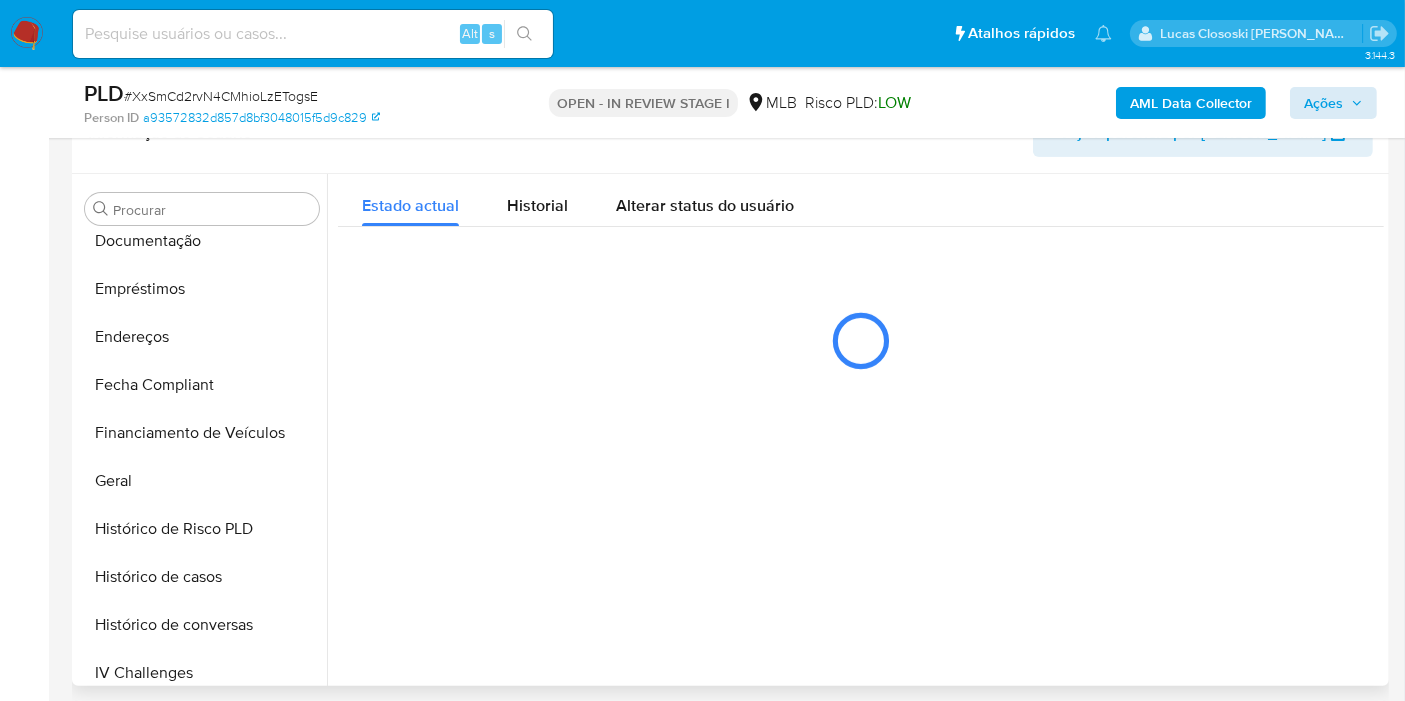 scroll, scrollTop: 0, scrollLeft: 0, axis: both 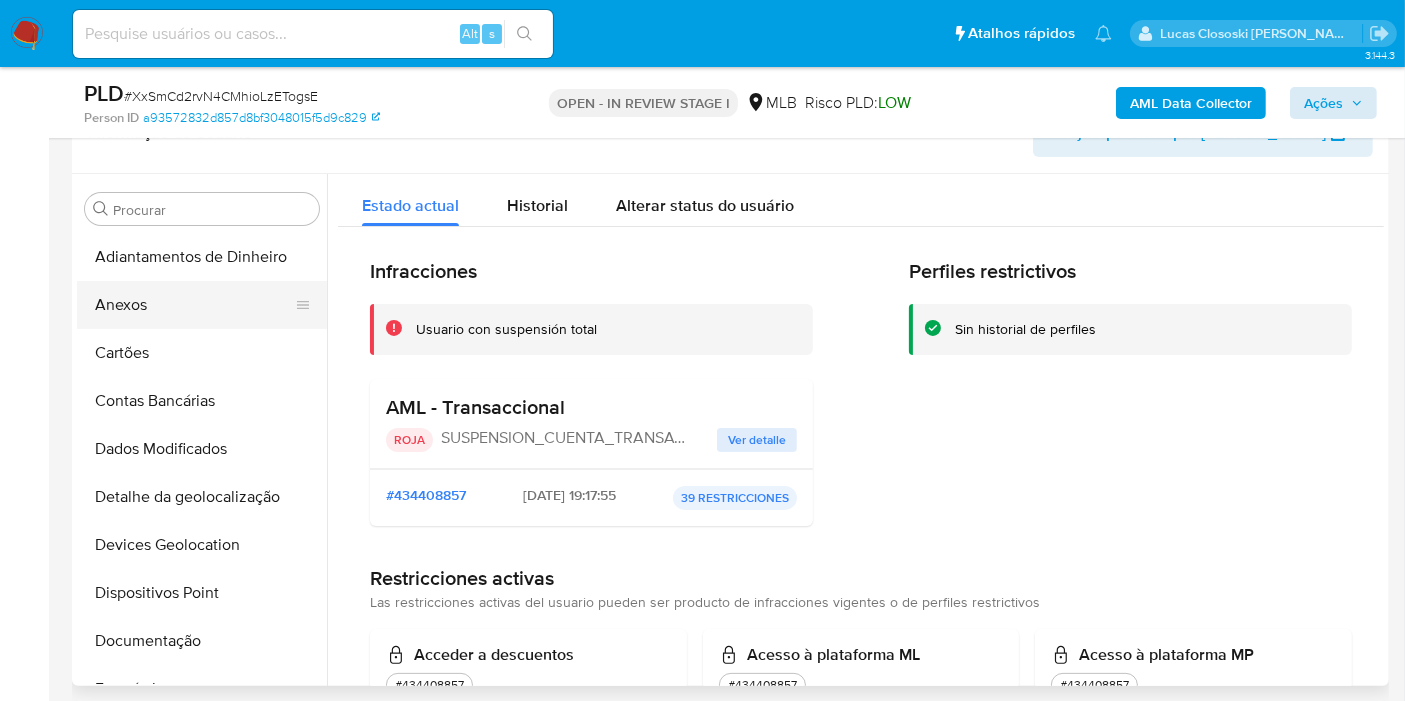 click on "Anexos" at bounding box center (194, 305) 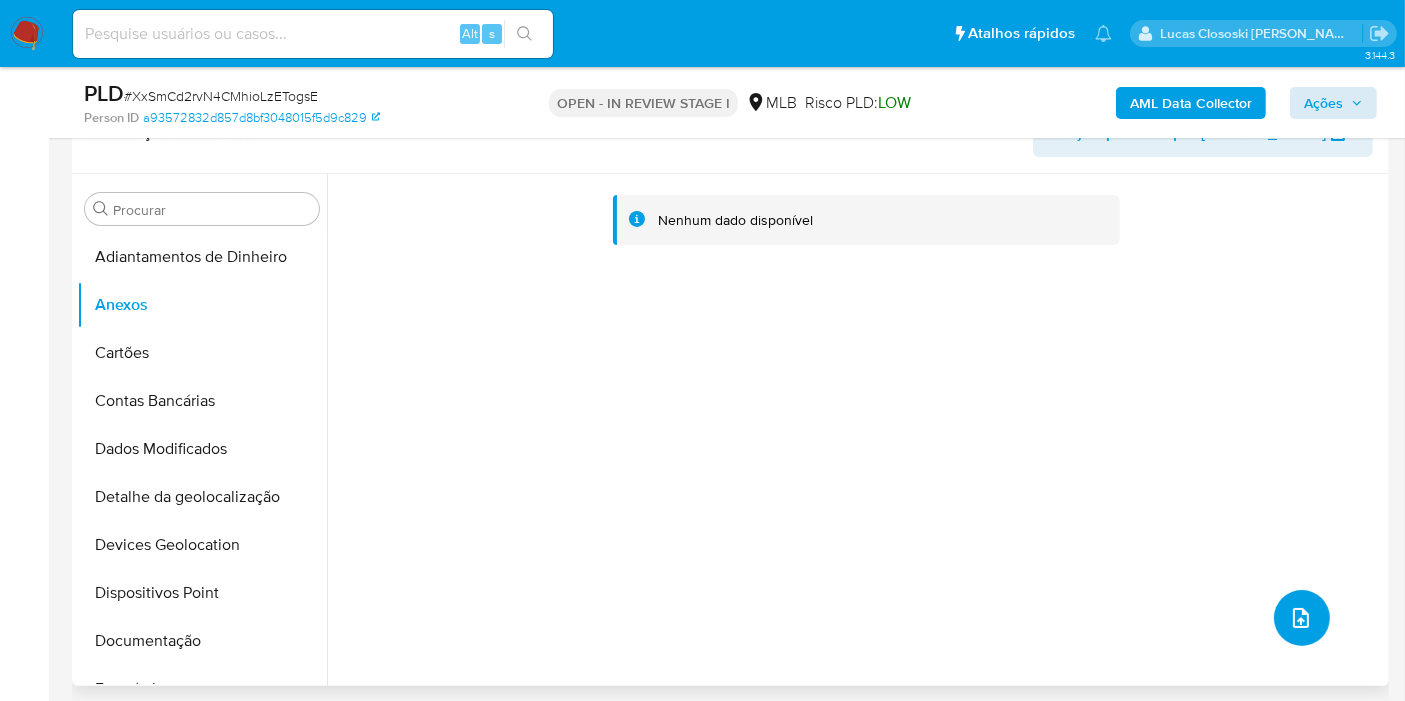 click at bounding box center (1302, 618) 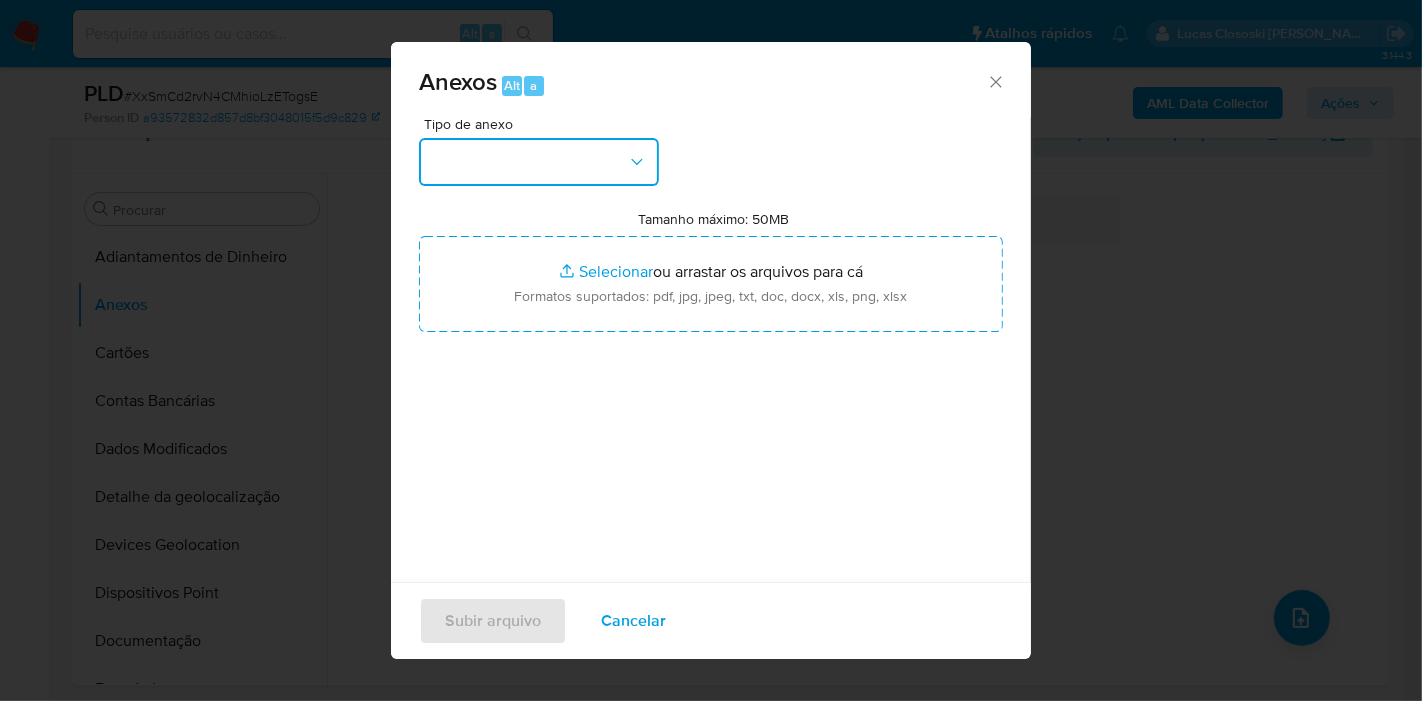 click at bounding box center (539, 162) 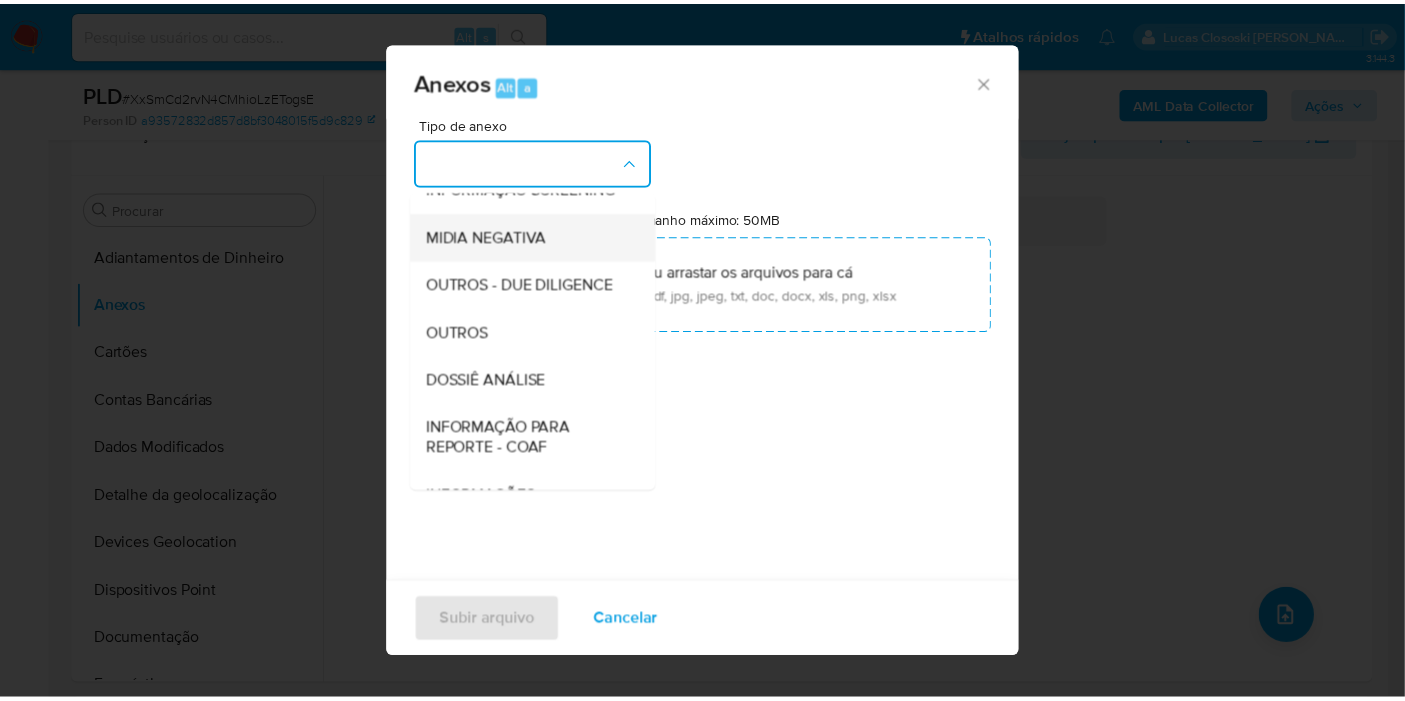 scroll, scrollTop: 222, scrollLeft: 0, axis: vertical 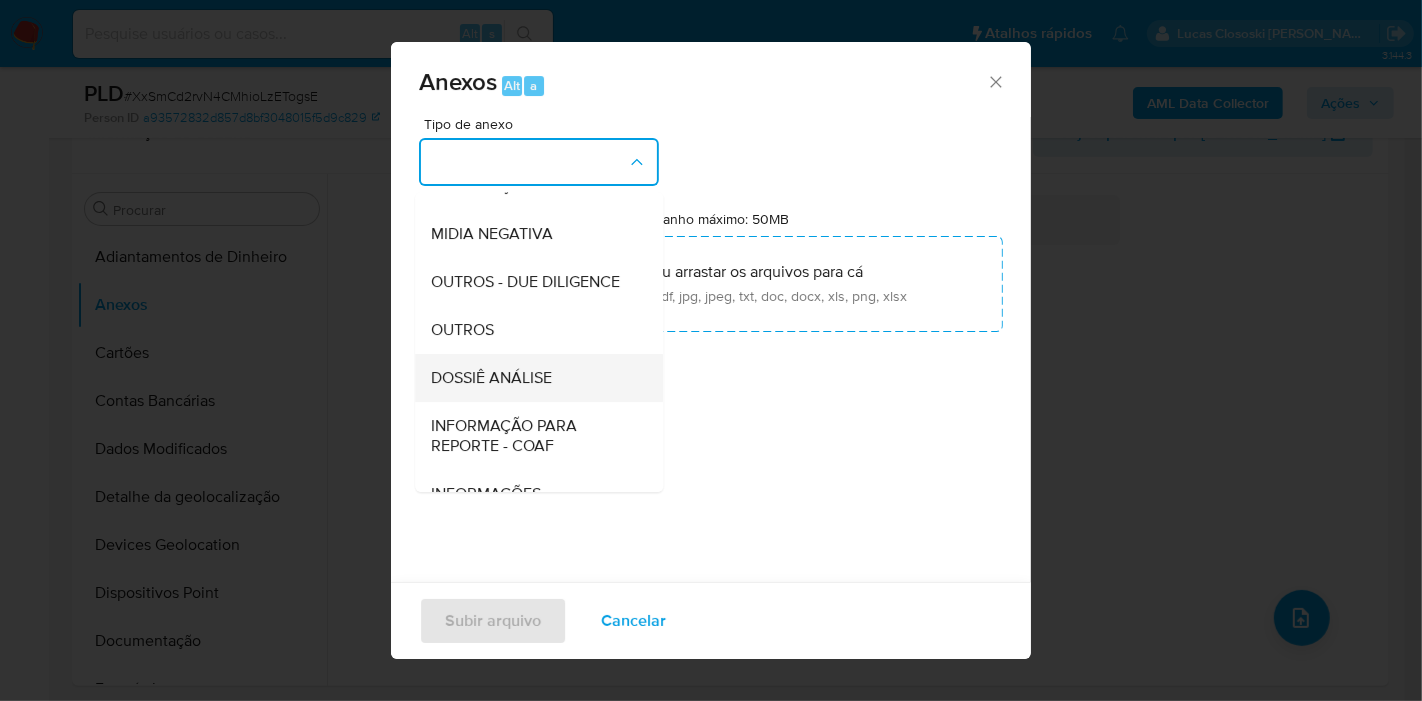 click on "DOSSIÊ ANÁLISE" at bounding box center (491, 378) 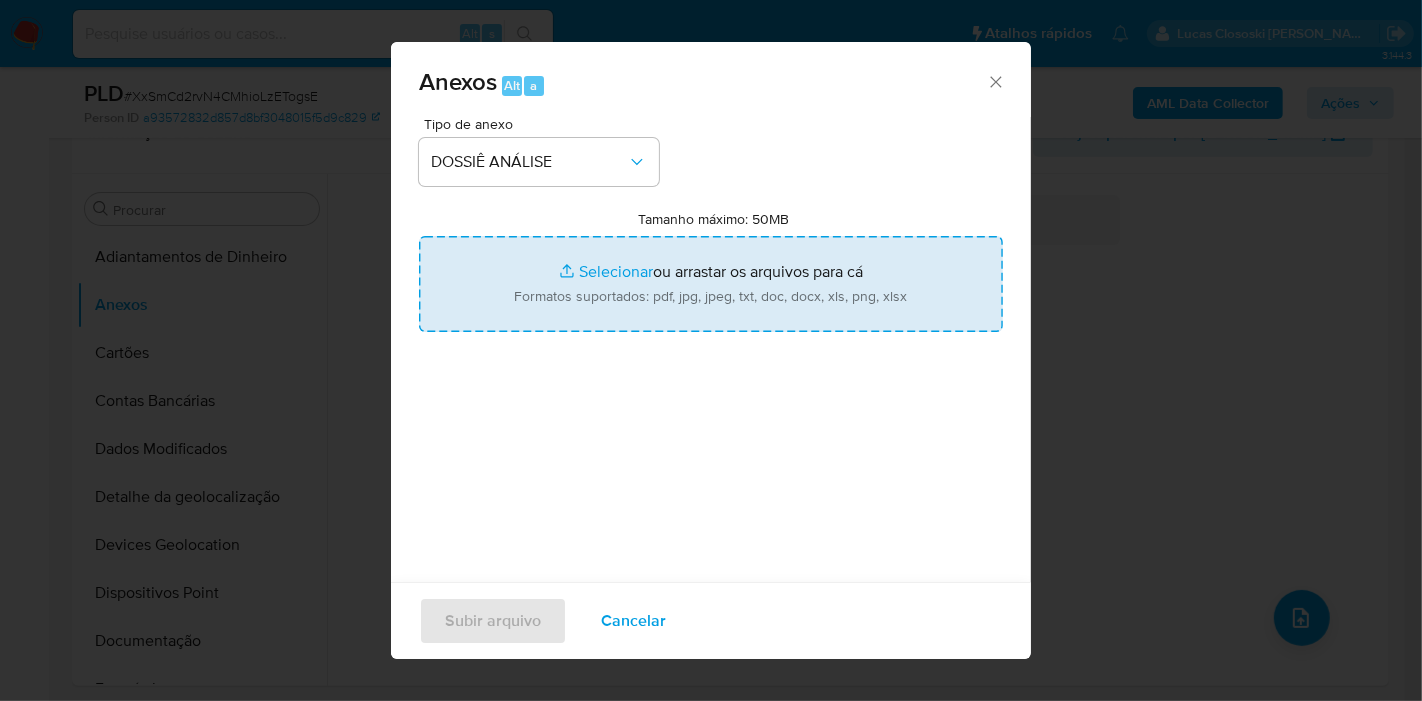 click on "Tamanho máximo: 50MB Selecionar arquivos" at bounding box center (711, 284) 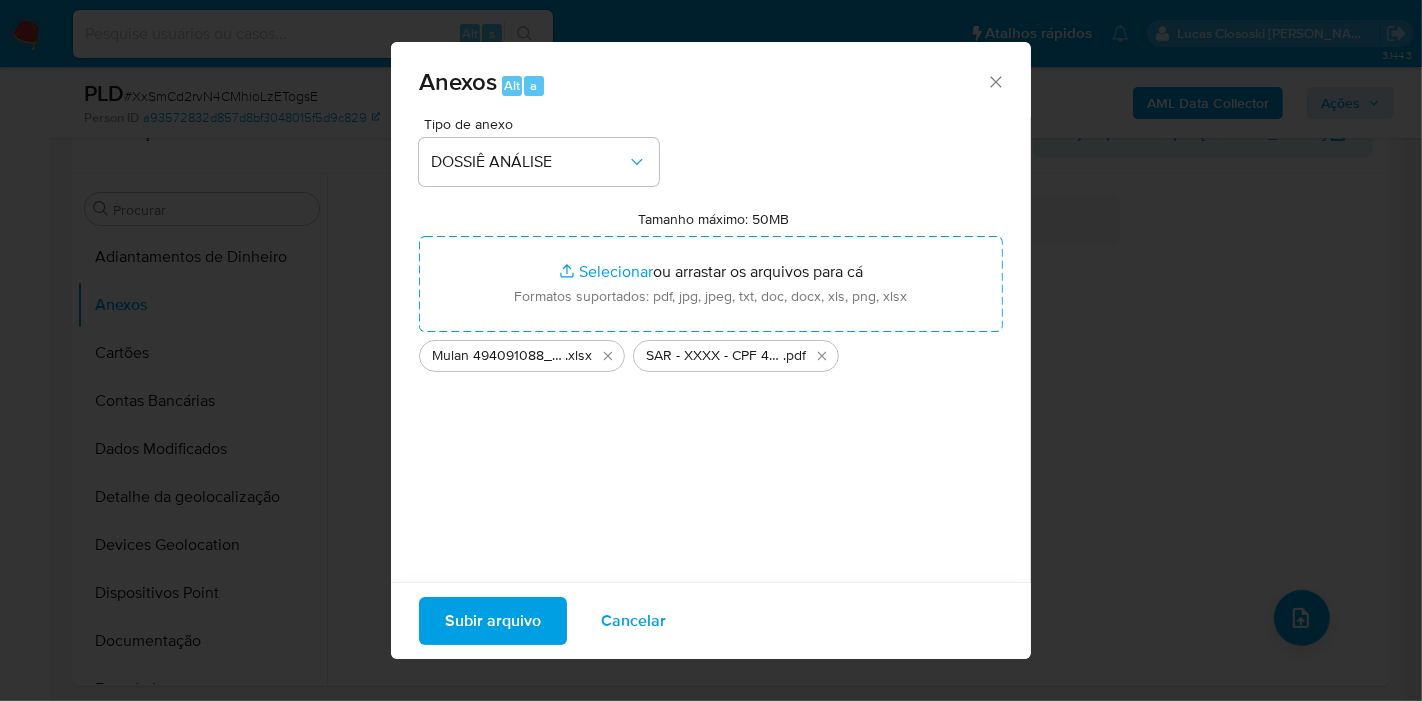click on "Subir arquivo" at bounding box center [493, 621] 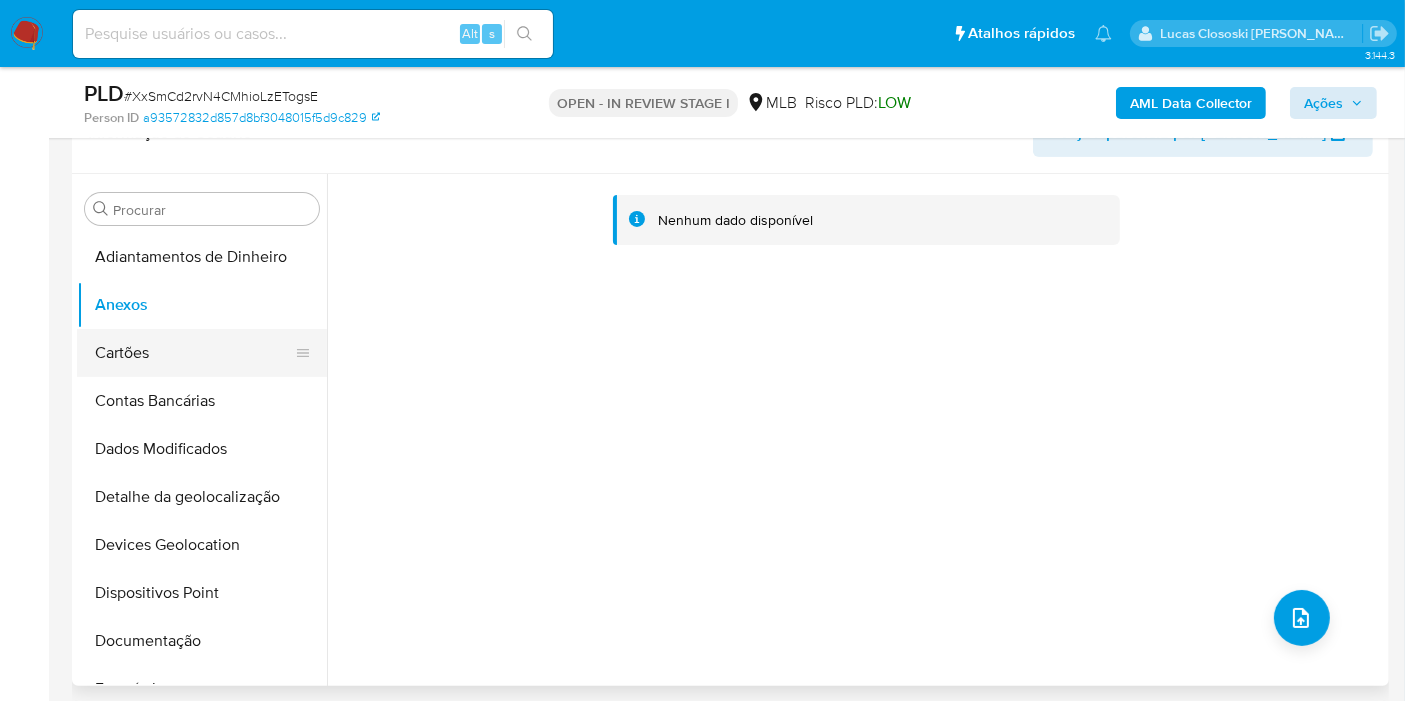 drag, startPoint x: 151, startPoint y: 341, endPoint x: 148, endPoint y: 330, distance: 11.401754 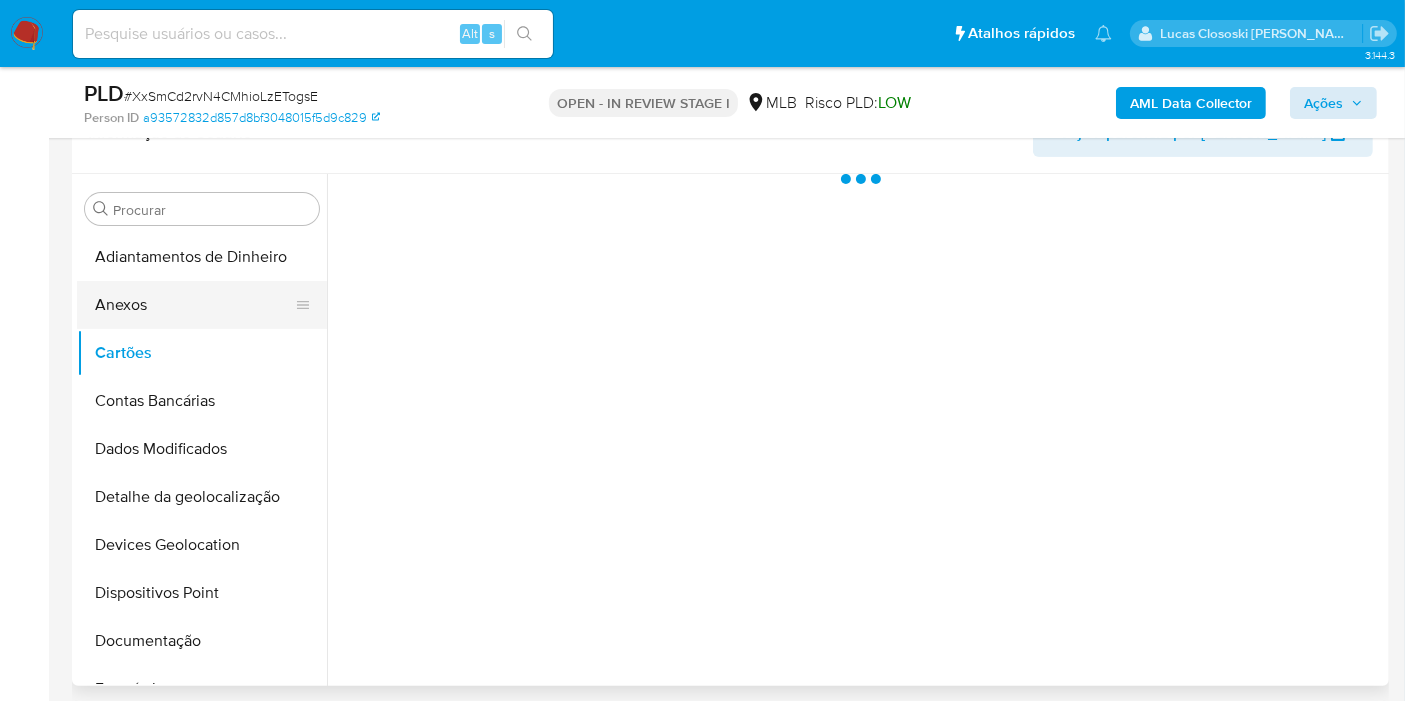 click on "Anexos" at bounding box center [194, 305] 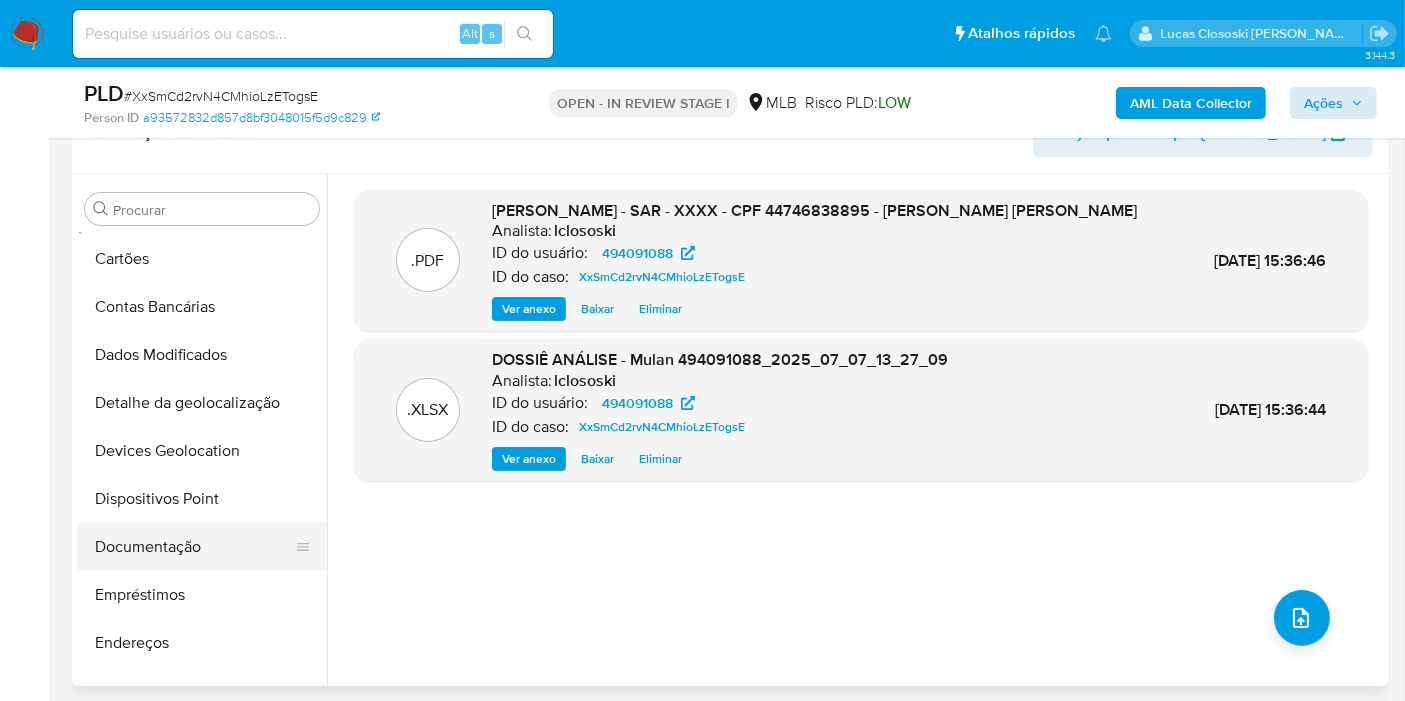 scroll, scrollTop: 222, scrollLeft: 0, axis: vertical 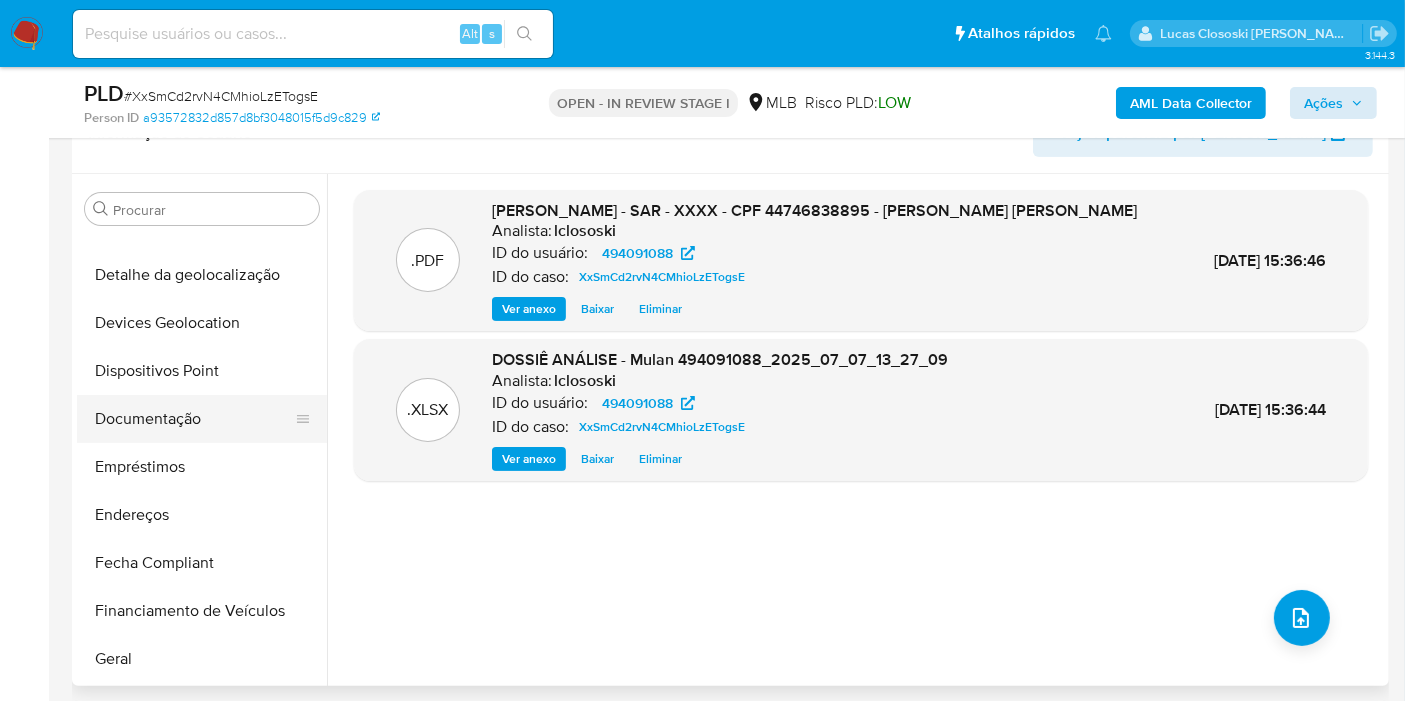 click on "Documentação" at bounding box center (194, 419) 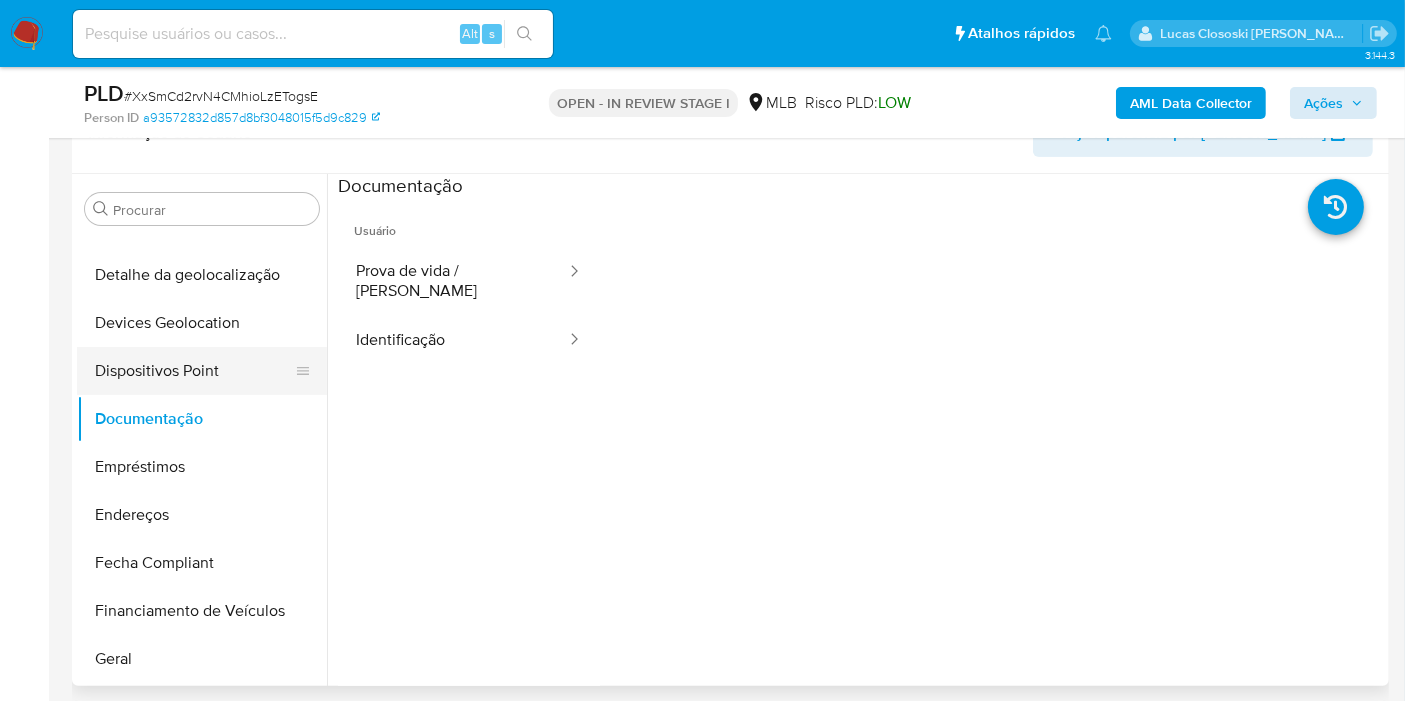 click on "Dispositivos Point" at bounding box center (194, 371) 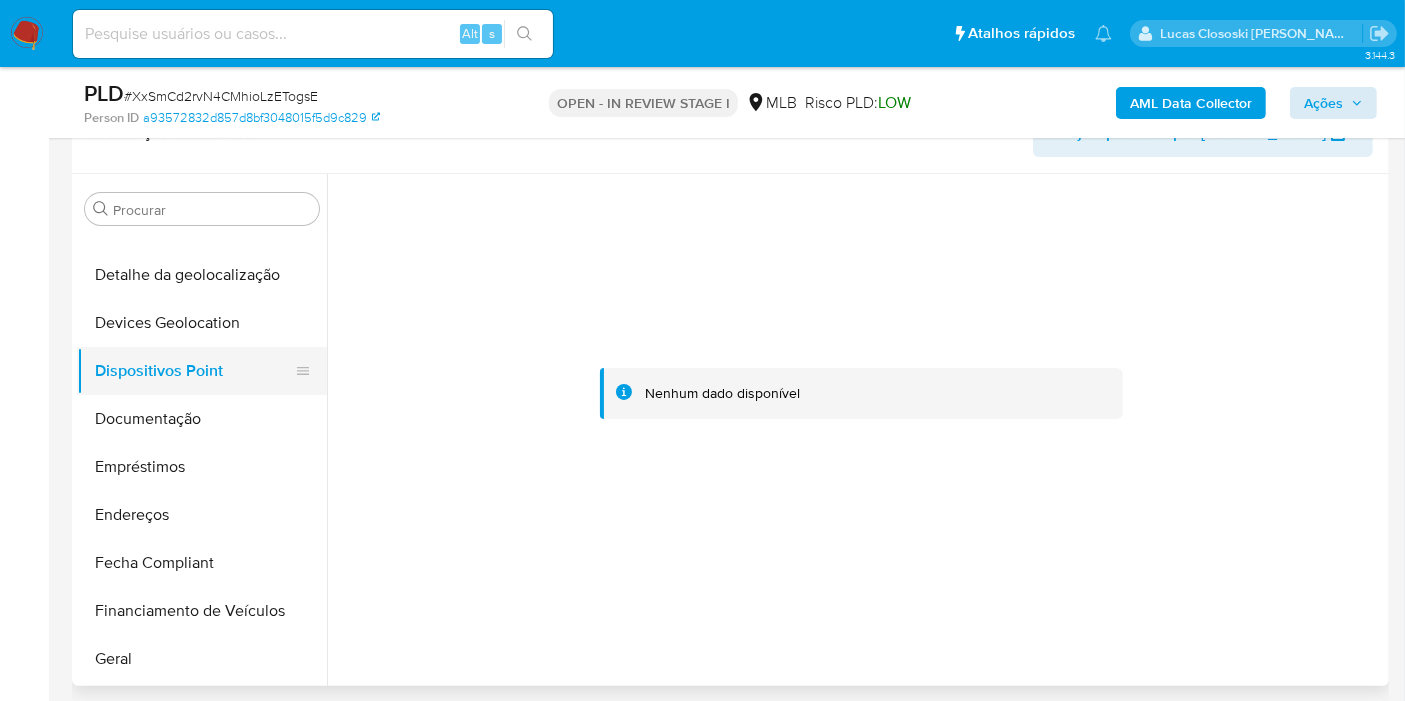 scroll, scrollTop: 333, scrollLeft: 0, axis: vertical 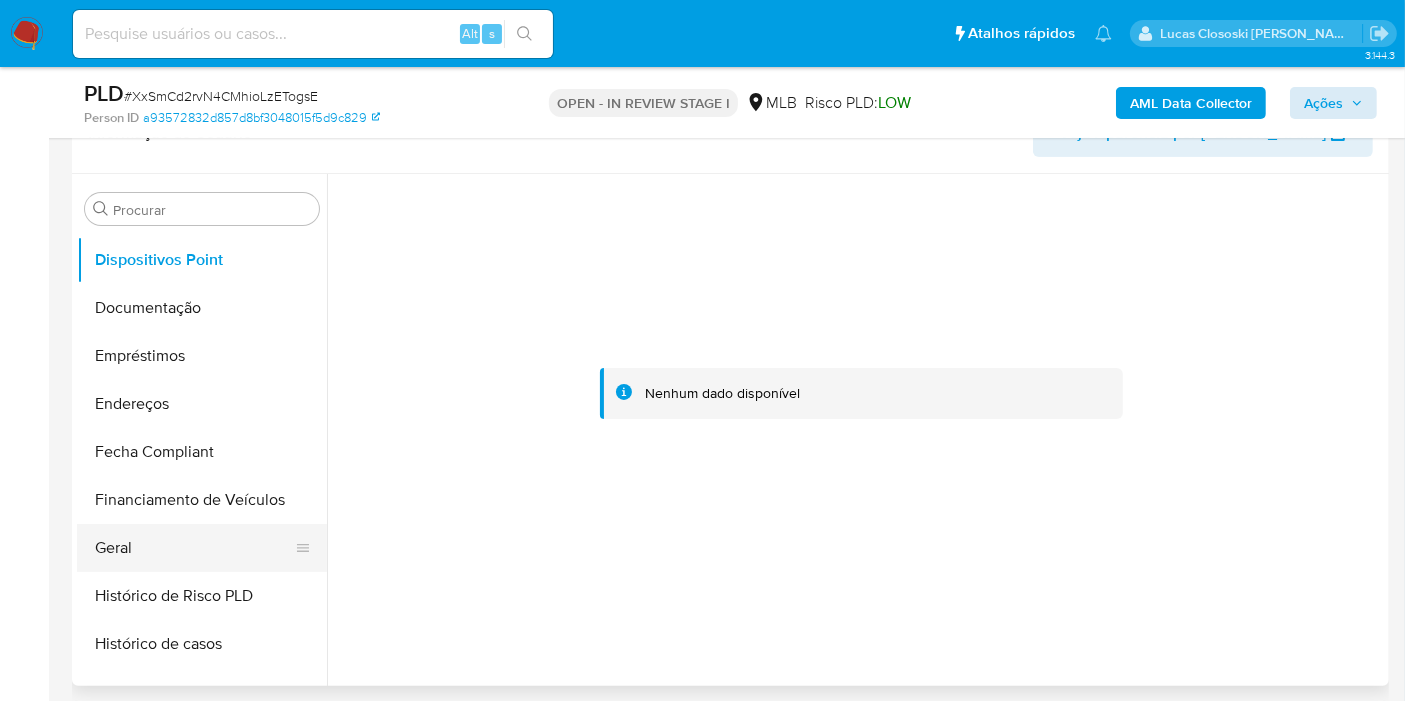 click on "Geral" at bounding box center [194, 548] 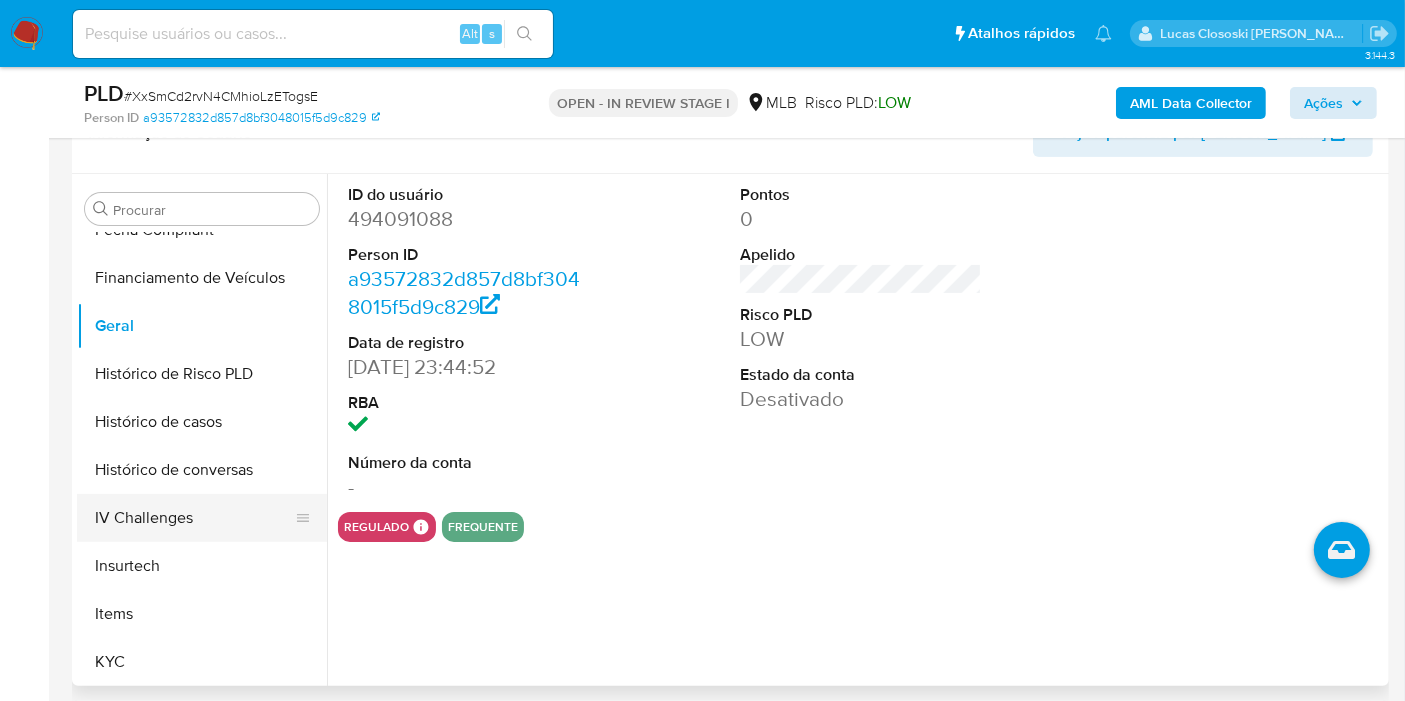 scroll, scrollTop: 666, scrollLeft: 0, axis: vertical 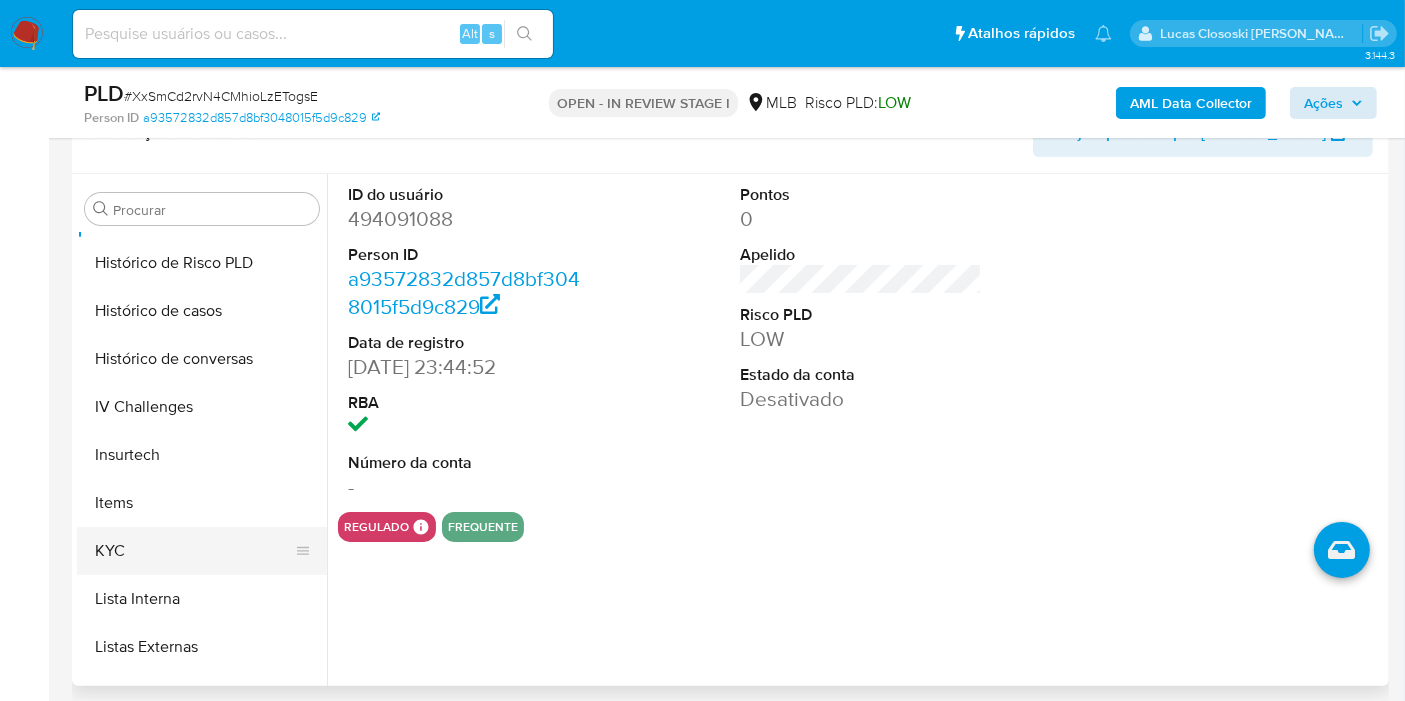 click on "KYC" at bounding box center (194, 551) 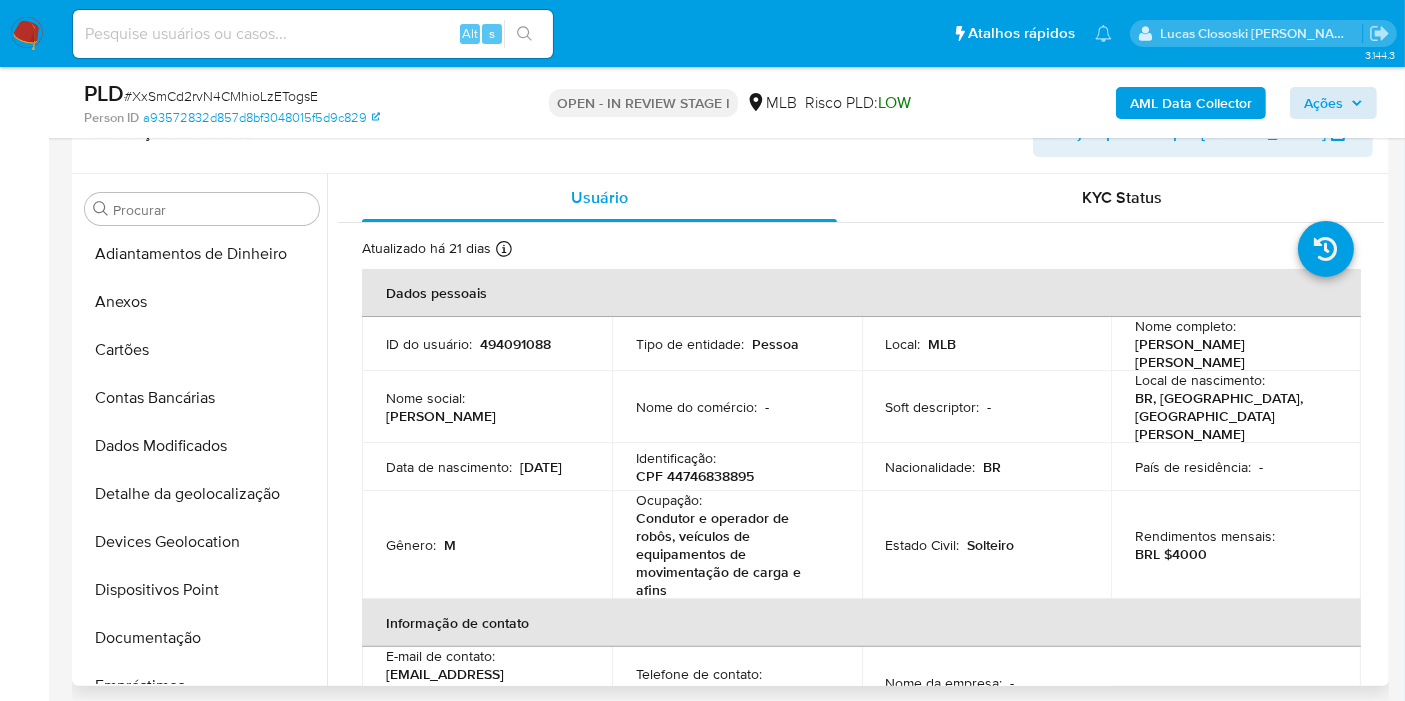 scroll, scrollTop: 0, scrollLeft: 0, axis: both 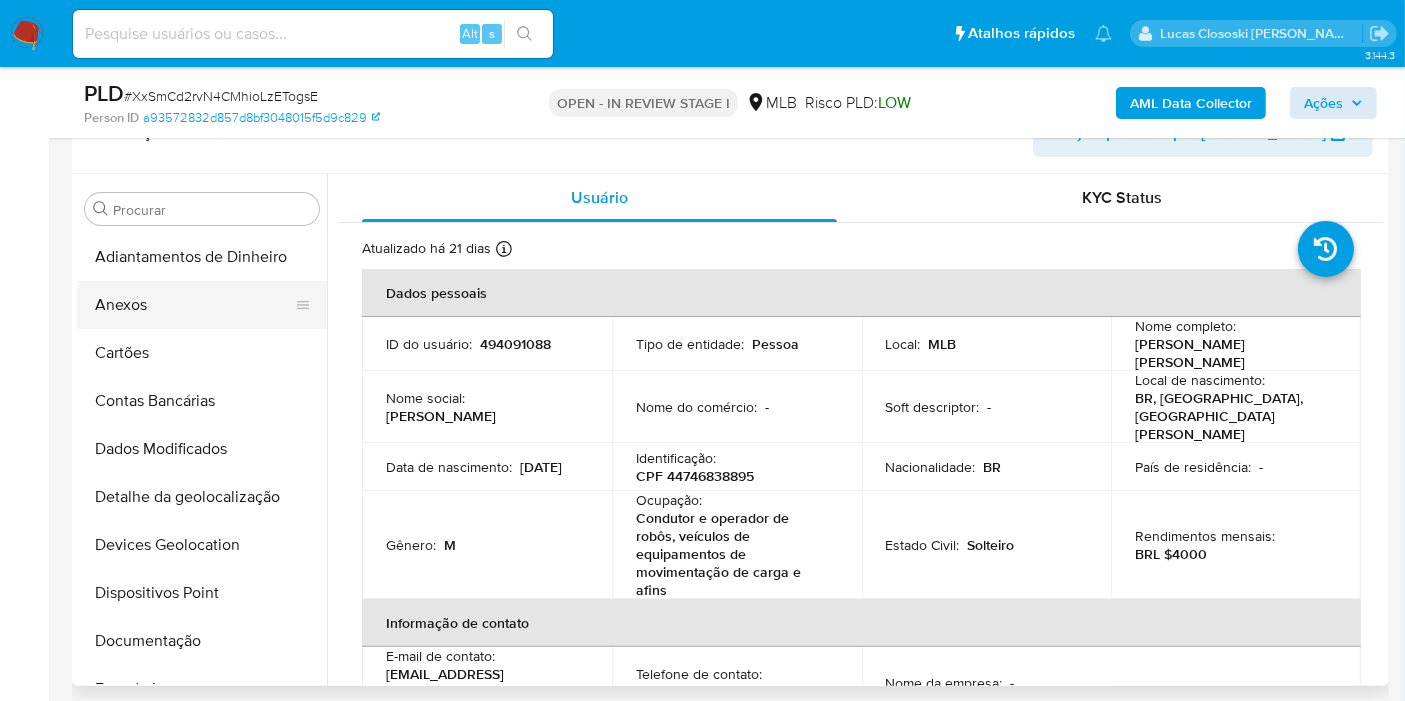 click on "Anexos" at bounding box center [194, 305] 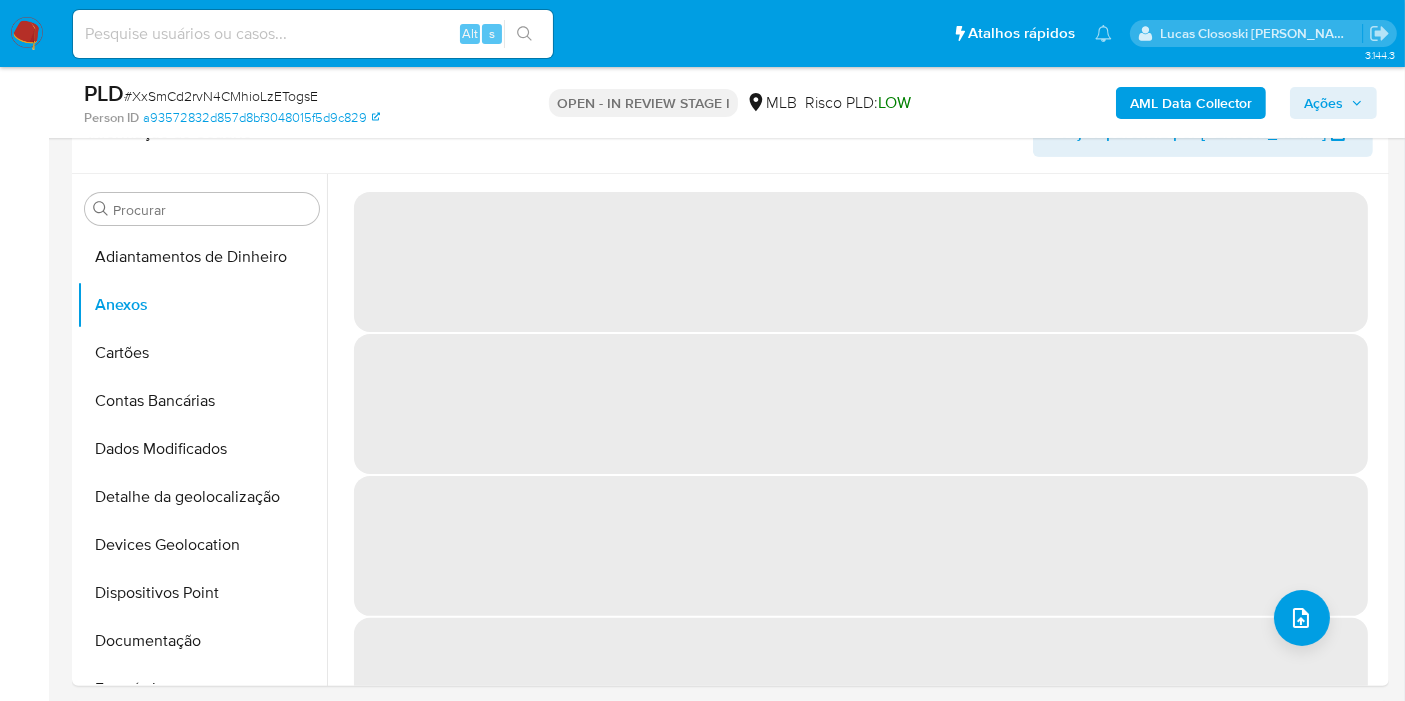 click on "Ações" at bounding box center (1333, 103) 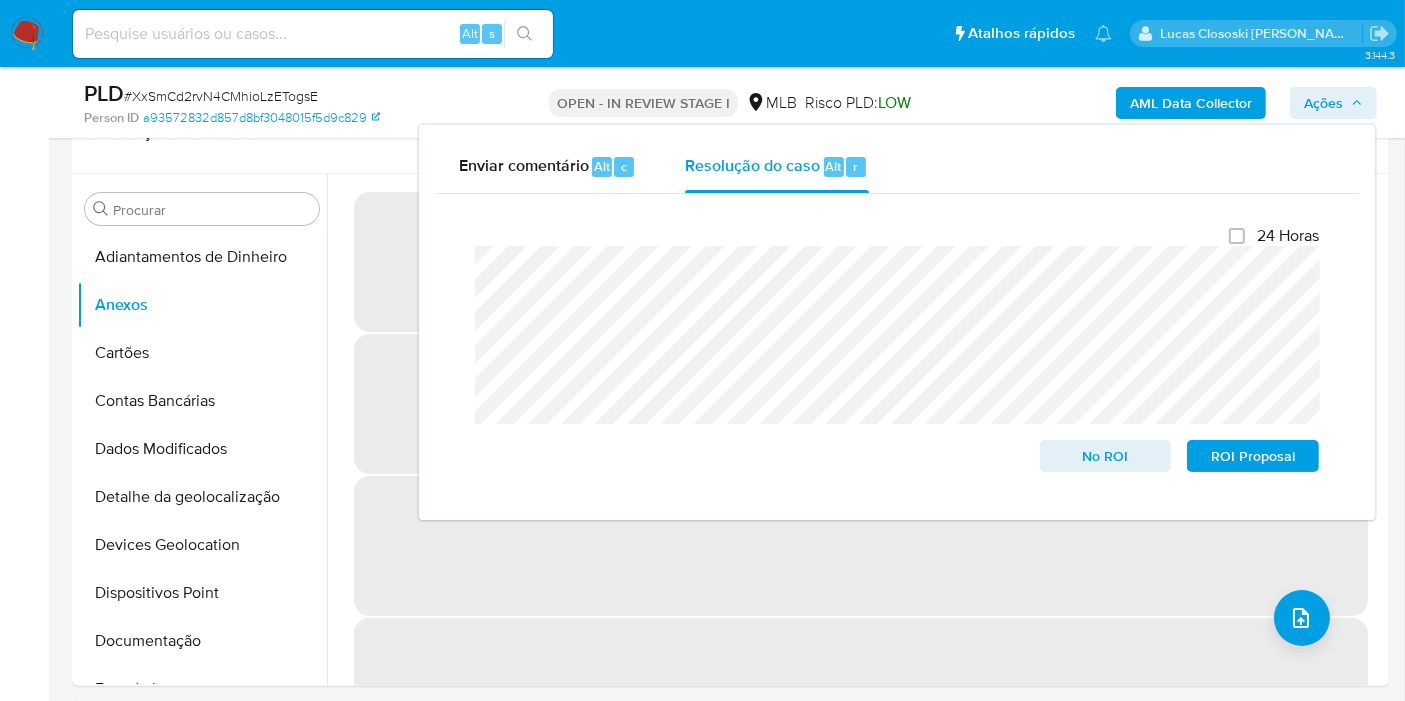 click on "Ações" at bounding box center (1333, 103) 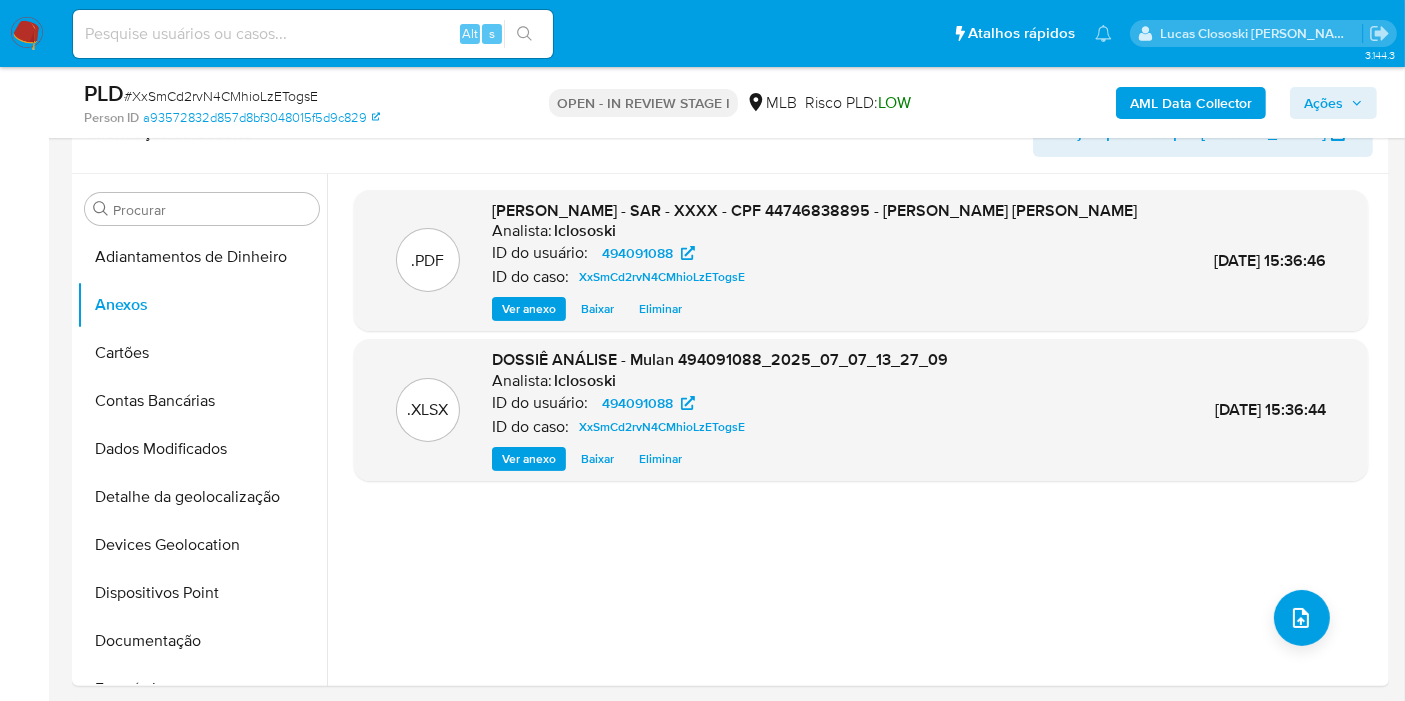 click on "Ações" at bounding box center (1333, 103) 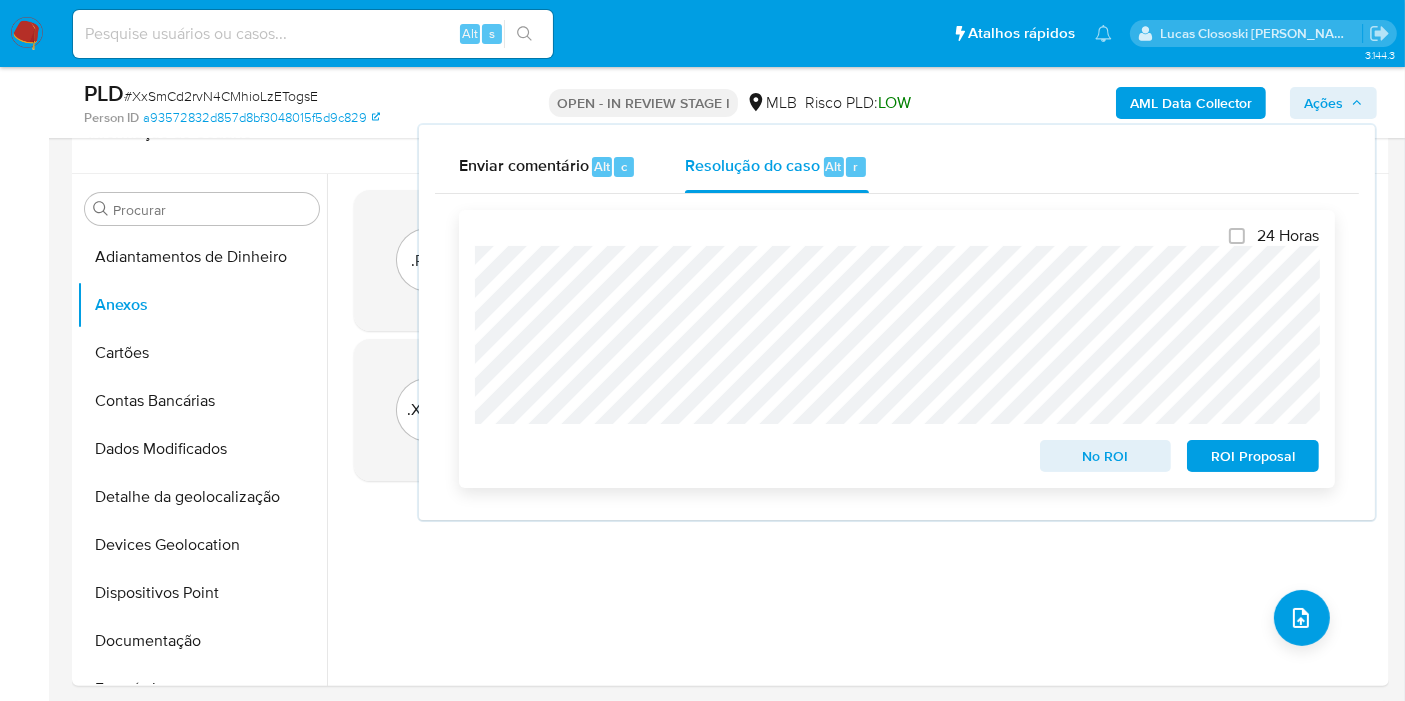 click on "ROI Proposal" at bounding box center (1253, 456) 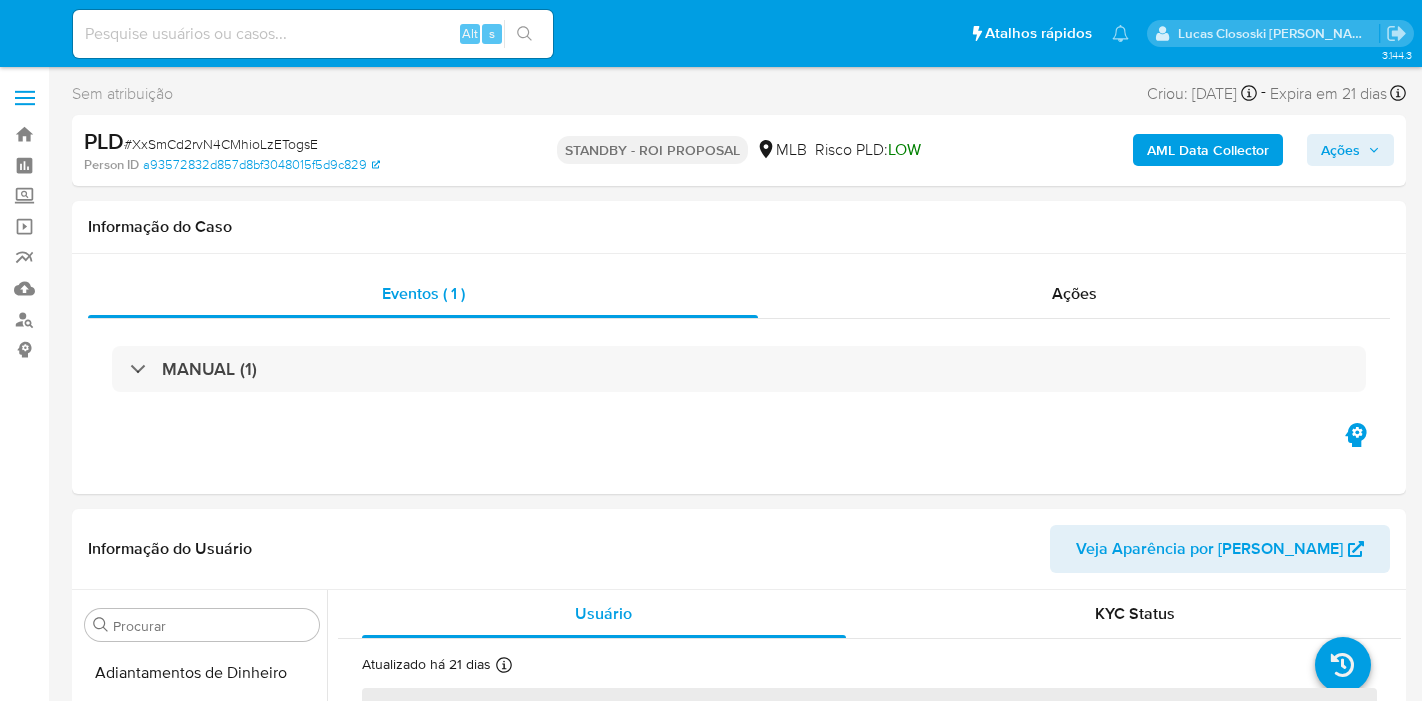 select on "10" 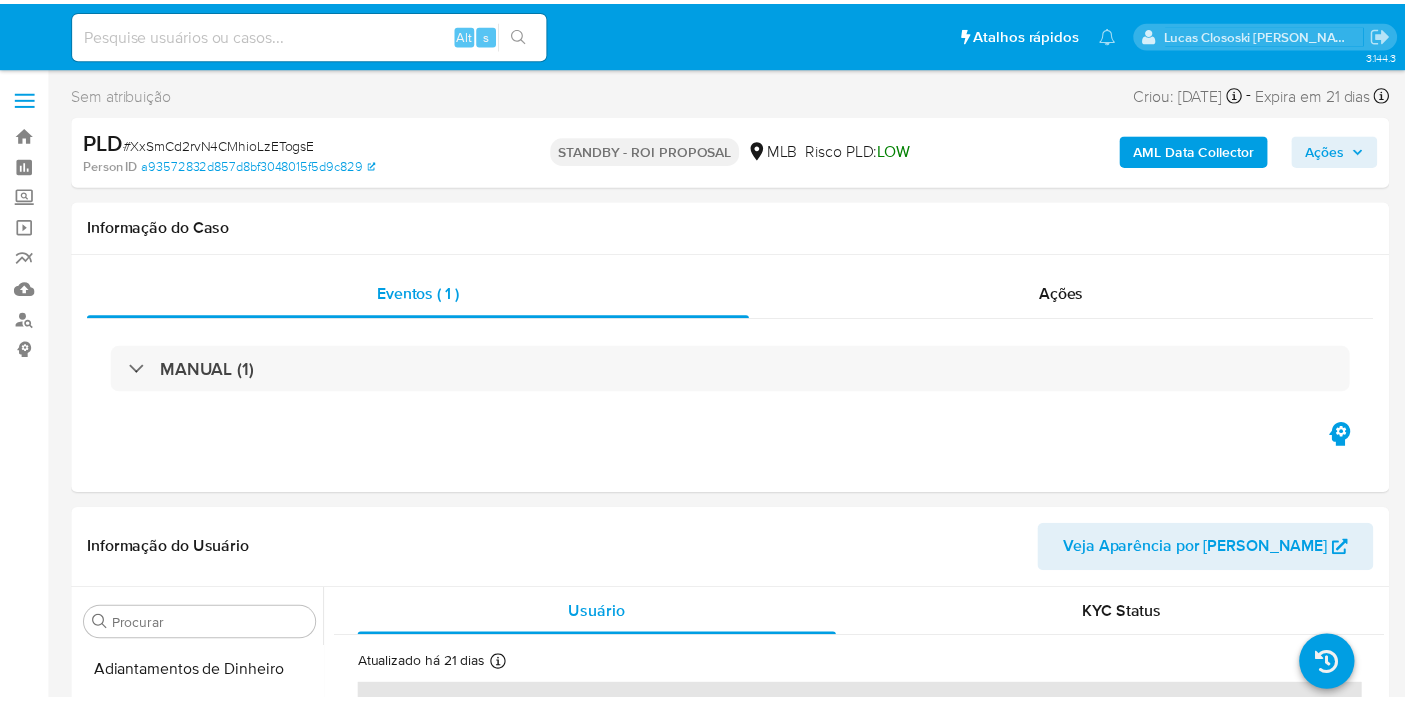 scroll, scrollTop: 0, scrollLeft: 0, axis: both 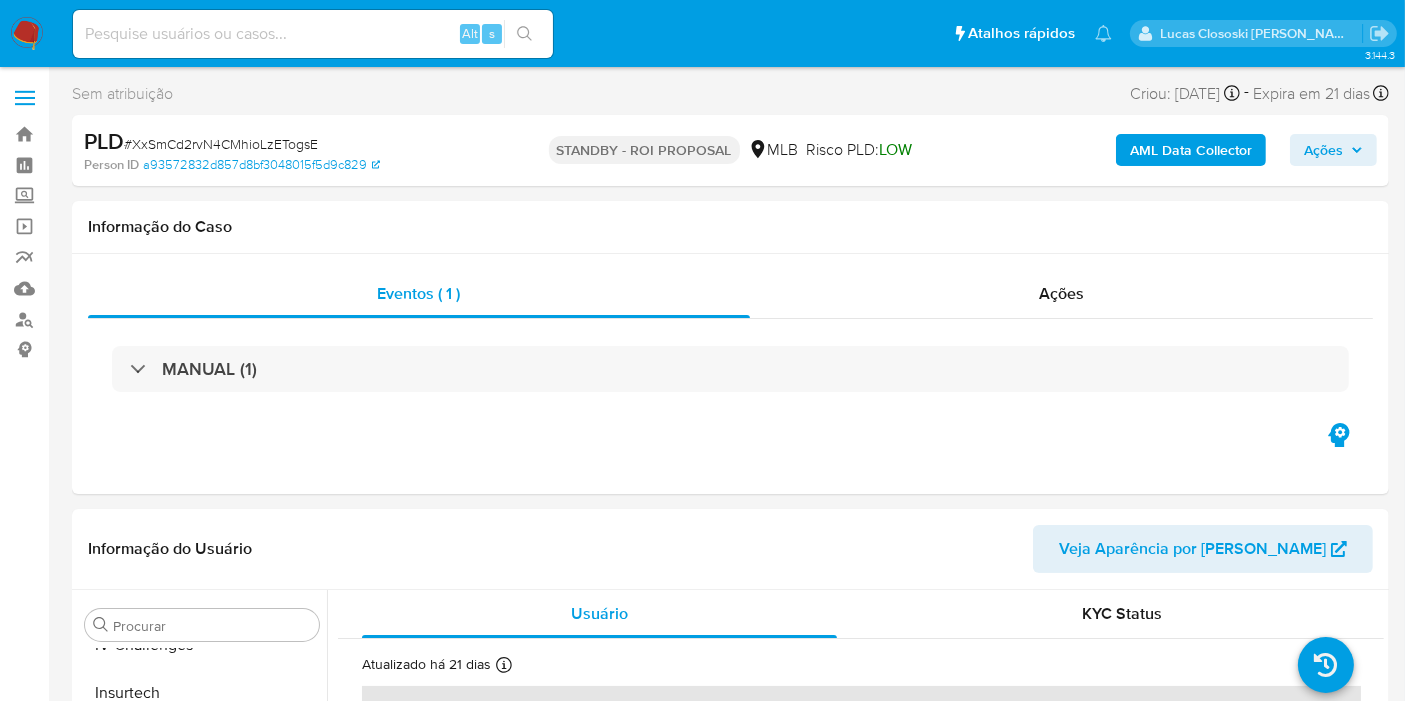 click at bounding box center [27, 34] 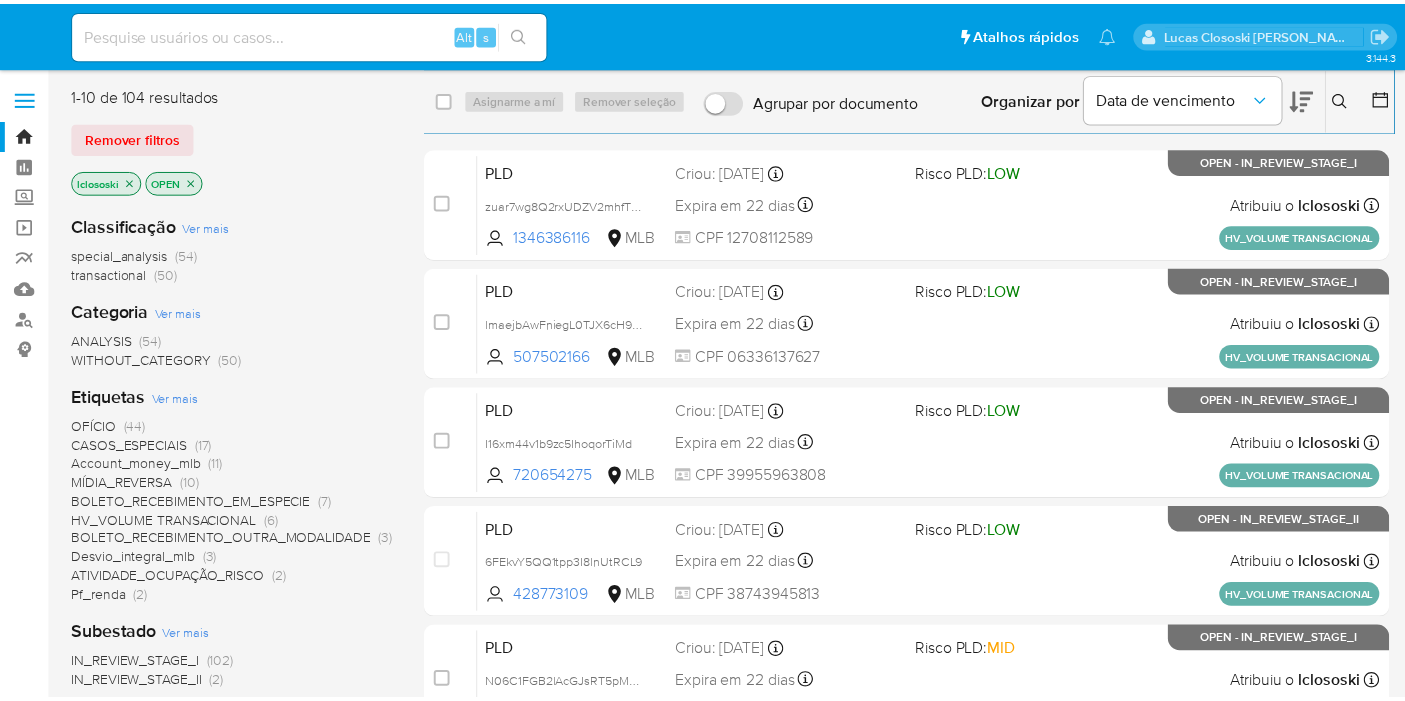 scroll, scrollTop: 0, scrollLeft: 0, axis: both 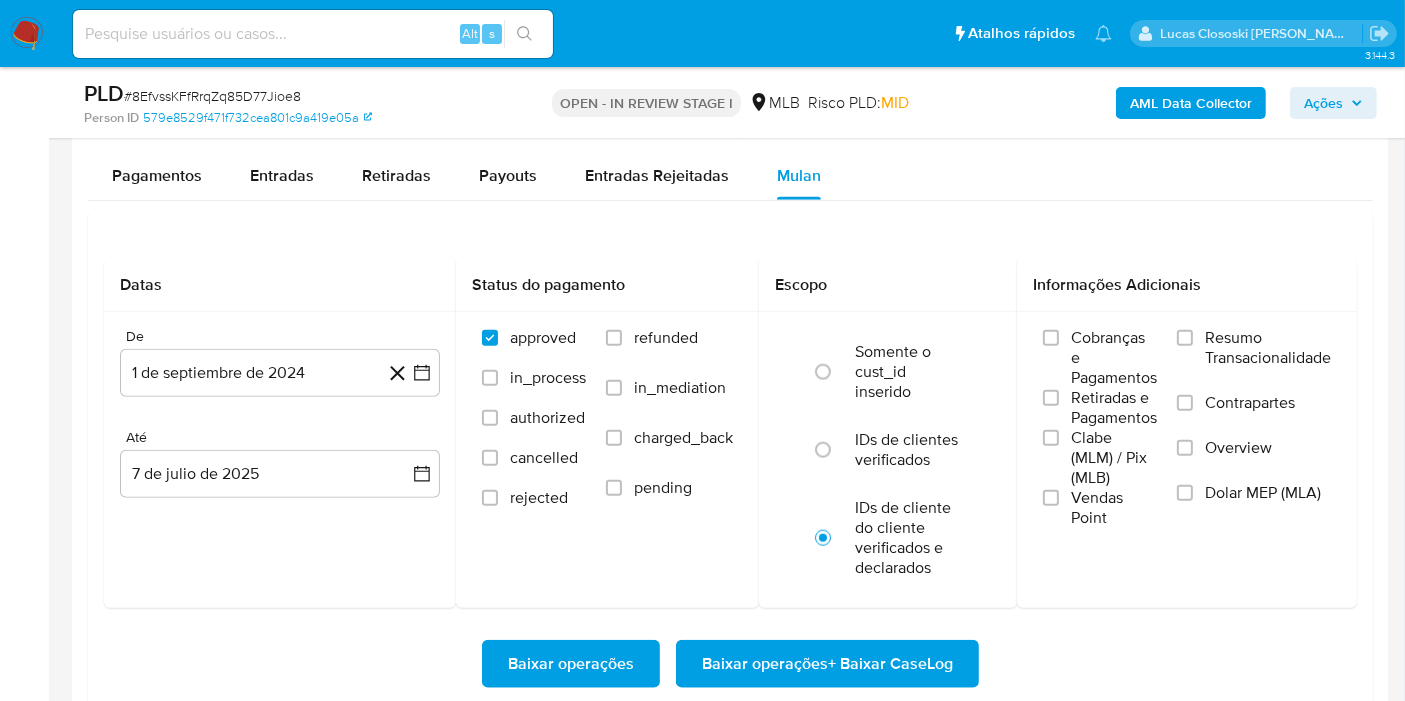 type 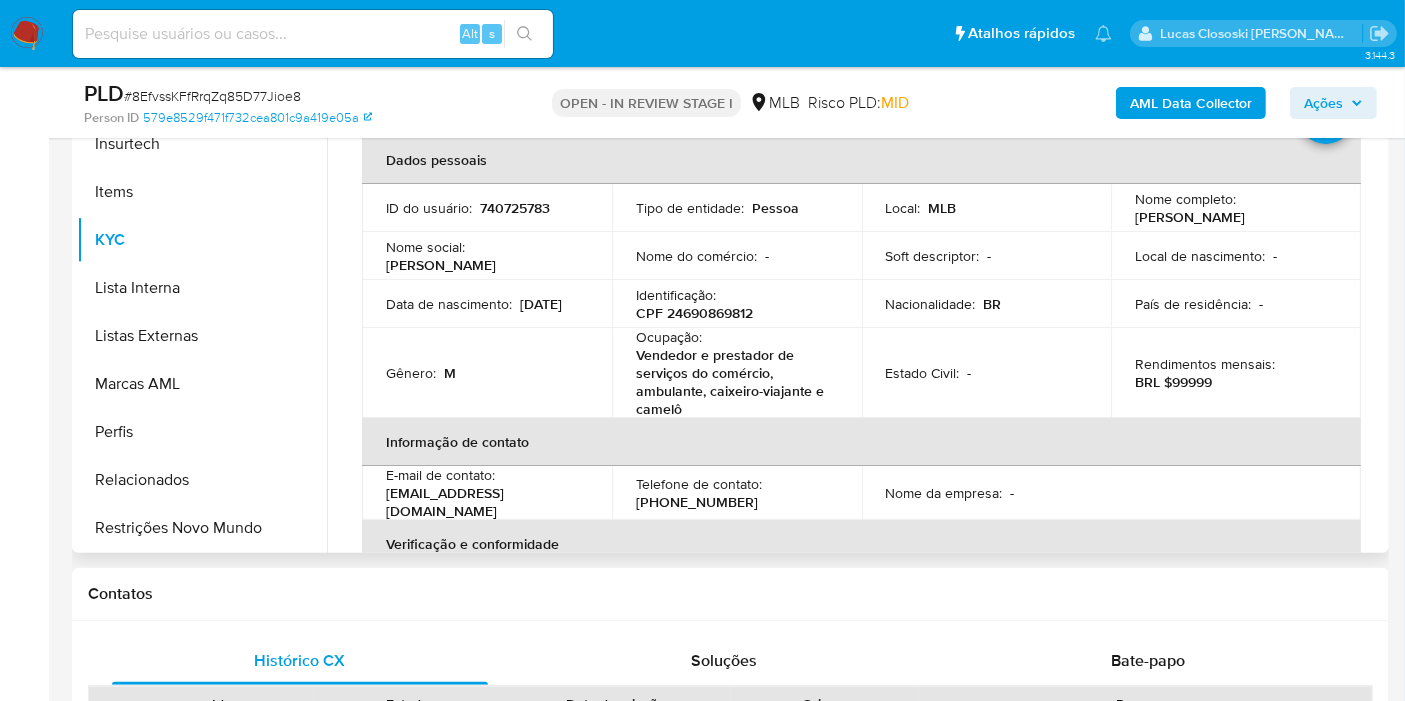 scroll, scrollTop: 444, scrollLeft: 0, axis: vertical 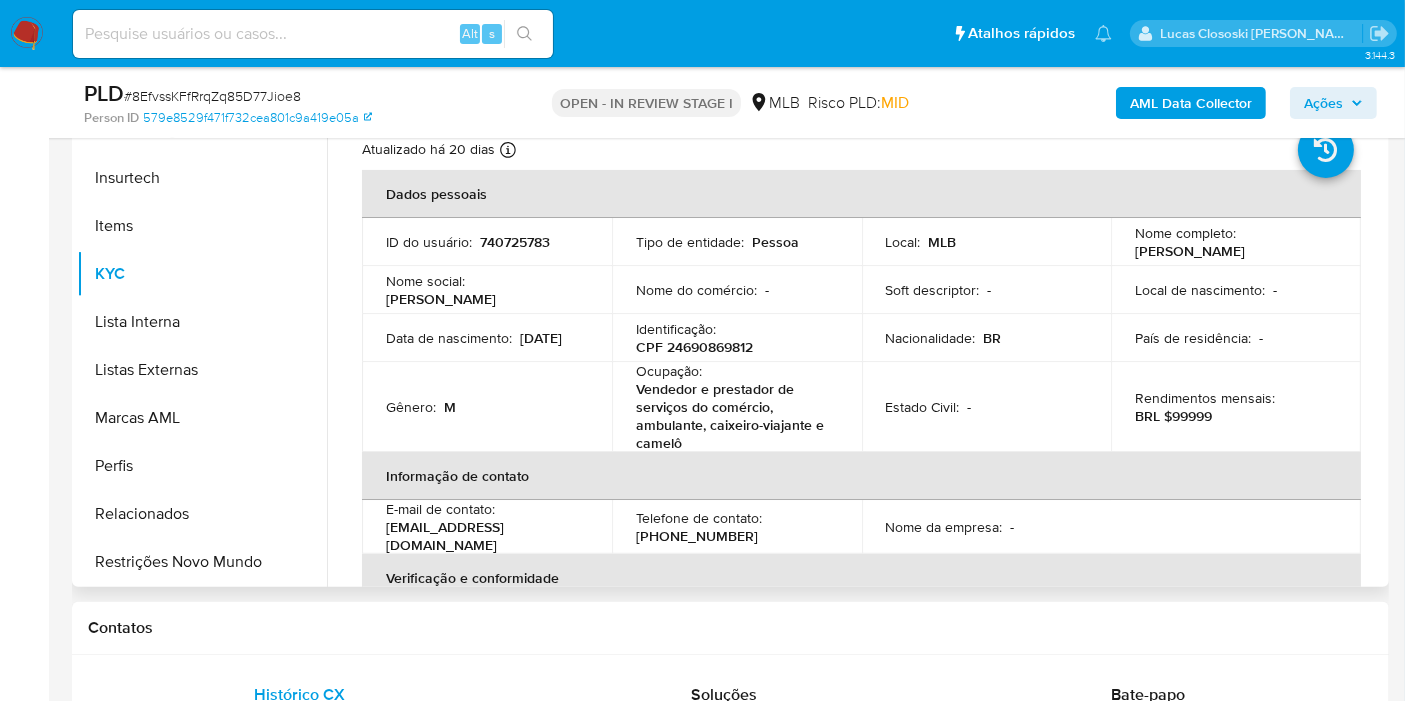 click on "CPF 24690869812" at bounding box center [694, 347] 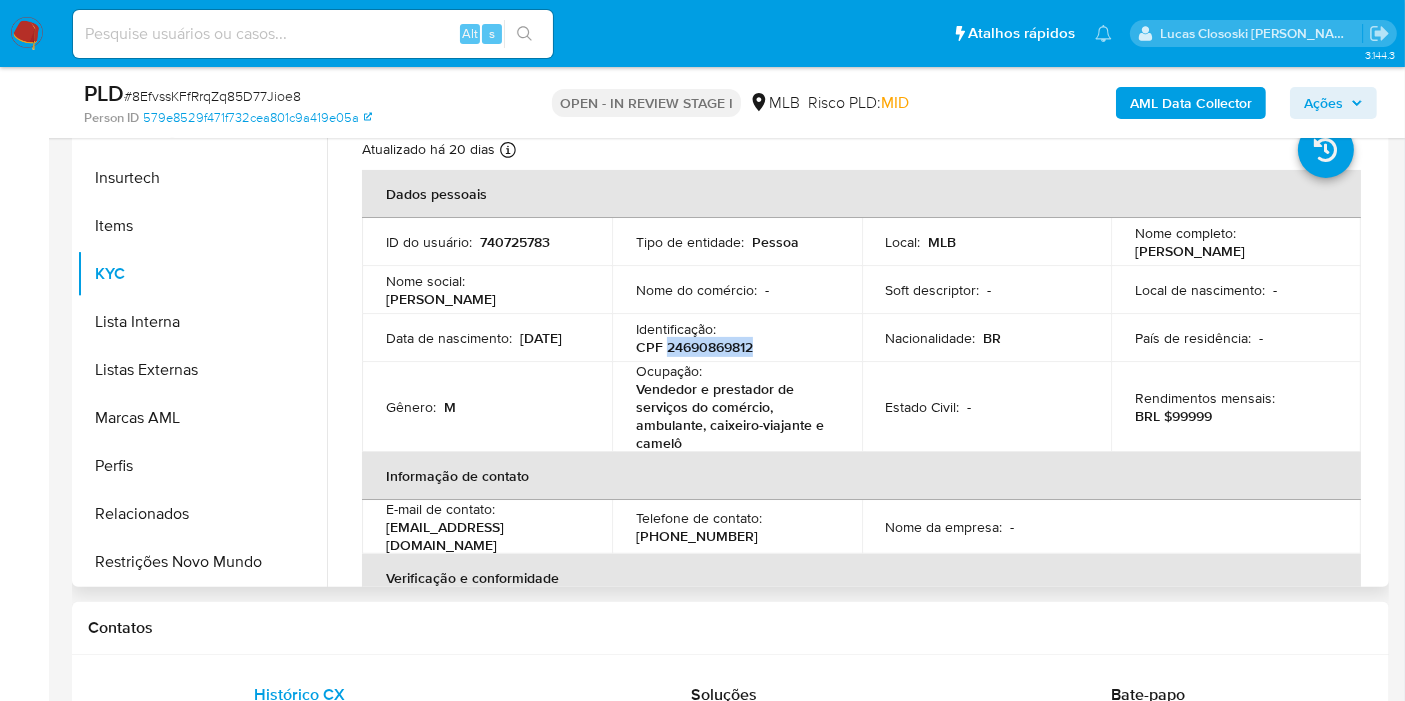 click on "CPF 24690869812" at bounding box center [694, 347] 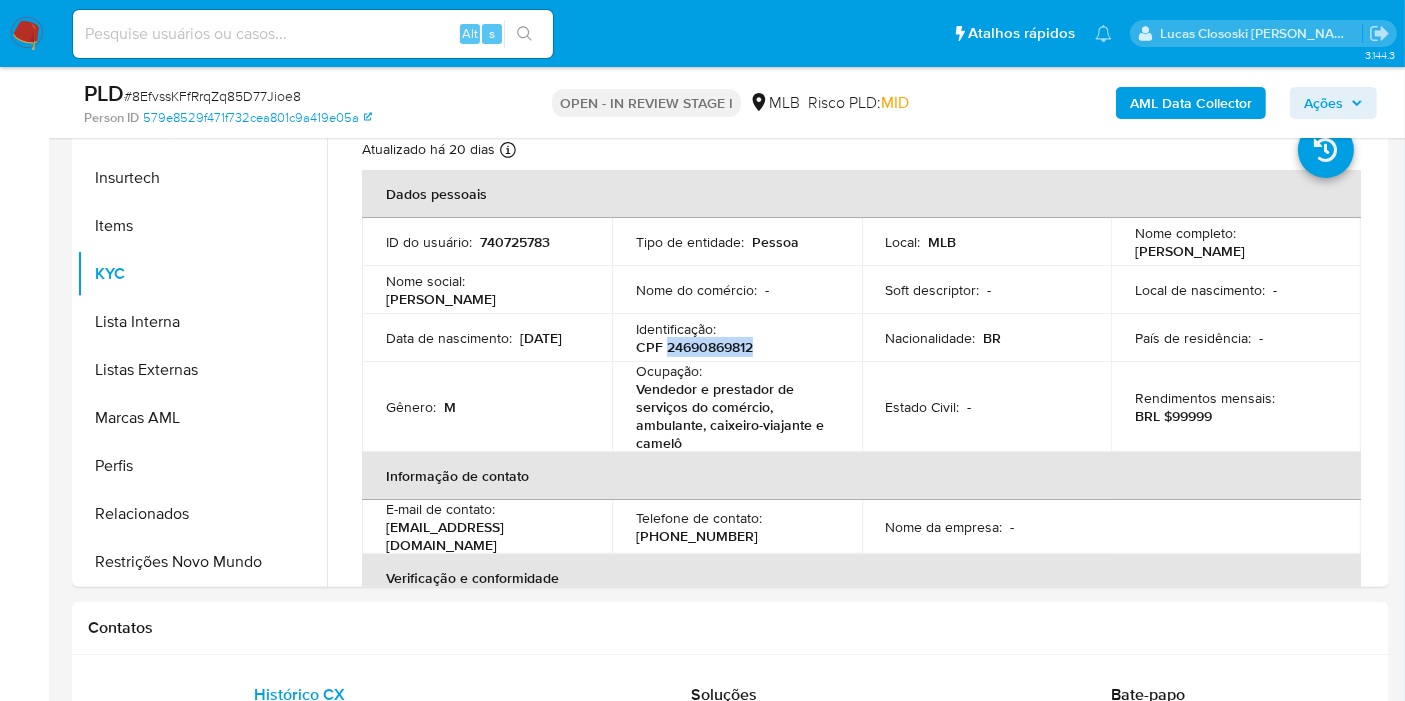copy on "24690869812" 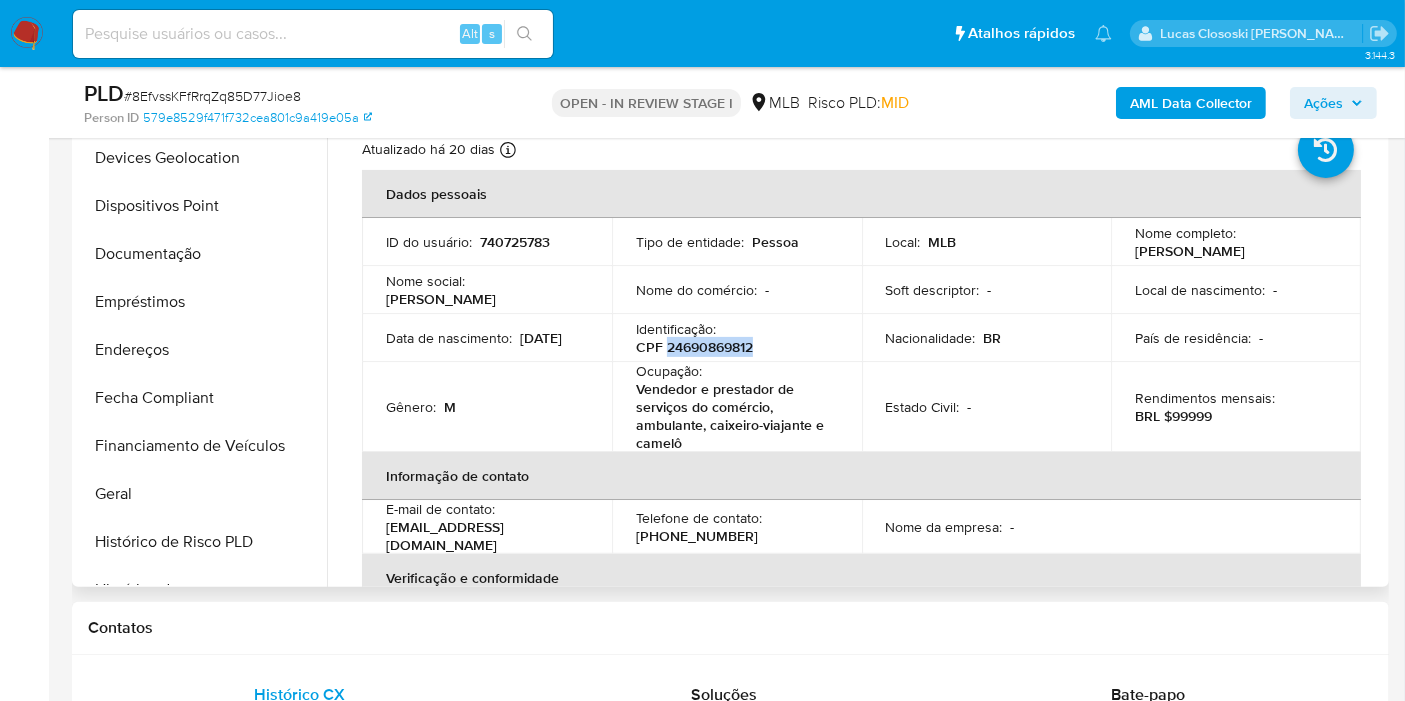 scroll, scrollTop: 0, scrollLeft: 0, axis: both 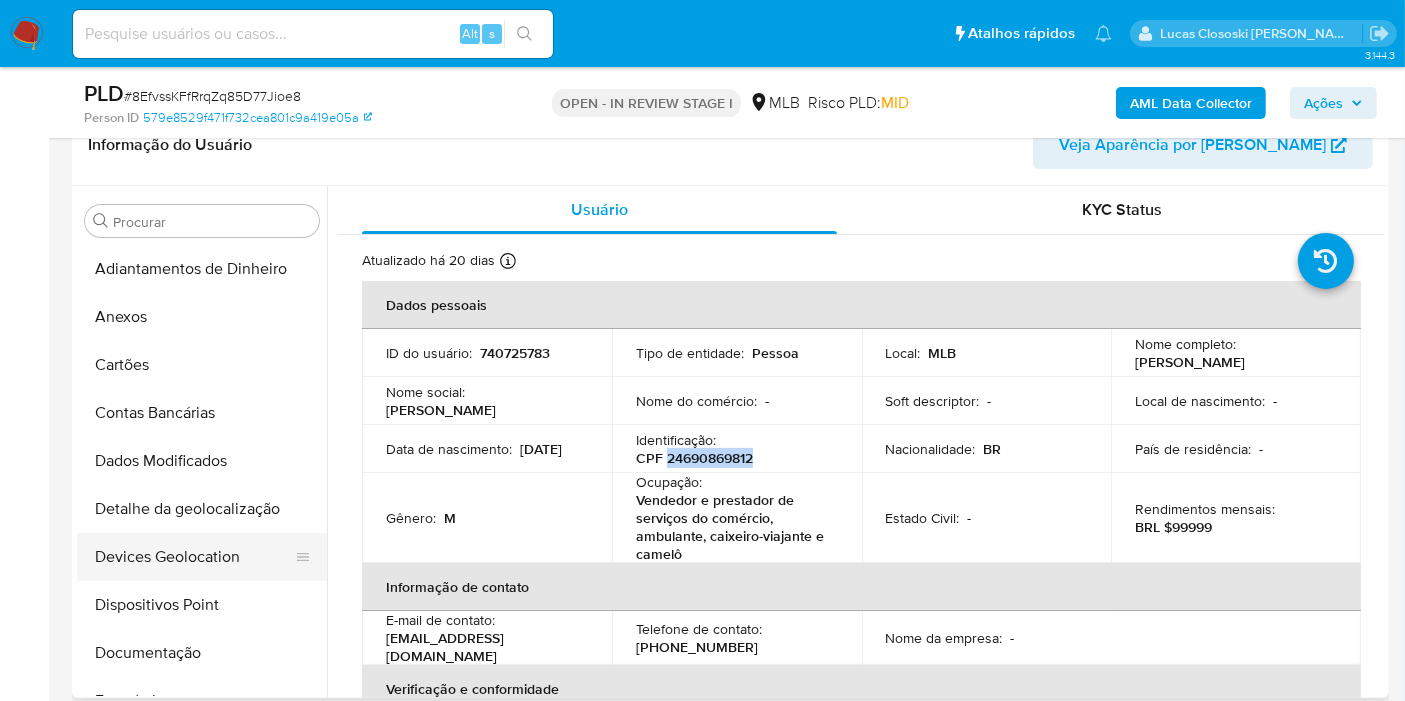 click on "Devices Geolocation" at bounding box center [194, 557] 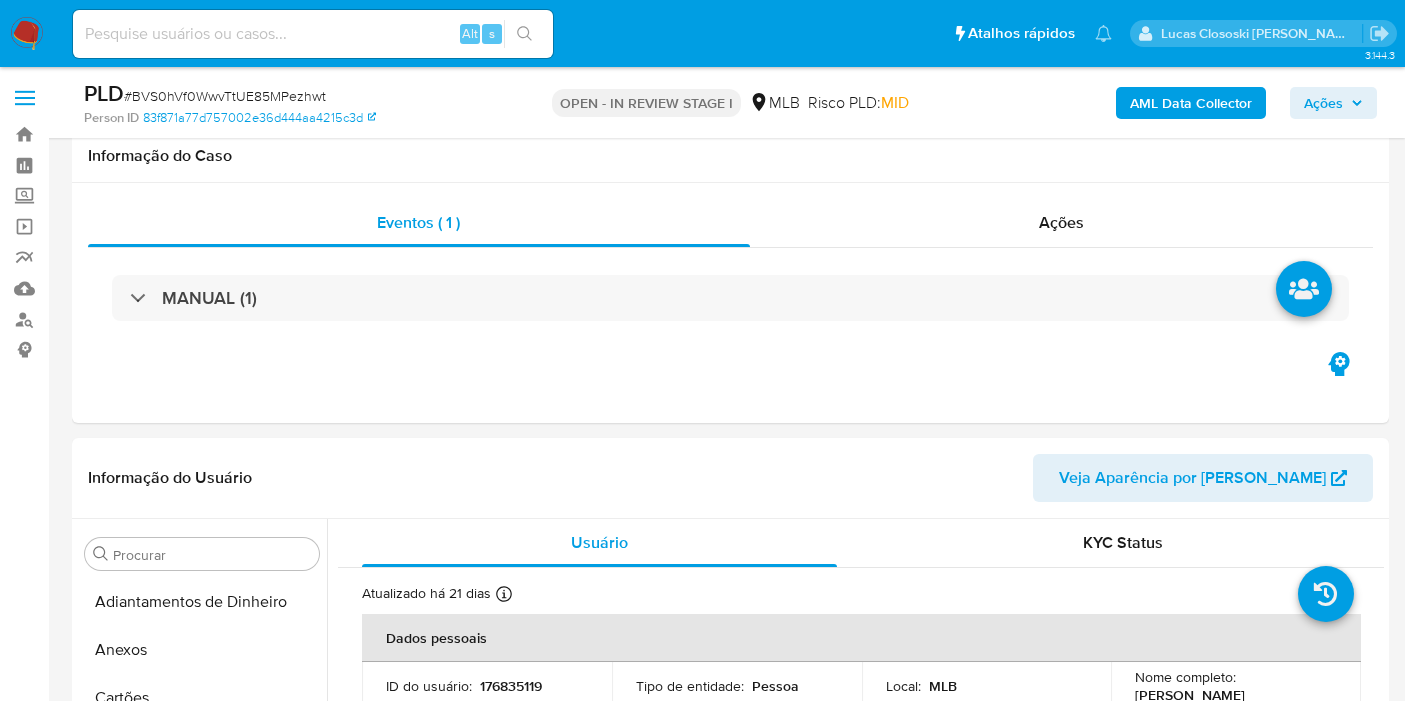 scroll, scrollTop: 2444, scrollLeft: 0, axis: vertical 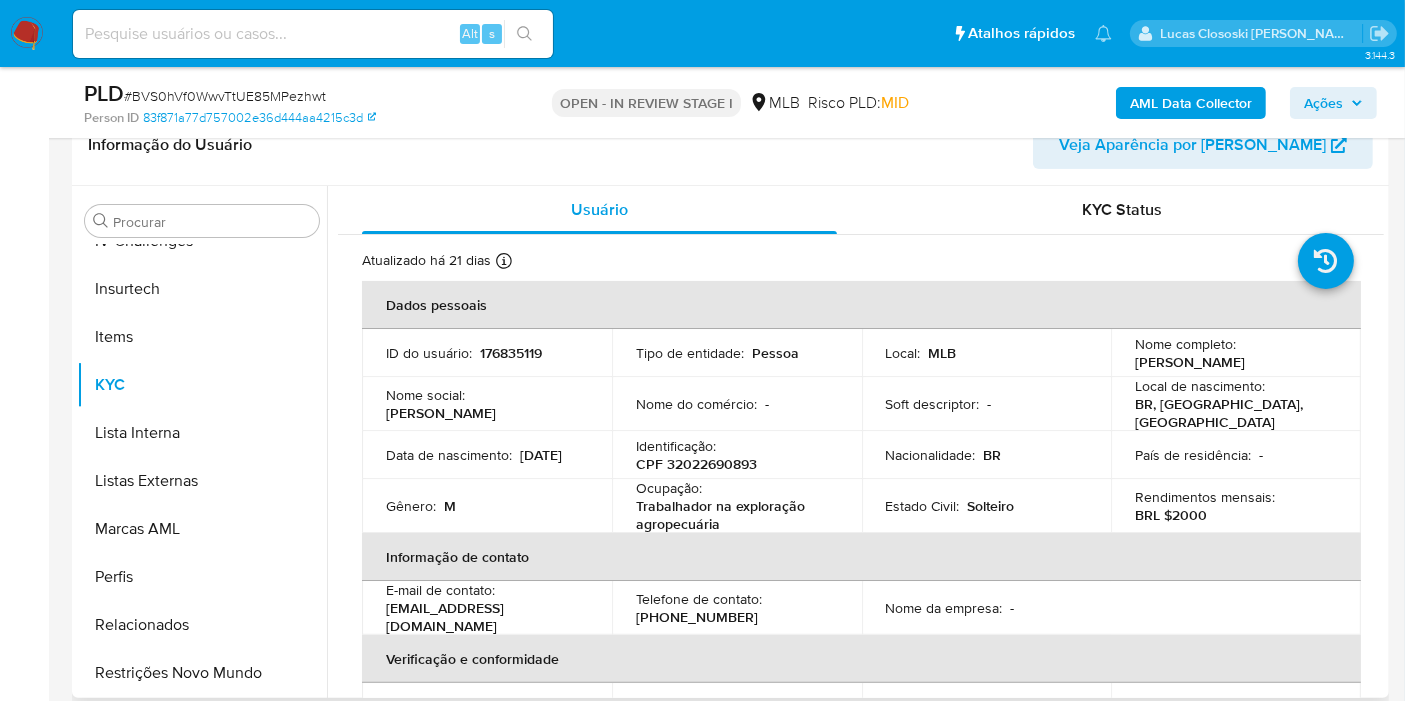 click on "CPF 32022690893" at bounding box center [696, 464] 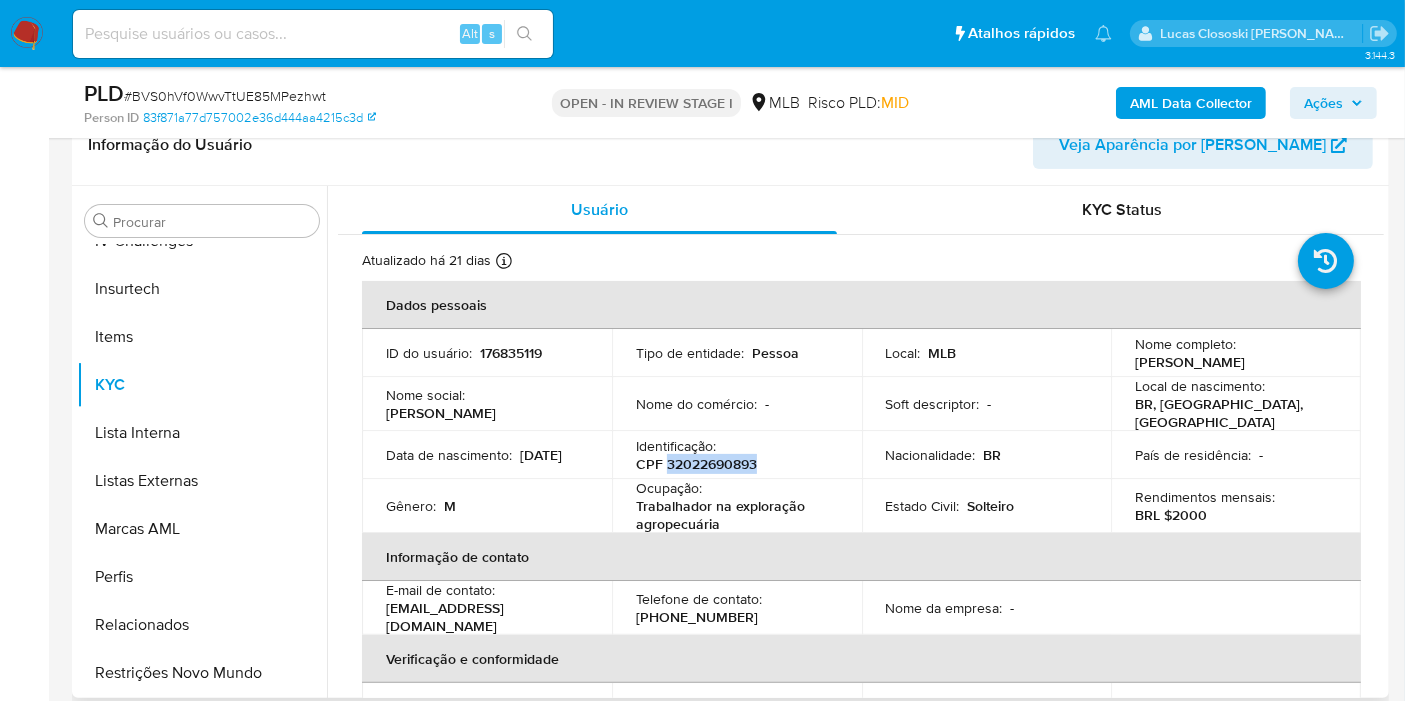 click on "CPF 32022690893" at bounding box center [696, 464] 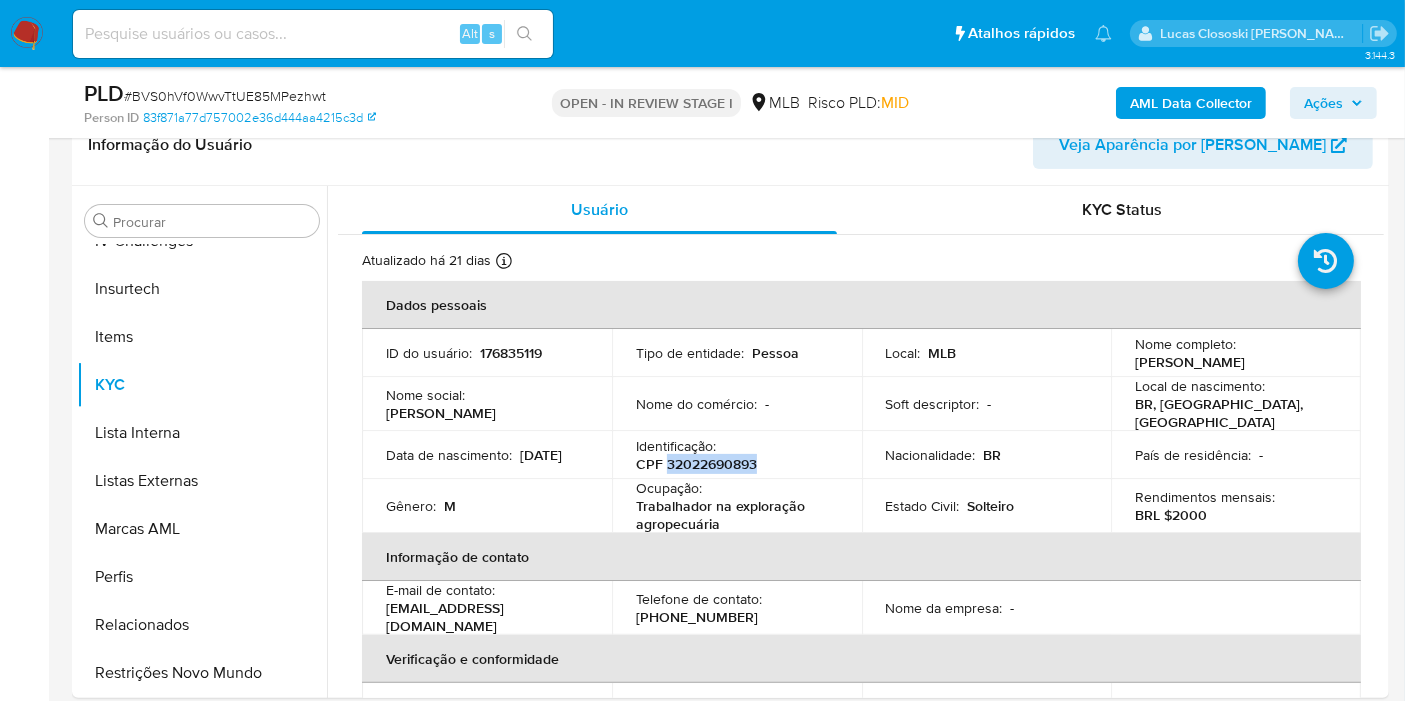 copy on "32022690893" 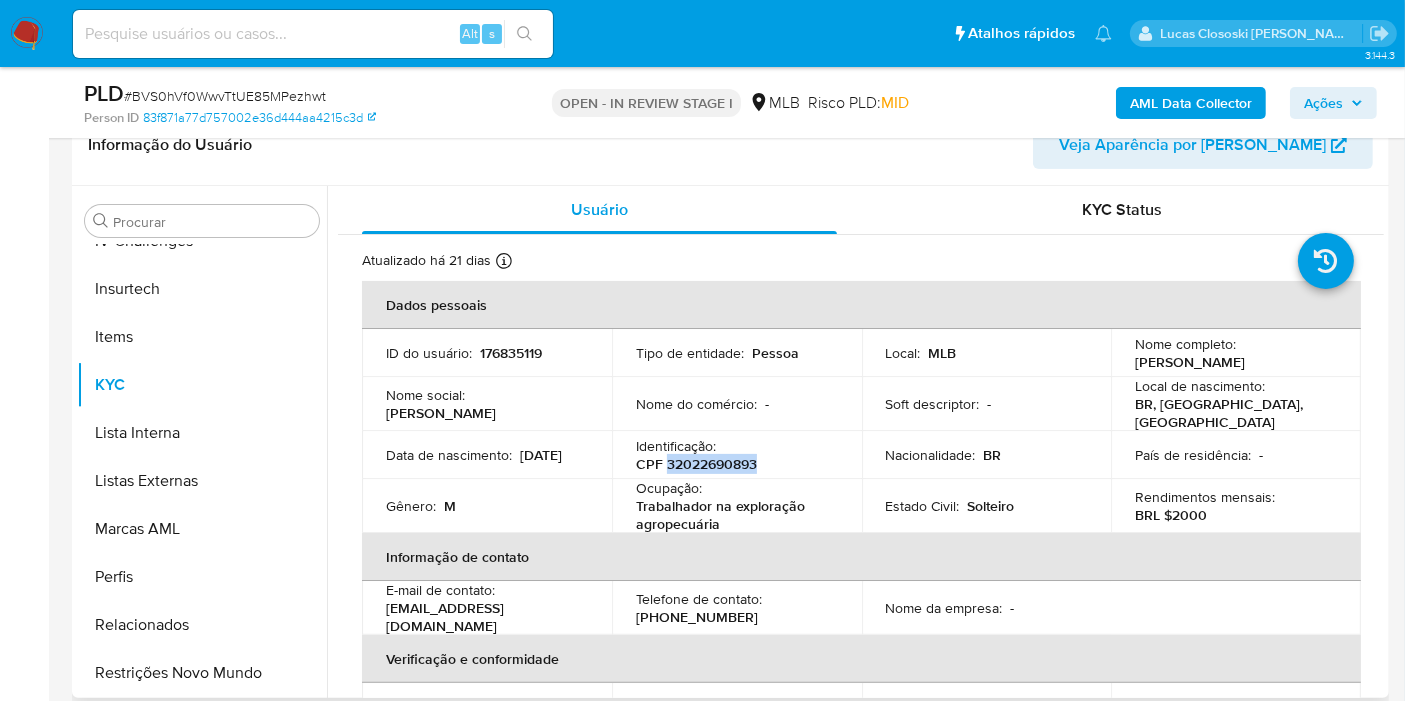 copy on "32022690893" 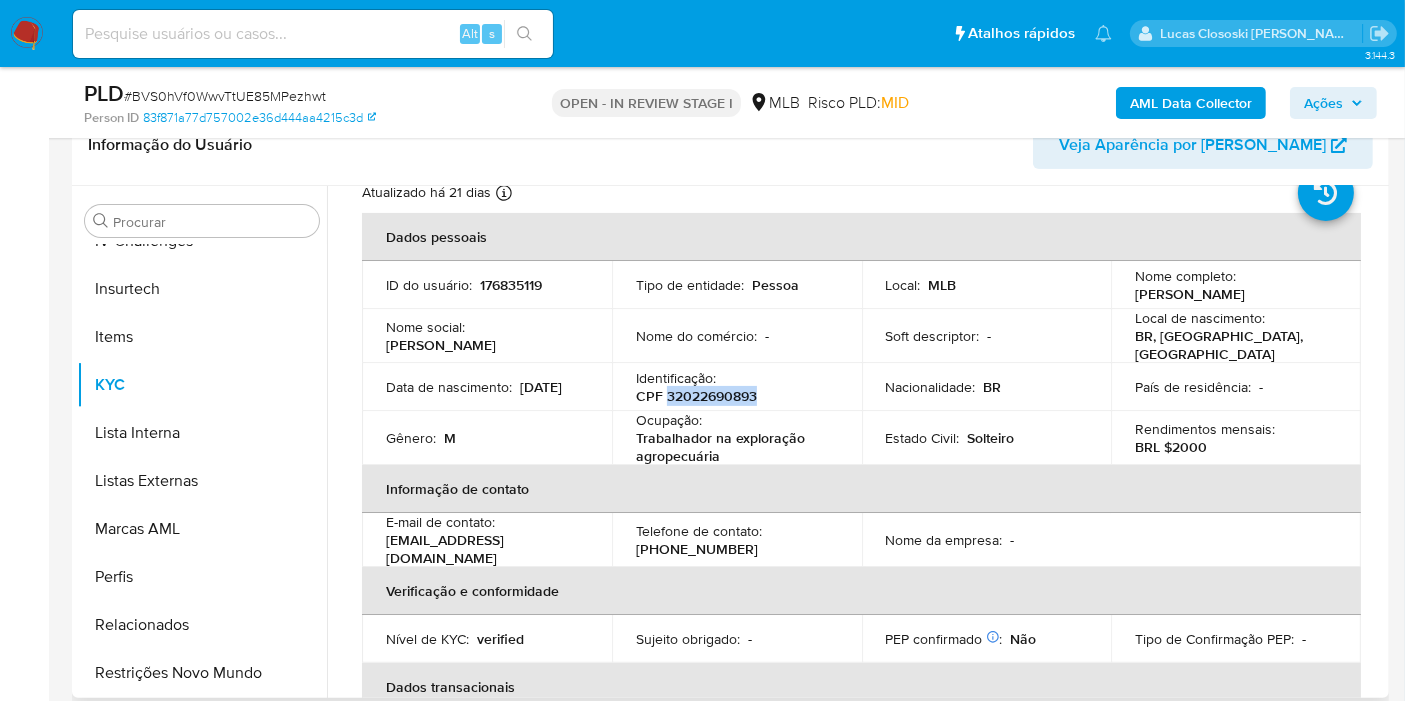 scroll, scrollTop: 0, scrollLeft: 0, axis: both 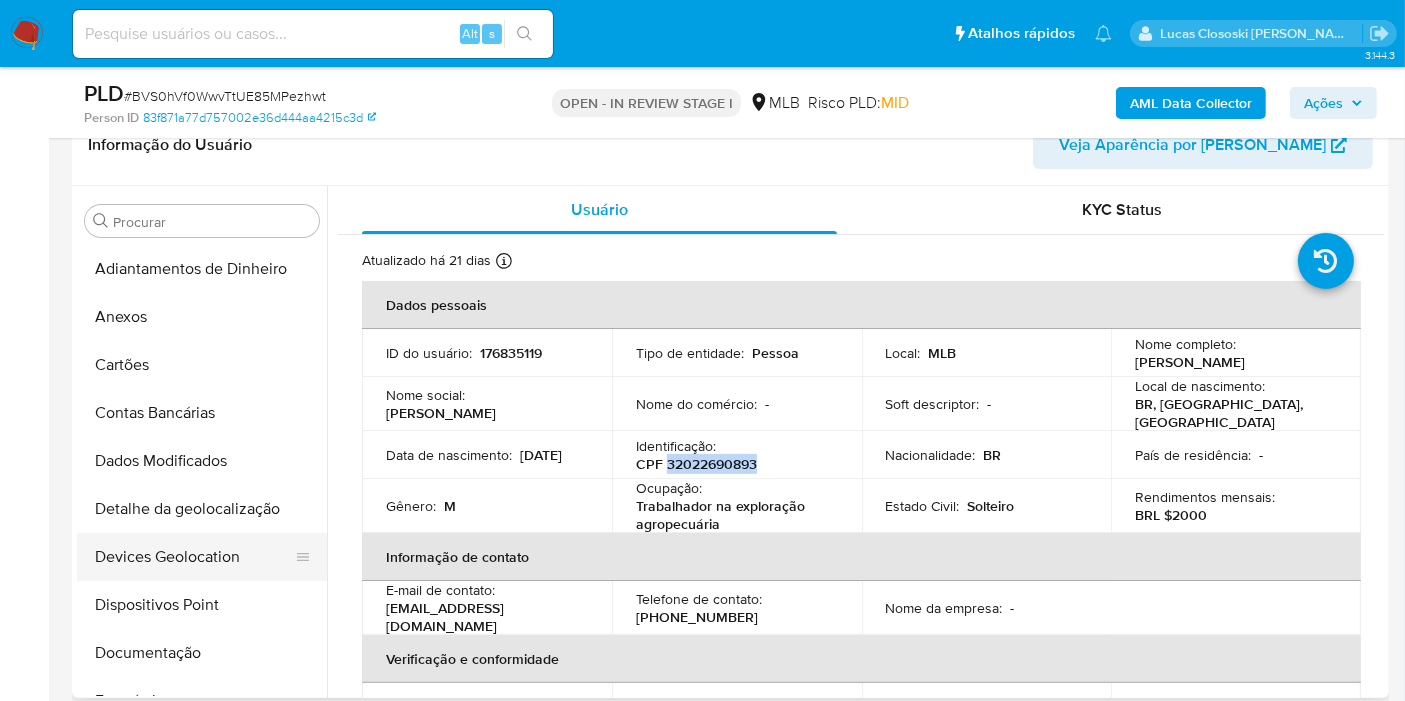 click on "Devices Geolocation" at bounding box center (194, 557) 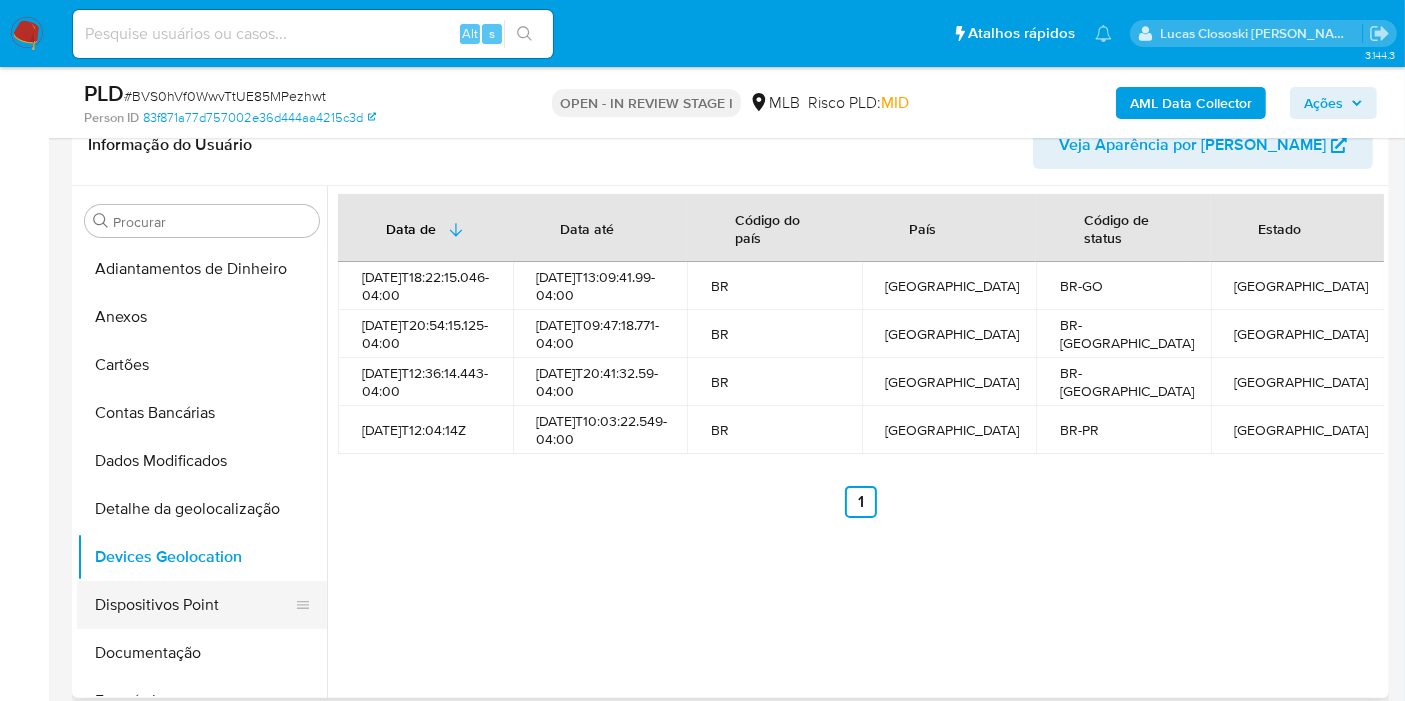 click on "Dispositivos Point" at bounding box center [194, 605] 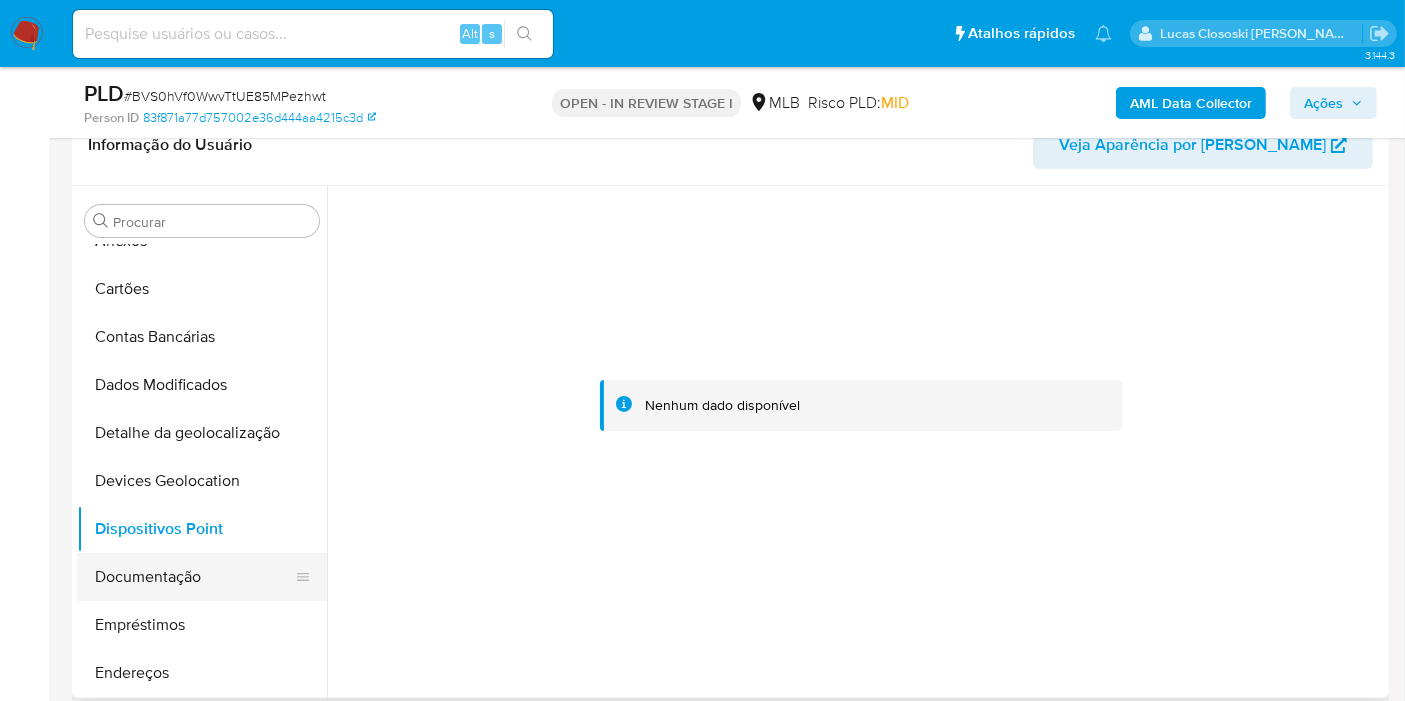 scroll, scrollTop: 111, scrollLeft: 0, axis: vertical 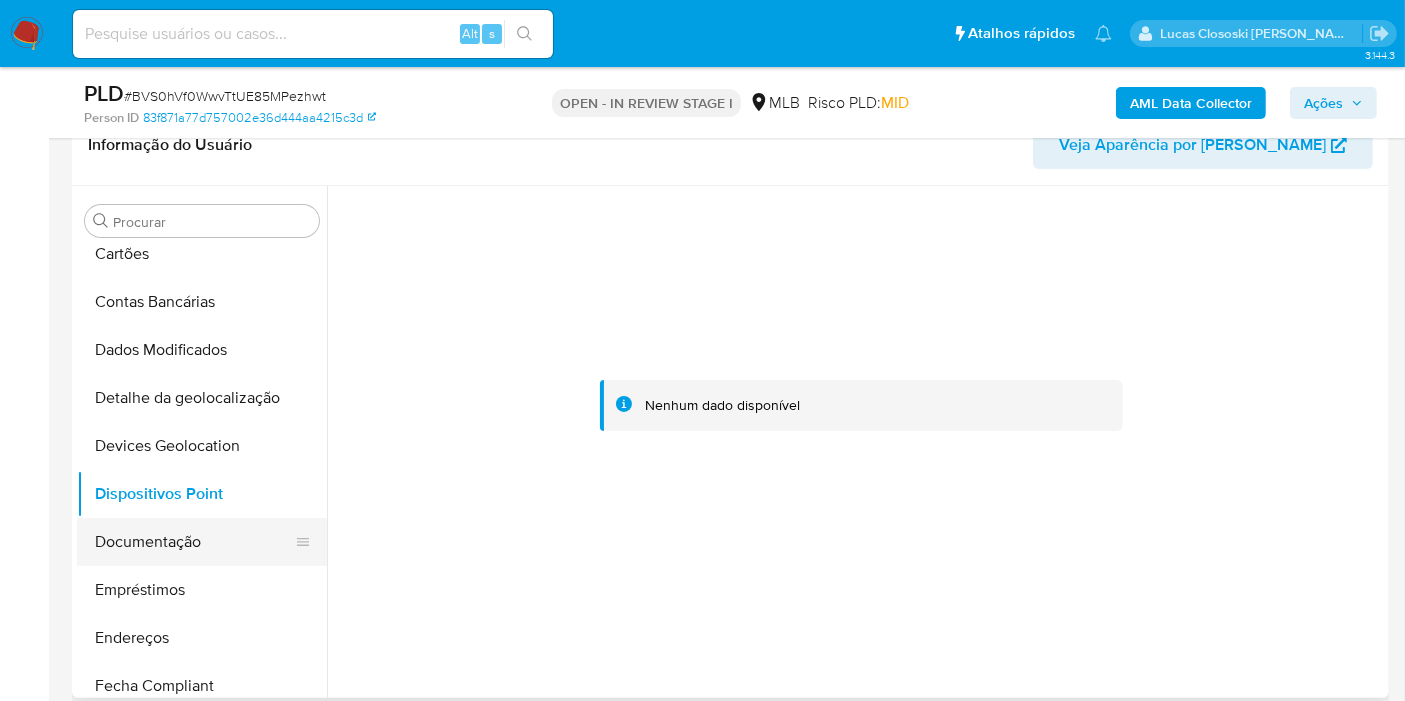 click on "Documentação" at bounding box center (194, 542) 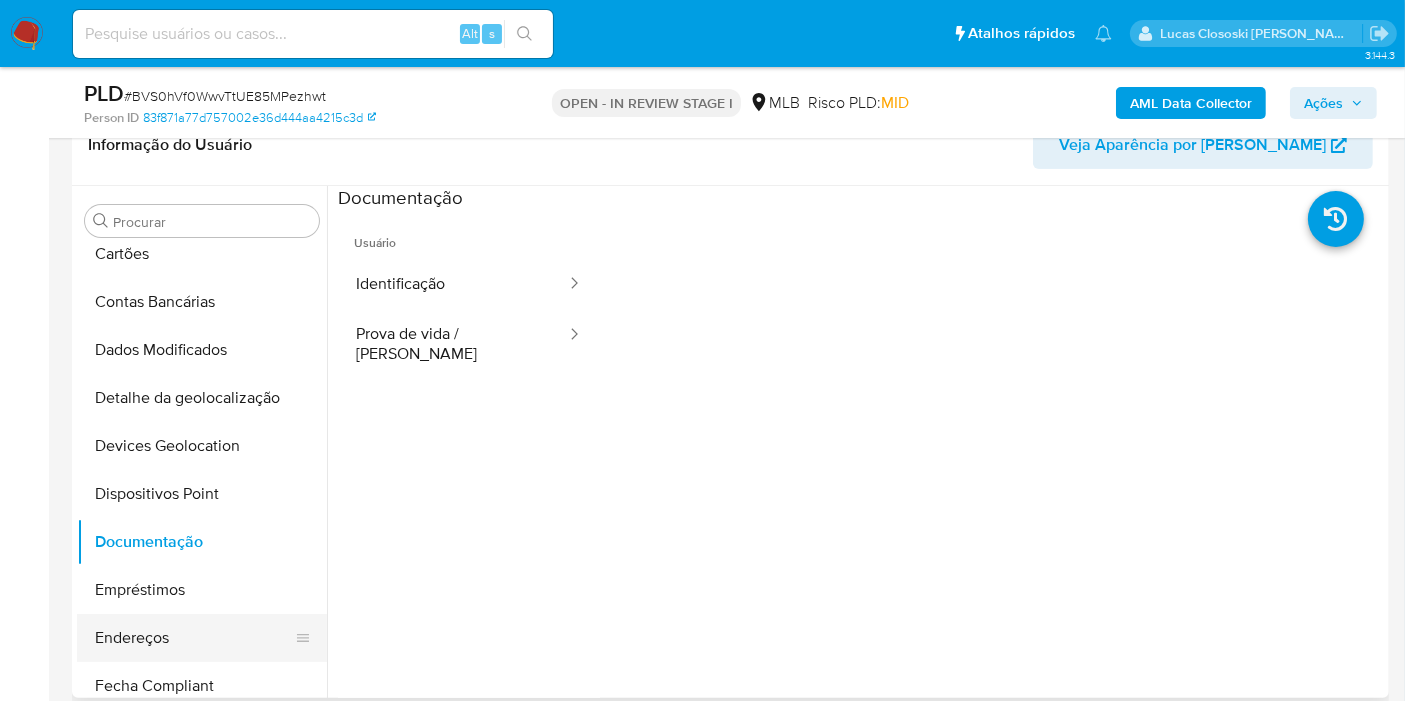 click on "Endereços" at bounding box center (194, 638) 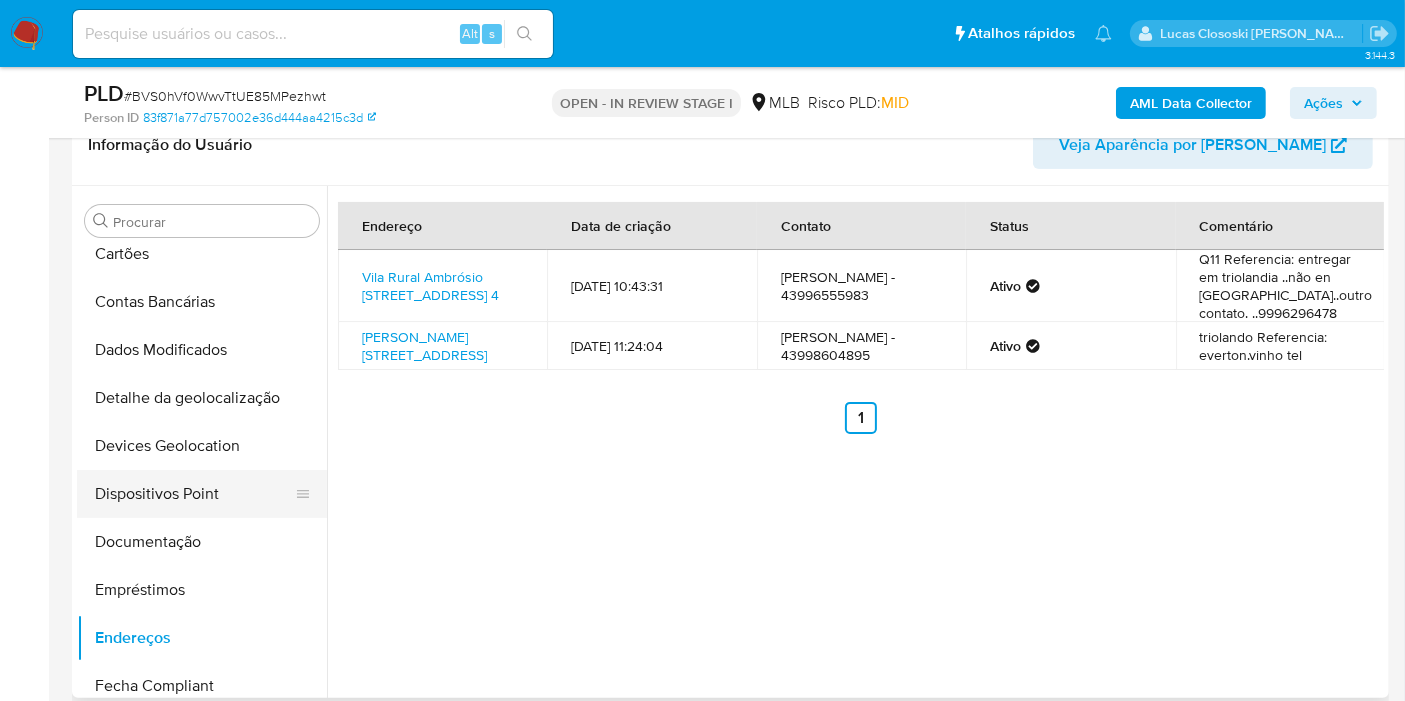 scroll, scrollTop: 222, scrollLeft: 0, axis: vertical 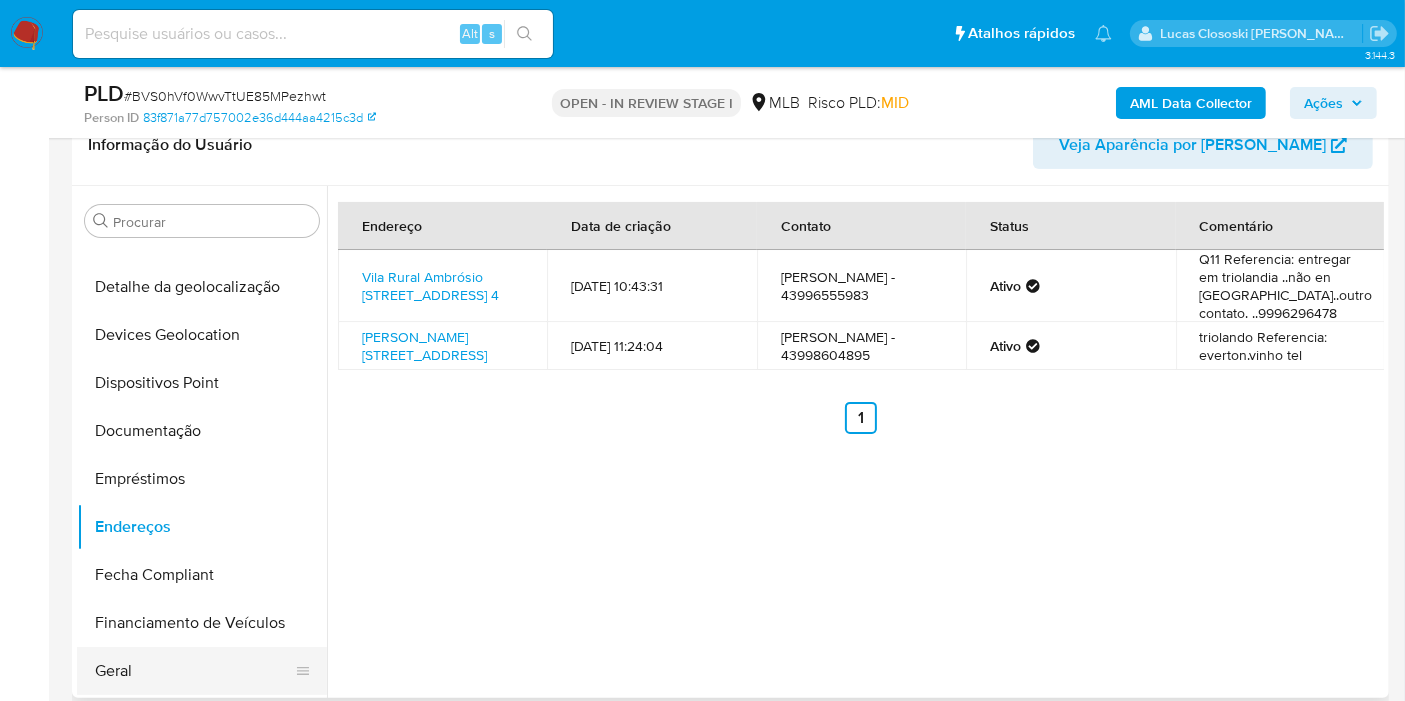 click on "Geral" at bounding box center [194, 671] 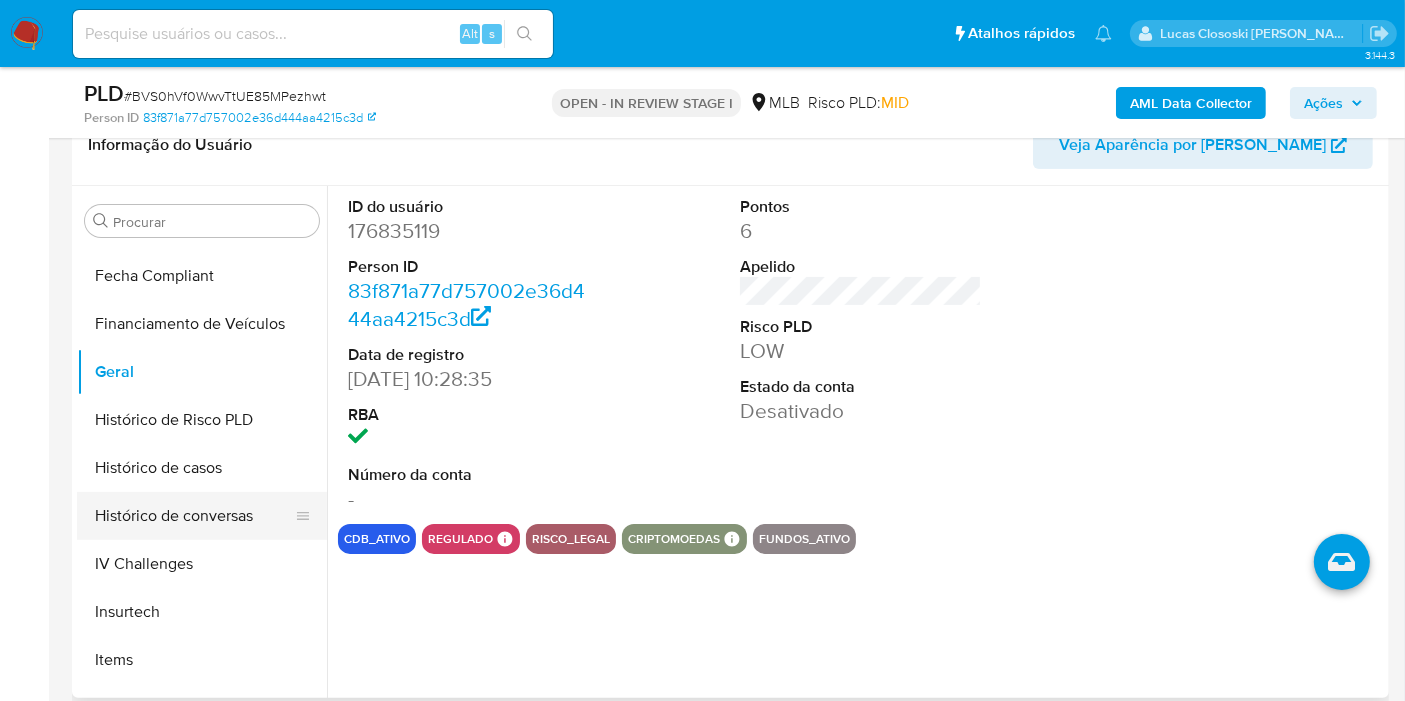 scroll, scrollTop: 555, scrollLeft: 0, axis: vertical 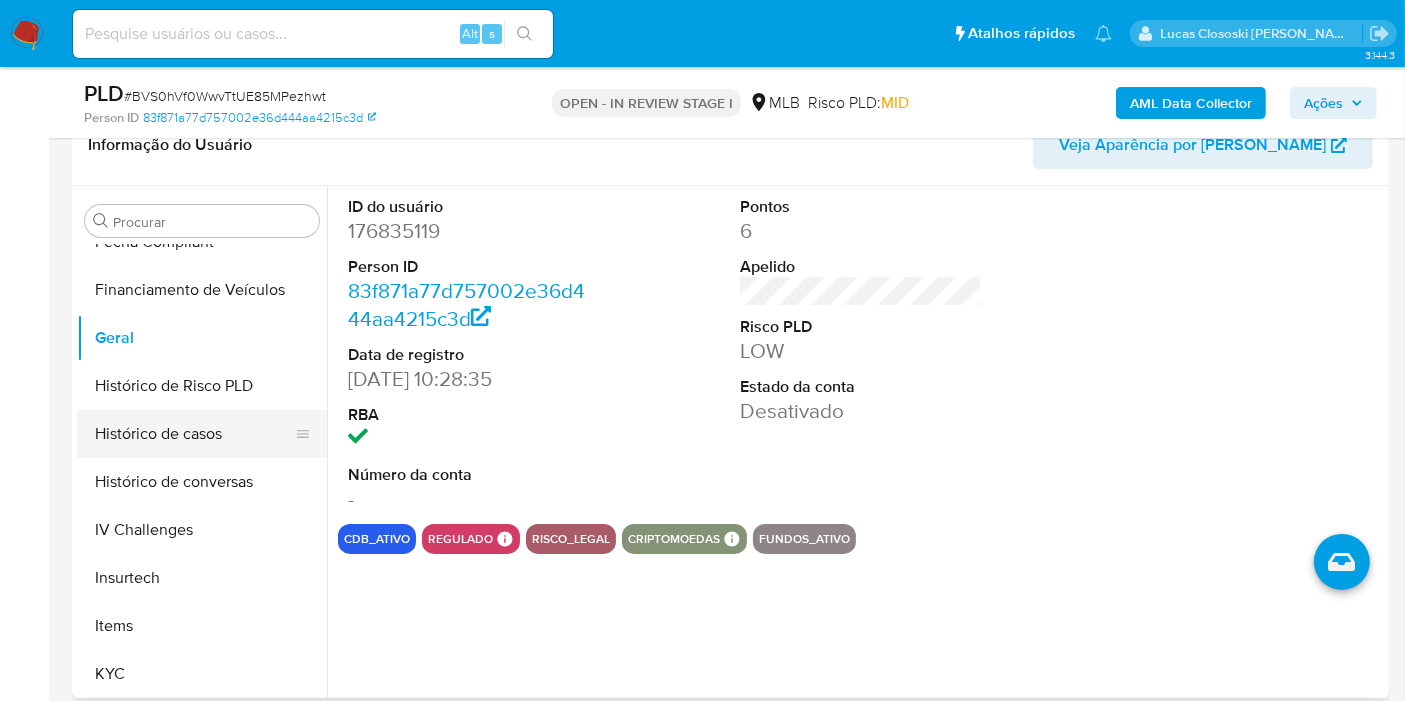 click on "Histórico de casos" at bounding box center (194, 434) 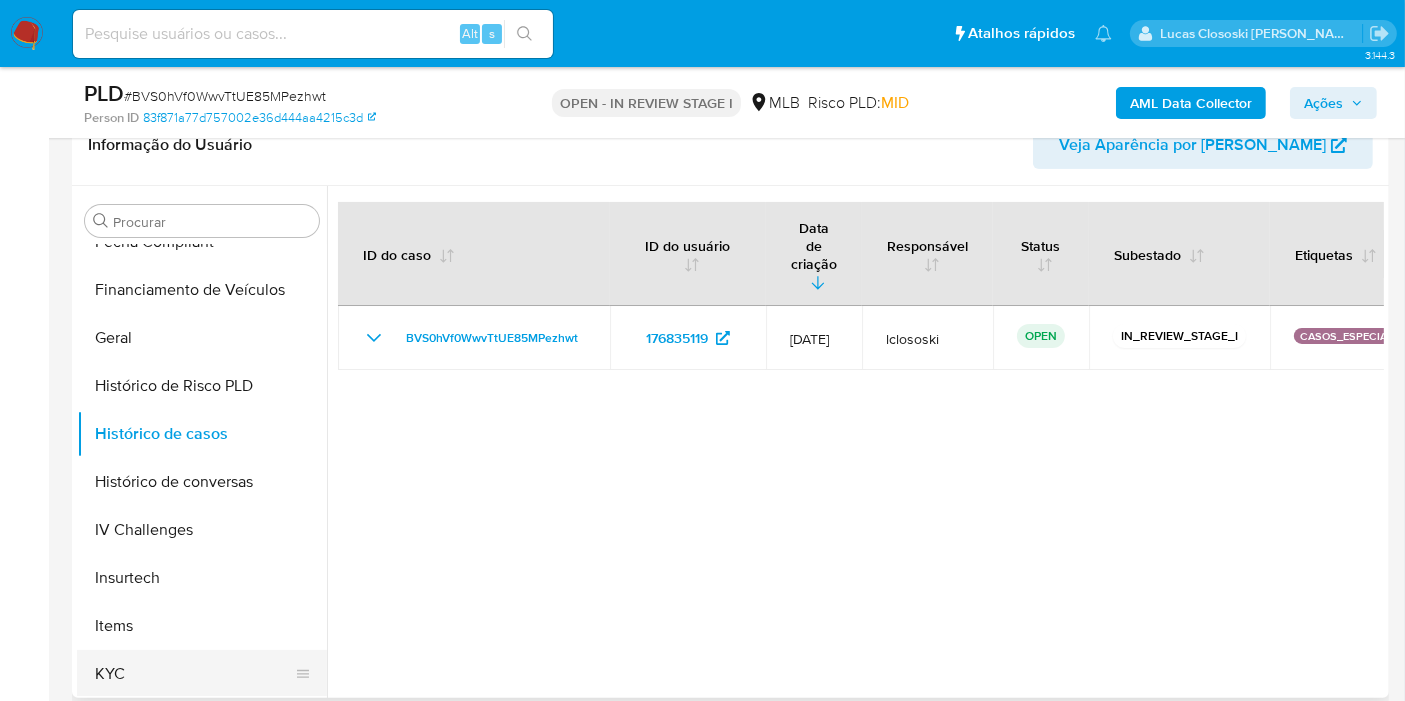 click on "KYC" at bounding box center [194, 674] 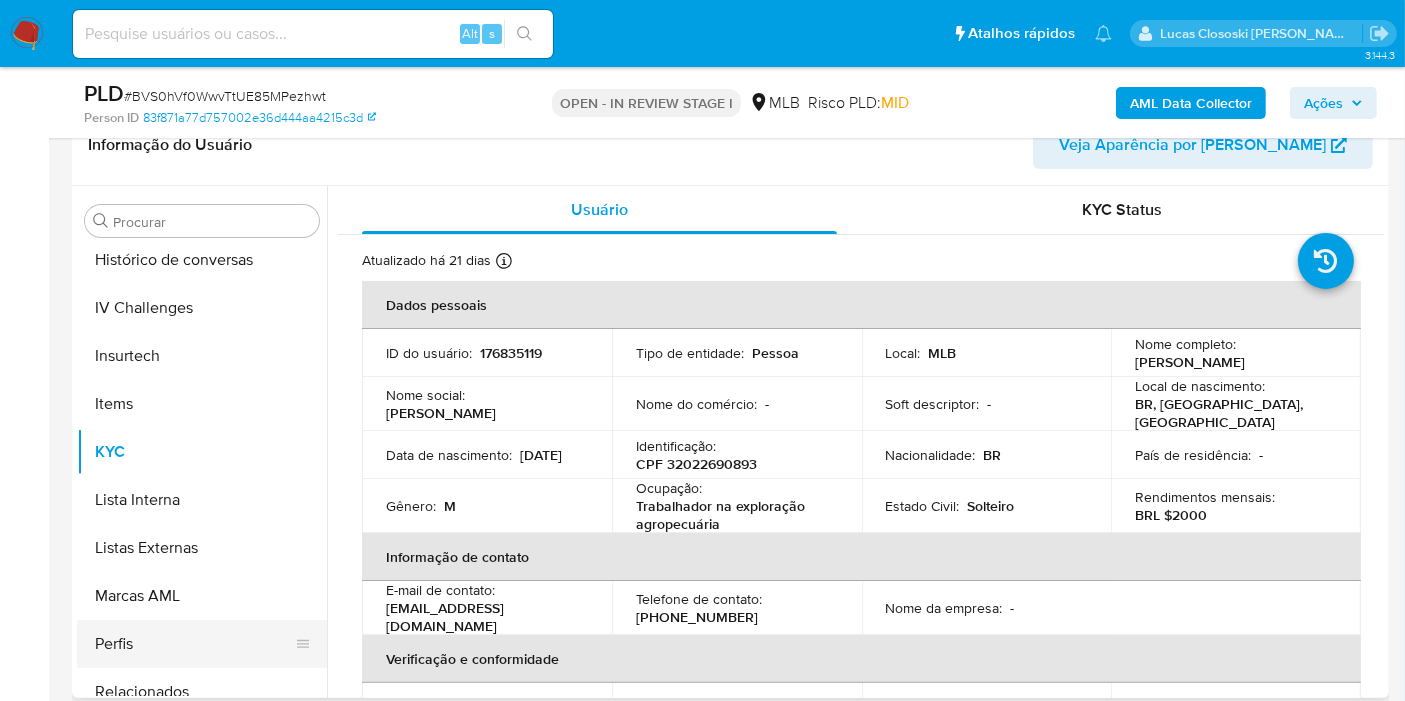 scroll, scrollTop: 844, scrollLeft: 0, axis: vertical 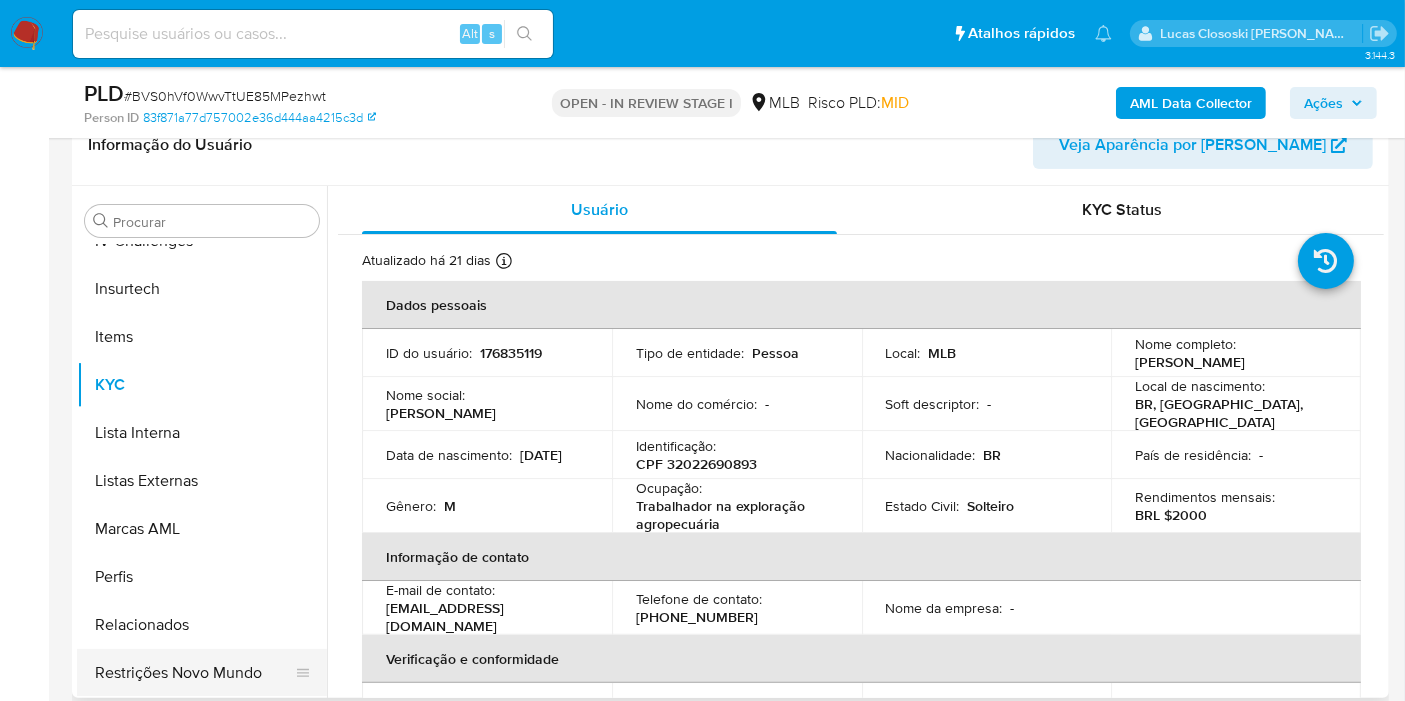 click on "Restrições Novo Mundo" at bounding box center (194, 673) 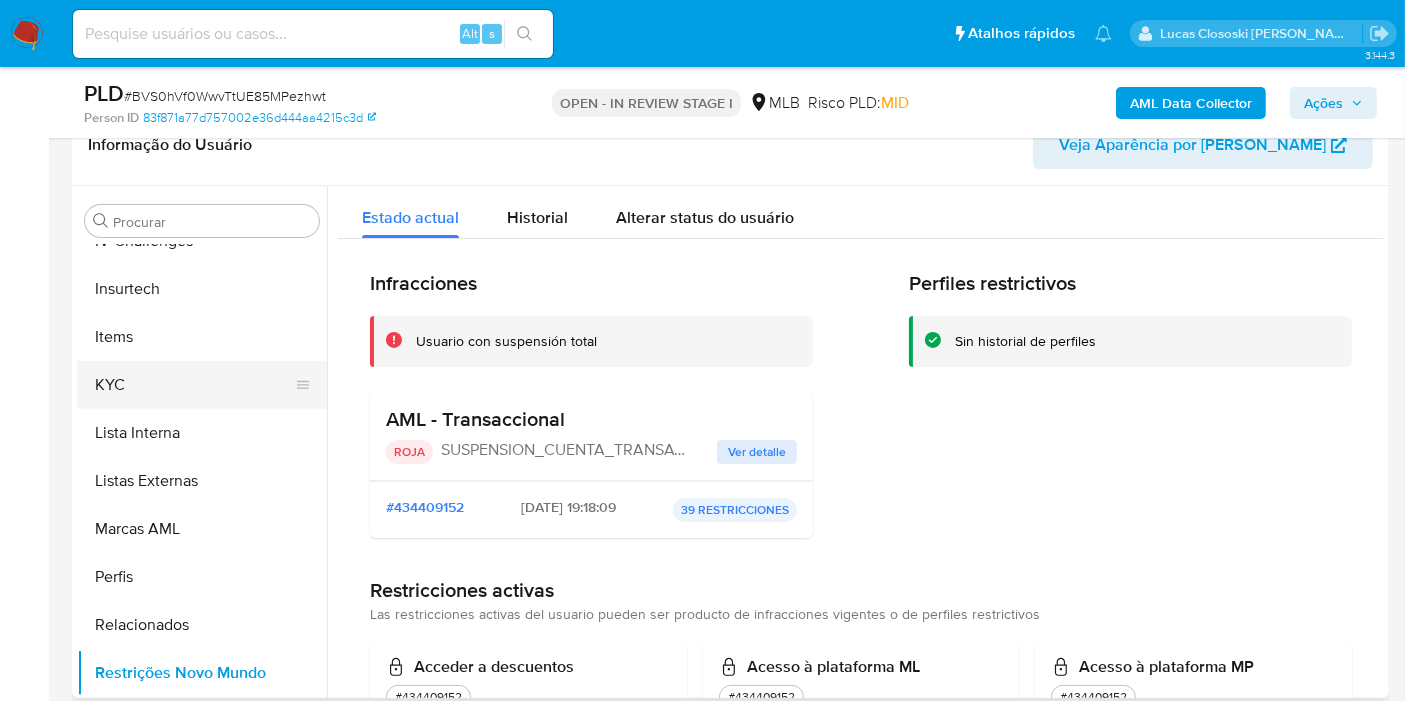 click on "KYC" at bounding box center (194, 385) 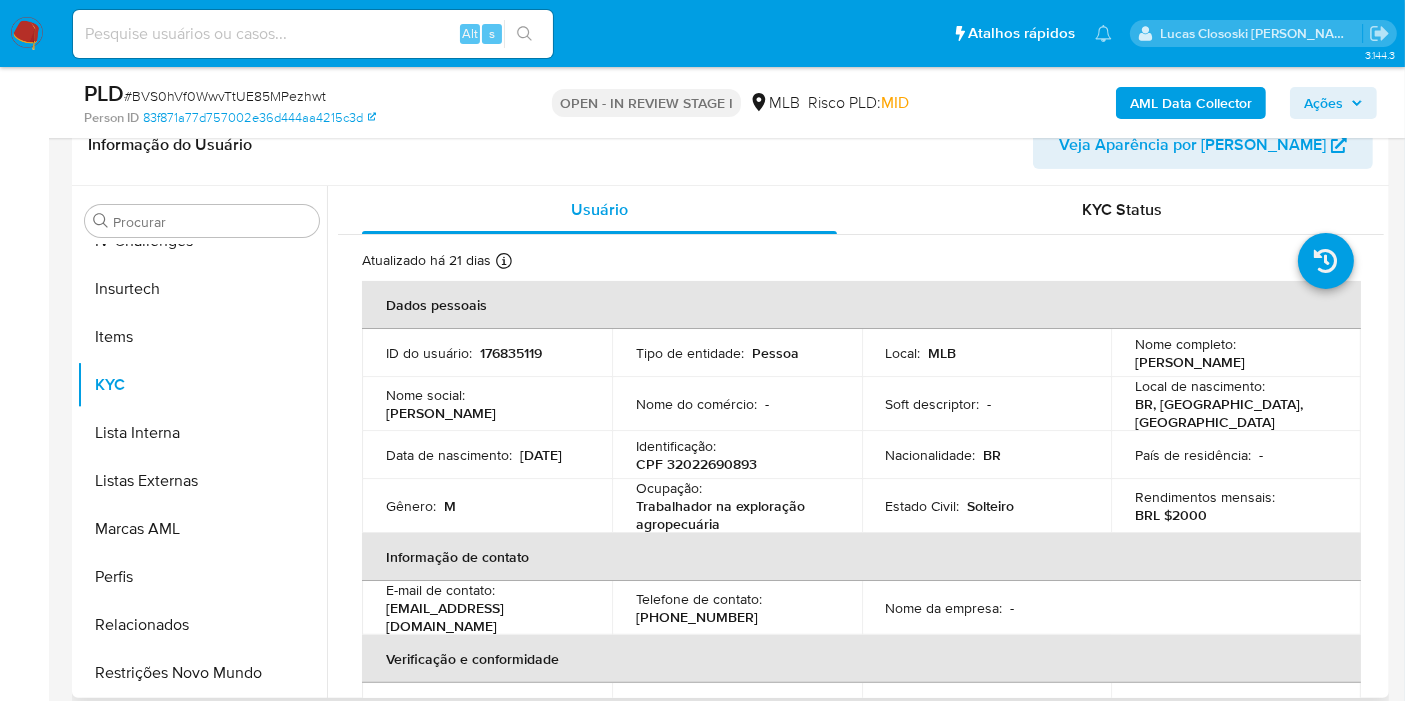 click on "CPF 32022690893" at bounding box center (696, 464) 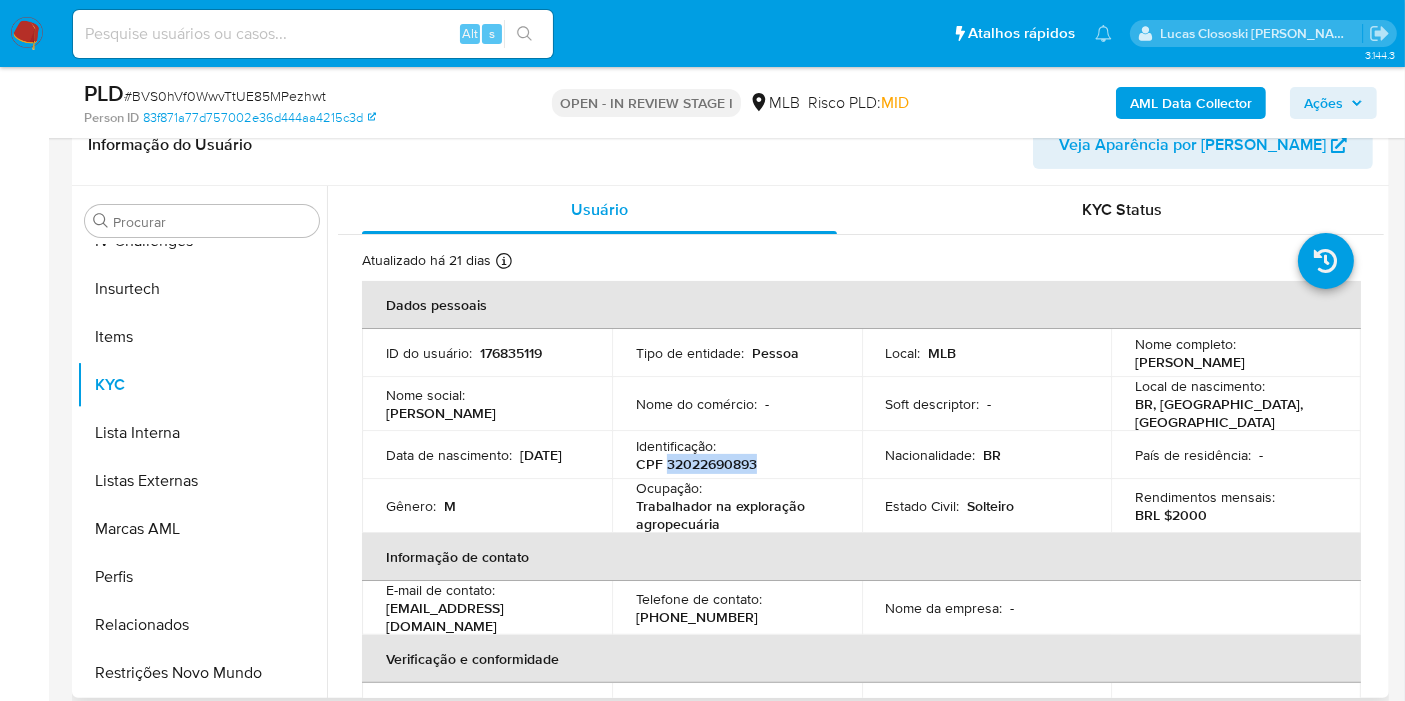 click on "CPF 32022690893" at bounding box center (696, 464) 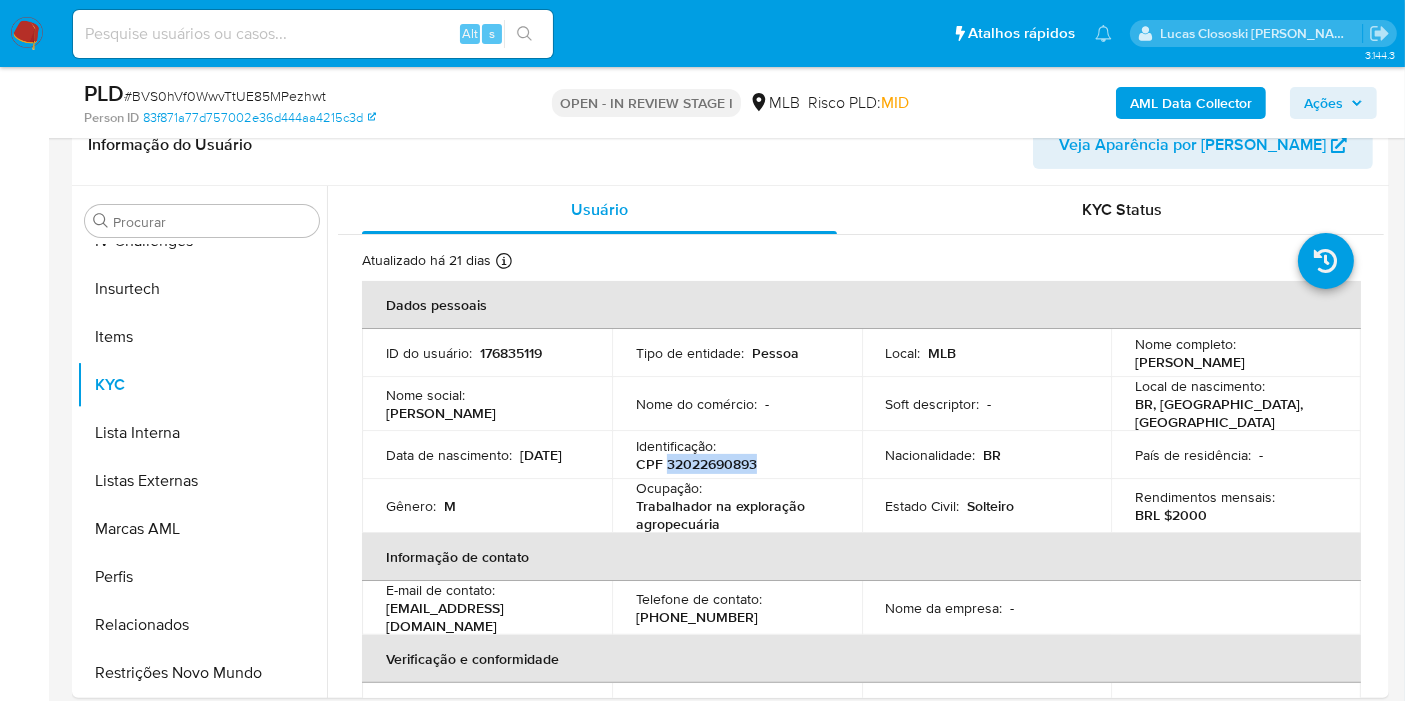 copy on "32022690893" 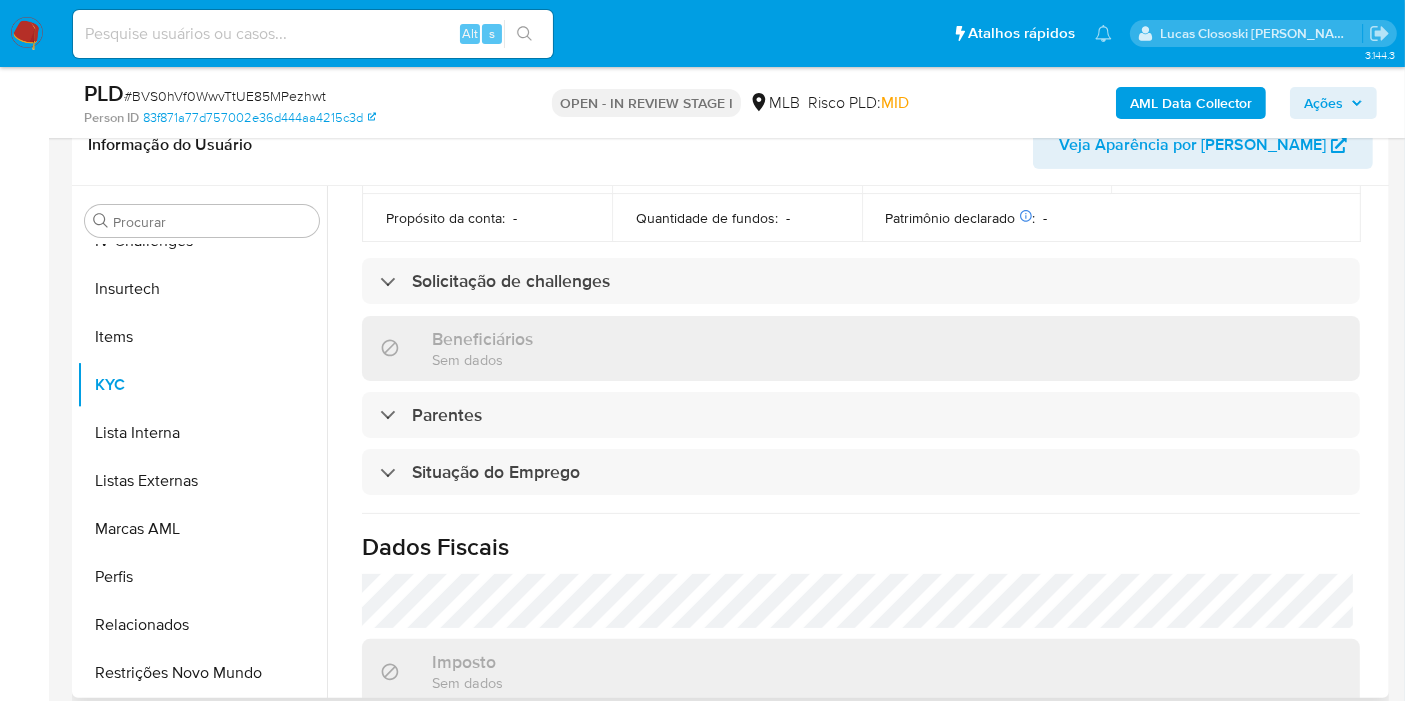scroll, scrollTop: 666, scrollLeft: 0, axis: vertical 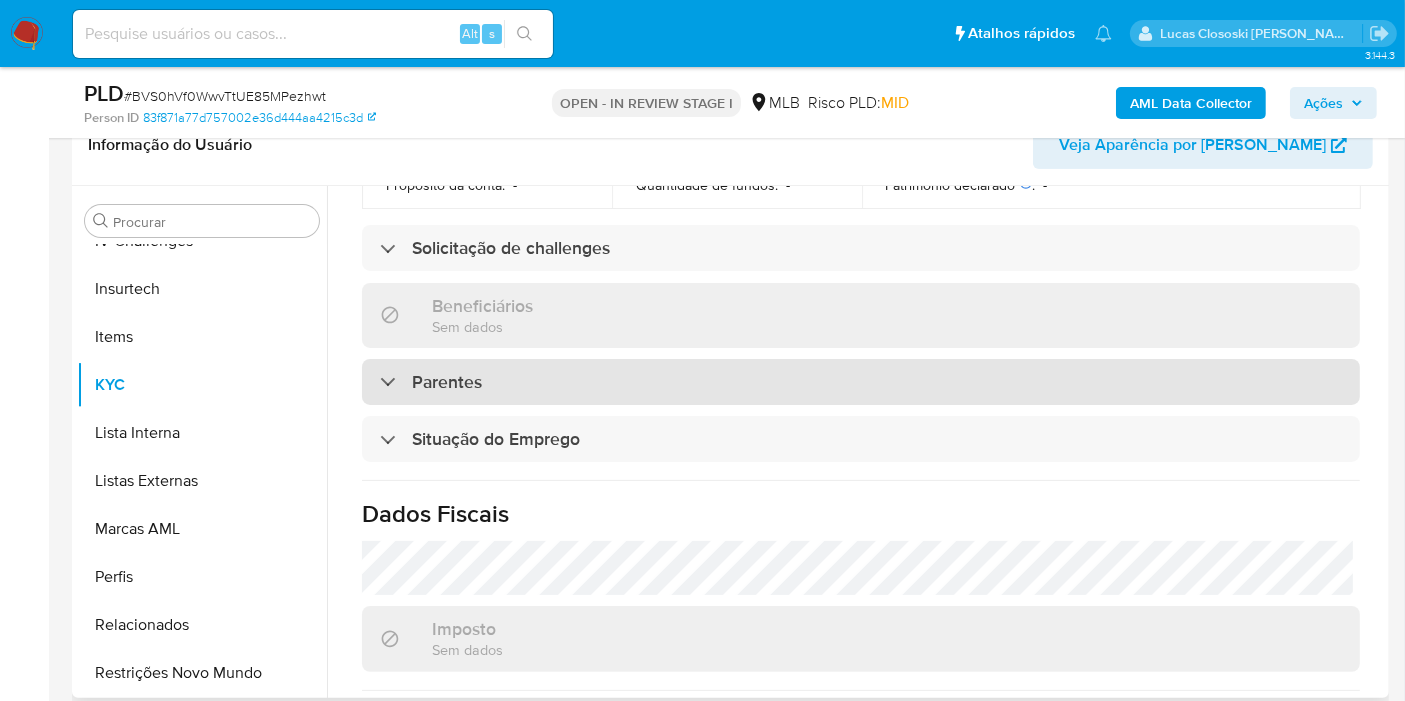 click on "Parentes" at bounding box center (861, 382) 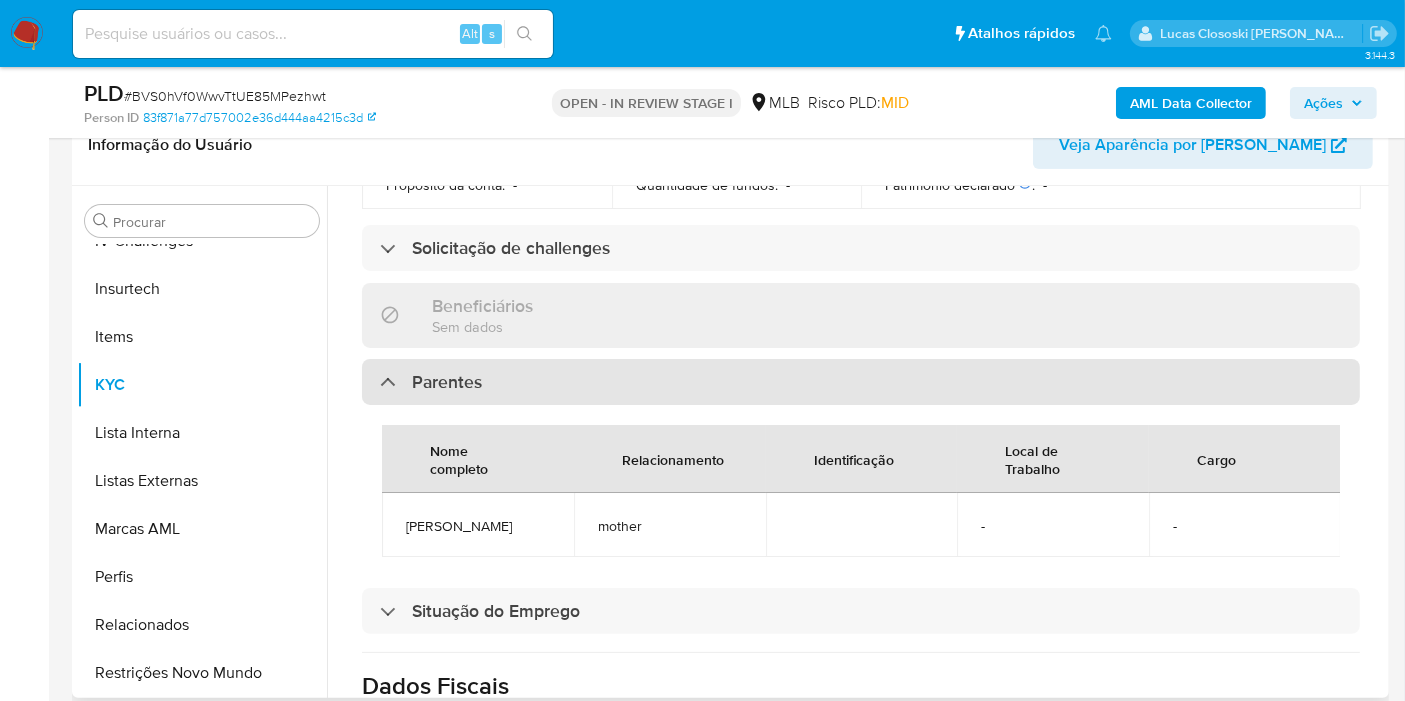 click on "Parentes" at bounding box center (861, 382) 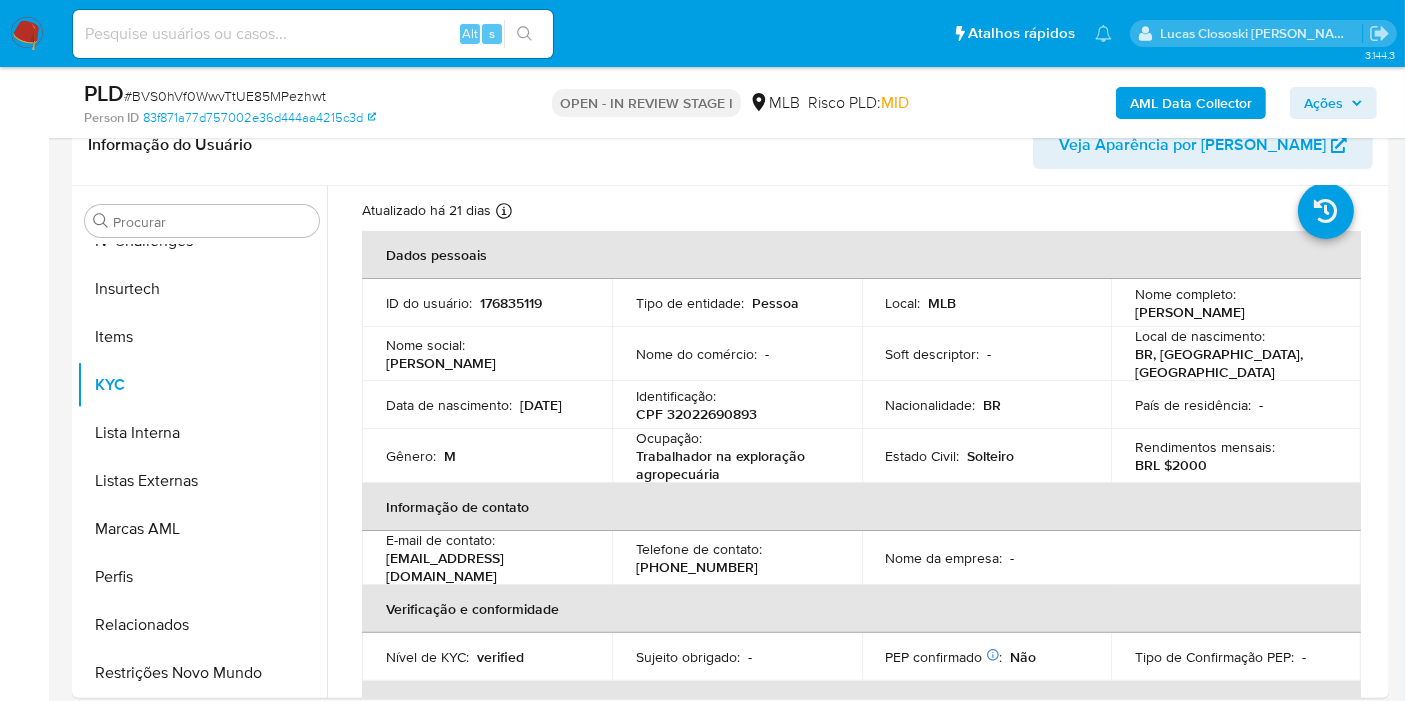 scroll, scrollTop: 0, scrollLeft: 0, axis: both 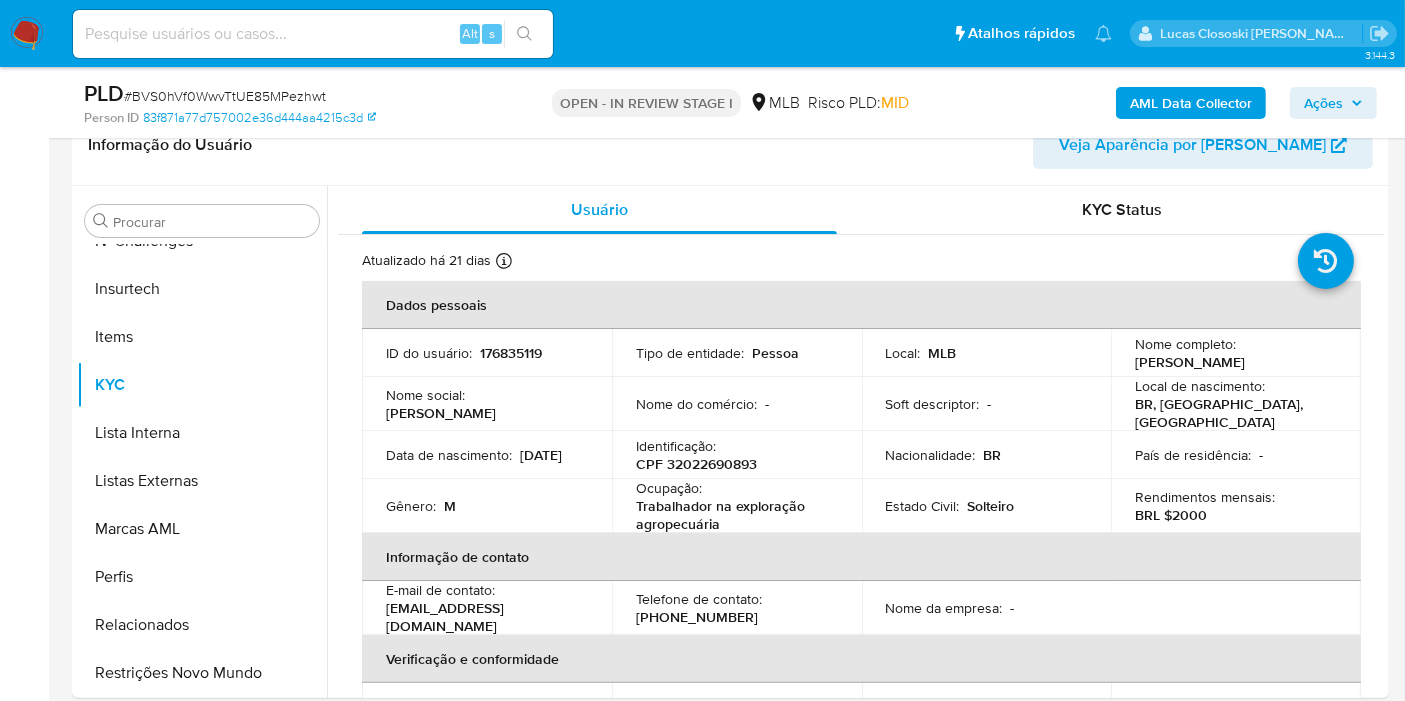 click on "# BVS0hVf0WwvTtUE85MPezhwt" at bounding box center (225, 96) 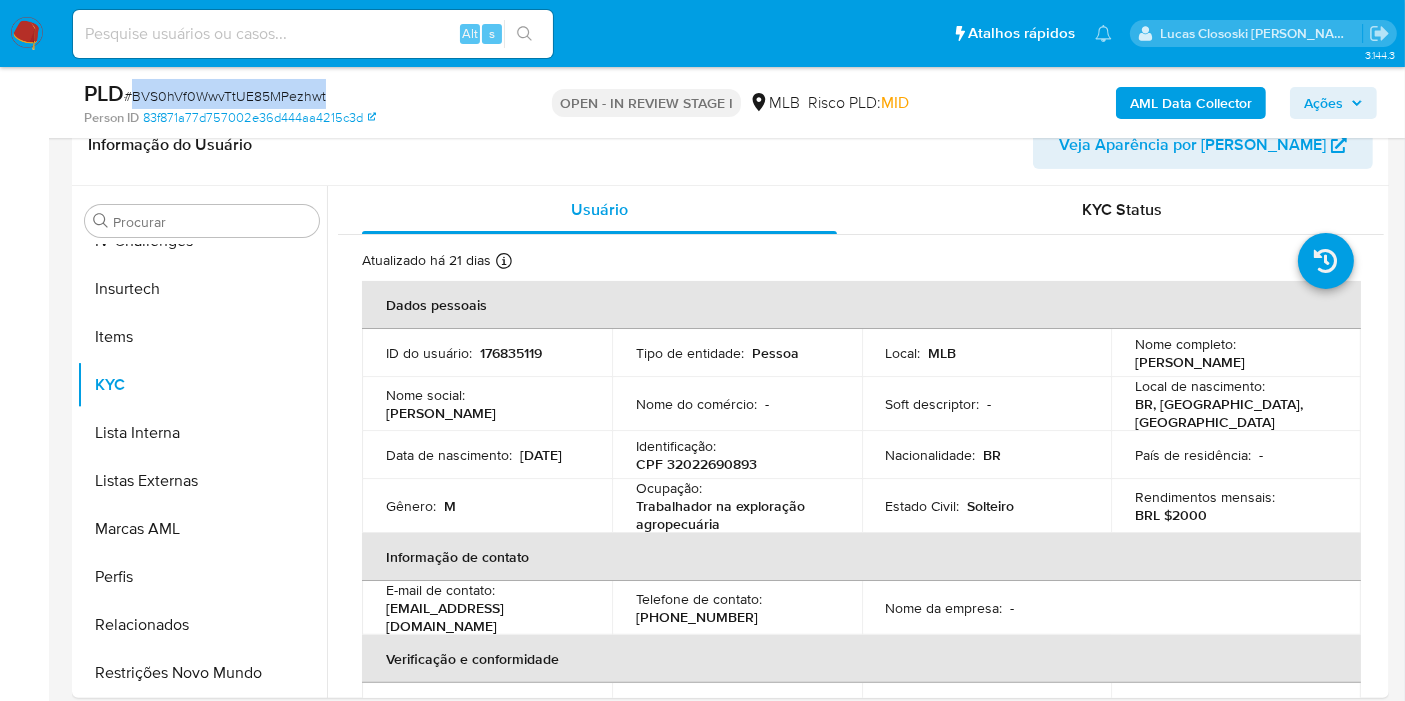 click on "# BVS0hVf0WwvTtUE85MPezhwt" at bounding box center [225, 96] 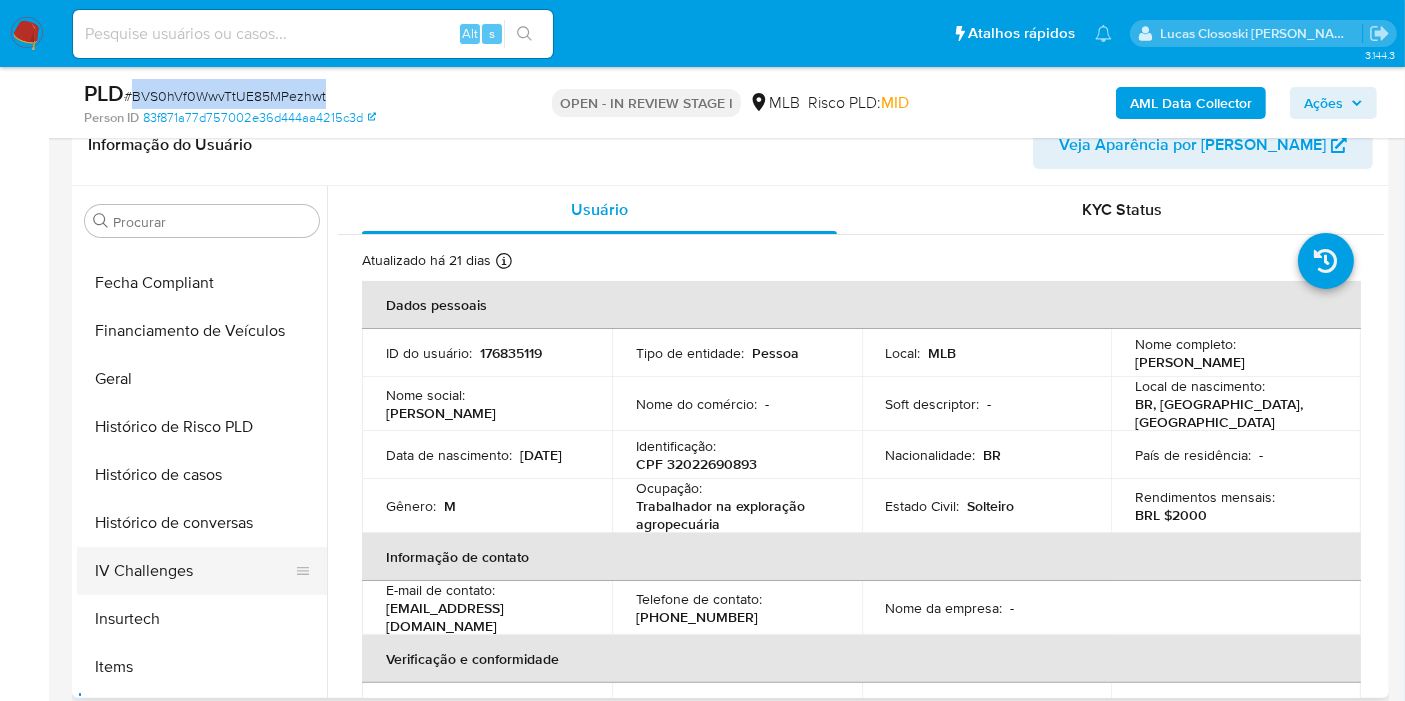 scroll, scrollTop: 400, scrollLeft: 0, axis: vertical 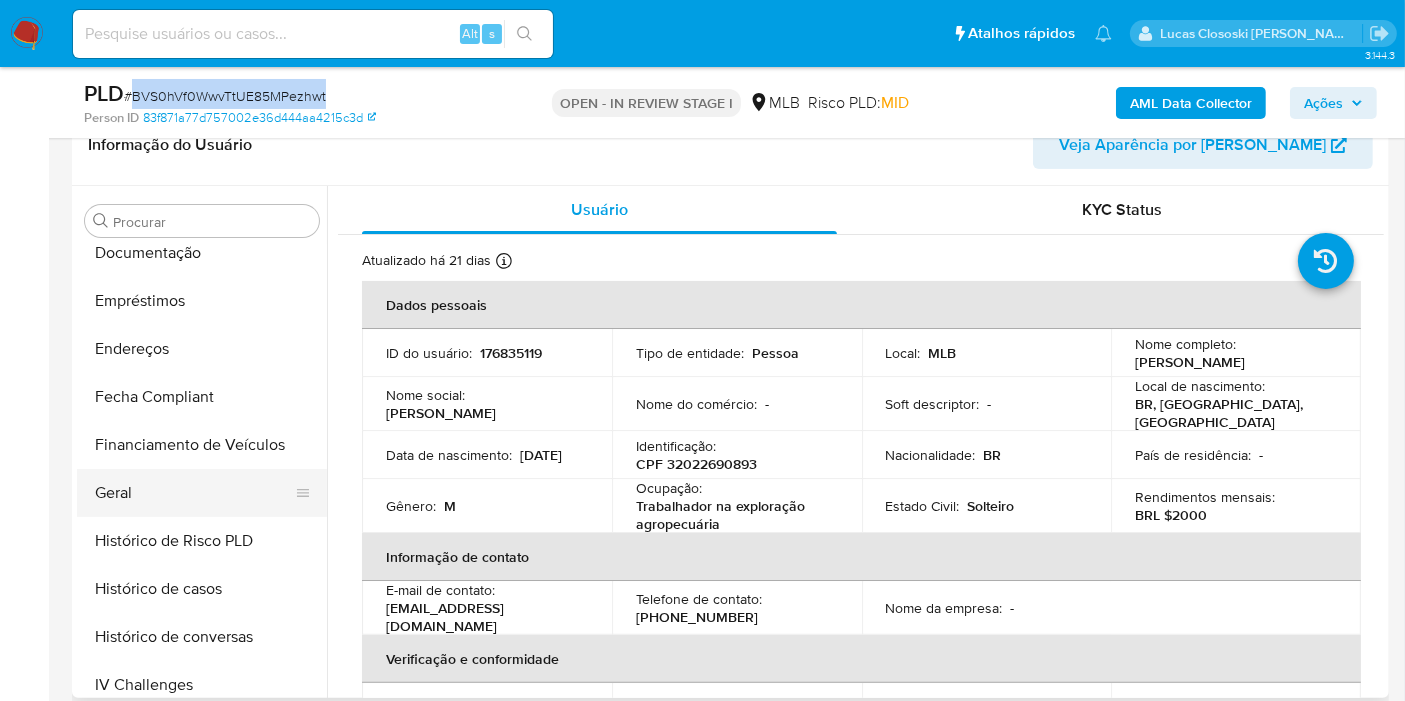 click on "Geral" at bounding box center [194, 493] 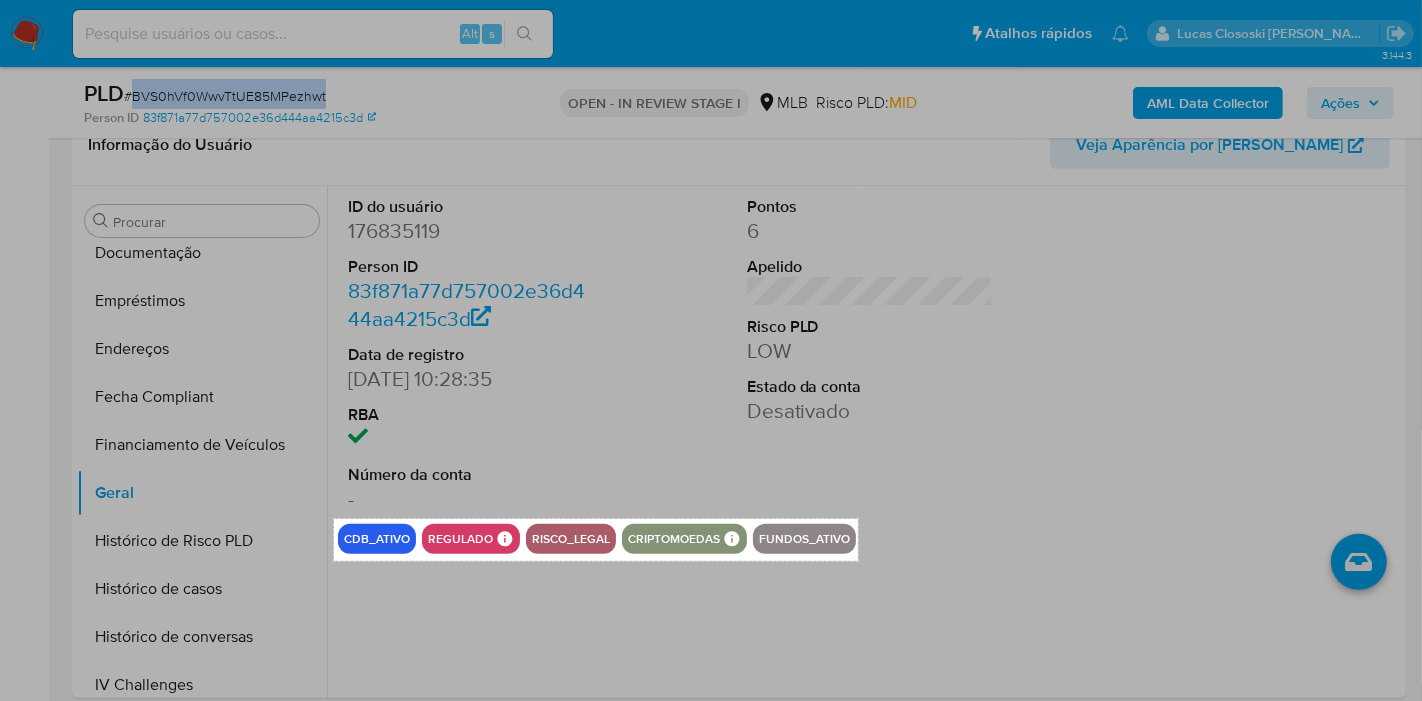 drag, startPoint x: 334, startPoint y: 519, endPoint x: 858, endPoint y: 561, distance: 525.6805 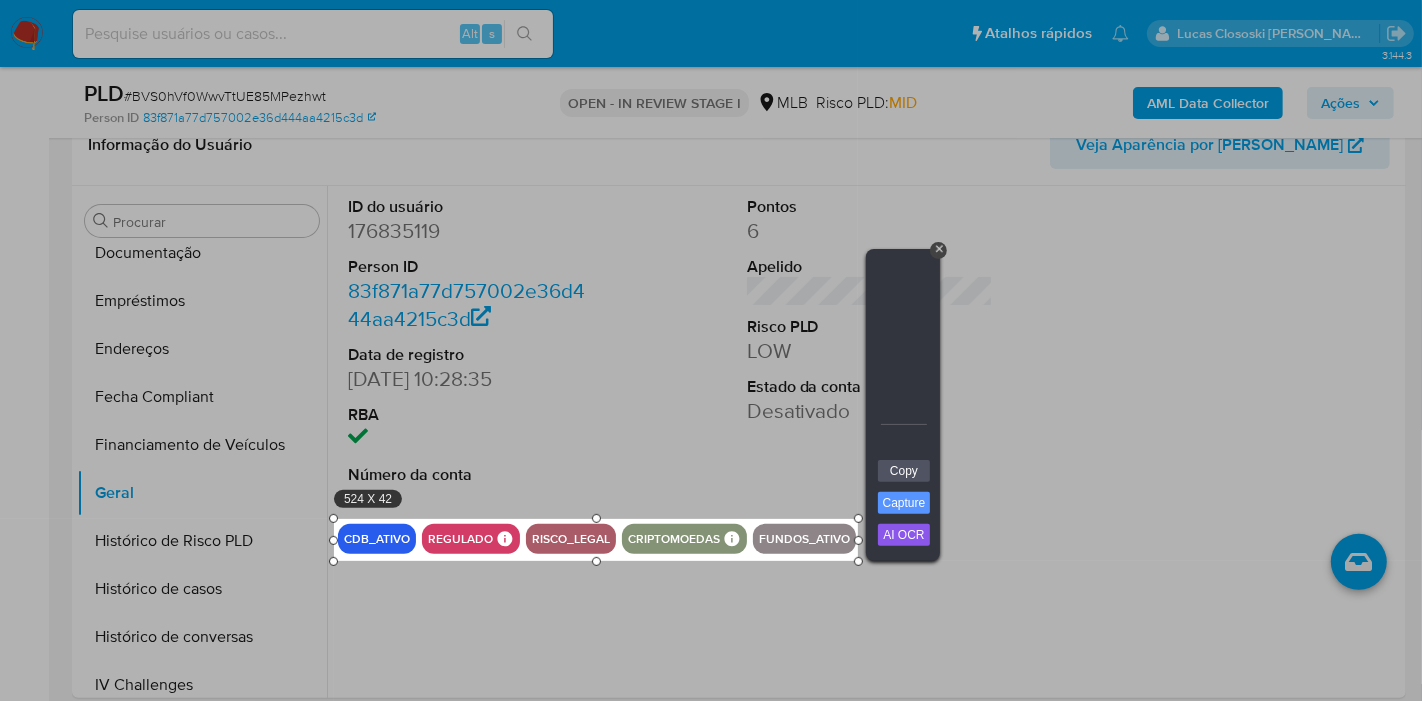 click at bounding box center (1140, 114) 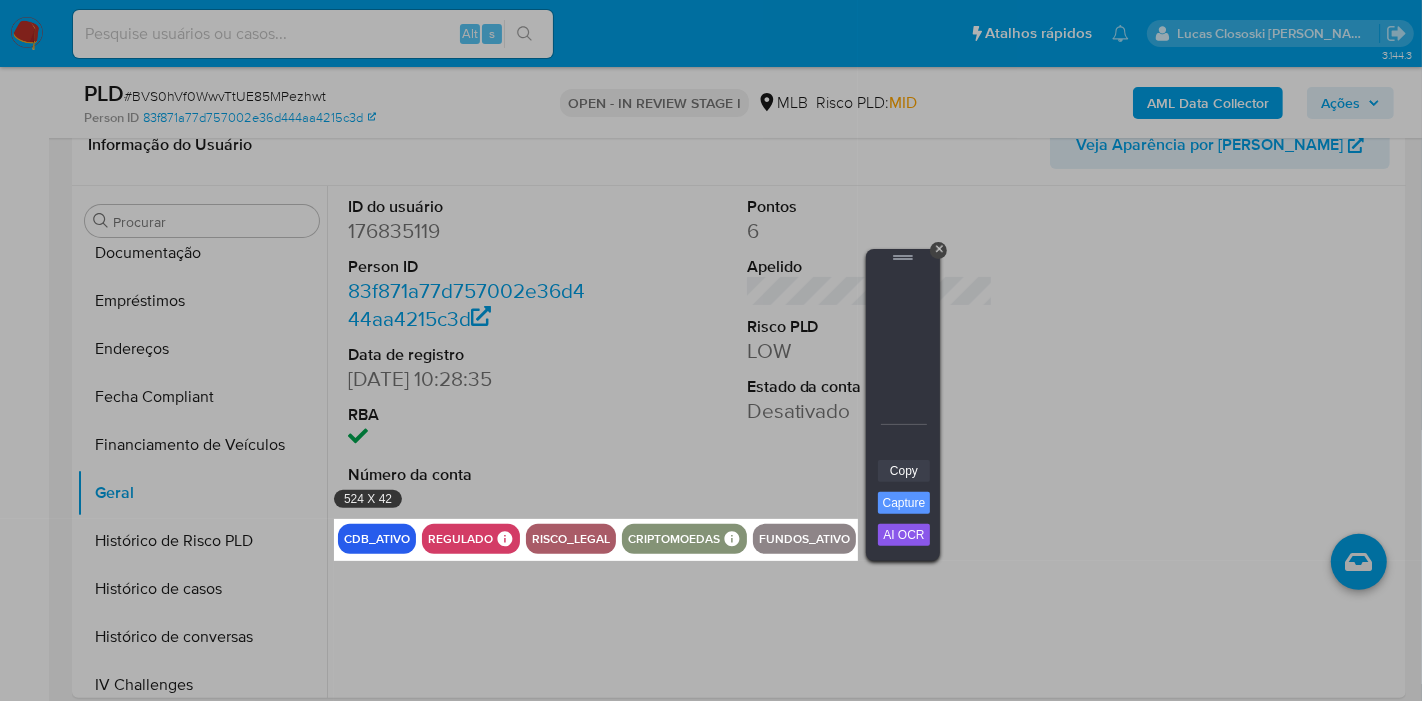 click on "Copy" at bounding box center (904, 471) 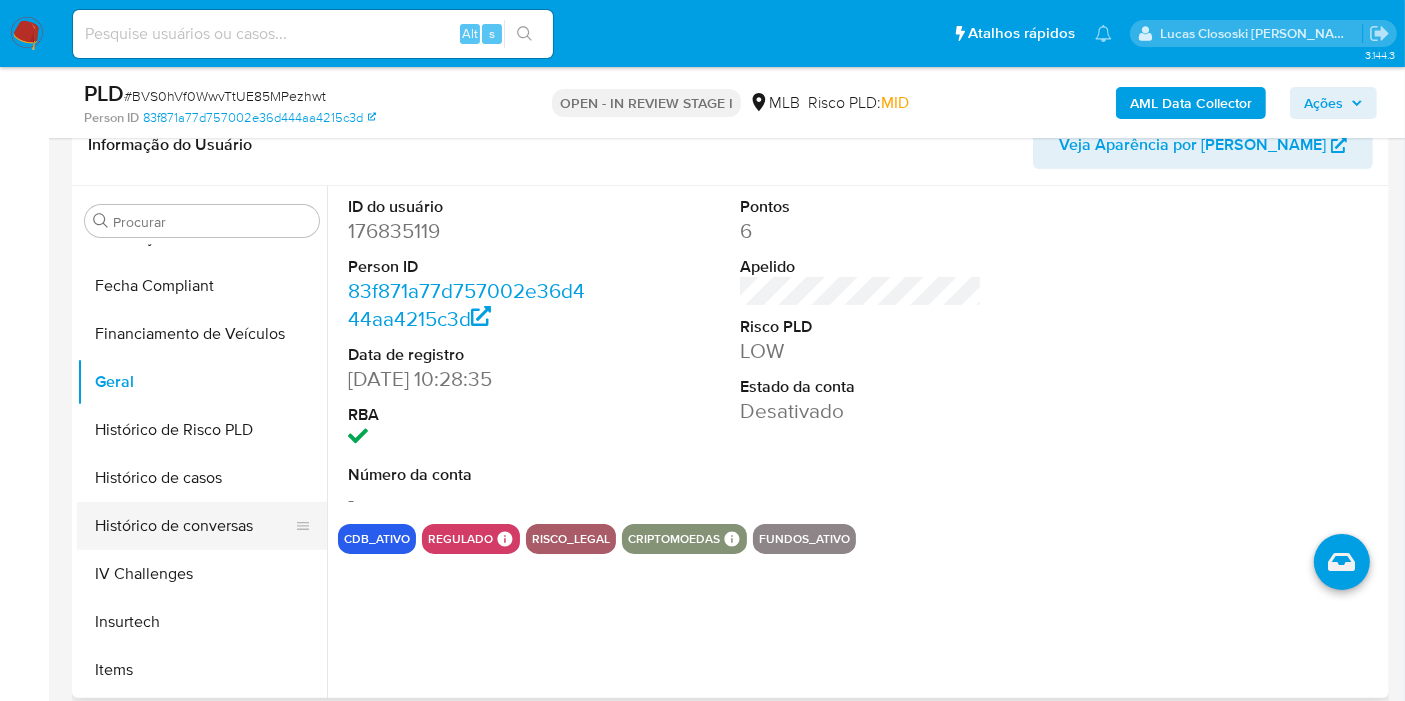 scroll, scrollTop: 622, scrollLeft: 0, axis: vertical 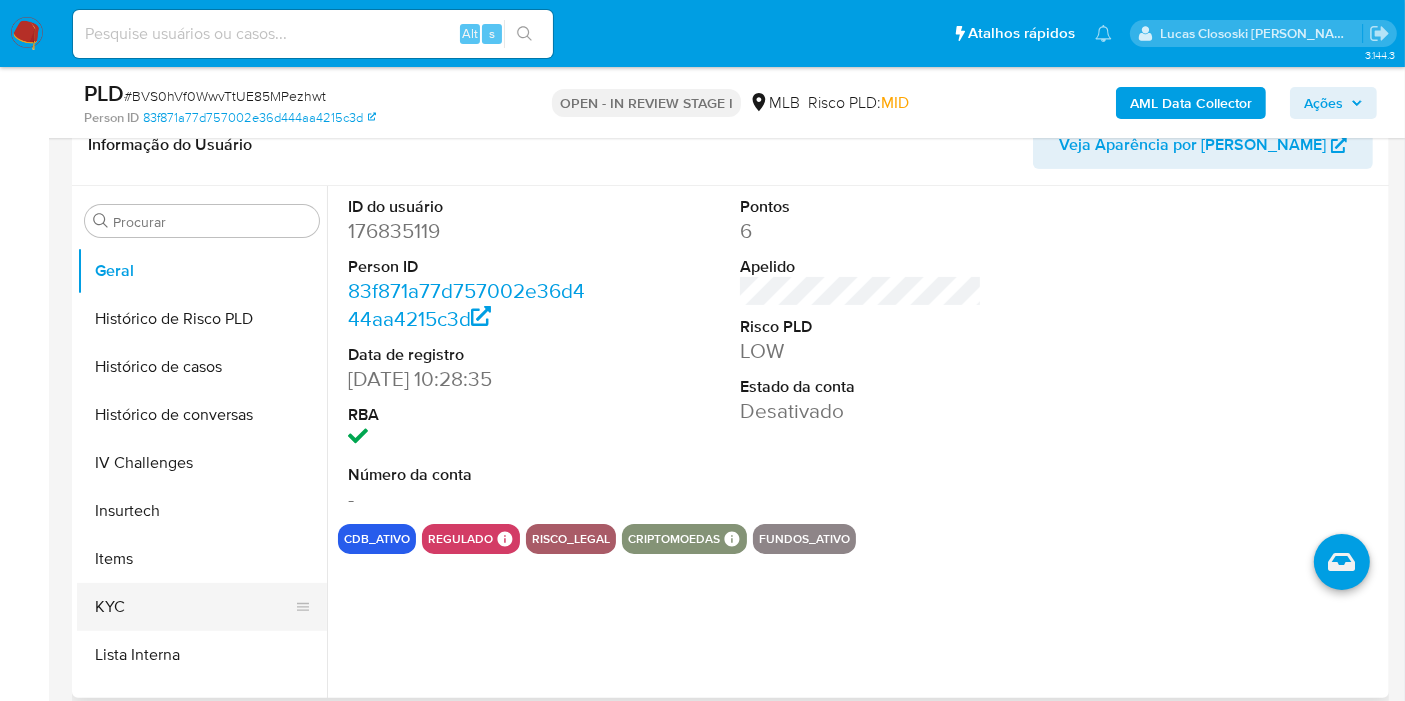 click on "KYC" at bounding box center [194, 607] 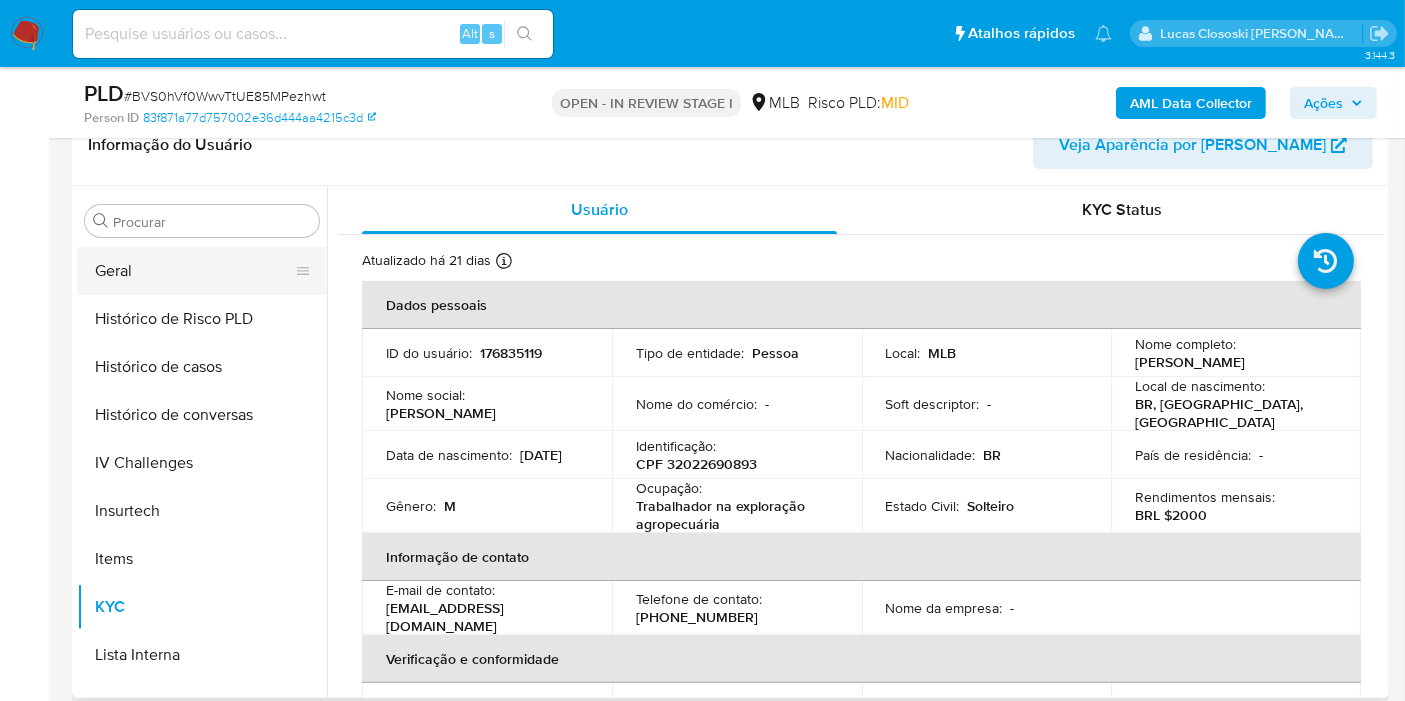 click on "Geral" at bounding box center (194, 271) 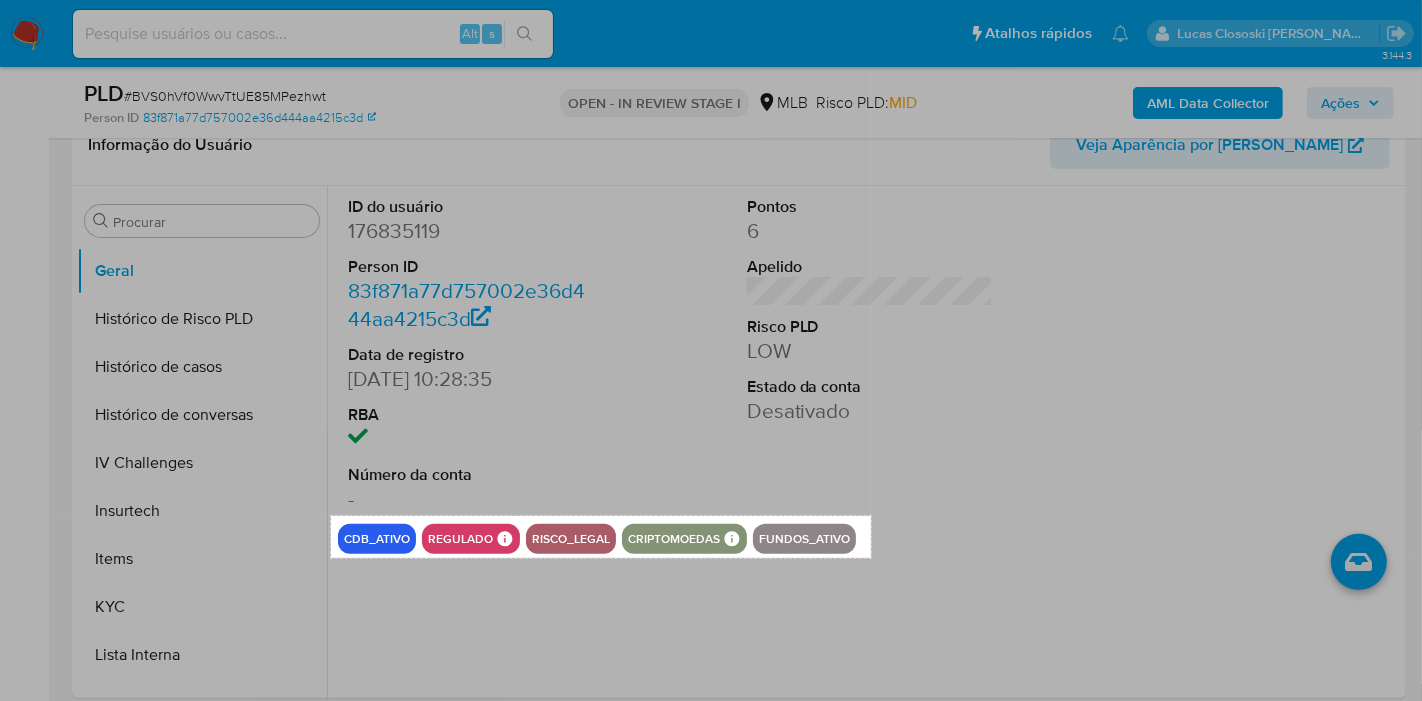drag, startPoint x: 331, startPoint y: 515, endPoint x: 869, endPoint y: 559, distance: 539.79626 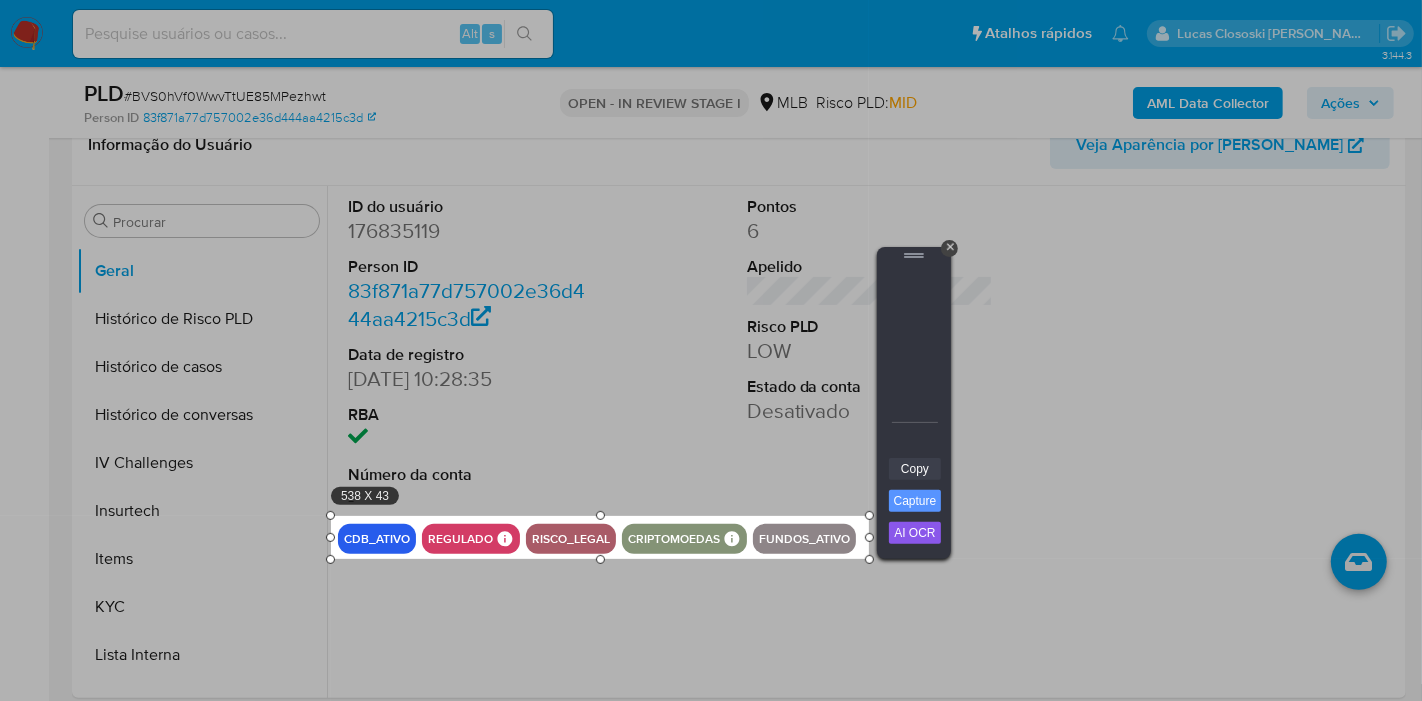 click on "Copy" at bounding box center [915, 469] 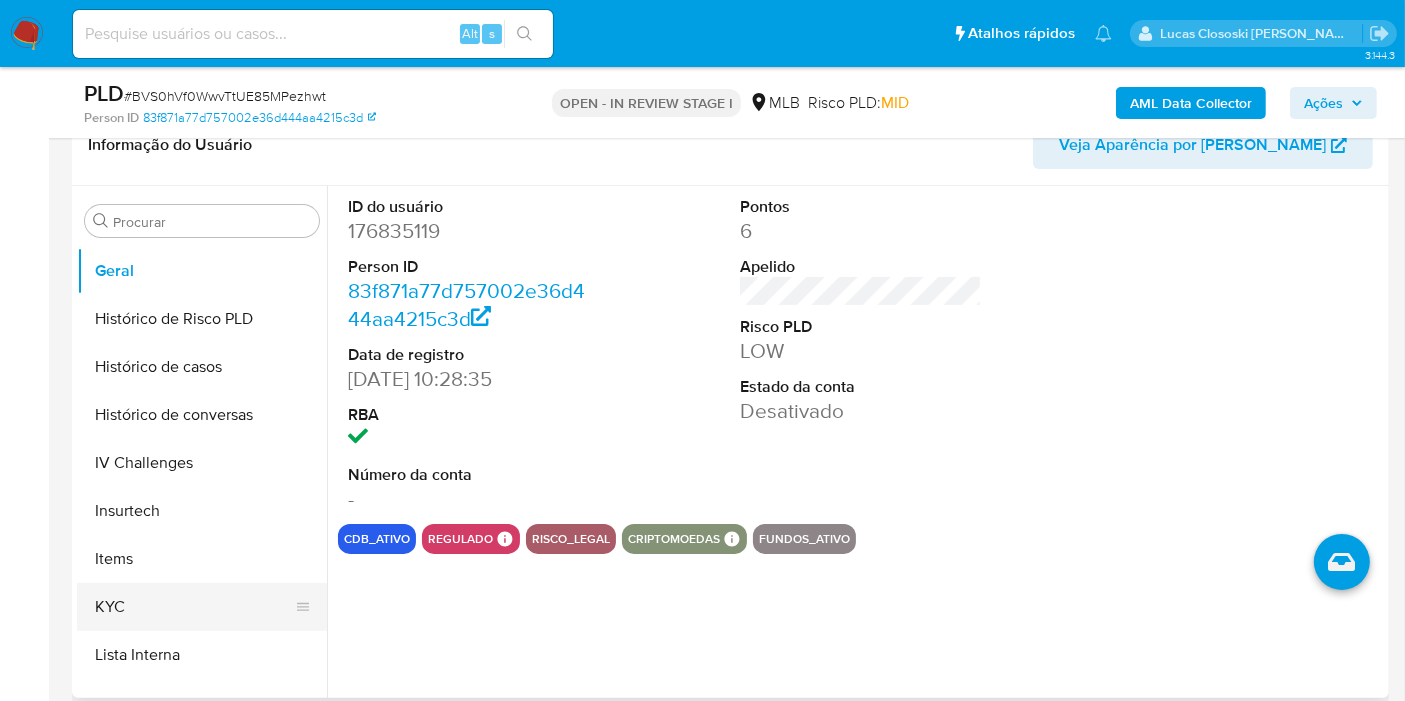 click on "KYC" at bounding box center [194, 607] 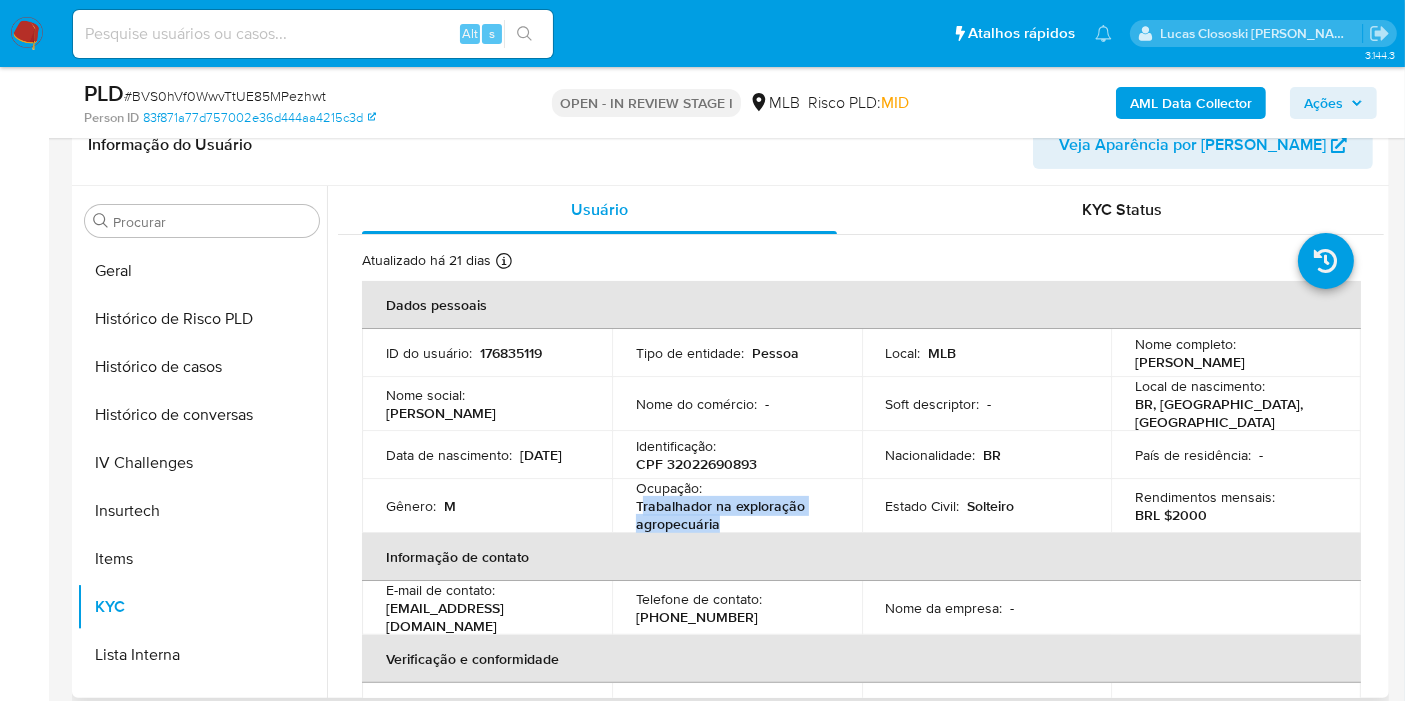 drag, startPoint x: 728, startPoint y: 518, endPoint x: 637, endPoint y: 509, distance: 91.44397 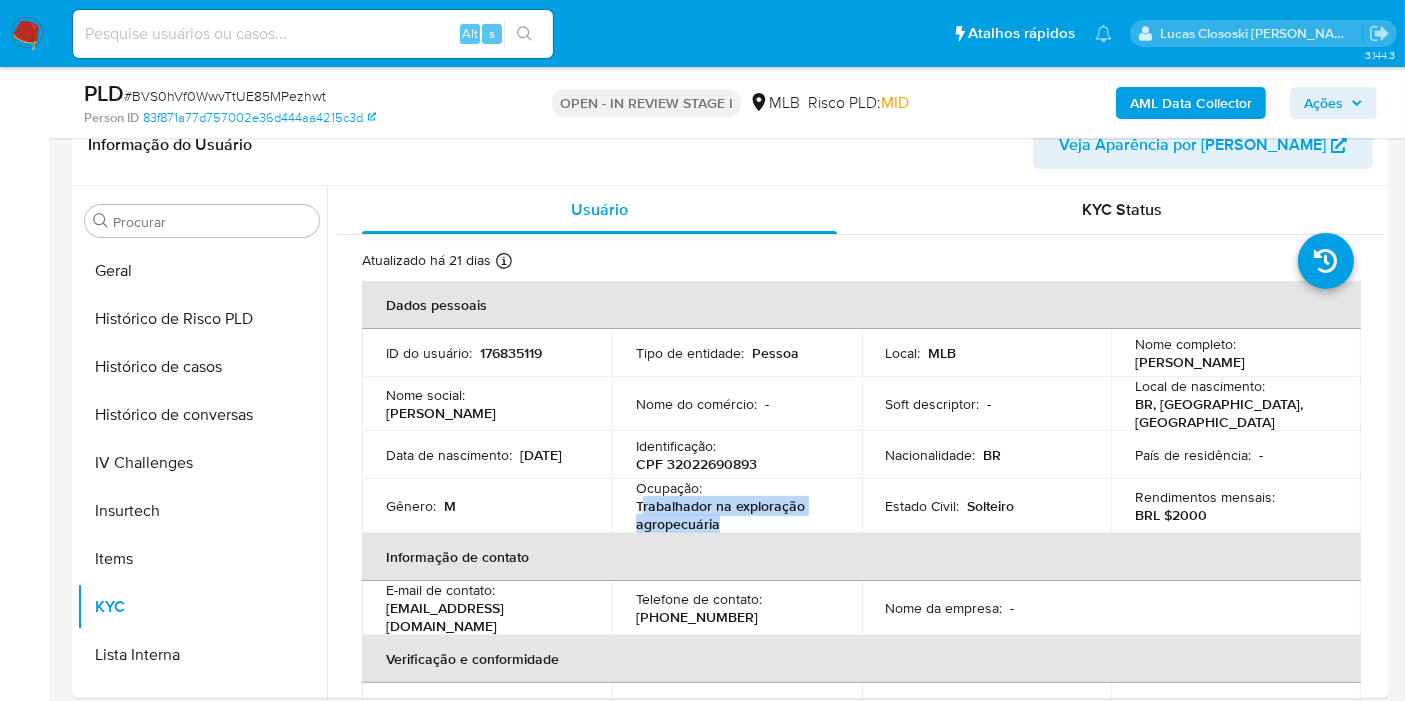 copy on "rabalhador na exploração agropecuária" 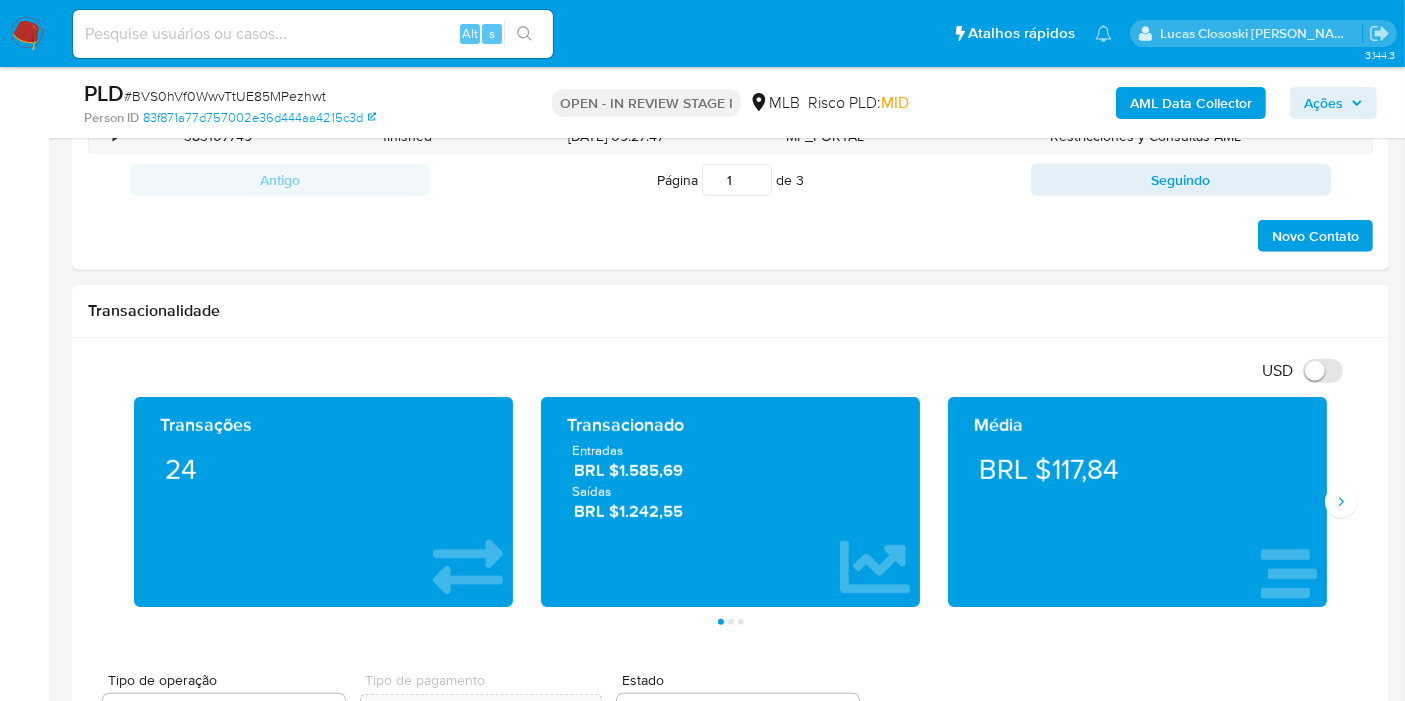 scroll, scrollTop: 1222, scrollLeft: 0, axis: vertical 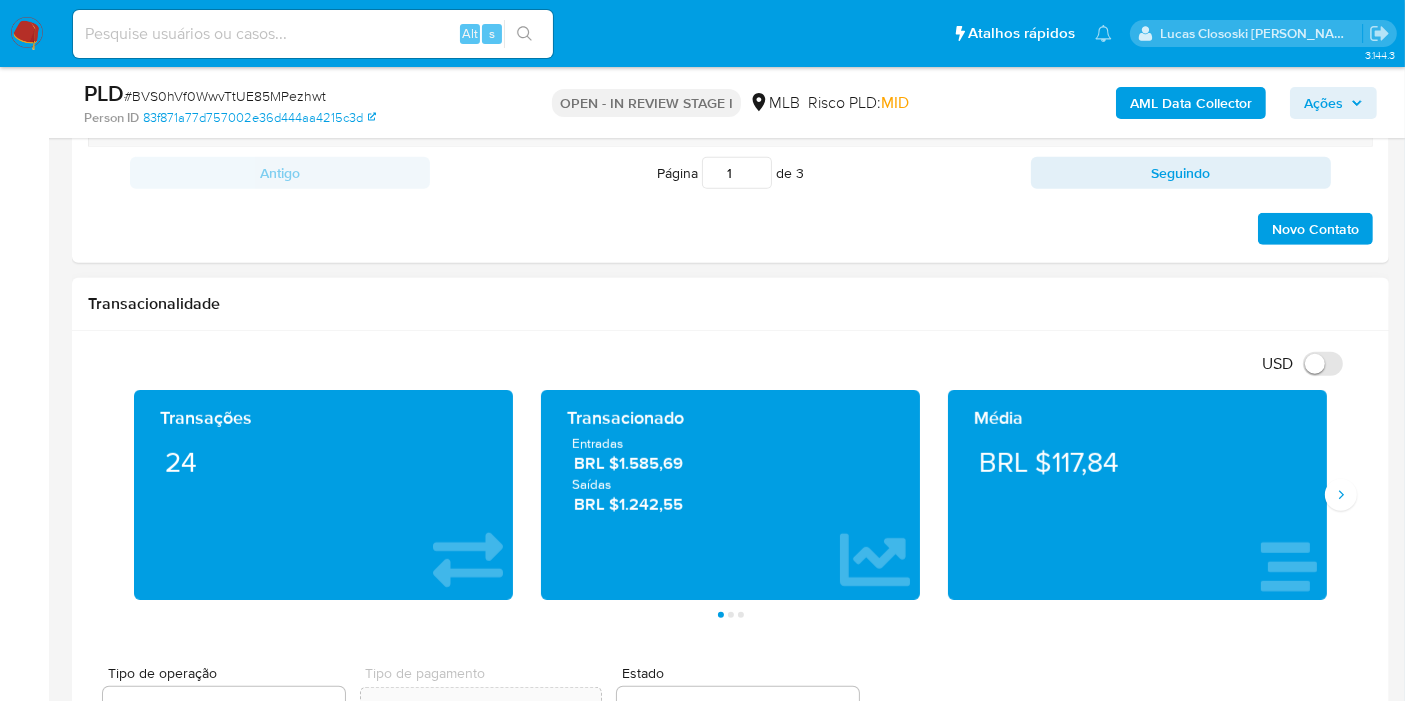 click on "Transações 24 Transacionado Entradas BRL $1.585,69 Saídas BRL $1.242,55 Média BRL $117,84 Saldo MP Total BRL $1.547,98 Disponível BRL $1.547,98 Não disponível BRL $0,00 Saldo cripto Nenhum saldo cripto encontrado no balance do usuário Saldo investimentos CDB FDI FPE FPP Total BRL $38.476,85 Disponível BRL $38.476,85 Não disponível BRL $0,00 Saldo reserva Nenhum saldo reserva encontrado no balance do usuário Página 1 Página 2 Página 3" at bounding box center (730, 504) 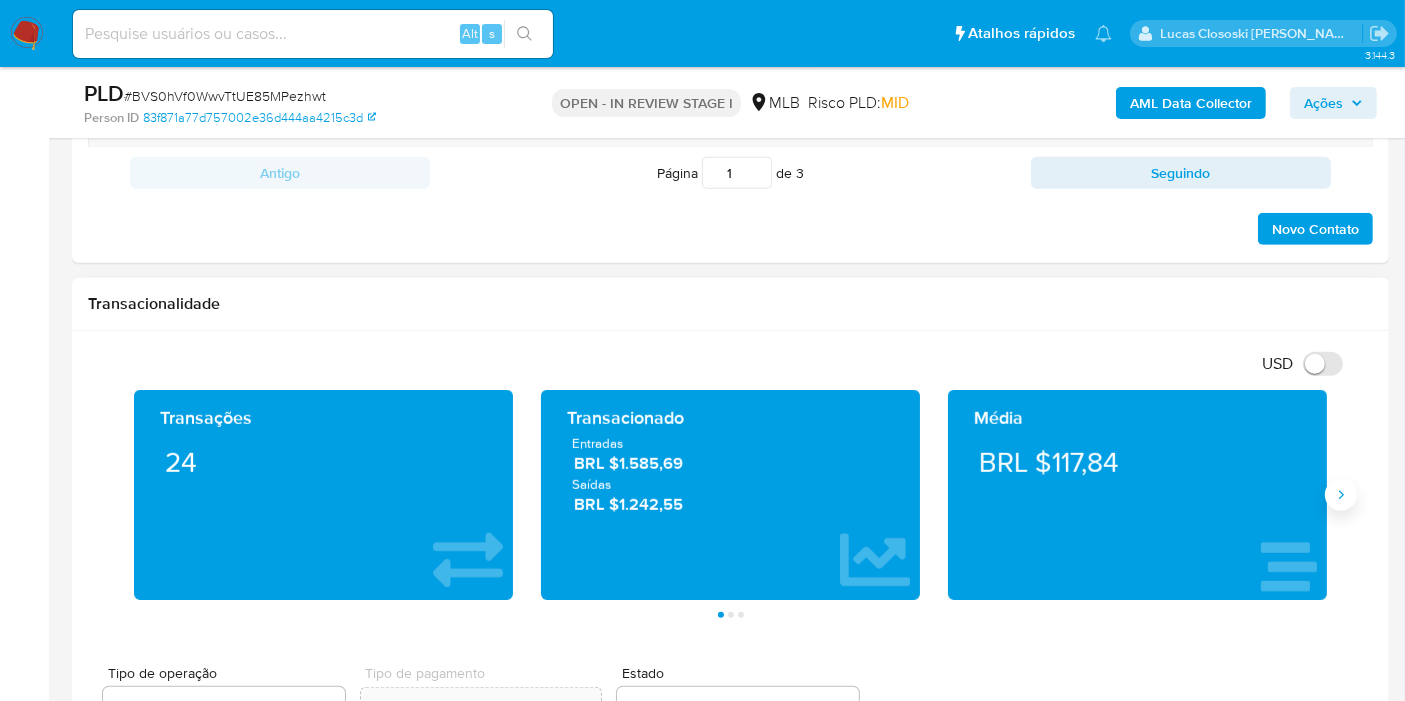 click at bounding box center [1341, 495] 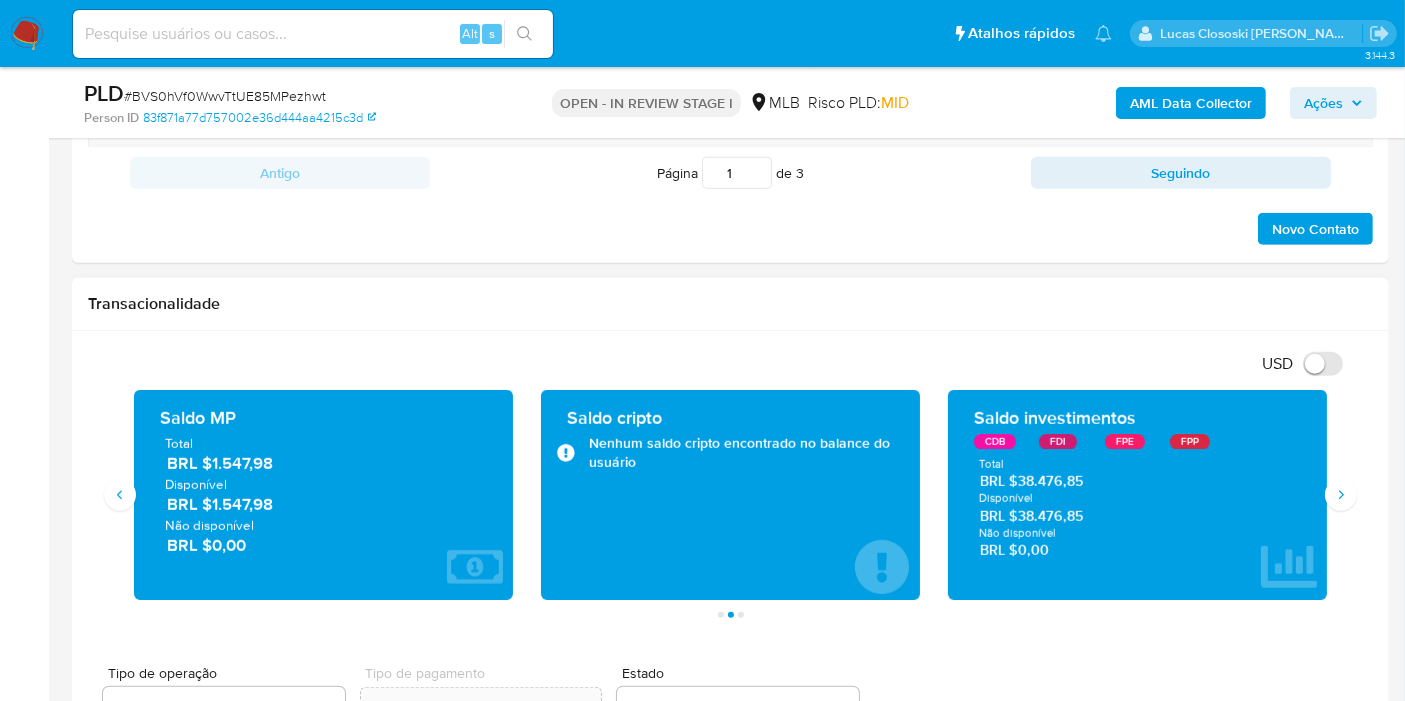 drag, startPoint x: 1096, startPoint y: 486, endPoint x: 1020, endPoint y: 482, distance: 76.105194 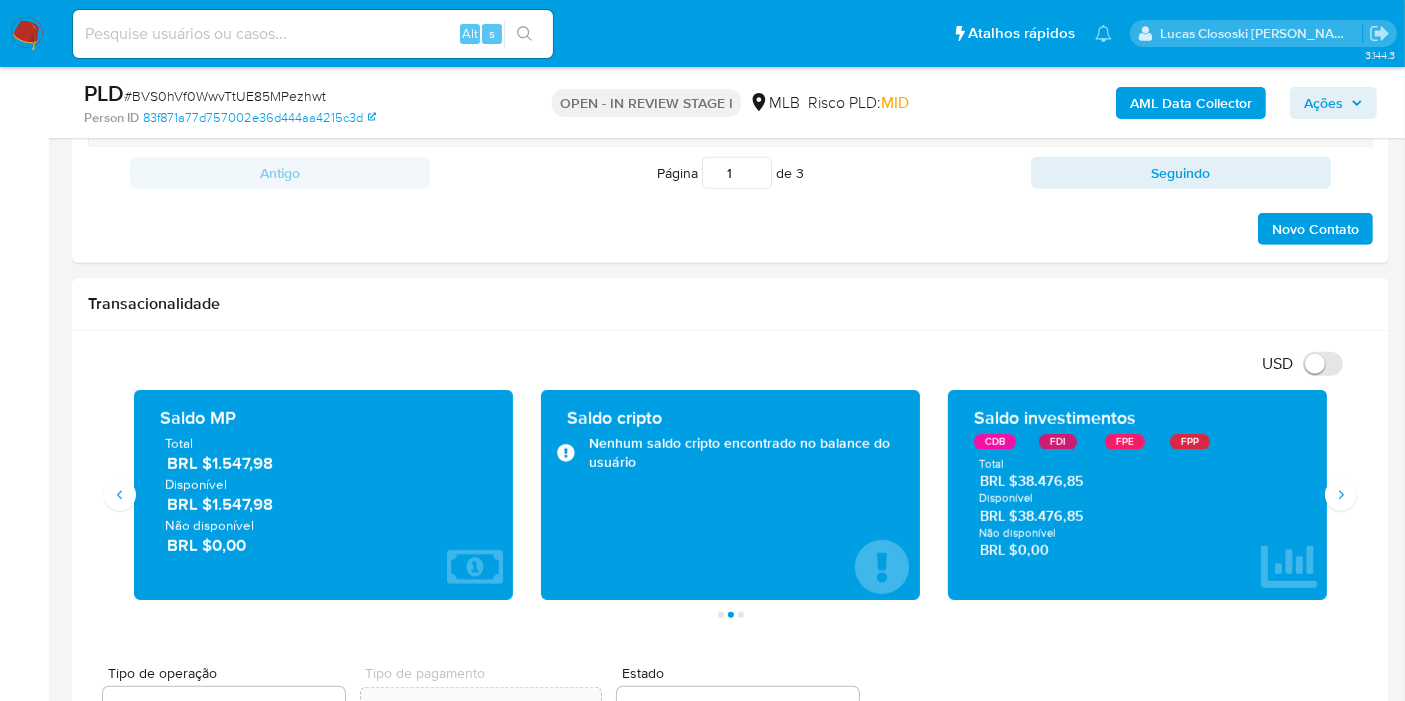 click on "Ações" at bounding box center [1333, 103] 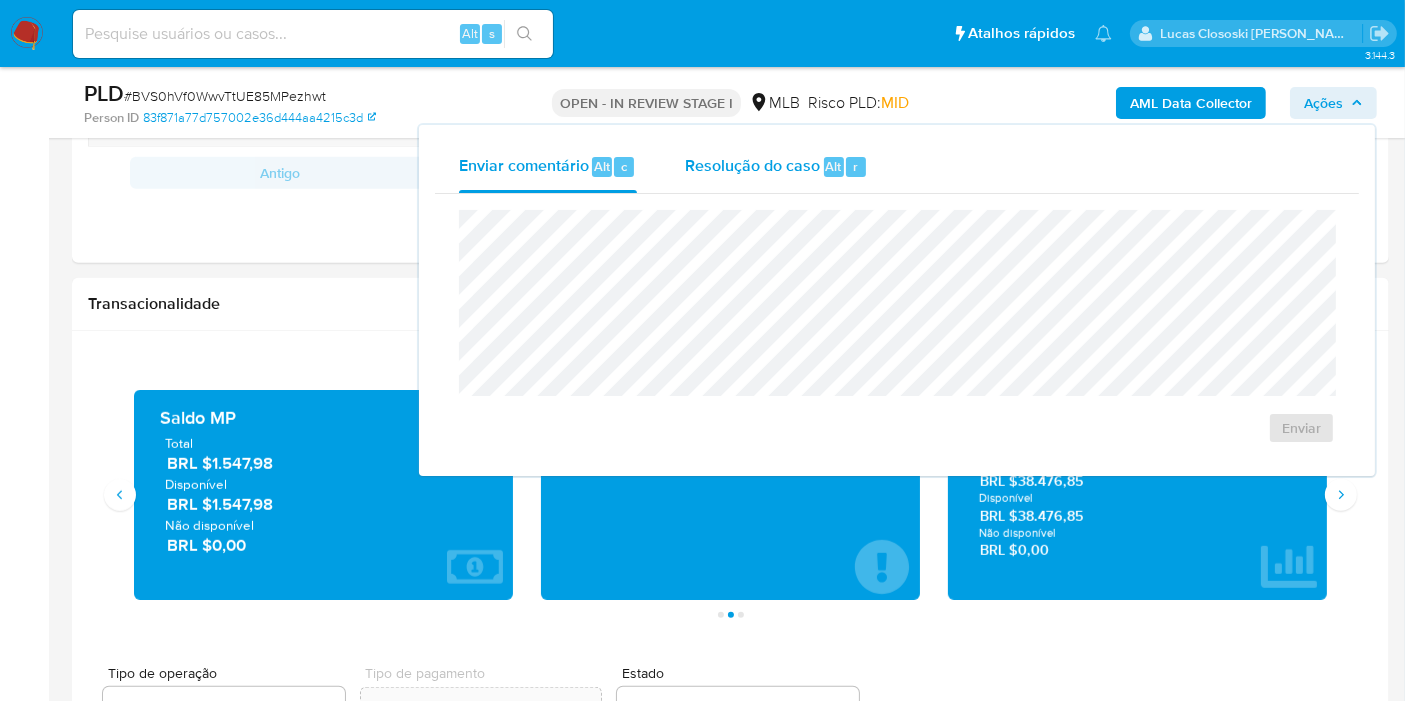 click on "Resolução do caso Alt r" at bounding box center (776, 167) 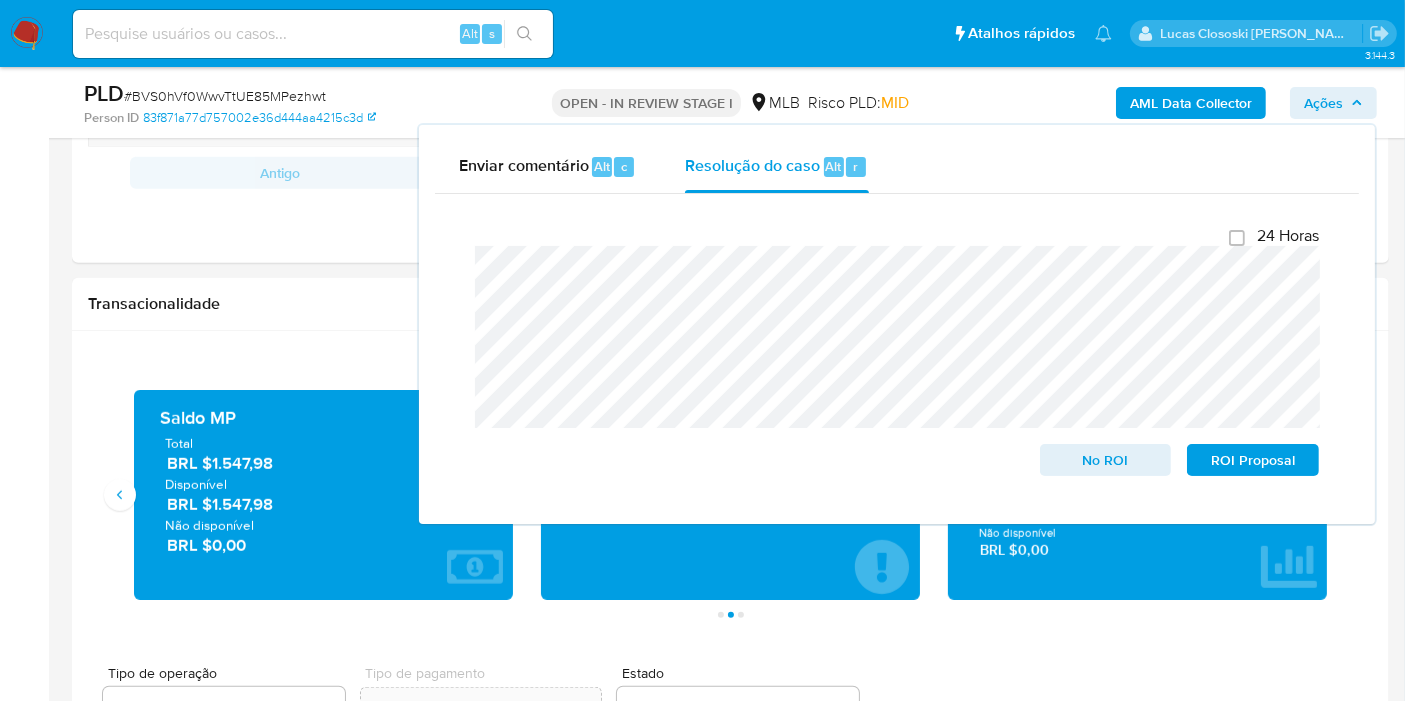 click on "Ações" at bounding box center [1323, 103] 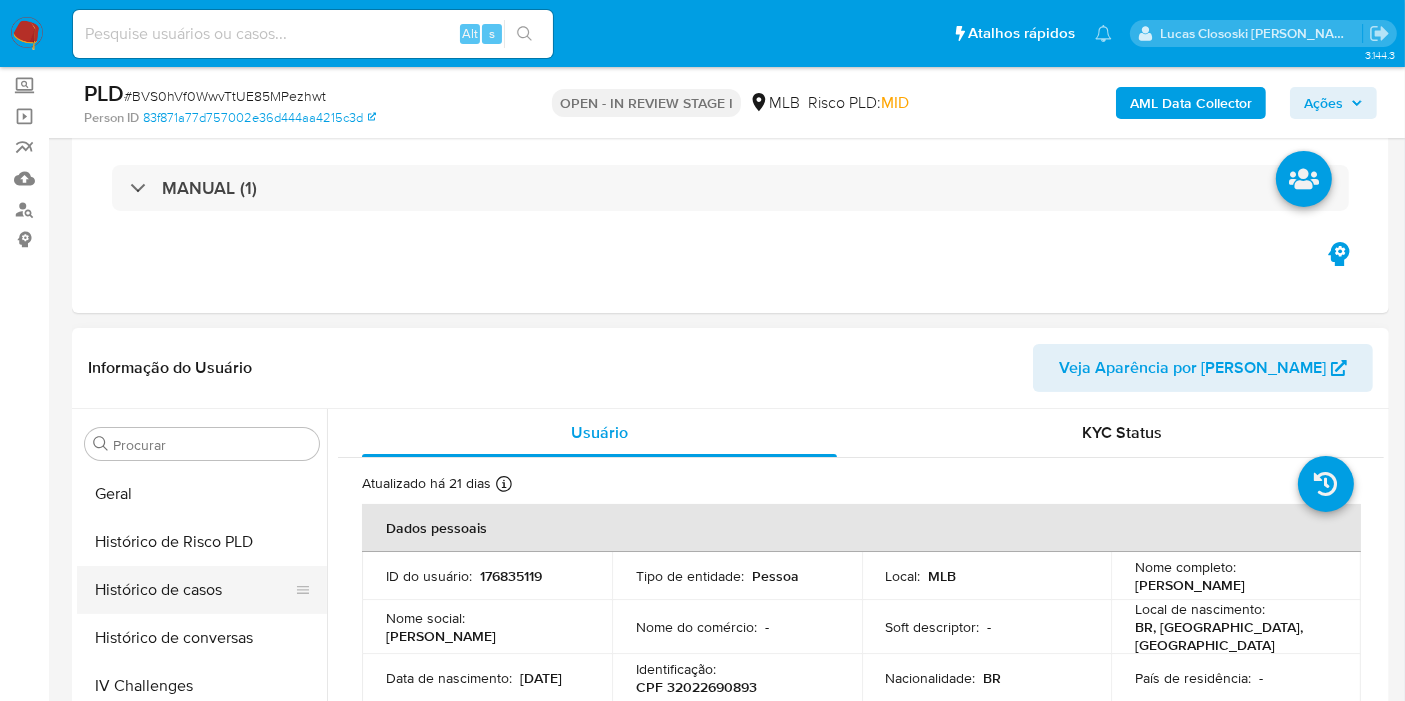 scroll, scrollTop: 111, scrollLeft: 0, axis: vertical 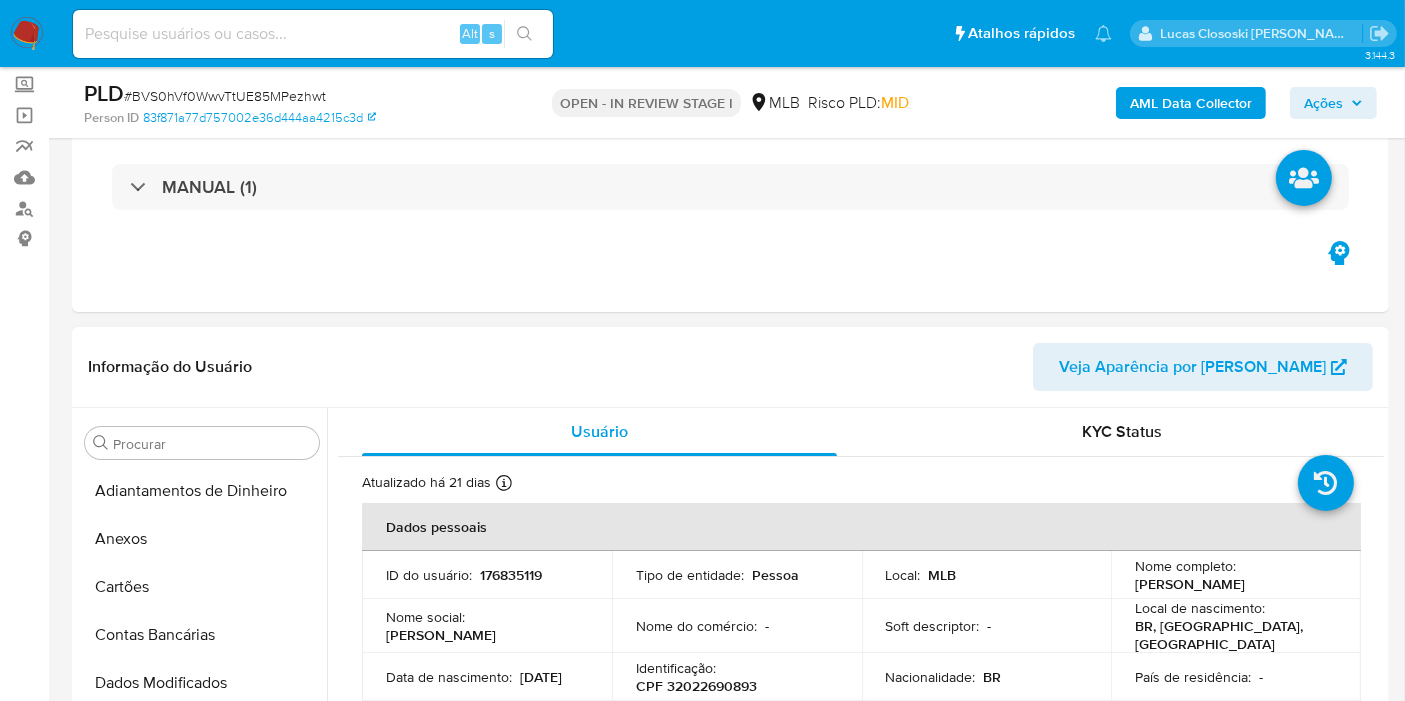 click on "Anexos" at bounding box center (202, 539) 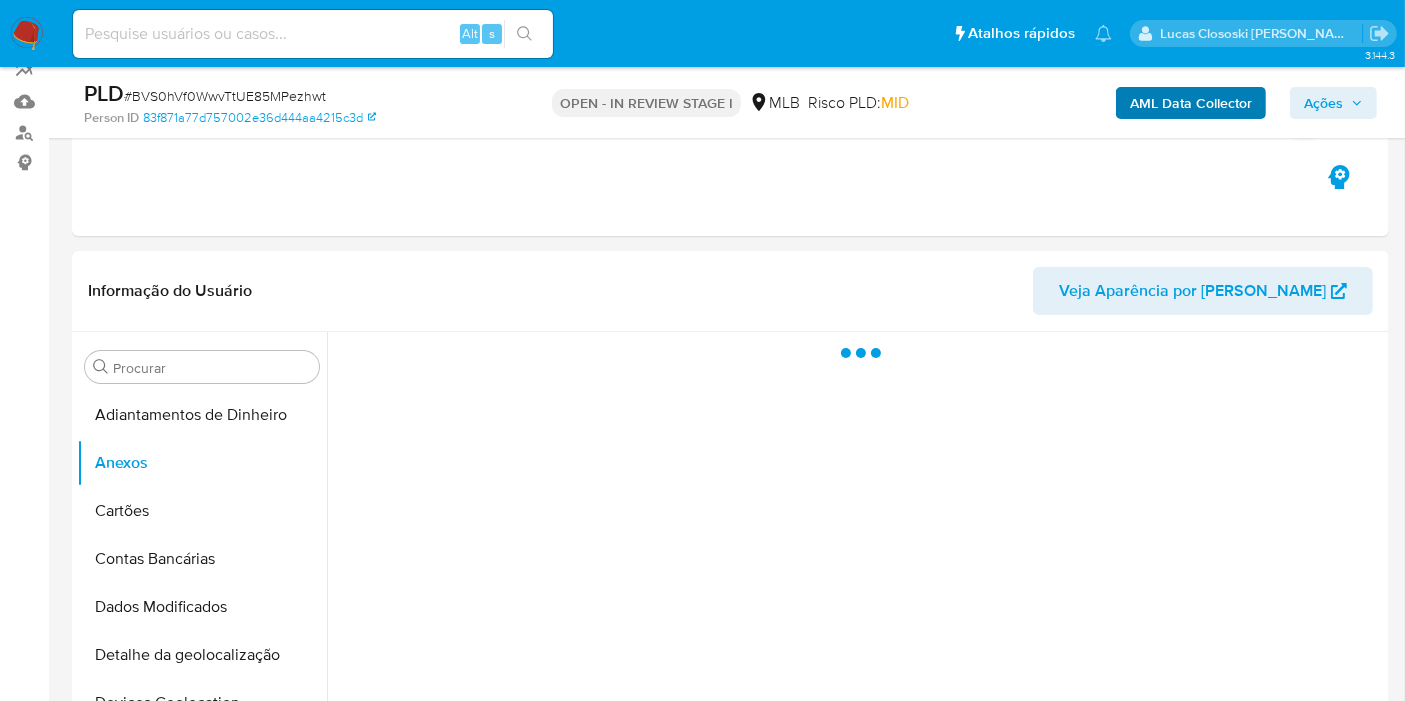 scroll, scrollTop: 222, scrollLeft: 0, axis: vertical 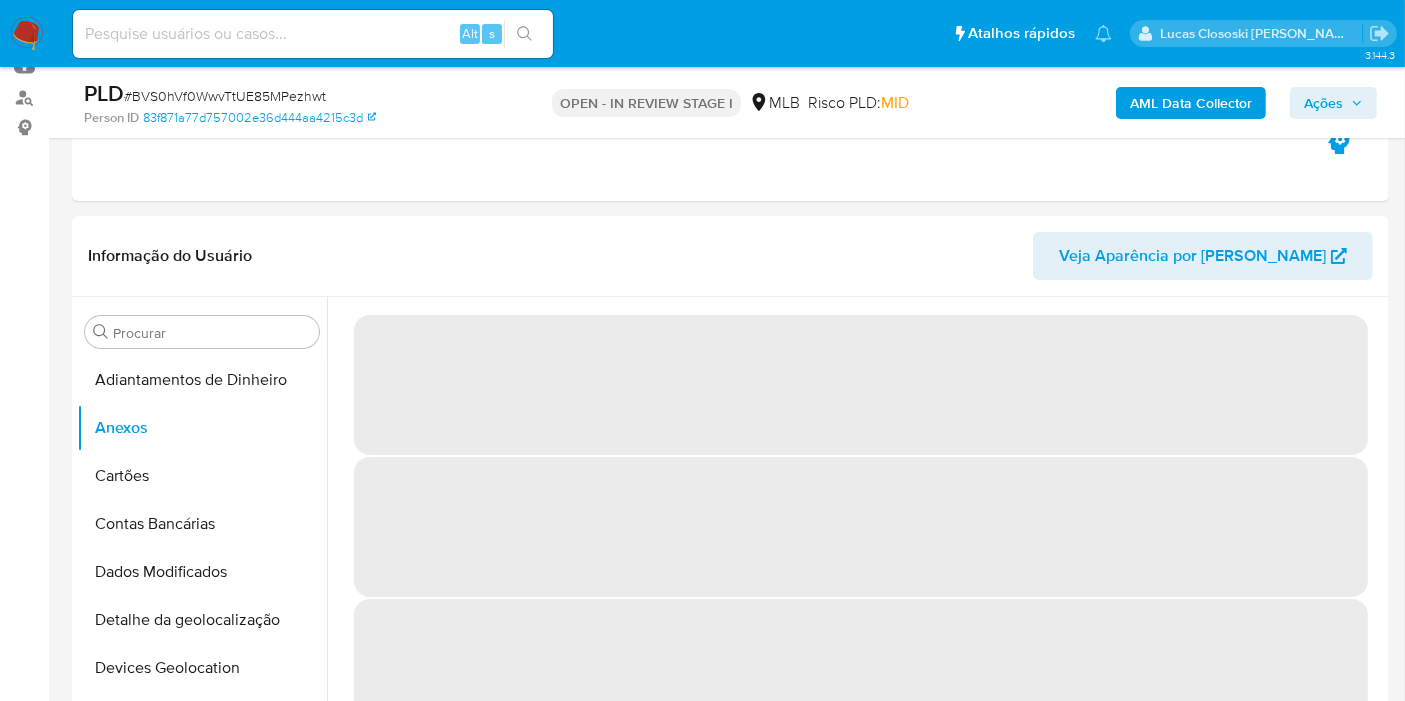 click on "Ações" at bounding box center (1323, 103) 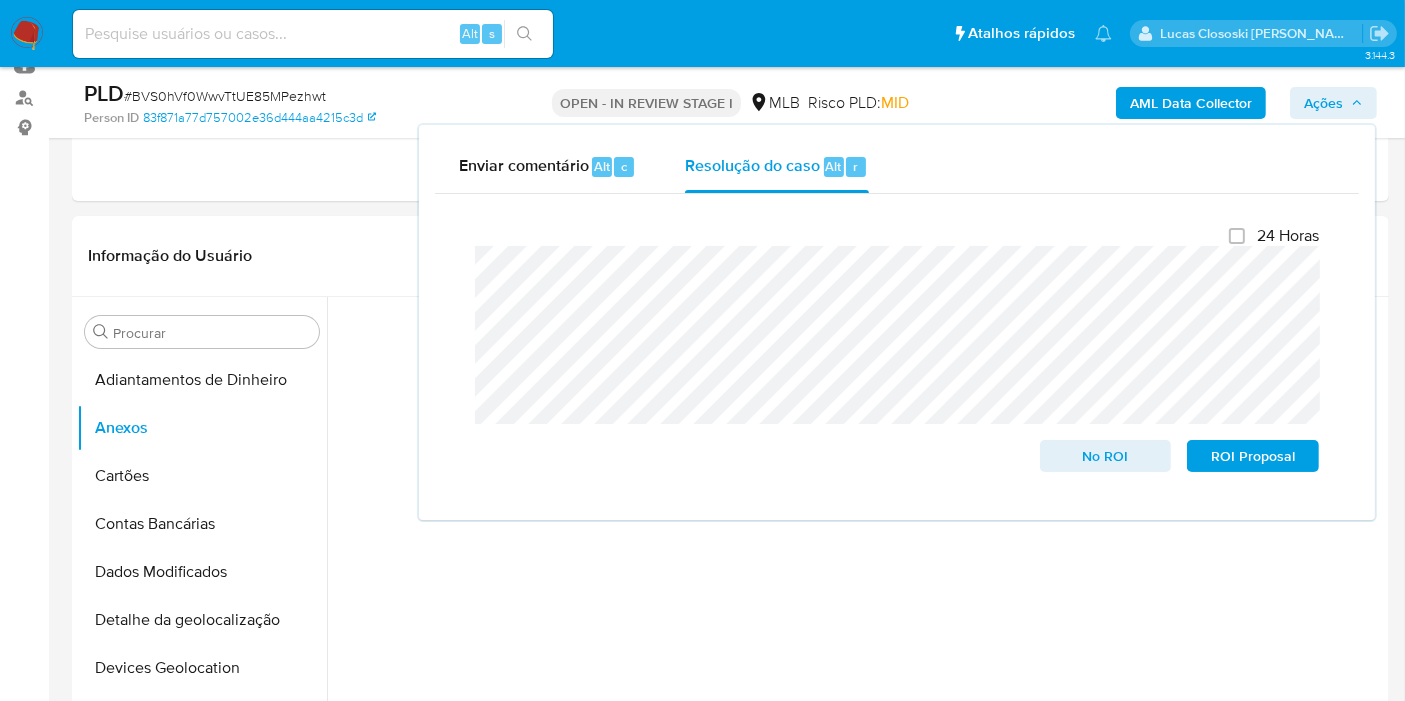 click on "Ações" at bounding box center [1333, 103] 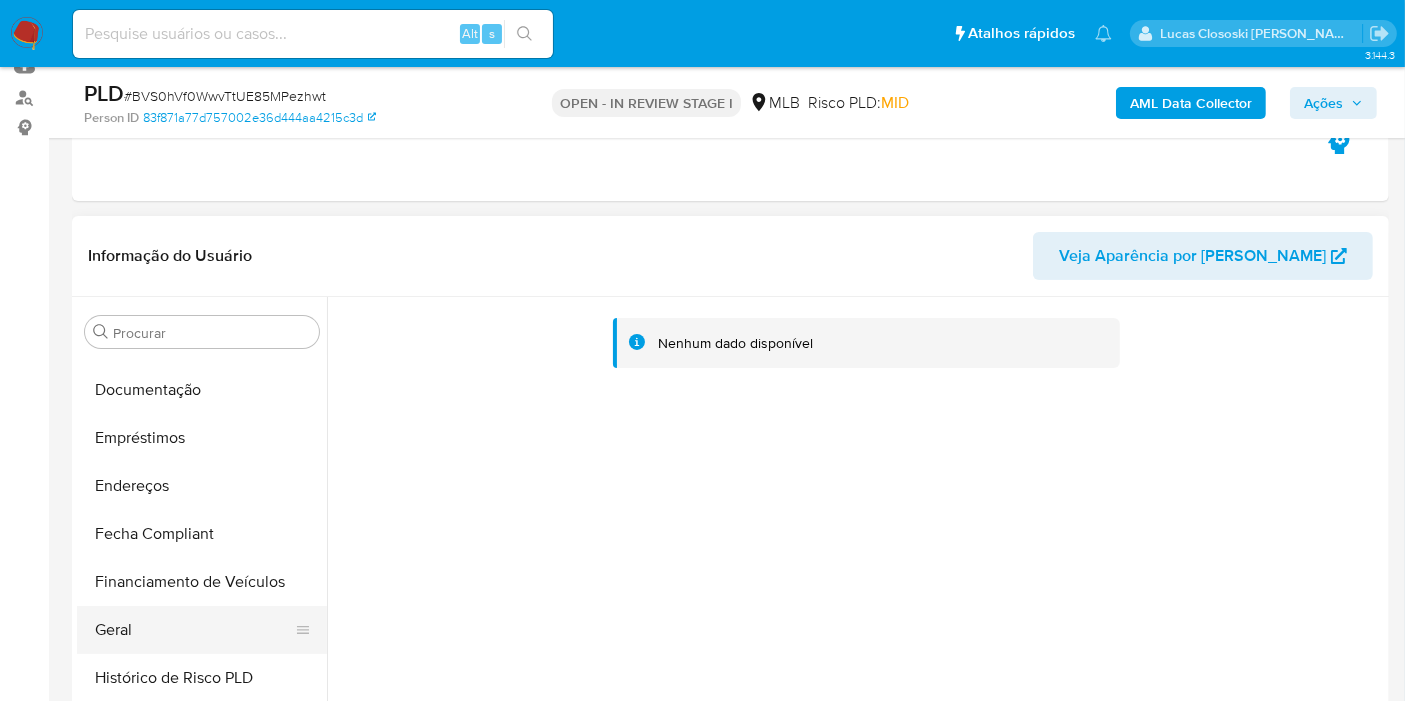 scroll, scrollTop: 444, scrollLeft: 0, axis: vertical 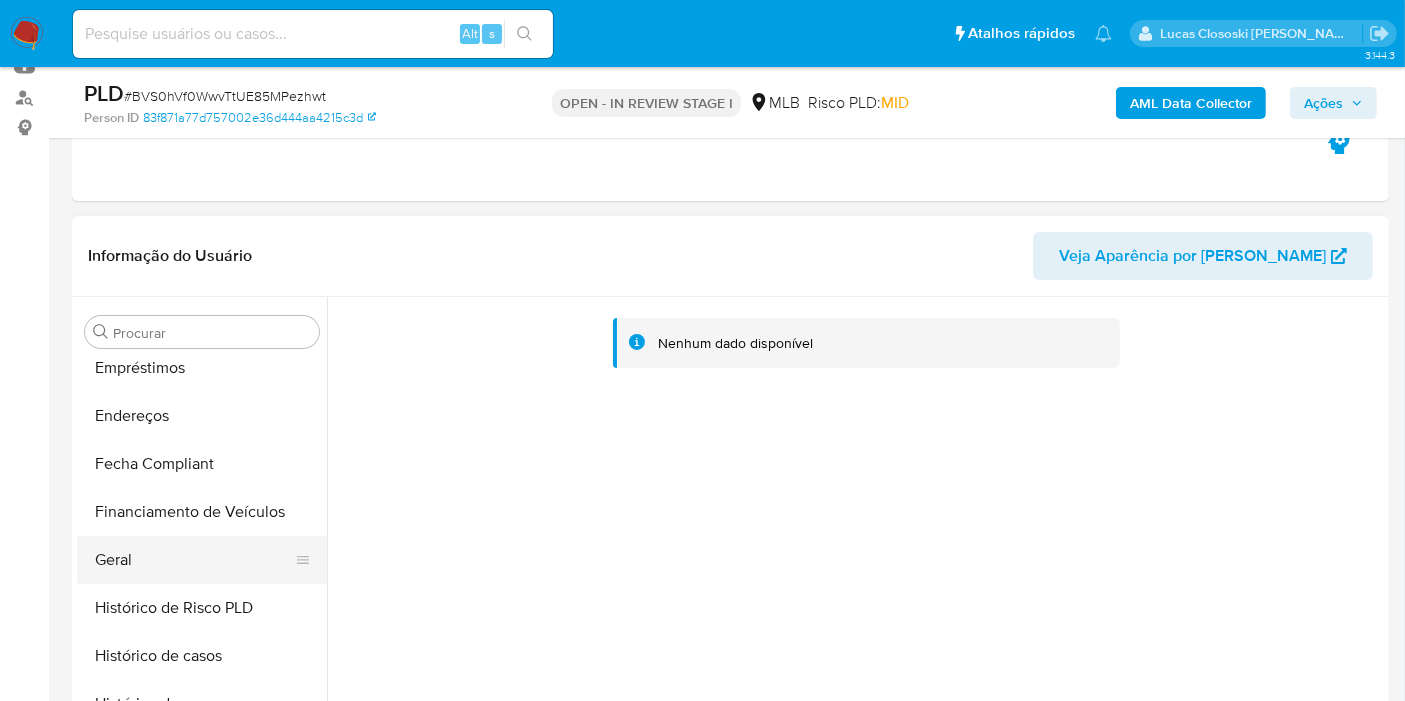 click on "Geral" at bounding box center [194, 560] 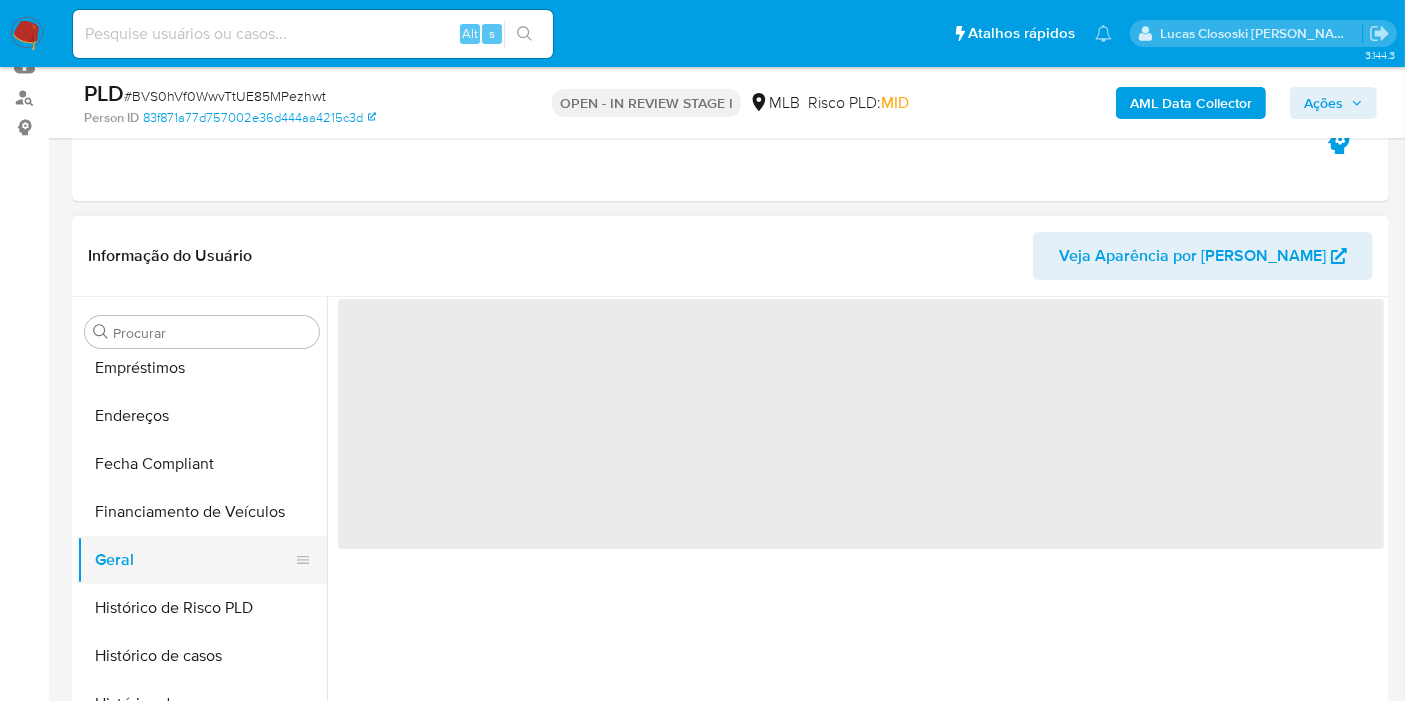 scroll, scrollTop: 777, scrollLeft: 0, axis: vertical 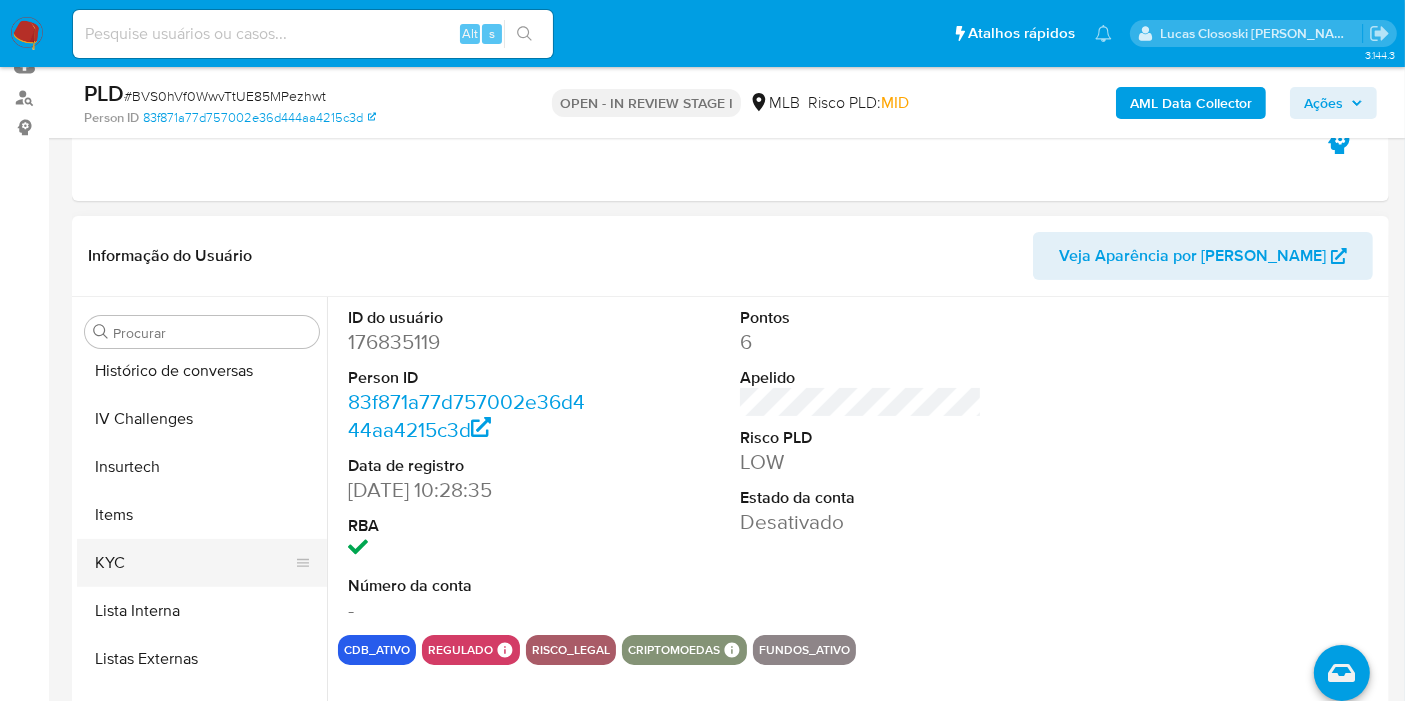 click on "KYC" at bounding box center [194, 563] 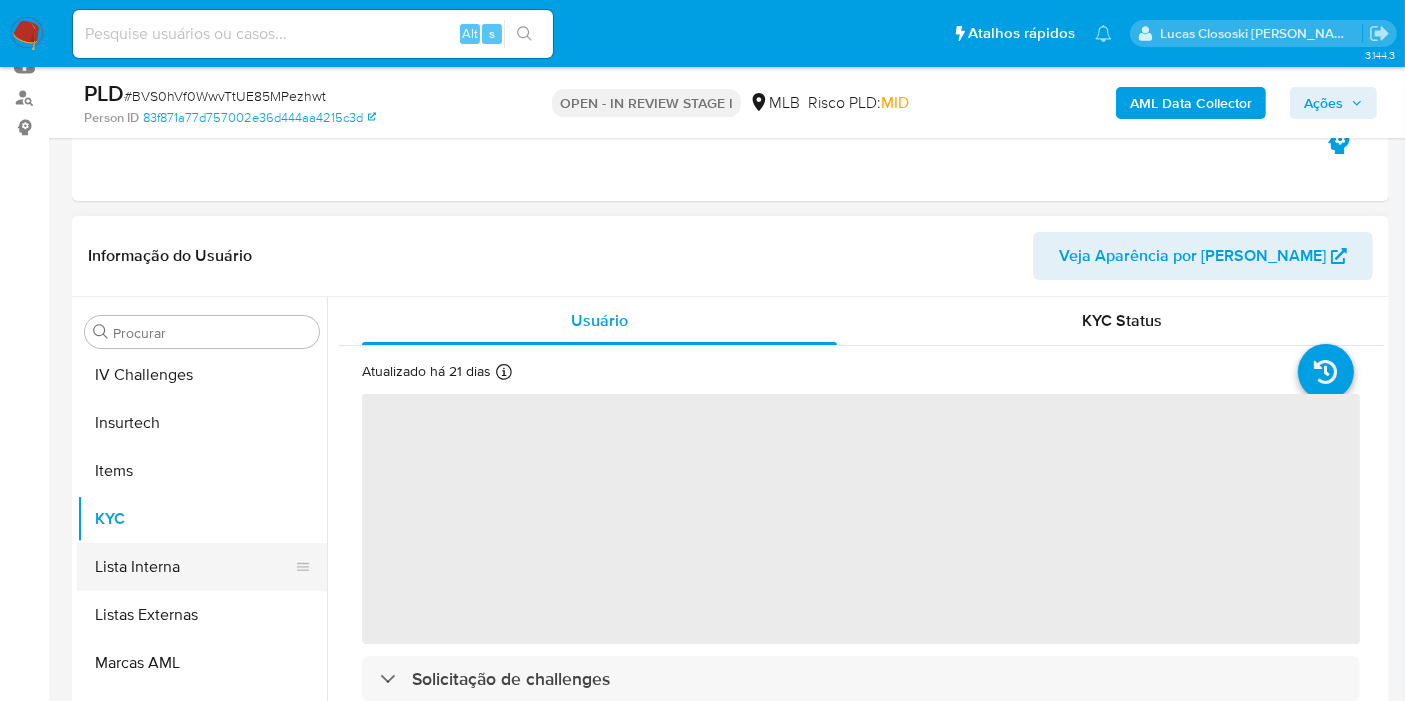 scroll, scrollTop: 844, scrollLeft: 0, axis: vertical 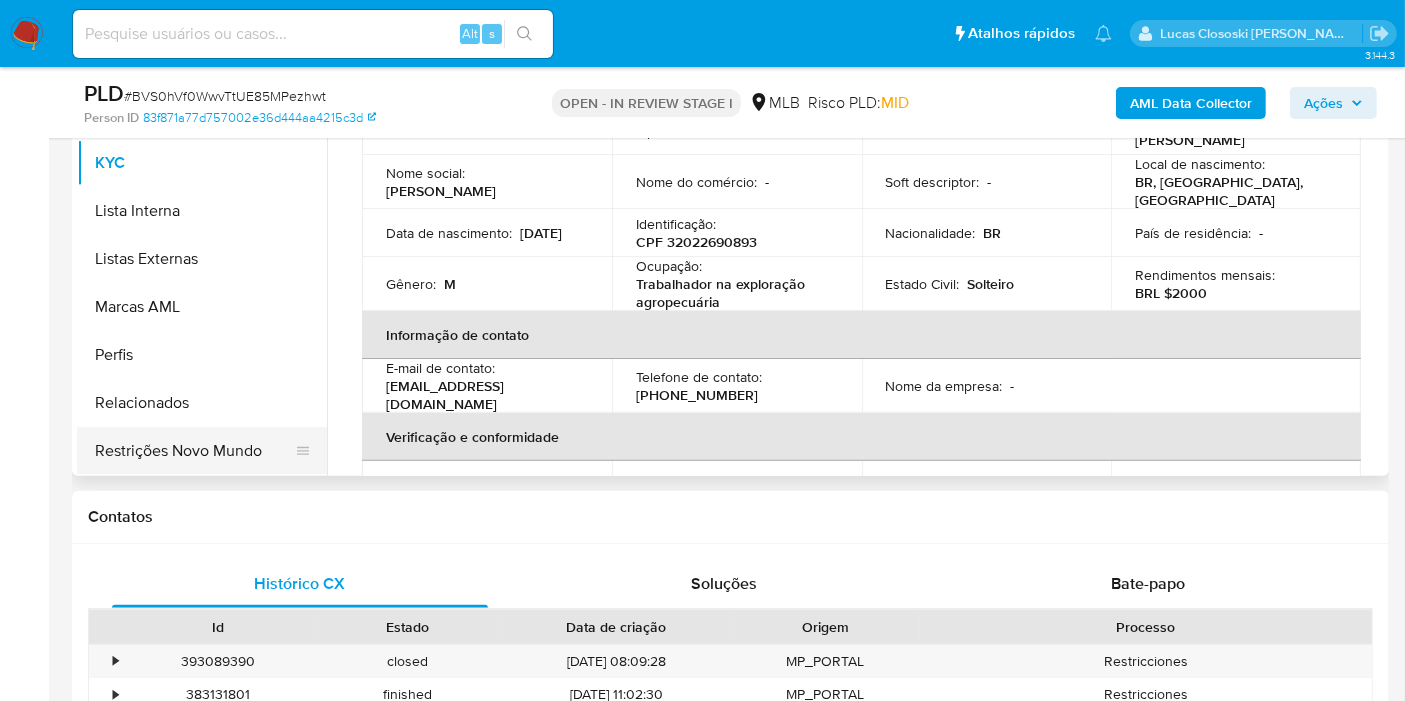 click on "Restrições Novo Mundo" at bounding box center [194, 451] 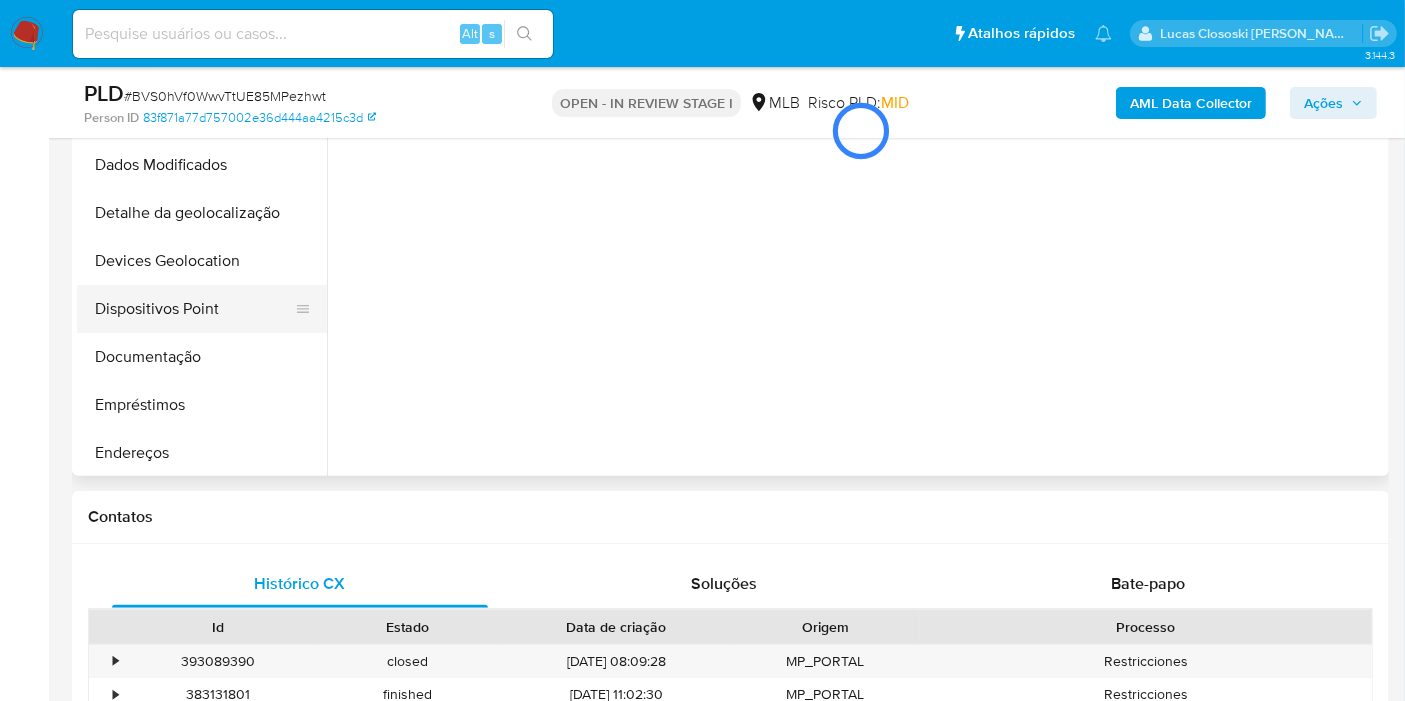 scroll, scrollTop: 0, scrollLeft: 0, axis: both 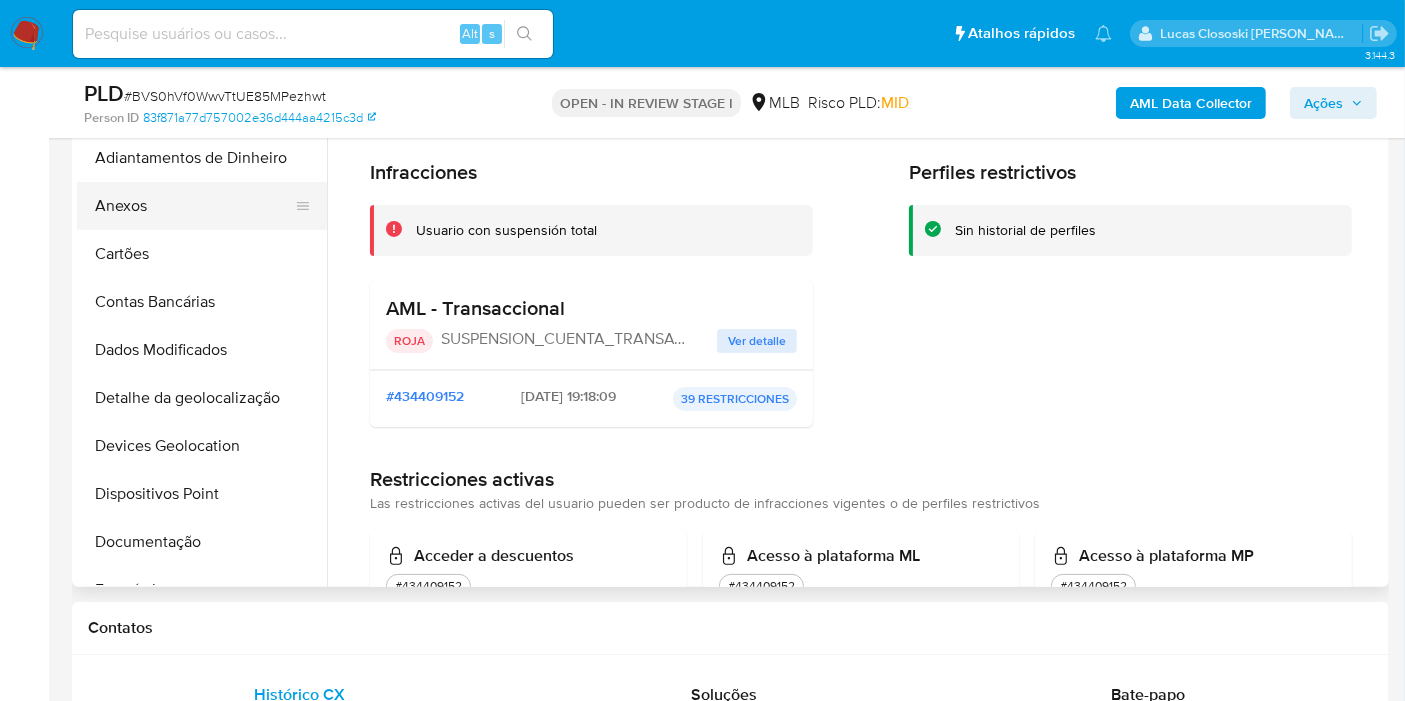 click on "Anexos" at bounding box center [194, 206] 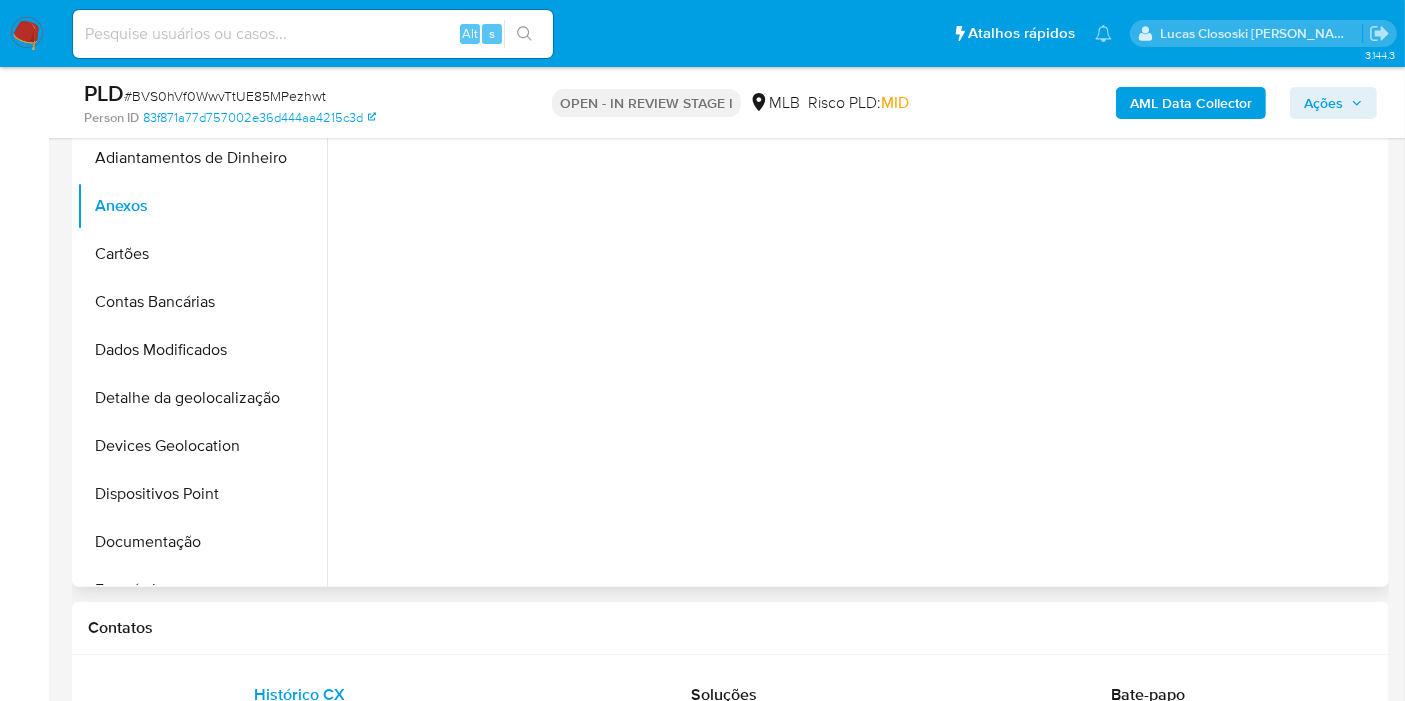 click at bounding box center (855, 331) 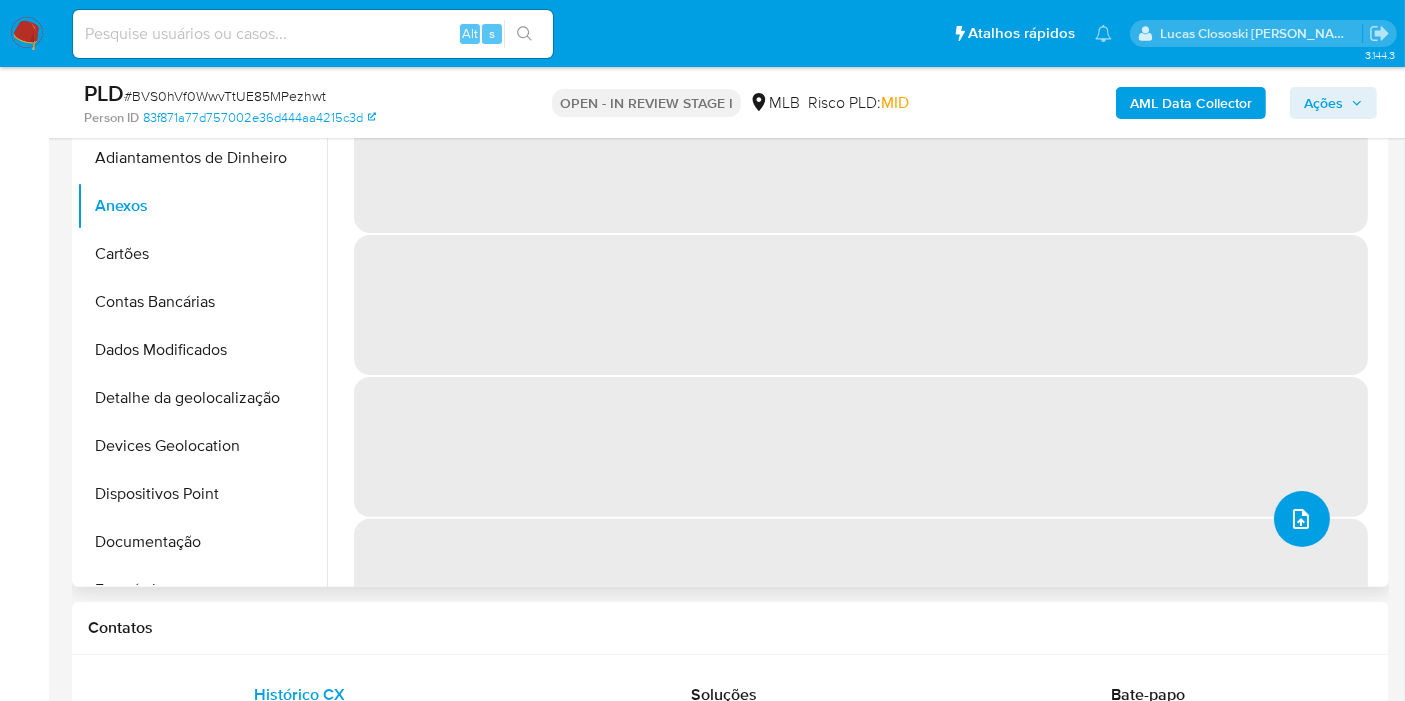 click at bounding box center (1302, 519) 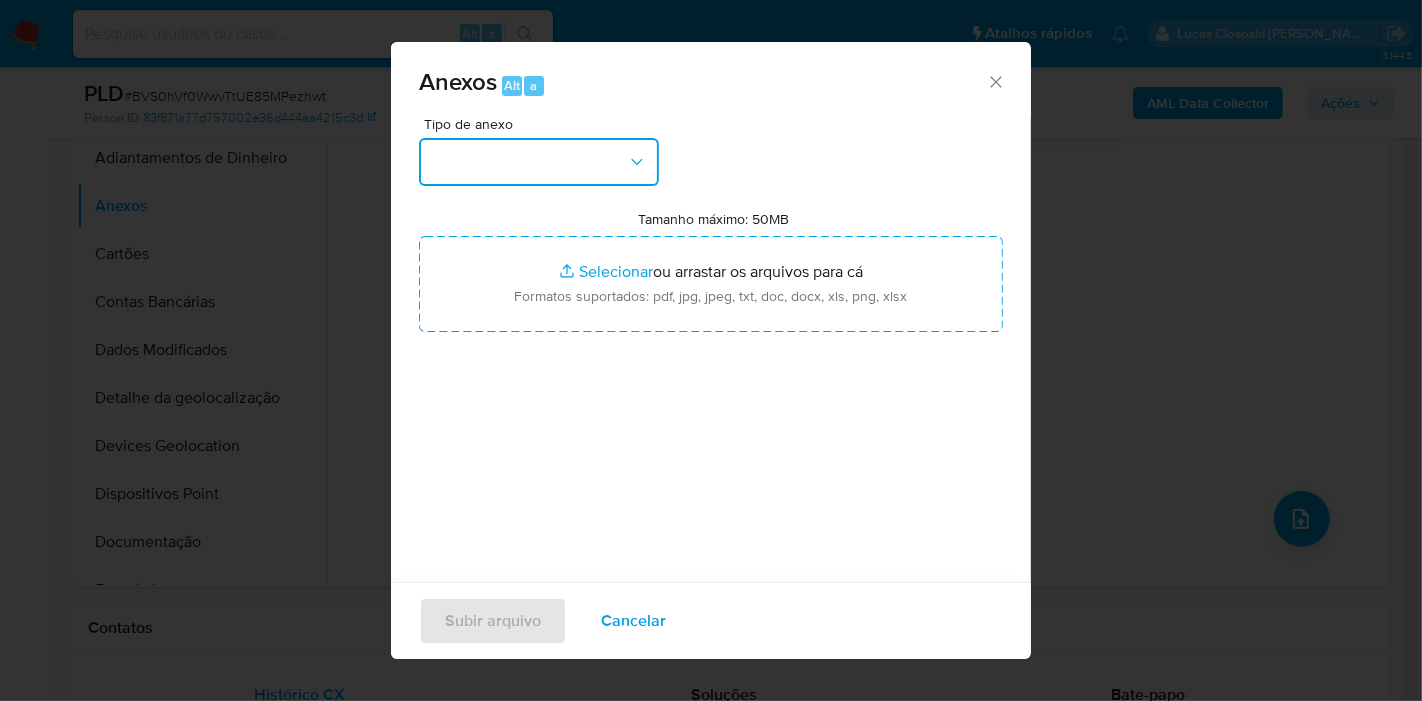 click at bounding box center (539, 162) 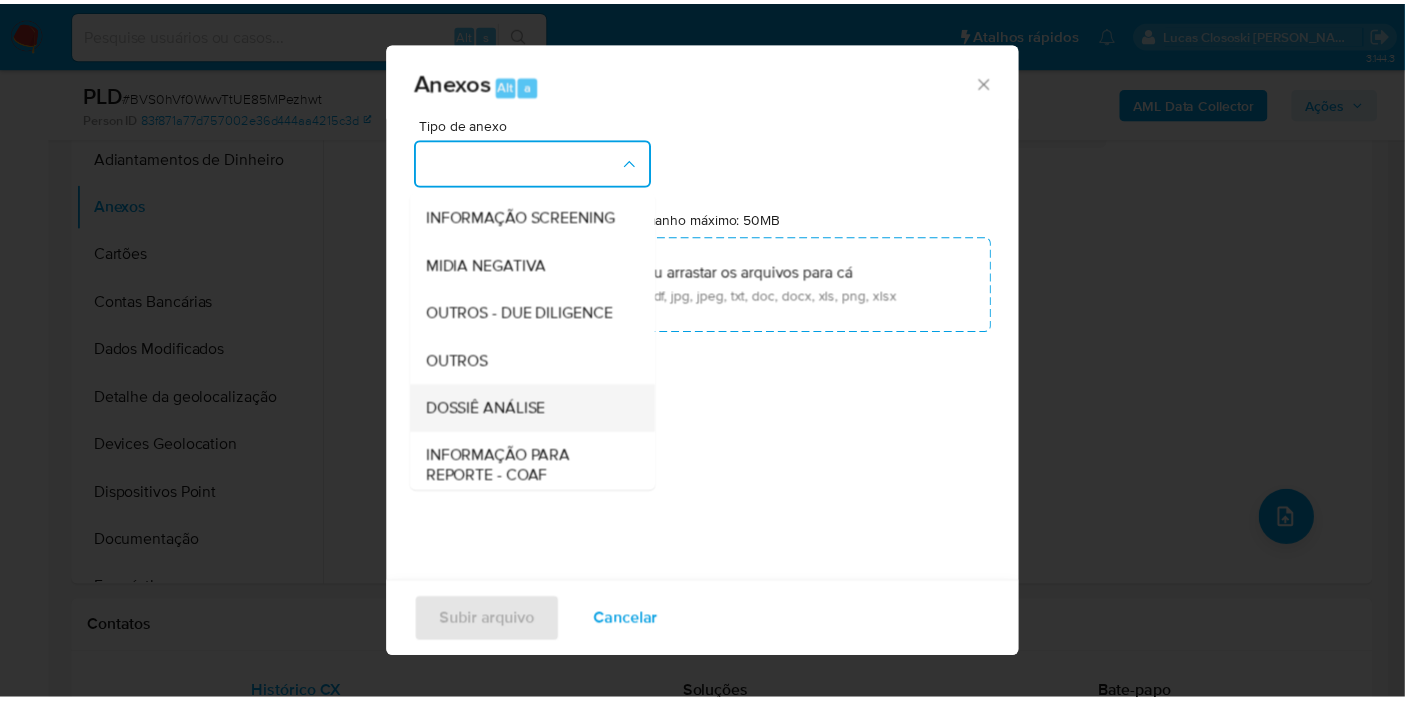scroll, scrollTop: 307, scrollLeft: 0, axis: vertical 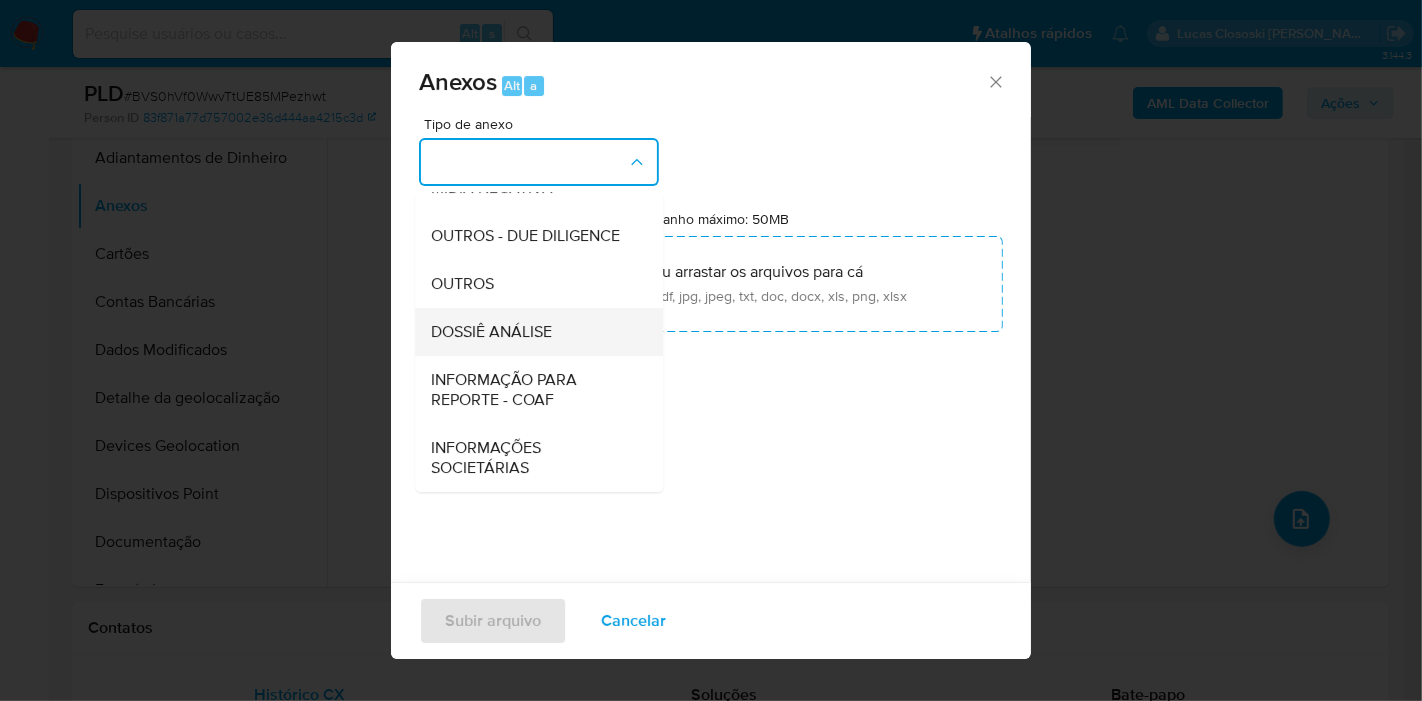 click on "DOSSIÊ ANÁLISE" at bounding box center [533, 332] 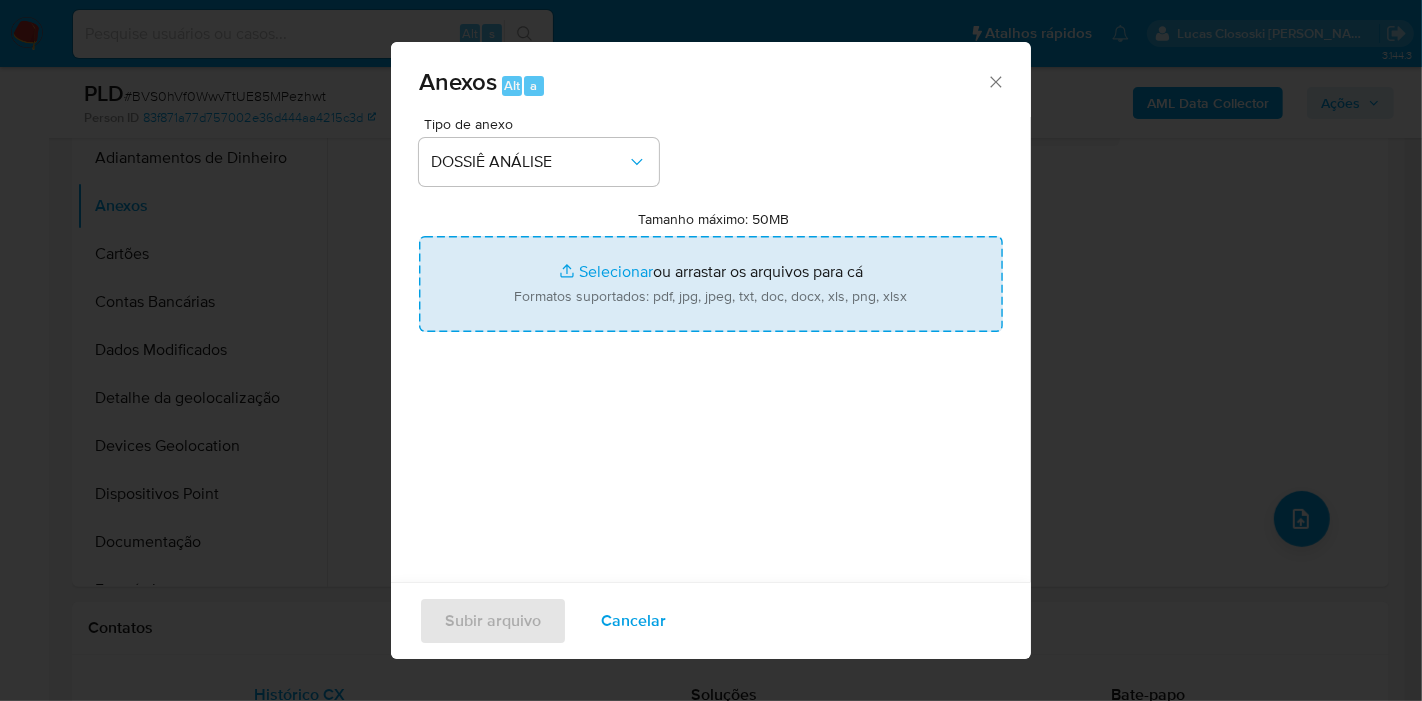 click on "Tamanho máximo: 50MB Selecionar arquivos" at bounding box center (711, 284) 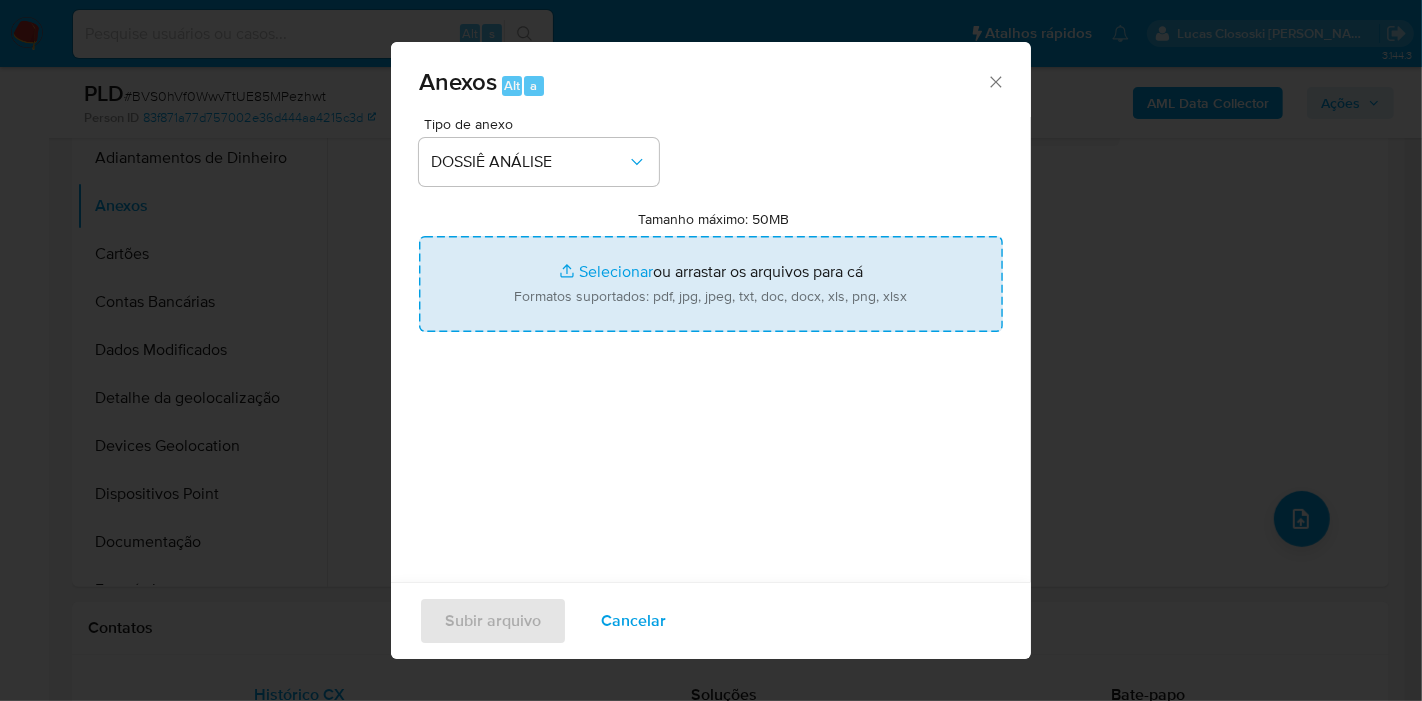 type on "C:\fakepath\Mulan 176835119_2025_07_07_13_26_34.xlsx" 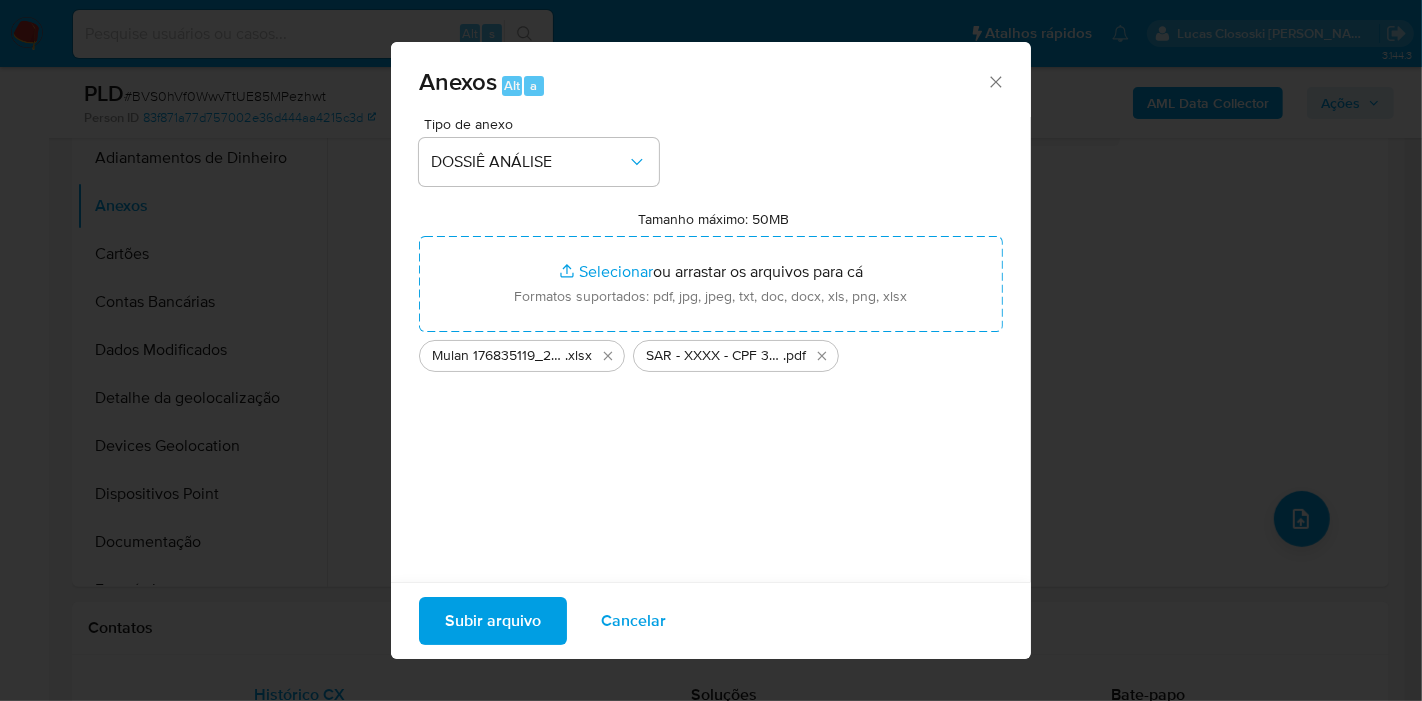 click on "Subir arquivo" at bounding box center (493, 621) 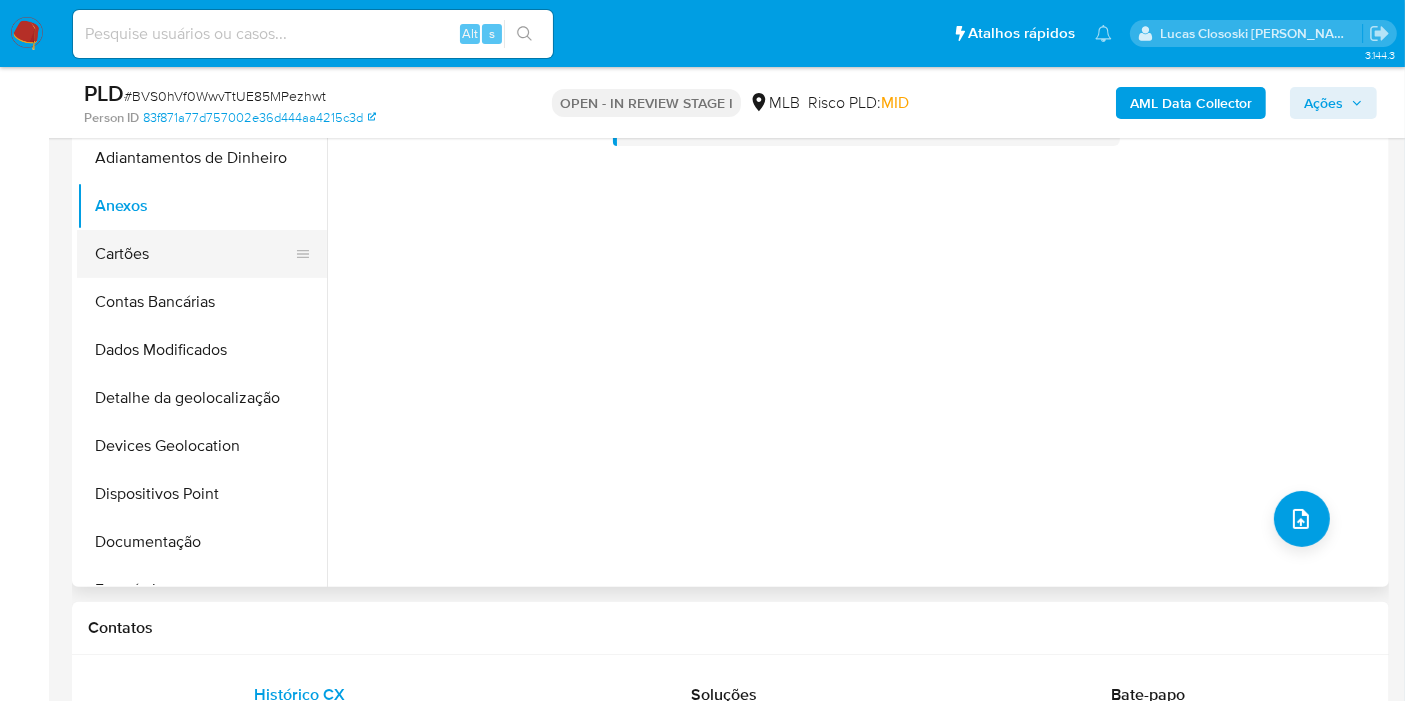 drag, startPoint x: 127, startPoint y: 264, endPoint x: 125, endPoint y: 235, distance: 29.068884 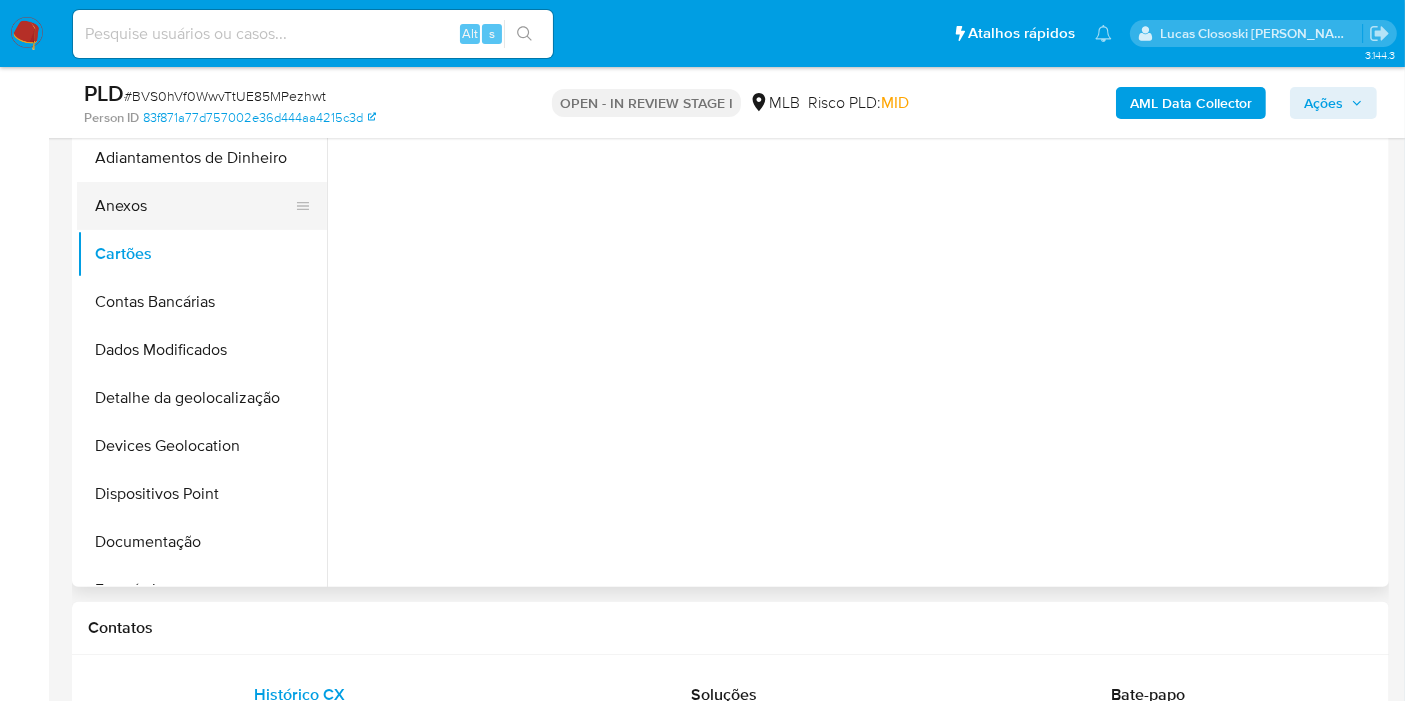 click on "Anexos" at bounding box center (194, 206) 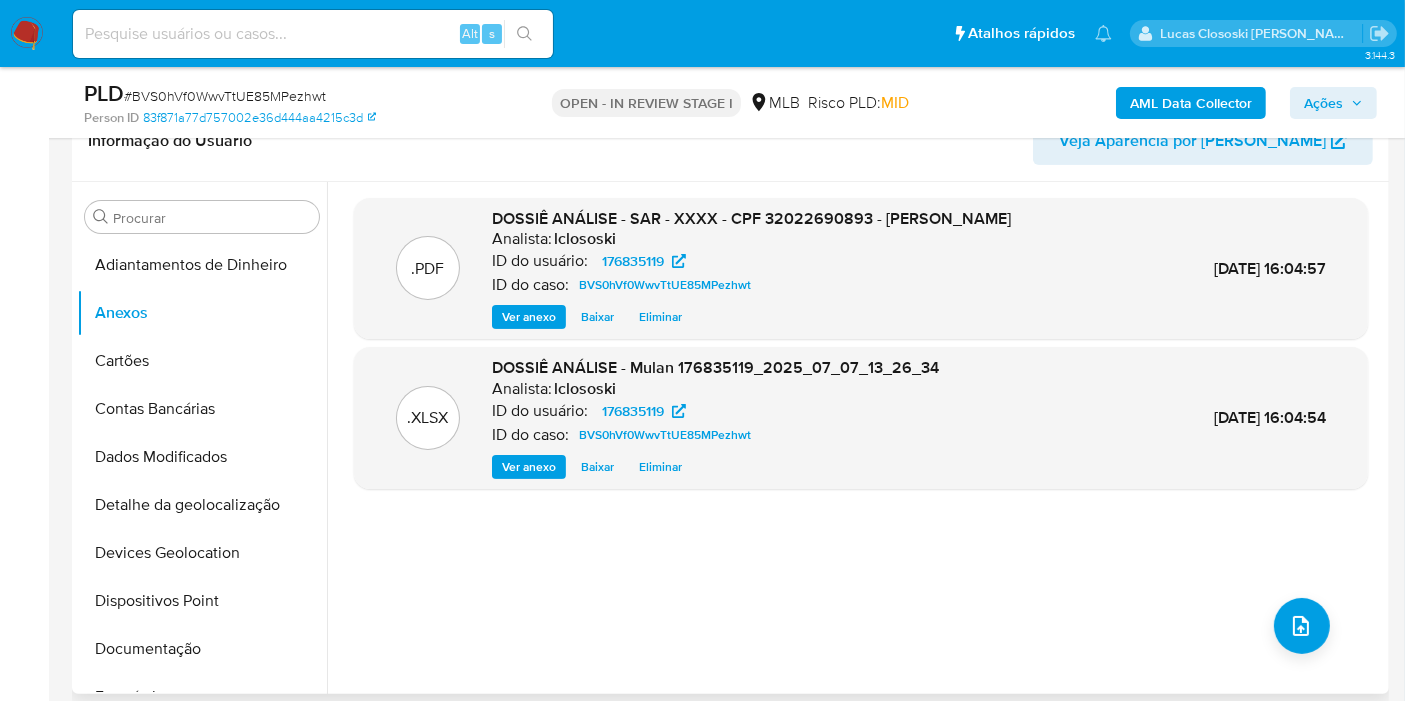 scroll, scrollTop: 222, scrollLeft: 0, axis: vertical 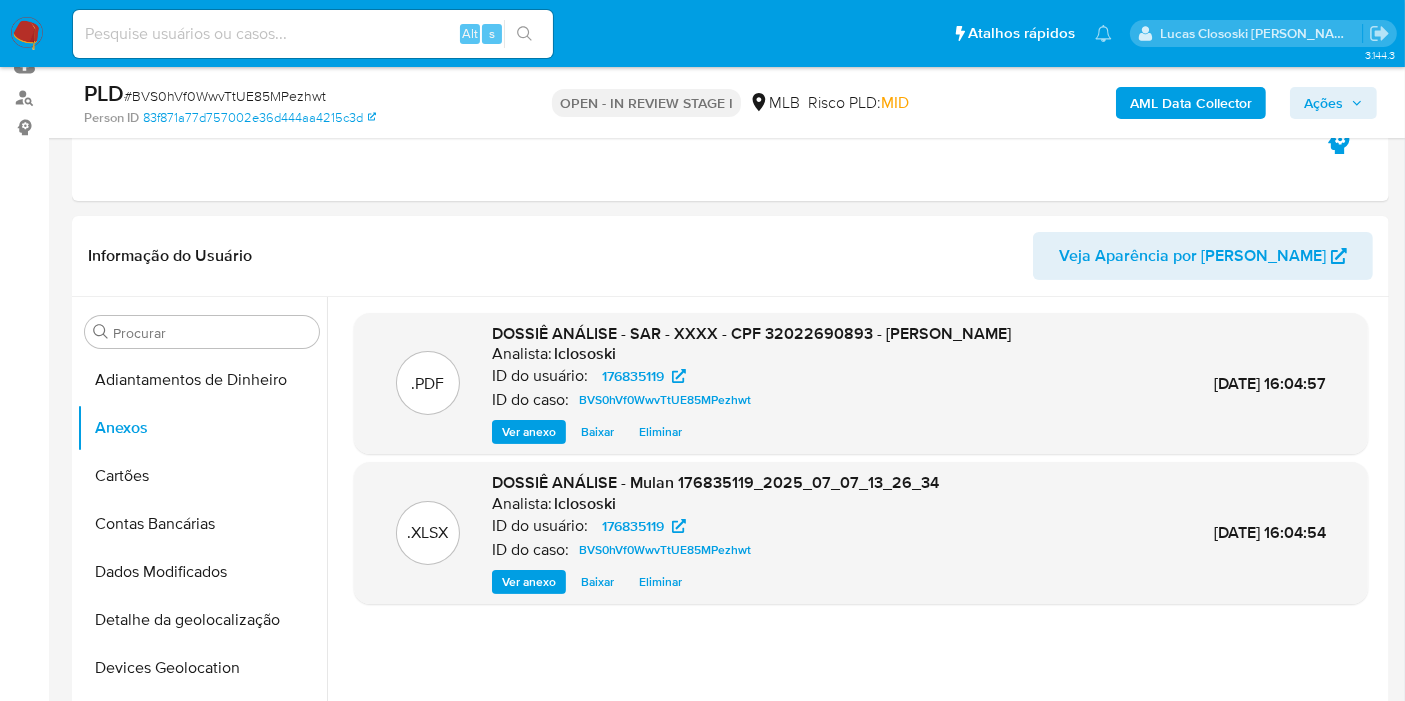 click on "Ações" at bounding box center [1323, 103] 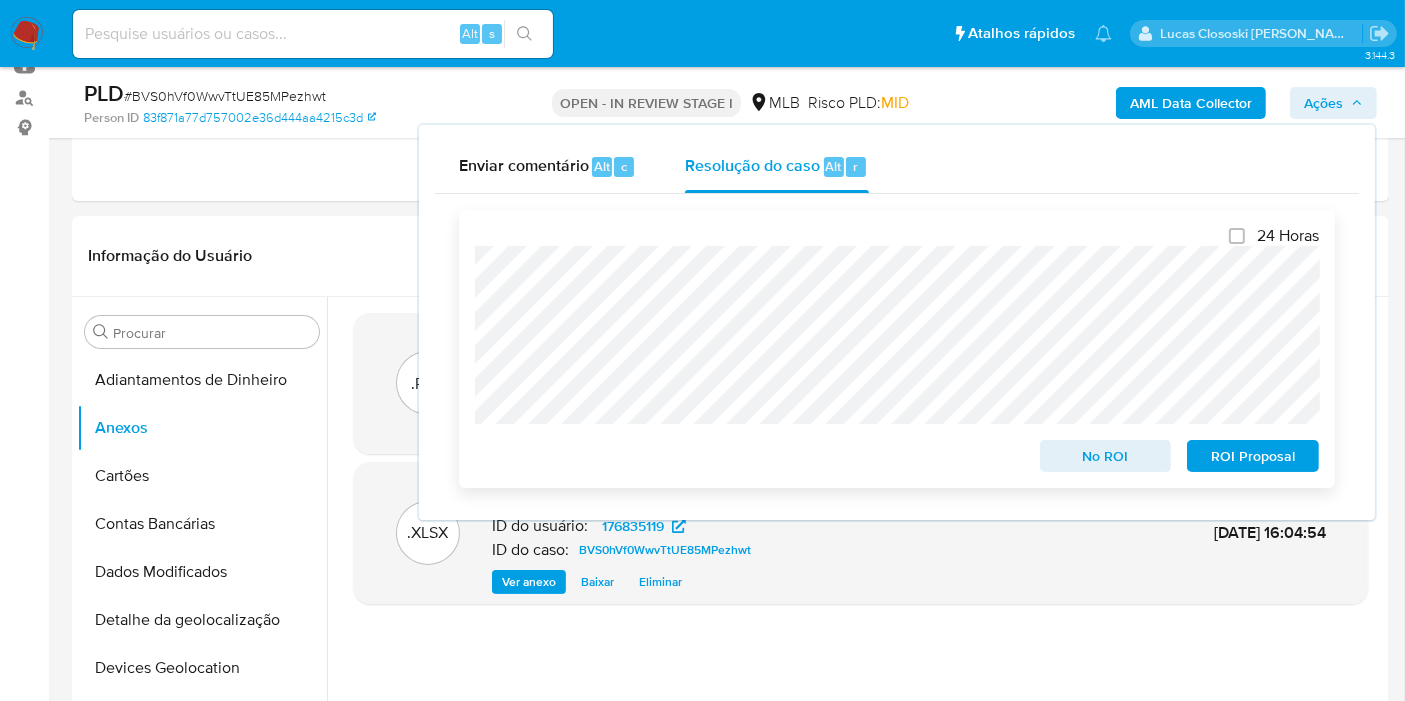 click on "ROI Proposal" at bounding box center [1253, 456] 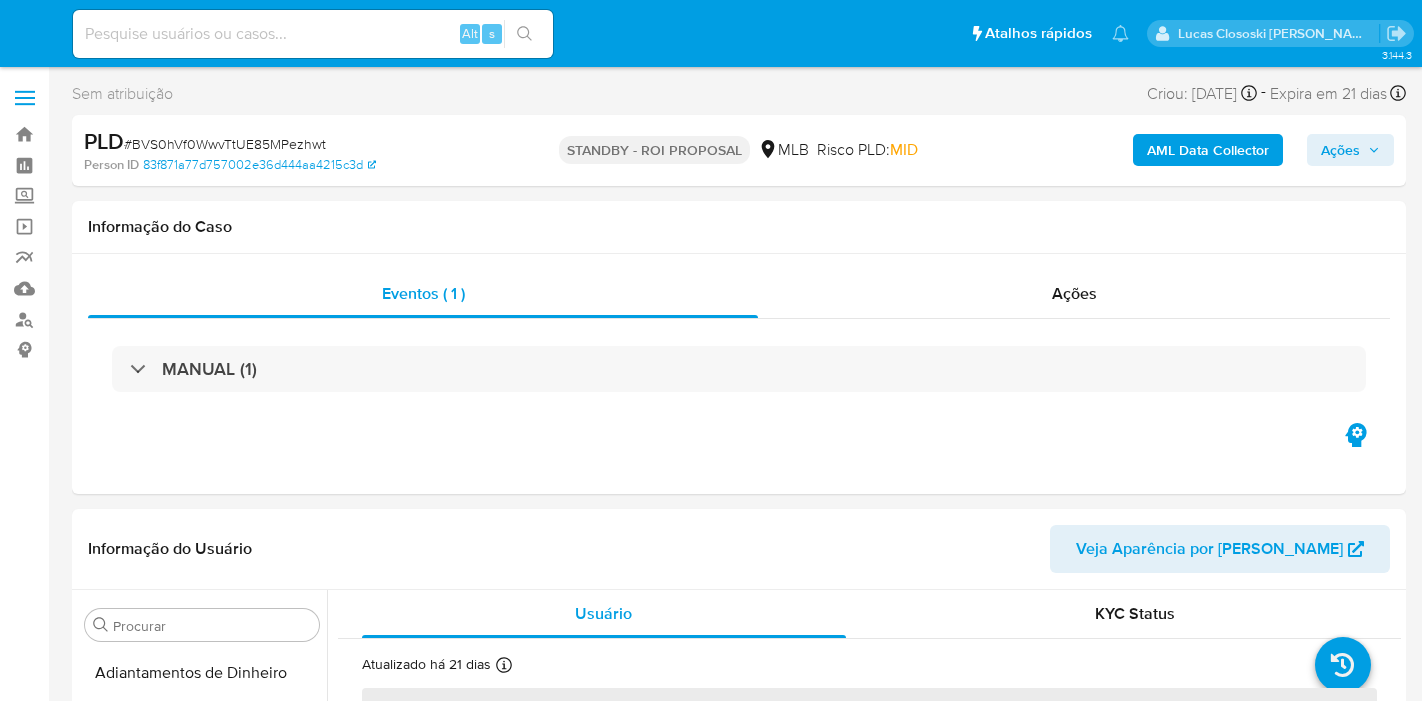 select on "10" 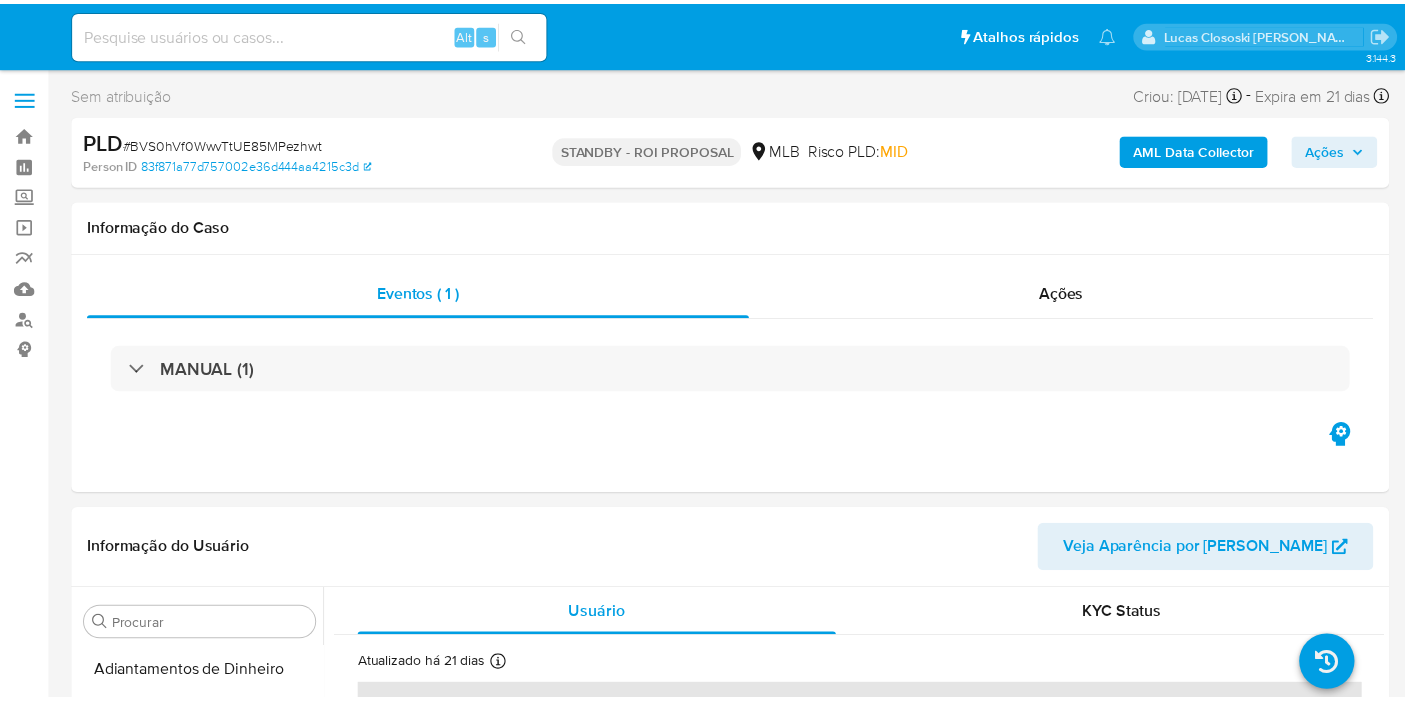 scroll, scrollTop: 0, scrollLeft: 0, axis: both 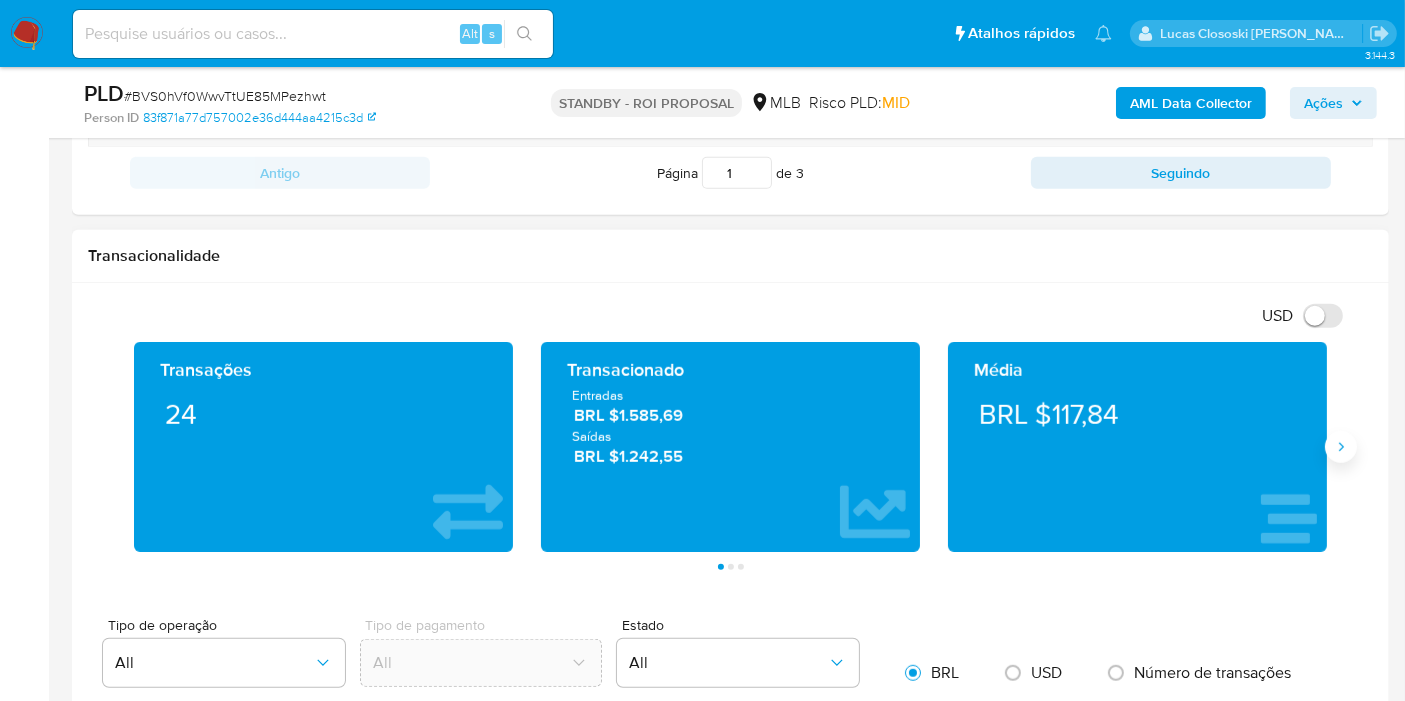 click 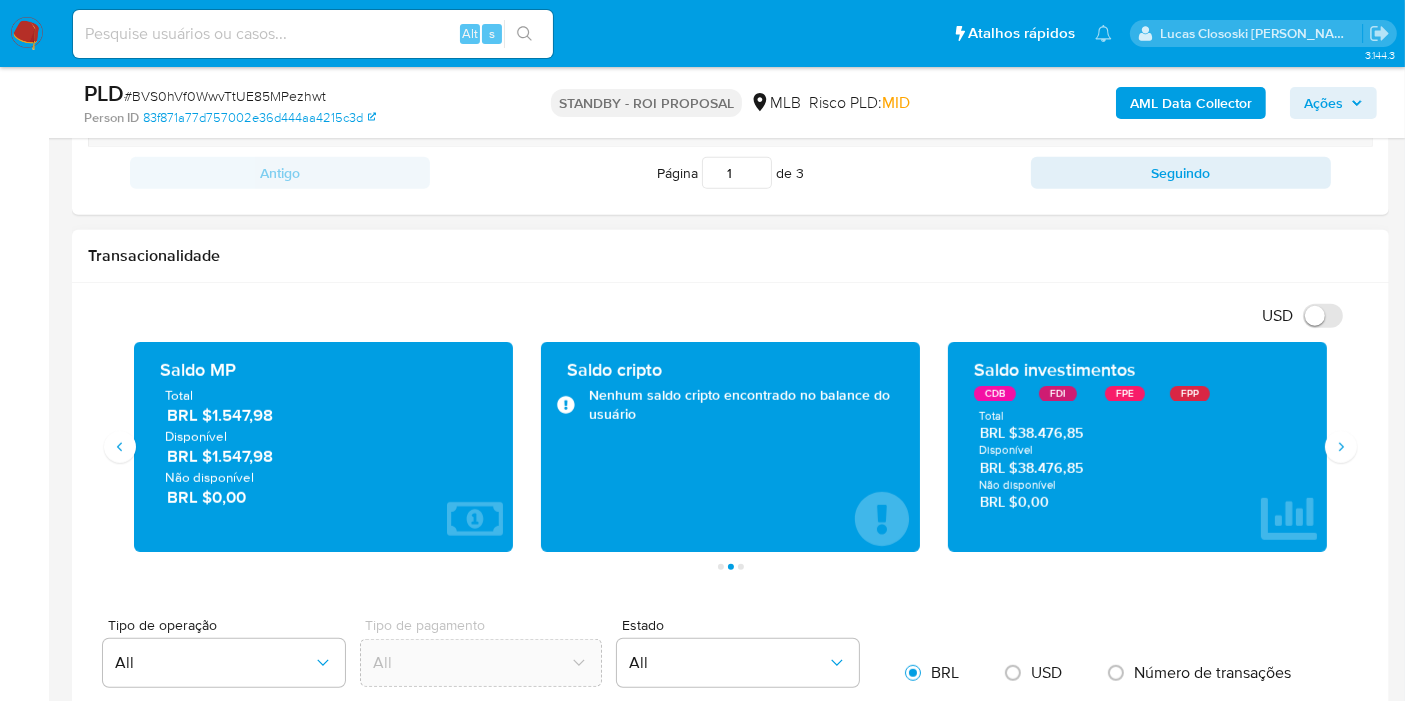 click on "Saldo investimentos CDB FDI FPE FPP Total BRL $38.476,85 Disponível BRL $38.476,85 Não disponível BRL $0,00" at bounding box center (1137, 447) 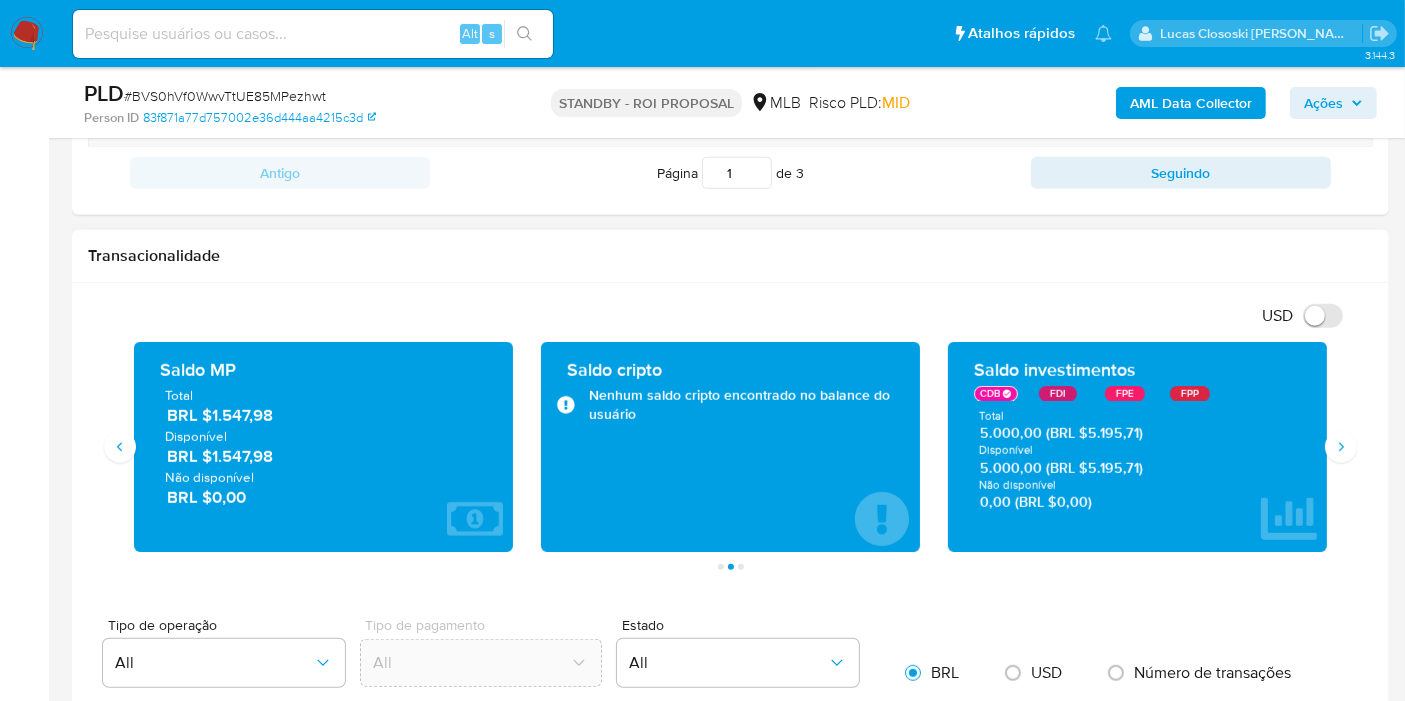 drag, startPoint x: 1076, startPoint y: 507, endPoint x: 1083, endPoint y: 492, distance: 16.552946 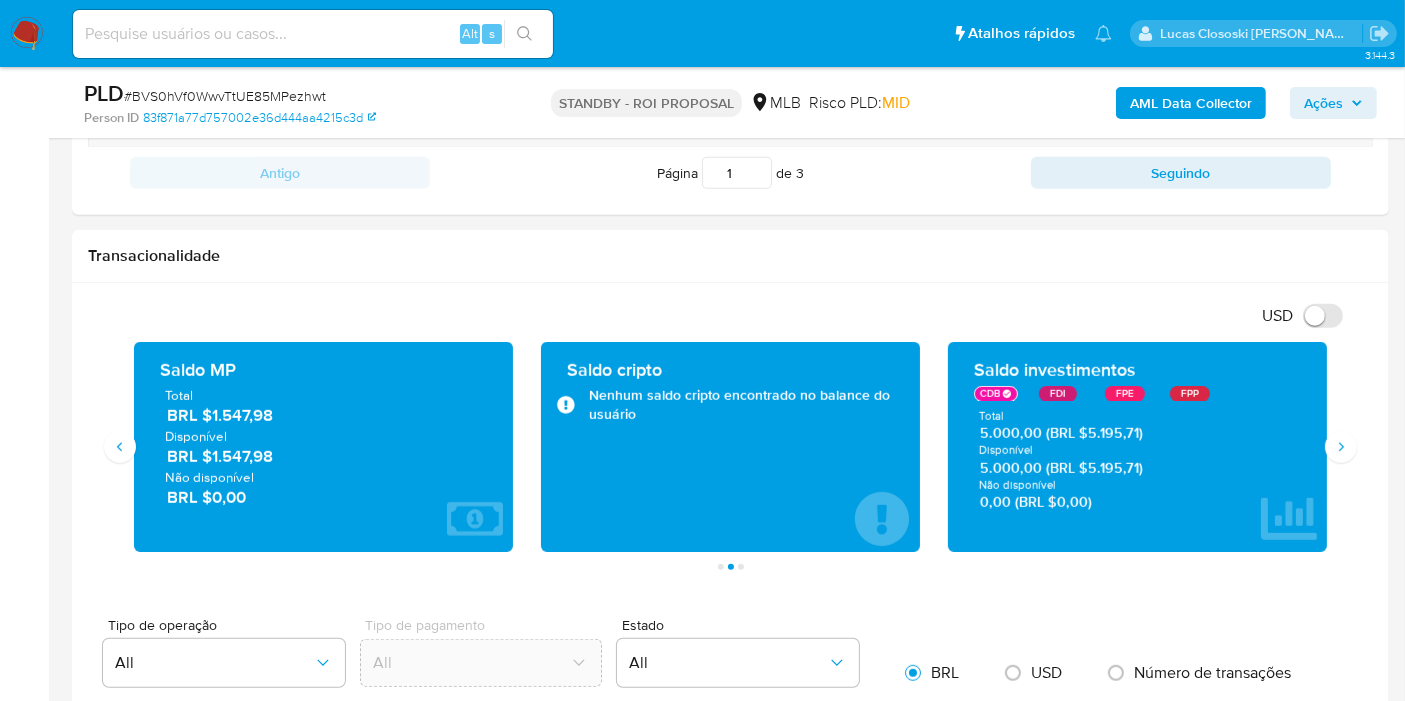 click on "FDI" at bounding box center [1058, 394] 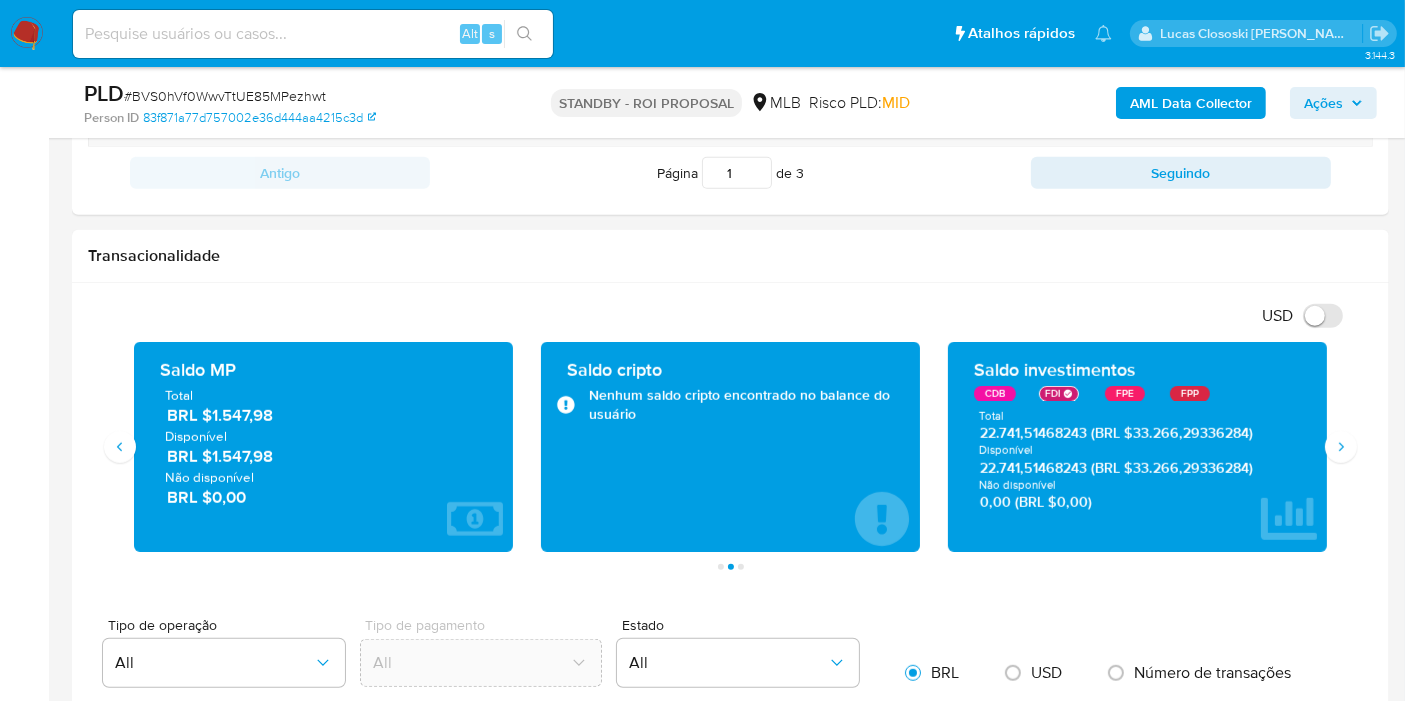 click on "FPE" at bounding box center [1125, 394] 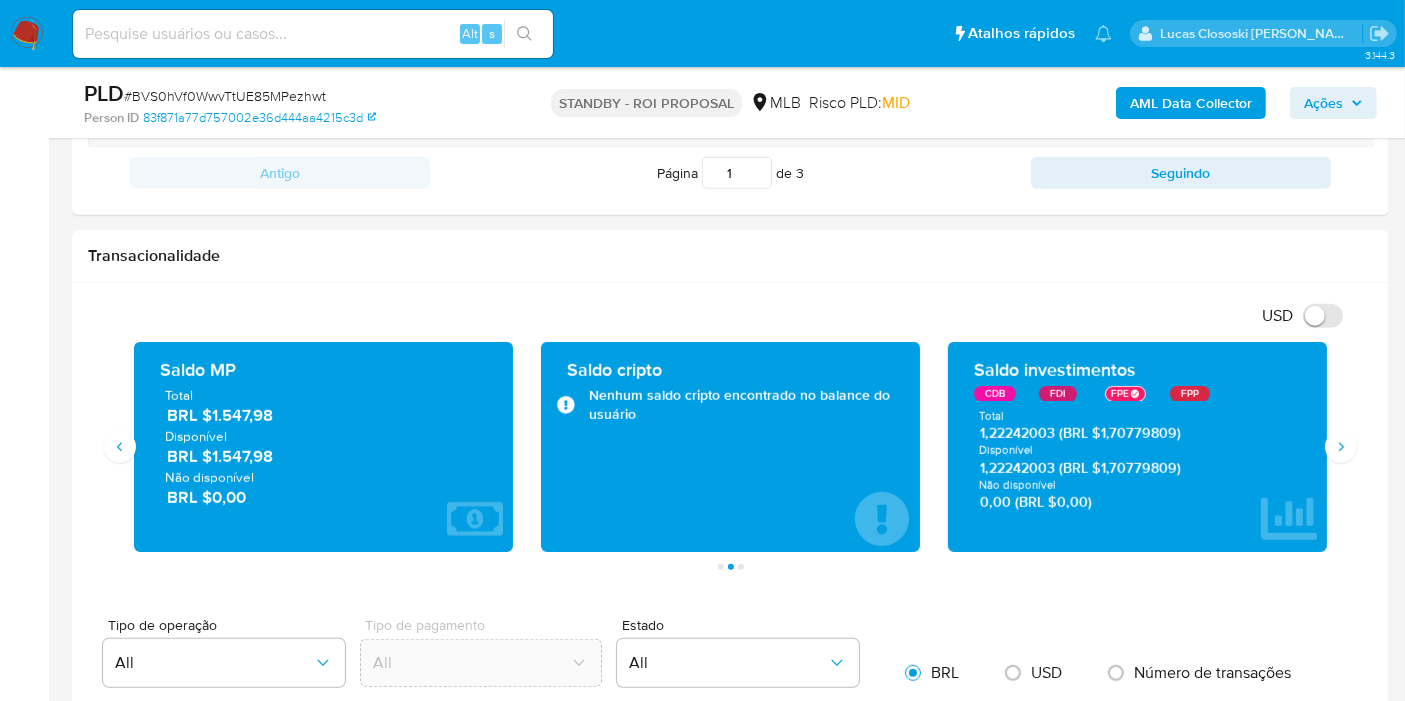 click on "FPP" at bounding box center (1190, 394) 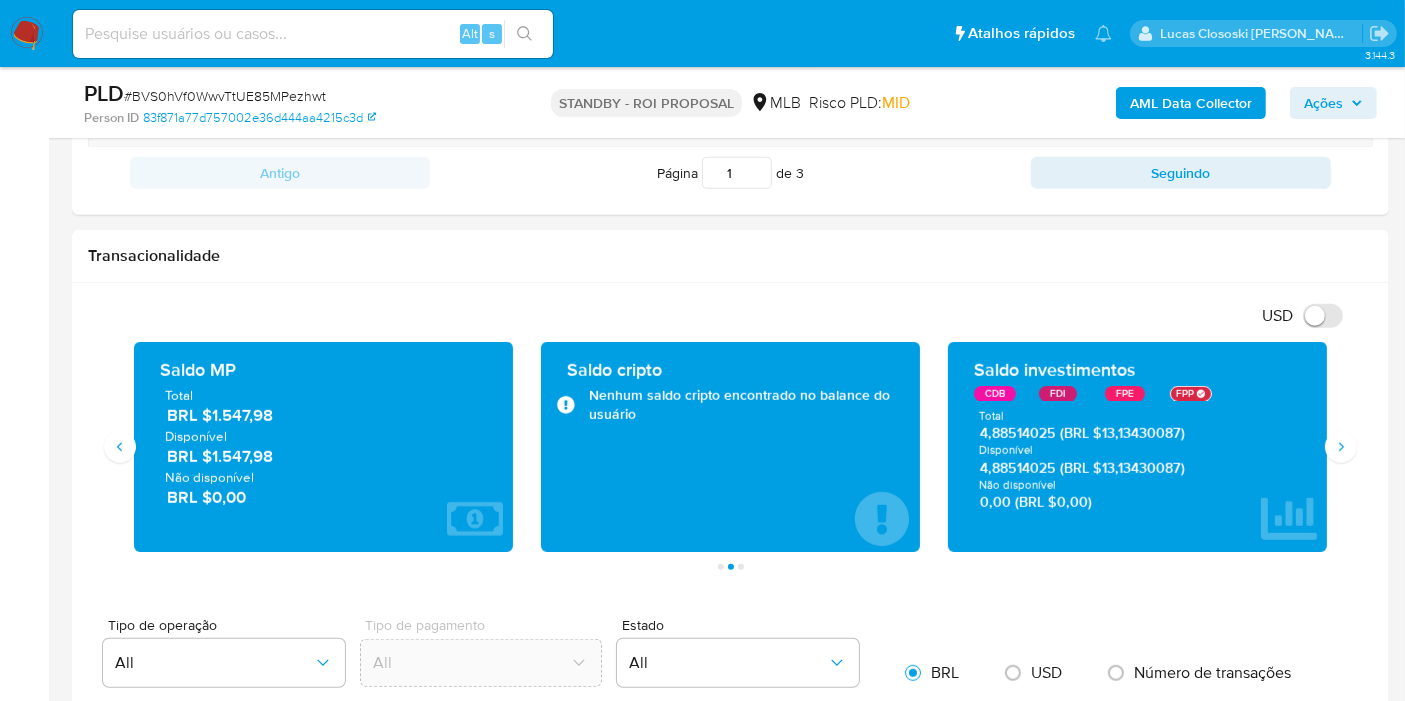 click on "CDB" at bounding box center (995, 394) 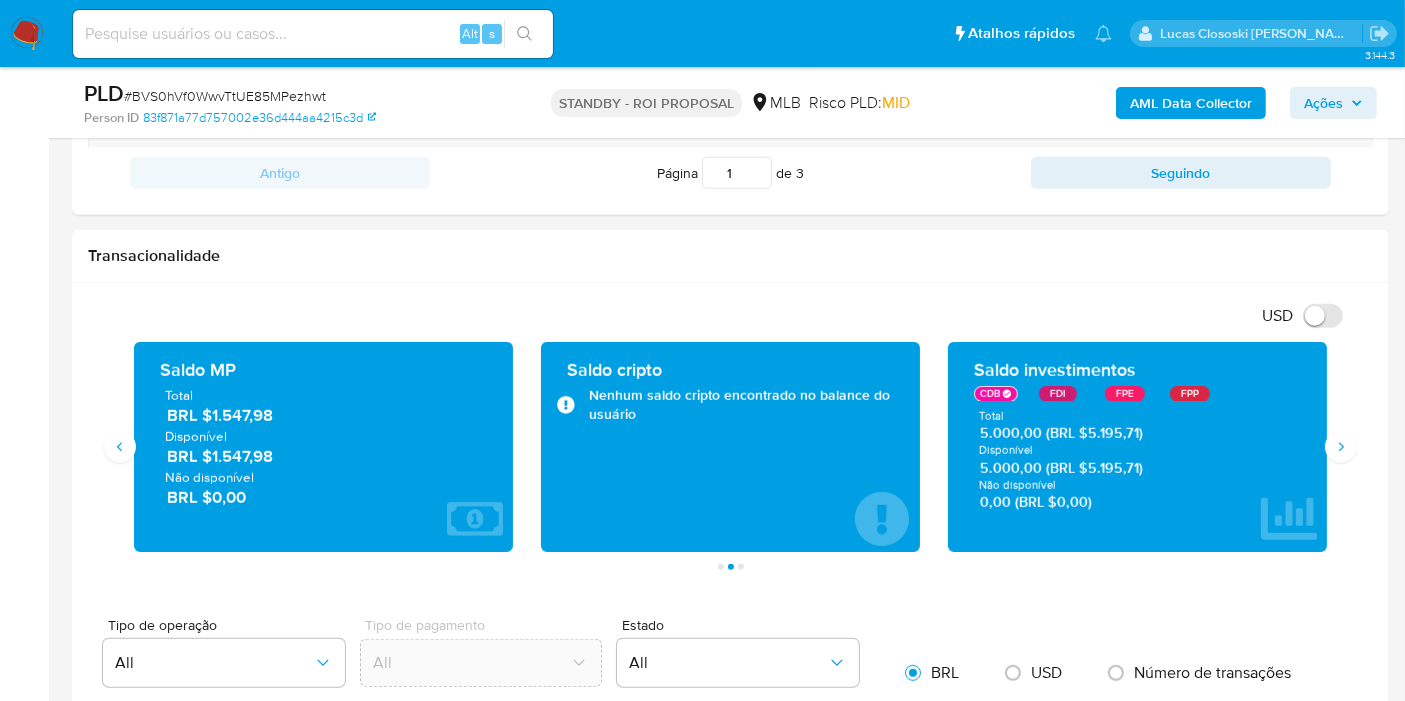 click on "CDB" at bounding box center [996, 394] 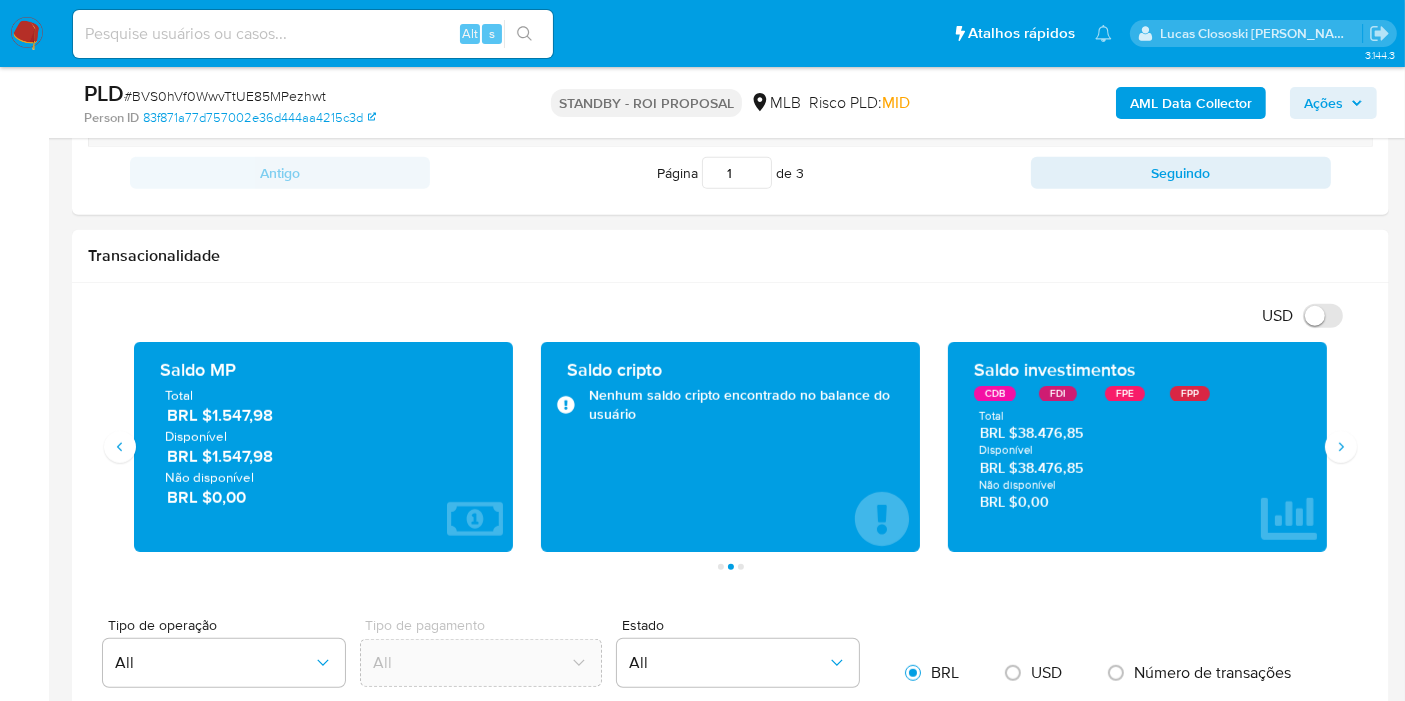 click on "# BVS0hVf0WwvTtUE85MPezhwt" at bounding box center [225, 96] 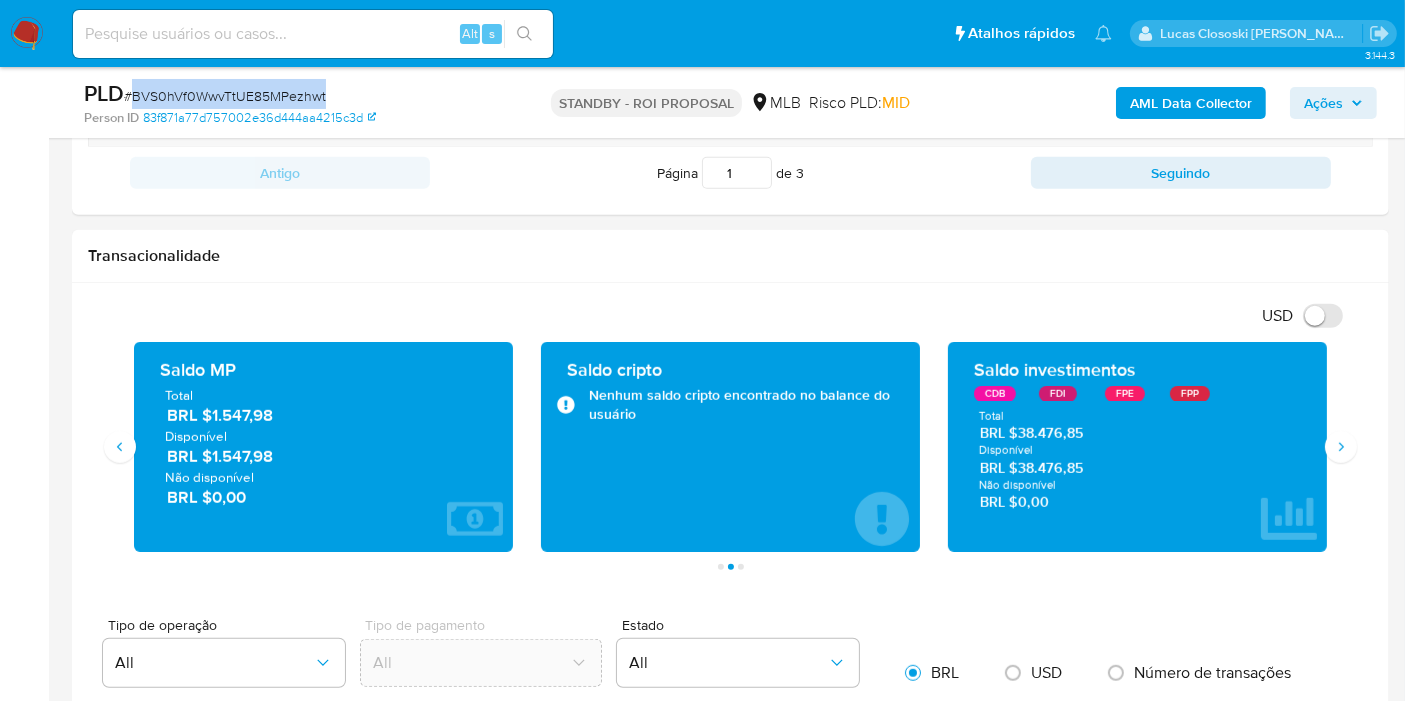 click on "# BVS0hVf0WwvTtUE85MPezhwt" at bounding box center [225, 96] 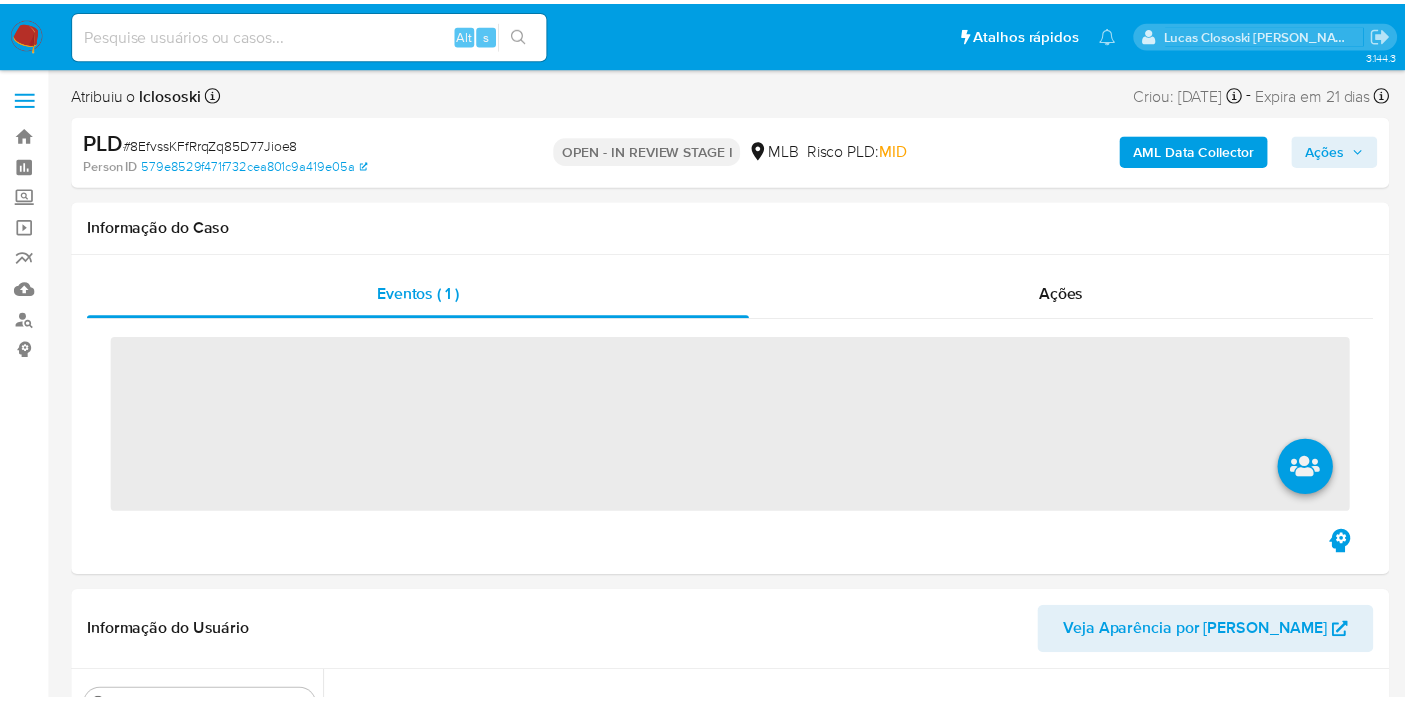 scroll, scrollTop: 0, scrollLeft: 0, axis: both 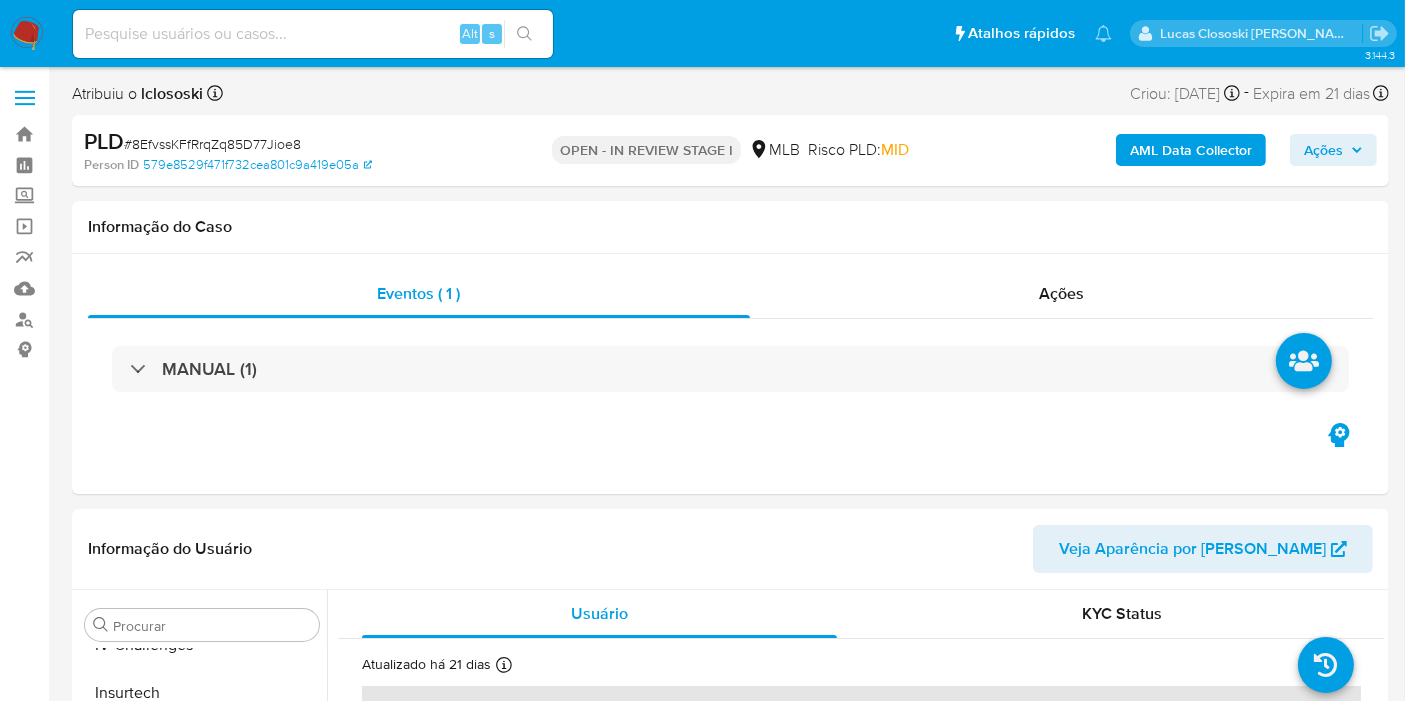 select on "10" 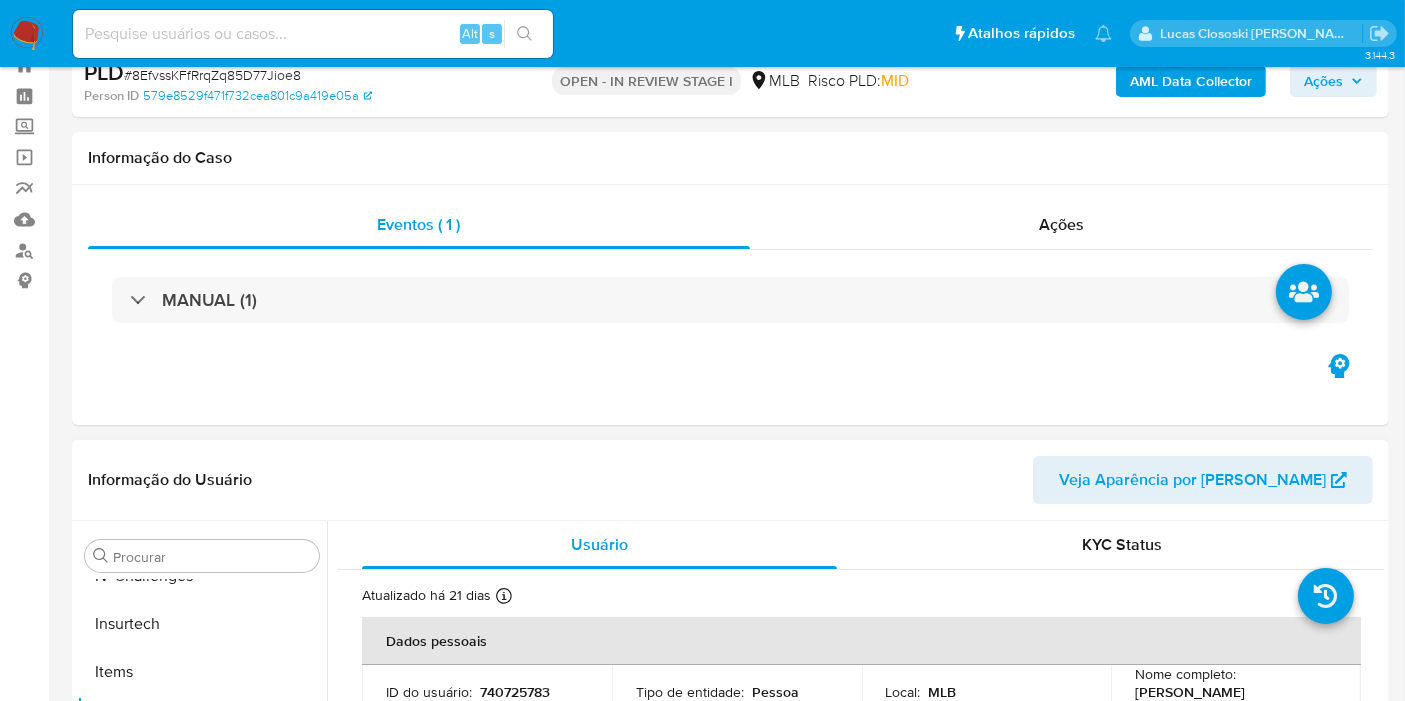 scroll, scrollTop: 333, scrollLeft: 0, axis: vertical 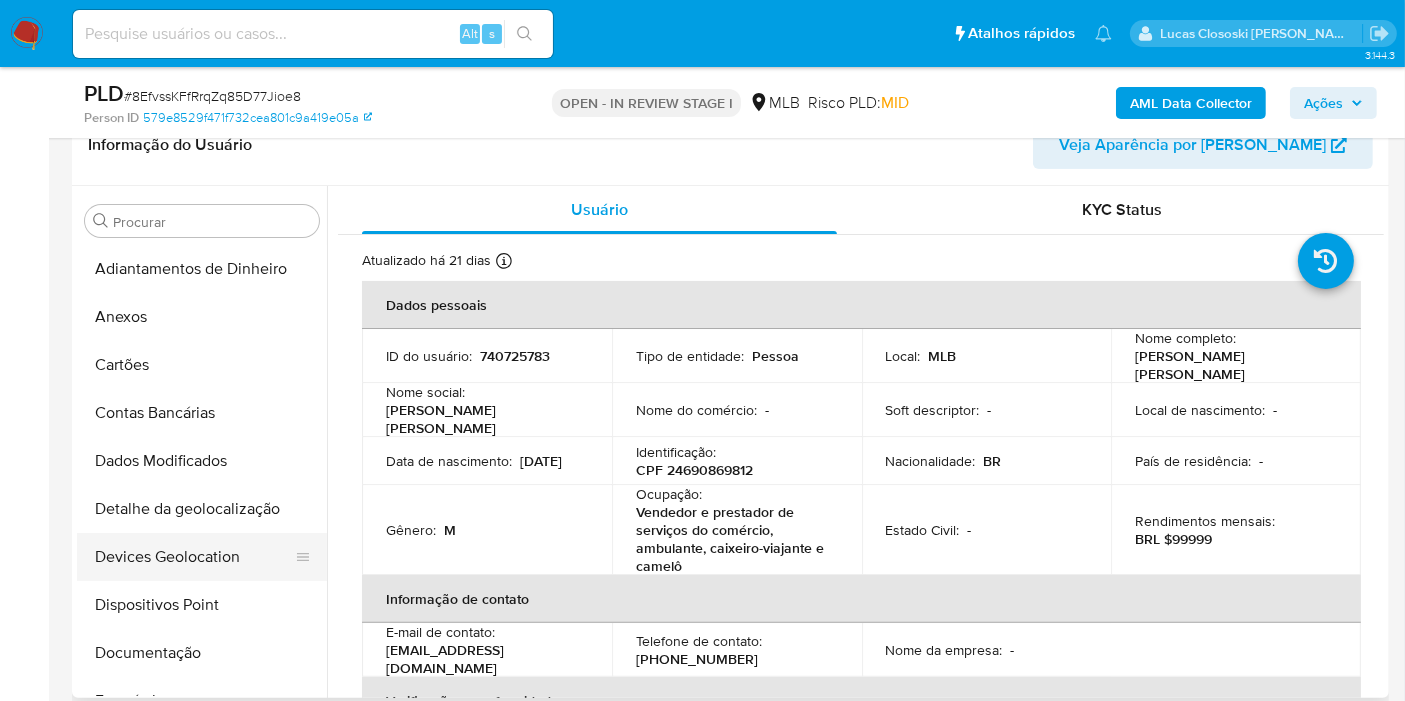 click on "Devices Geolocation" at bounding box center [194, 557] 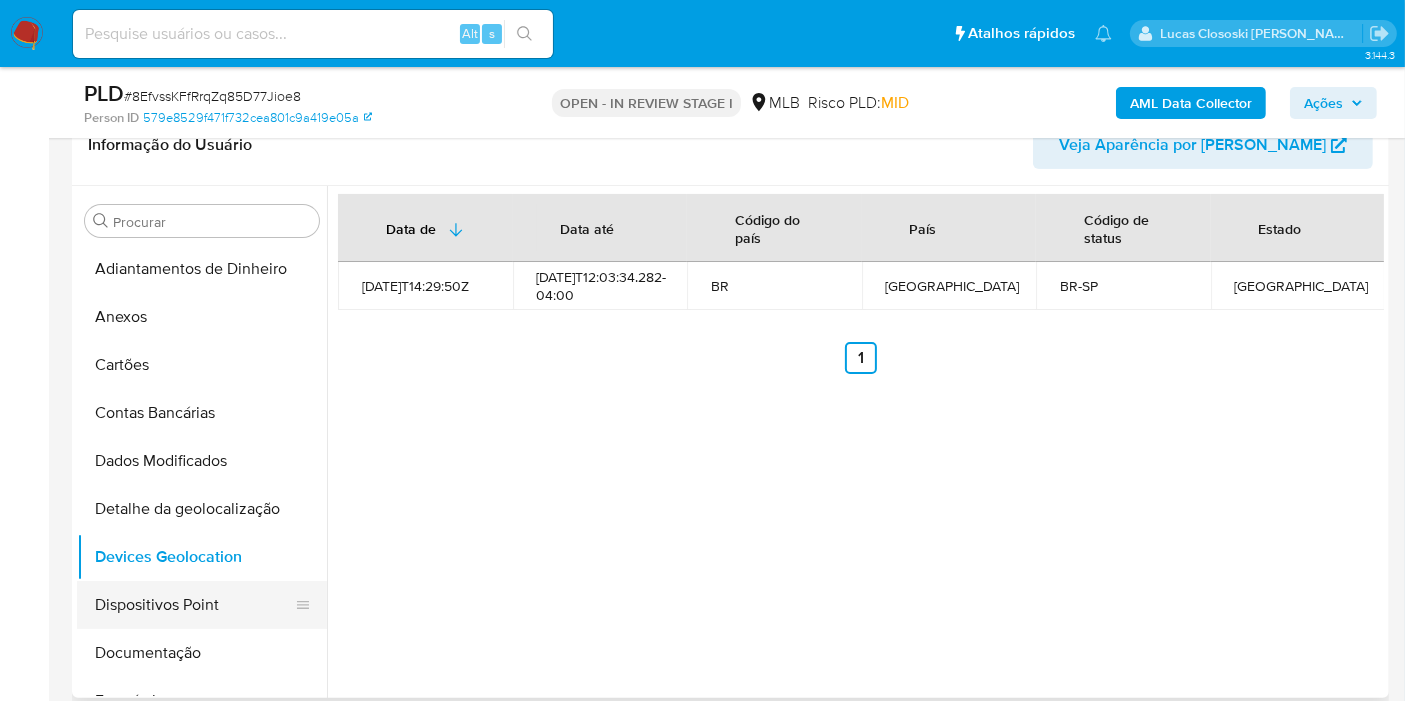 click on "Dispositivos Point" at bounding box center [194, 605] 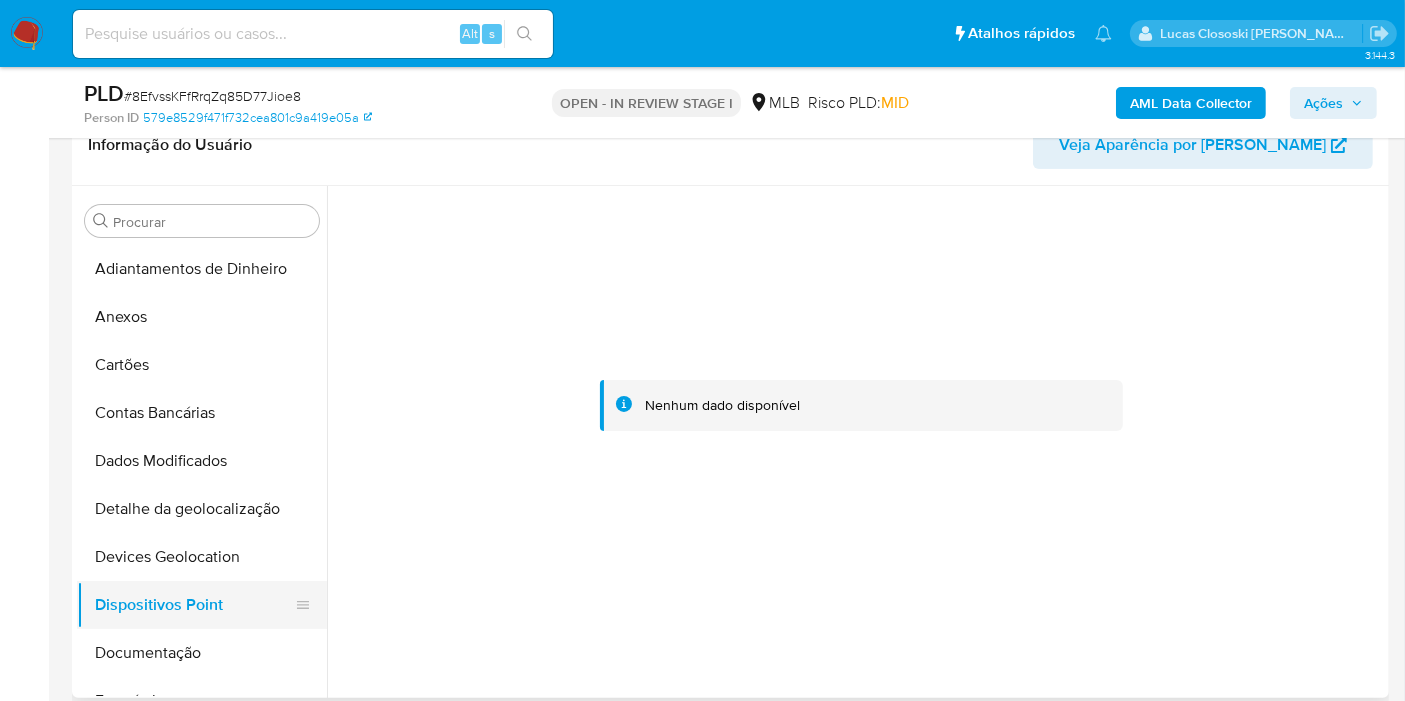 scroll, scrollTop: 111, scrollLeft: 0, axis: vertical 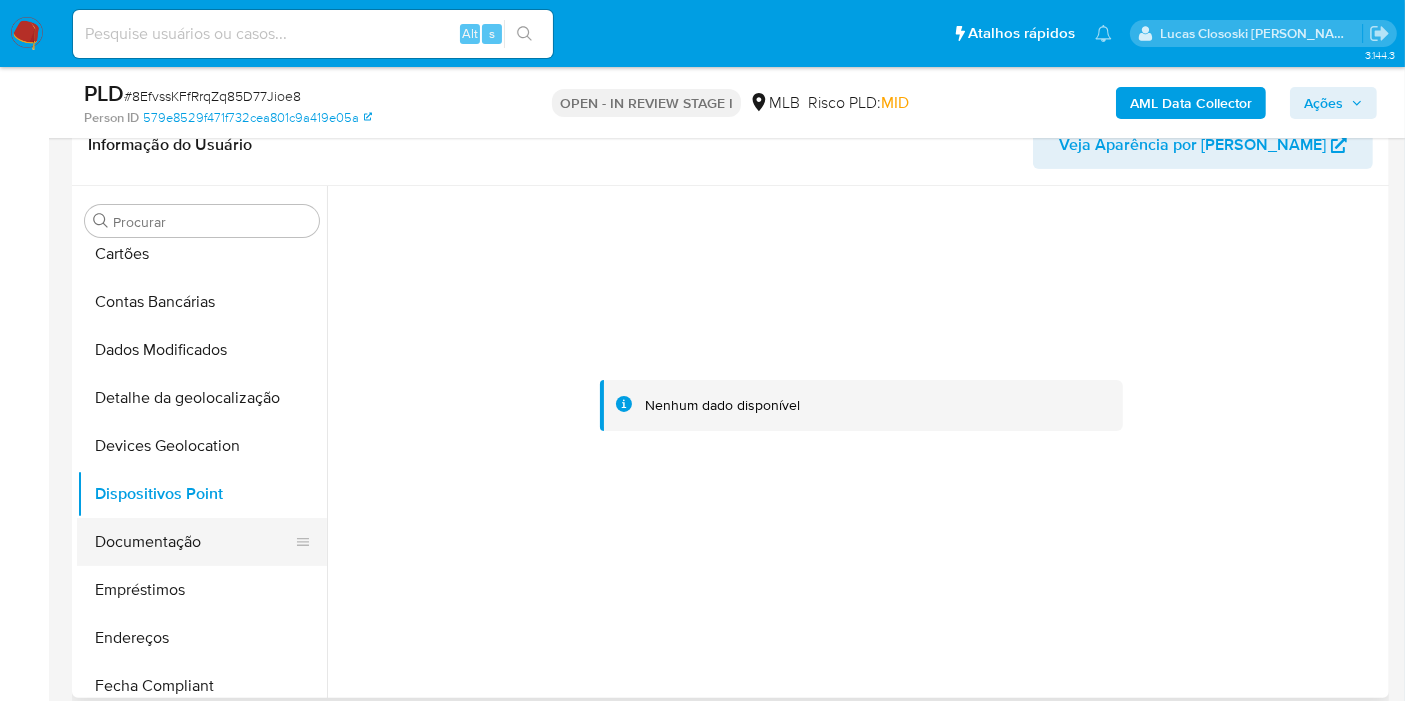 click on "Documentação" at bounding box center (194, 542) 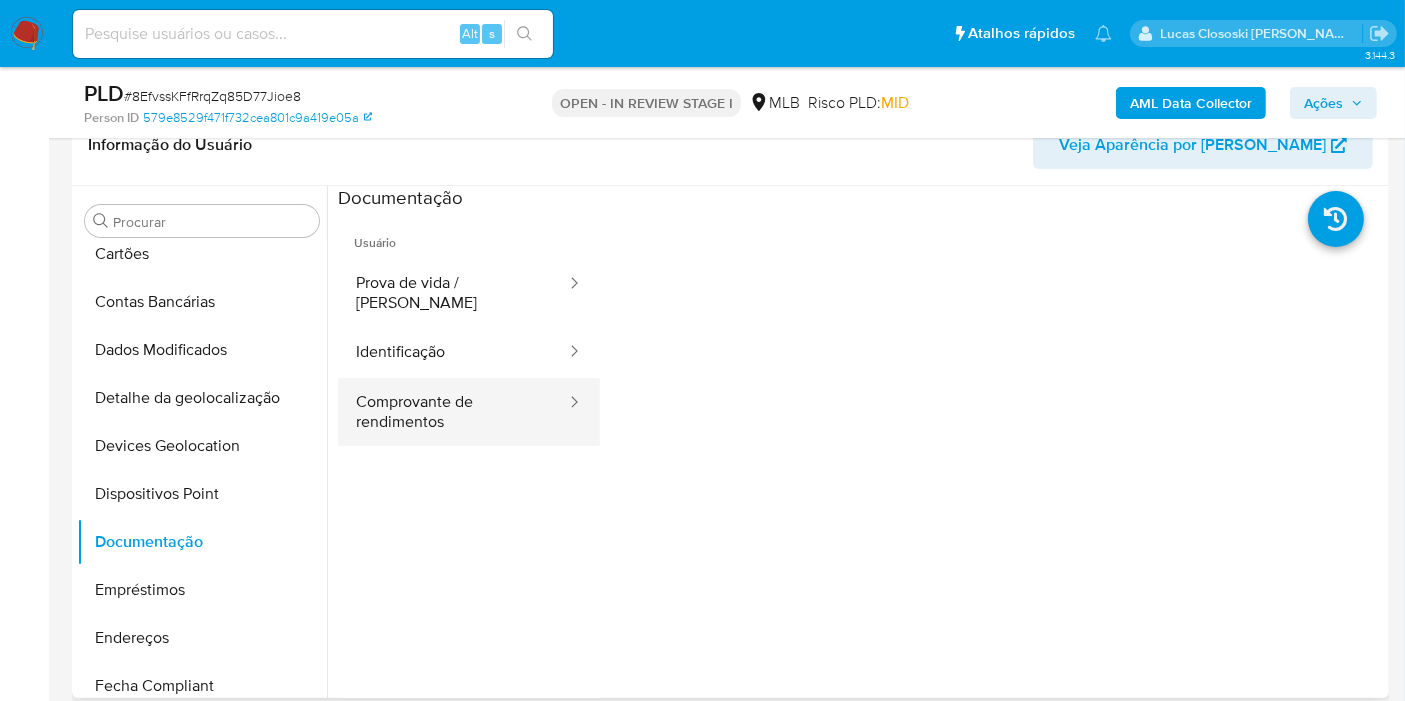 click on "Comprovante de rendimentos" at bounding box center [453, 412] 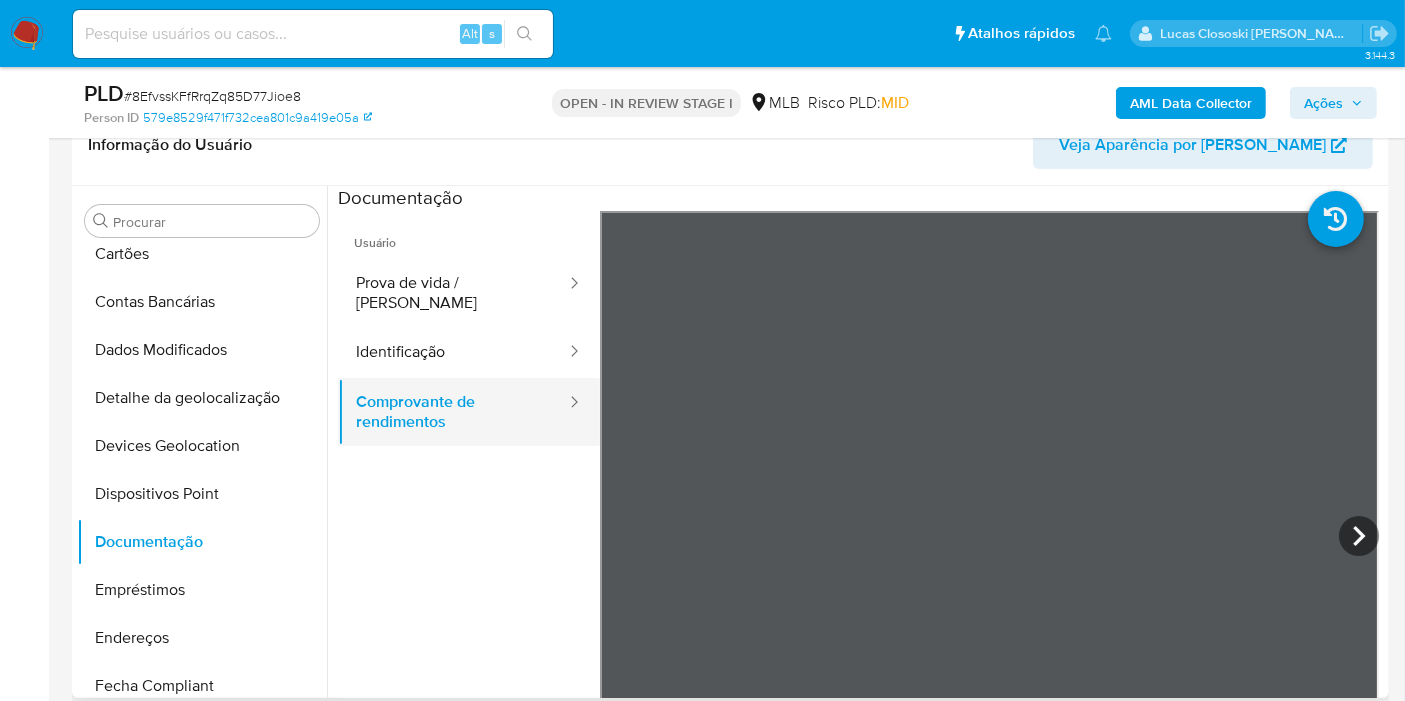 scroll, scrollTop: 0, scrollLeft: 0, axis: both 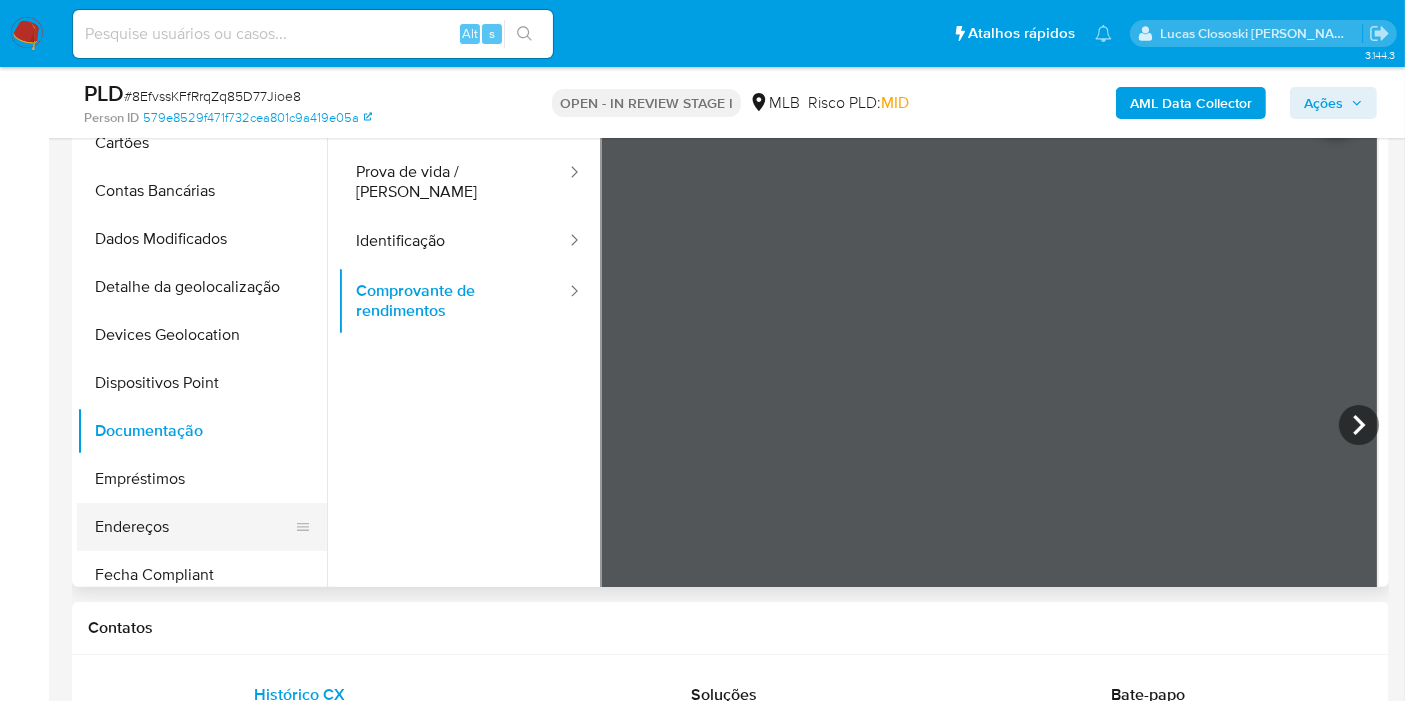 click on "Endereços" at bounding box center (194, 527) 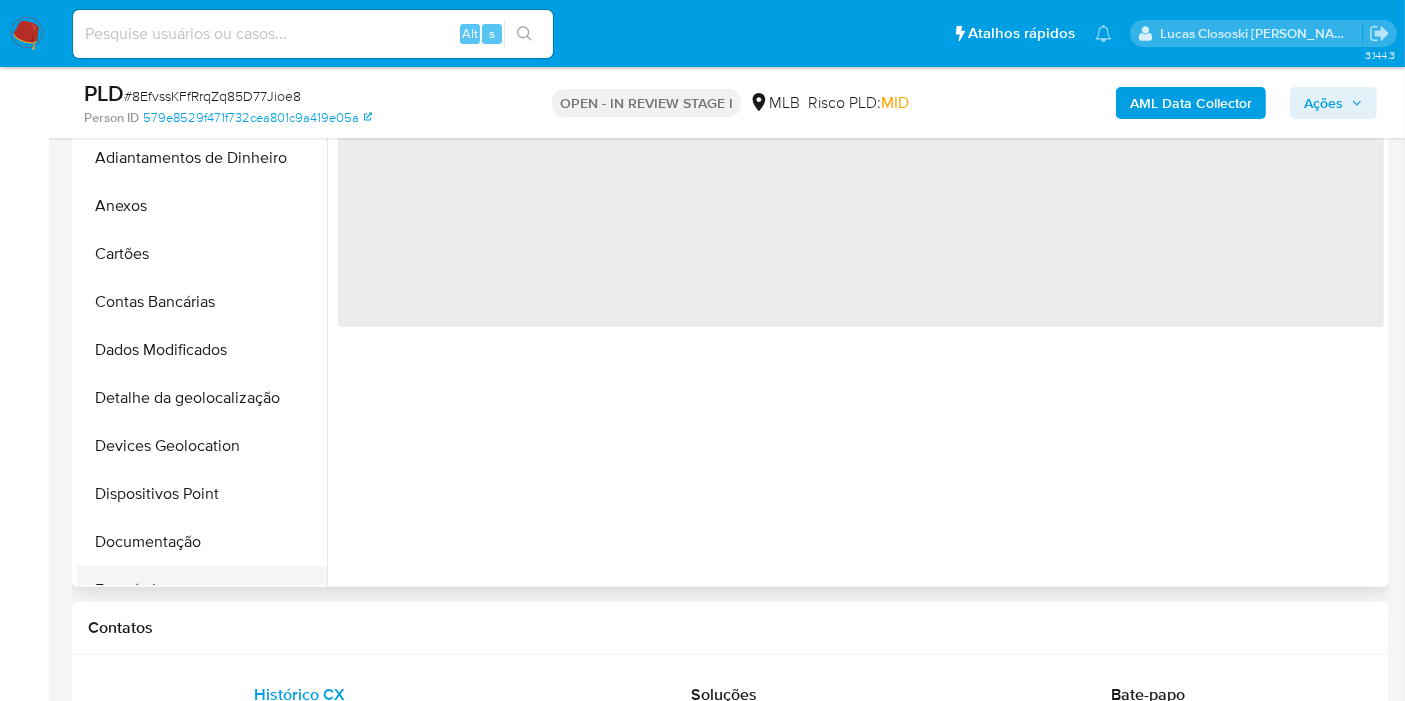 scroll, scrollTop: 111, scrollLeft: 0, axis: vertical 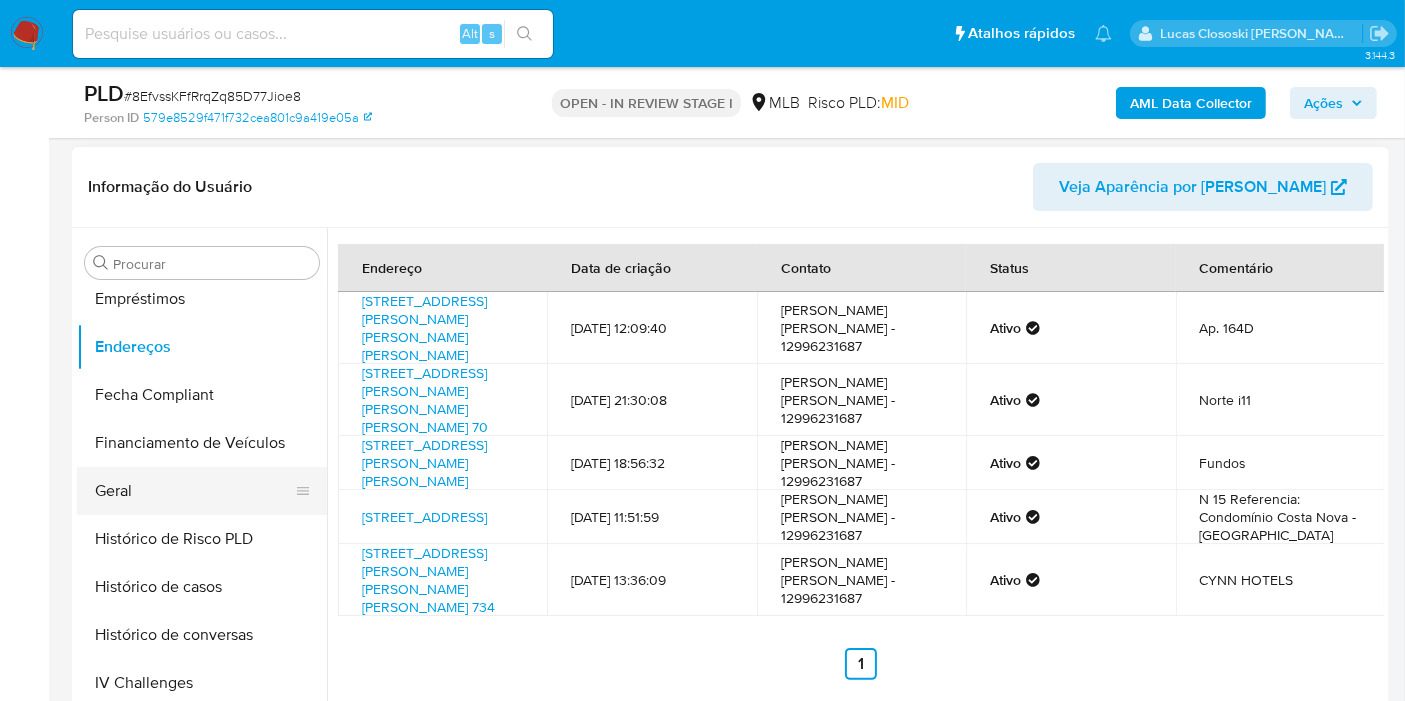click on "Geral" at bounding box center (194, 491) 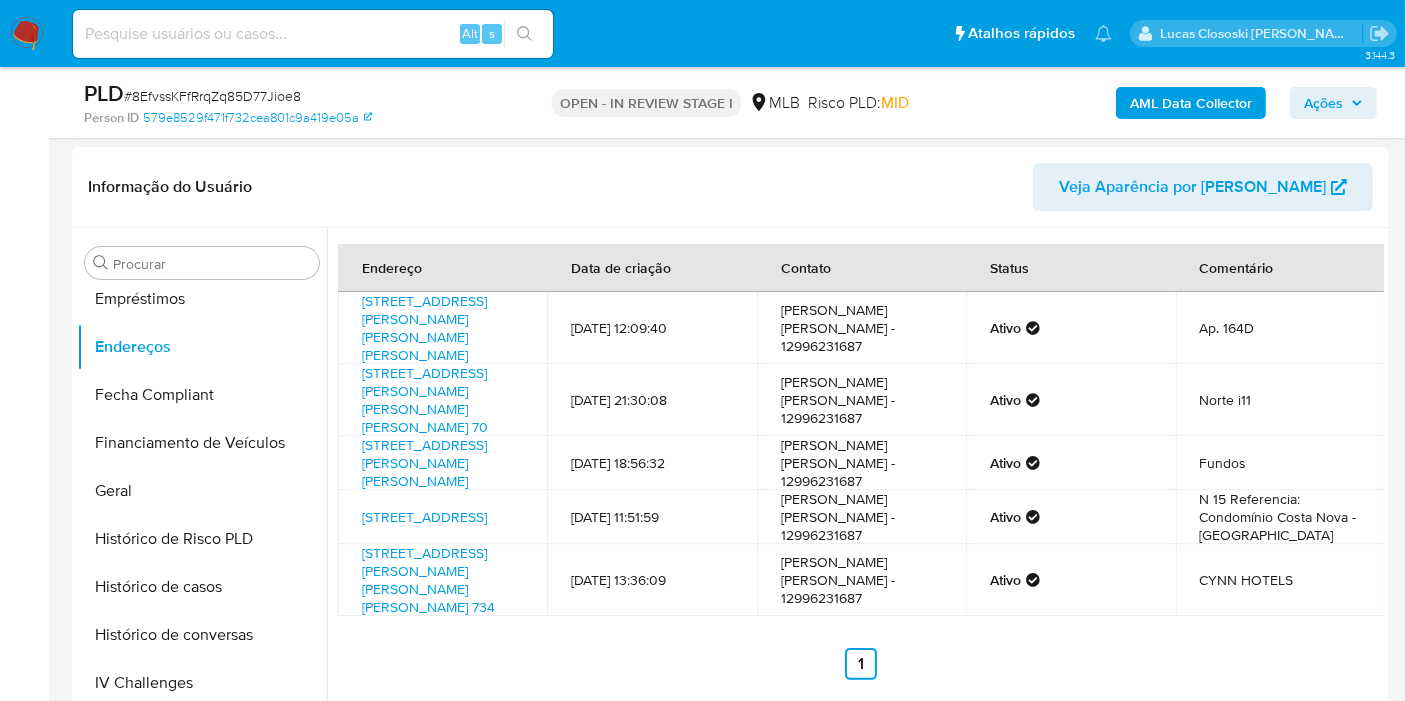 scroll, scrollTop: 0, scrollLeft: 0, axis: both 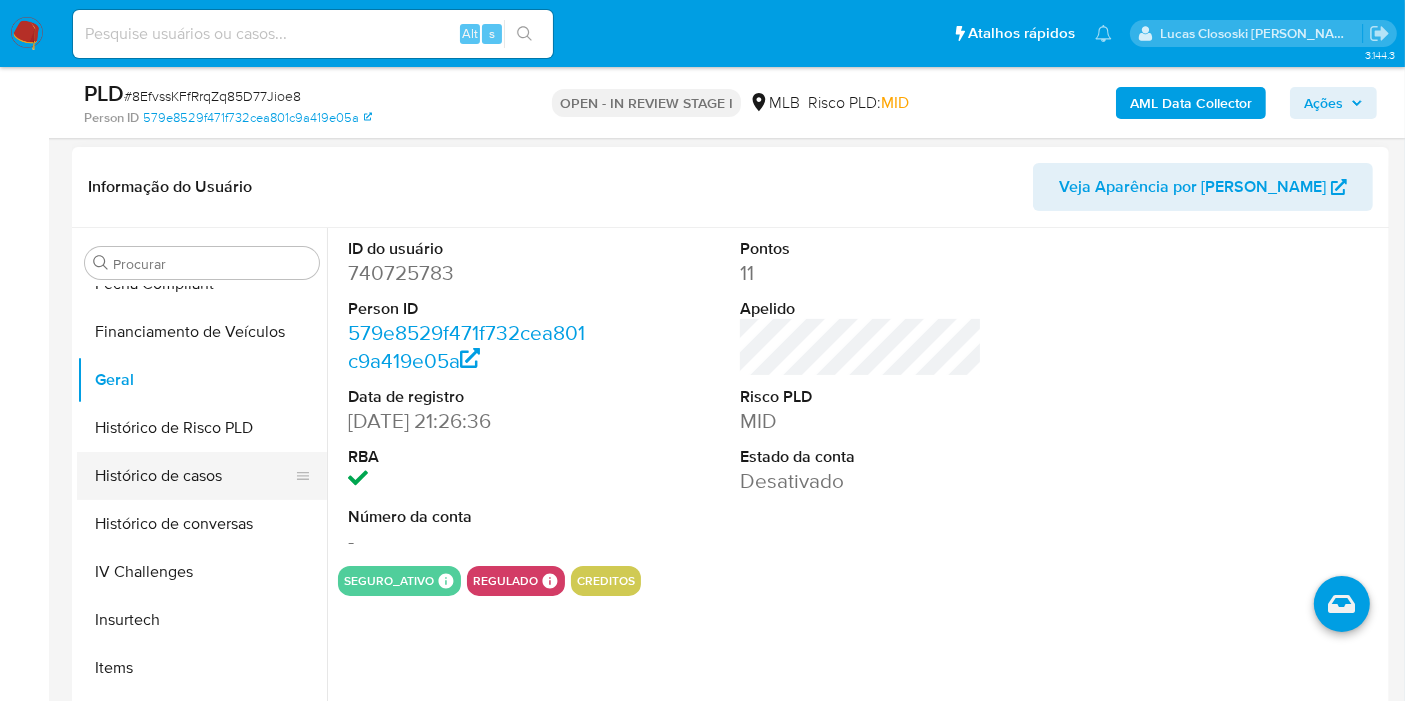 click on "Histórico de casos" at bounding box center (194, 476) 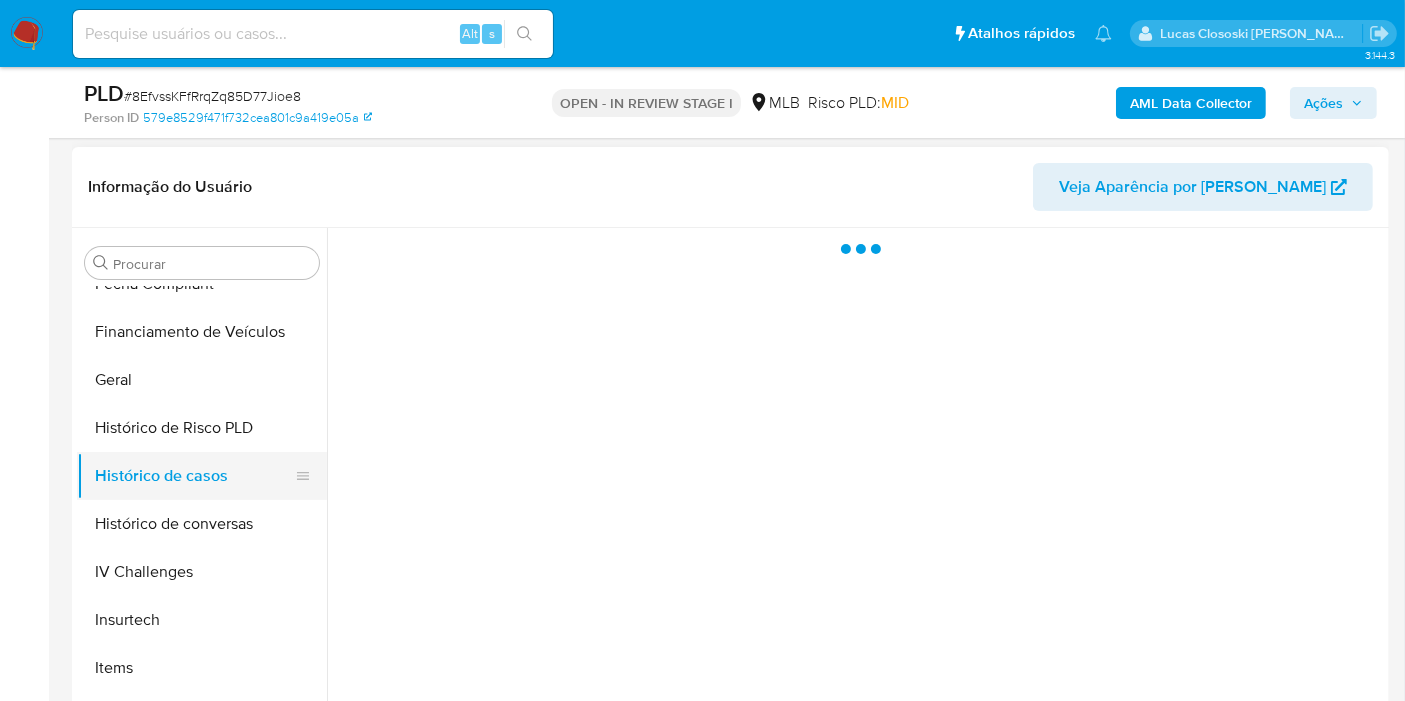 scroll, scrollTop: 666, scrollLeft: 0, axis: vertical 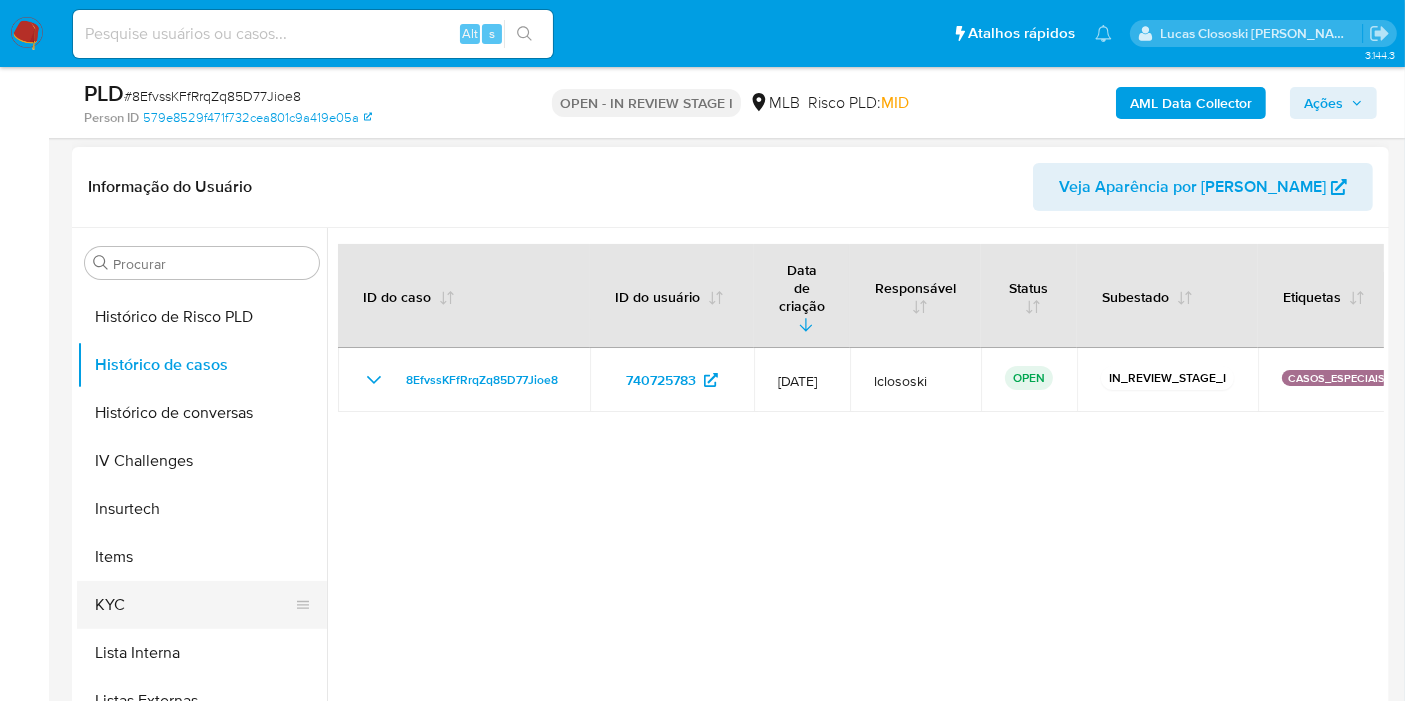 click on "KYC" at bounding box center (194, 605) 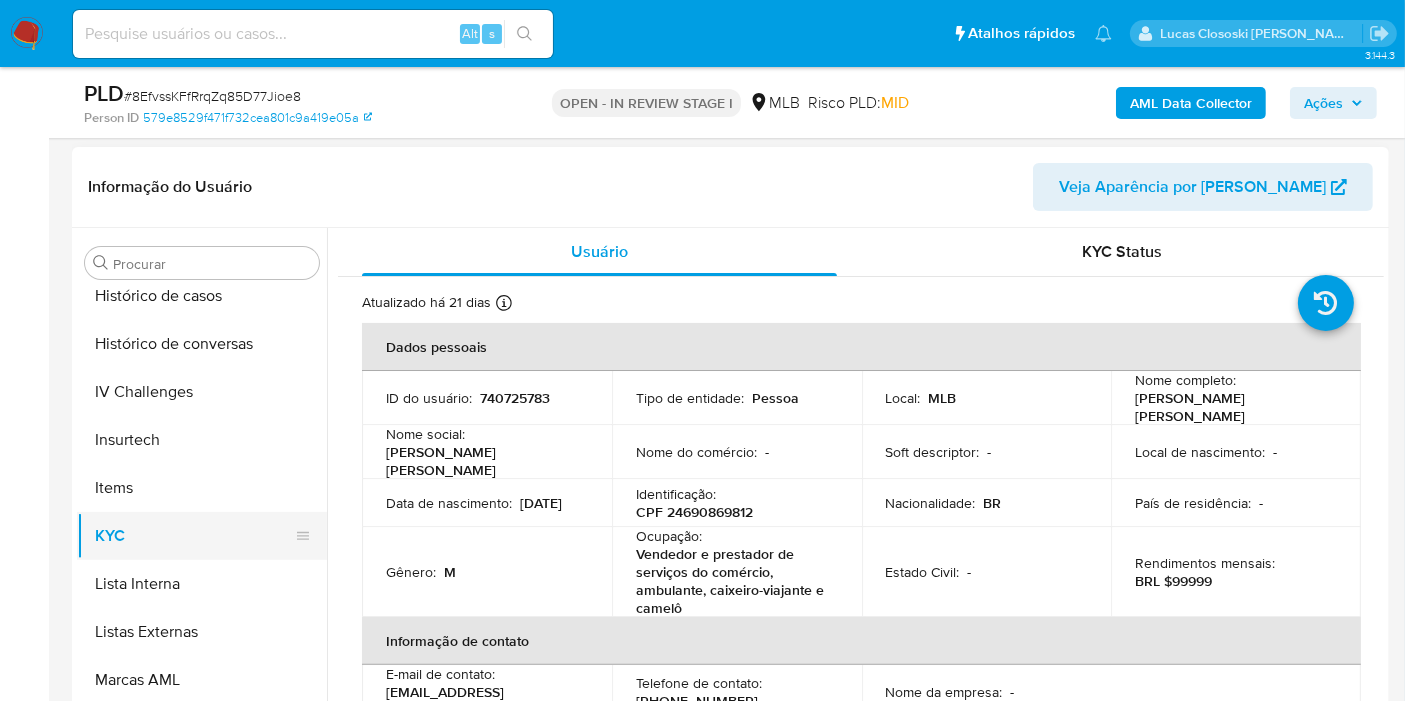scroll, scrollTop: 844, scrollLeft: 0, axis: vertical 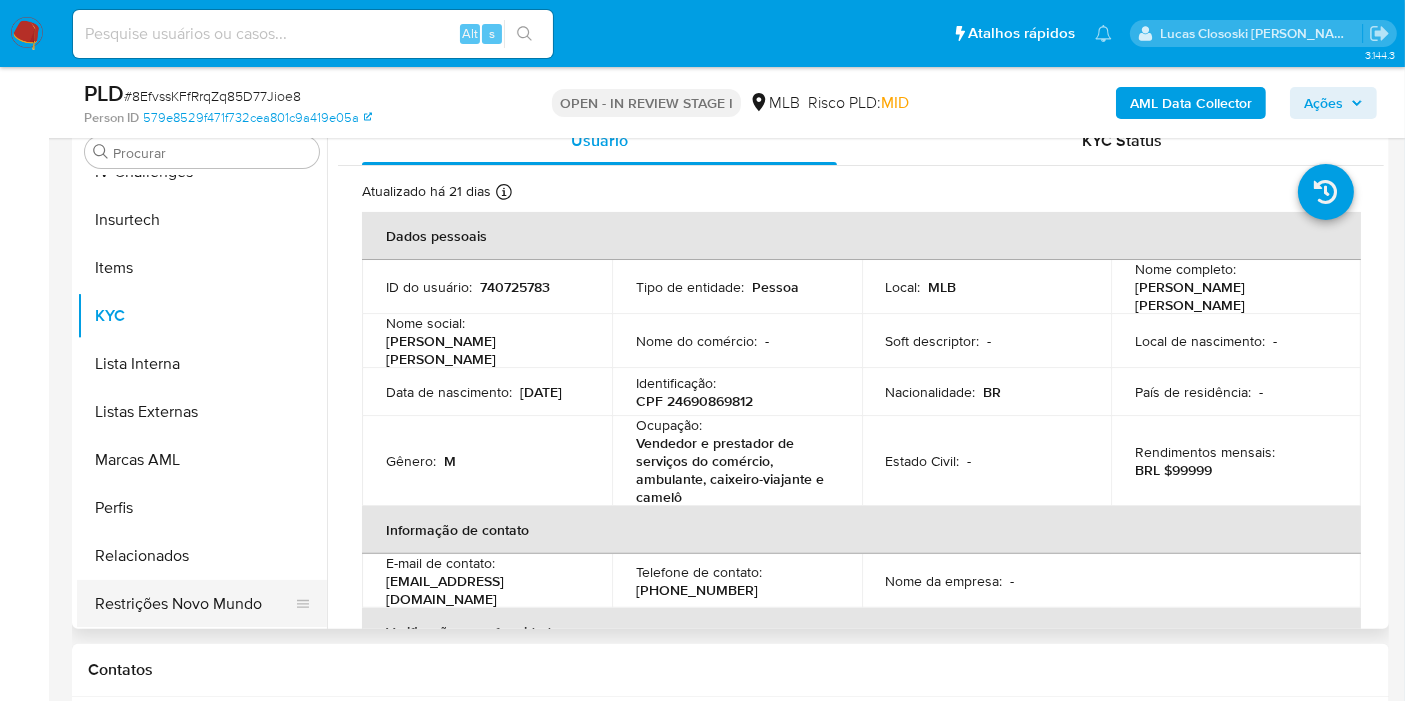 click on "Restrições Novo Mundo" at bounding box center (194, 604) 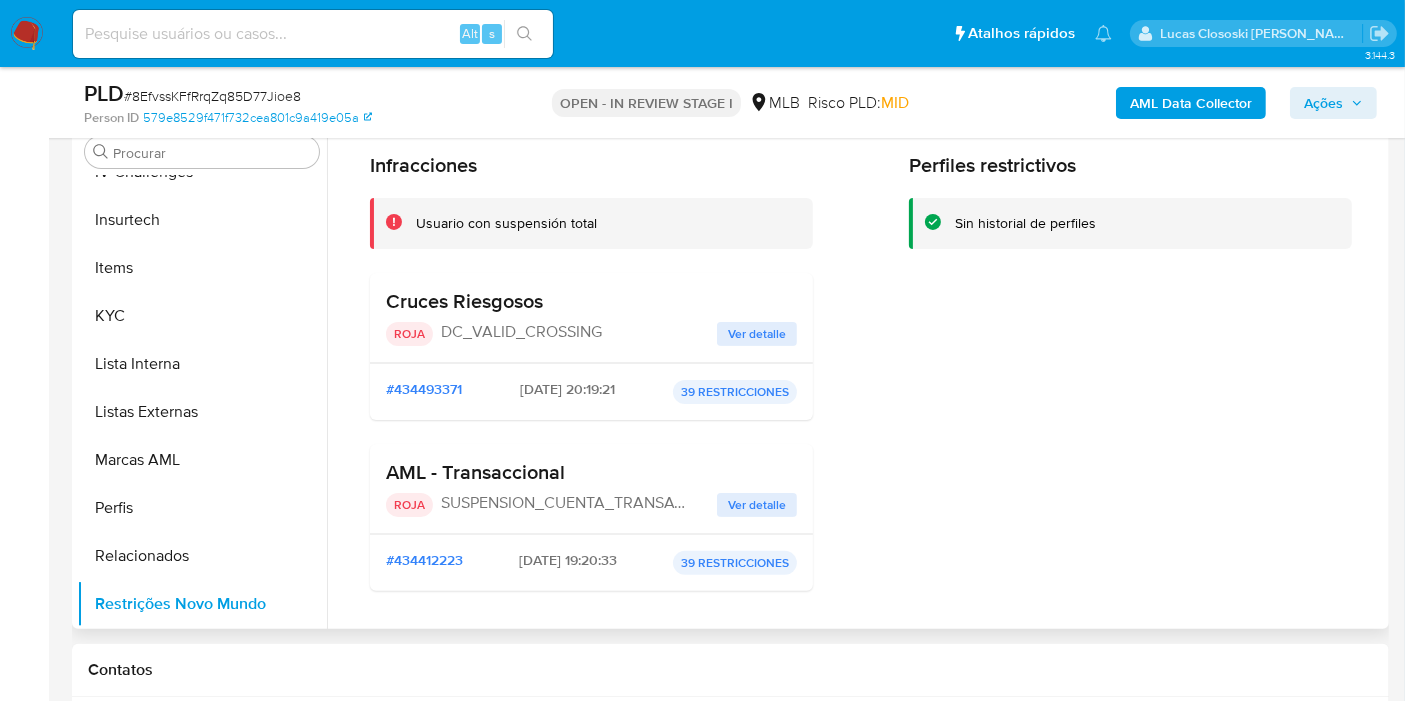 scroll, scrollTop: 0, scrollLeft: 0, axis: both 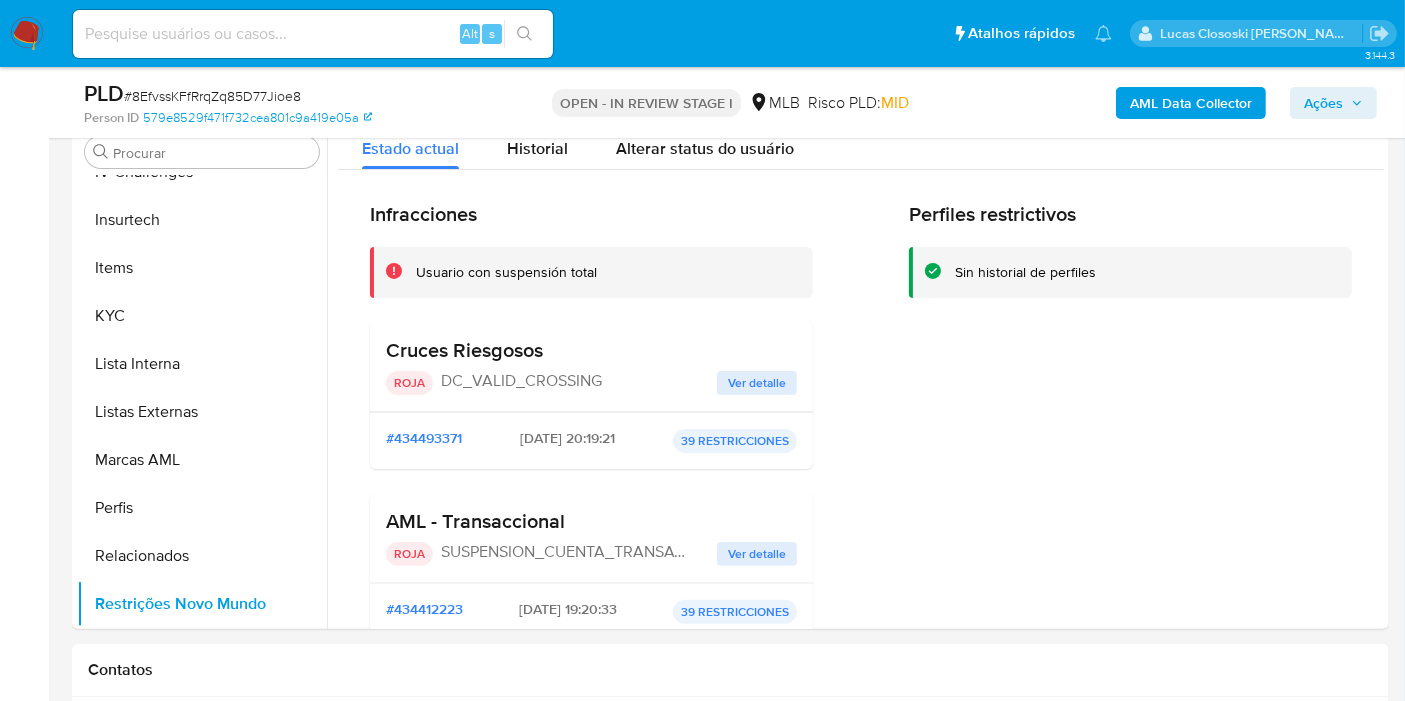 click on "# 8EfvssKFfRrqZq85D77Jioe8" at bounding box center [212, 96] 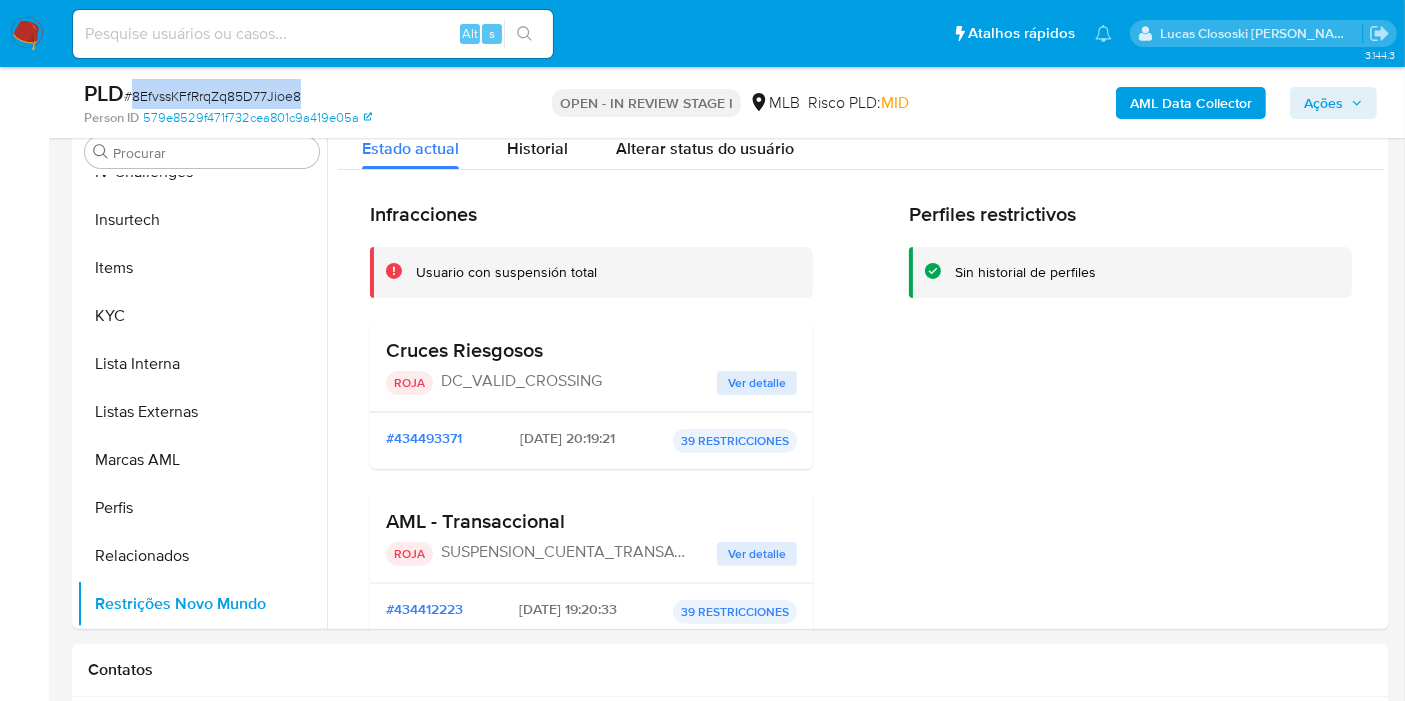 click on "# 8EfvssKFfRrqZq85D77Jioe8" at bounding box center [212, 96] 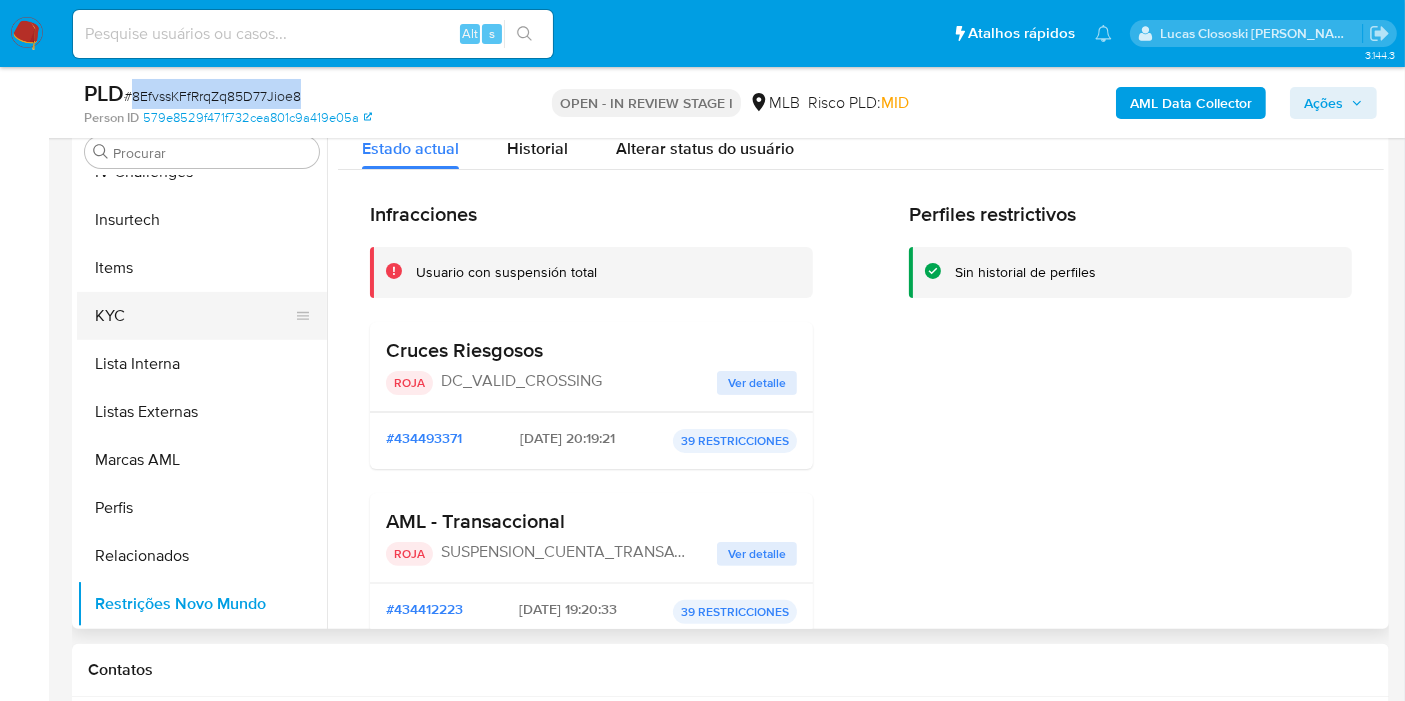 click on "KYC" at bounding box center [194, 316] 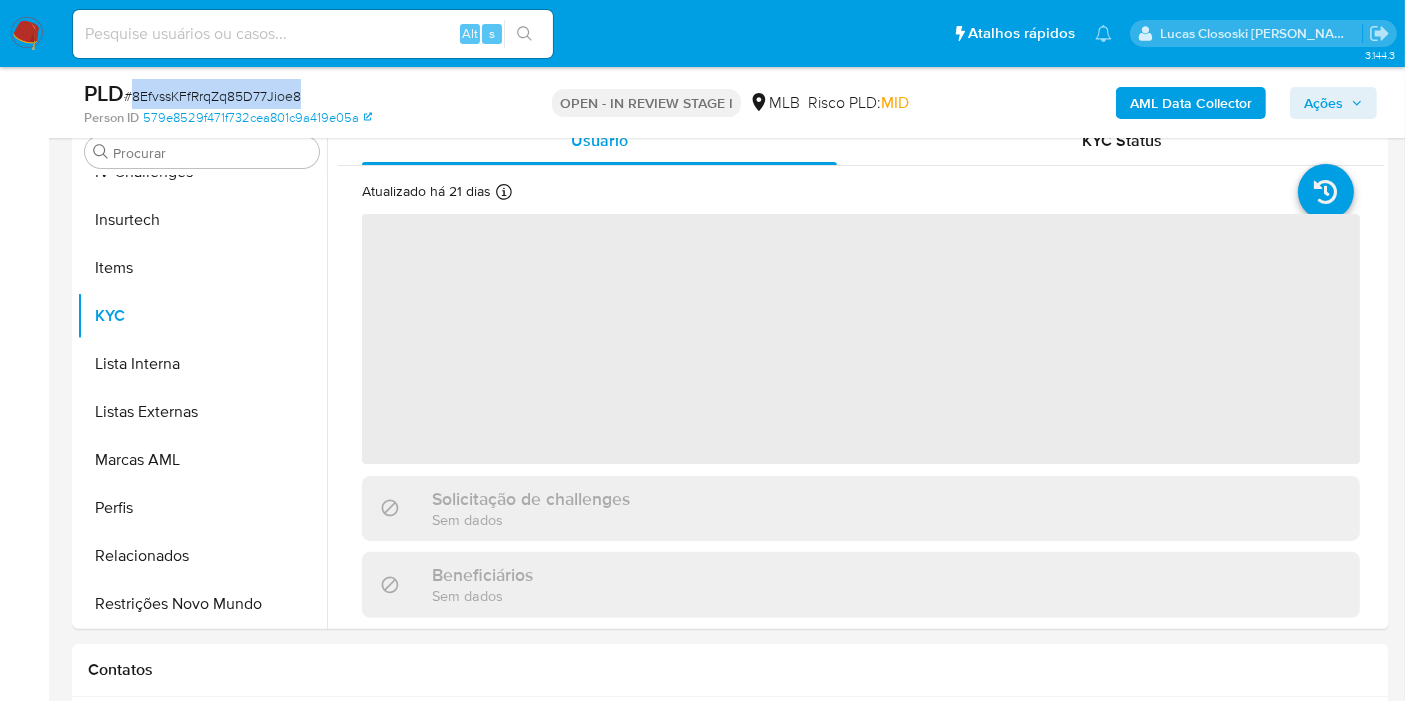 click on "PLD # 8EfvssKFfRrqZq85D77Jioe8" at bounding box center (296, 94) 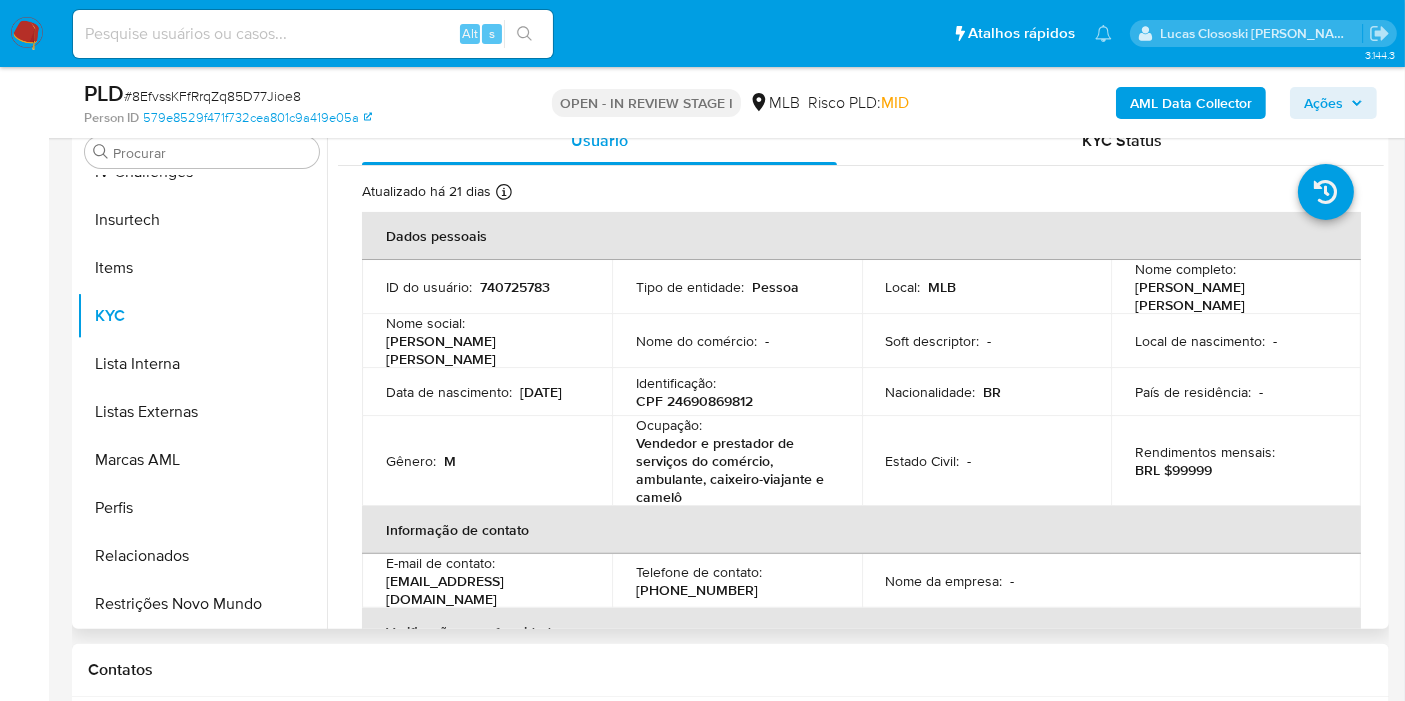 click on "CPF 24690869812" at bounding box center (694, 401) 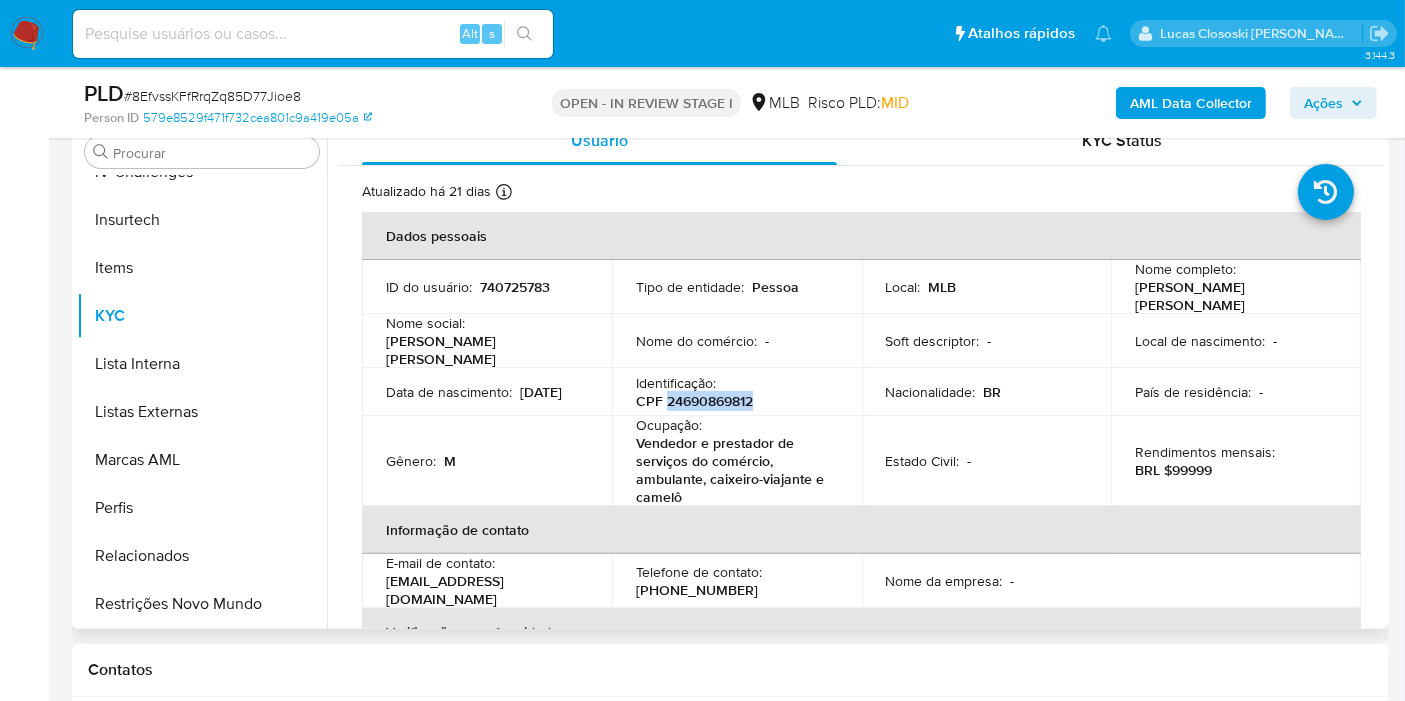 click on "CPF 24690869812" at bounding box center (694, 401) 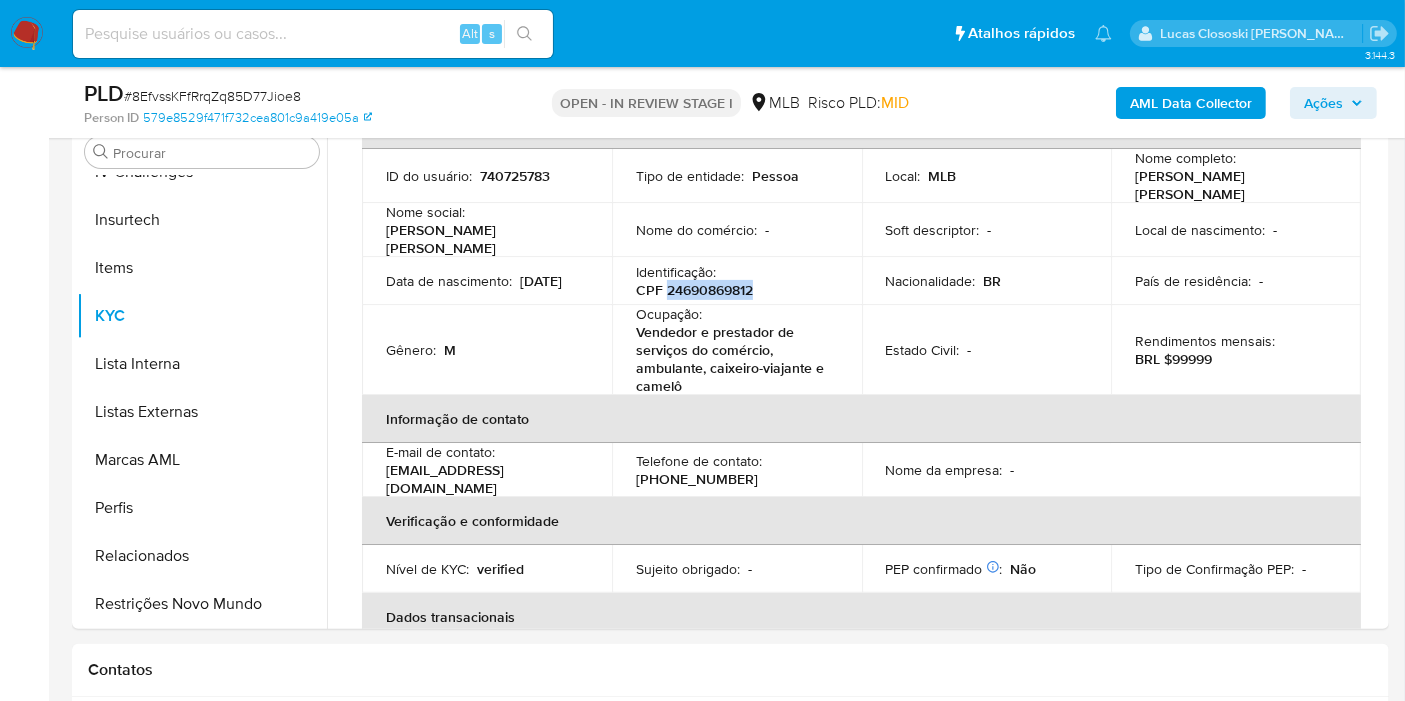 scroll, scrollTop: 0, scrollLeft: 0, axis: both 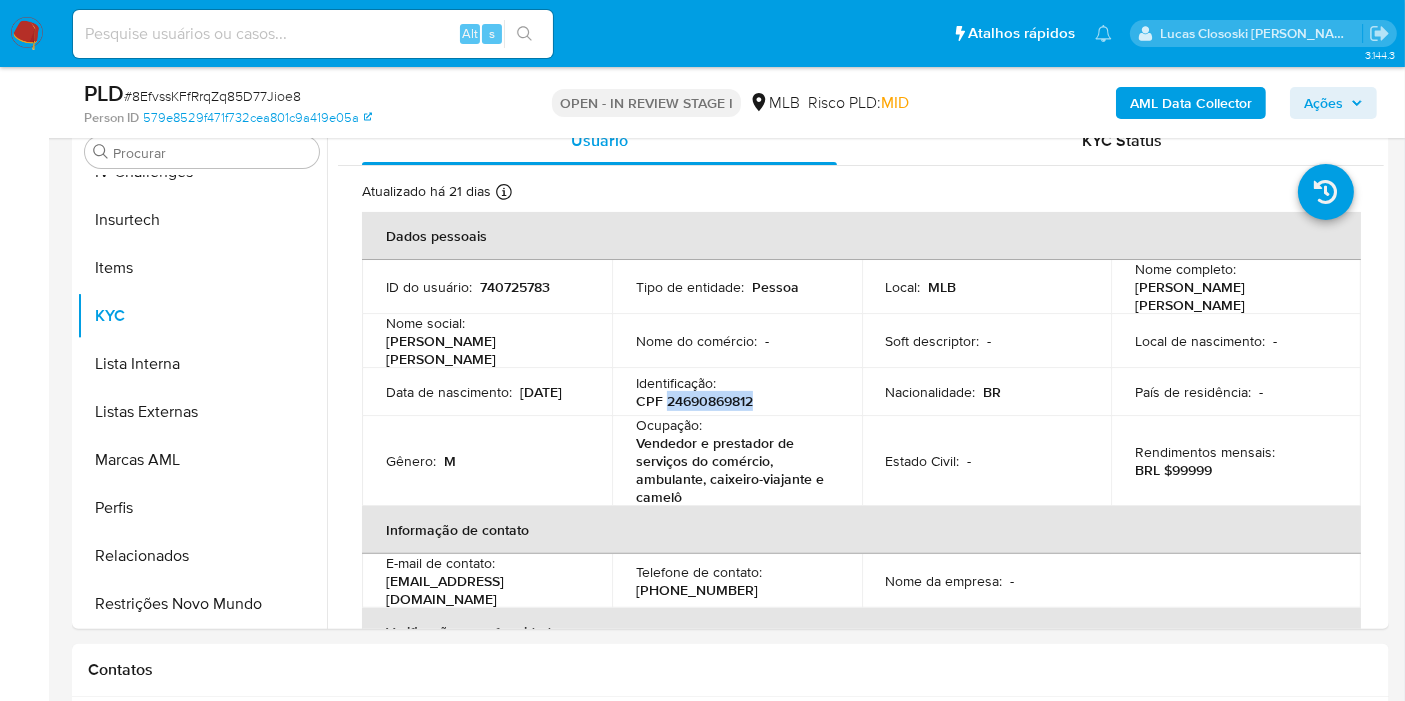 copy on "24690869812" 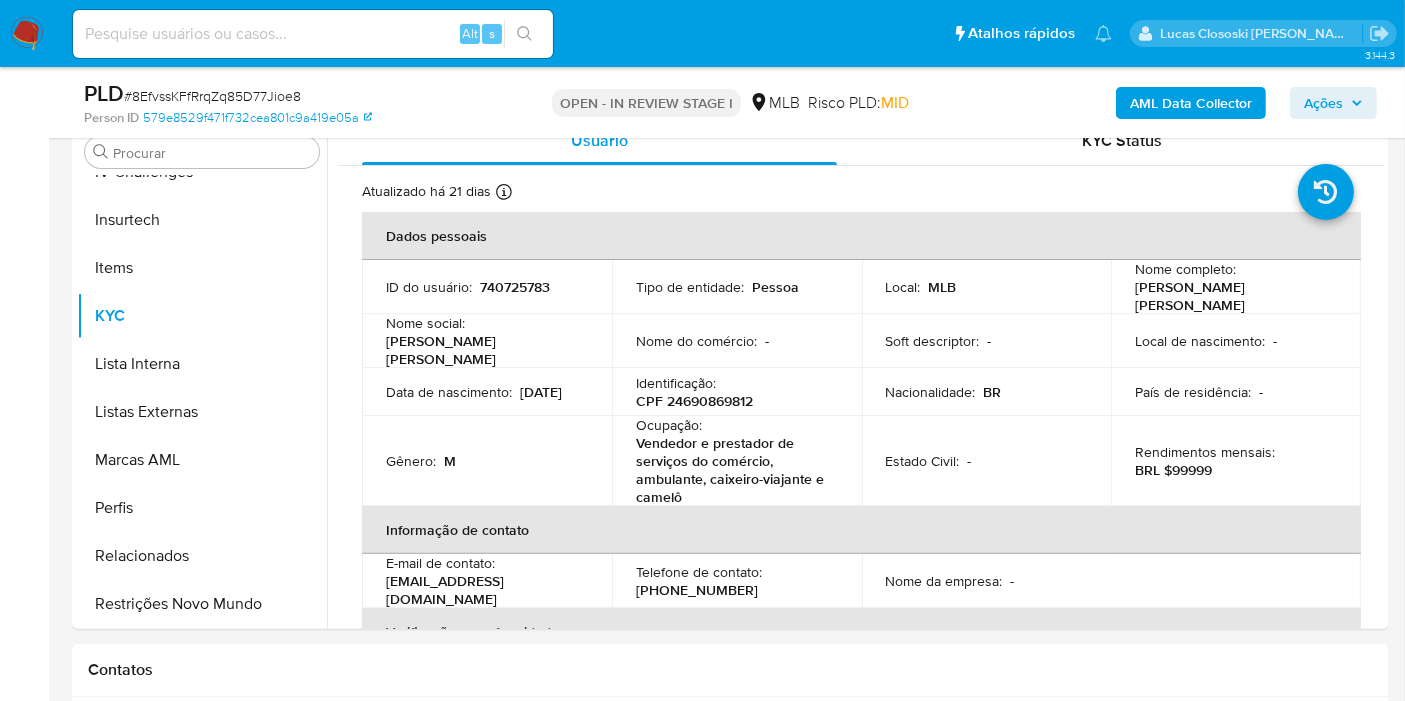 click on "# 8EfvssKFfRrqZq85D77Jioe8" at bounding box center (212, 96) 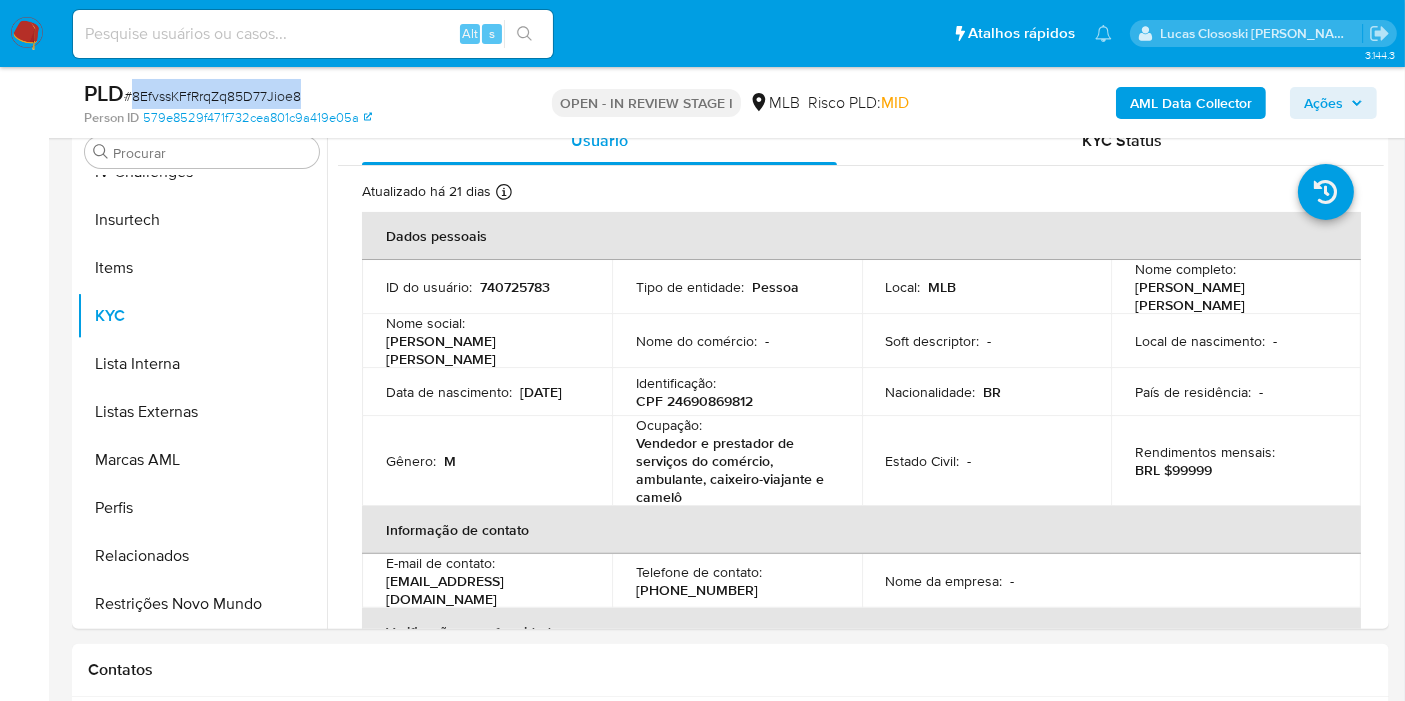 click on "# 8EfvssKFfRrqZq85D77Jioe8" at bounding box center [212, 96] 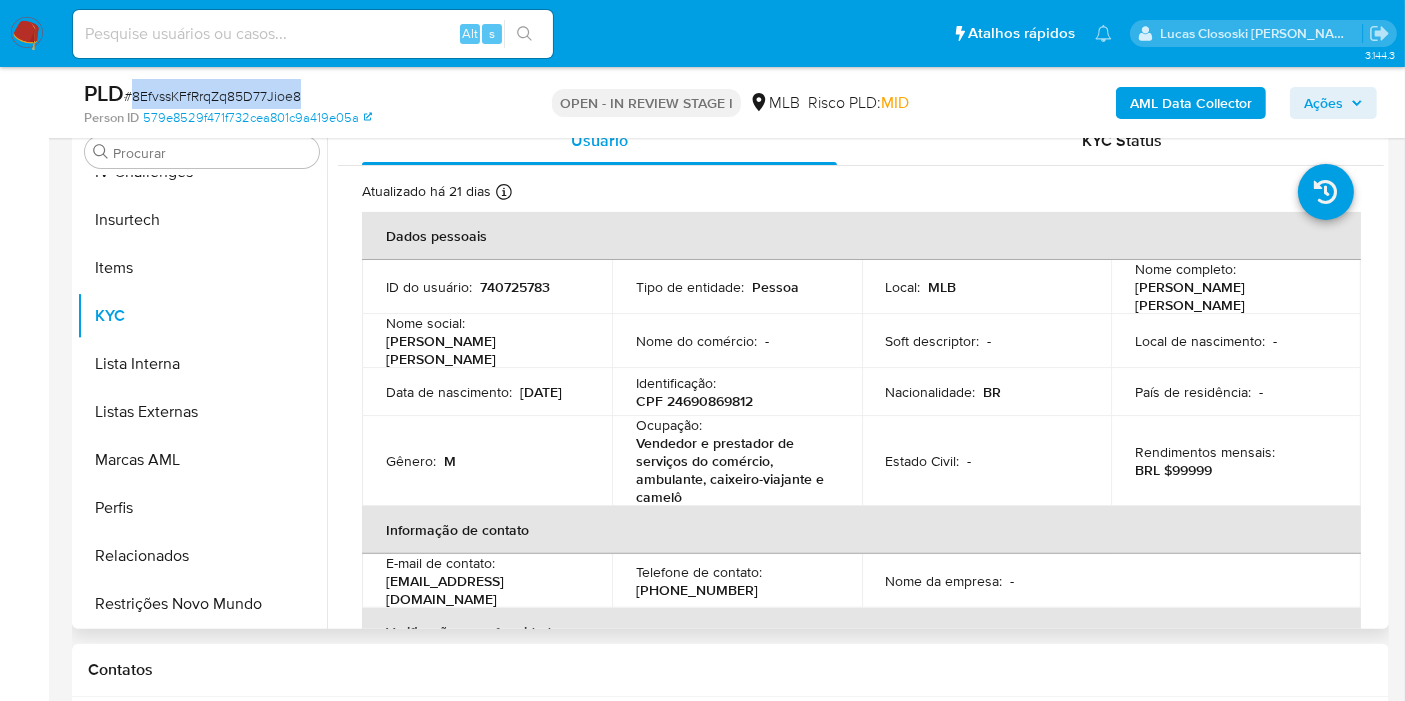 copy on "8EfvssKFfRrqZq85D77Jioe8" 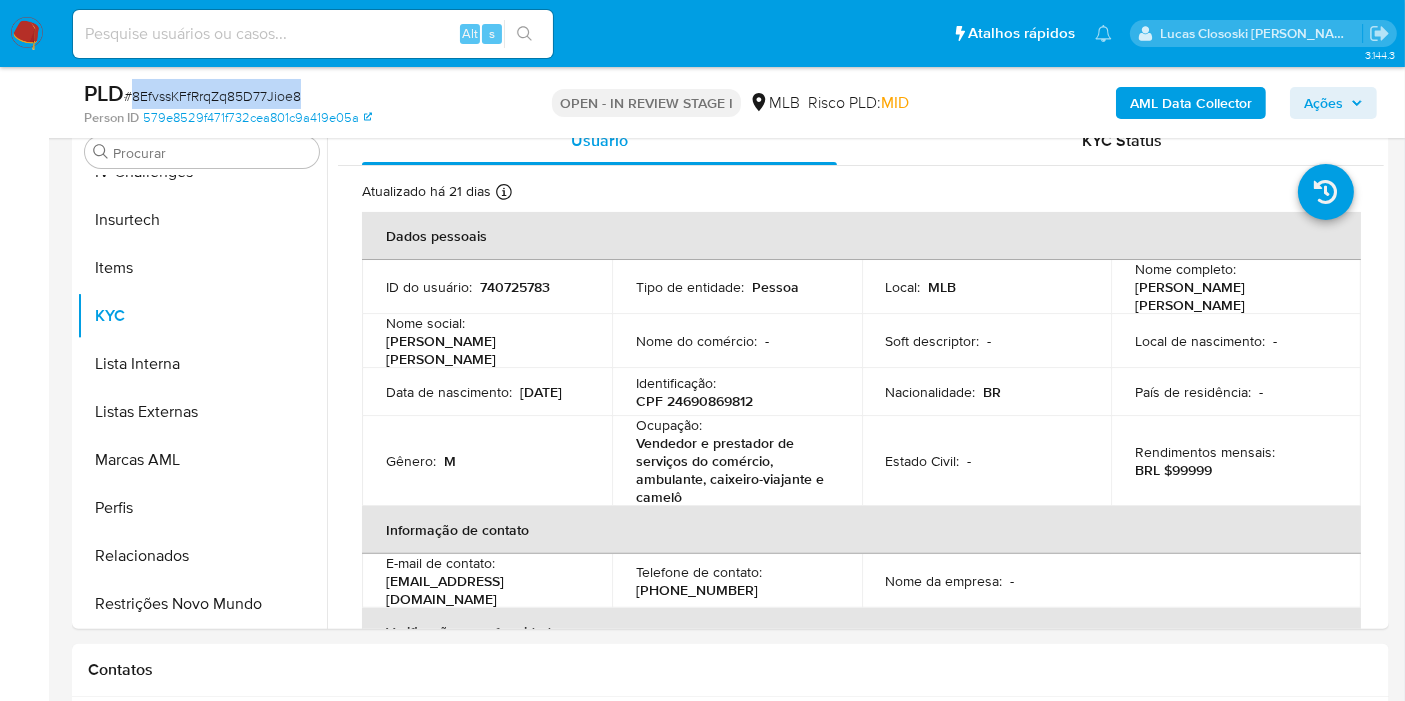 copy on "8EfvssKFfRrqZq85D77Jioe8" 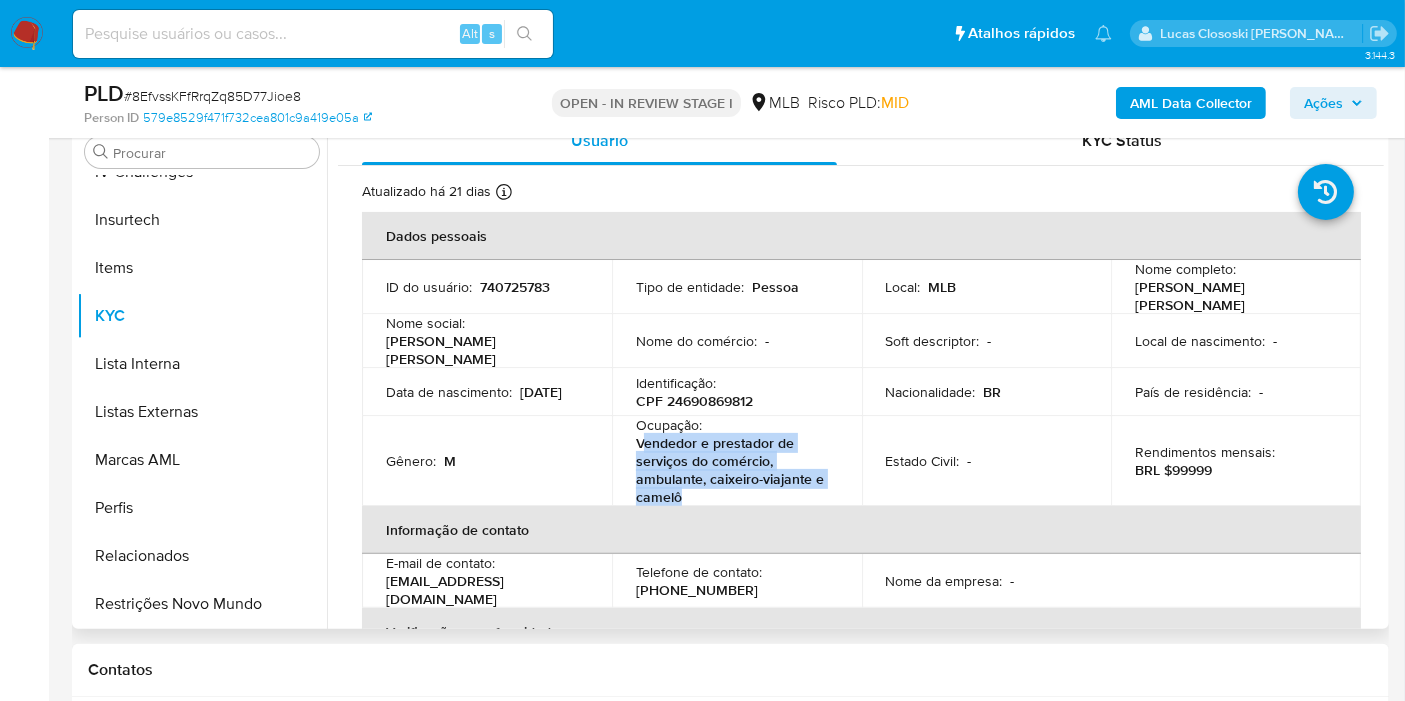 drag, startPoint x: 716, startPoint y: 490, endPoint x: 643, endPoint y: 430, distance: 94.493385 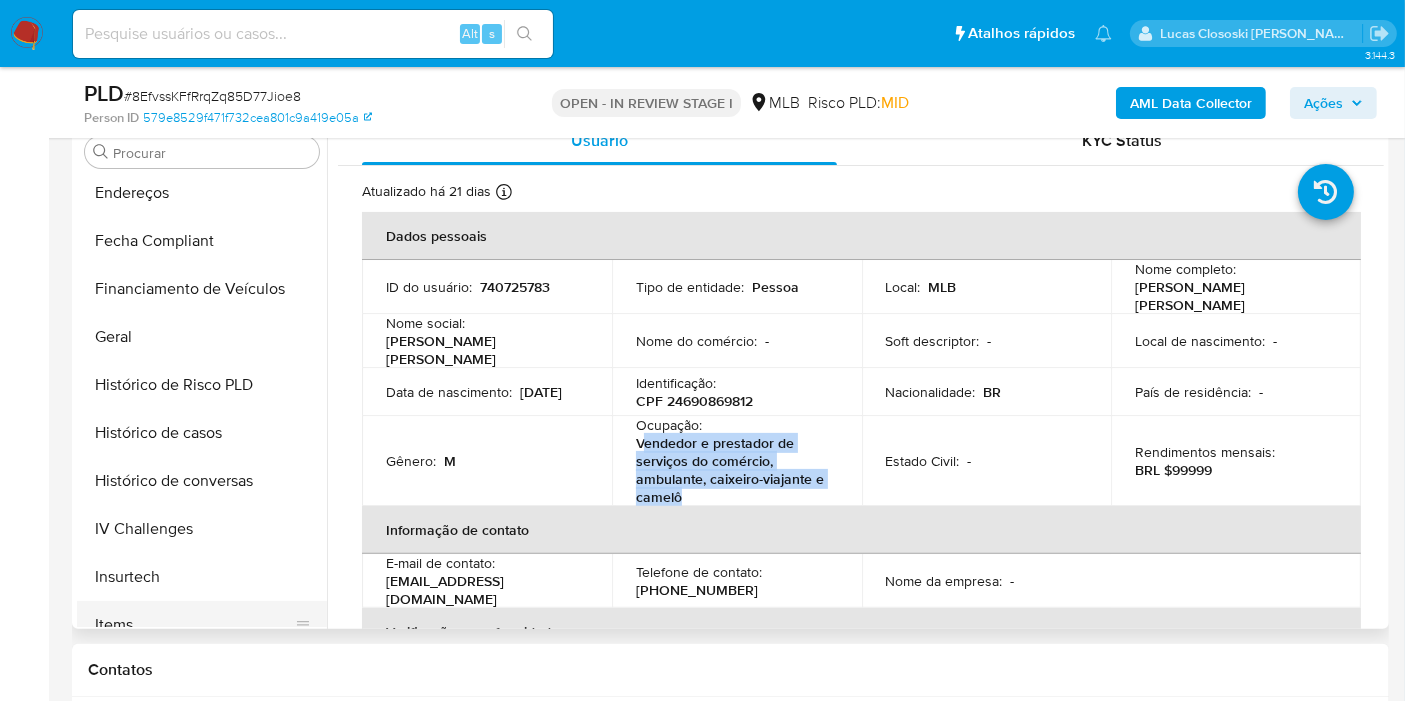 scroll, scrollTop: 400, scrollLeft: 0, axis: vertical 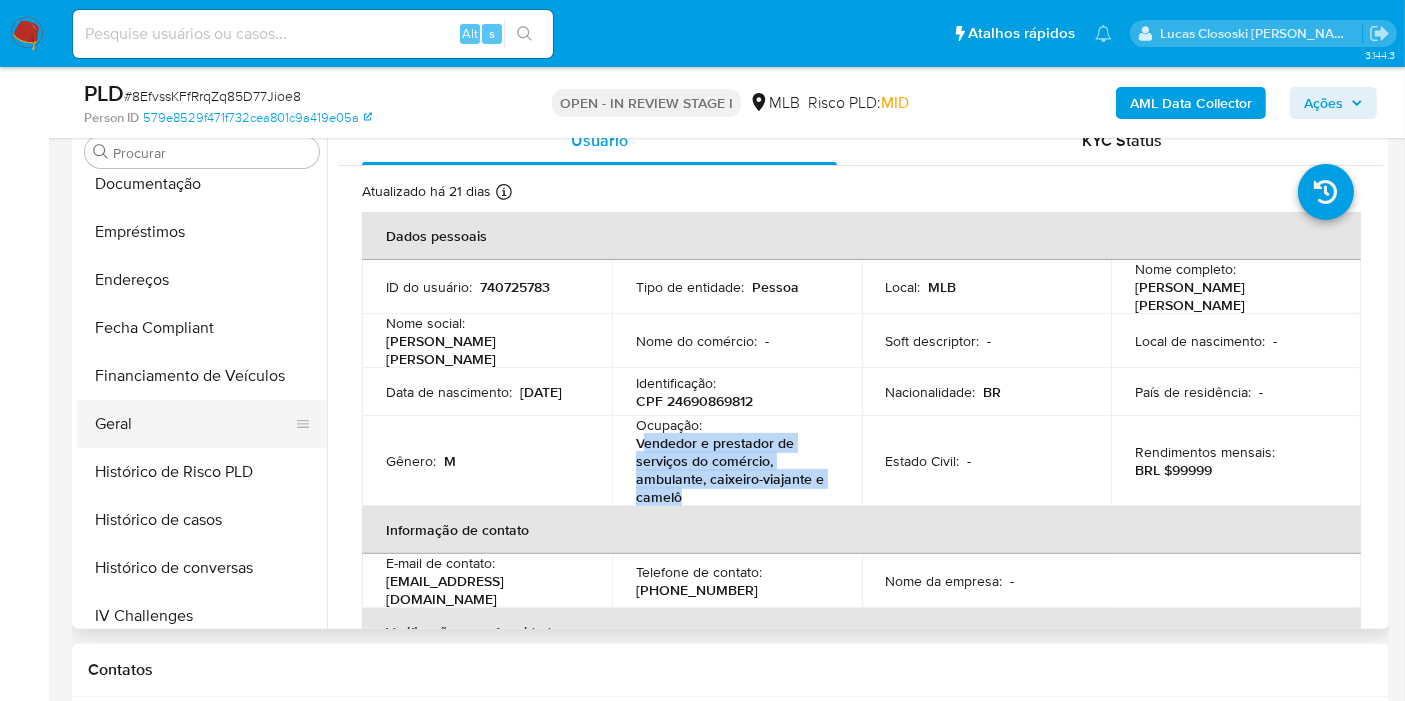 click on "Geral" at bounding box center (194, 424) 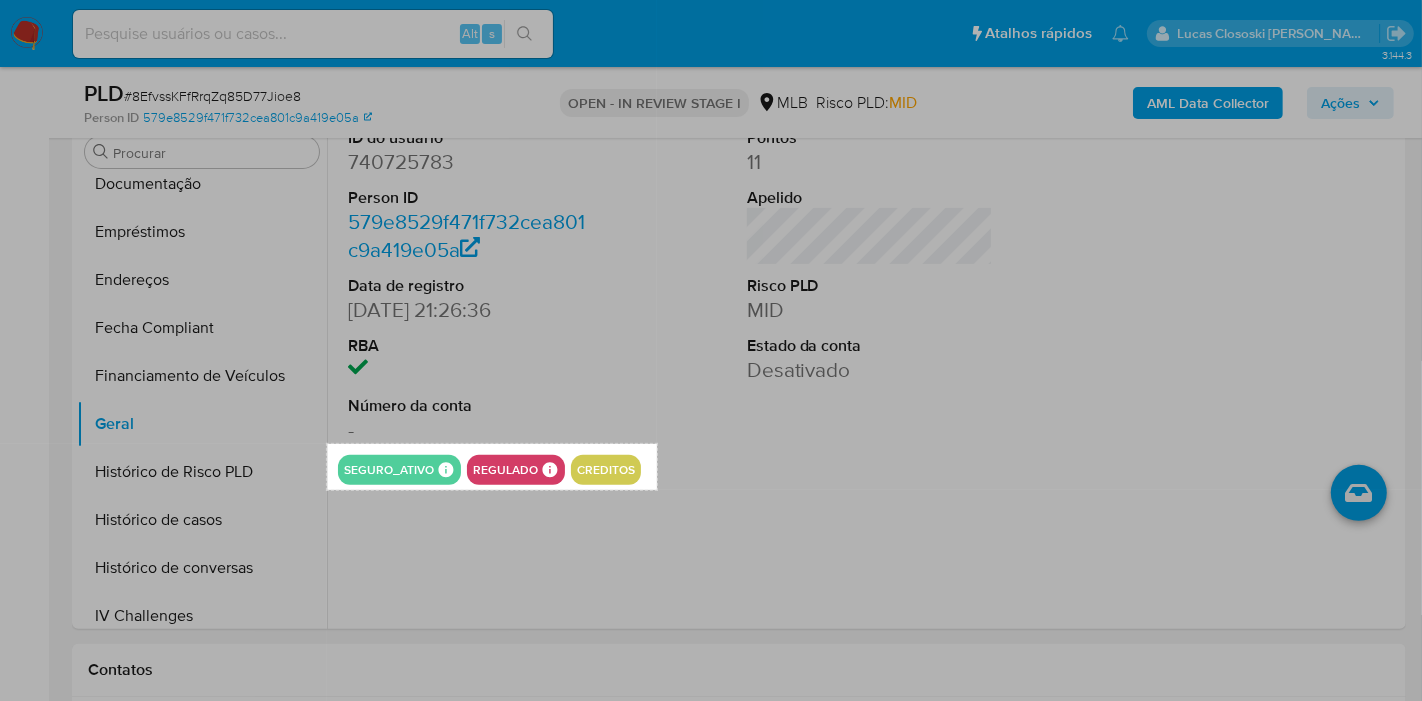 drag, startPoint x: 327, startPoint y: 443, endPoint x: 657, endPoint y: 491, distance: 333.47263 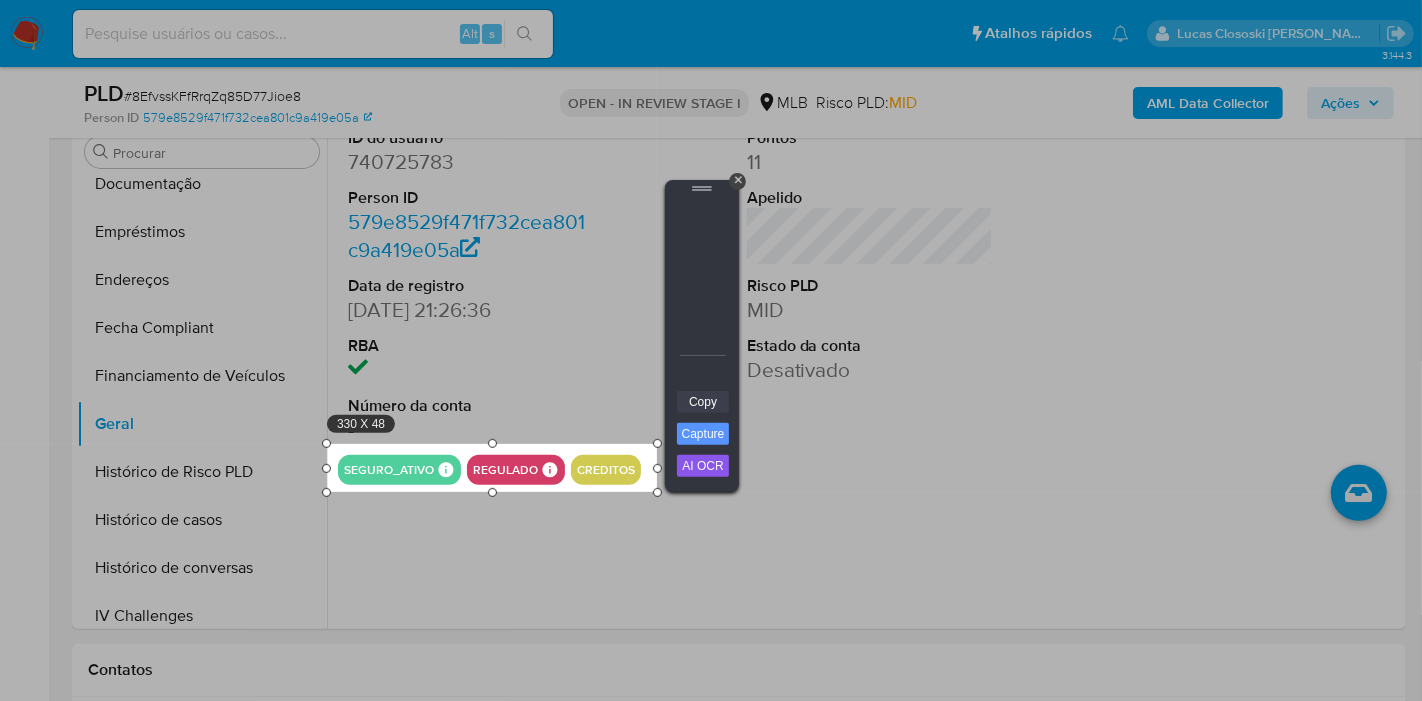 click on "Copy" at bounding box center (703, 402) 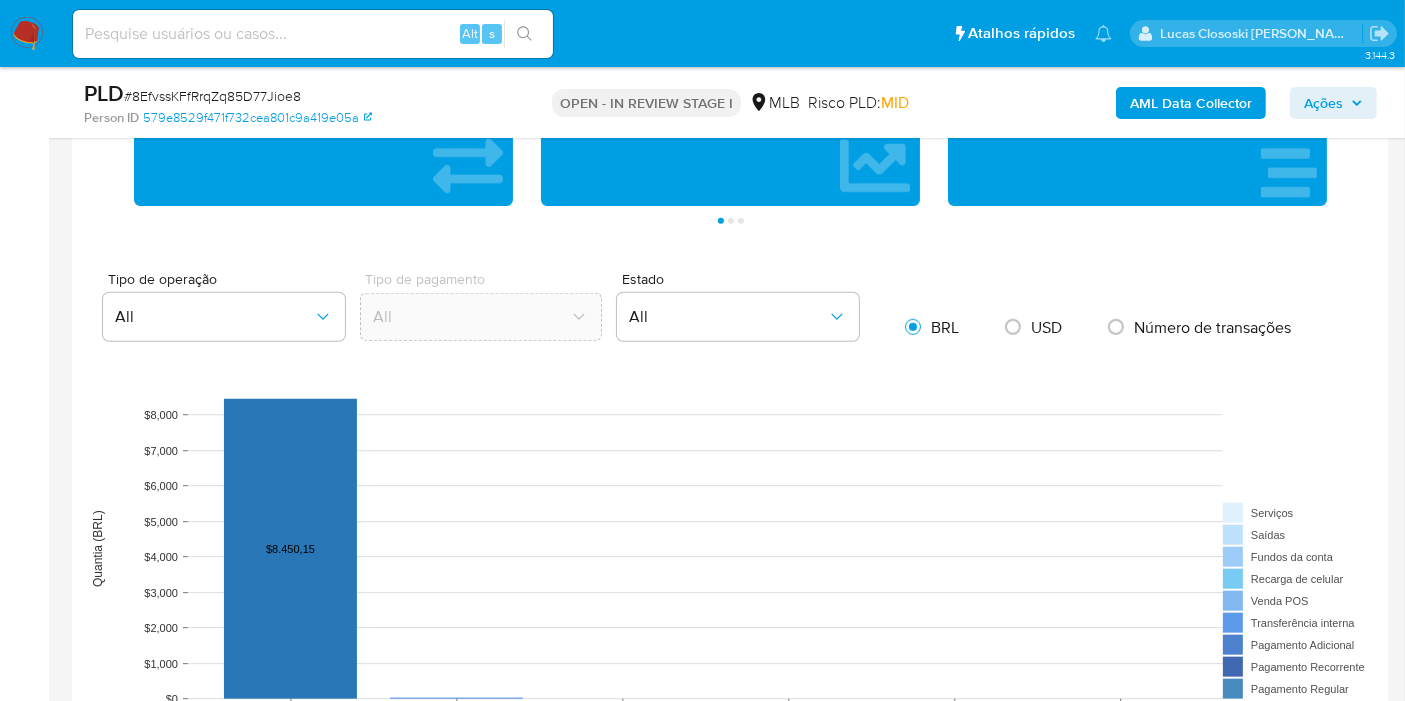 scroll, scrollTop: 1180, scrollLeft: 0, axis: vertical 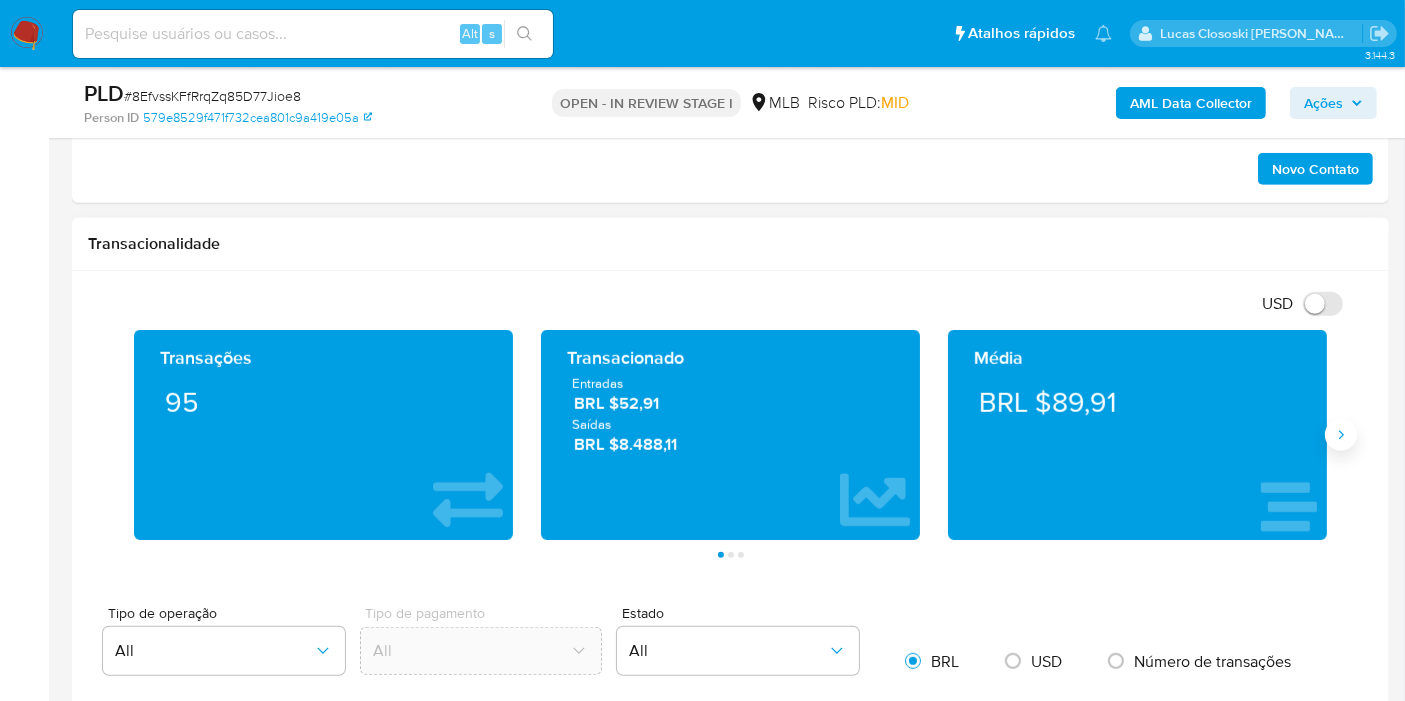 click at bounding box center (1341, 435) 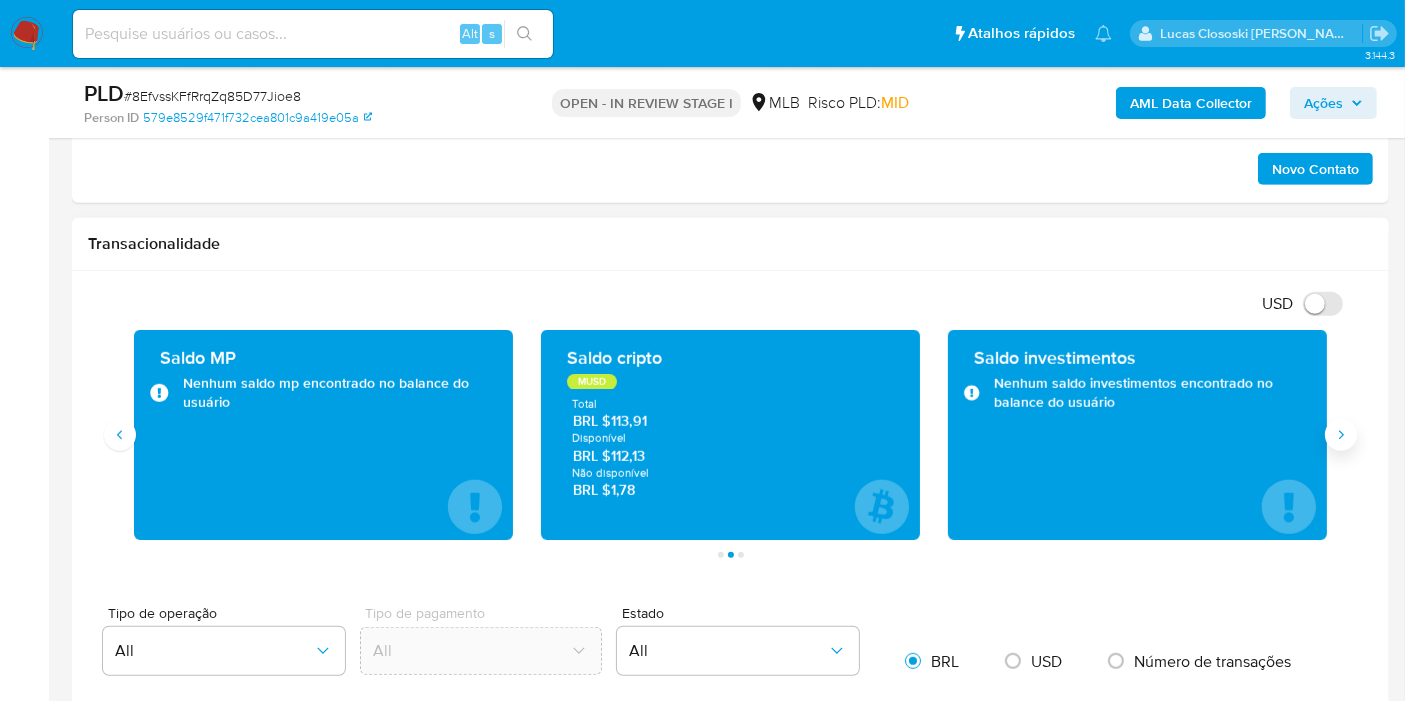 click at bounding box center (1341, 435) 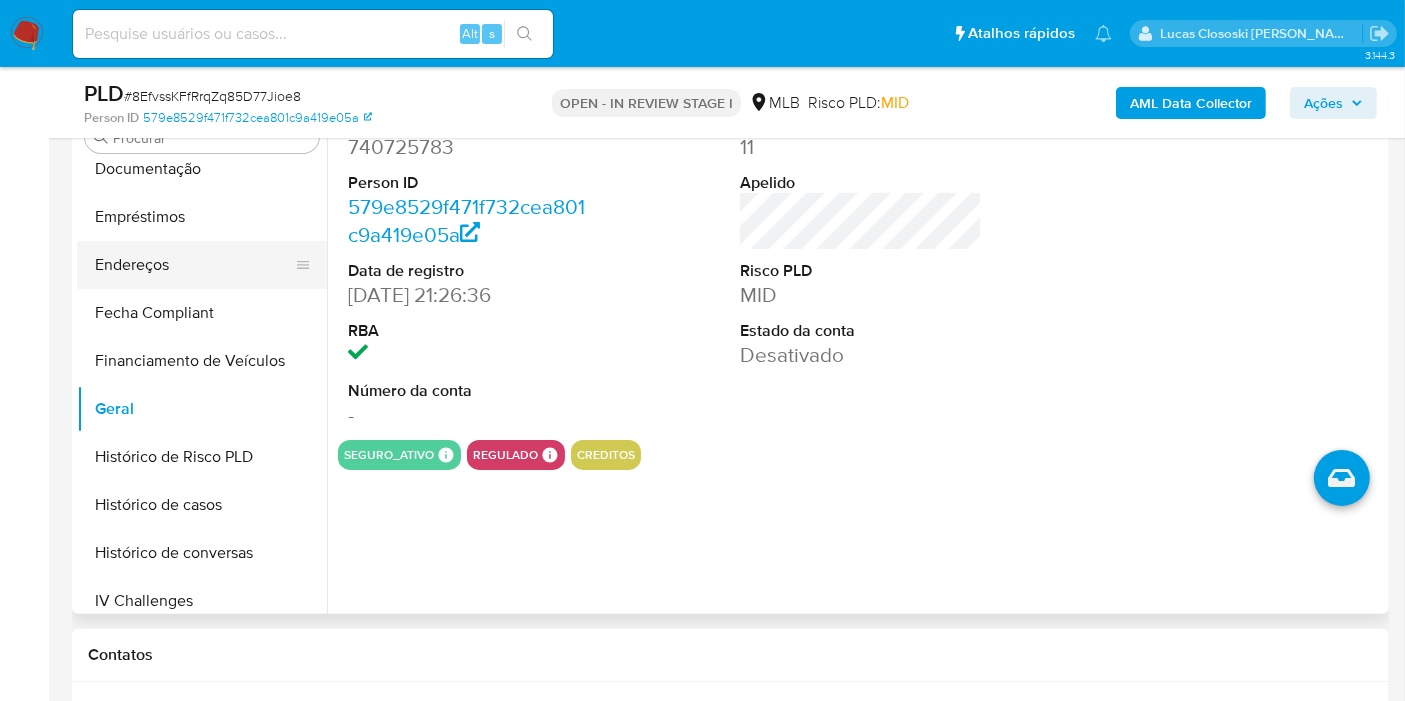 scroll, scrollTop: 291, scrollLeft: 0, axis: vertical 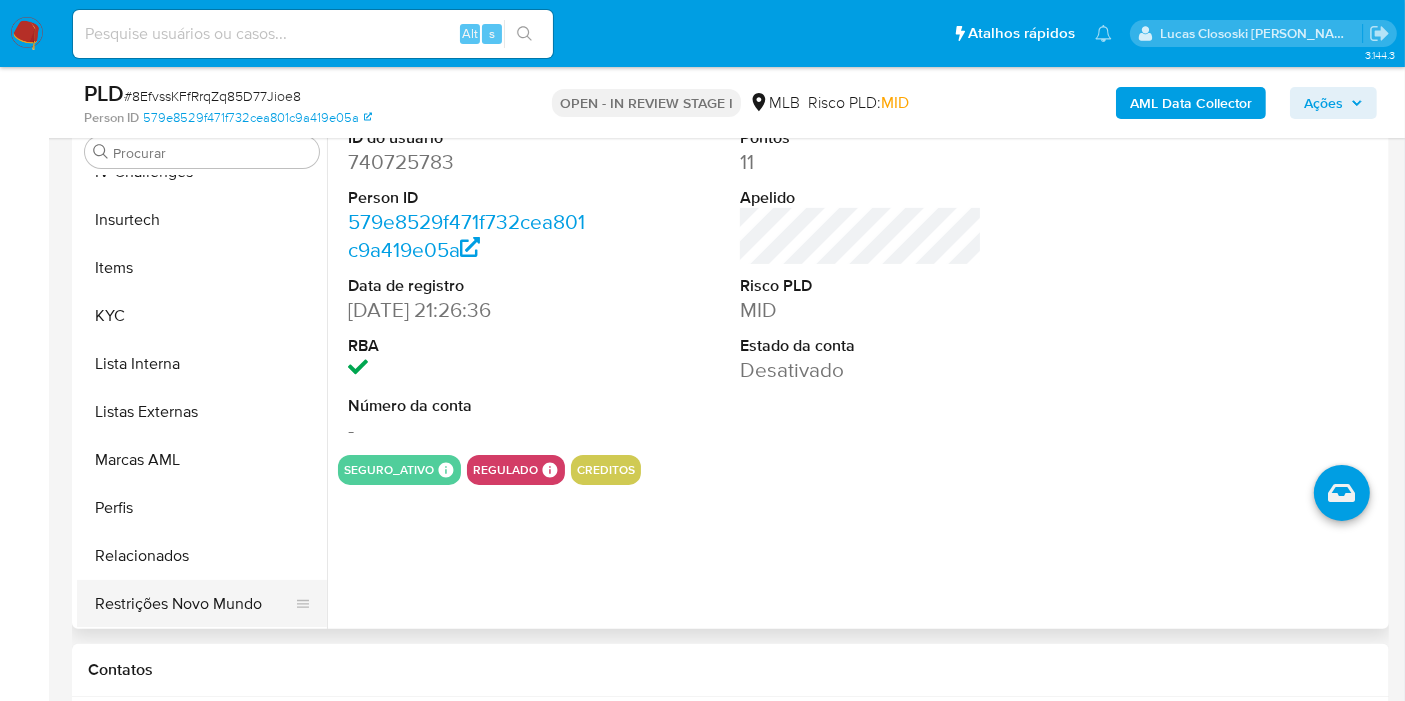 click on "Restrições Novo Mundo" at bounding box center (194, 604) 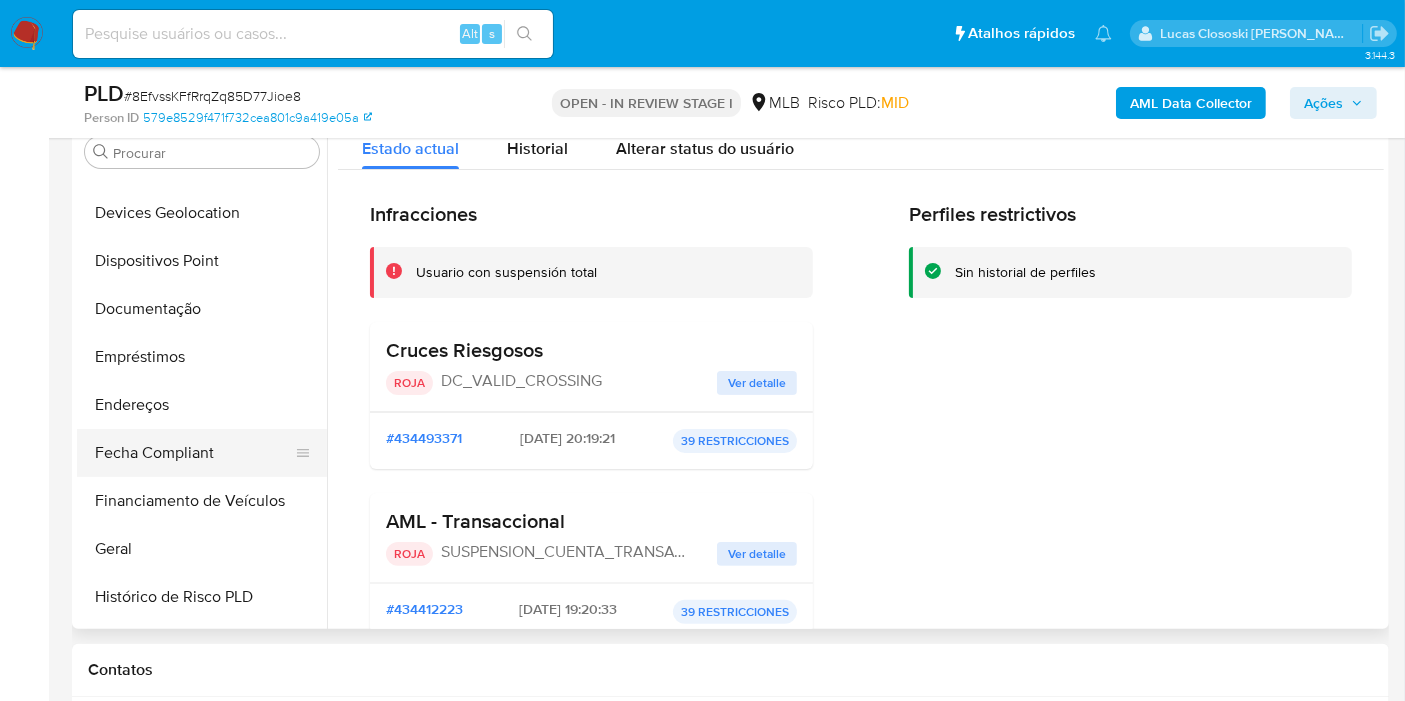 scroll, scrollTop: 177, scrollLeft: 0, axis: vertical 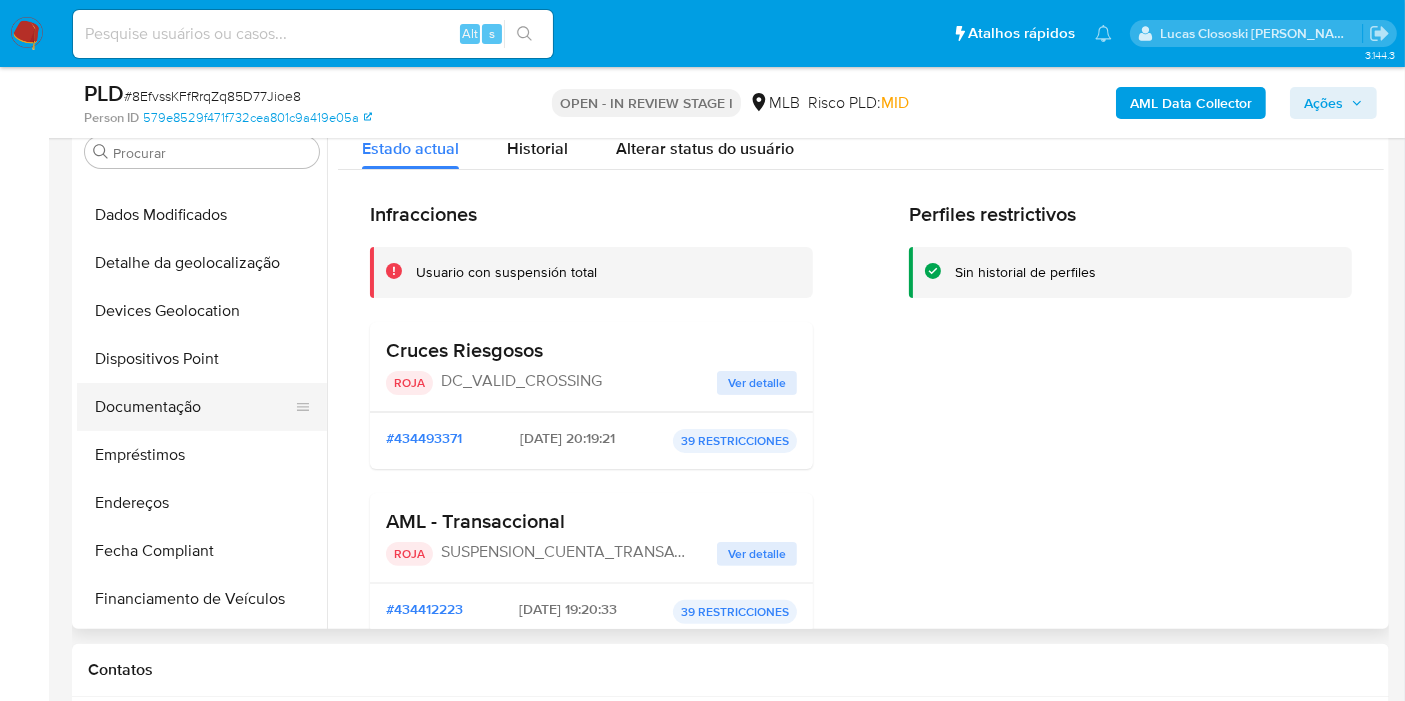 click on "Documentação" at bounding box center (194, 407) 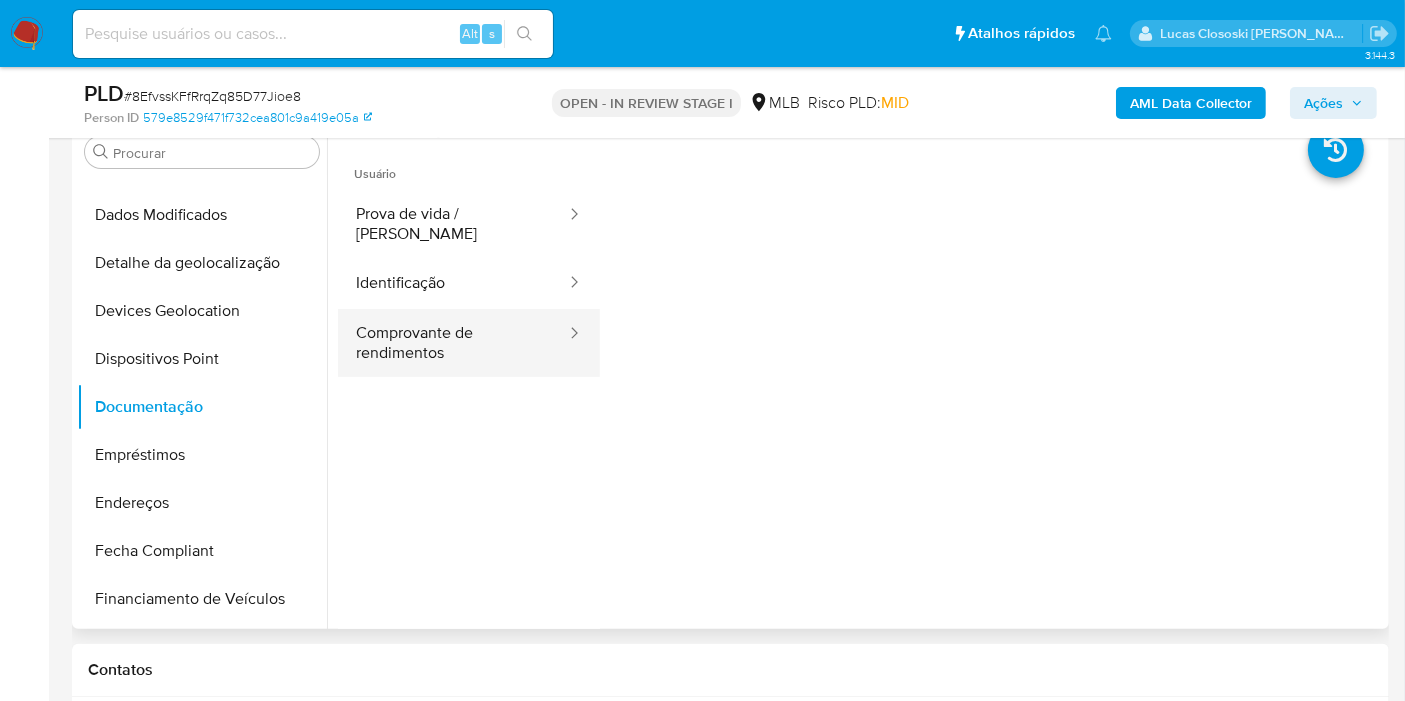 click on "Comprovante de rendimentos" at bounding box center (453, 343) 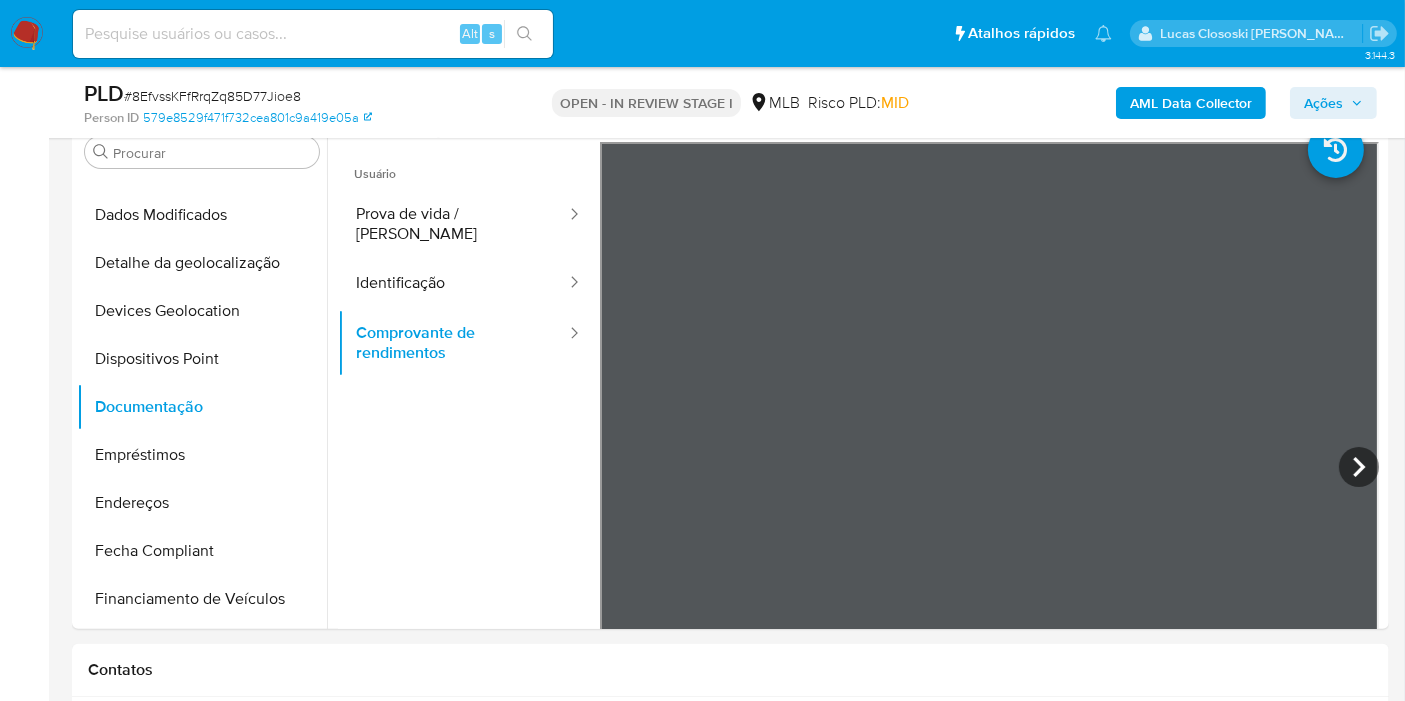 scroll, scrollTop: 0, scrollLeft: 0, axis: both 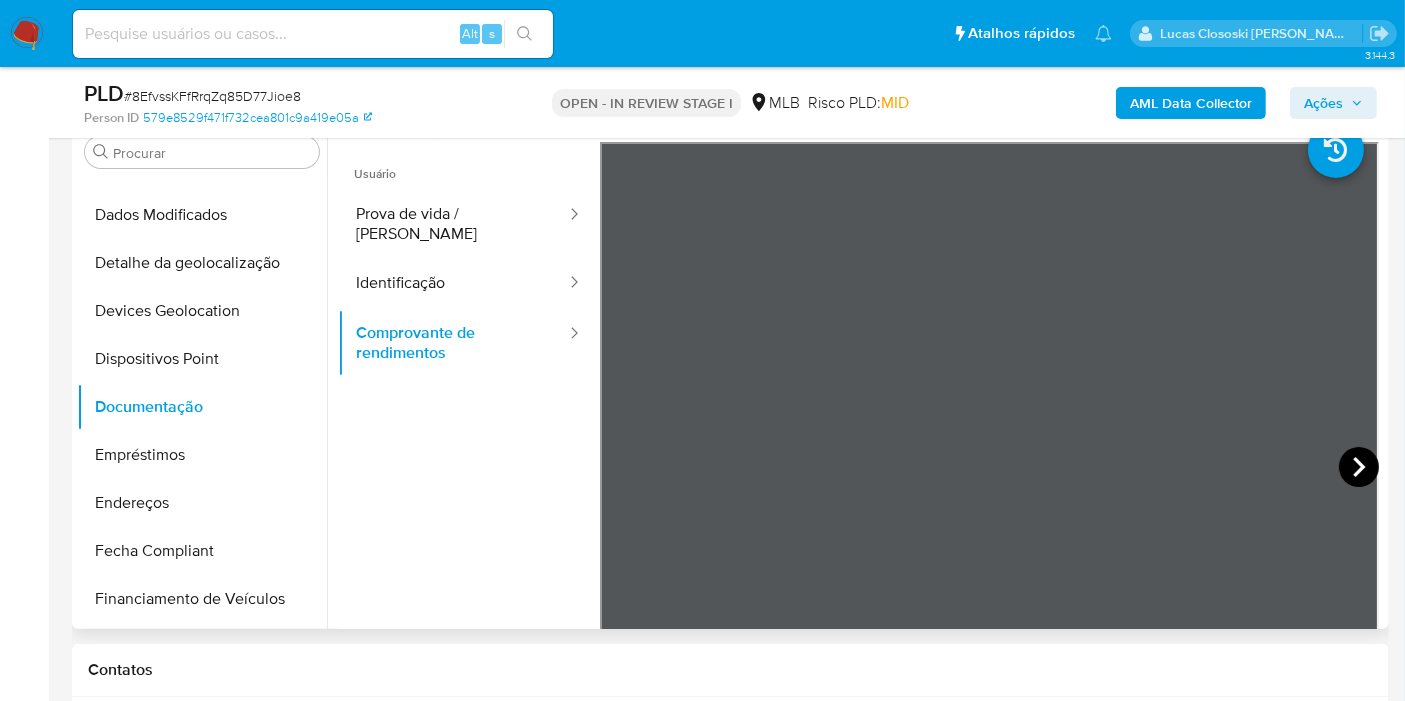 click 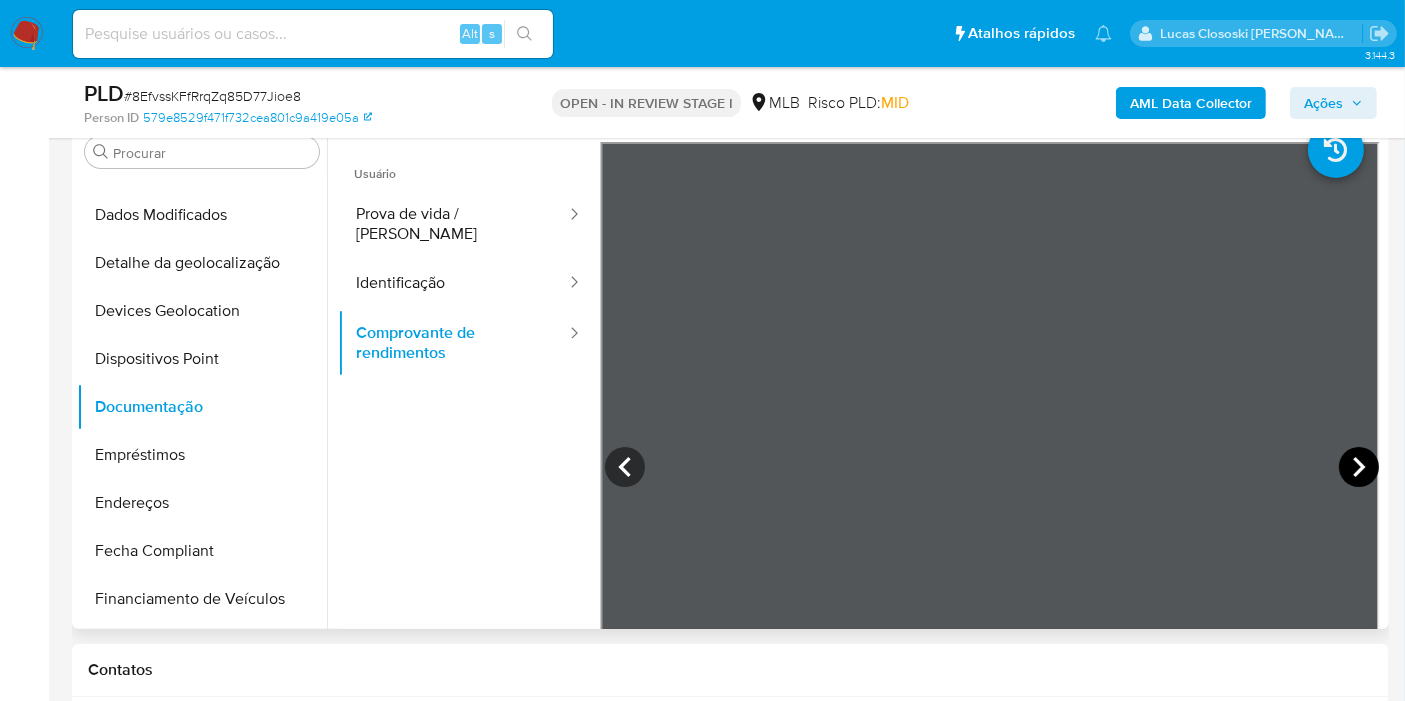 click 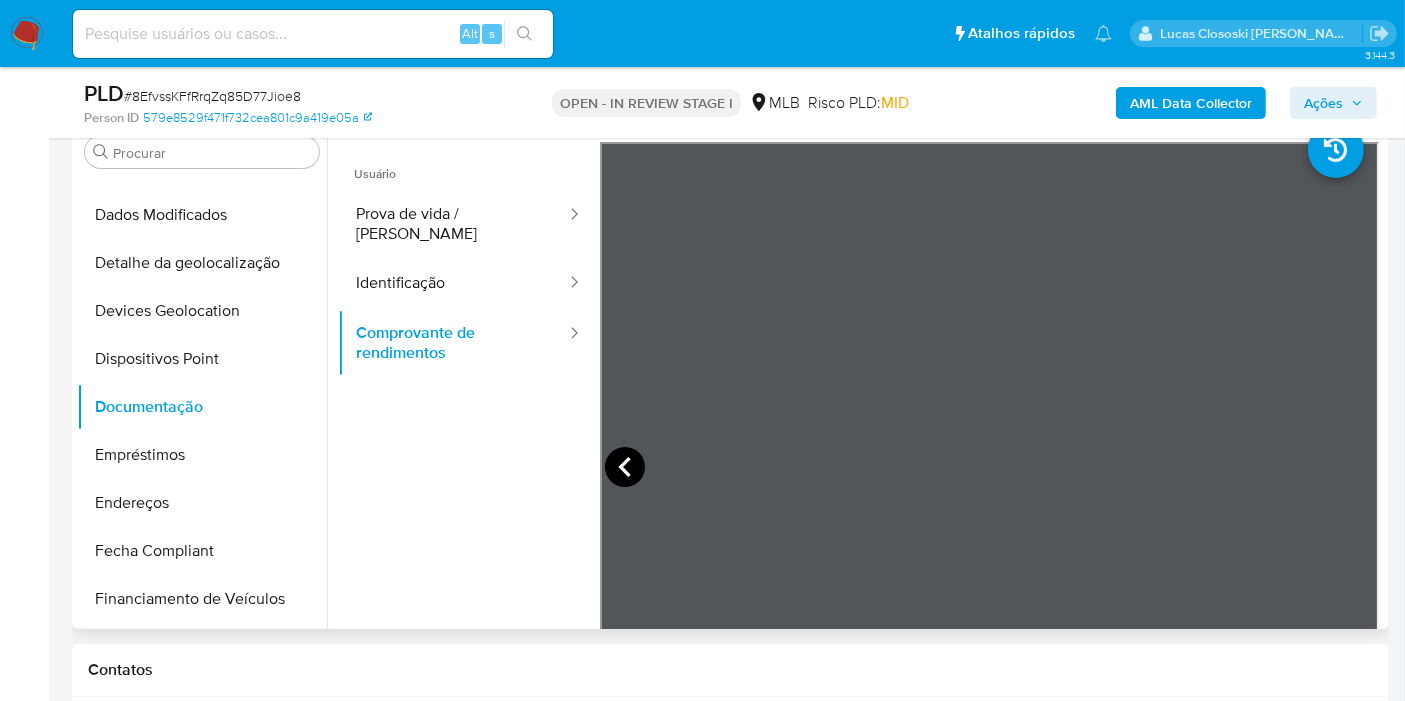 click 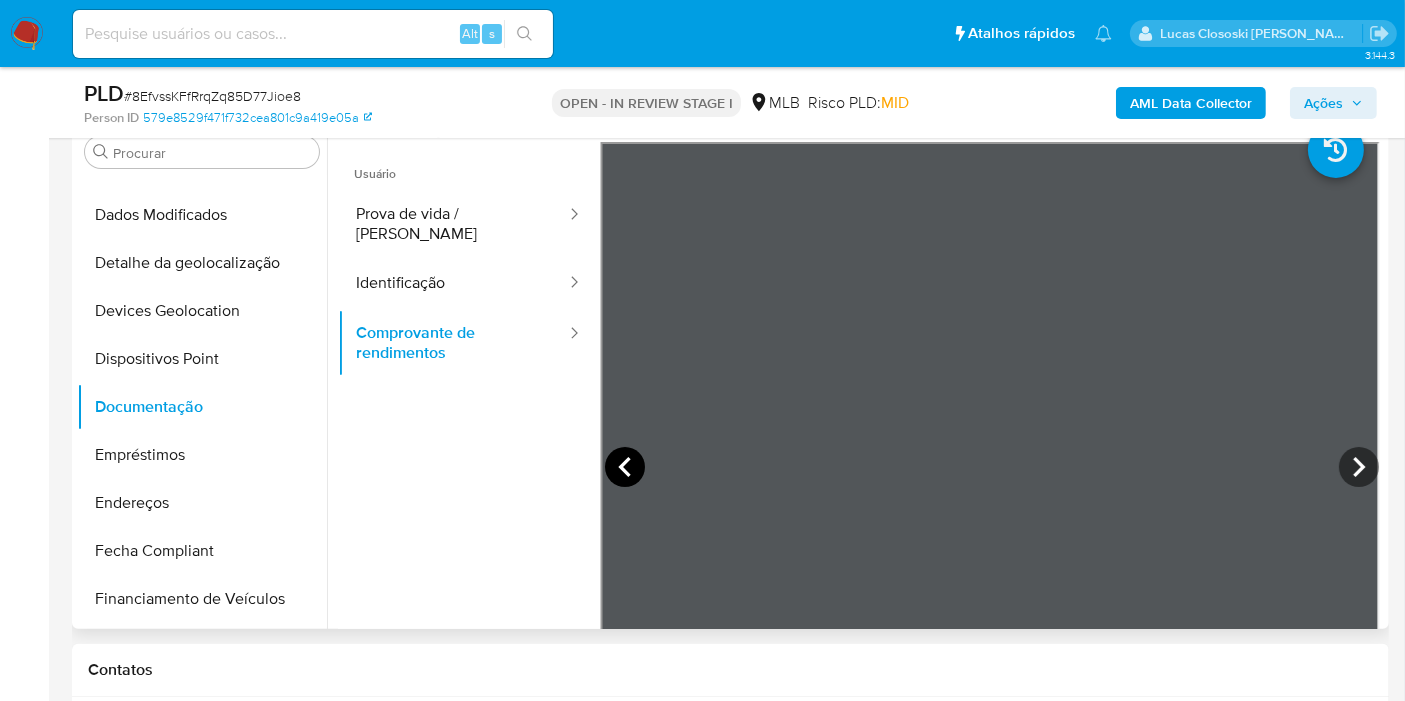 click 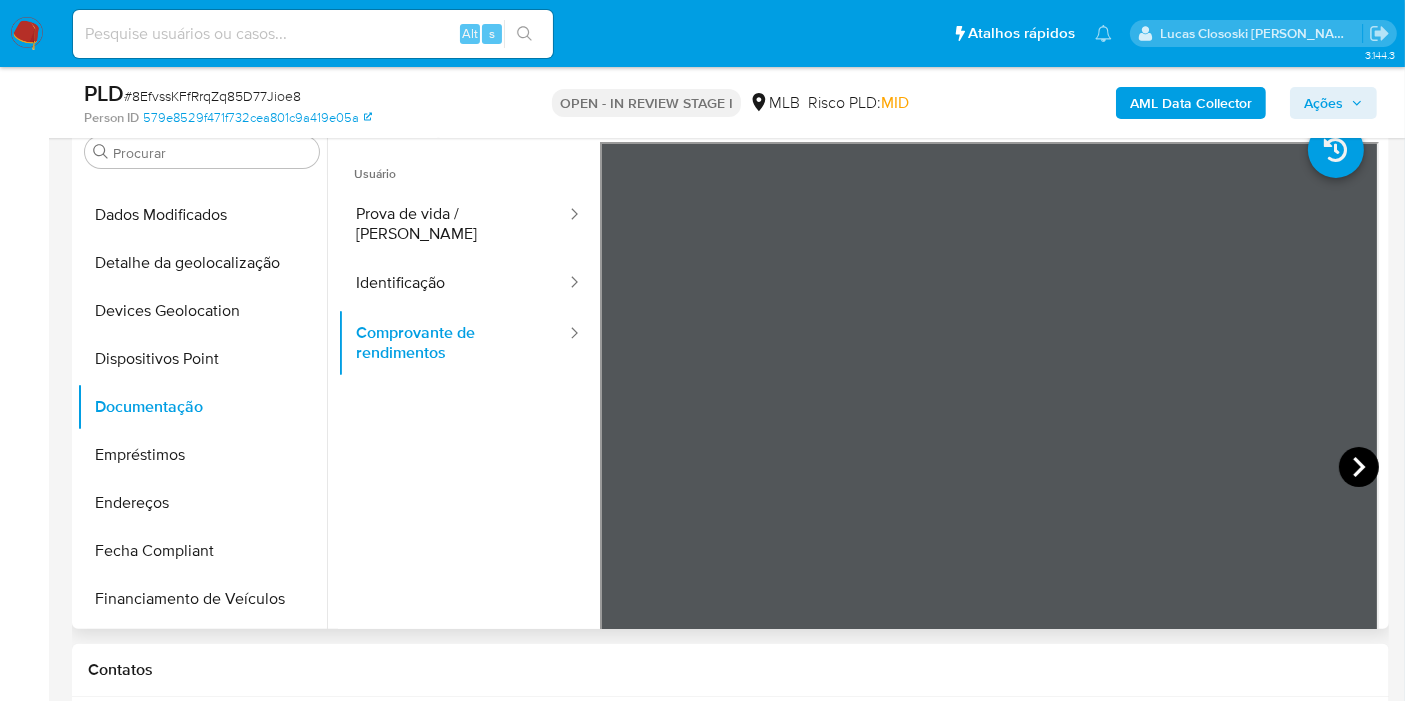 click 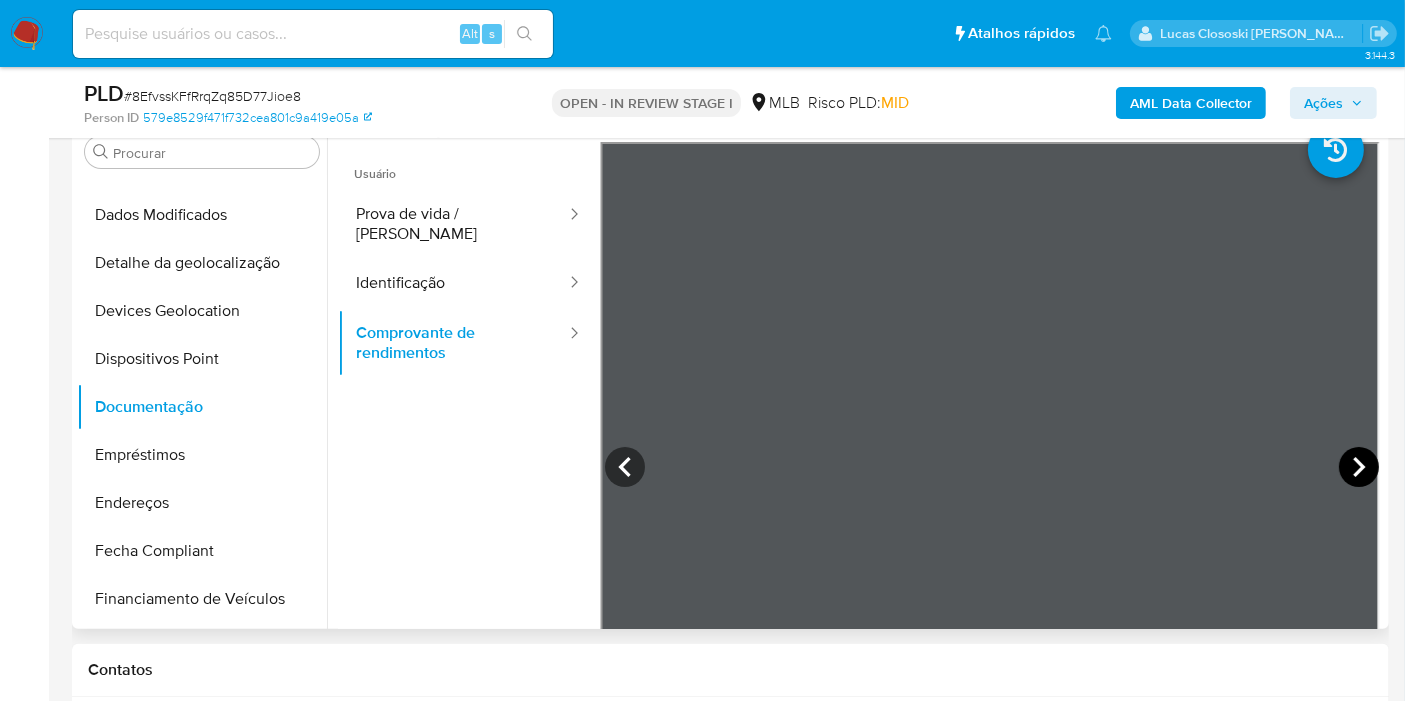 click 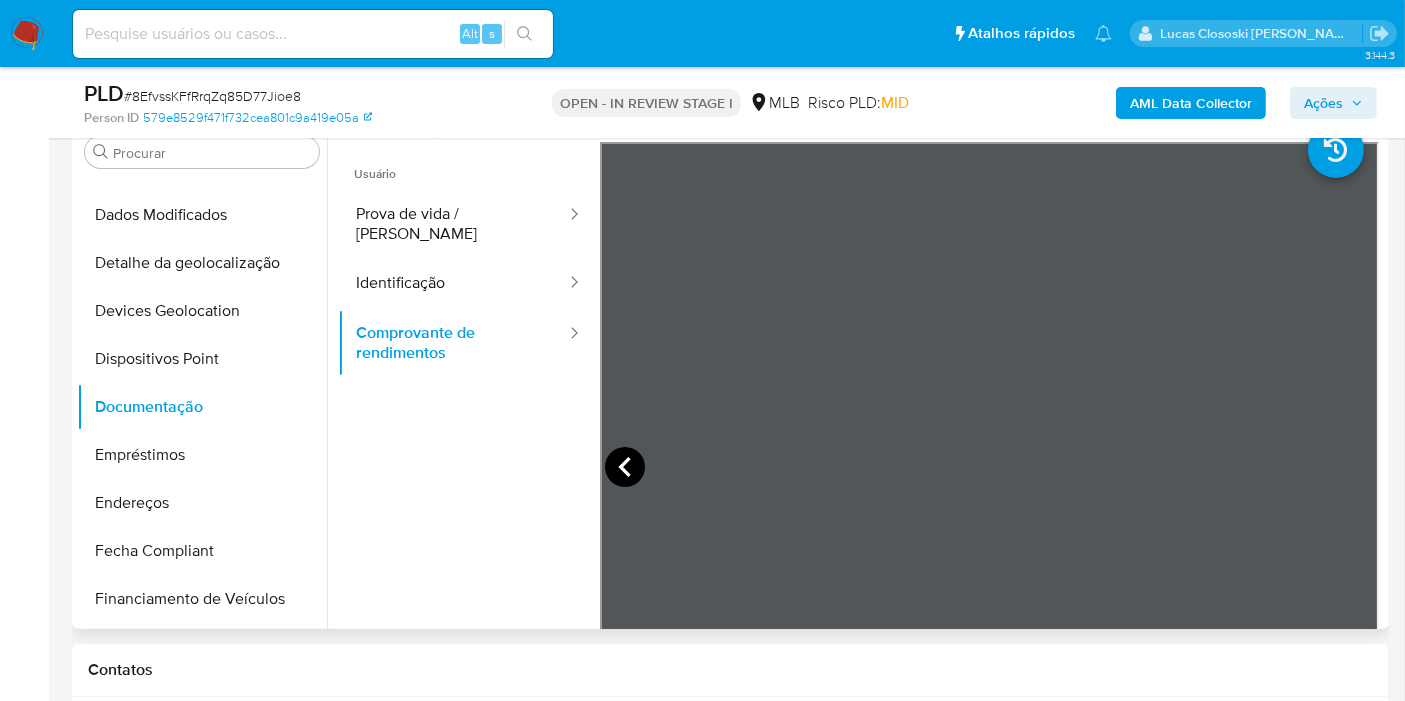 click 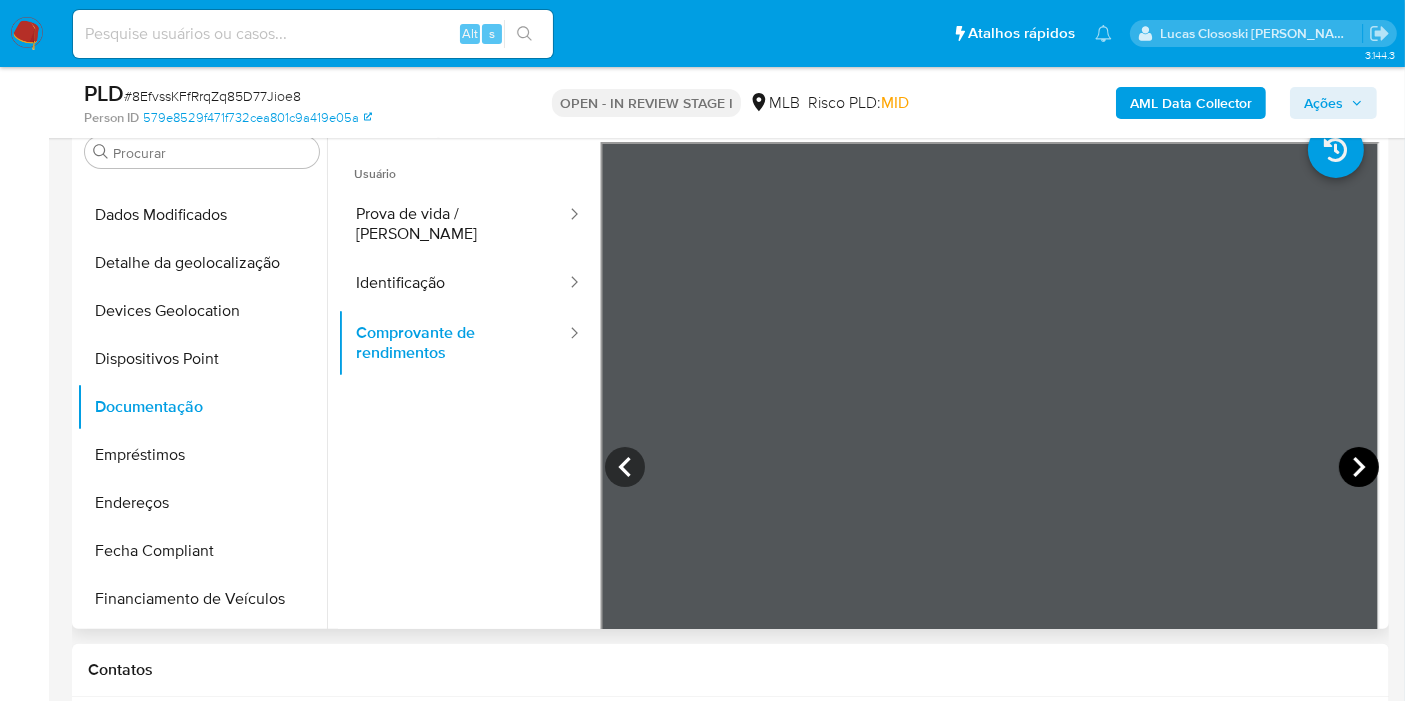 click 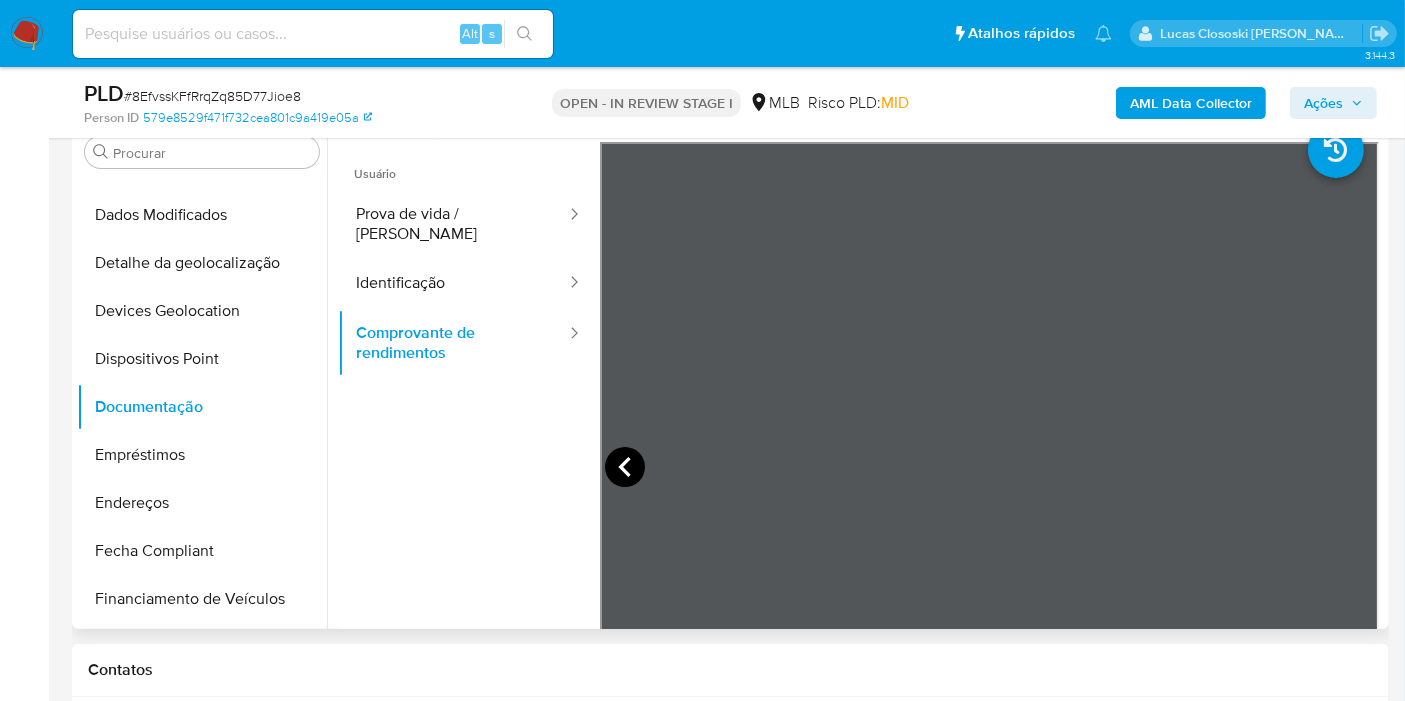 click 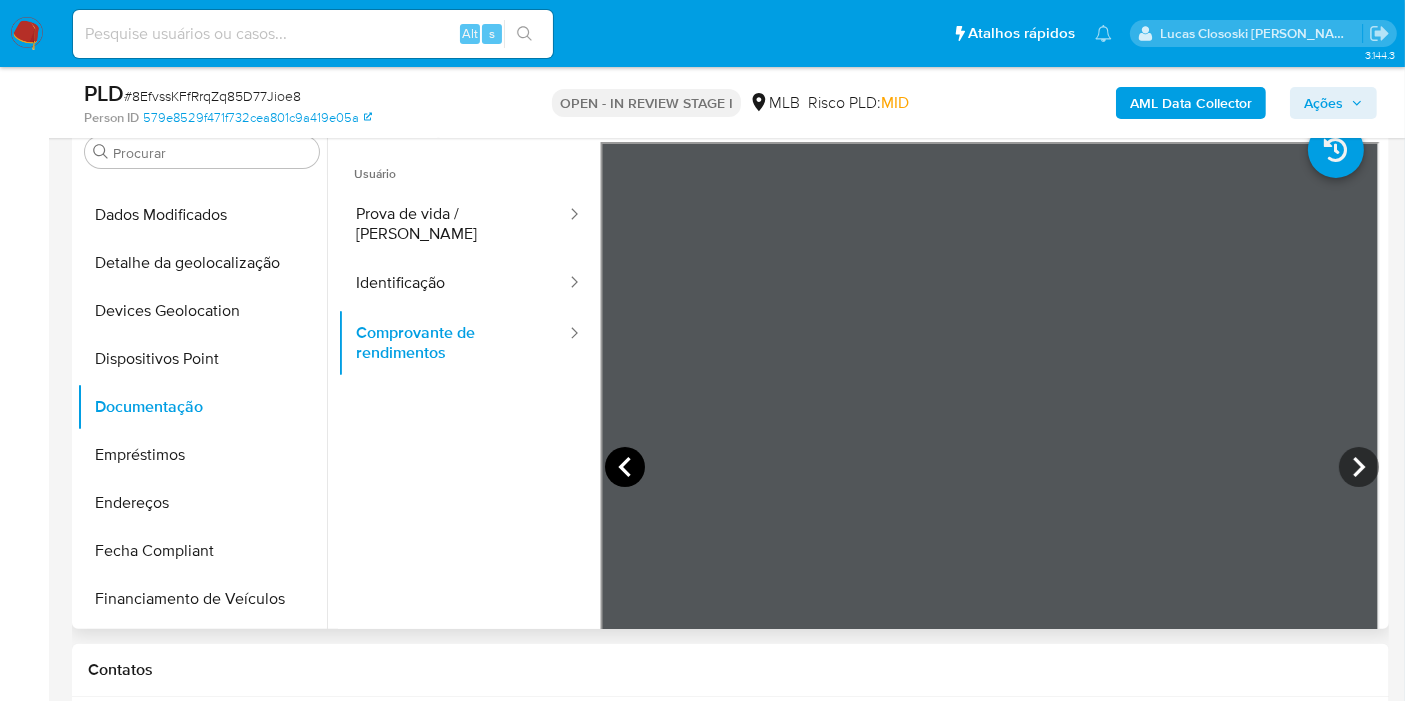 click 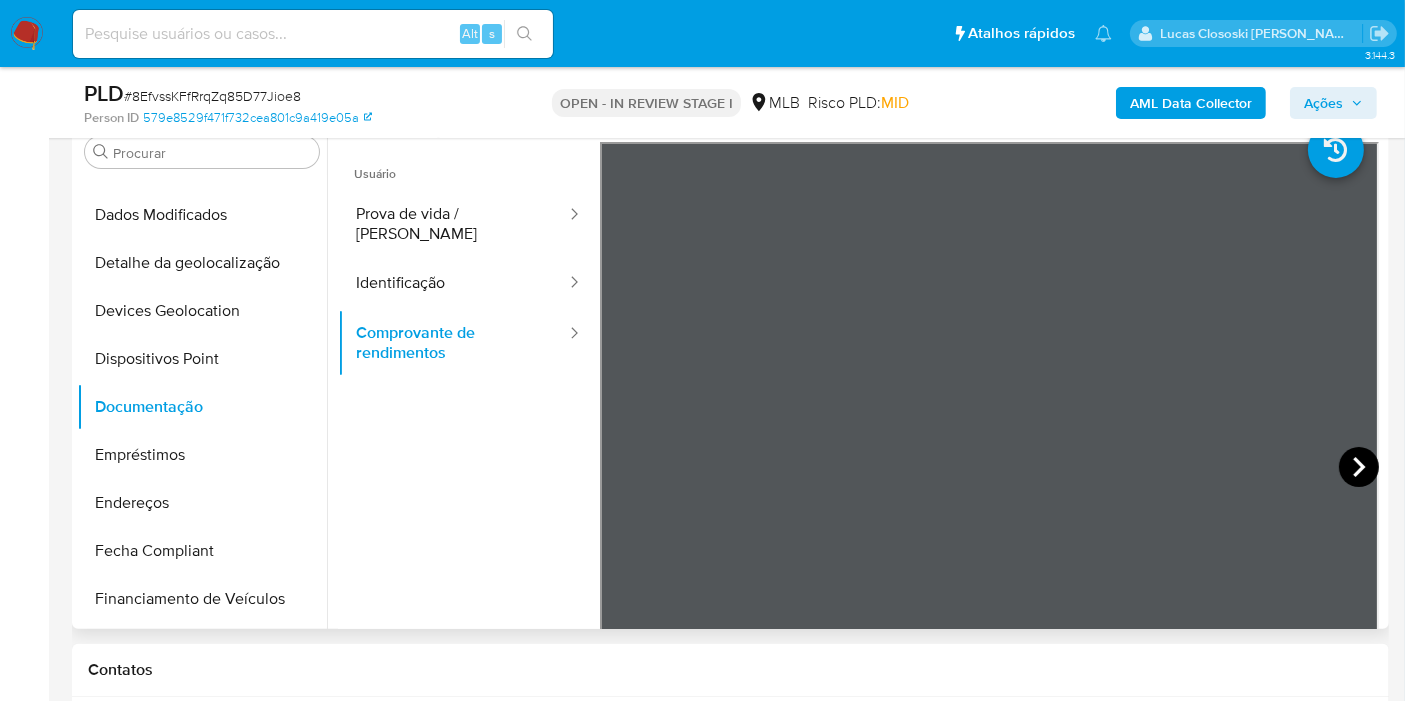 click 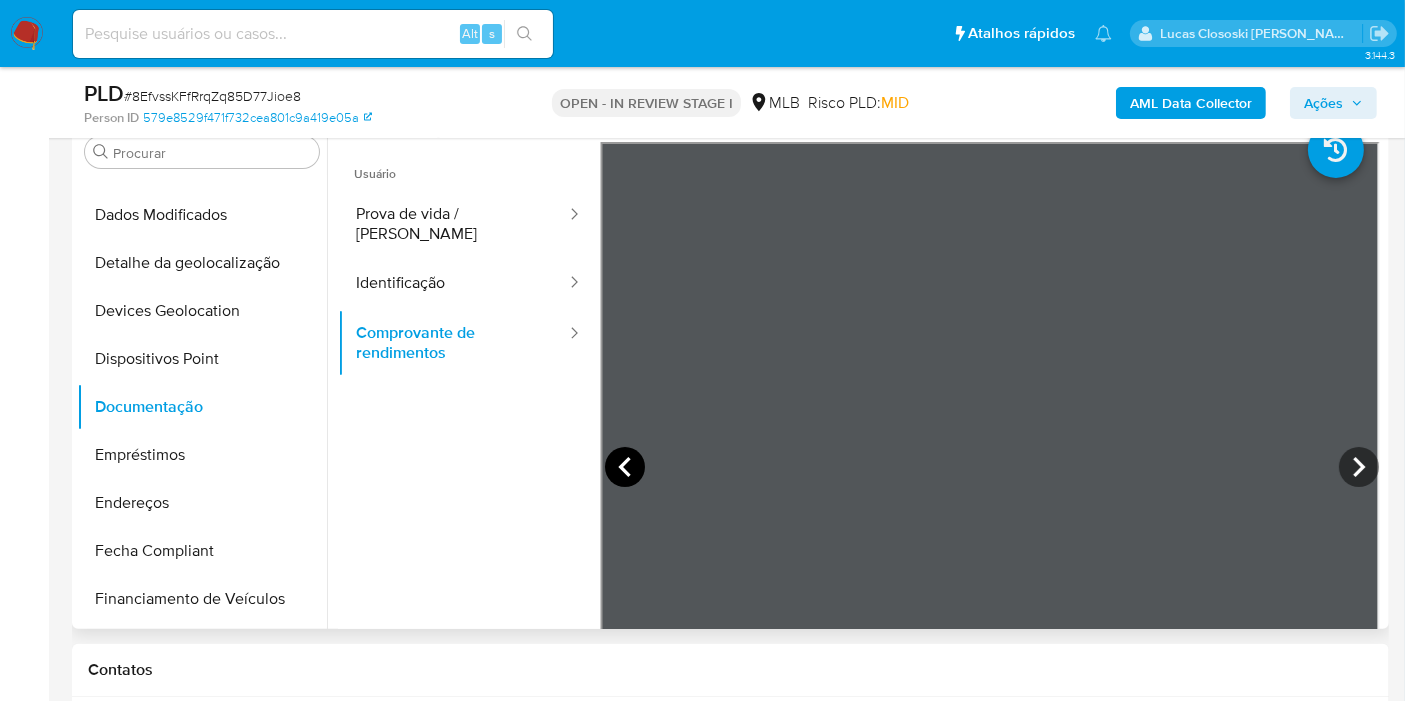 click 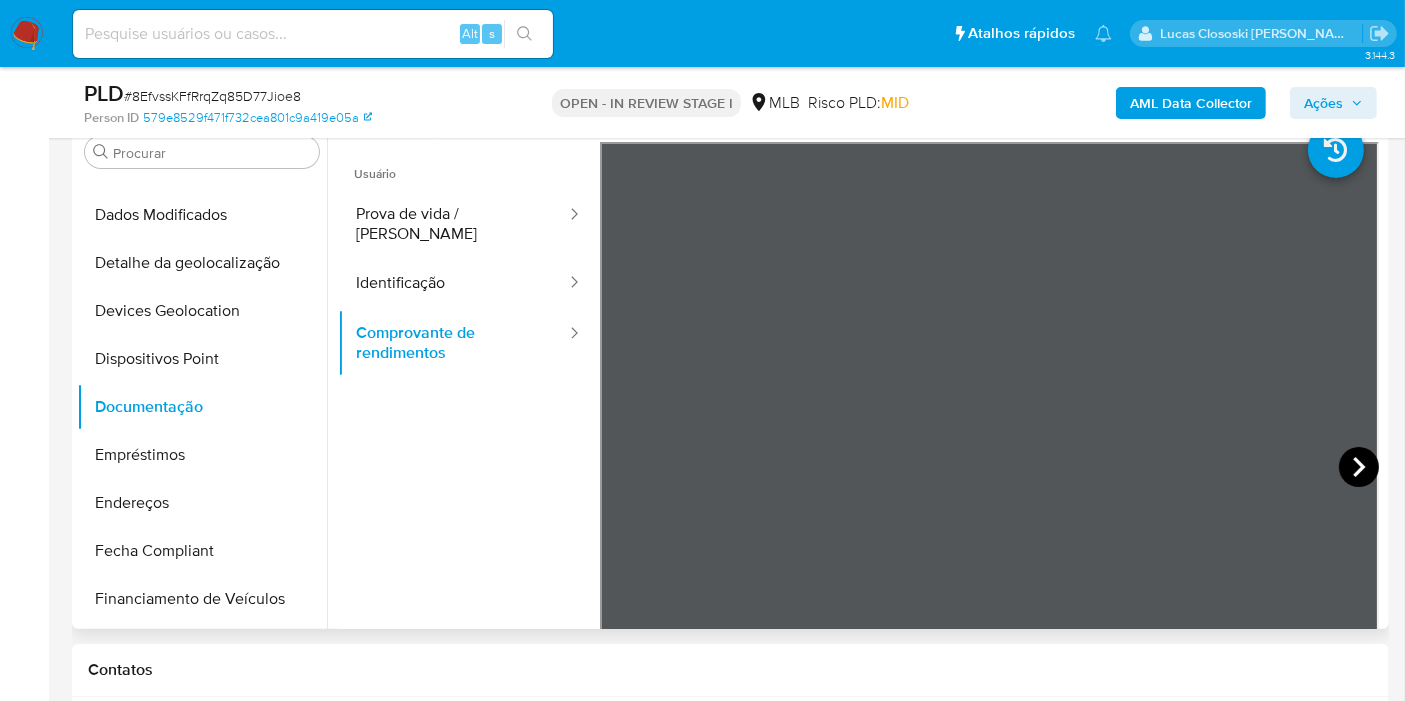 click 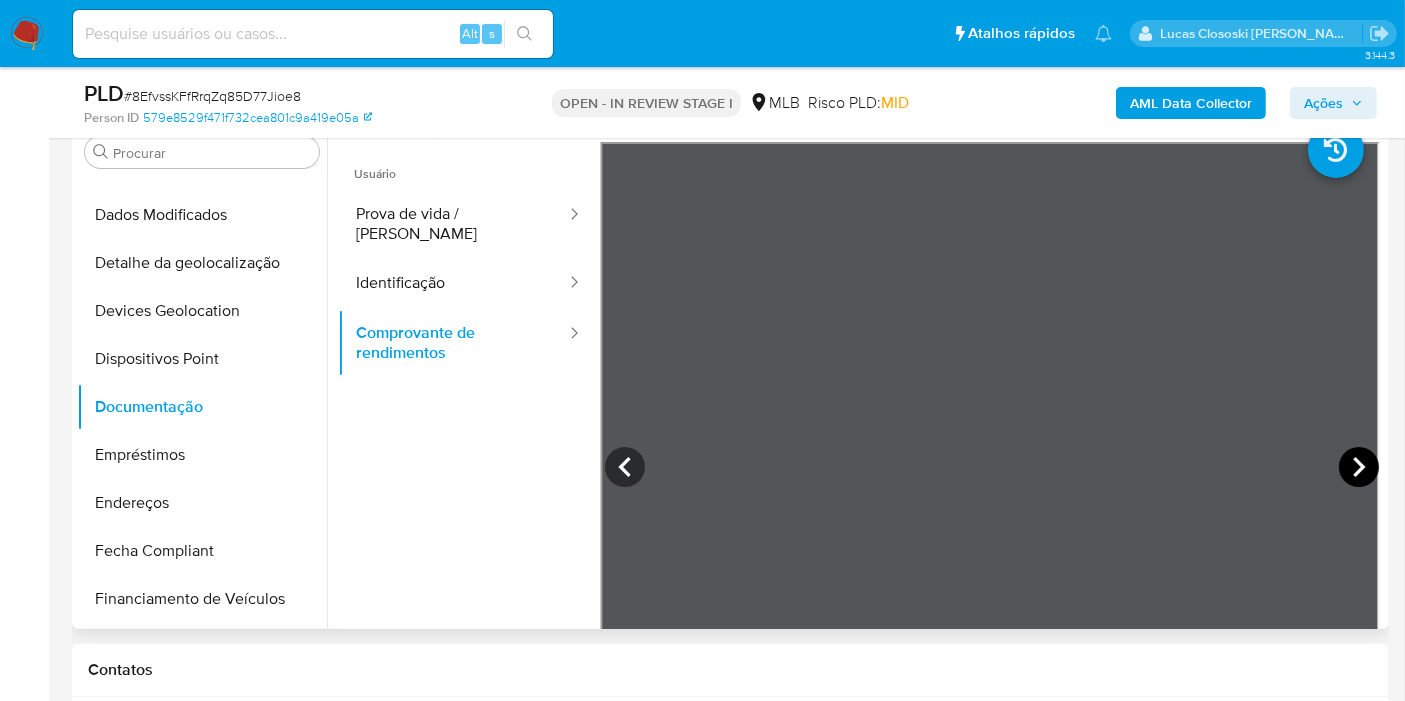 click 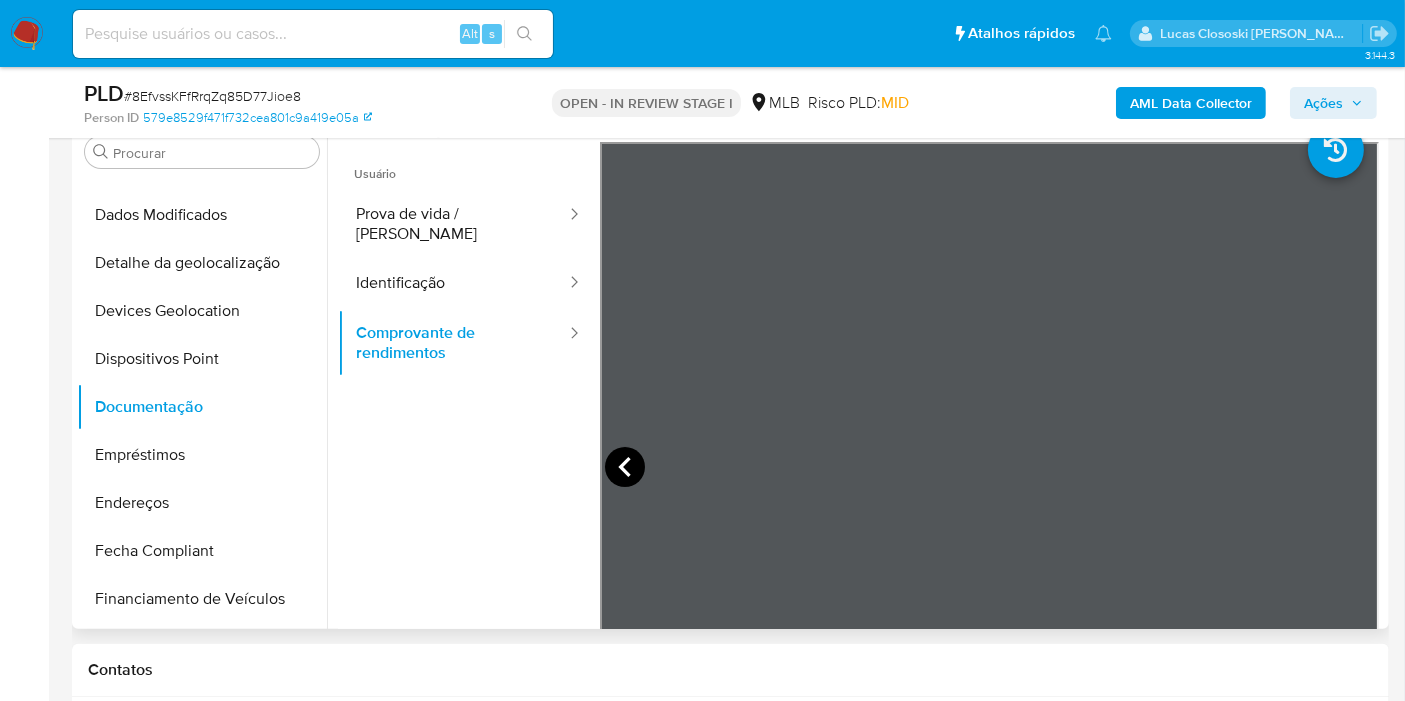 click 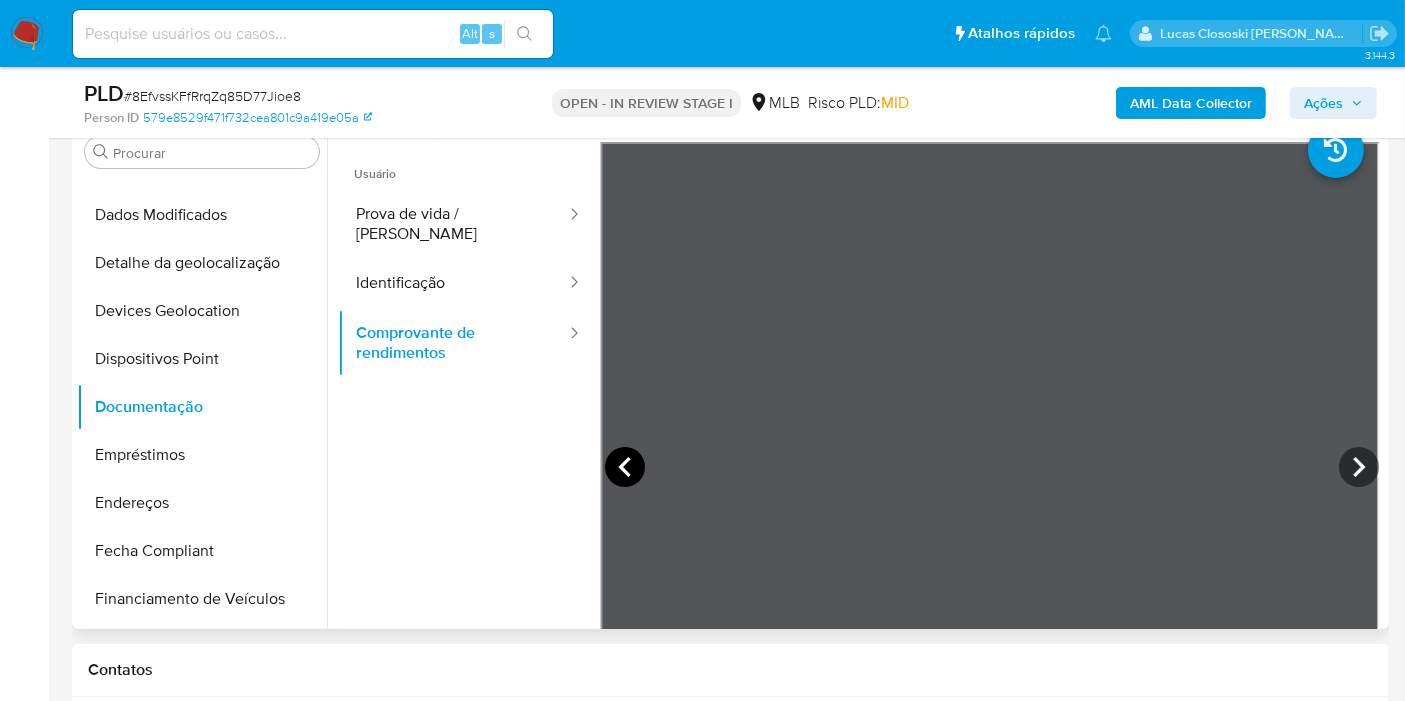 click 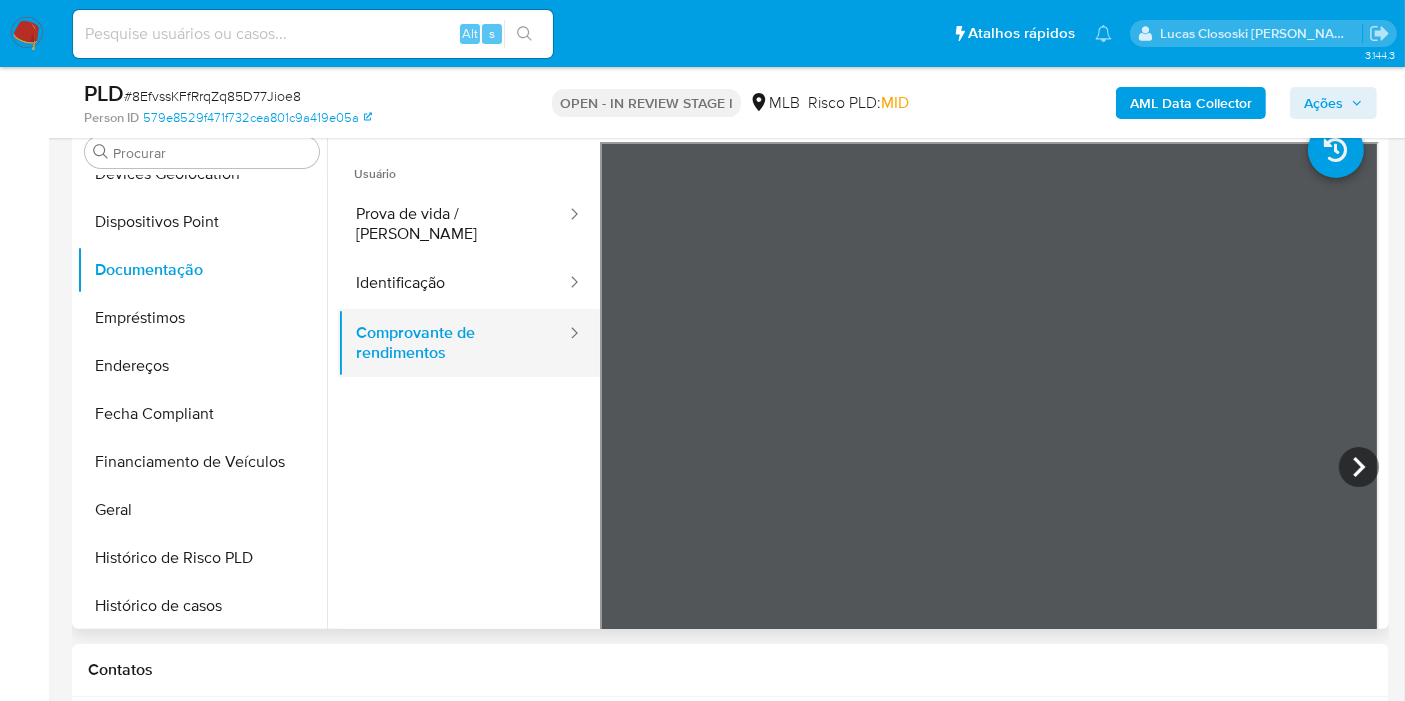 scroll, scrollTop: 511, scrollLeft: 0, axis: vertical 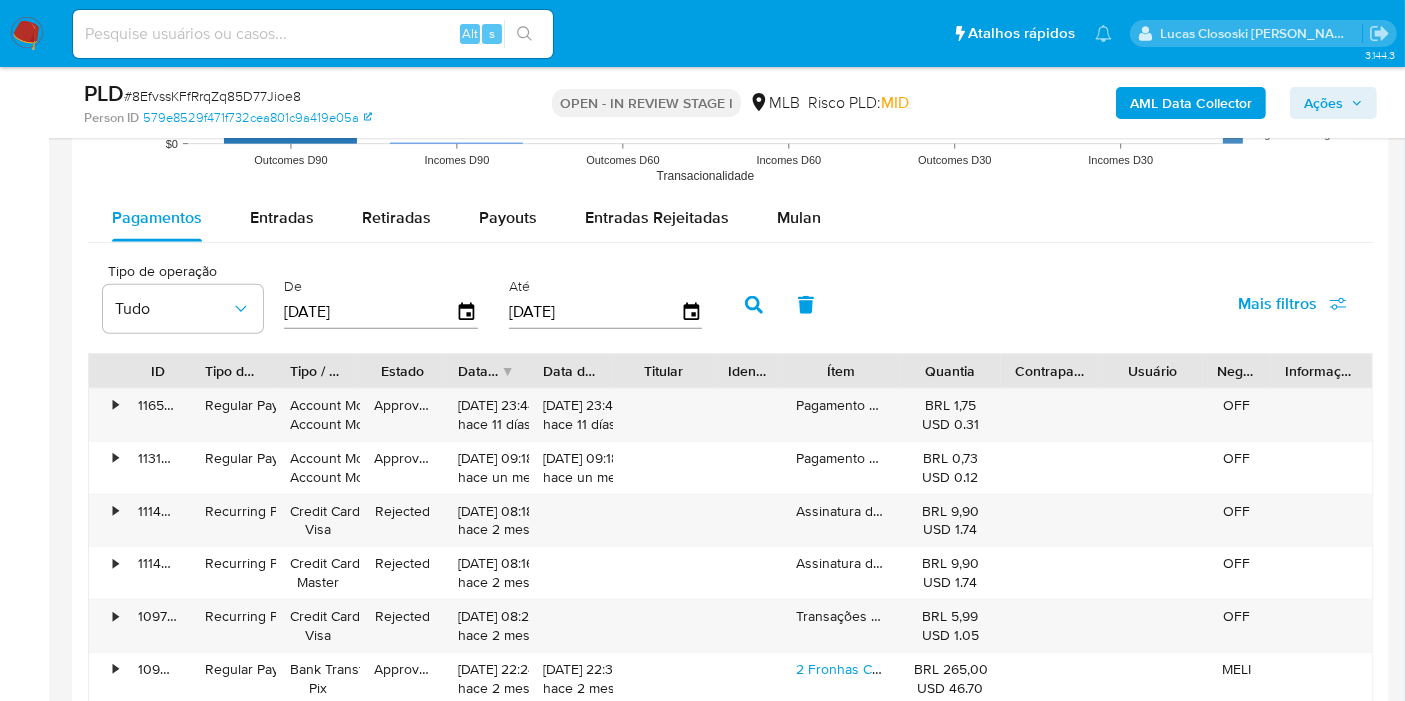 click 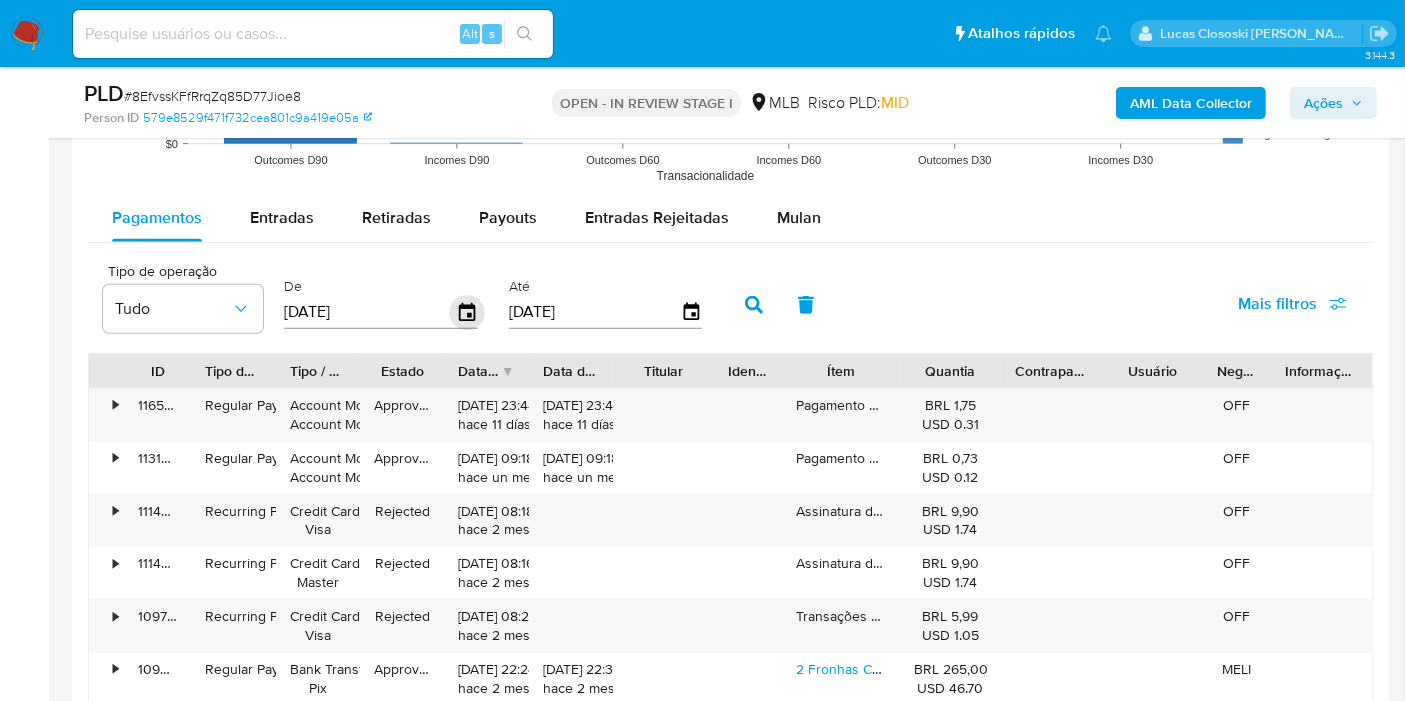 click 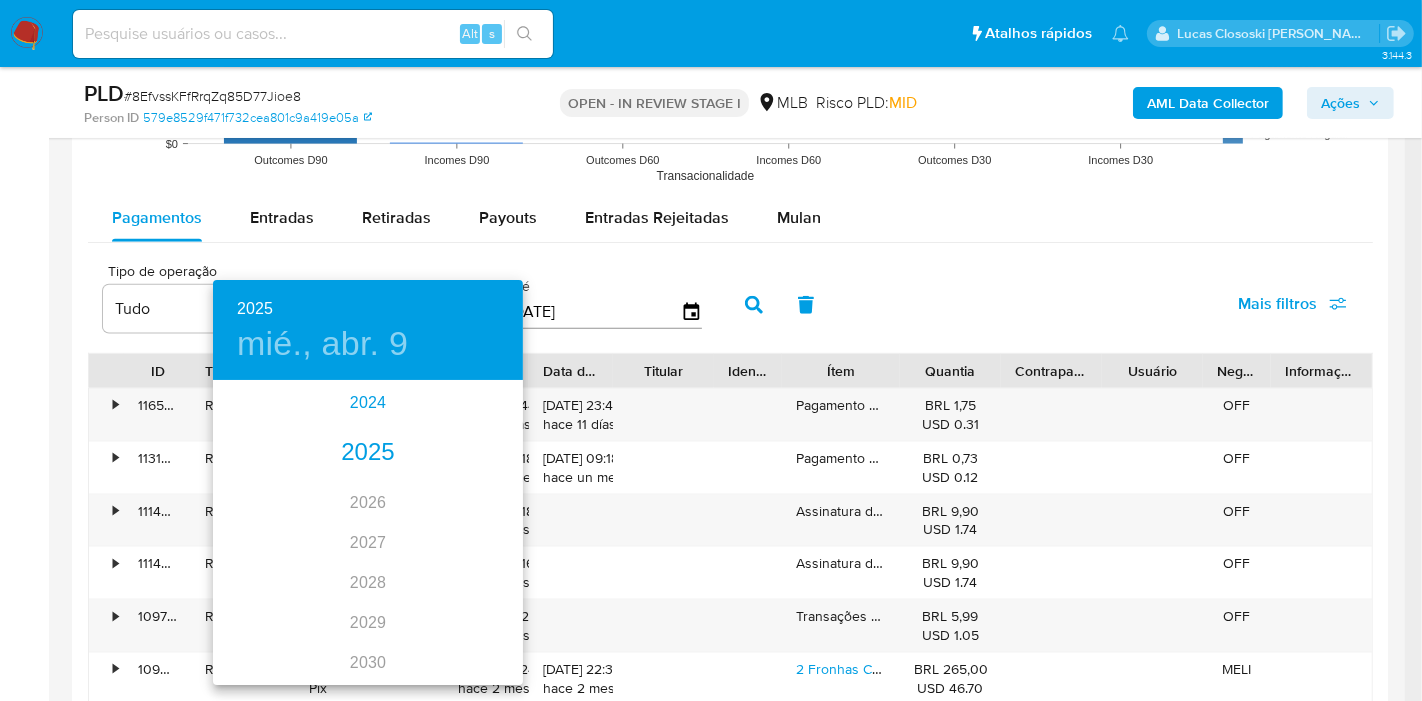 click on "2024" at bounding box center (368, 403) 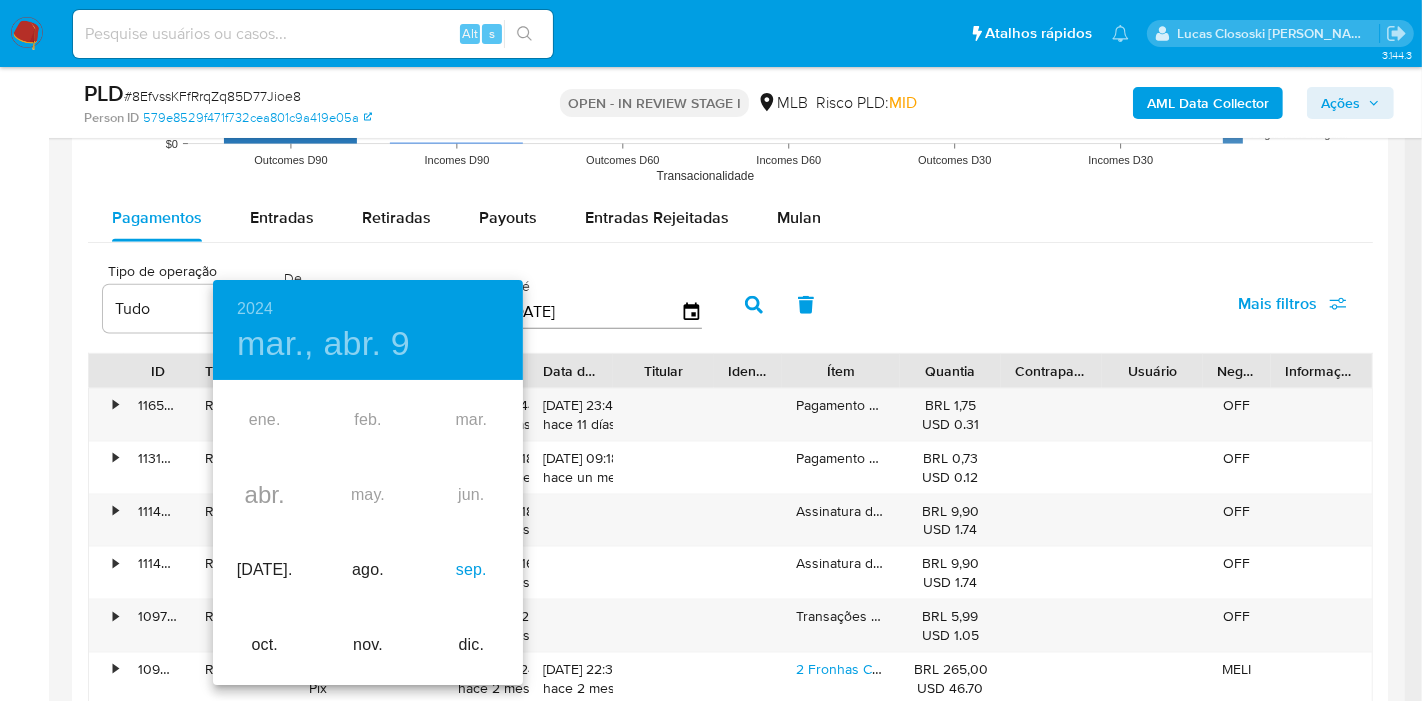 click on "sep." at bounding box center (471, 570) 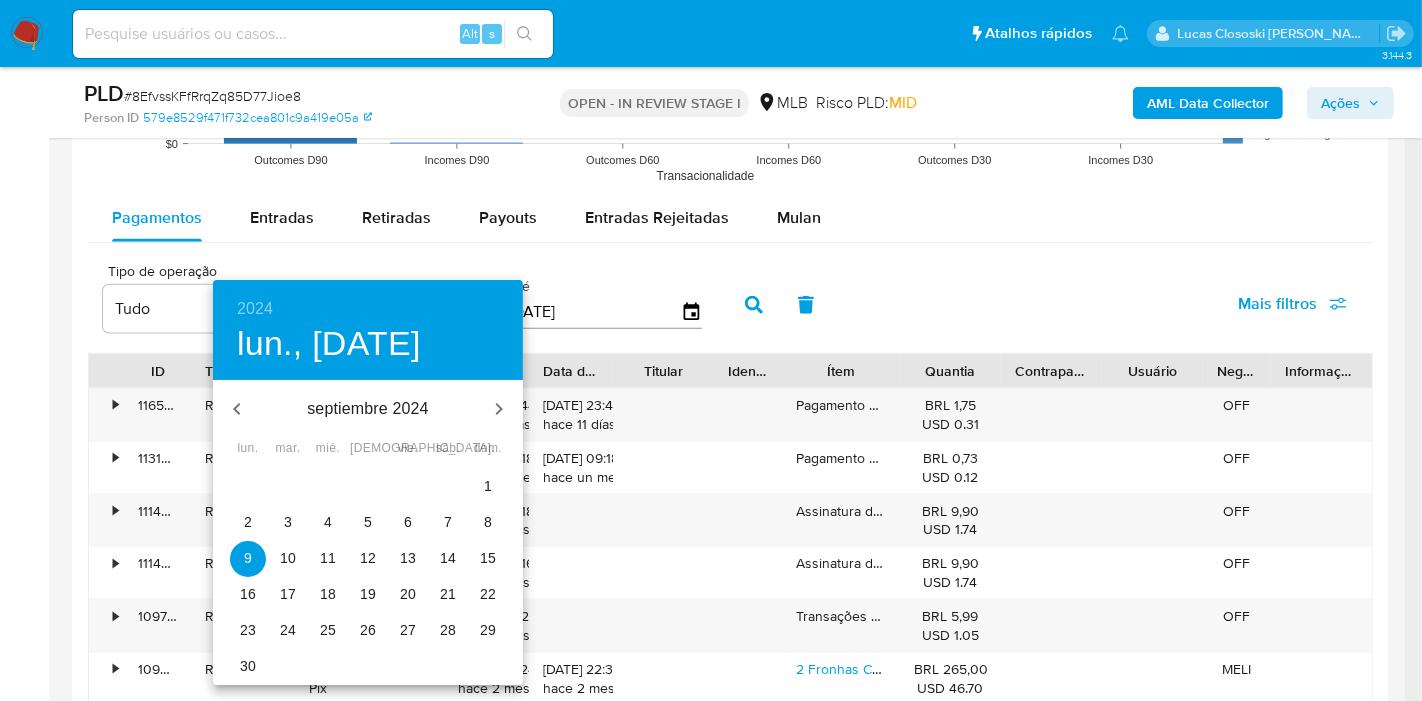 click on "1" at bounding box center (488, 486) 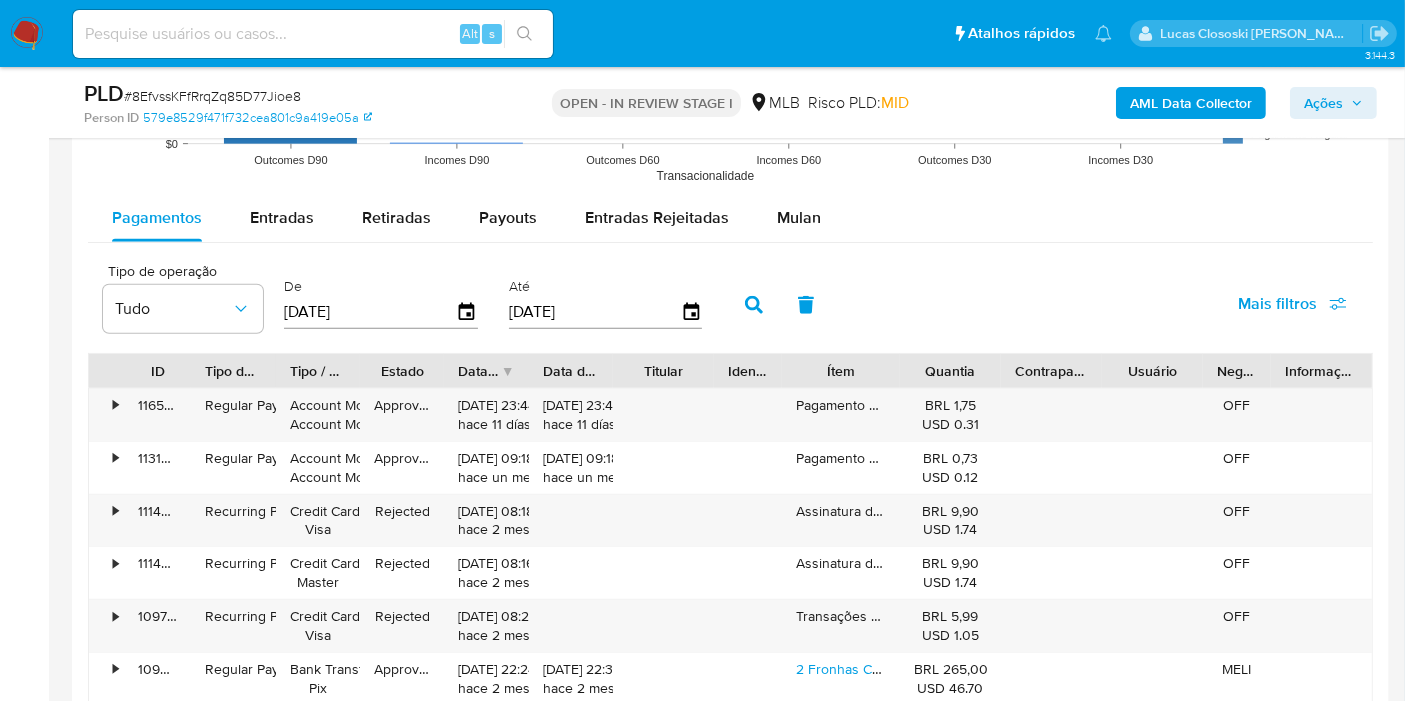 click on "Mais filtros" at bounding box center (1292, 304) 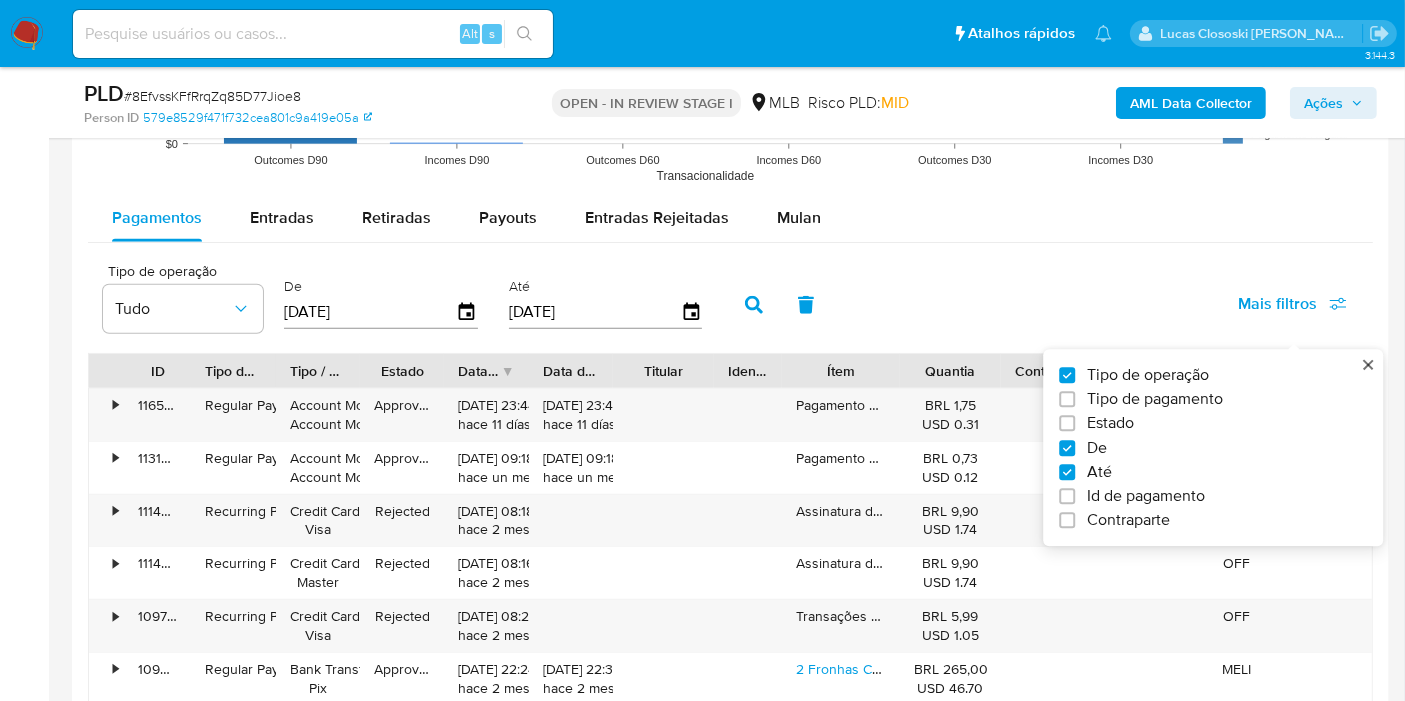 click on "Estado" at bounding box center (1205, 424) 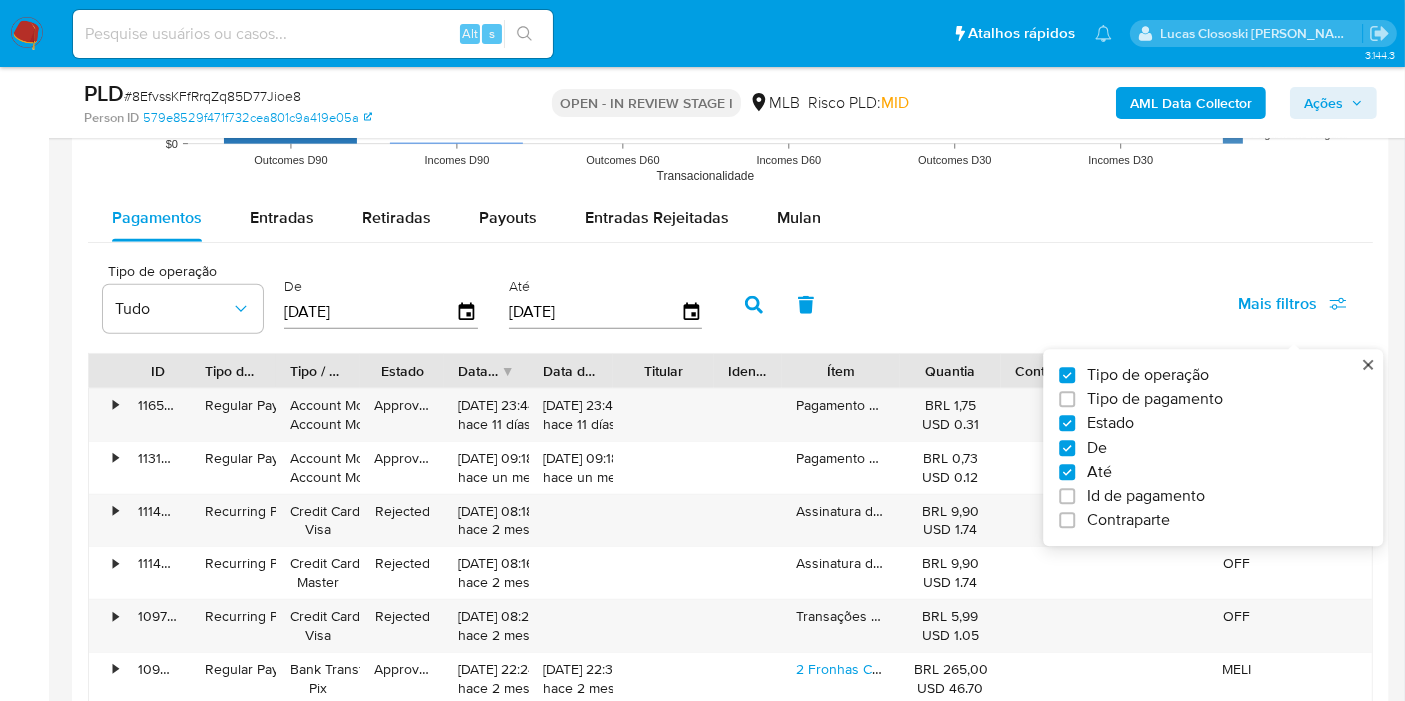 checkbox on "true" 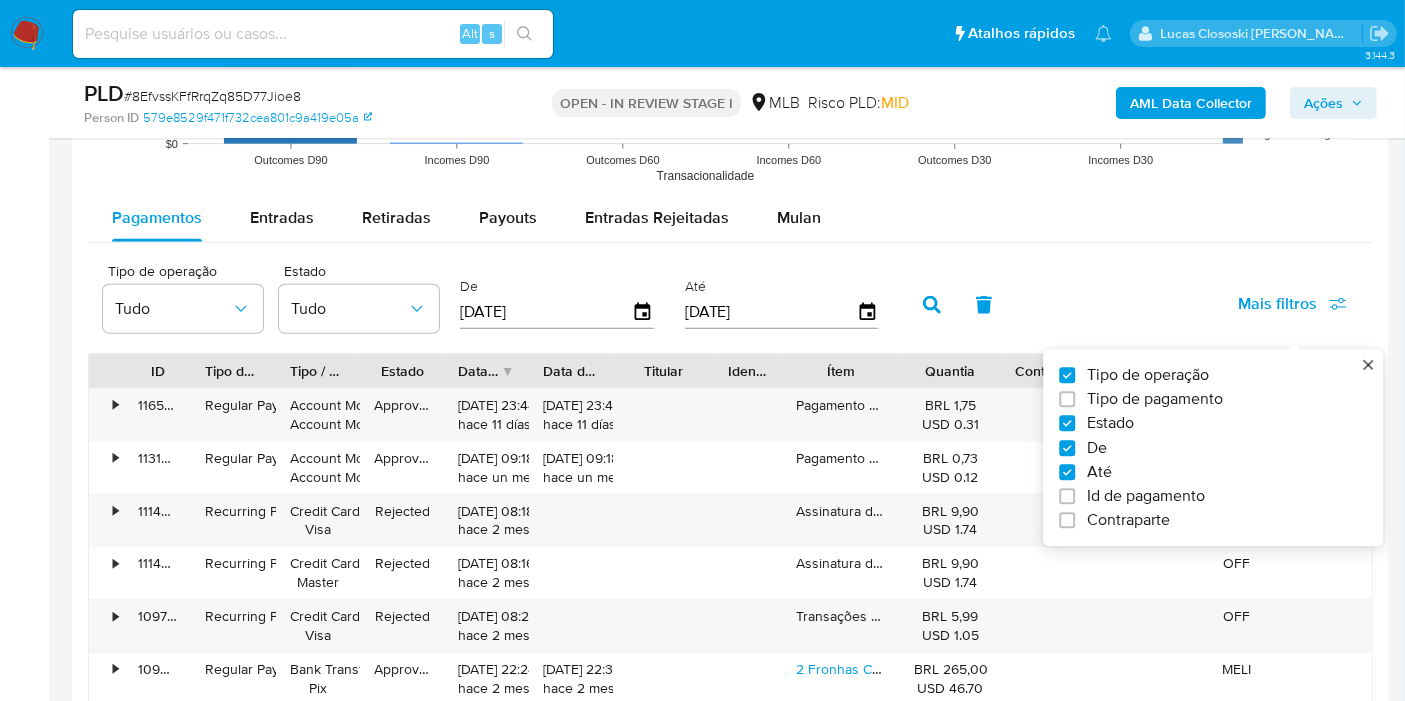 click on "Tipo de operação Tudo Estado Tudo De 01/09/2024 Até 07/07/2025 Mais filtros Tipo de operação Tipo de pagamento Estado De Até Id de pagamento Contraparte" at bounding box center (730, 303) 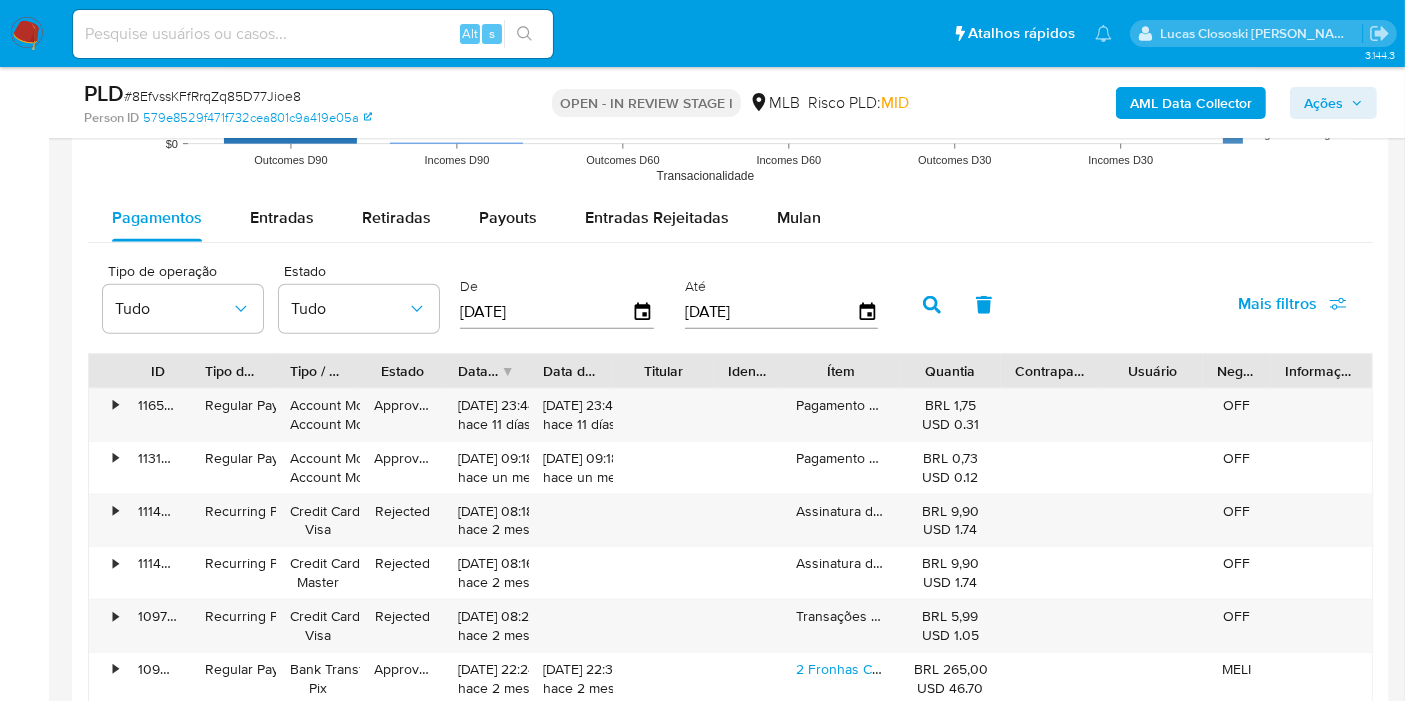 click at bounding box center (932, 305) 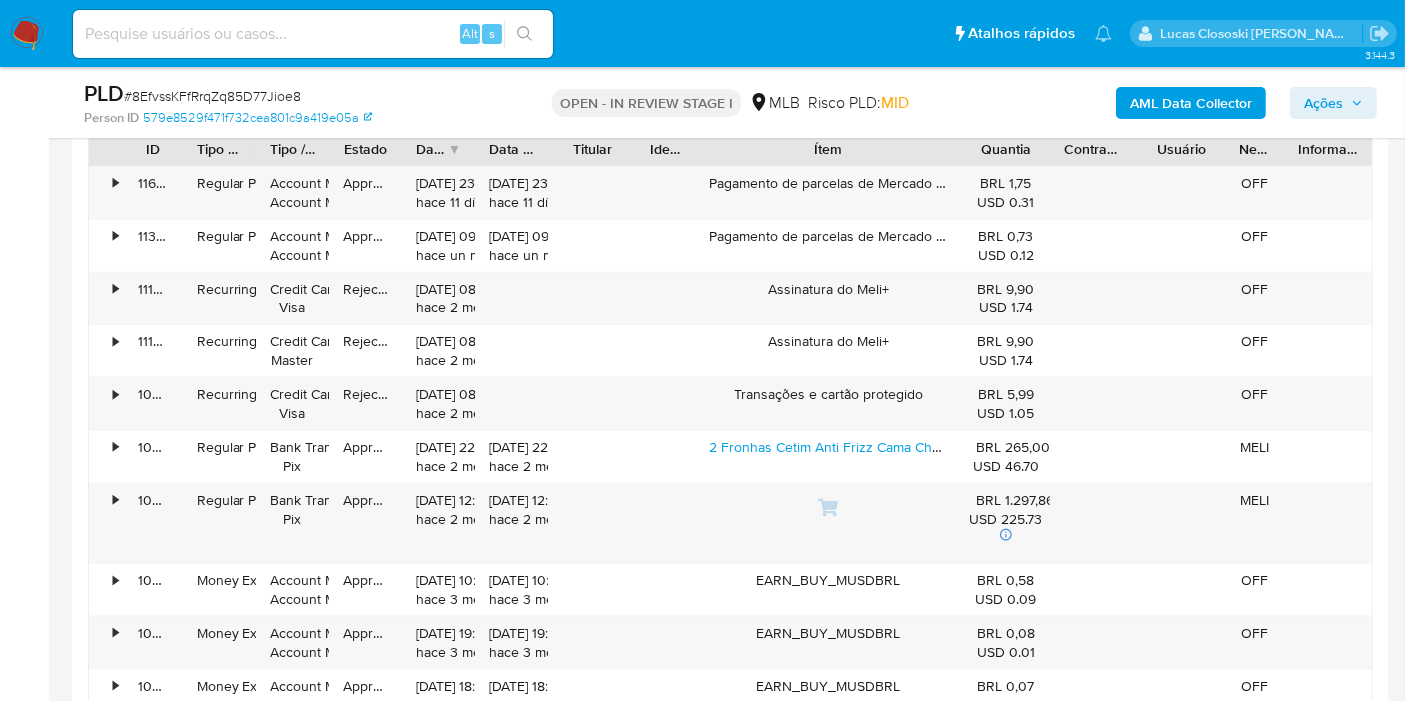 drag, startPoint x: 888, startPoint y: 153, endPoint x: 1037, endPoint y: 161, distance: 149.21461 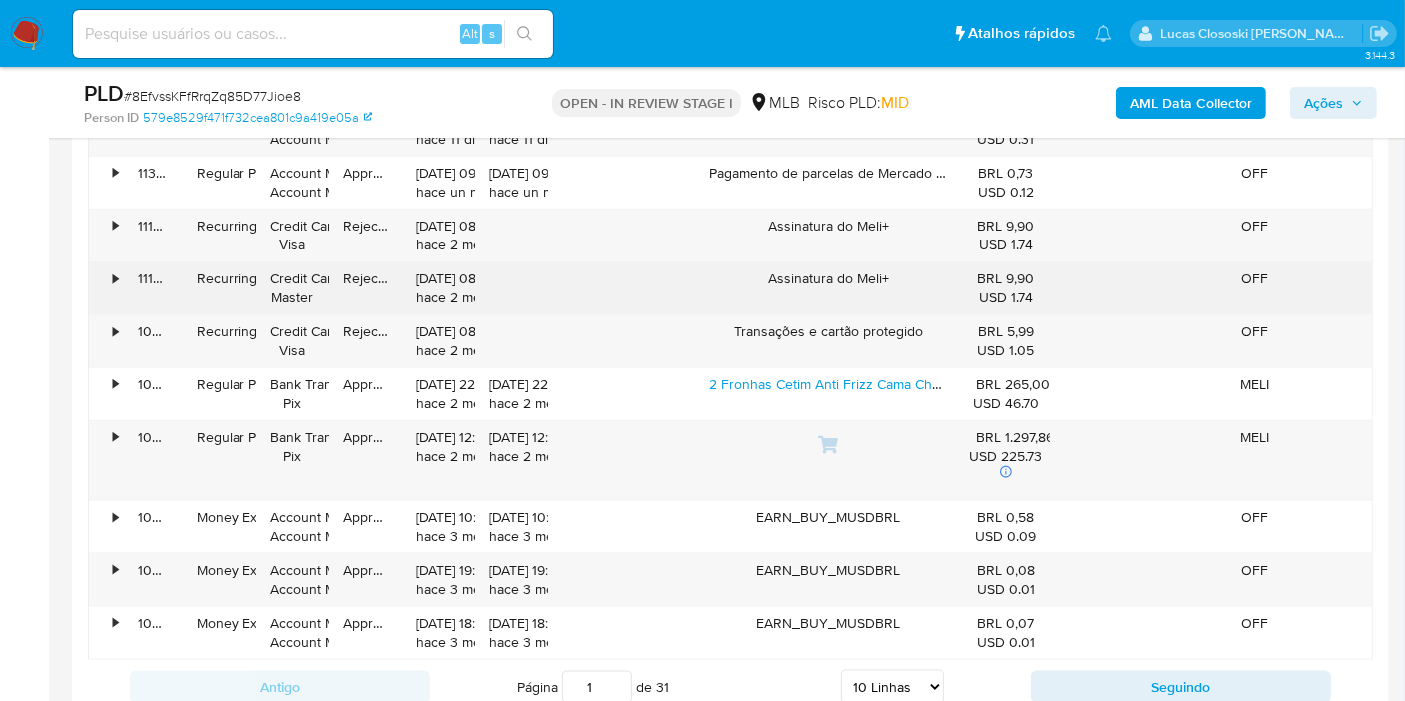 scroll, scrollTop: 2625, scrollLeft: 0, axis: vertical 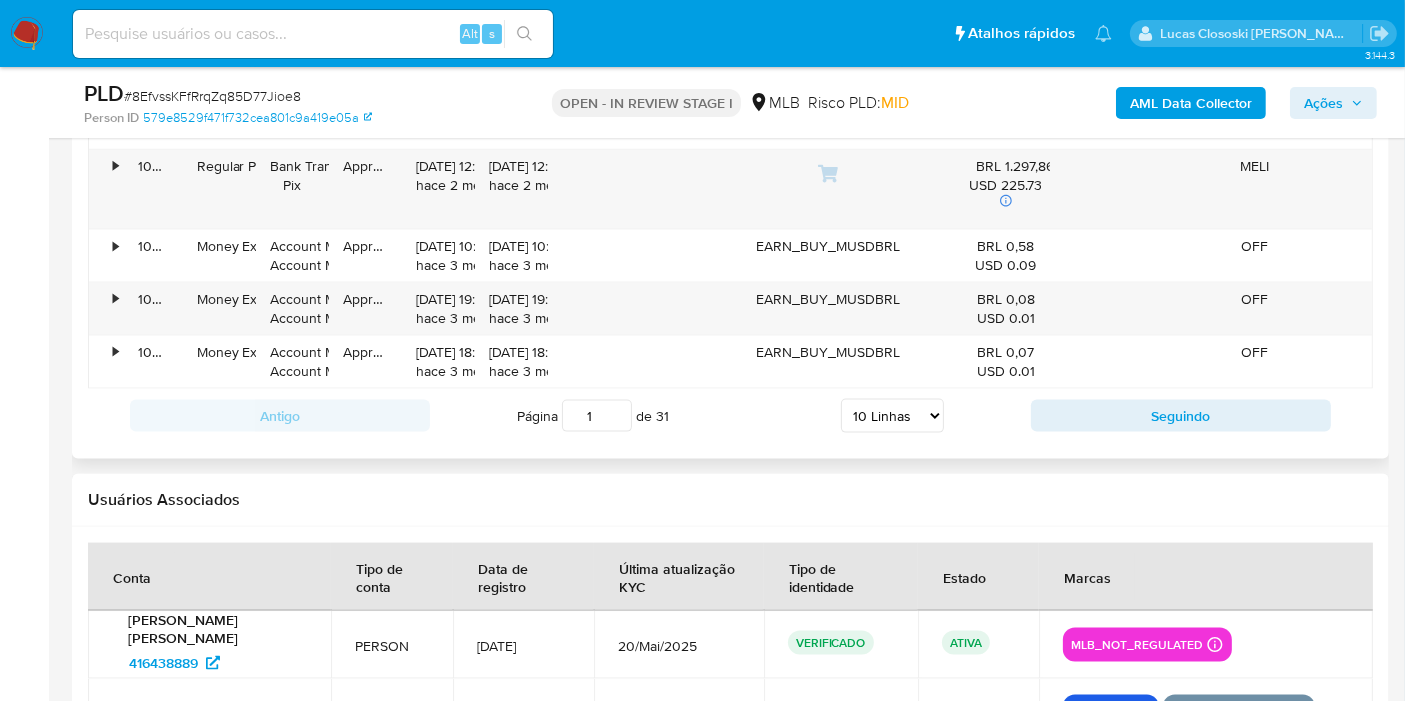 click on "5   Linhas 10   Linhas 20   Linhas 25   Linhas 50   Linhas 100   Linhas" at bounding box center (892, 416) 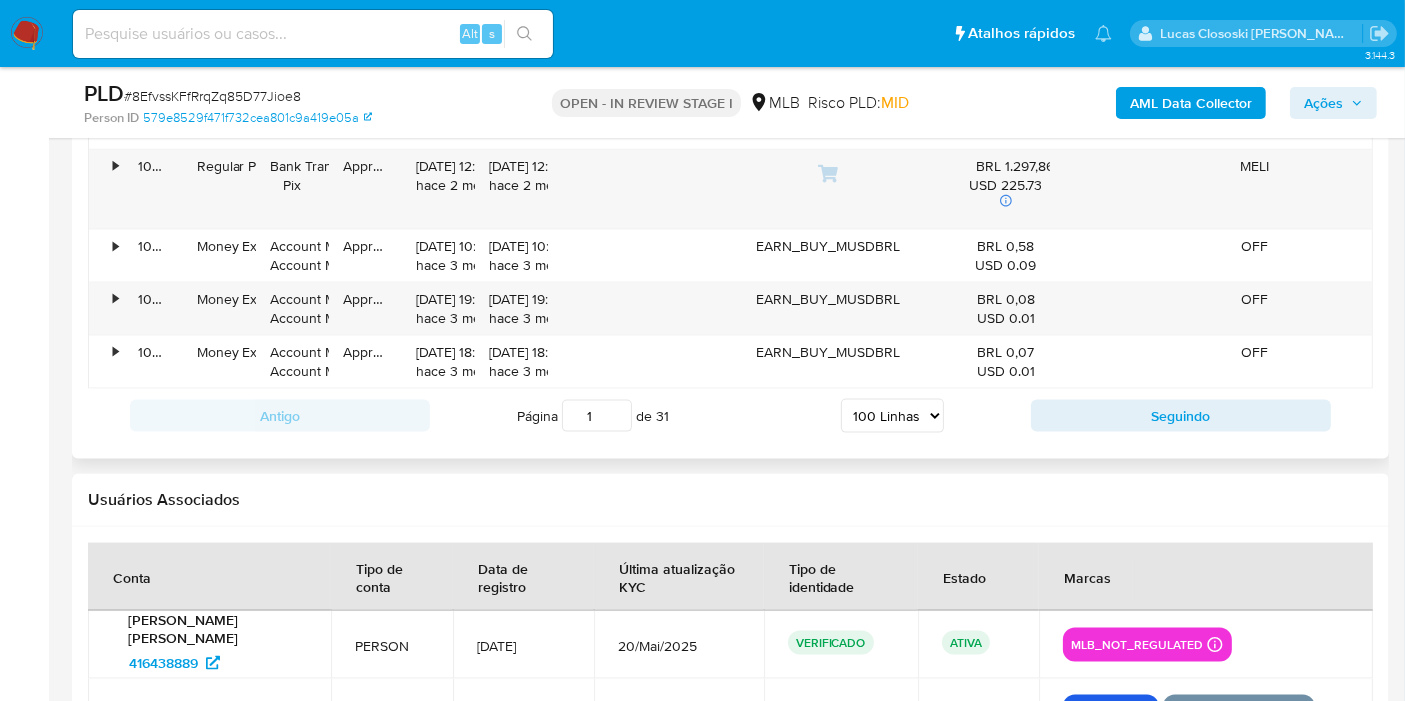 click on "5   Linhas 10   Linhas 20   Linhas 25   Linhas 50   Linhas 100   Linhas" at bounding box center (892, 416) 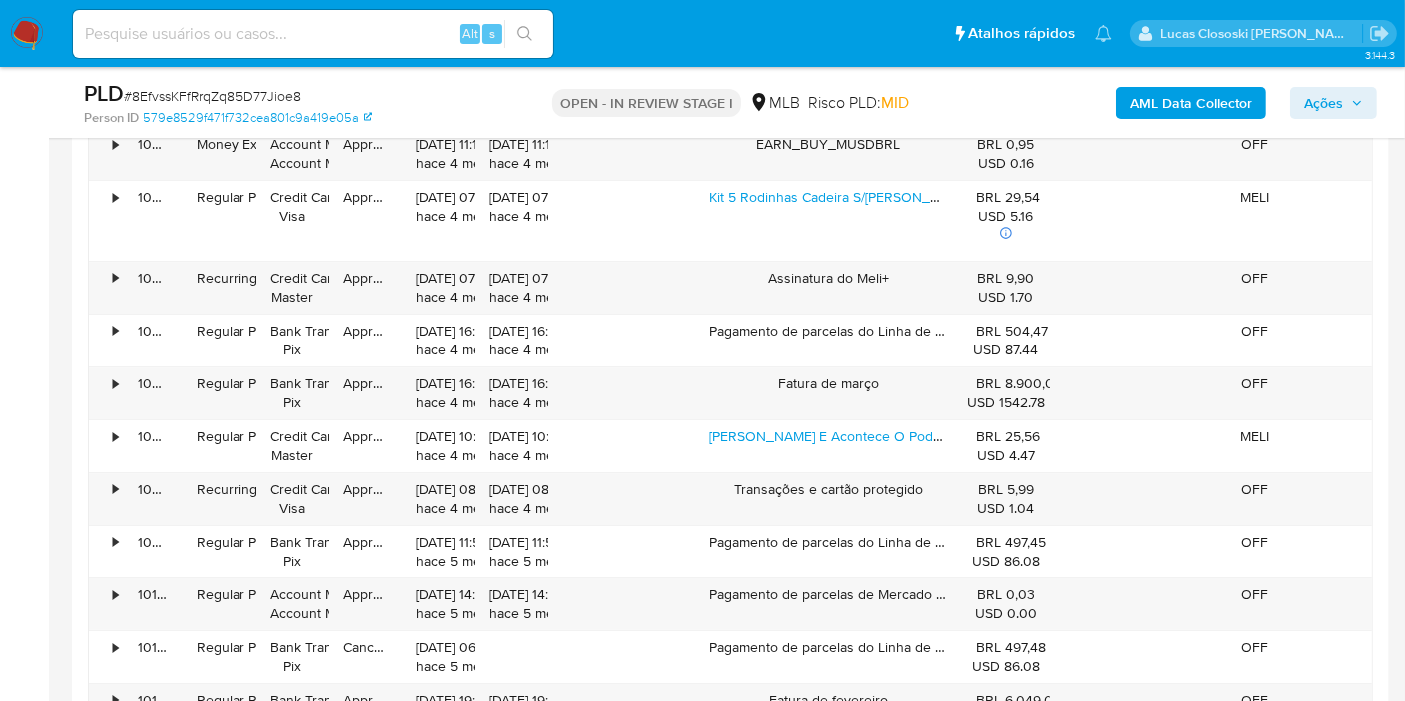 scroll, scrollTop: 7069, scrollLeft: 0, axis: vertical 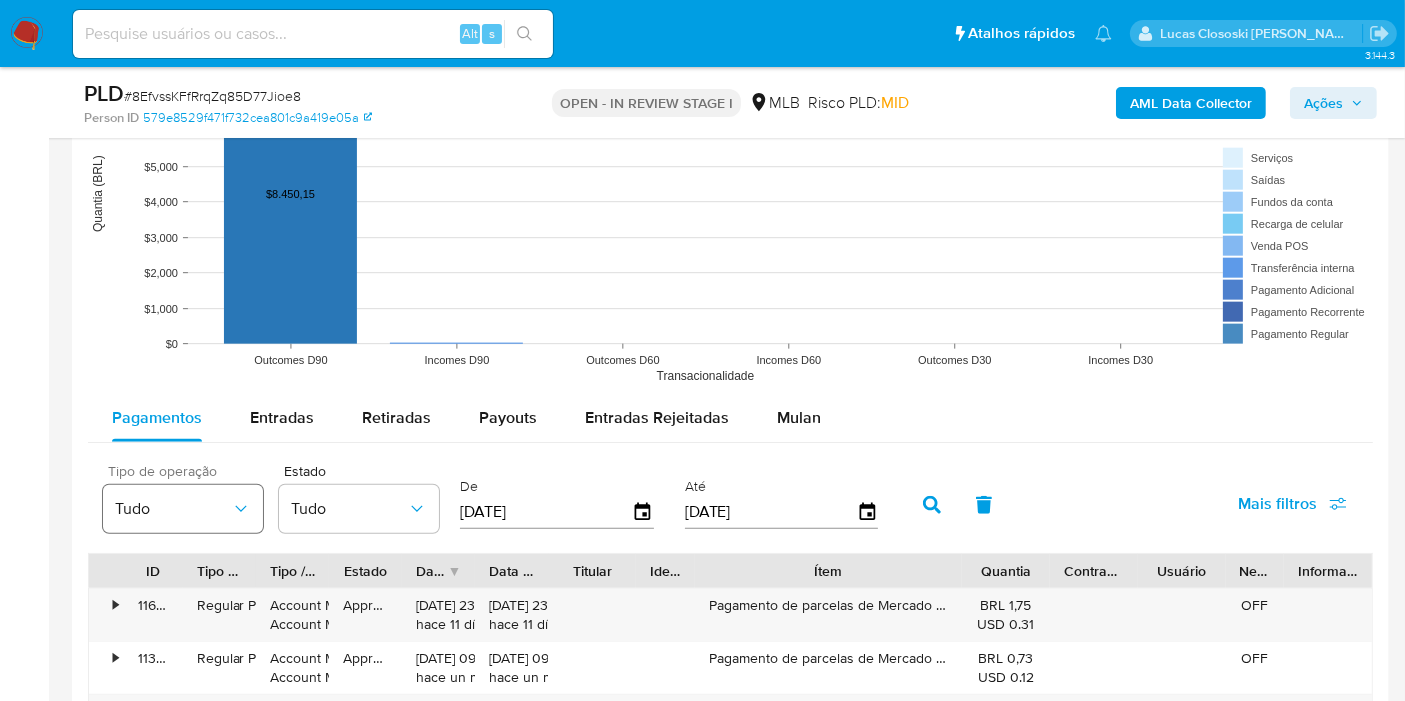 click on "Tudo" at bounding box center (183, 509) 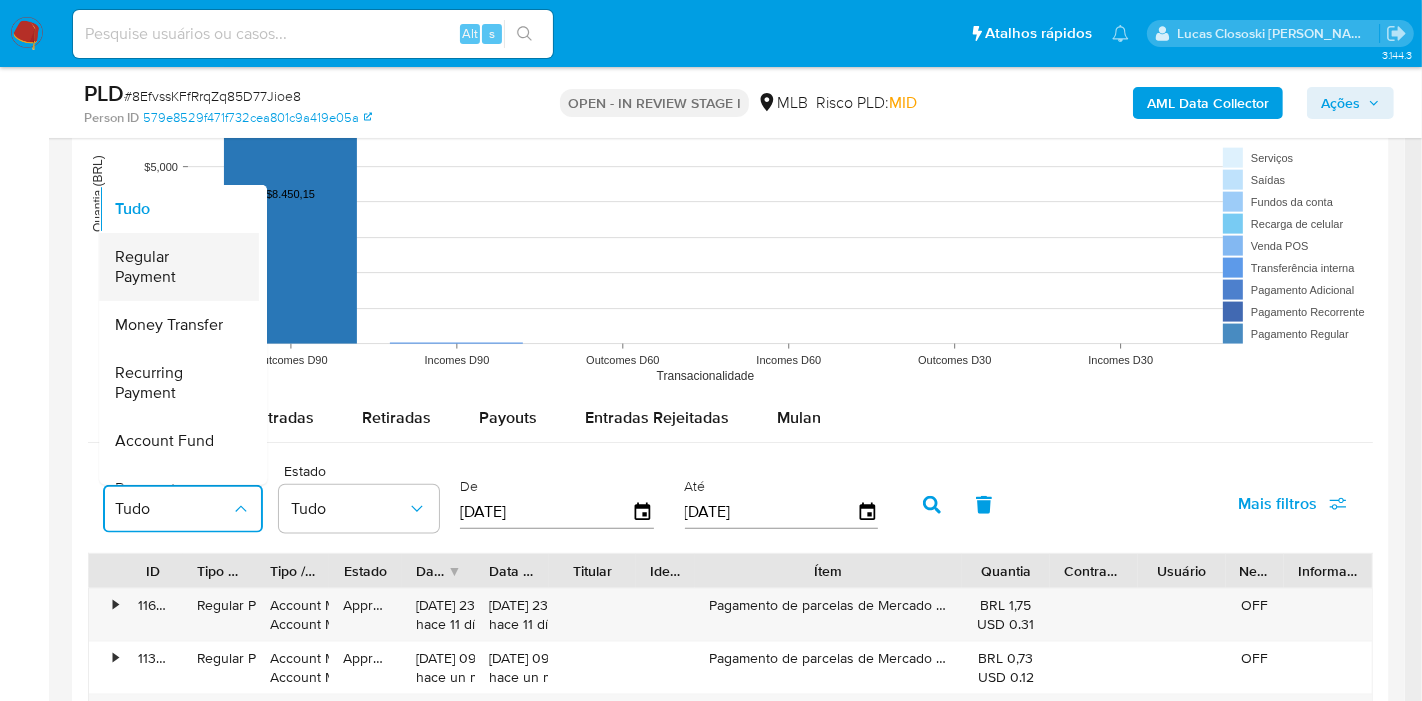 click on "Regular Payment" at bounding box center (173, 267) 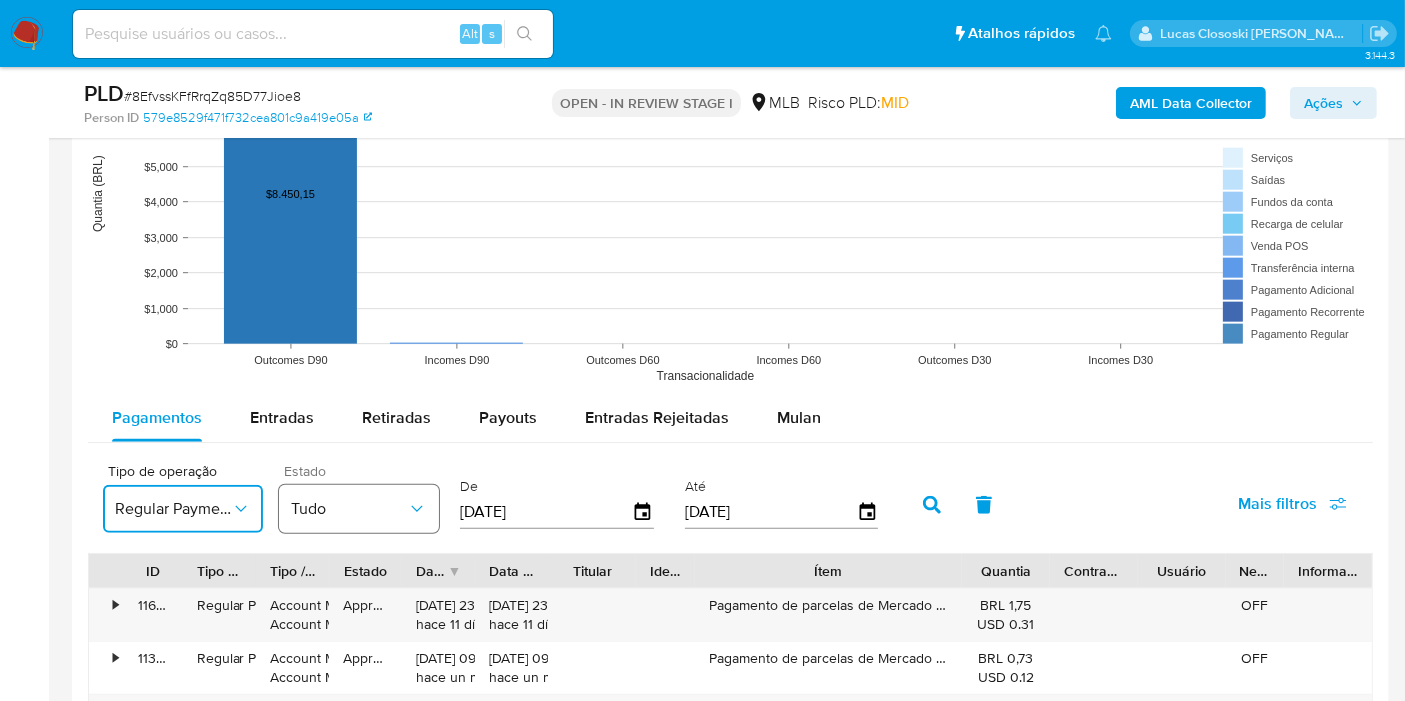 click on "Tudo" at bounding box center [359, 509] 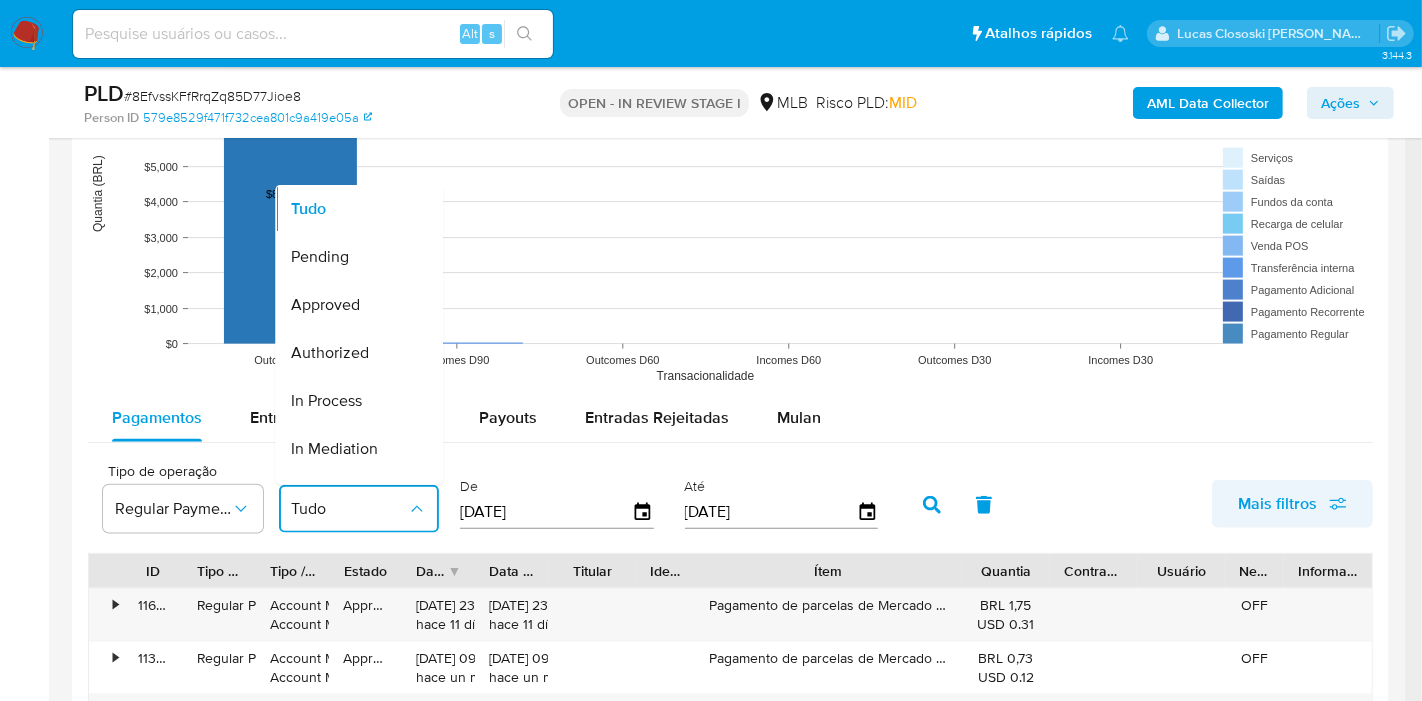 click on "Mais filtros" at bounding box center [1277, 504] 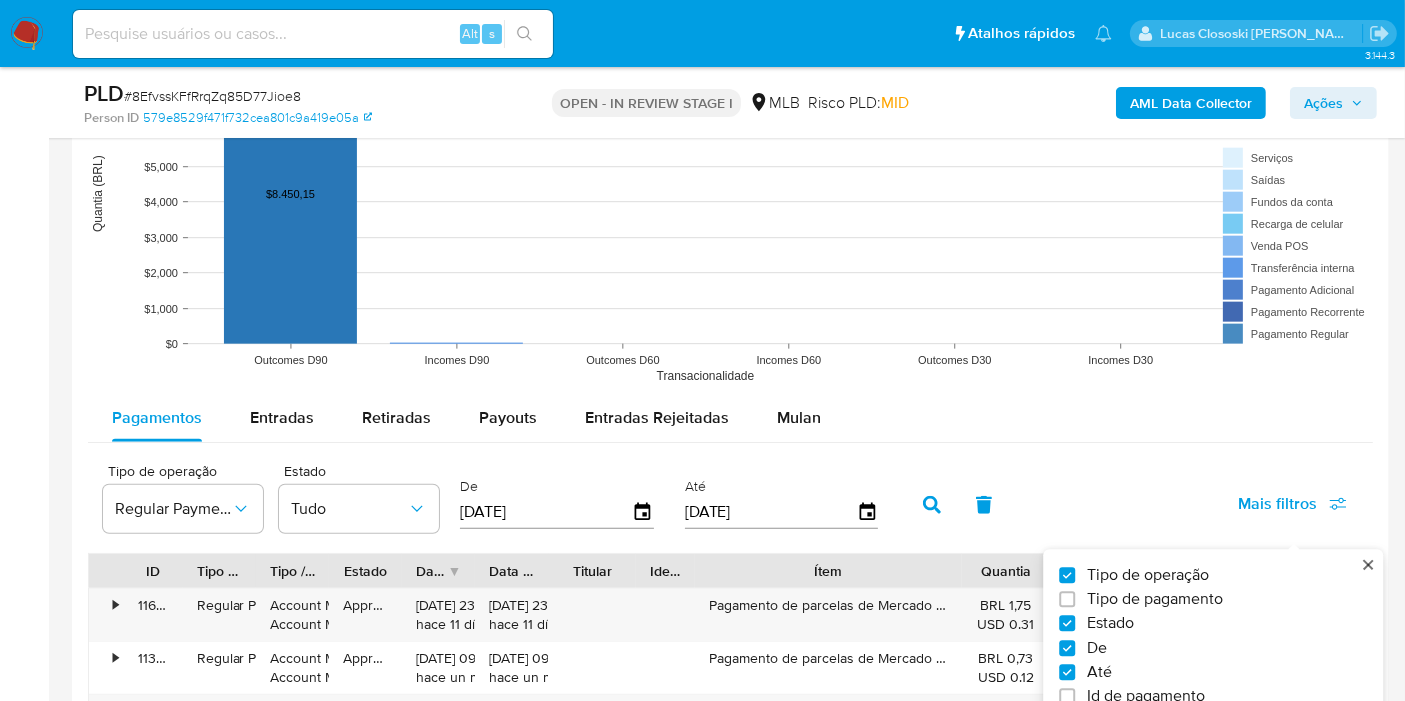 click on "Tipo de pagamento" at bounding box center (1155, 600) 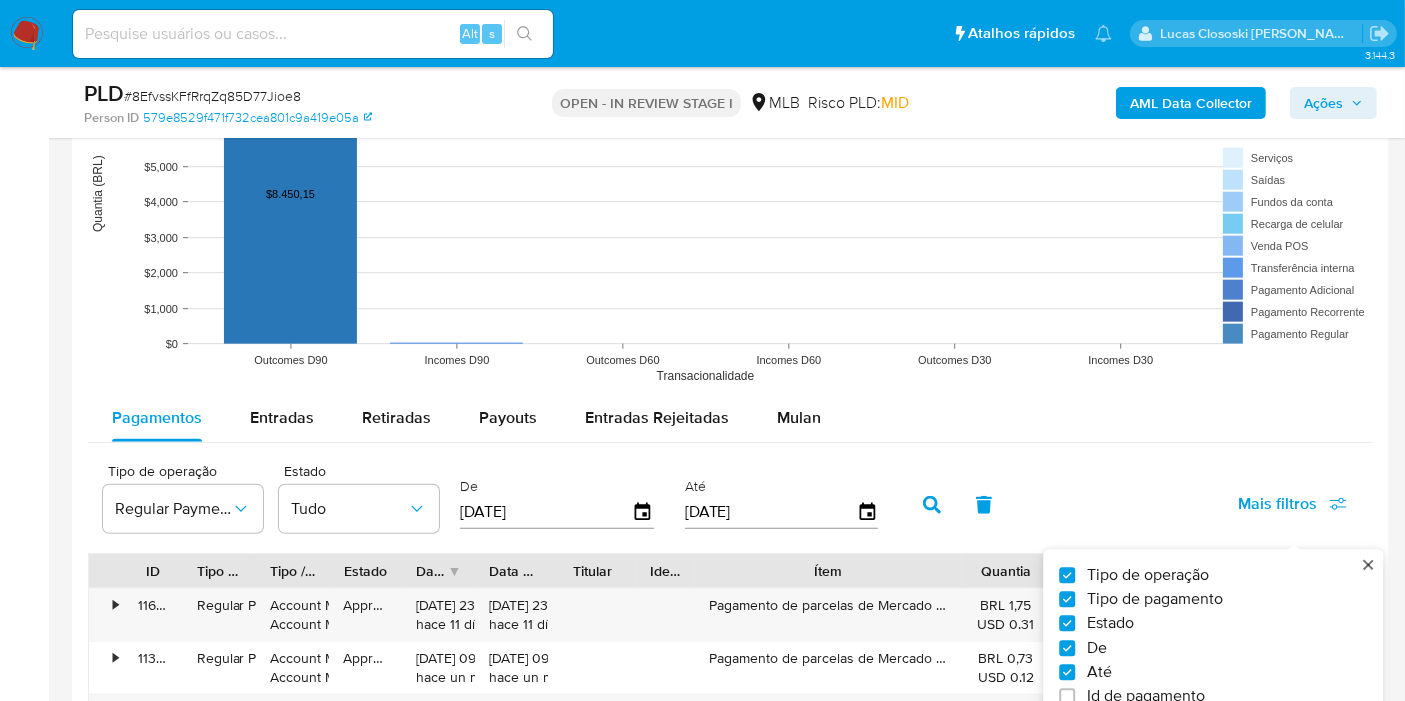 checkbox on "true" 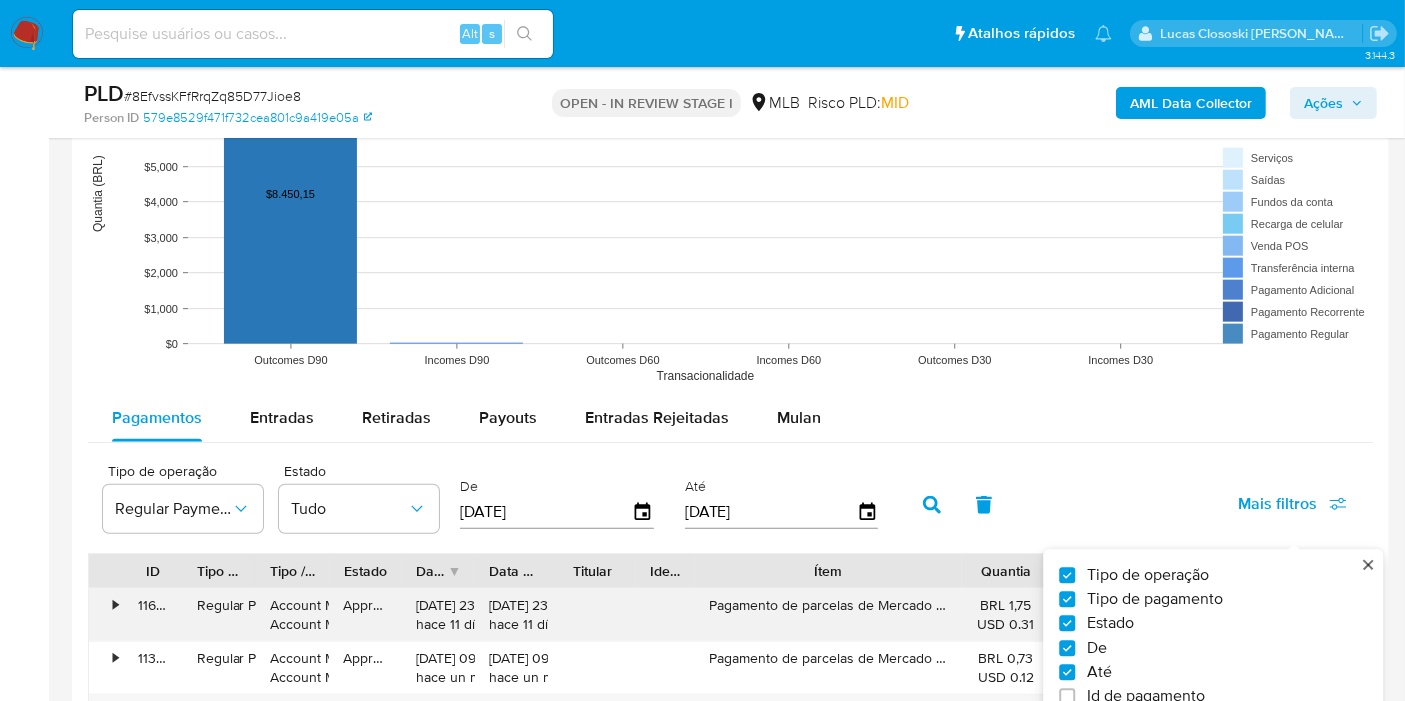 type on "01/09/2024" 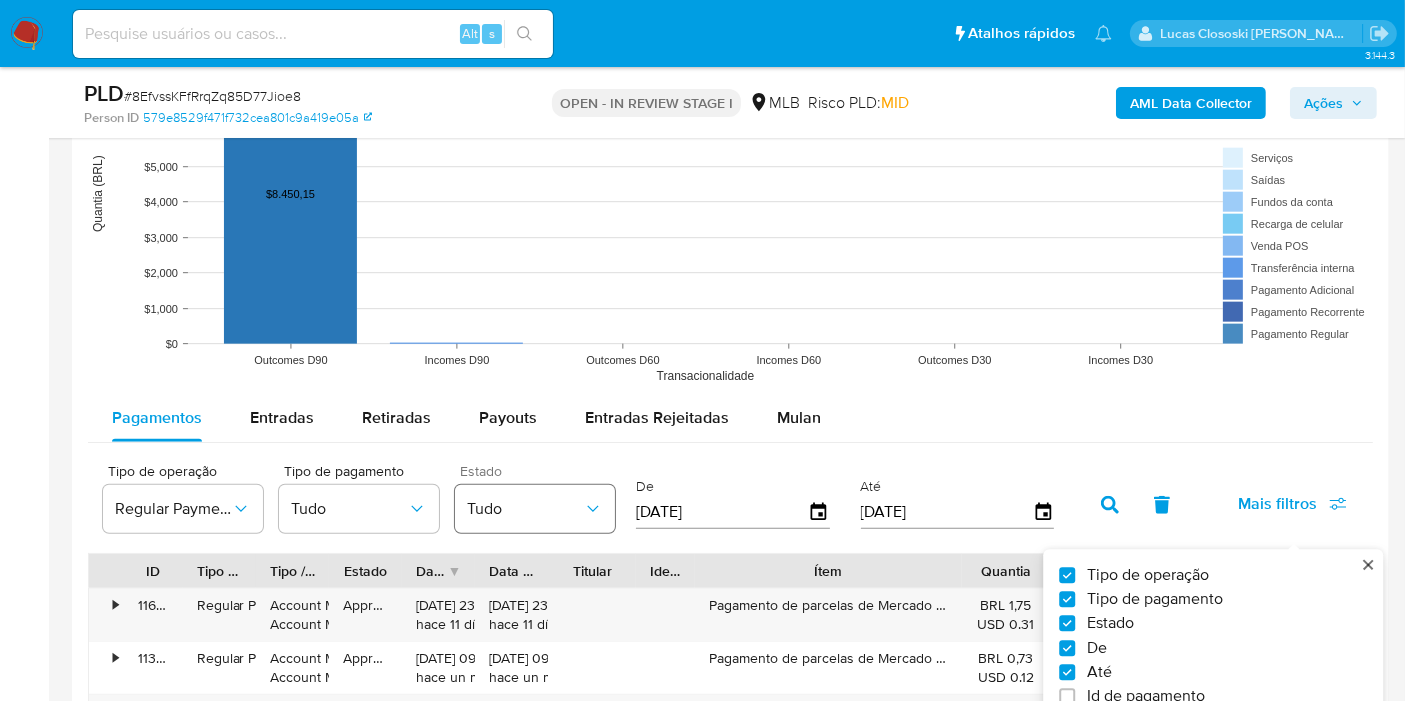 click on "Tudo" at bounding box center (535, 509) 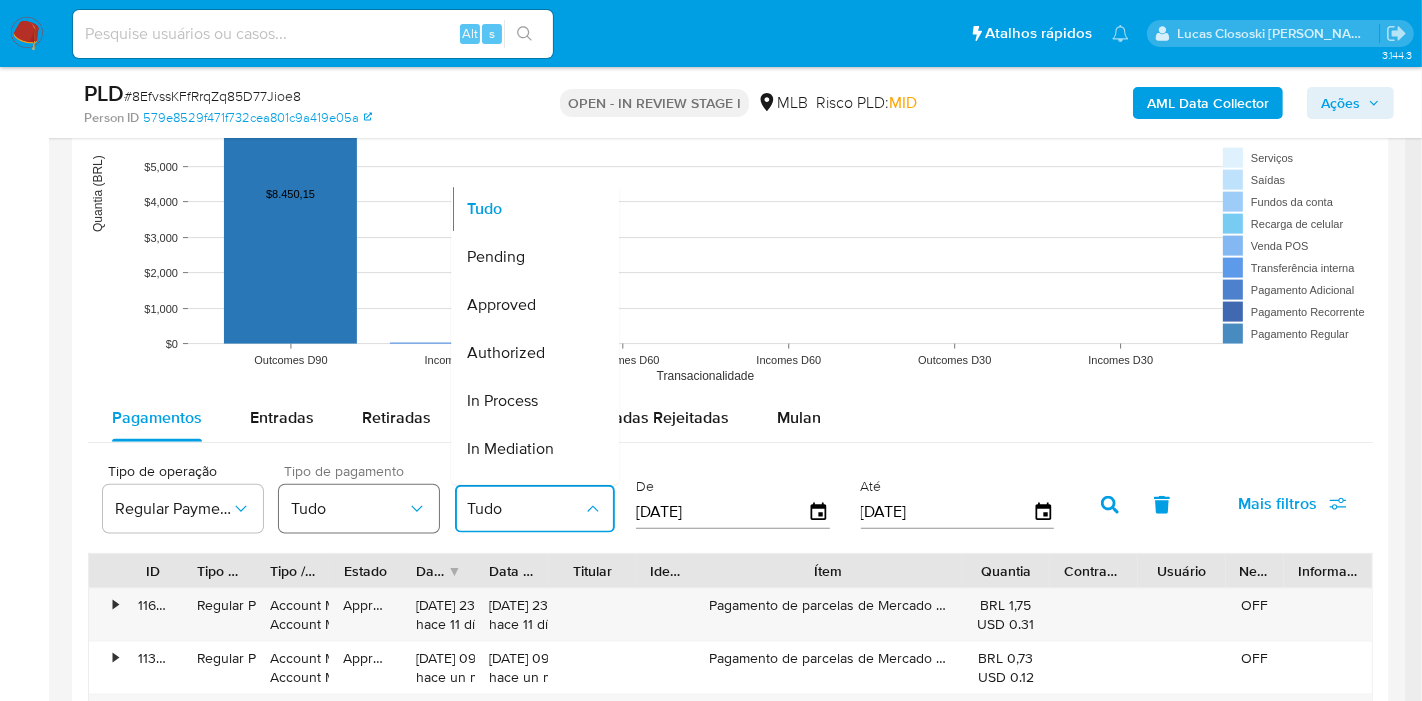 click on "Tudo" at bounding box center [349, 509] 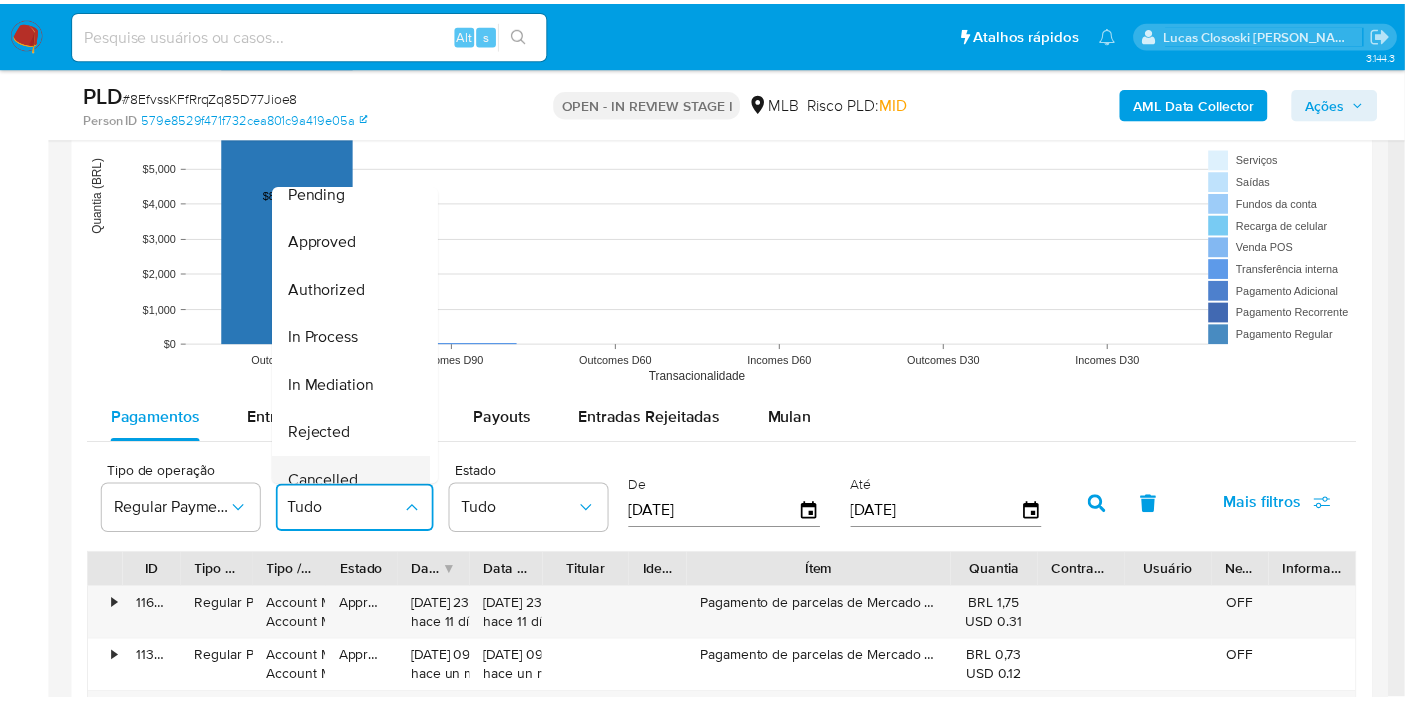 scroll, scrollTop: 111, scrollLeft: 0, axis: vertical 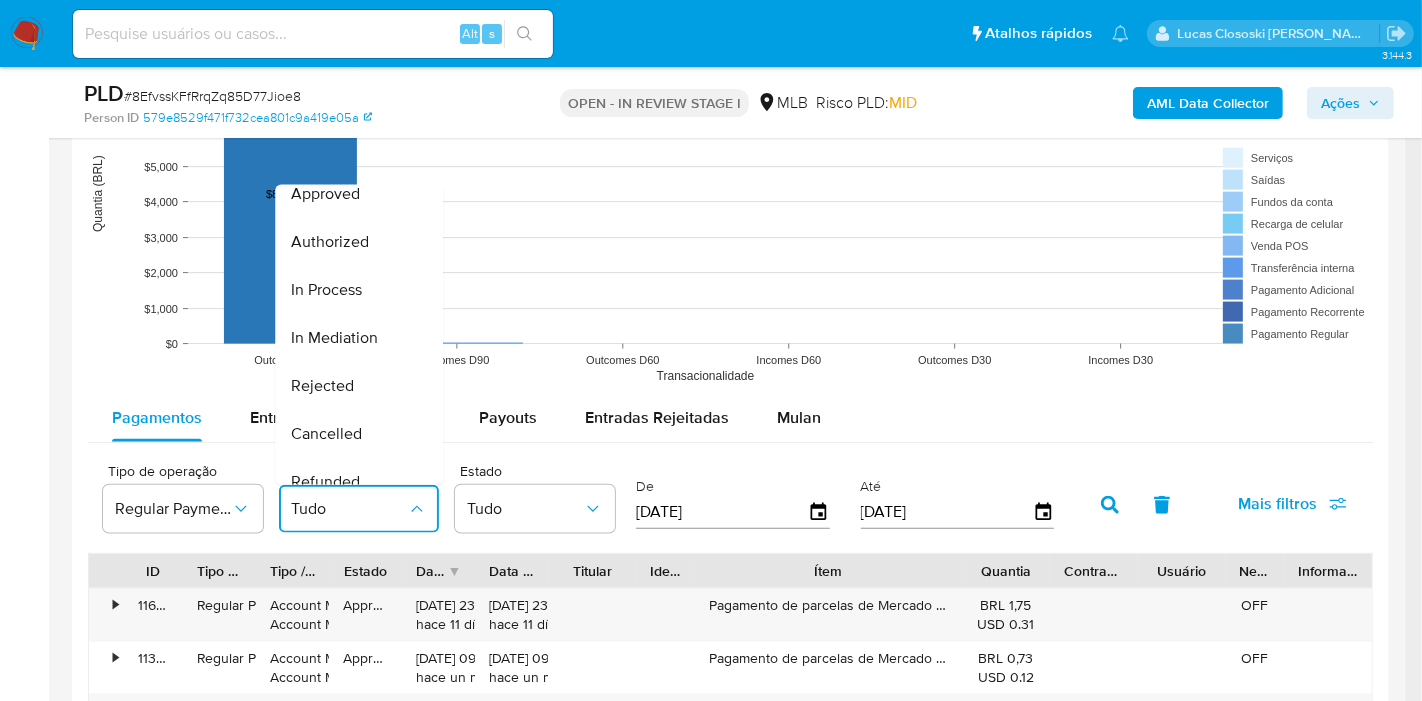 click on "Estado Tudo" at bounding box center (535, 502) 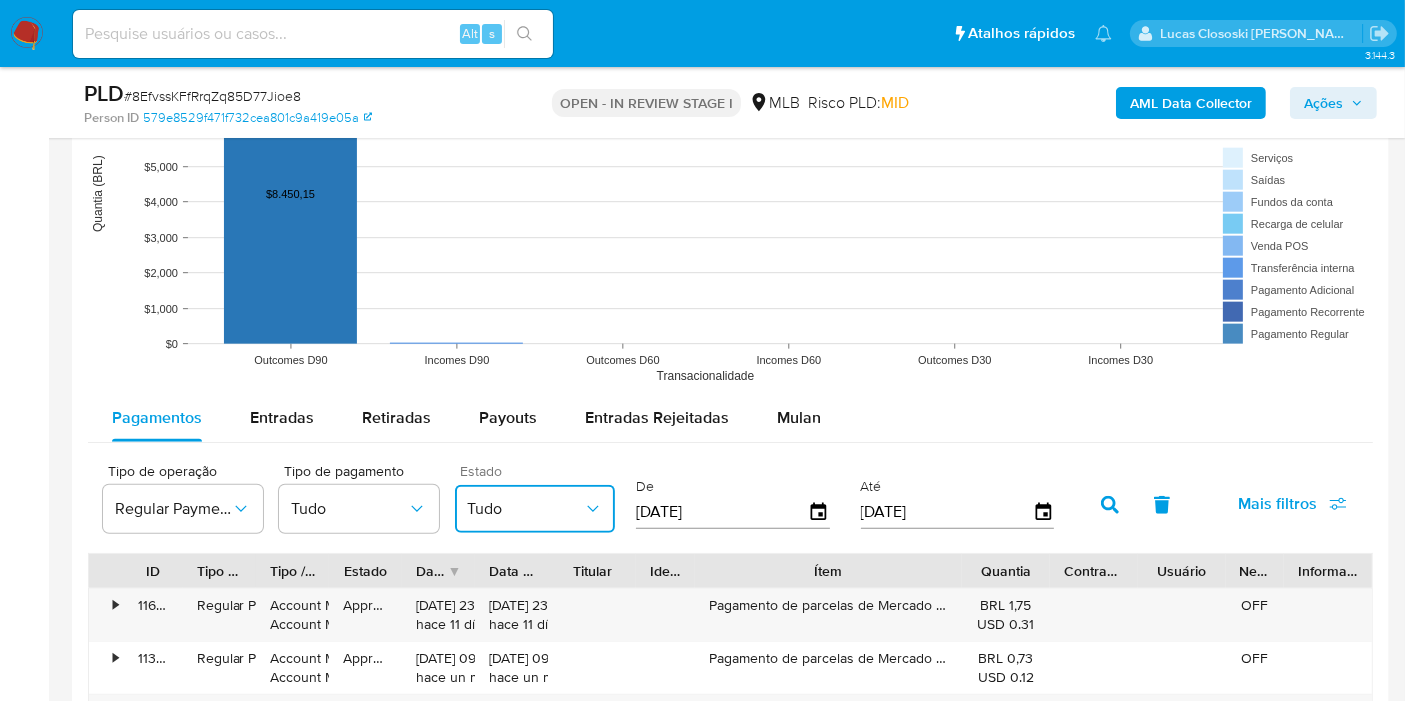 click on "Tudo" at bounding box center [525, 509] 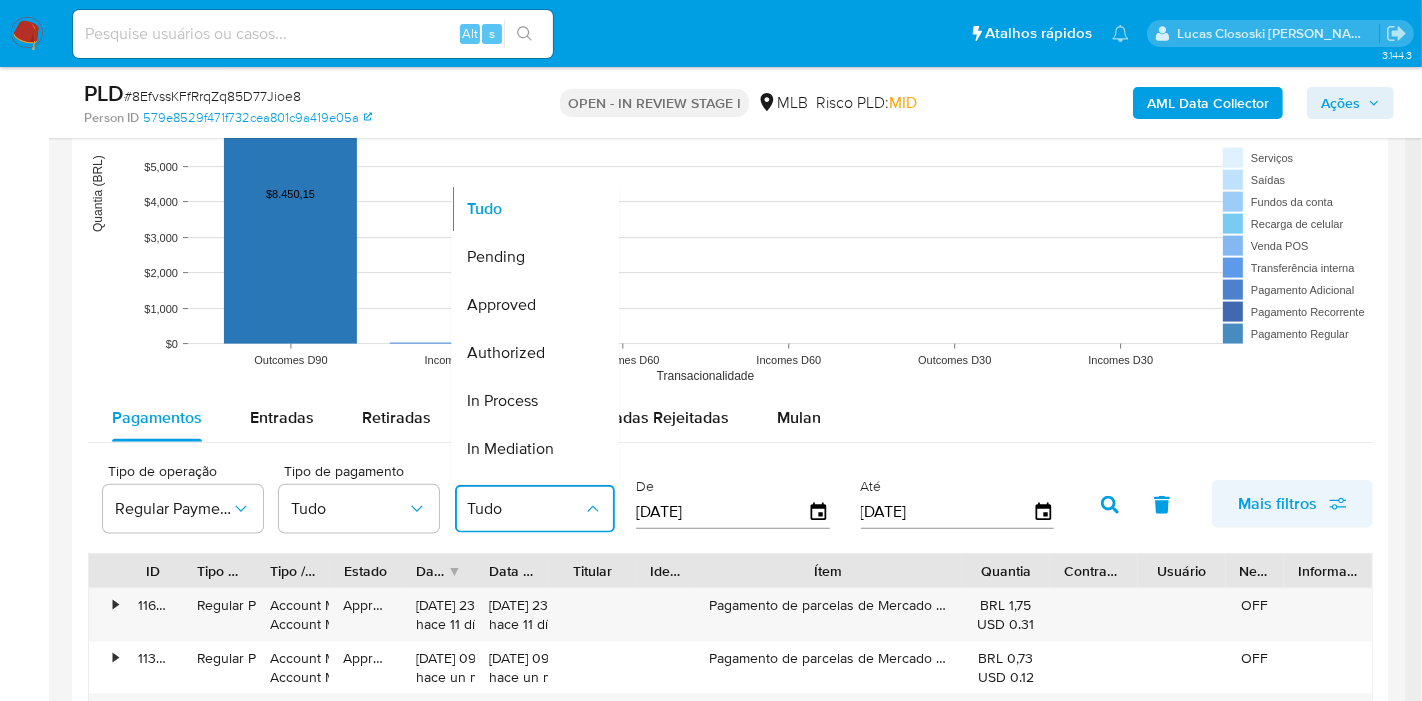 click on "Mais filtros" at bounding box center [1277, 504] 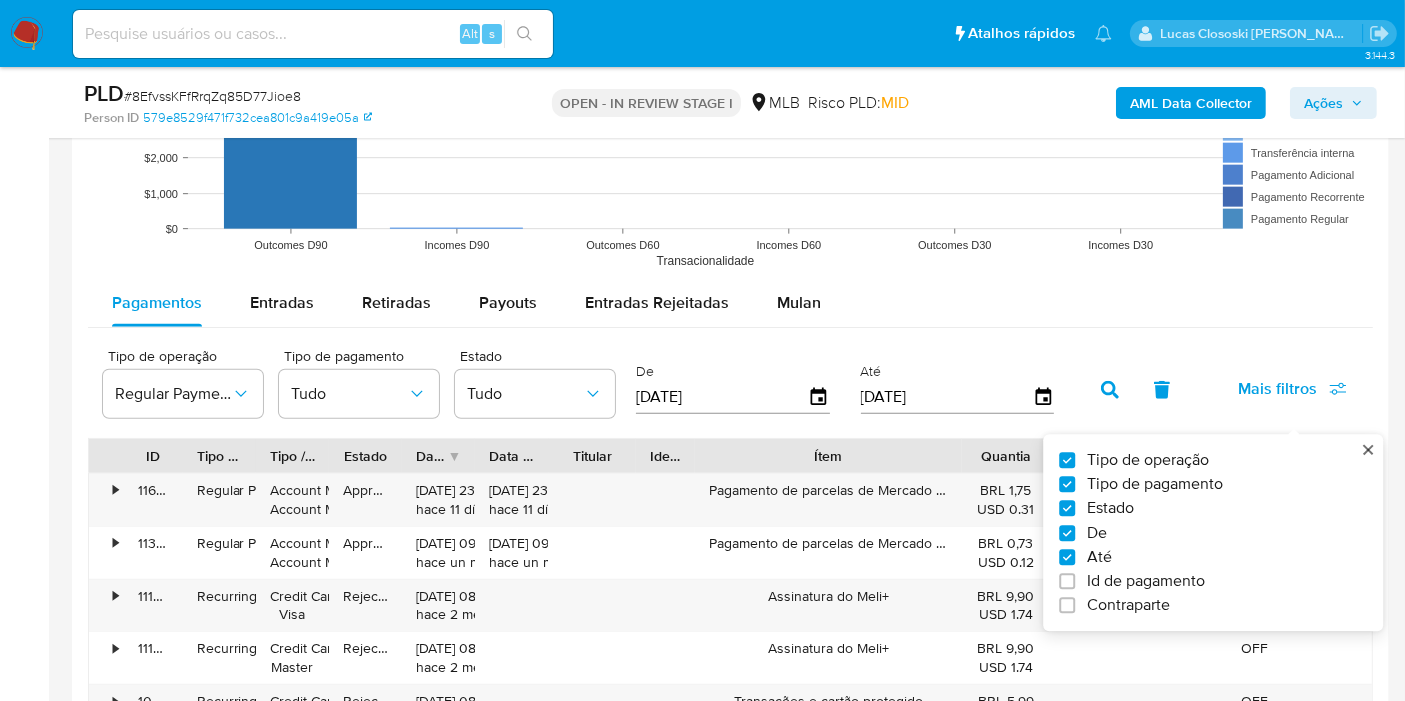 scroll, scrollTop: 2091, scrollLeft: 0, axis: vertical 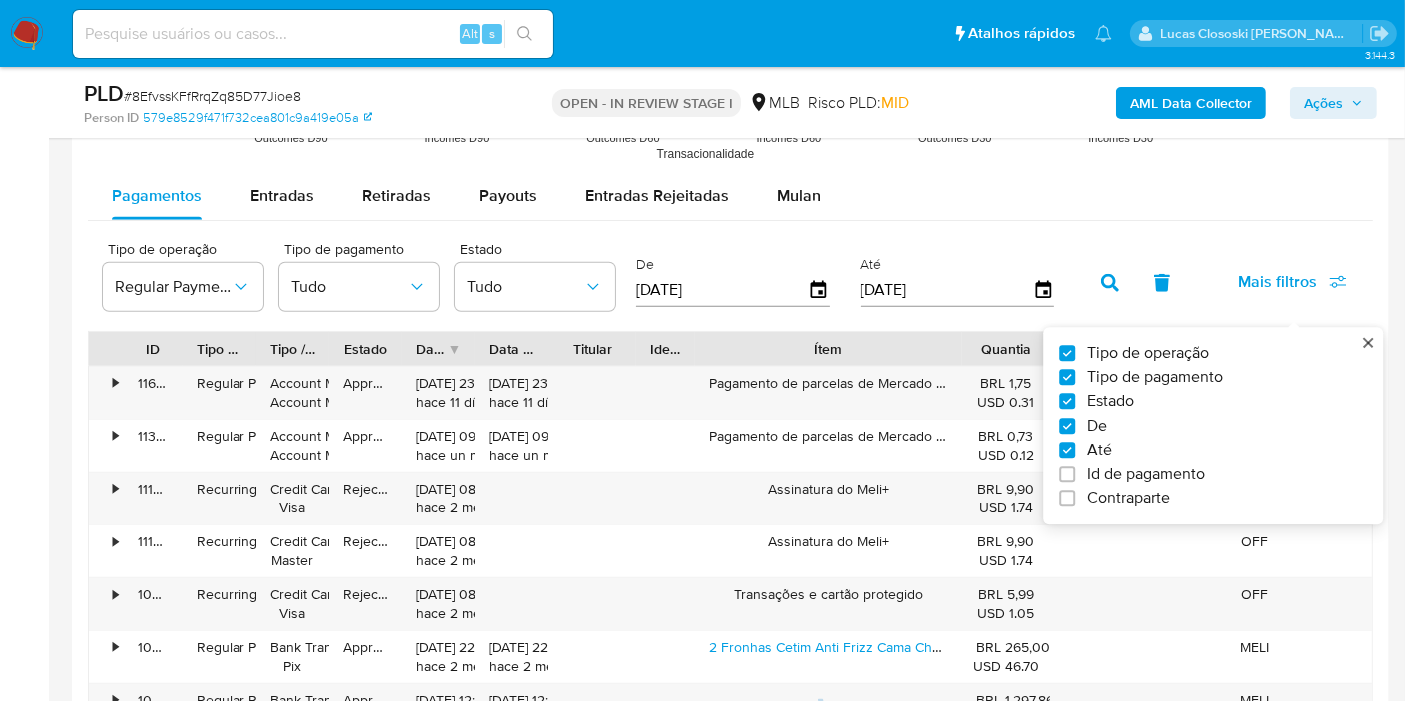 click on "Pagamentos Entradas Retiradas Payouts Entradas Rejeitadas Mulan" at bounding box center (730, 196) 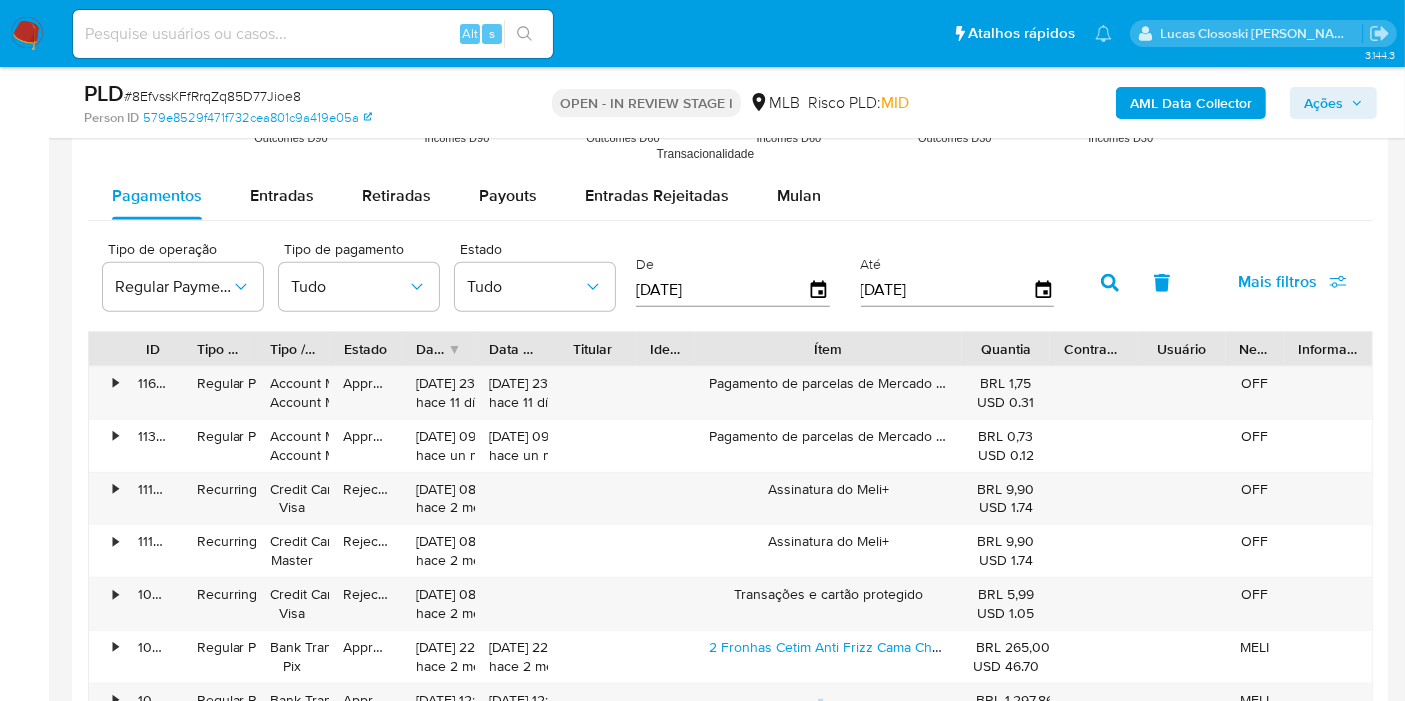click 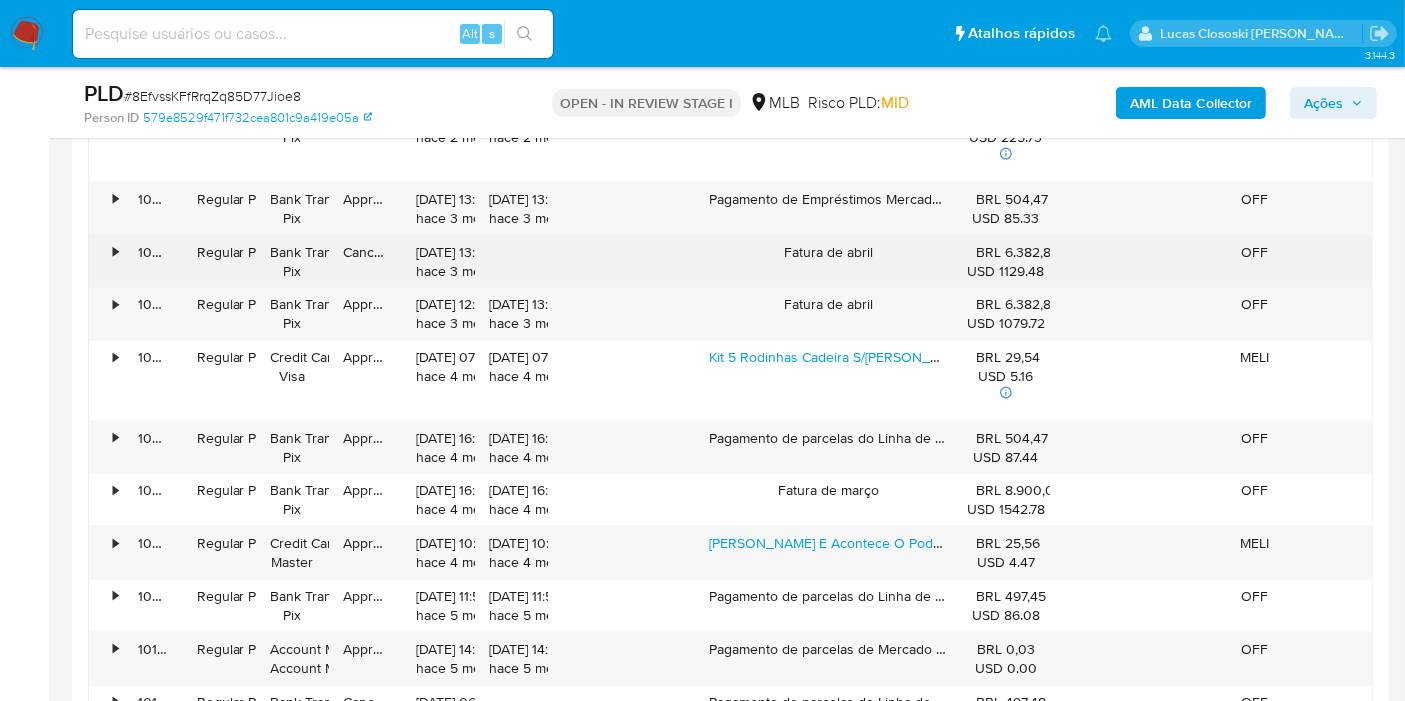scroll, scrollTop: 2536, scrollLeft: 0, axis: vertical 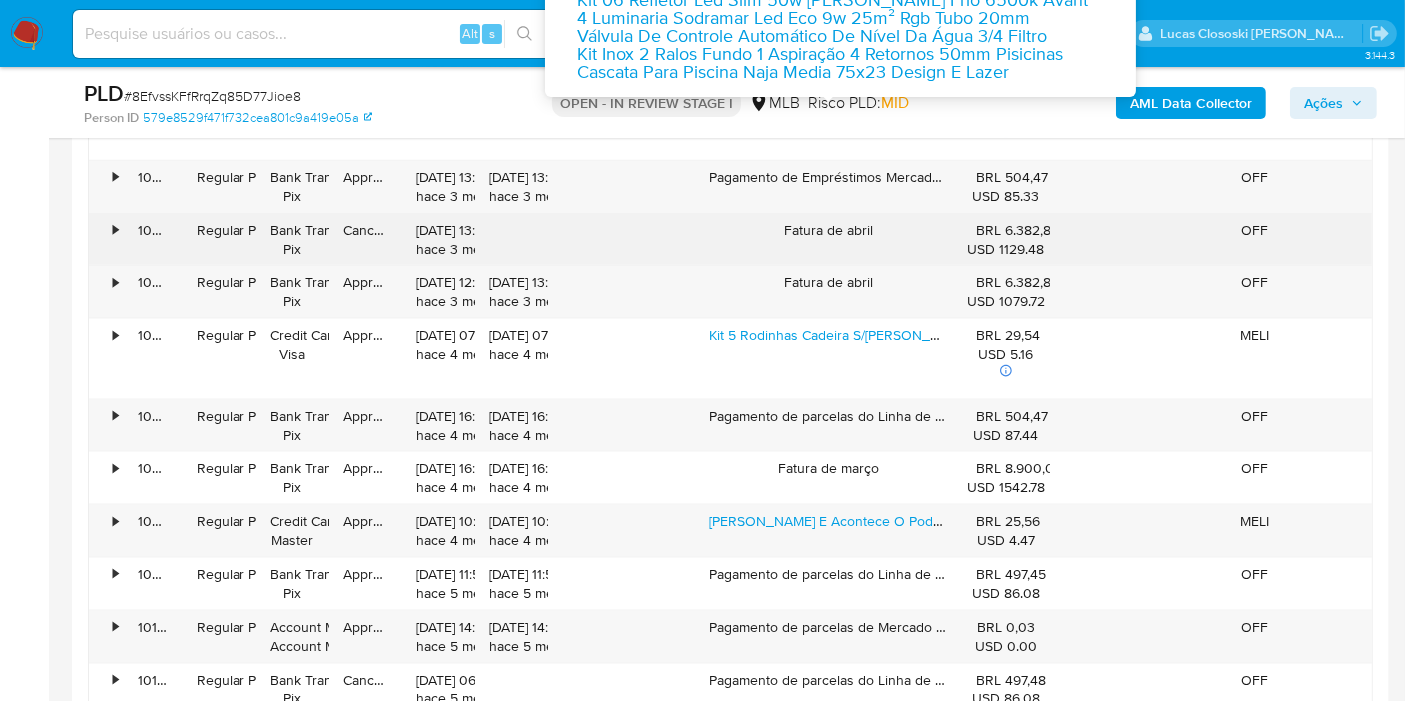click on "•" at bounding box center [106, 240] 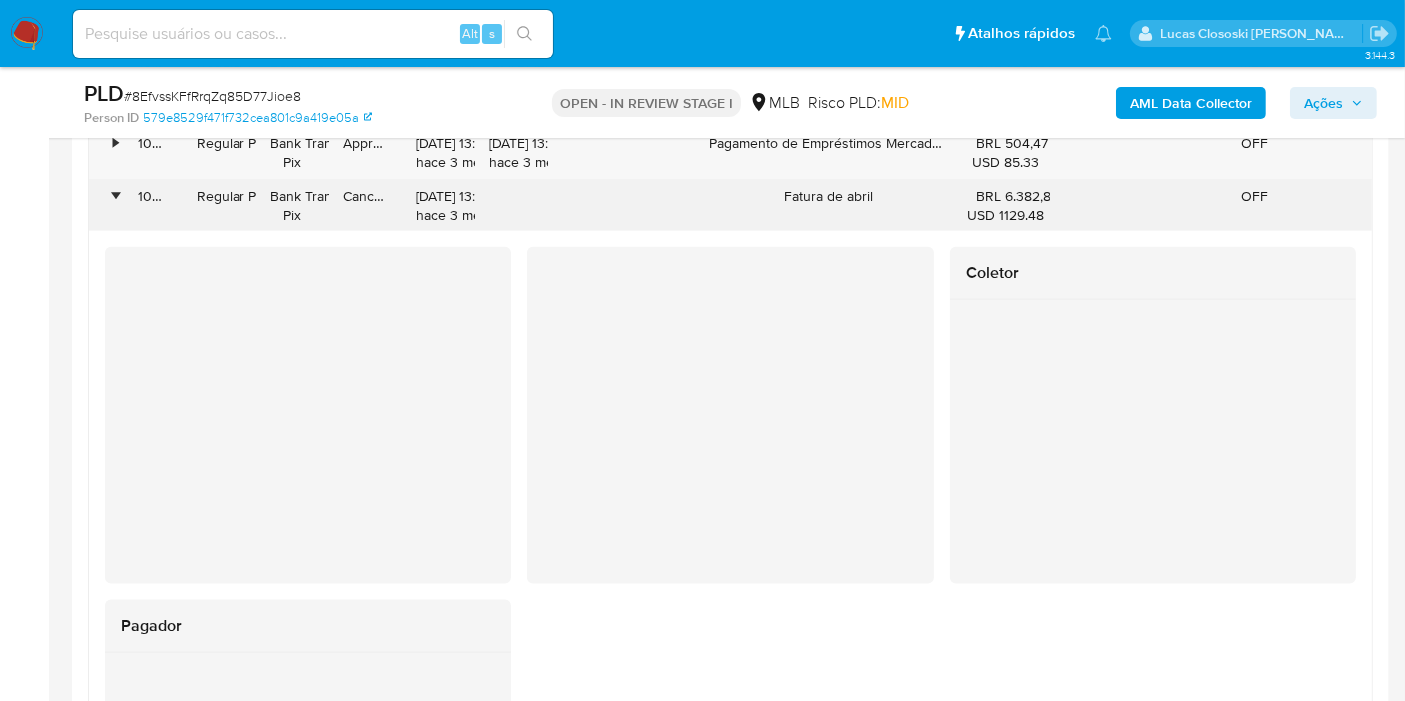 scroll, scrollTop: 2536, scrollLeft: 0, axis: vertical 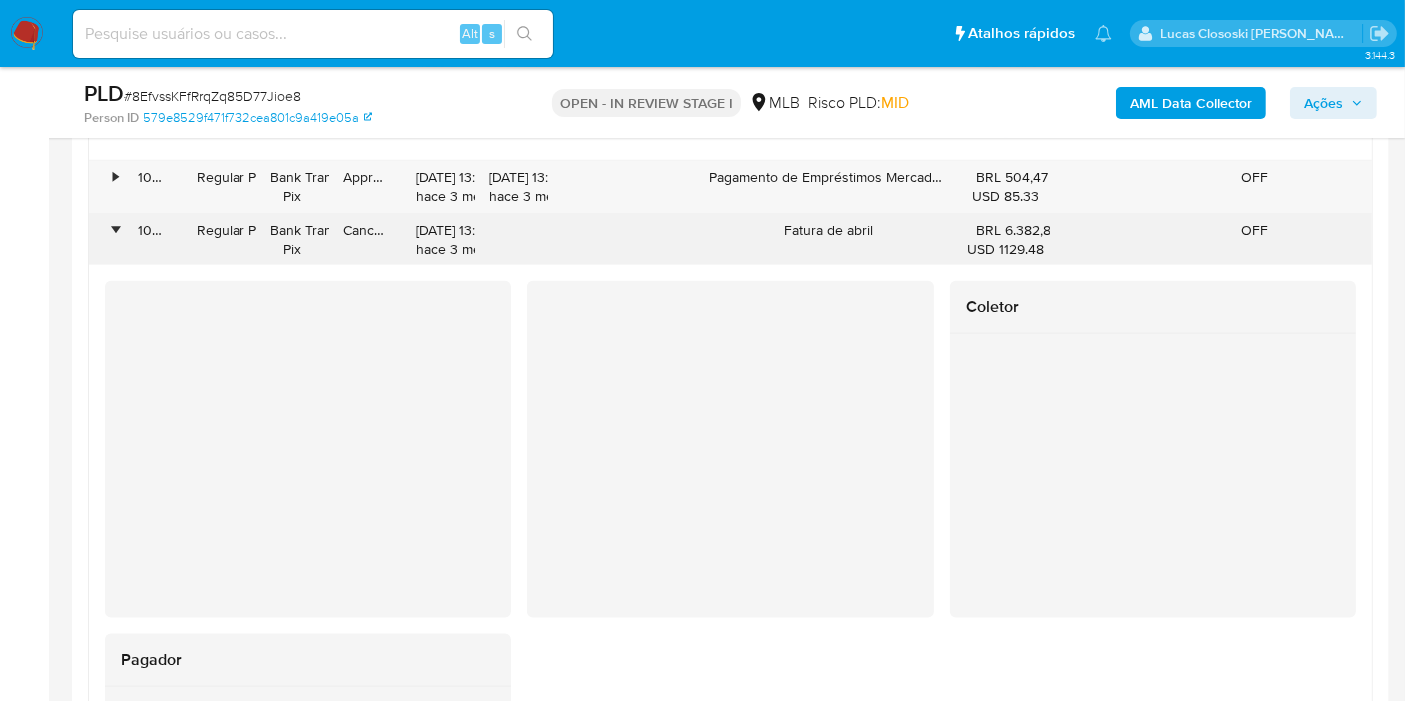 click on "•" at bounding box center (106, 240) 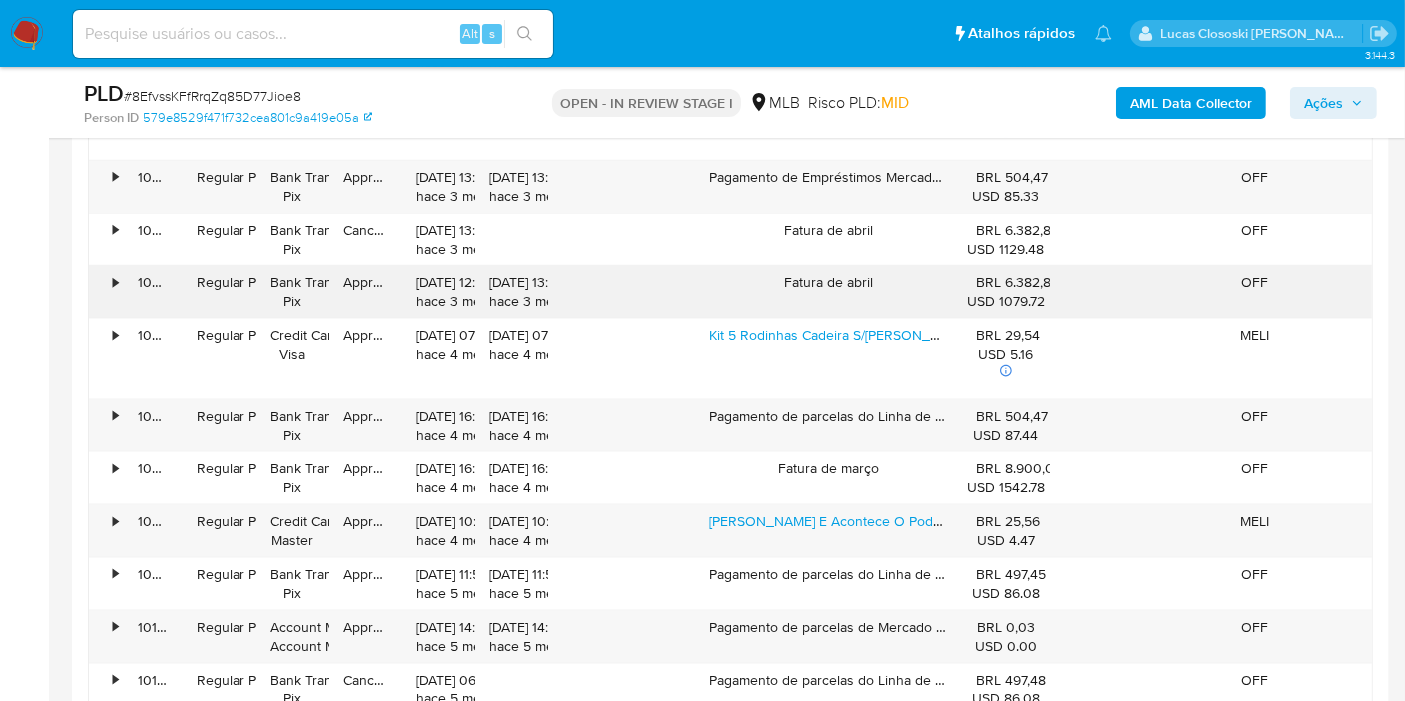 click on "•" at bounding box center (106, 292) 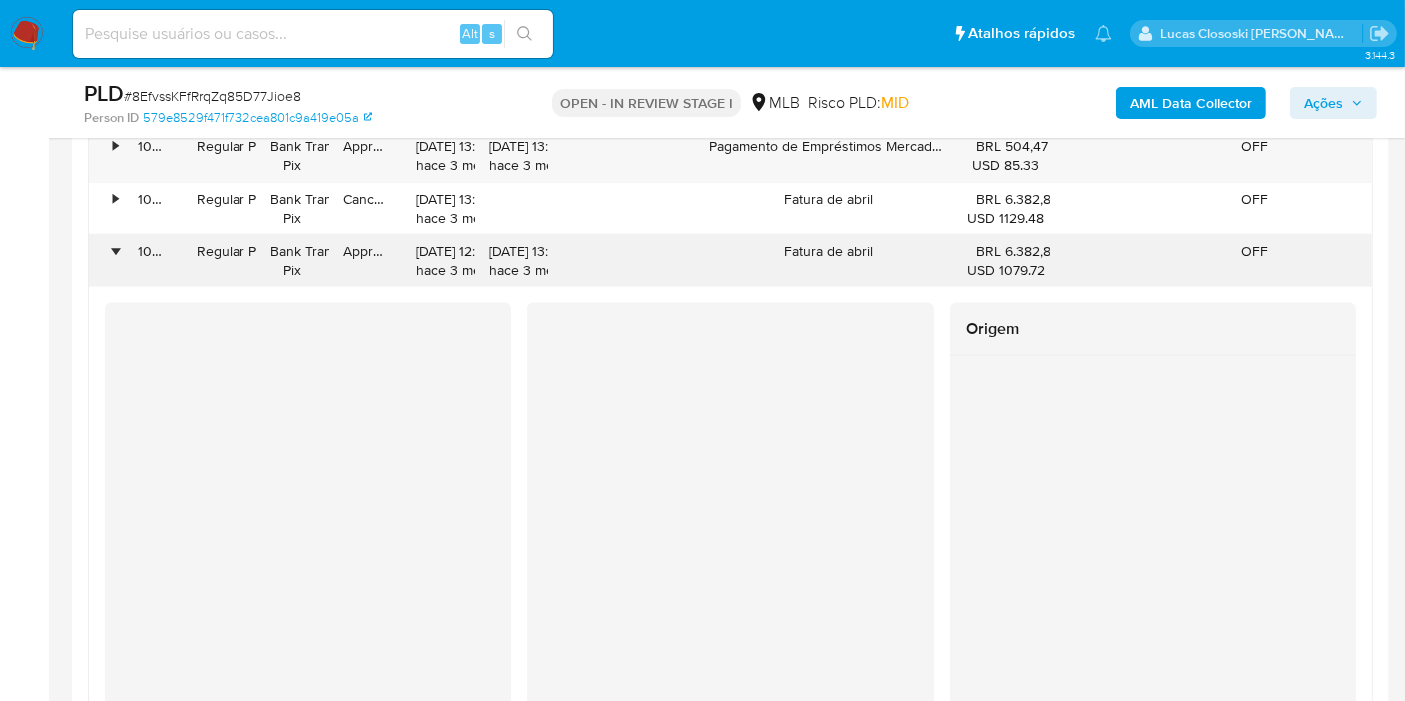 scroll, scrollTop: 2536, scrollLeft: 0, axis: vertical 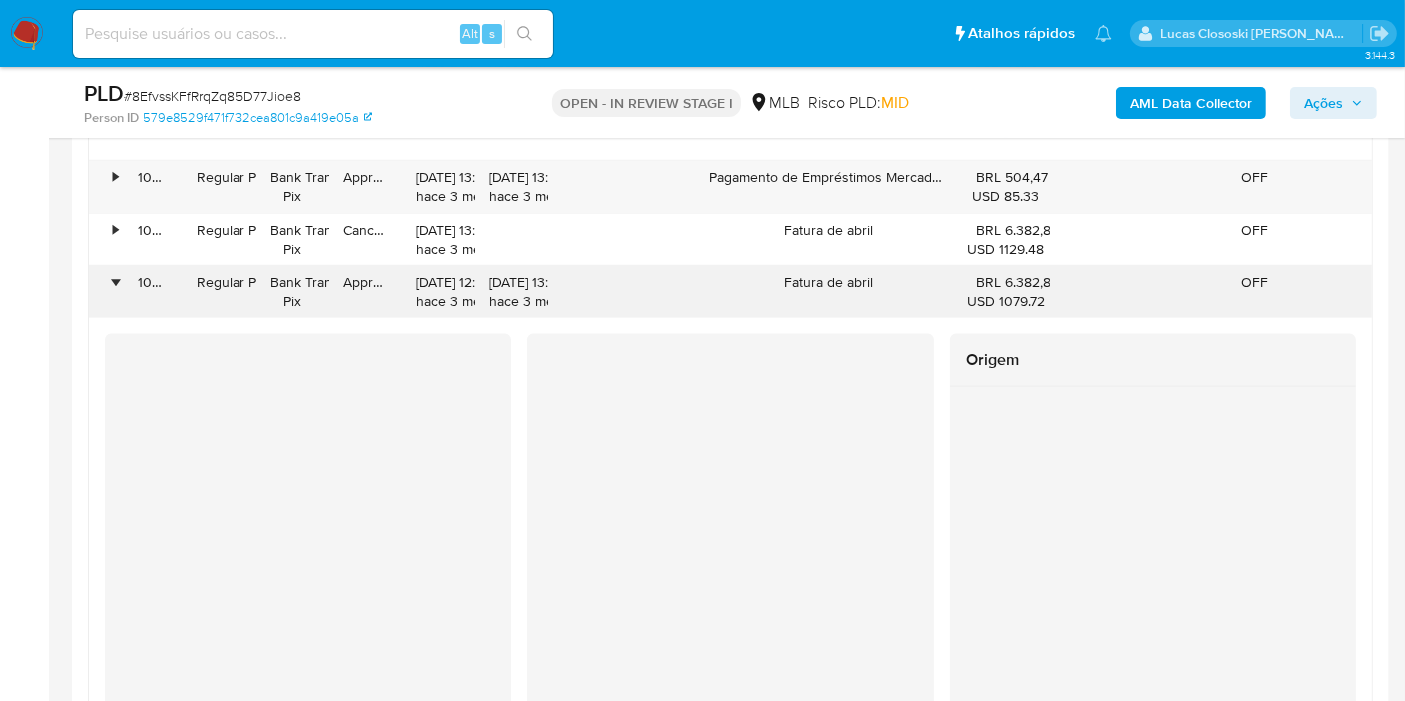 click on "•" at bounding box center [115, 282] 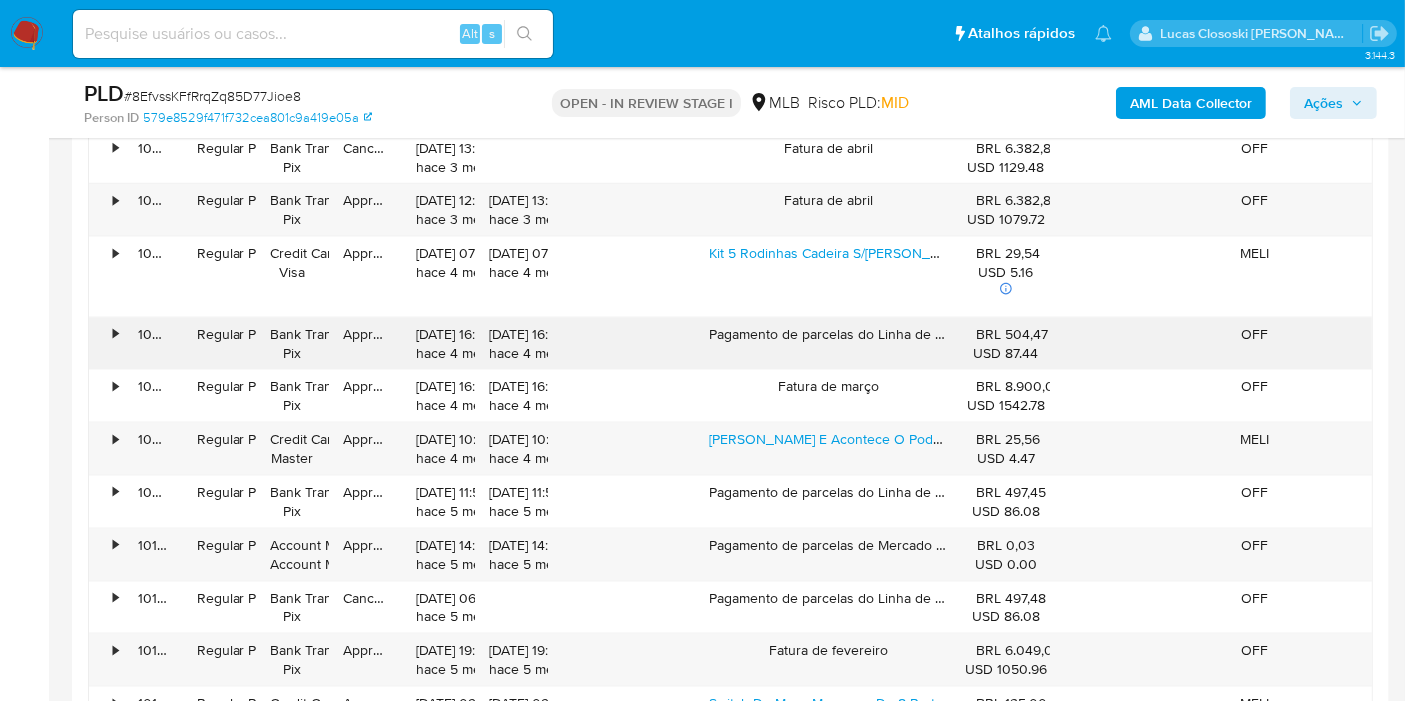 scroll, scrollTop: 2647, scrollLeft: 0, axis: vertical 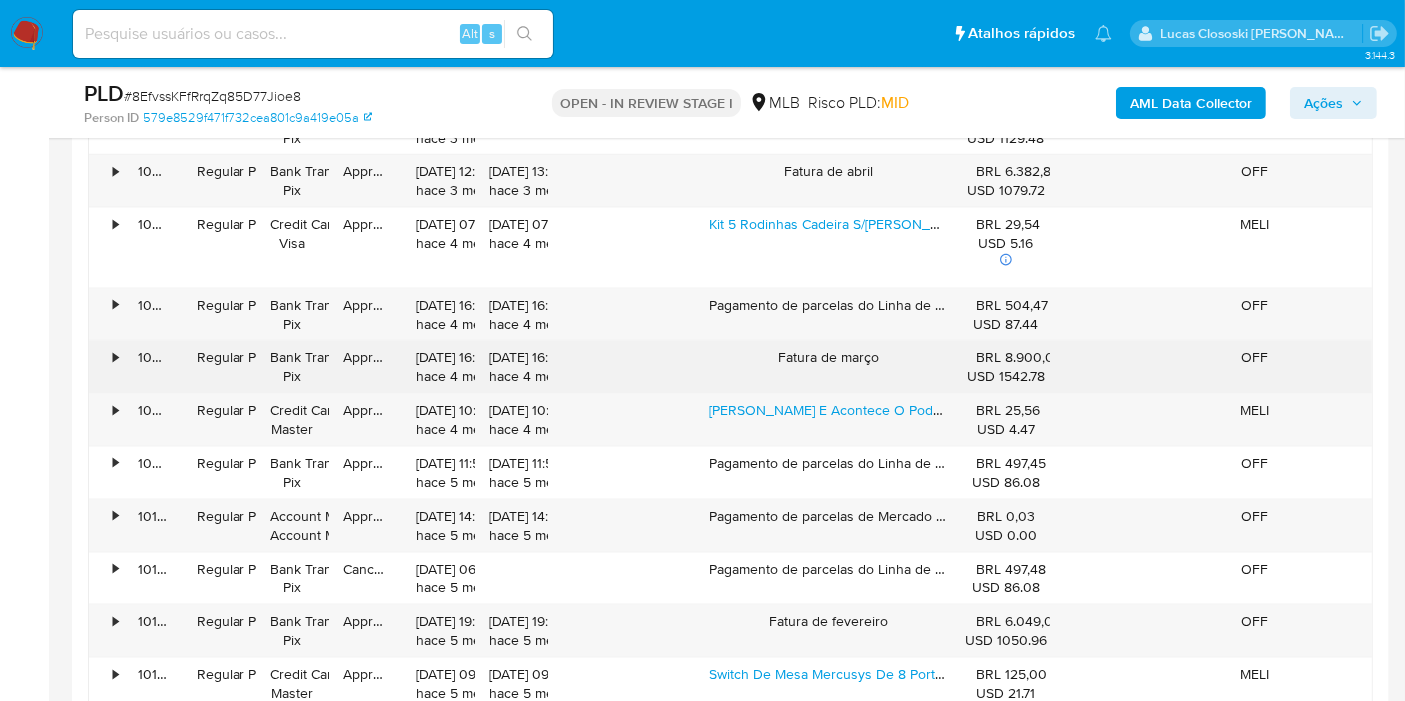 click on "•" at bounding box center (106, 367) 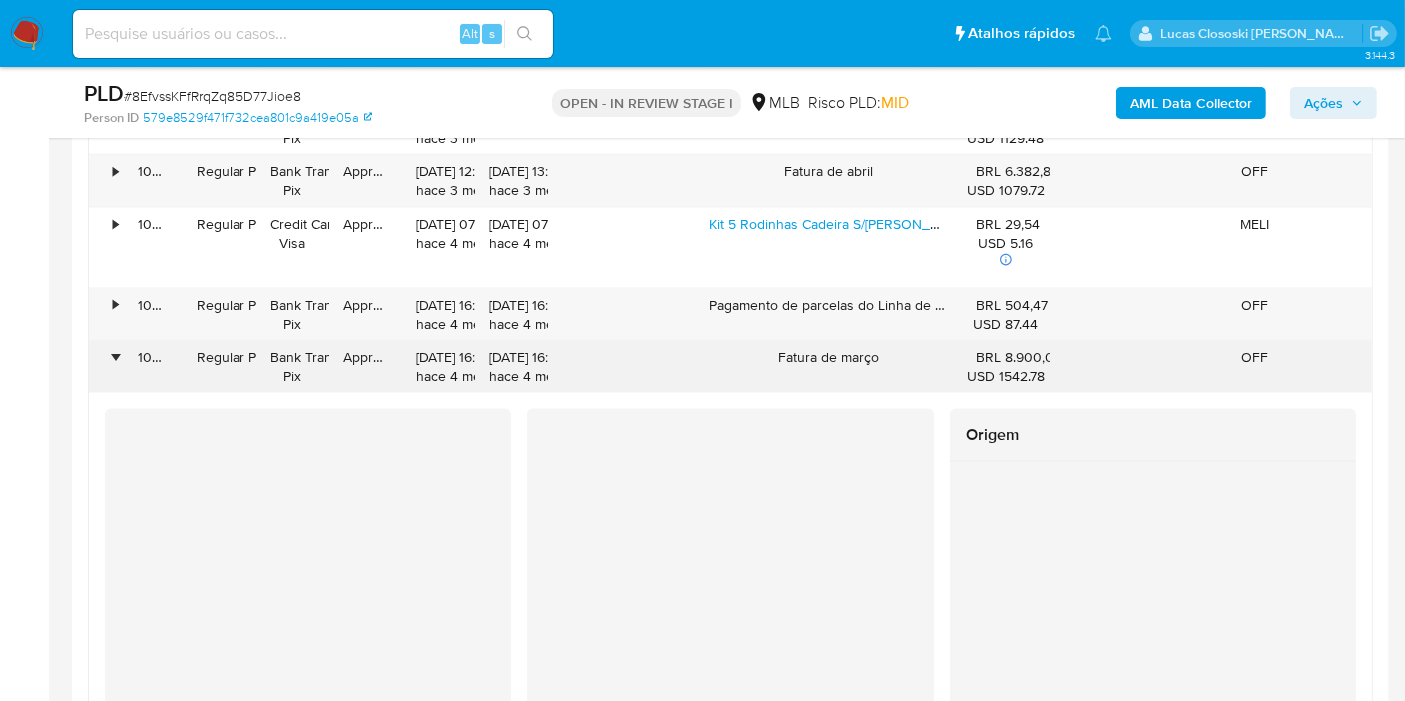 click on "•" at bounding box center (106, 367) 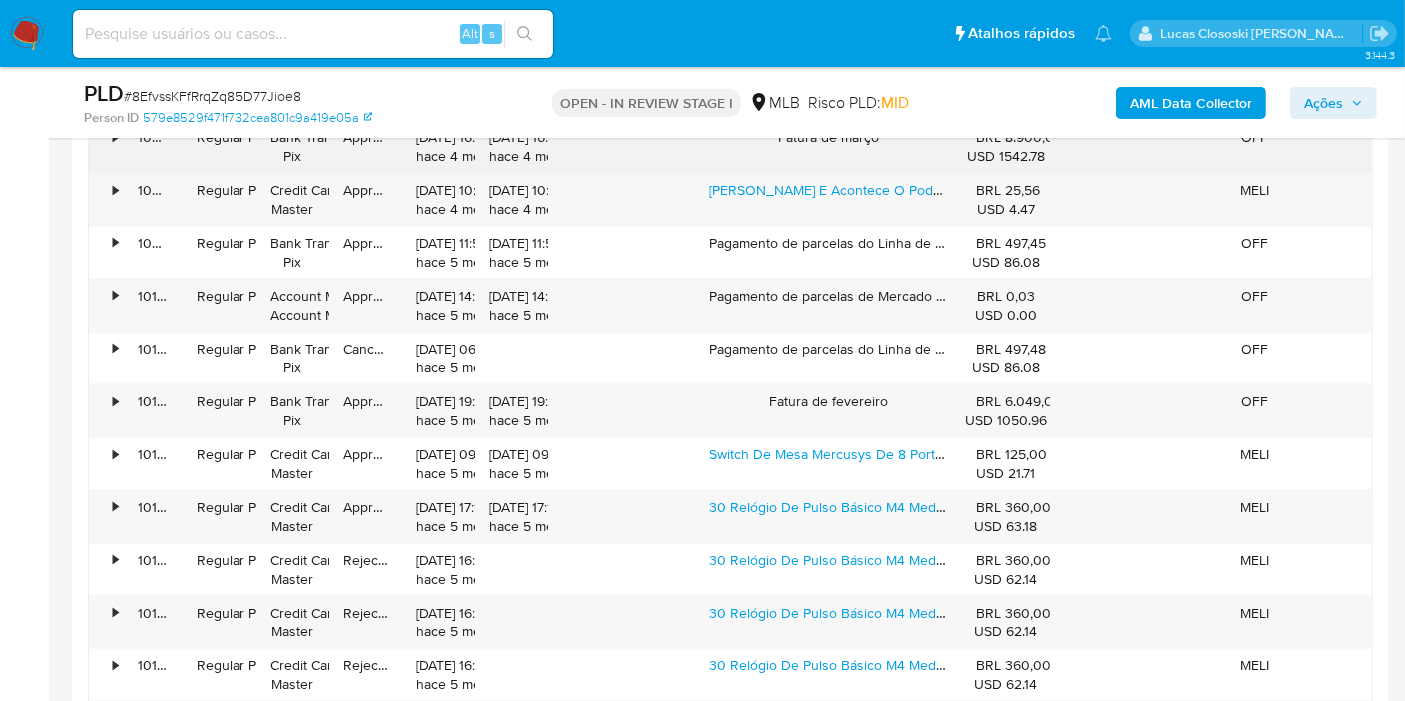 scroll, scrollTop: 2869, scrollLeft: 0, axis: vertical 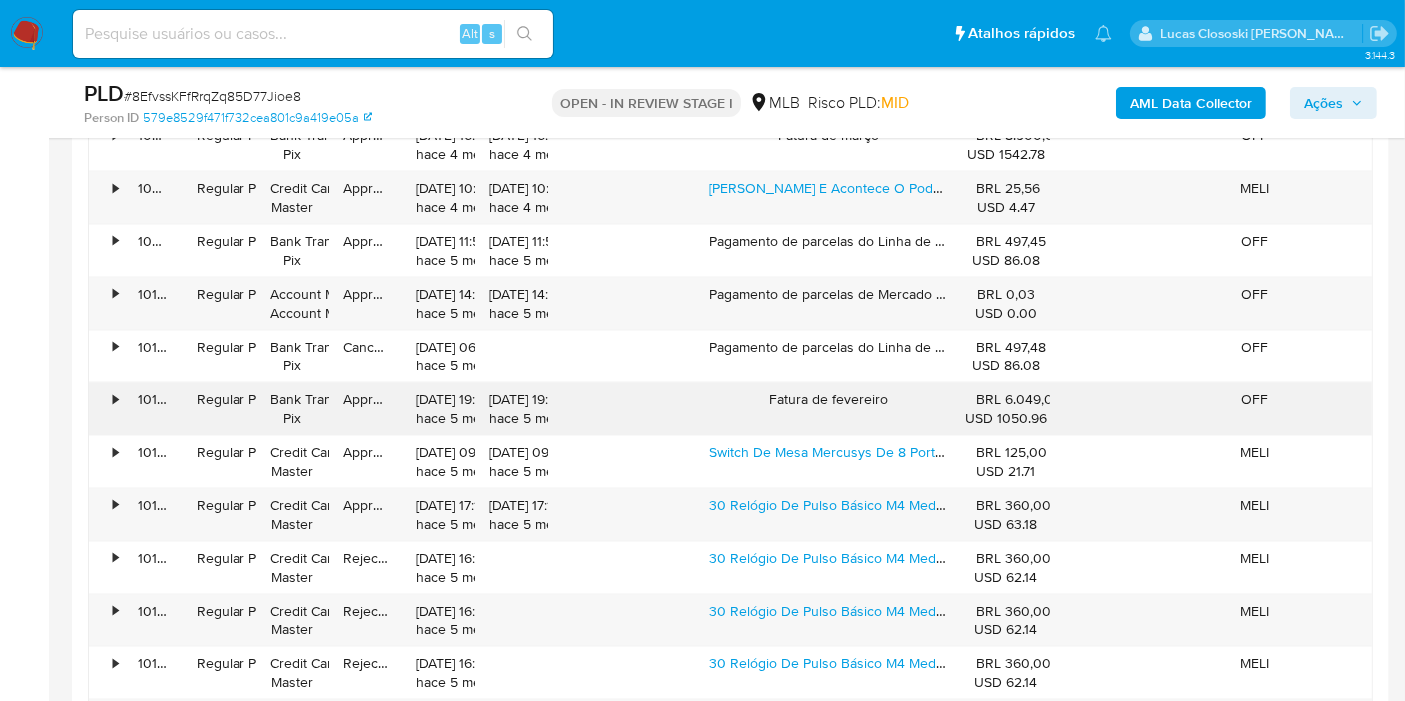click on "•" at bounding box center [106, 409] 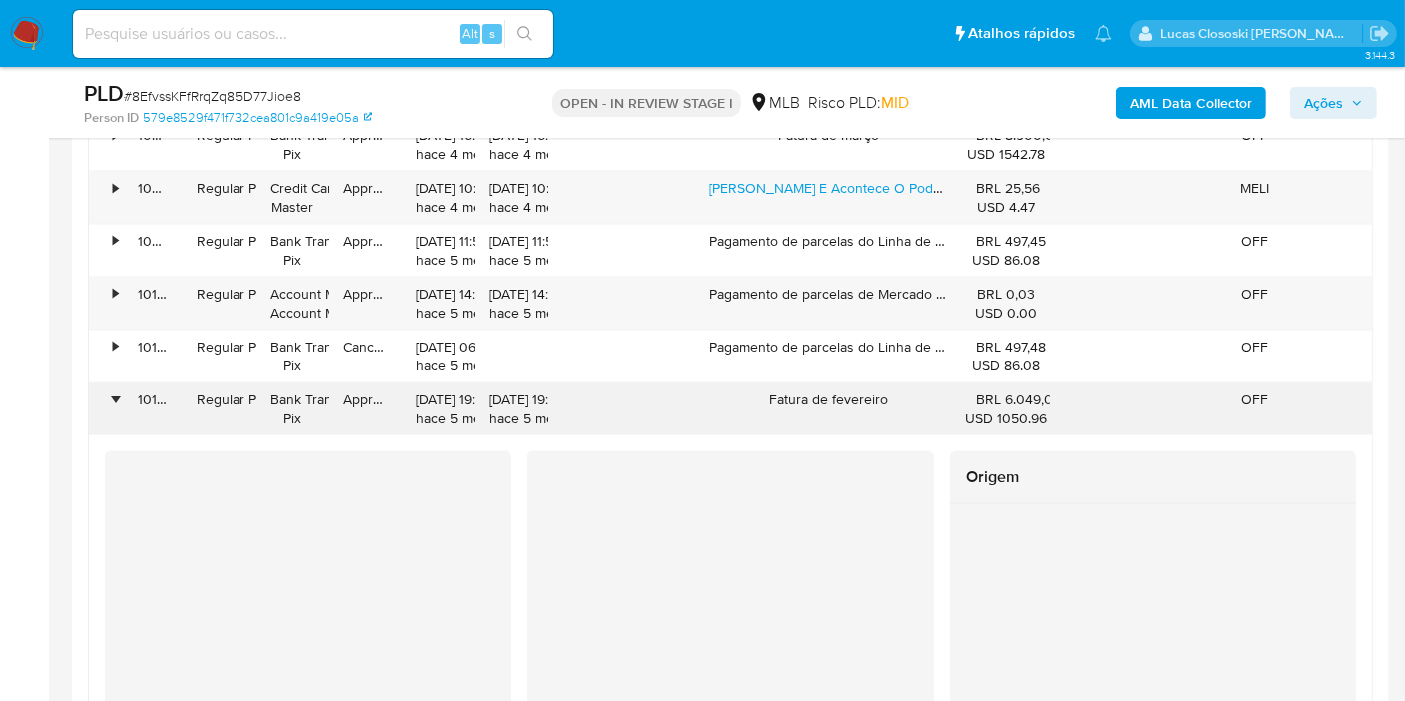 click on "•" at bounding box center (106, 409) 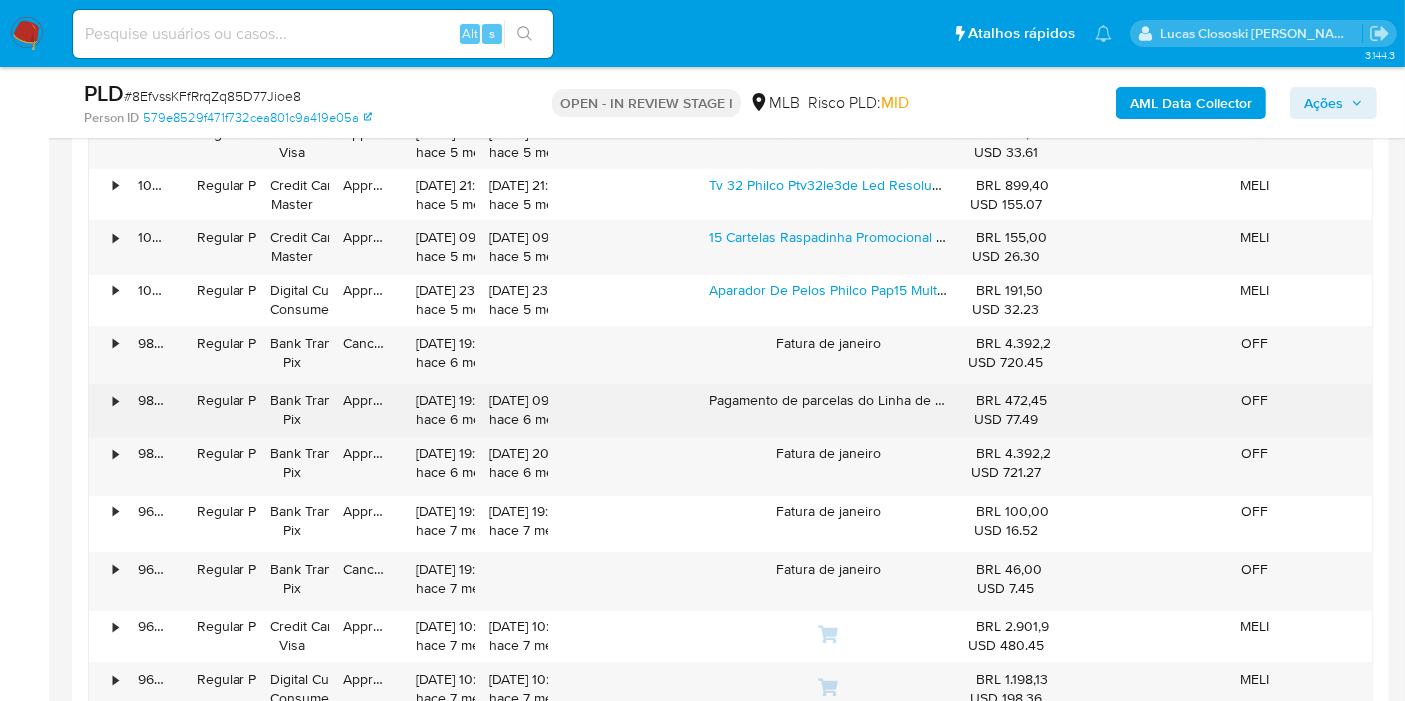 scroll, scrollTop: 3647, scrollLeft: 0, axis: vertical 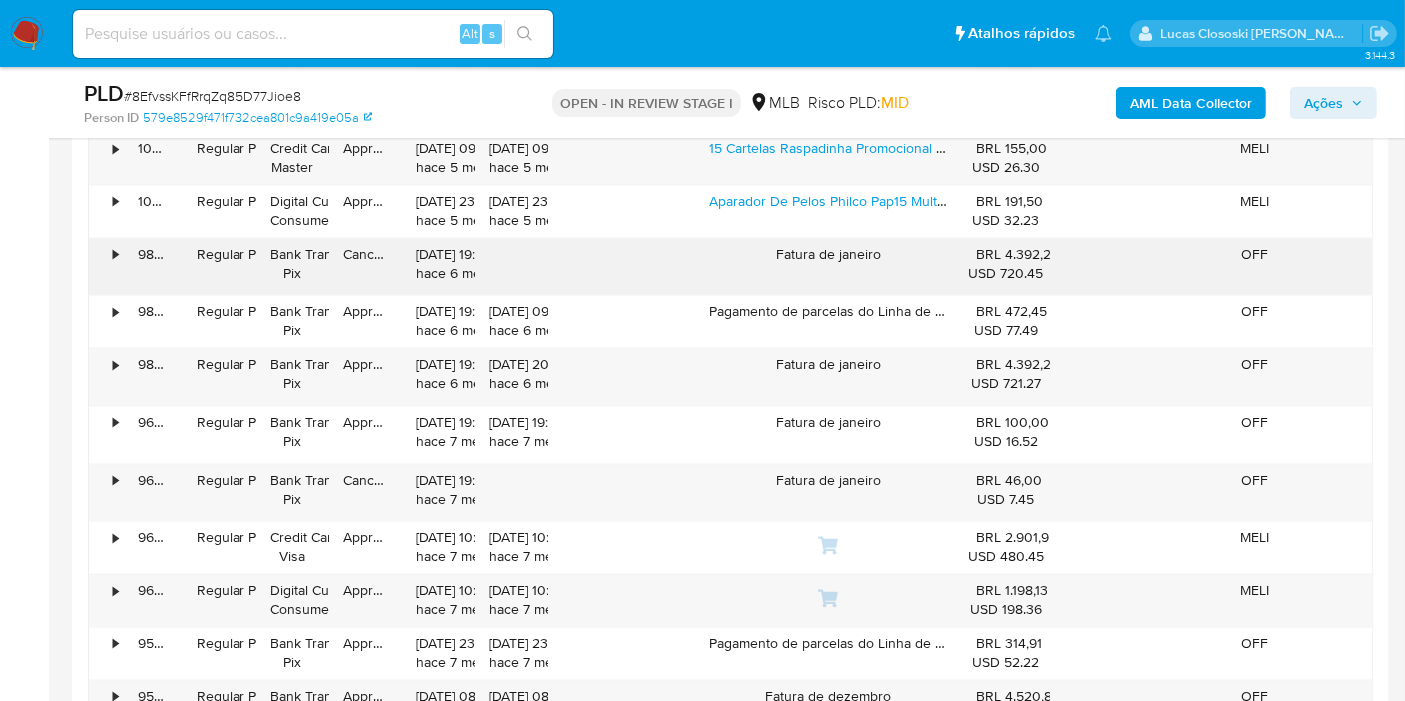 click on "•" at bounding box center (106, 267) 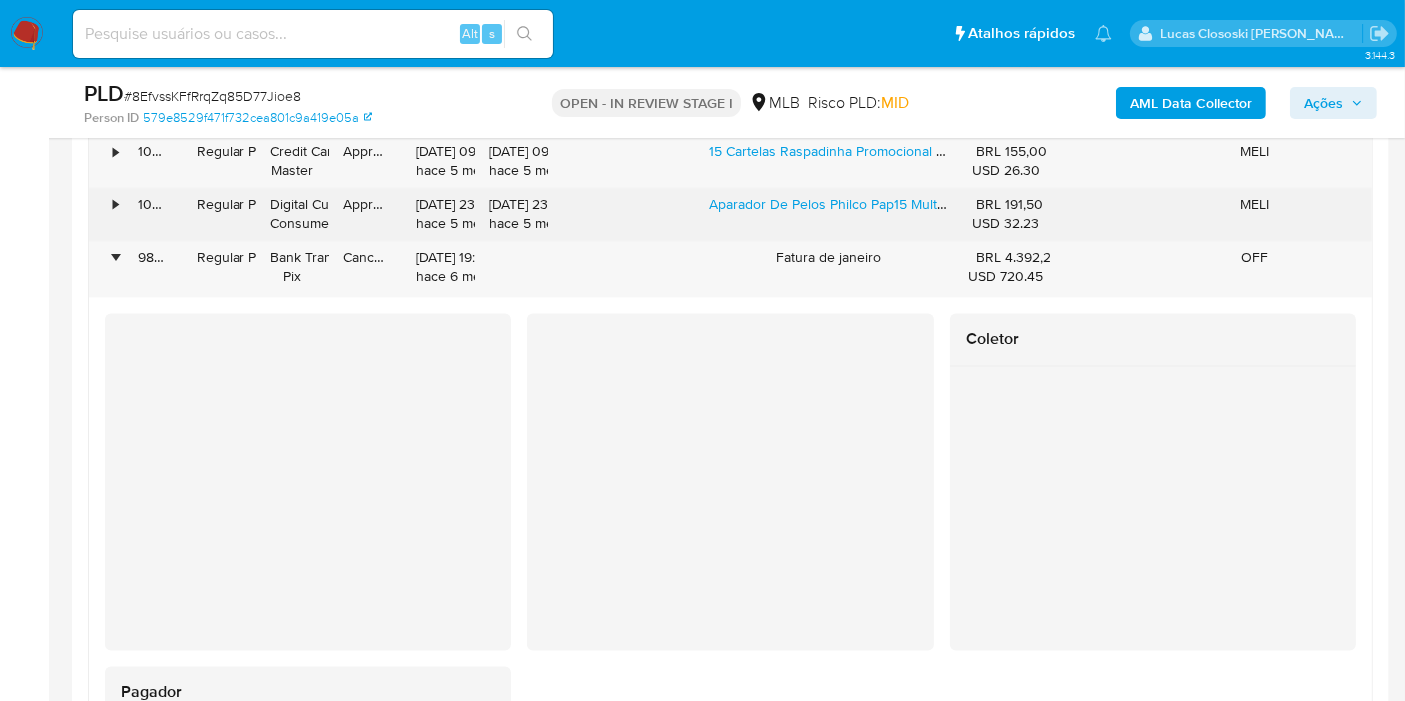 scroll, scrollTop: 3536, scrollLeft: 0, axis: vertical 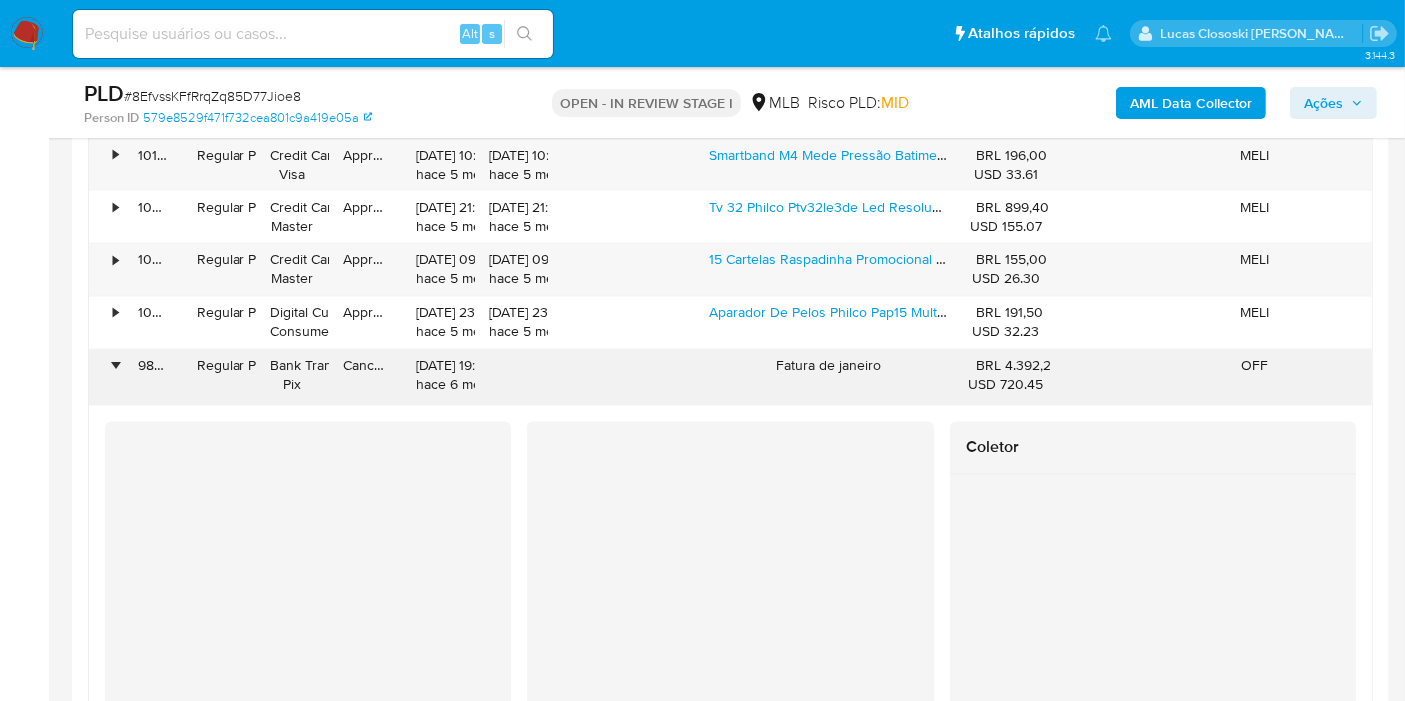 click on "•" at bounding box center (106, 378) 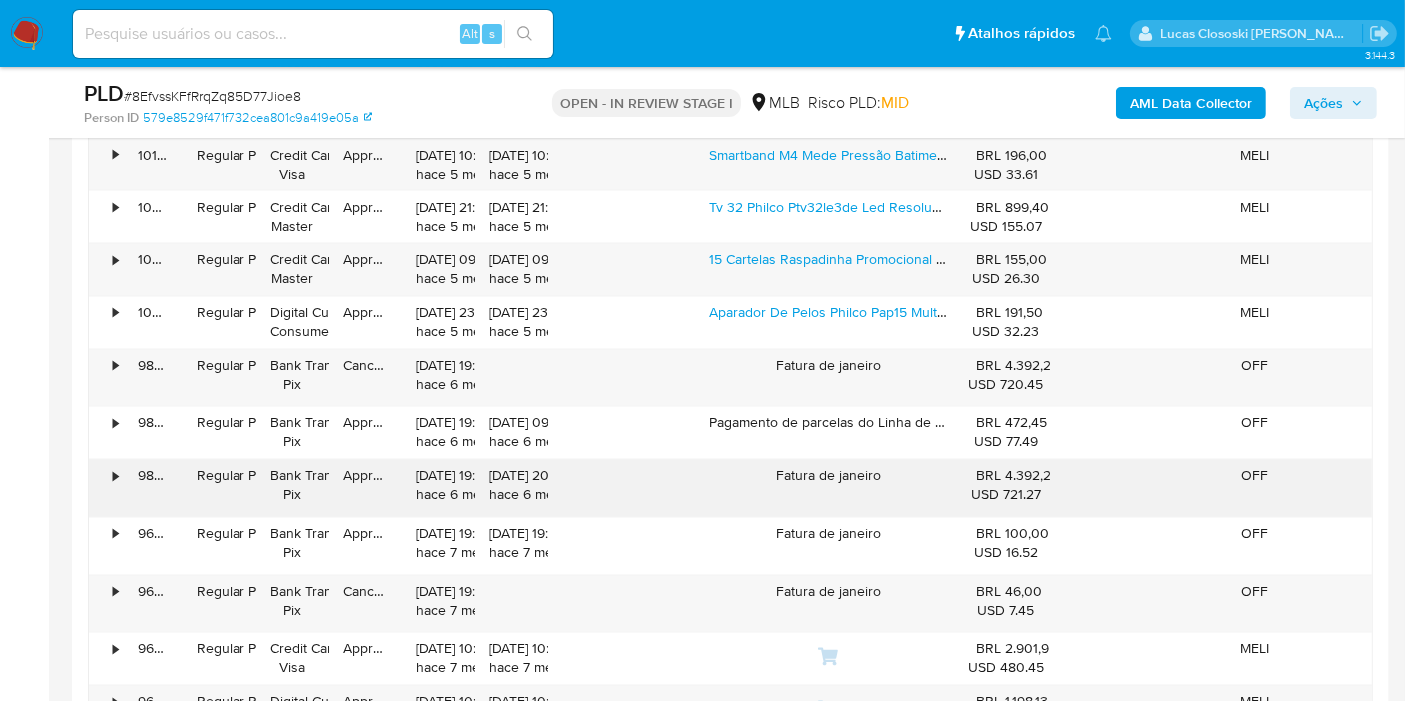 click on "•" at bounding box center (106, 488) 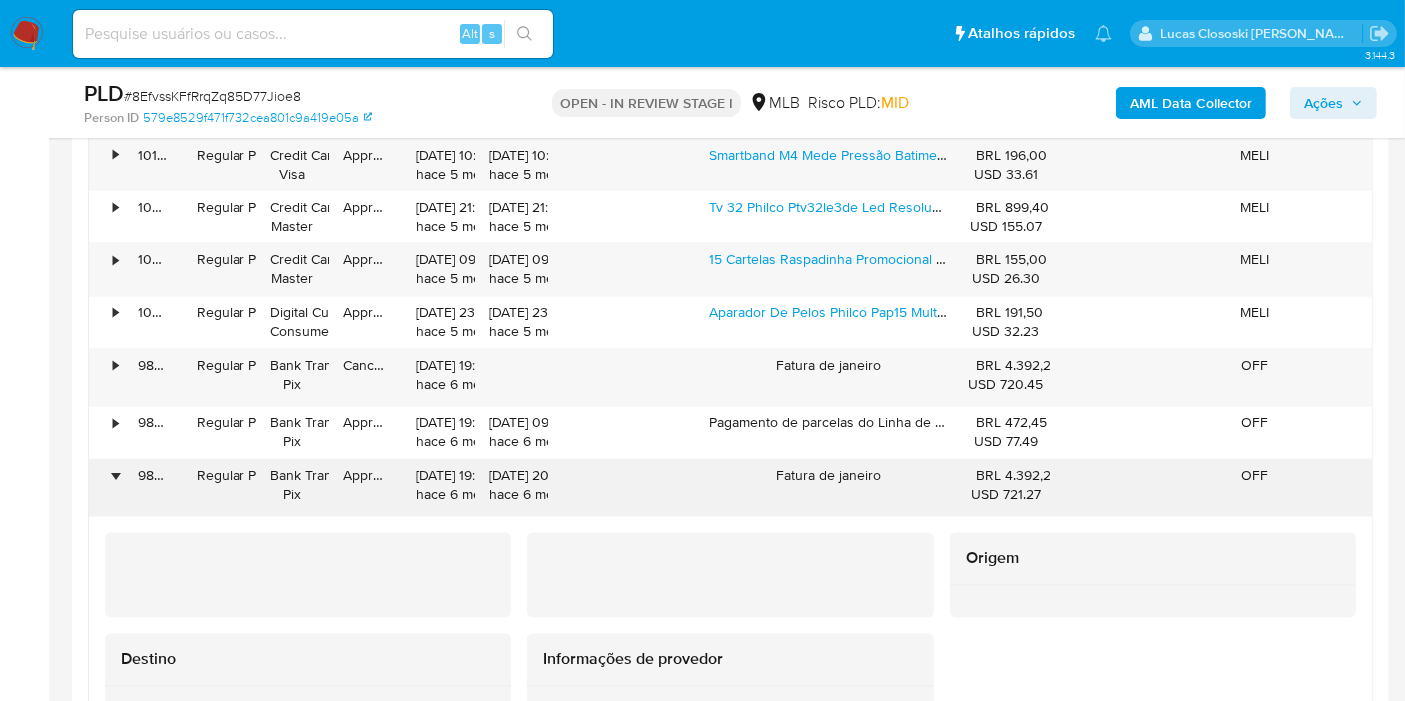 scroll, scrollTop: 3758, scrollLeft: 0, axis: vertical 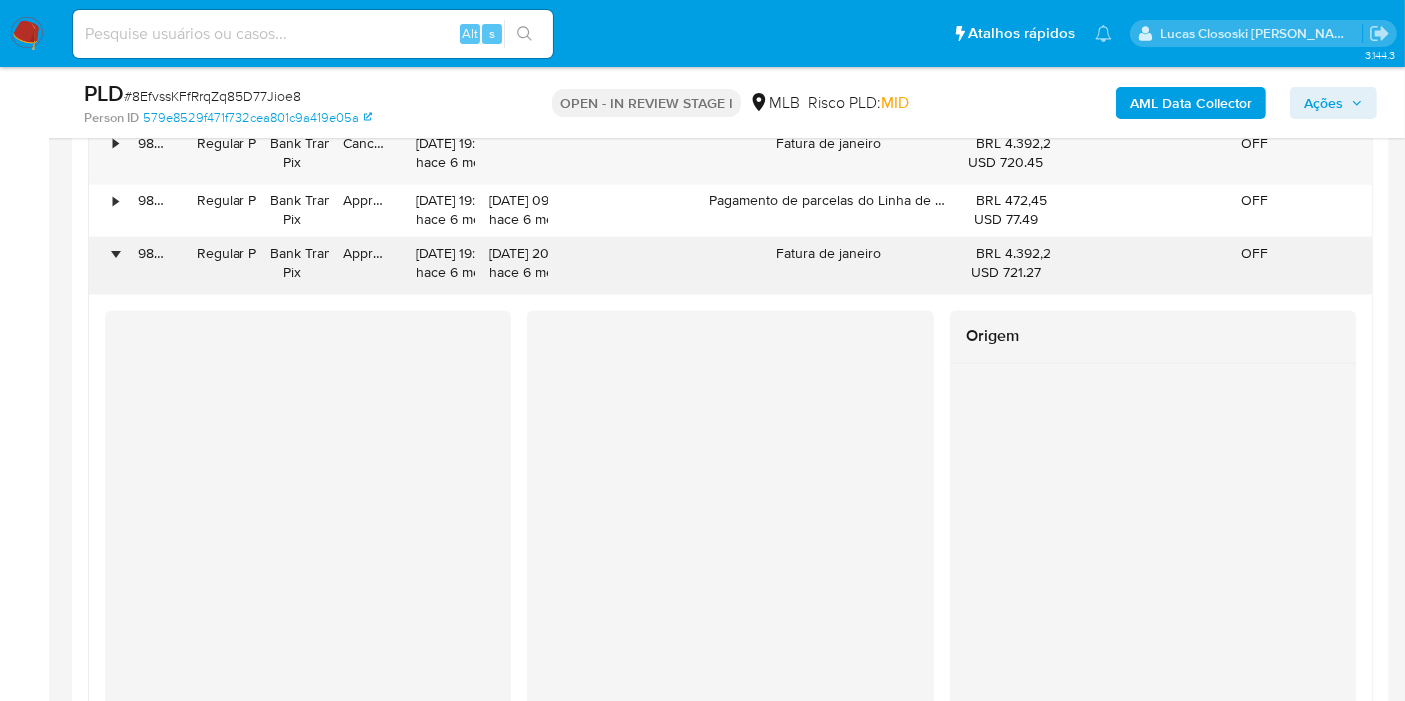 click on "•" at bounding box center [106, 266] 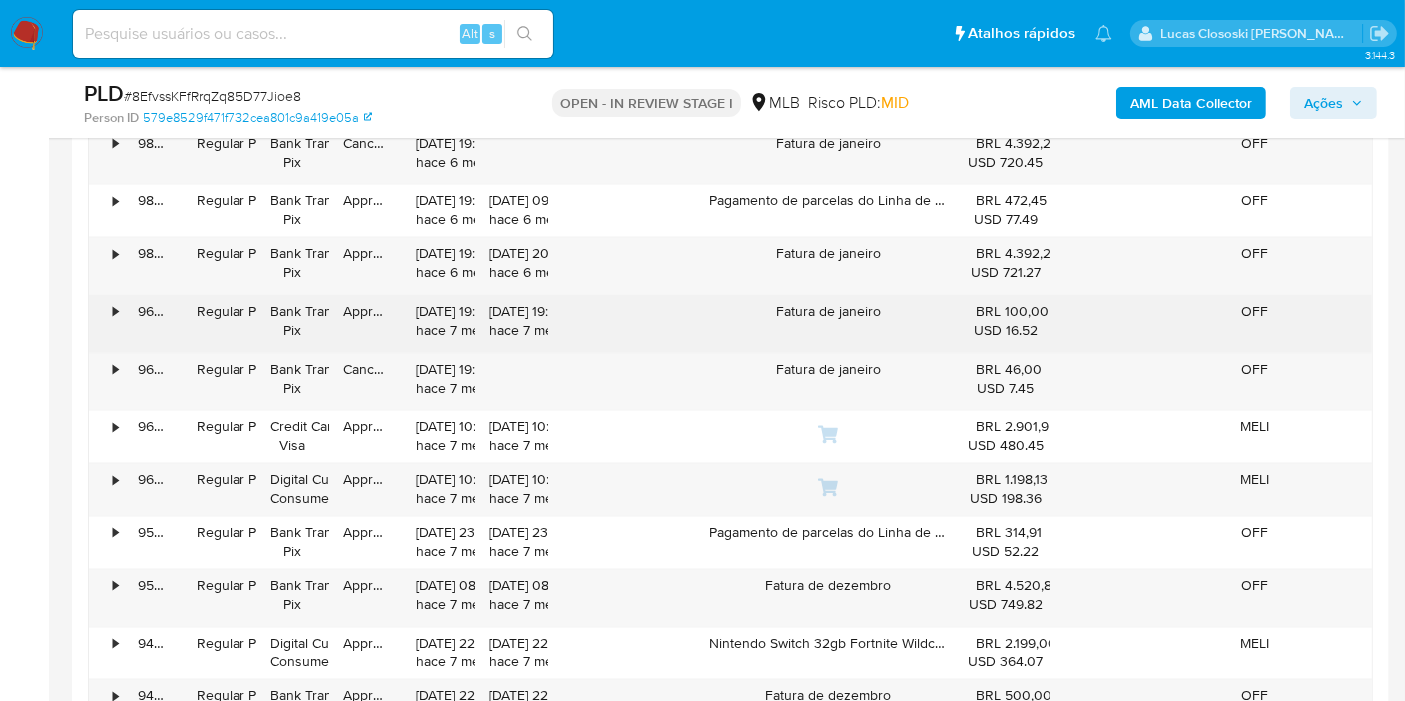 click on "•" at bounding box center (106, 324) 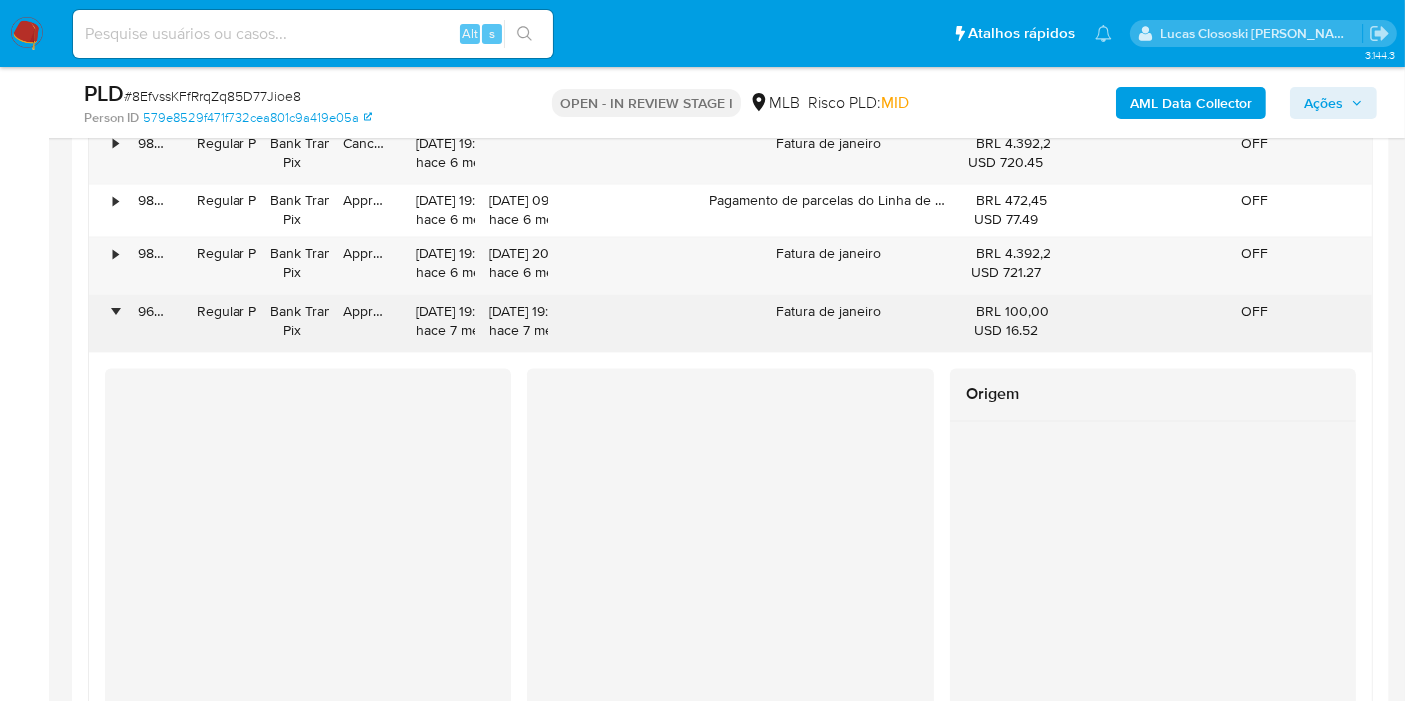 click on "•" at bounding box center [106, 324] 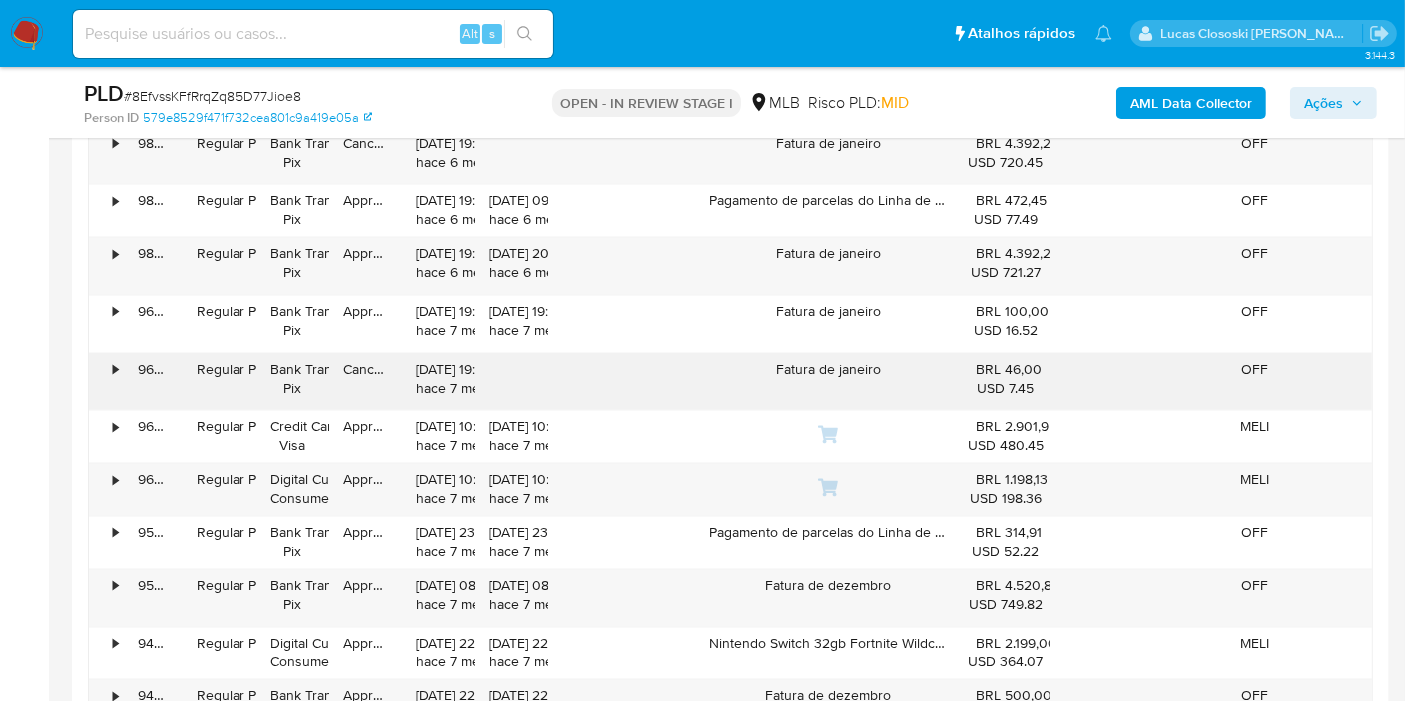 click on "•" at bounding box center (115, 370) 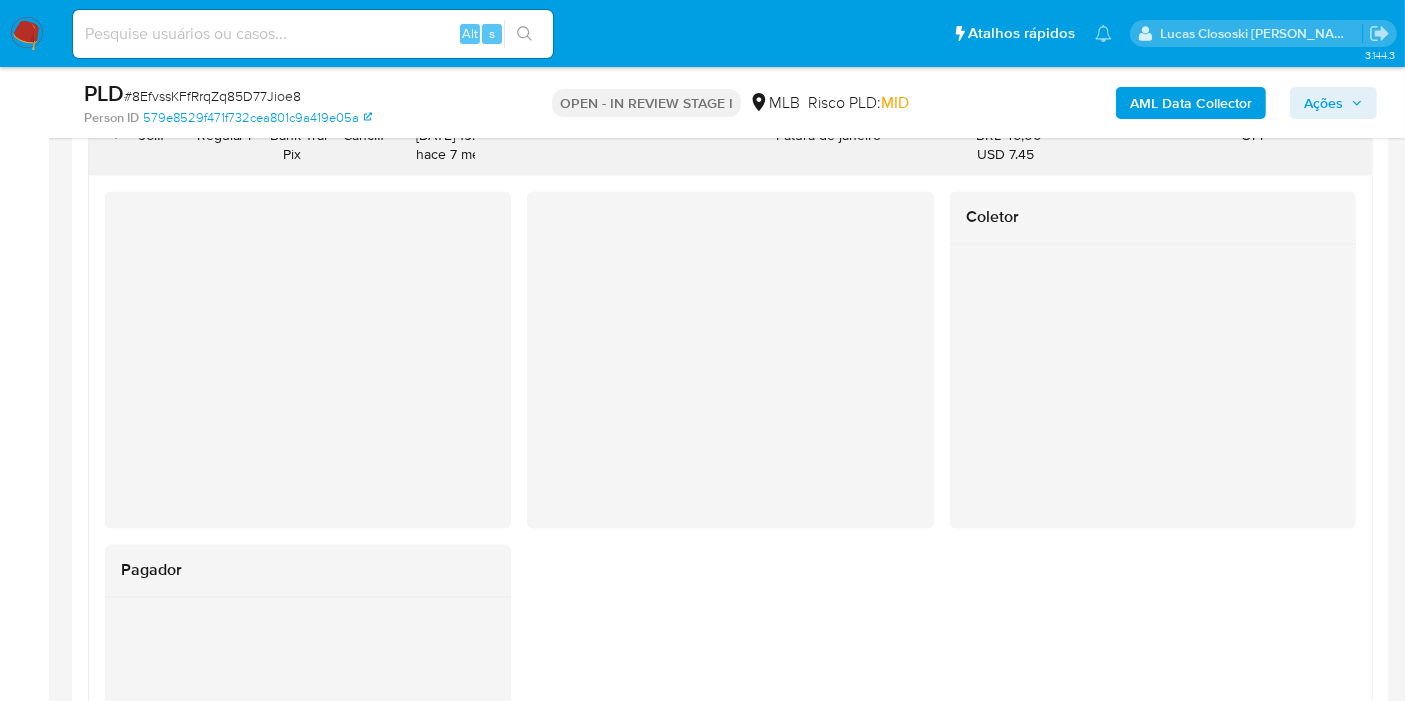 scroll, scrollTop: 3869, scrollLeft: 0, axis: vertical 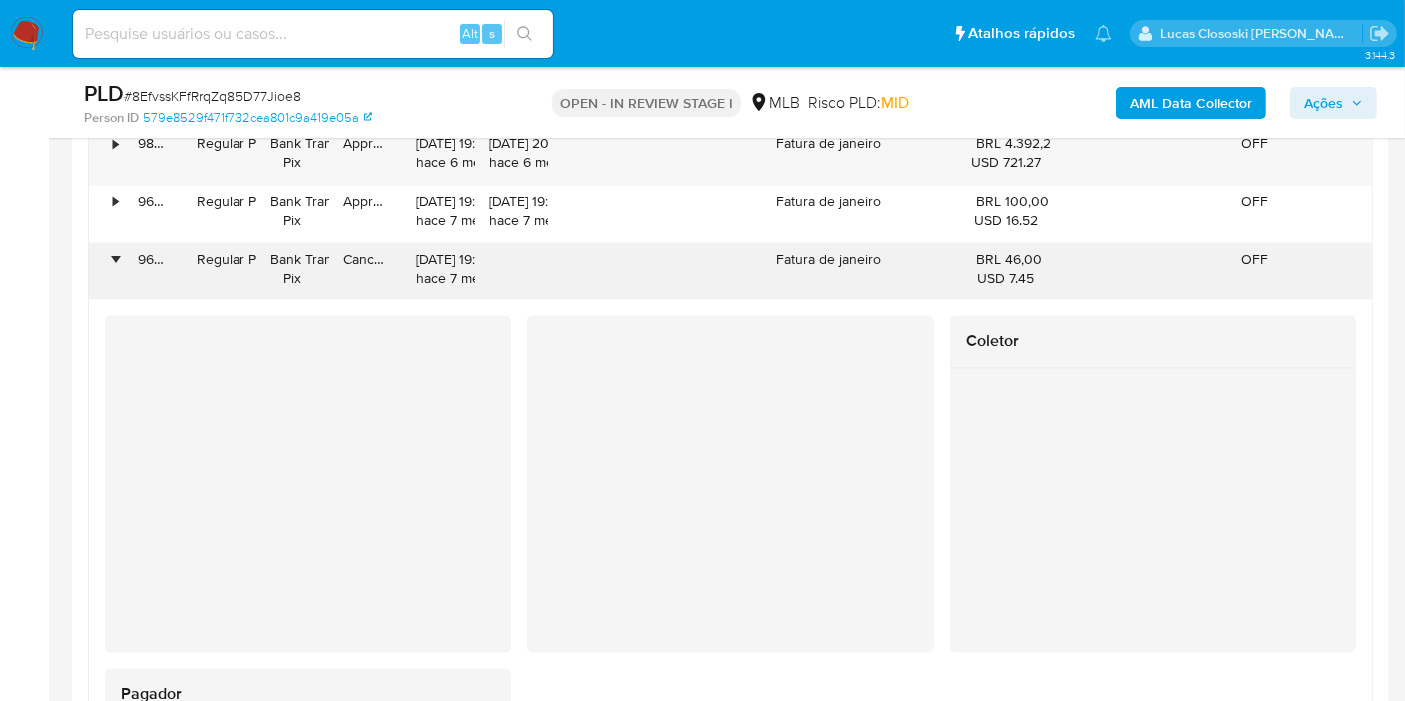 click on "•" at bounding box center (106, 271) 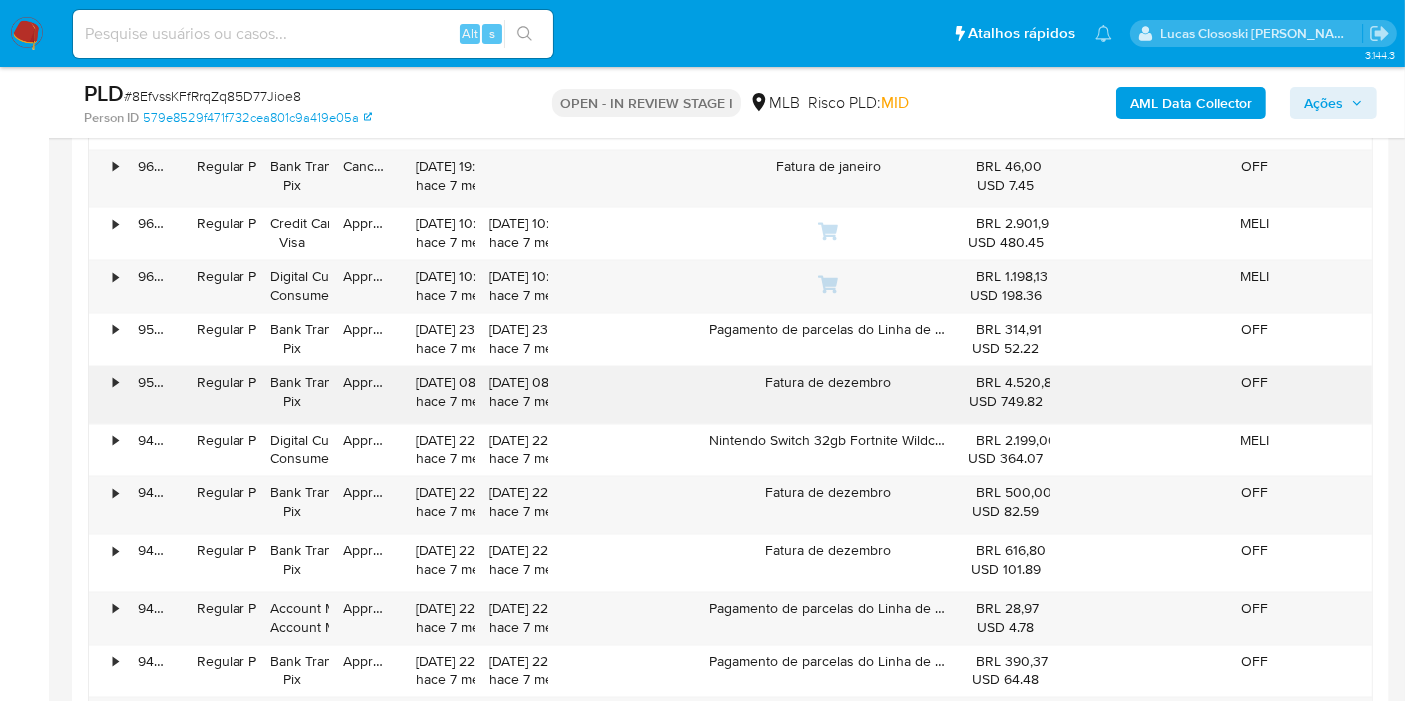 scroll, scrollTop: 3980, scrollLeft: 0, axis: vertical 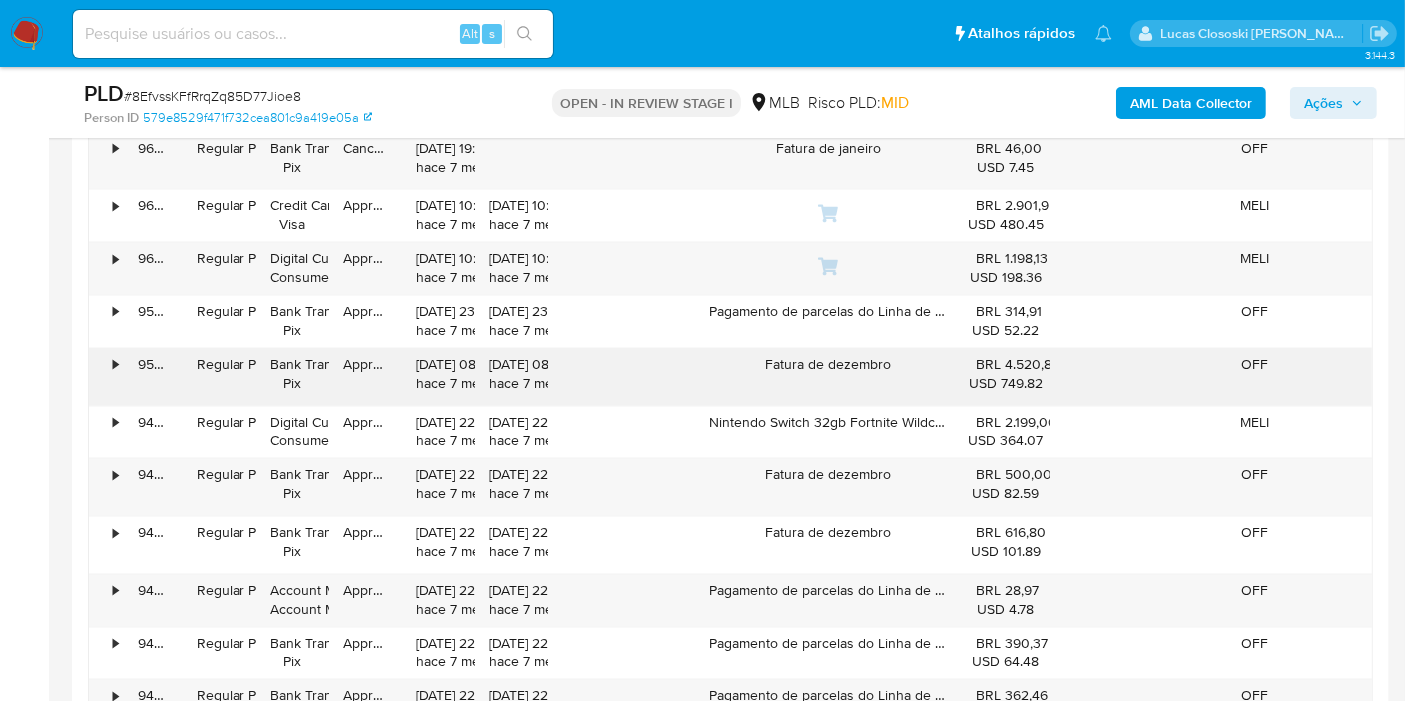 click on "•" at bounding box center (106, 376) 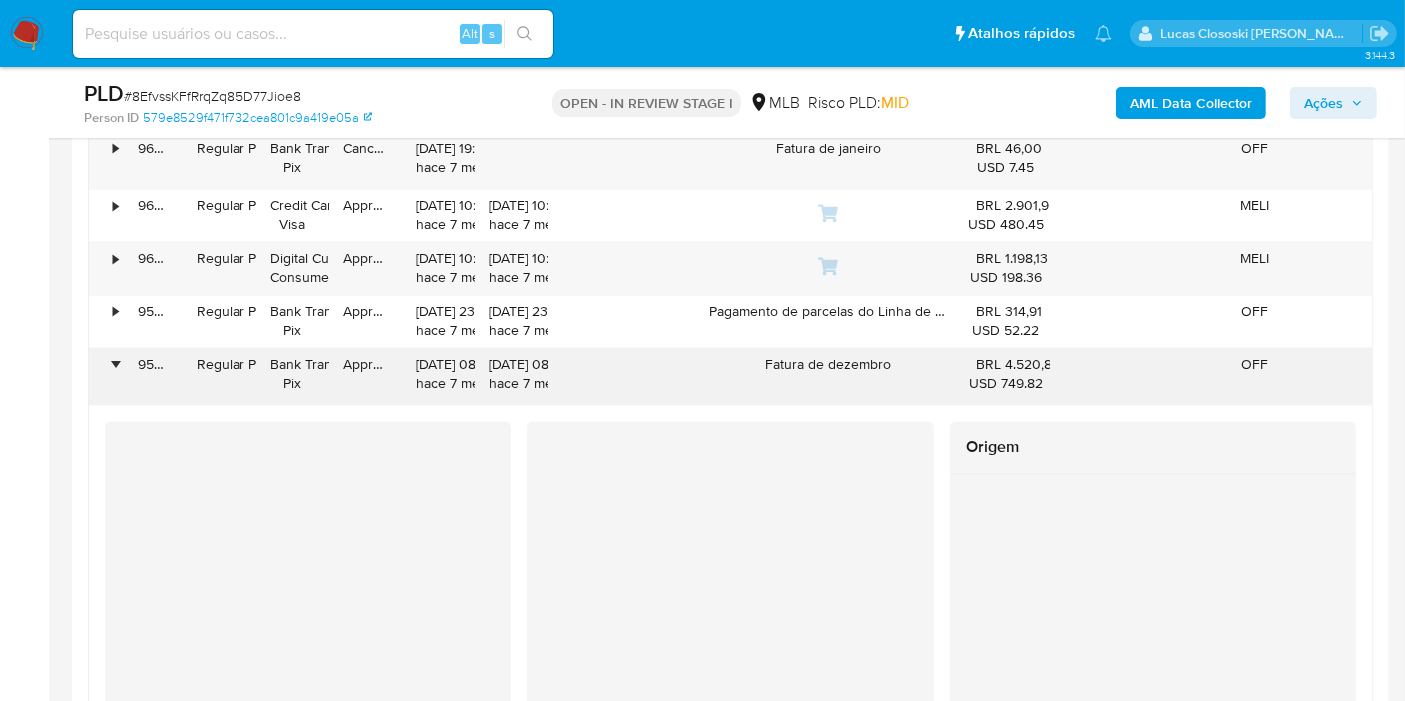 click on "•" at bounding box center (115, 364) 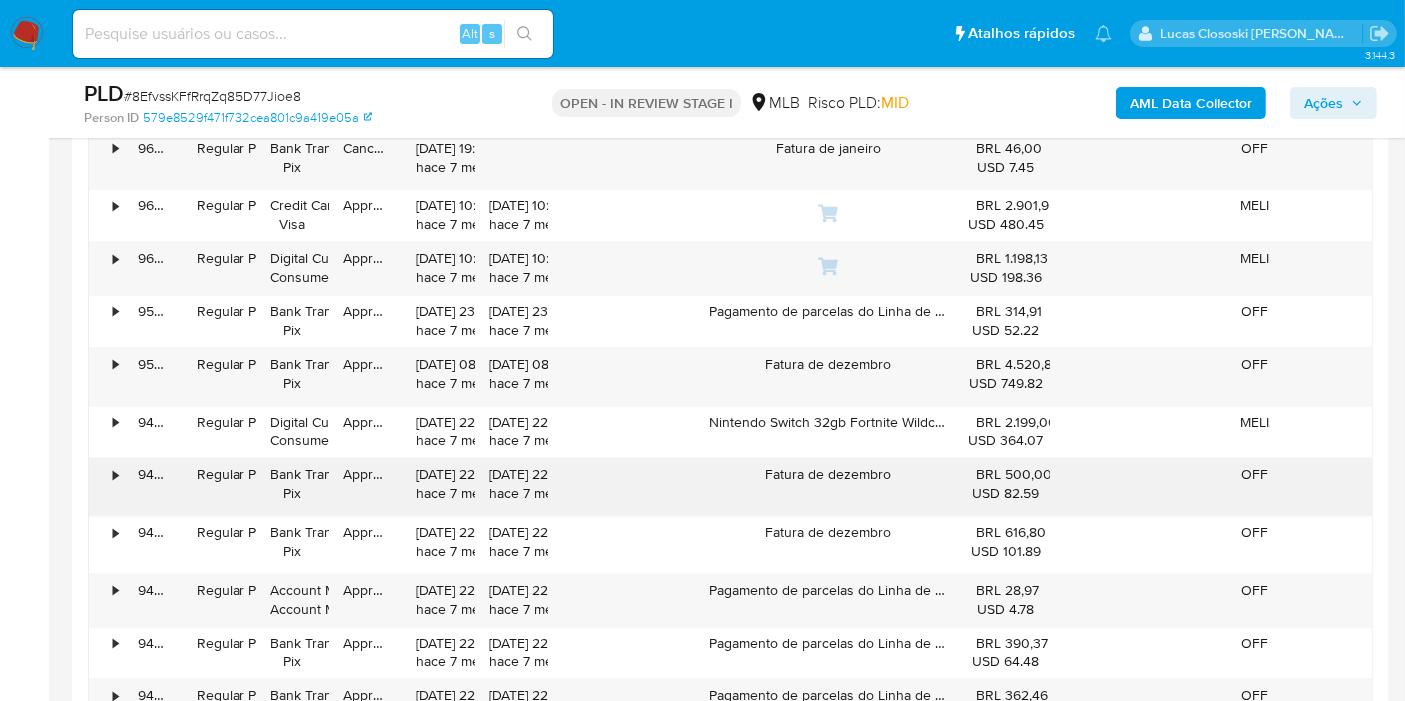 click on "•" at bounding box center (115, 474) 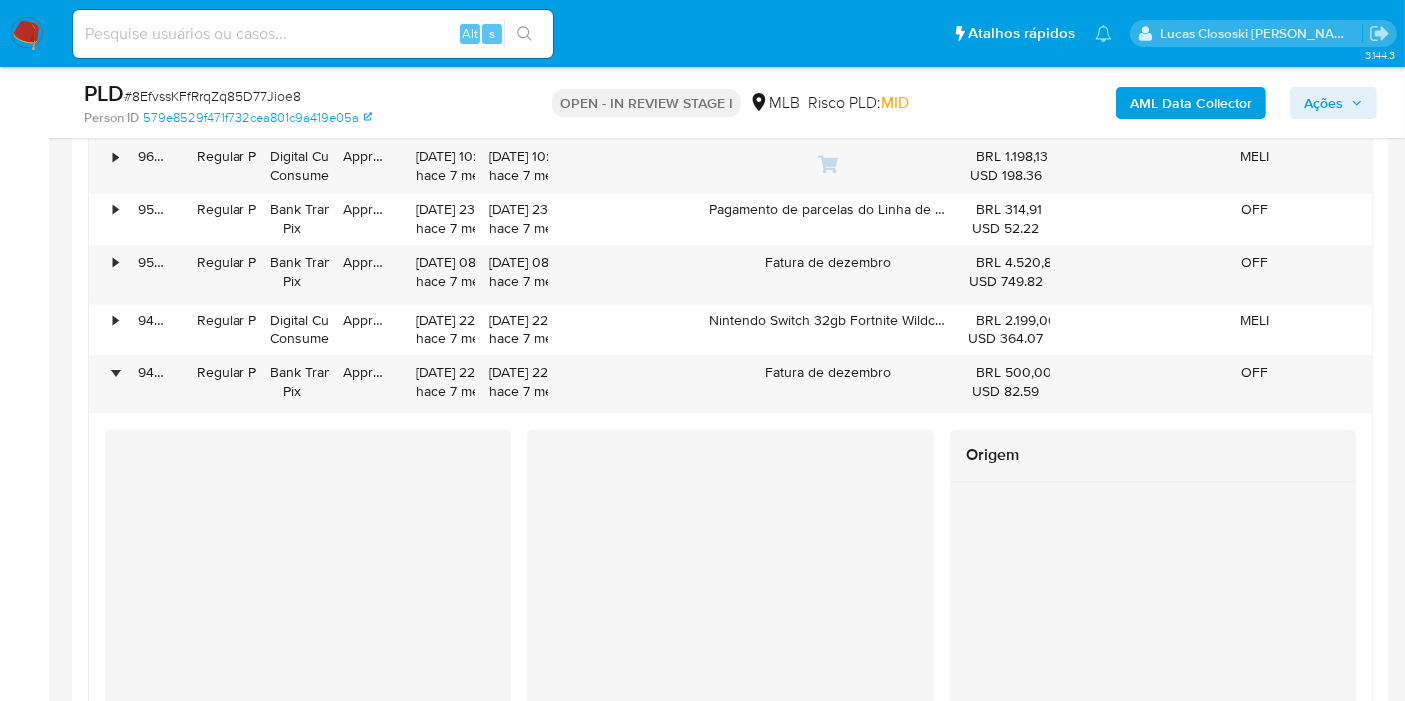 scroll, scrollTop: 4202, scrollLeft: 0, axis: vertical 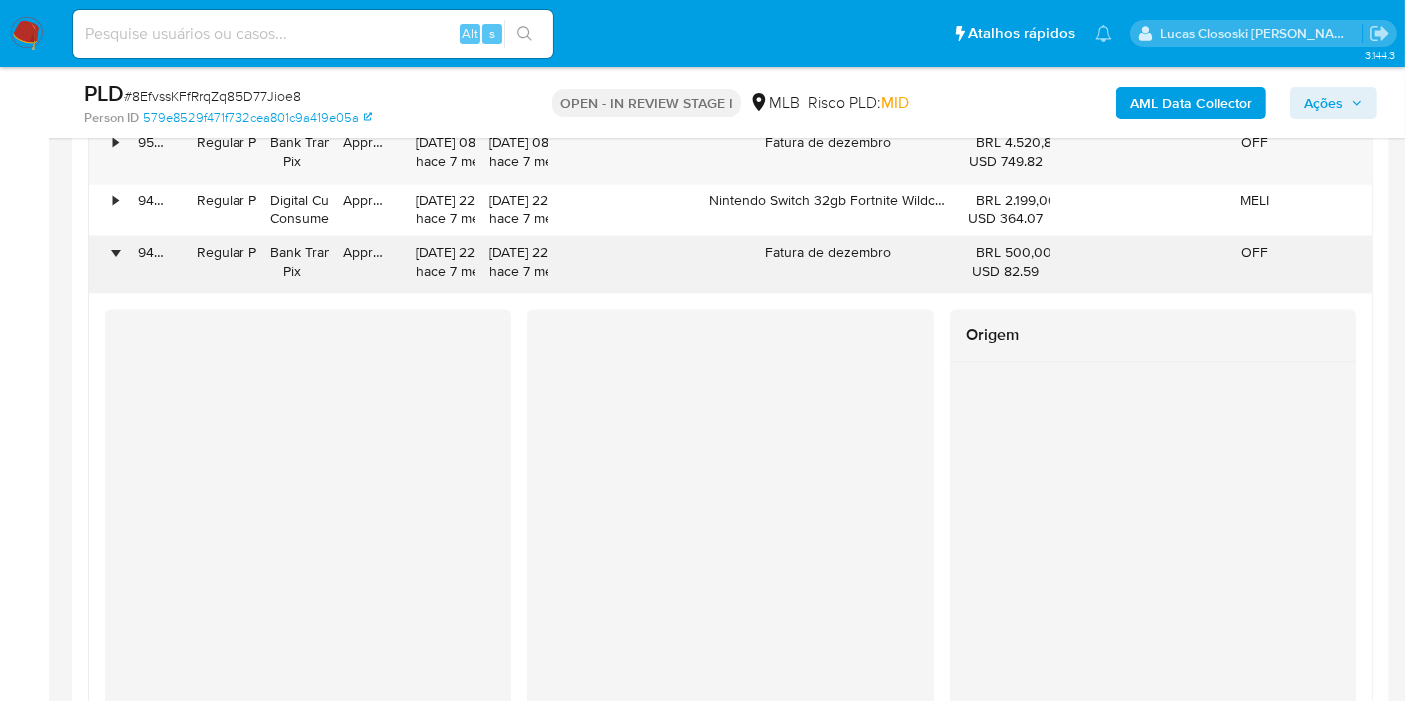 click on "•" at bounding box center [106, 264] 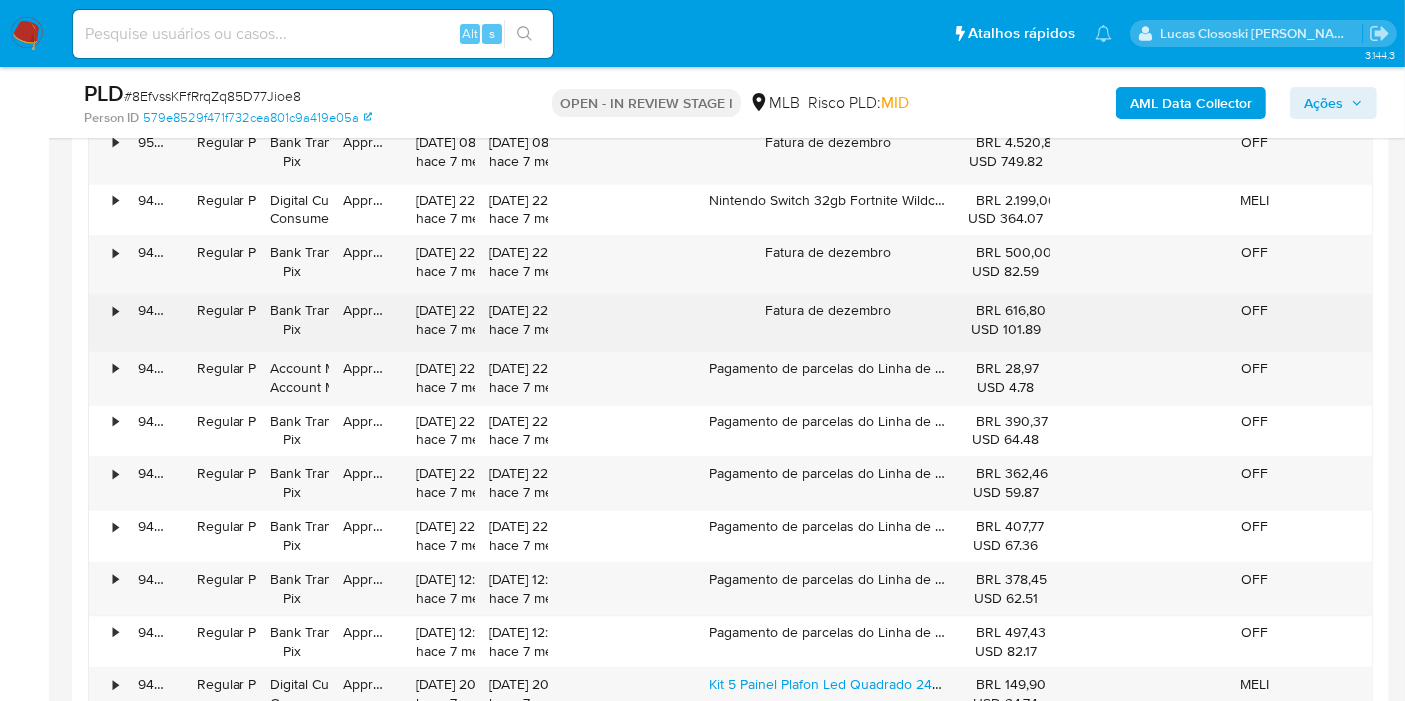 click on "•" at bounding box center (115, 310) 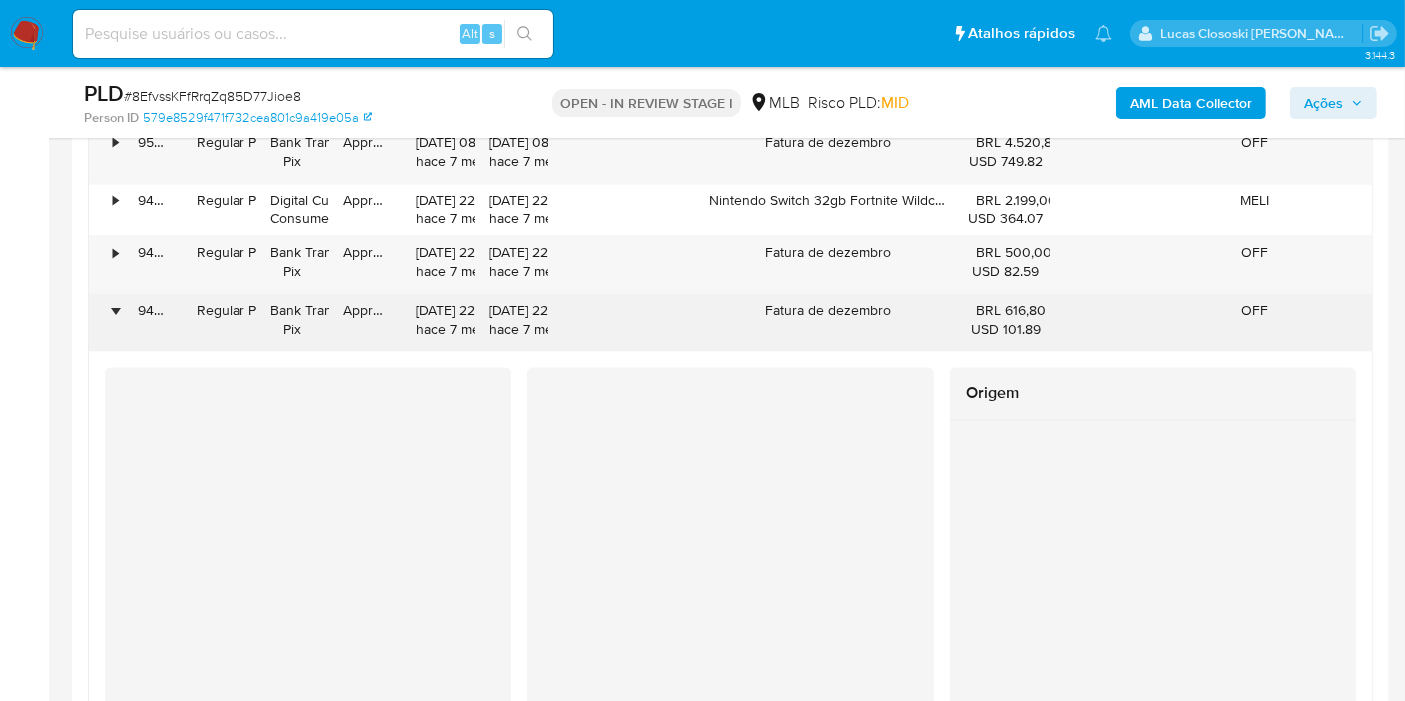 click on "•" at bounding box center (115, 310) 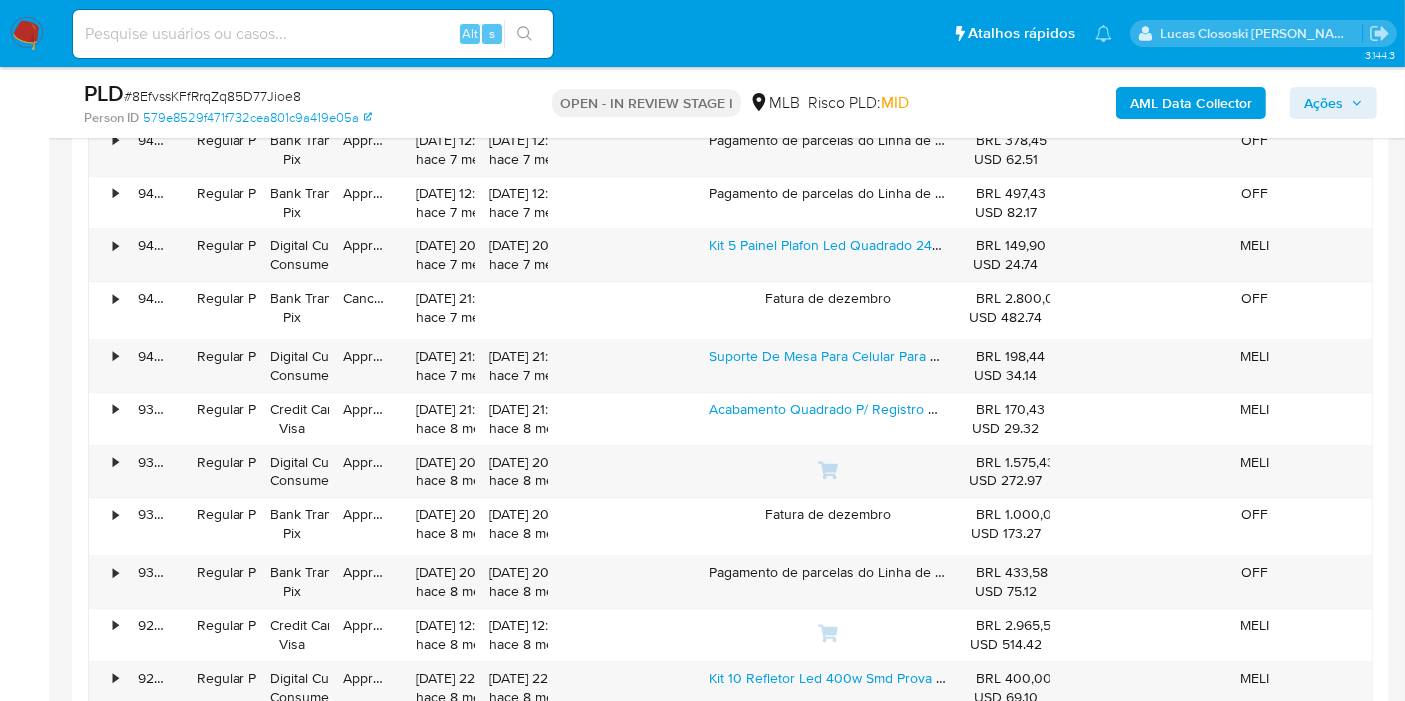 scroll, scrollTop: 4647, scrollLeft: 0, axis: vertical 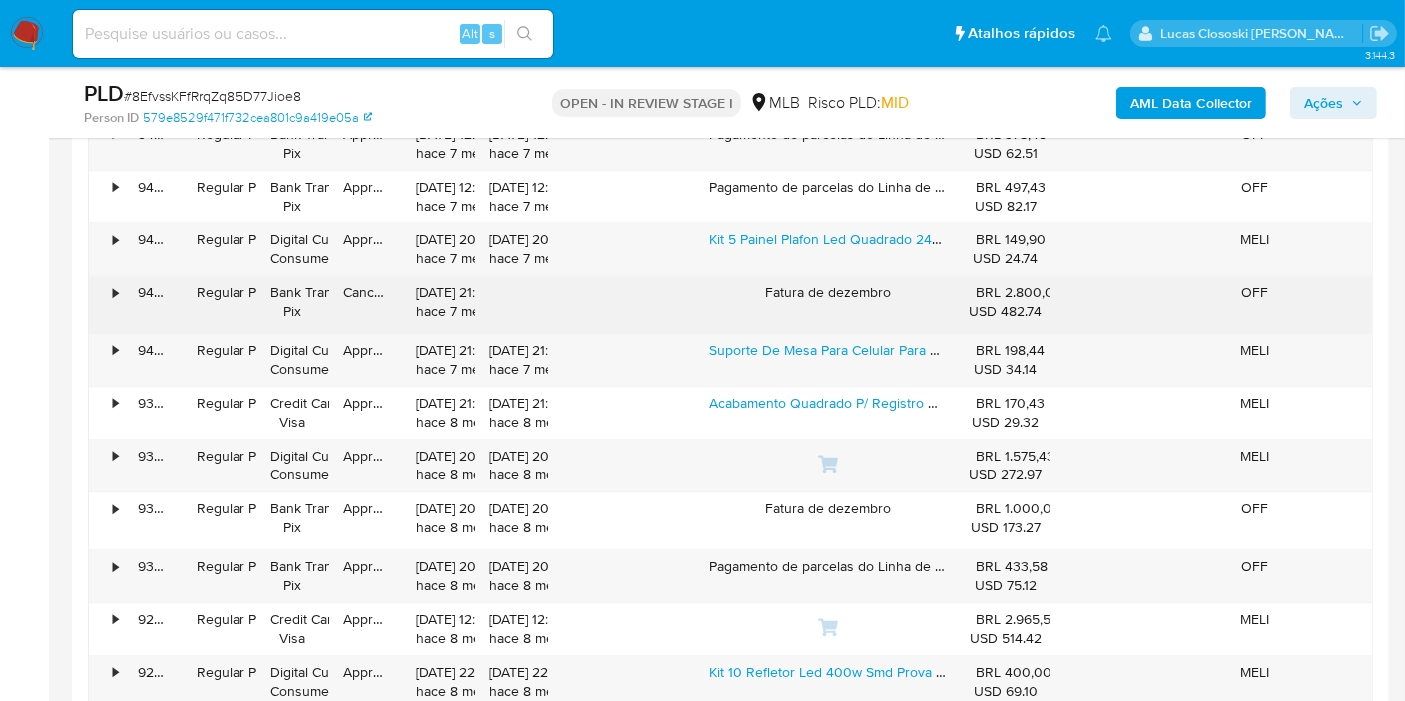 click on "•" at bounding box center (106, 304) 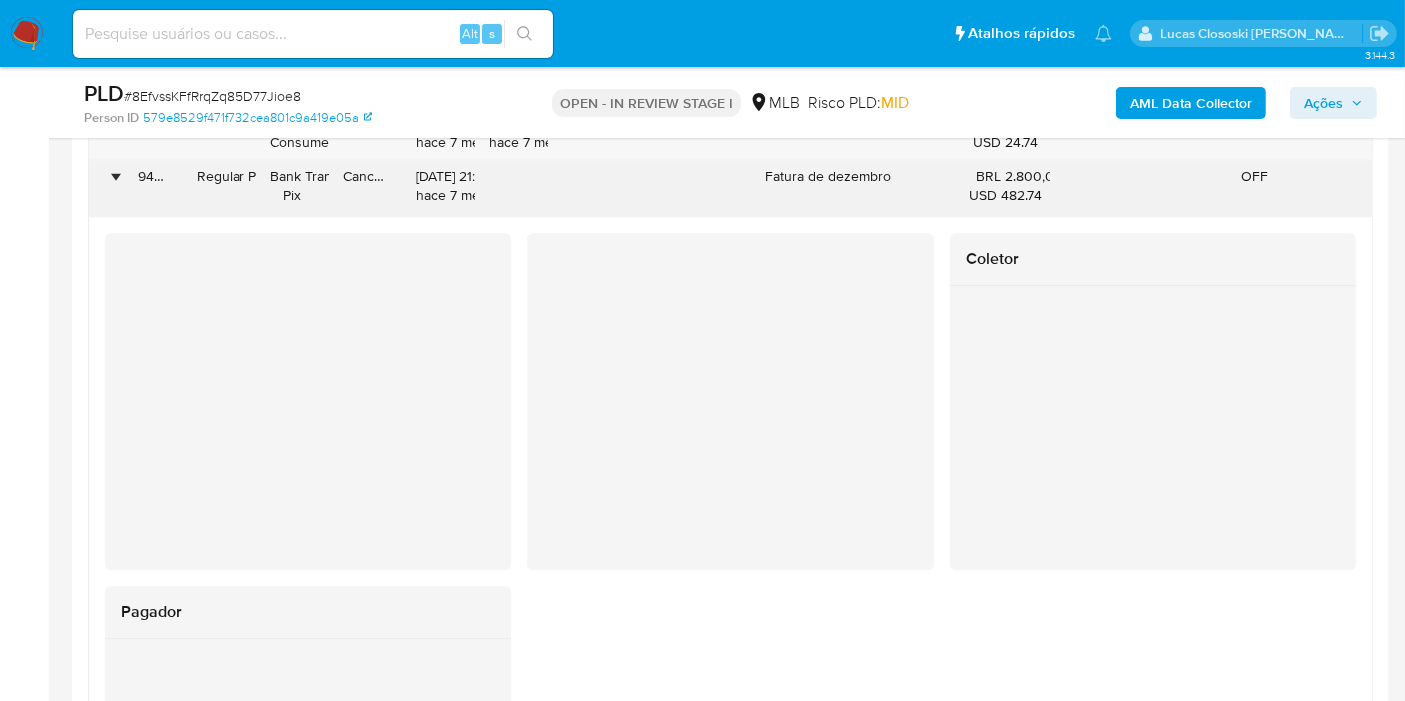 scroll, scrollTop: 4647, scrollLeft: 0, axis: vertical 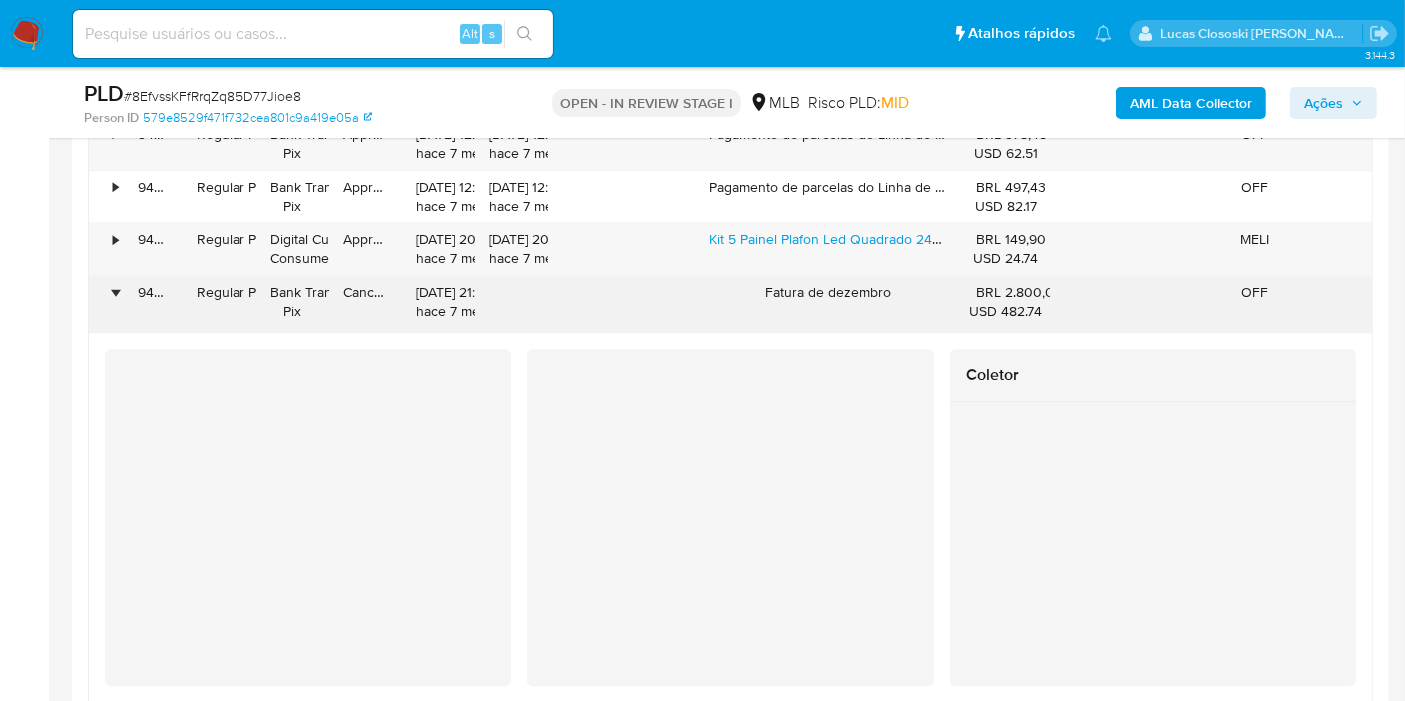 click on "•" at bounding box center [106, 304] 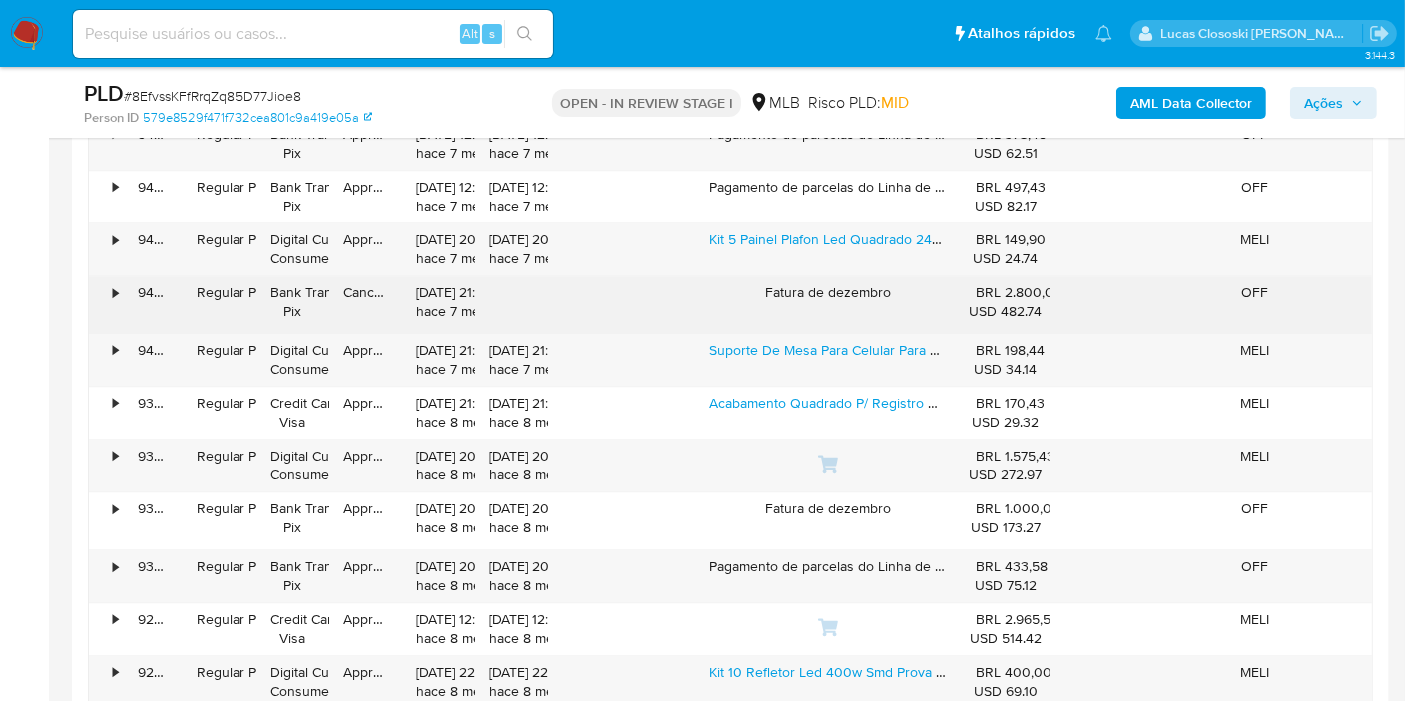 scroll, scrollTop: 4758, scrollLeft: 0, axis: vertical 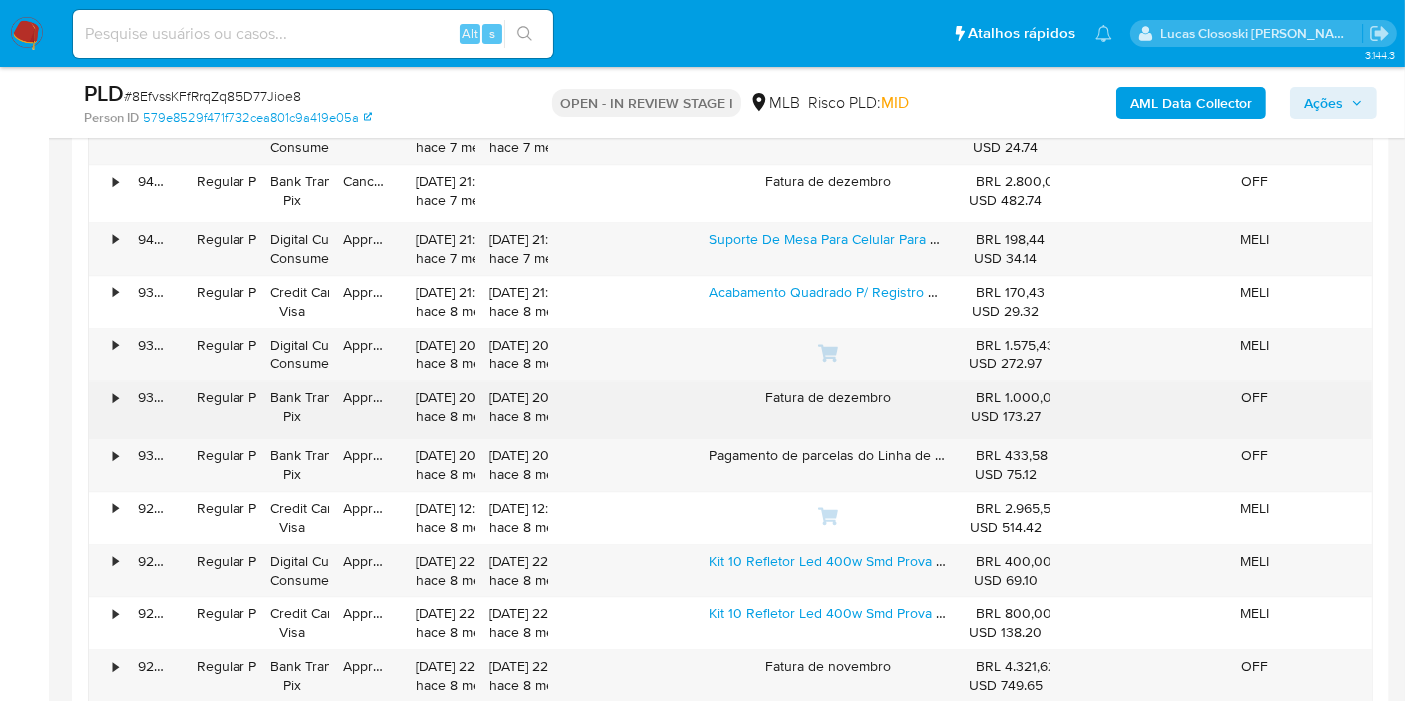 click on "•" at bounding box center [115, 397] 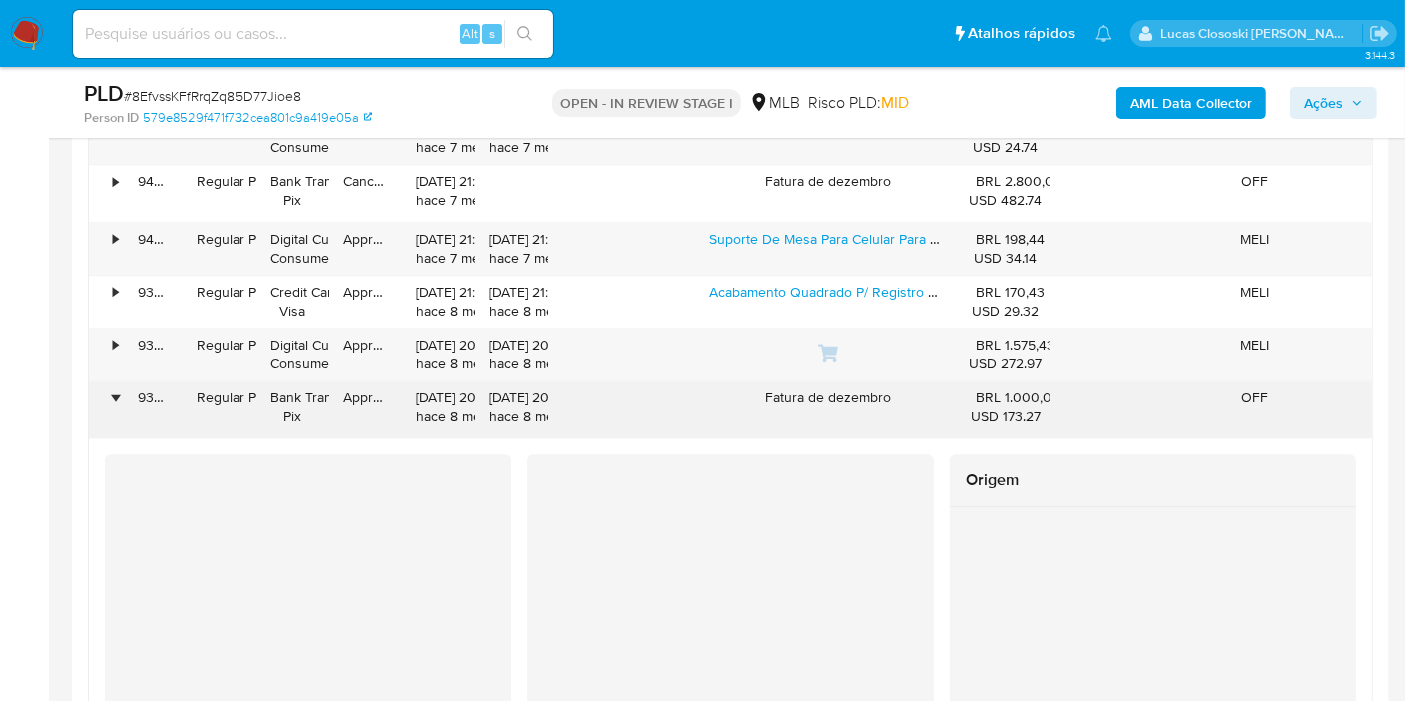 click on "•" at bounding box center [115, 397] 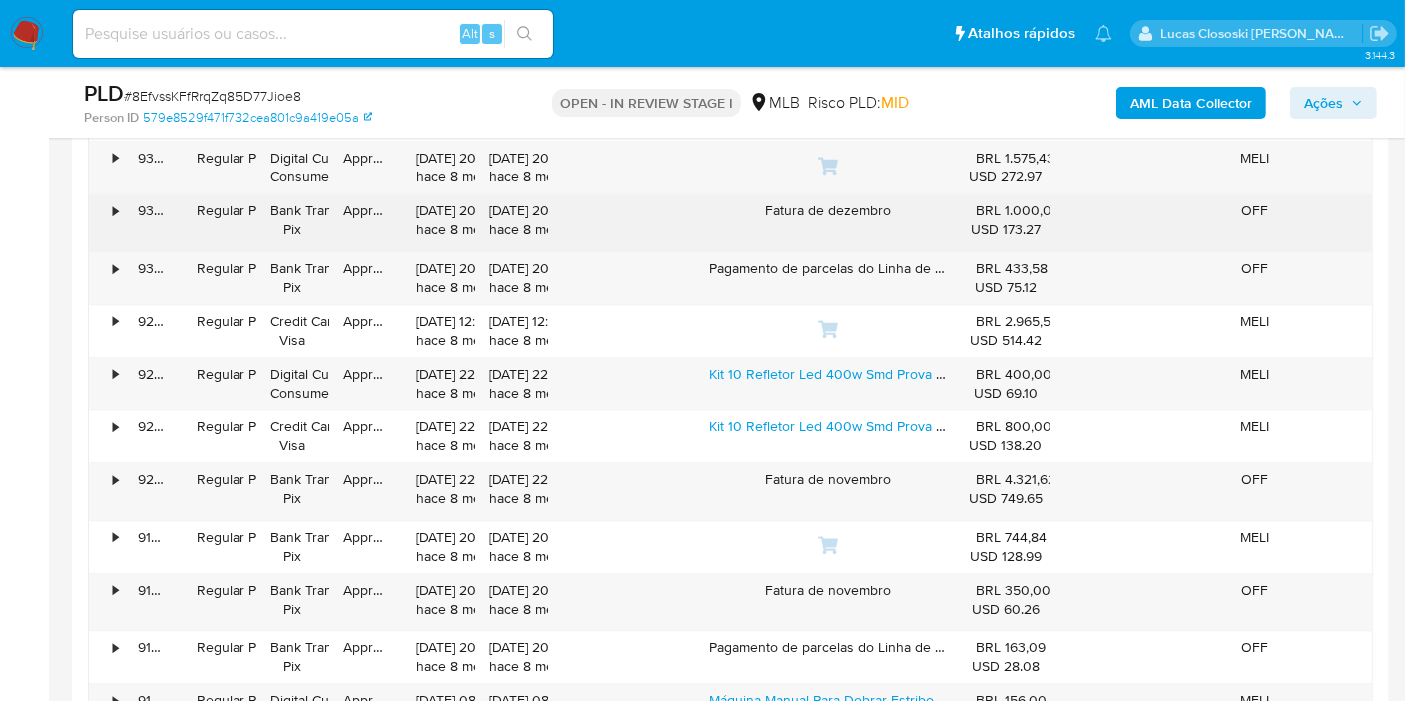 scroll, scrollTop: 4980, scrollLeft: 0, axis: vertical 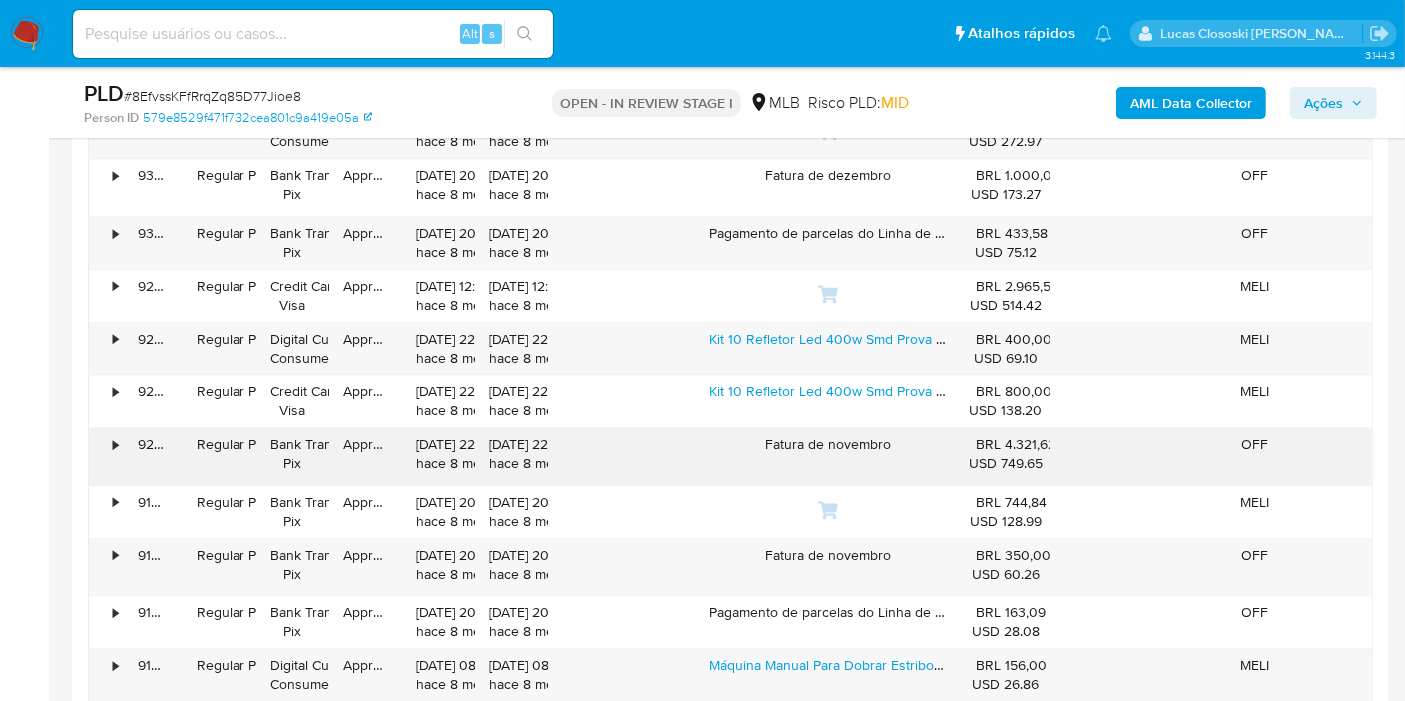 click on "•" at bounding box center [106, 456] 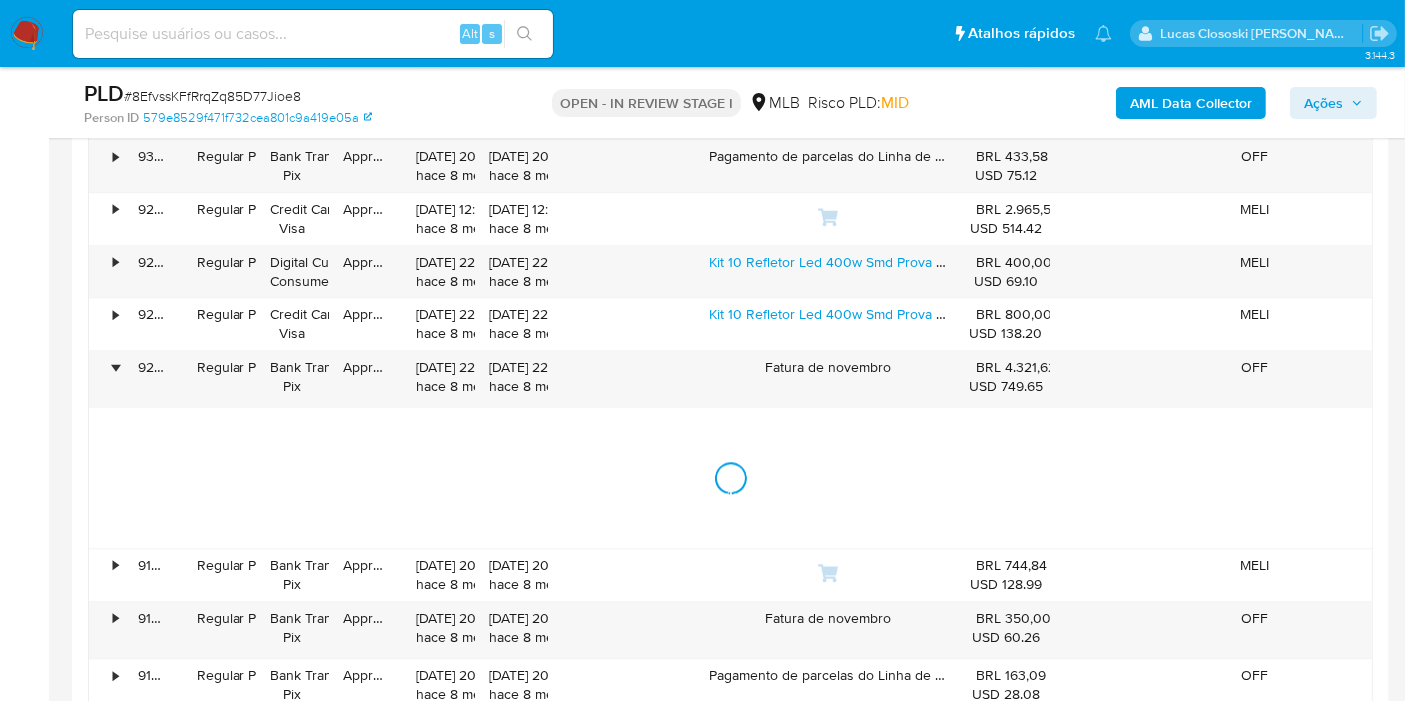 scroll, scrollTop: 5091, scrollLeft: 0, axis: vertical 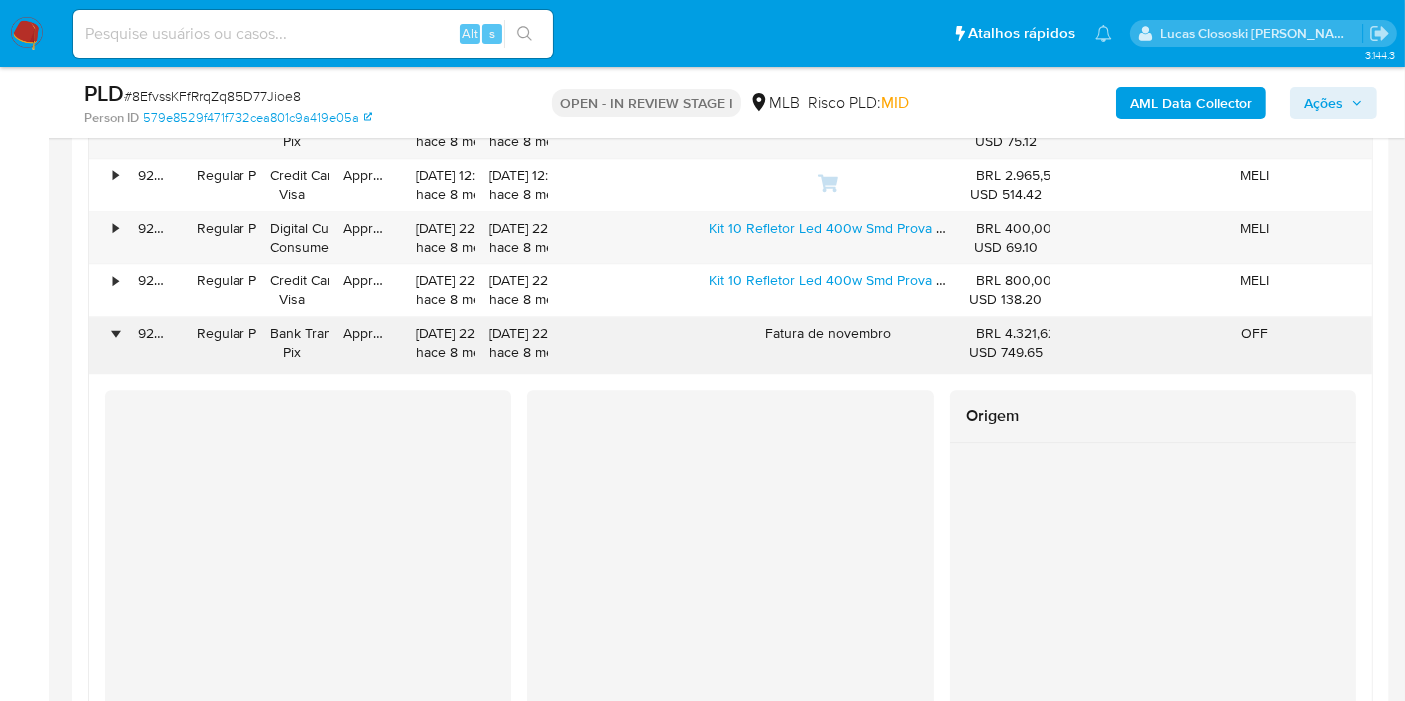 click on "92415074377" at bounding box center [153, 345] 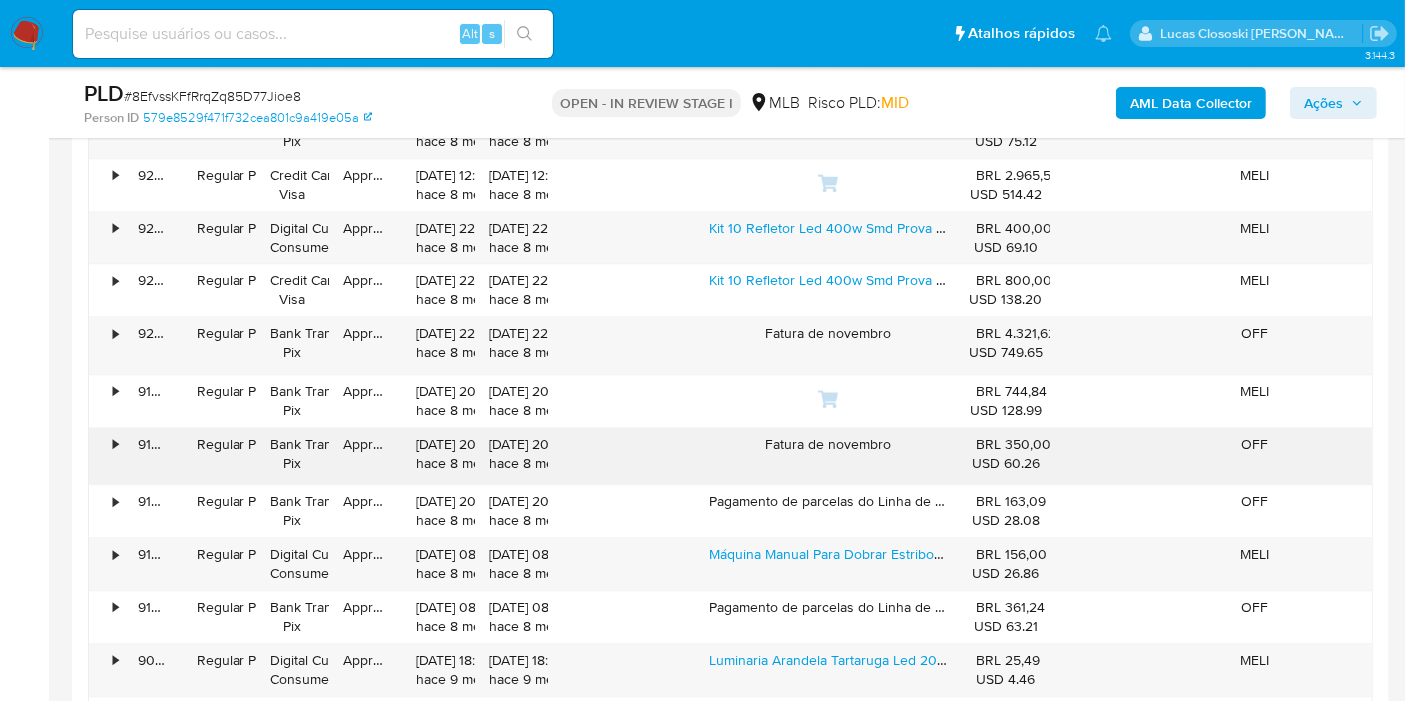 click on "•" at bounding box center [106, 456] 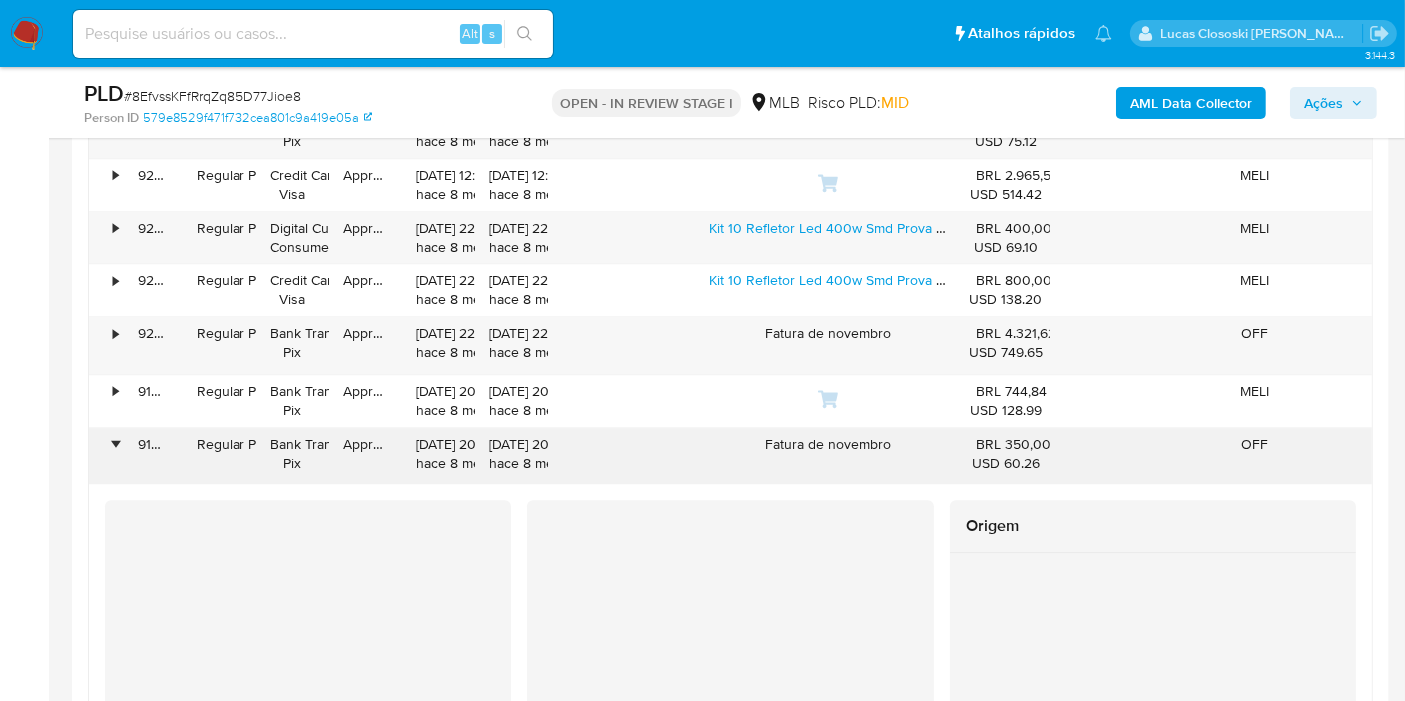 click on "•" at bounding box center (106, 456) 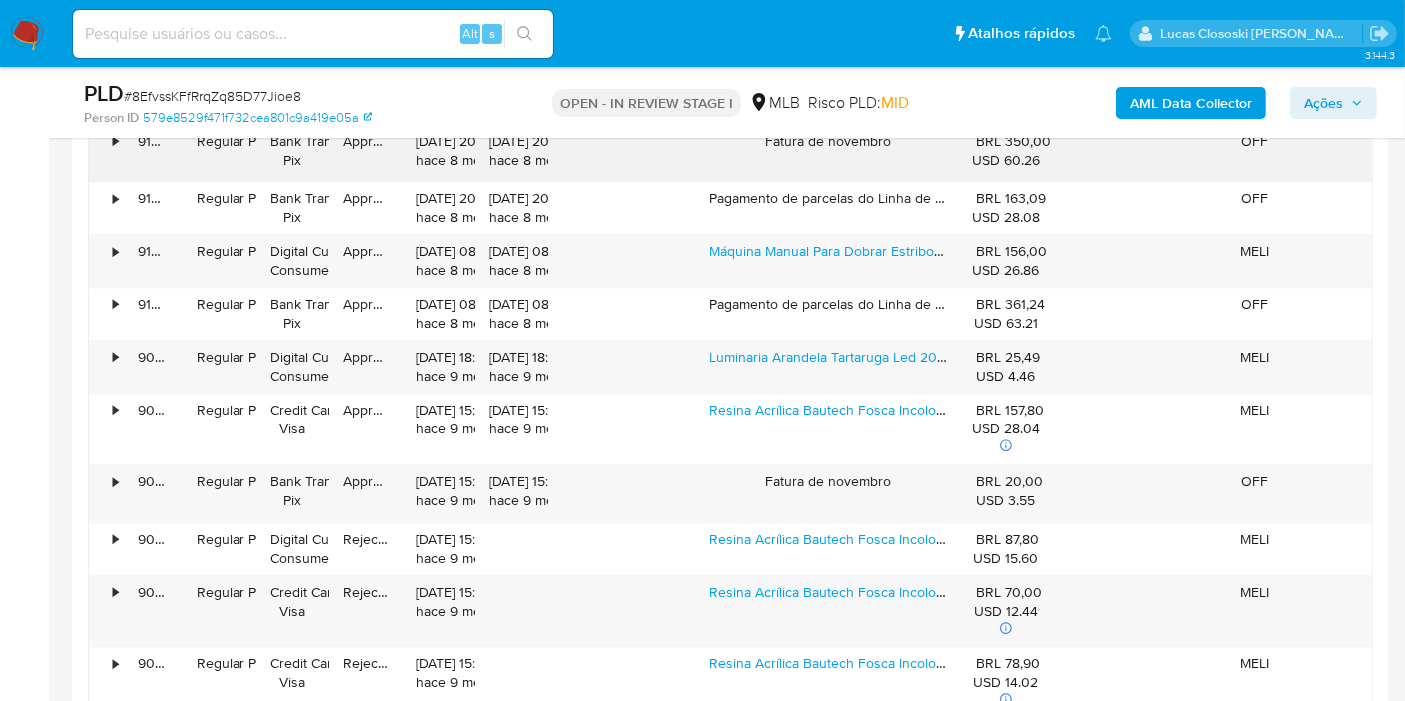 scroll, scrollTop: 5425, scrollLeft: 0, axis: vertical 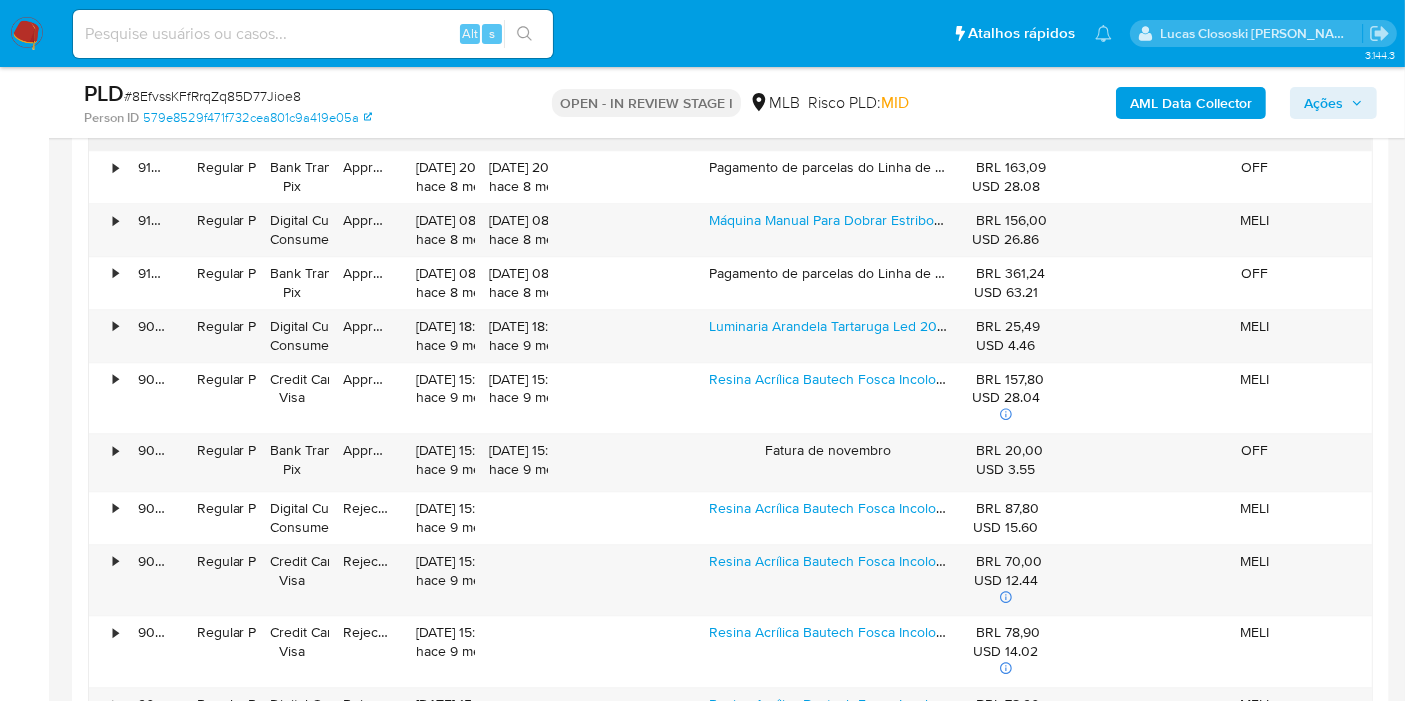 click on "•" at bounding box center [115, 450] 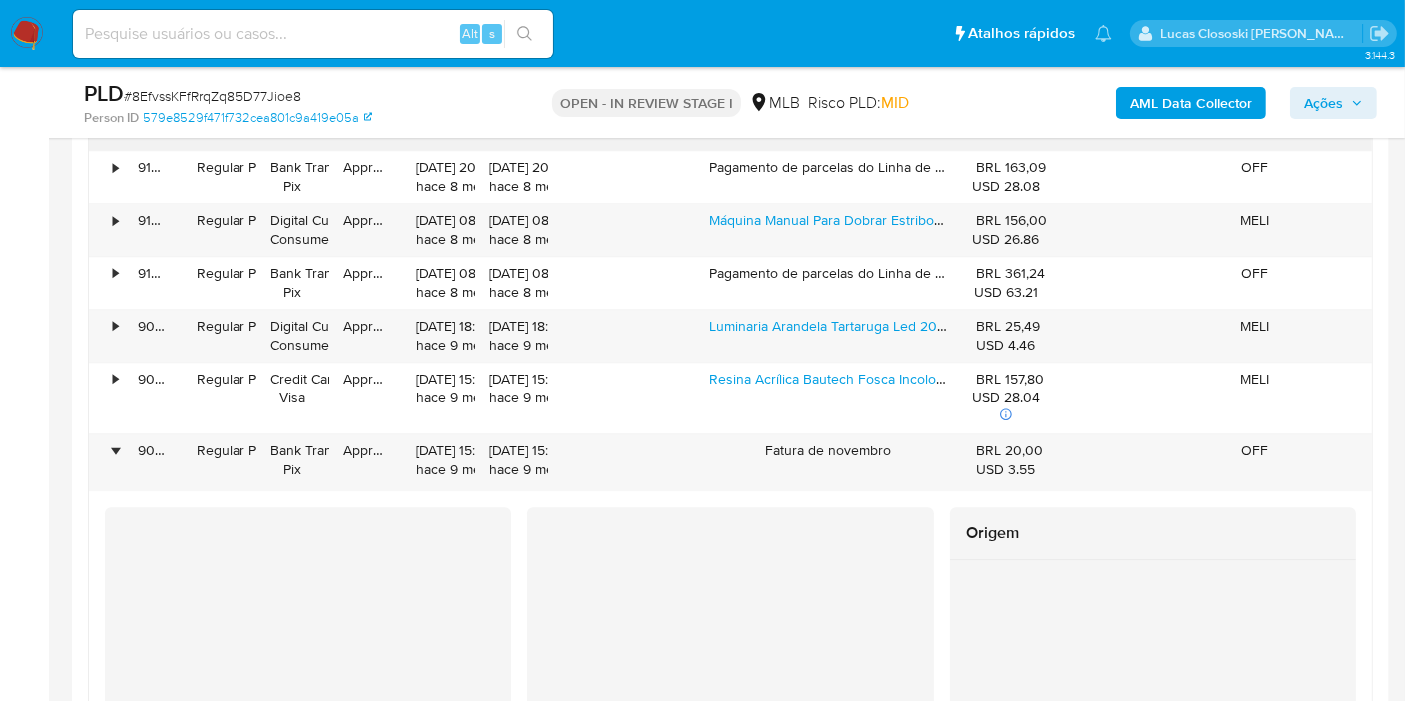 click on "•" at bounding box center [115, 450] 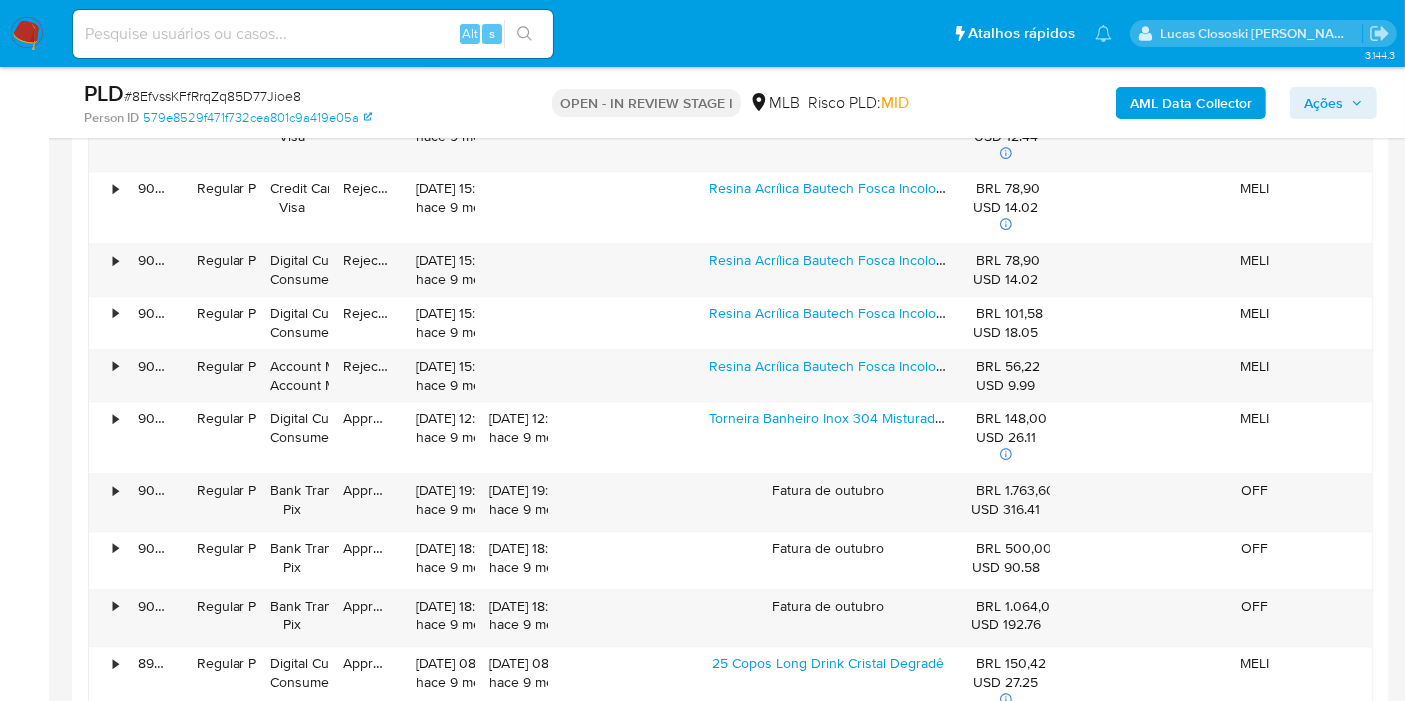 scroll, scrollTop: 5980, scrollLeft: 0, axis: vertical 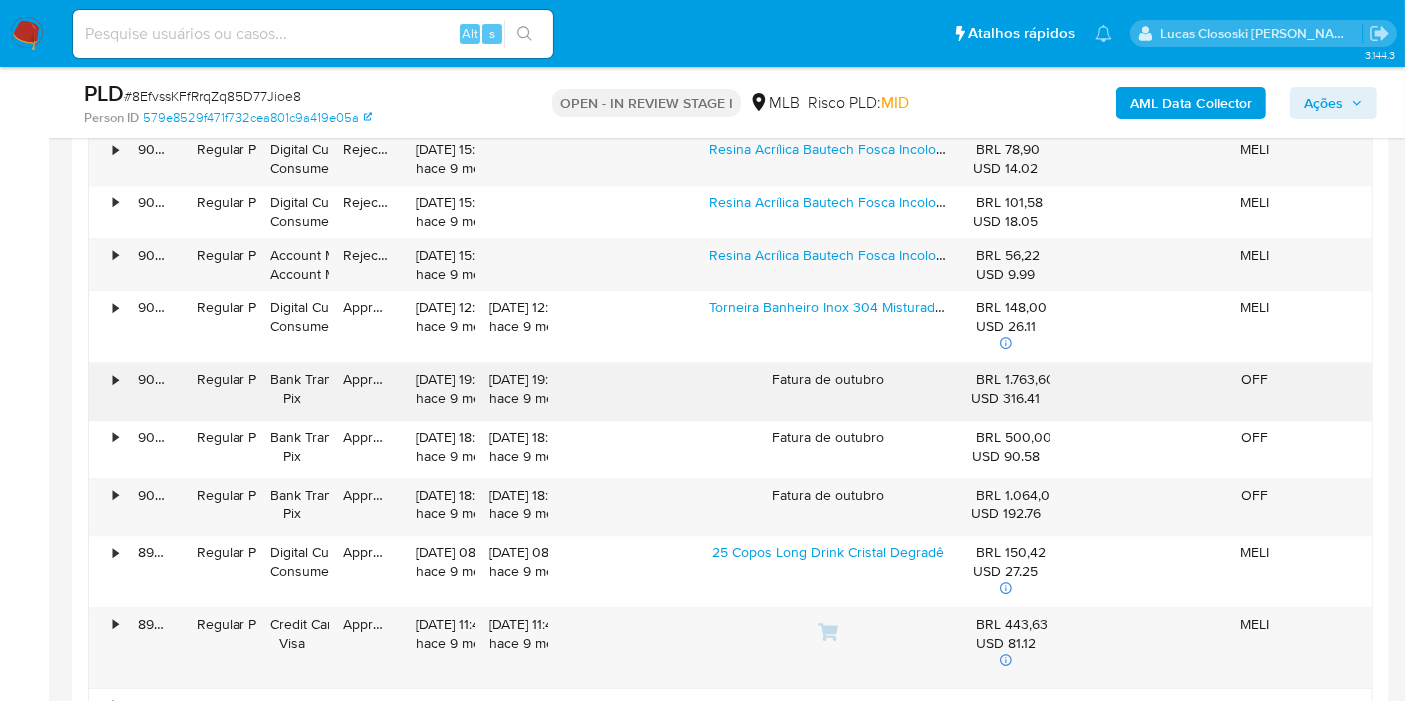 click on "•" at bounding box center [106, 391] 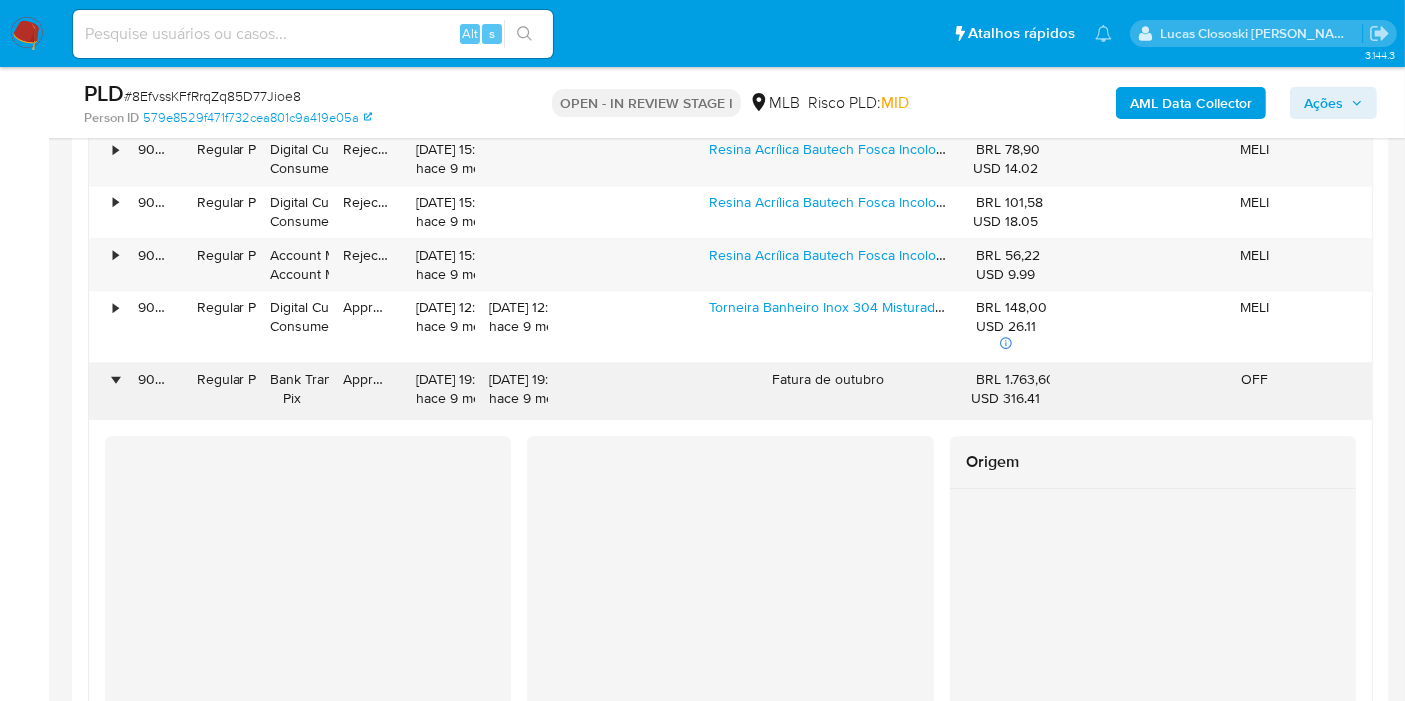 click on "•" at bounding box center (106, 391) 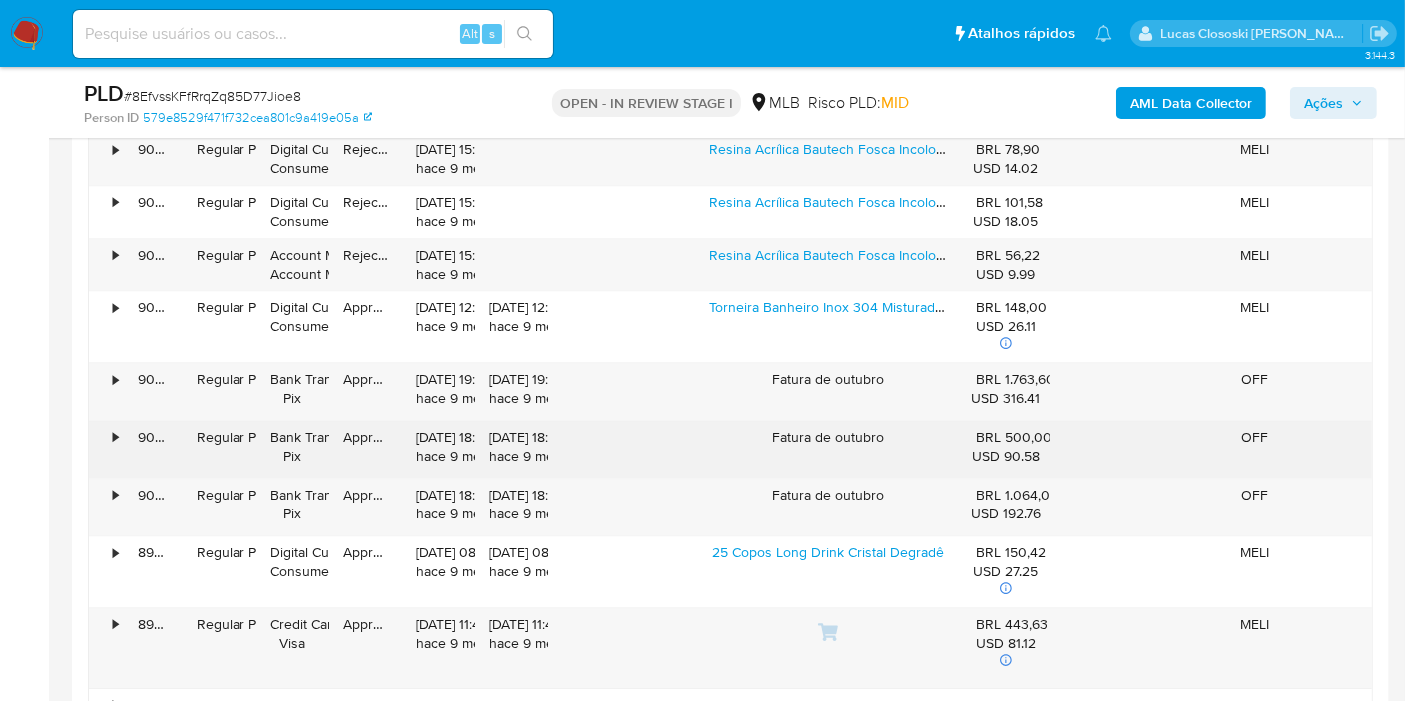 click on "•" at bounding box center (106, 449) 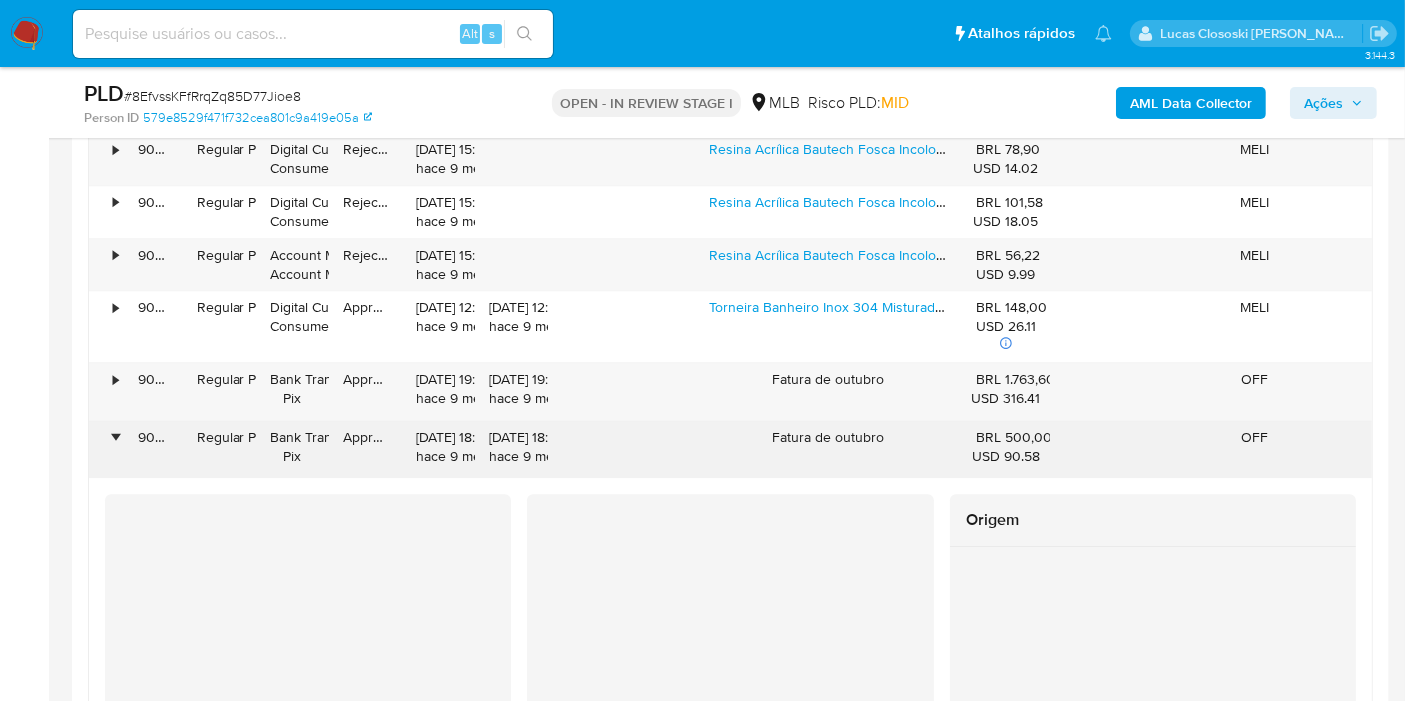 click on "•" at bounding box center (106, 449) 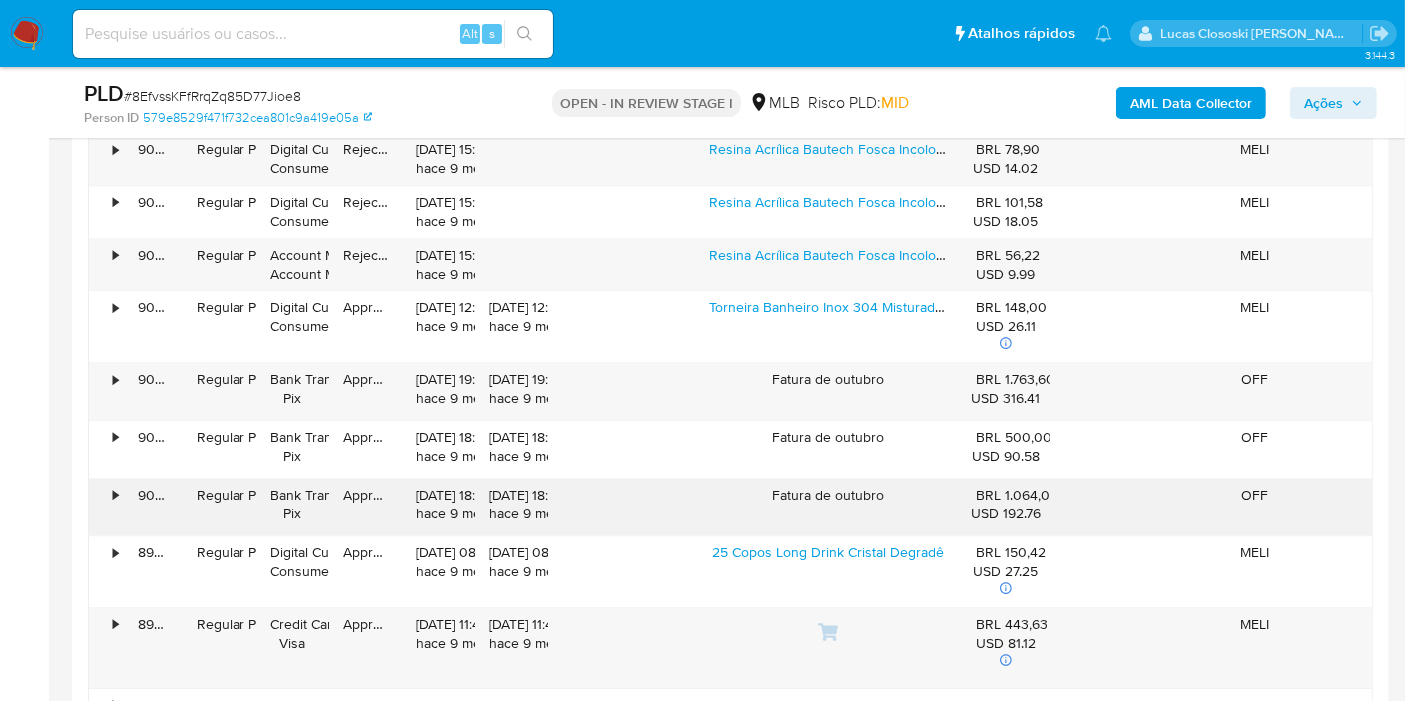 click on "•" at bounding box center [106, 507] 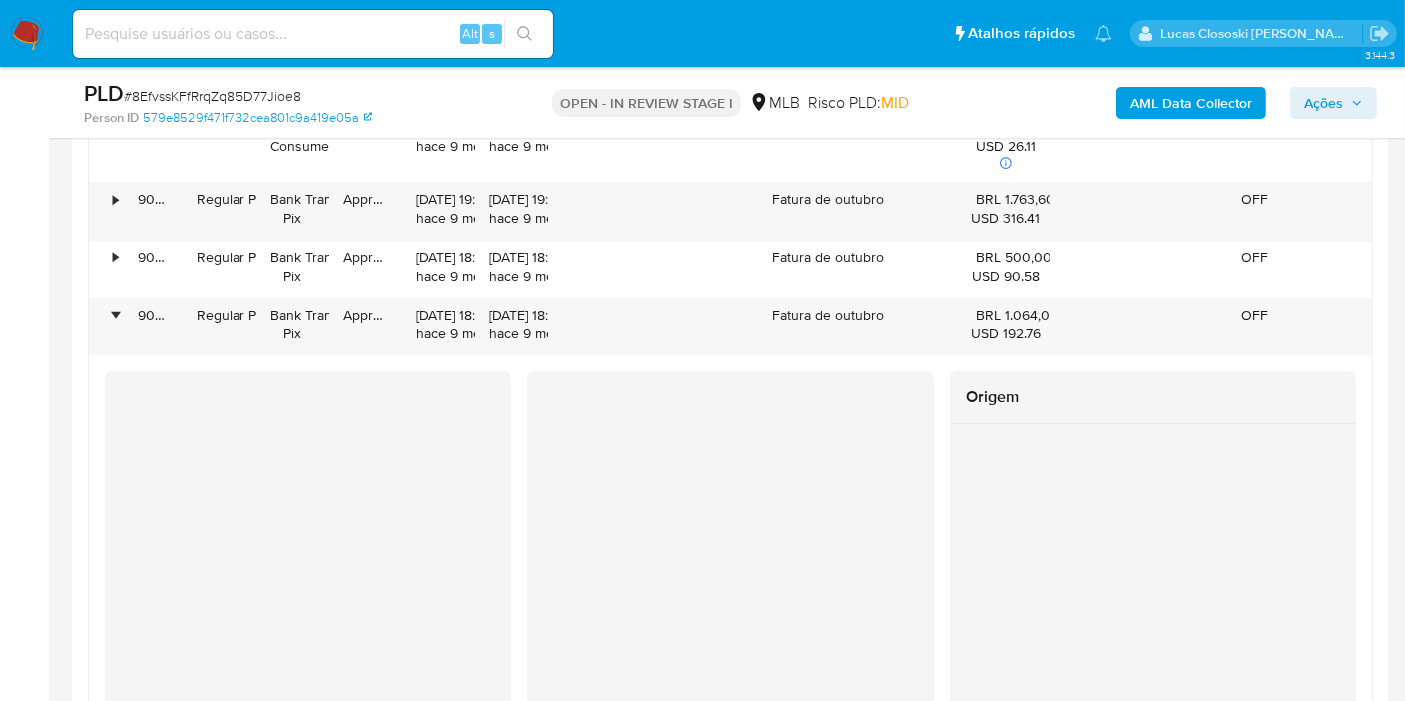 scroll, scrollTop: 6202, scrollLeft: 0, axis: vertical 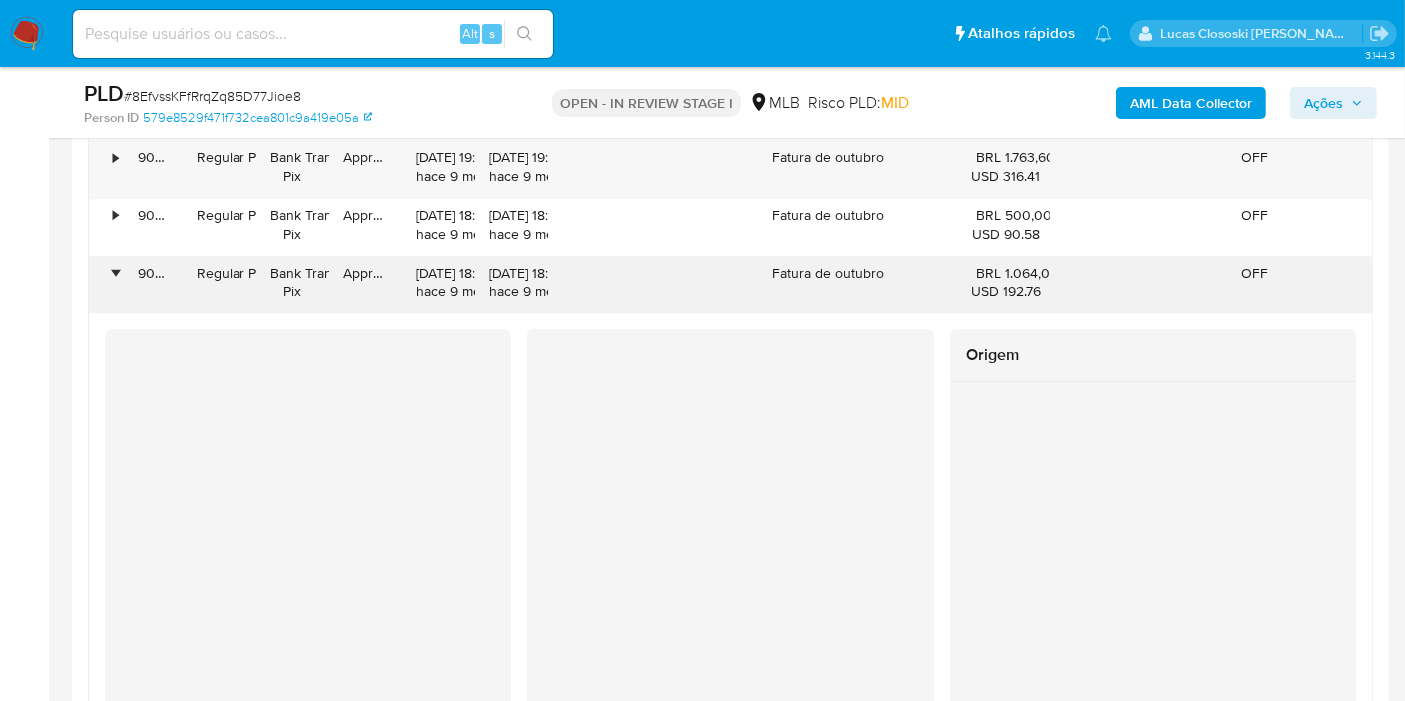 click on "•" at bounding box center [106, 285] 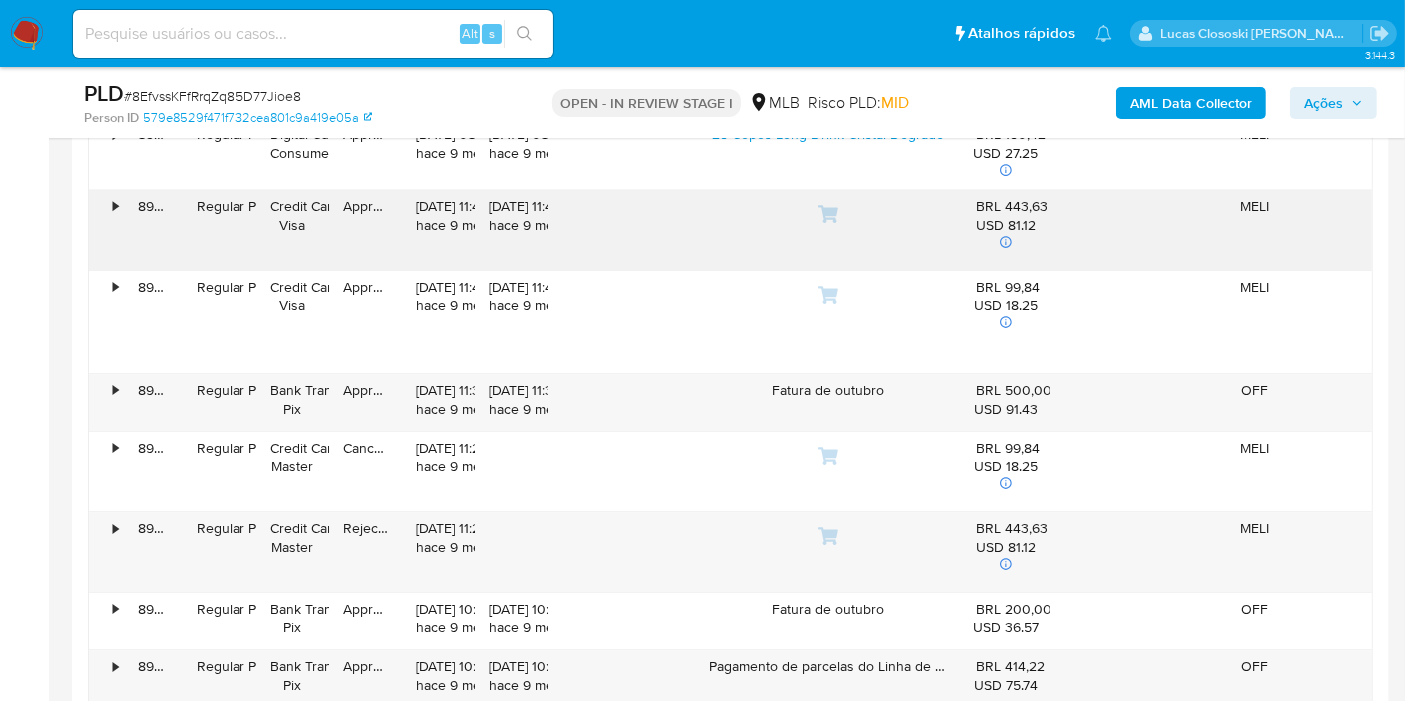 scroll, scrollTop: 6425, scrollLeft: 0, axis: vertical 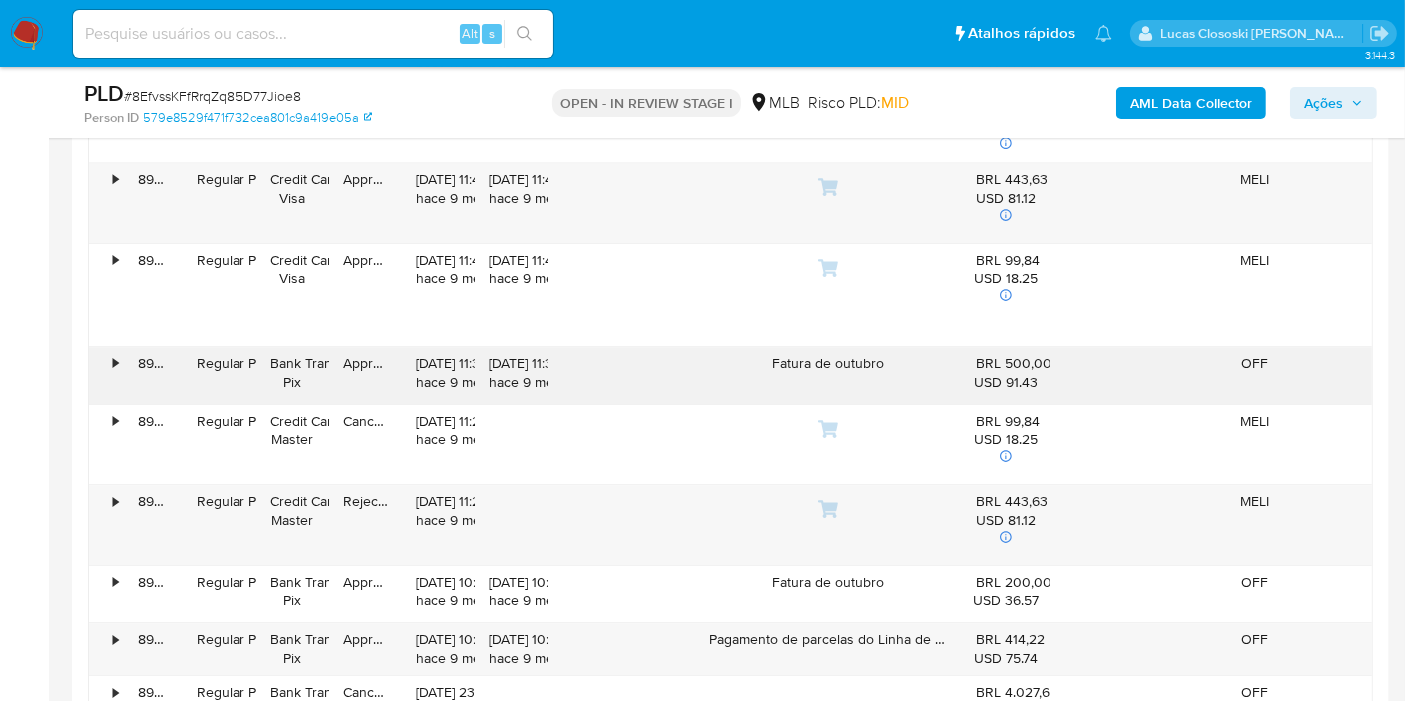 click on "•" at bounding box center [106, 375] 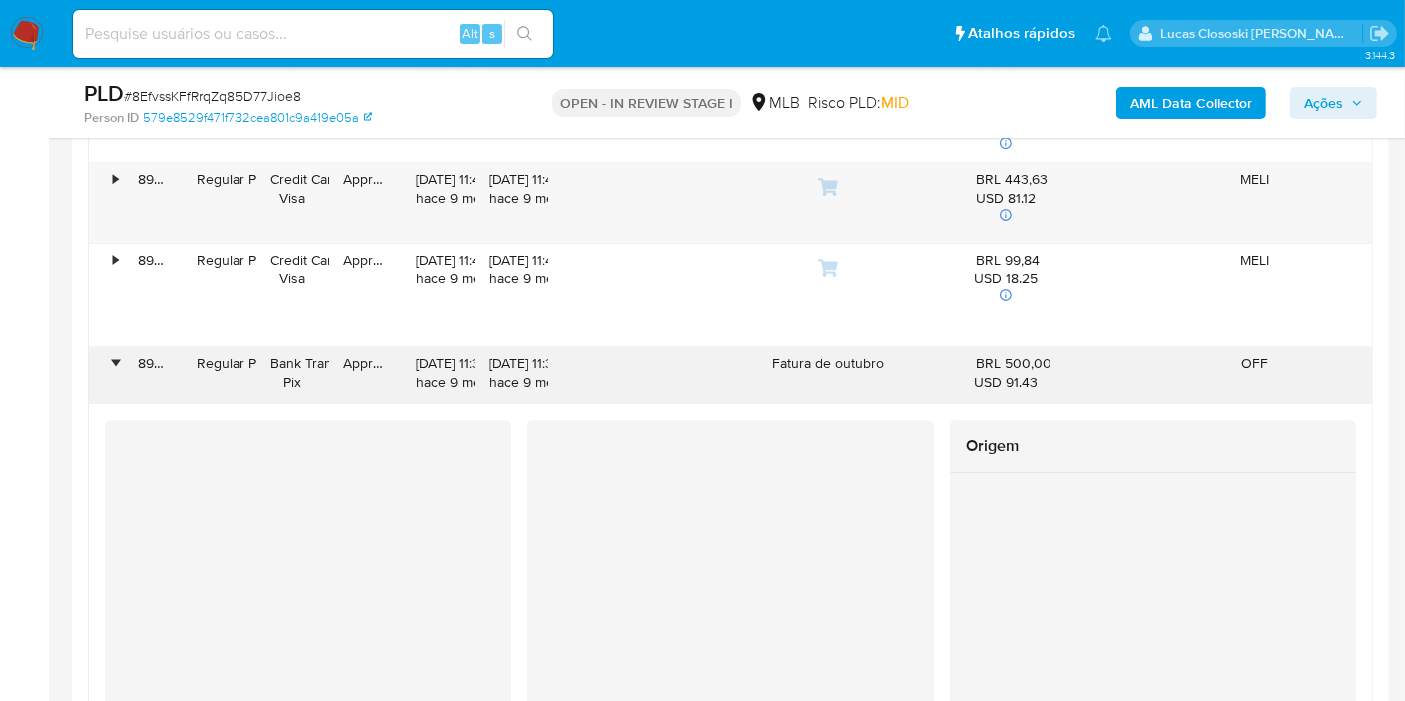 click on "•" at bounding box center (106, 375) 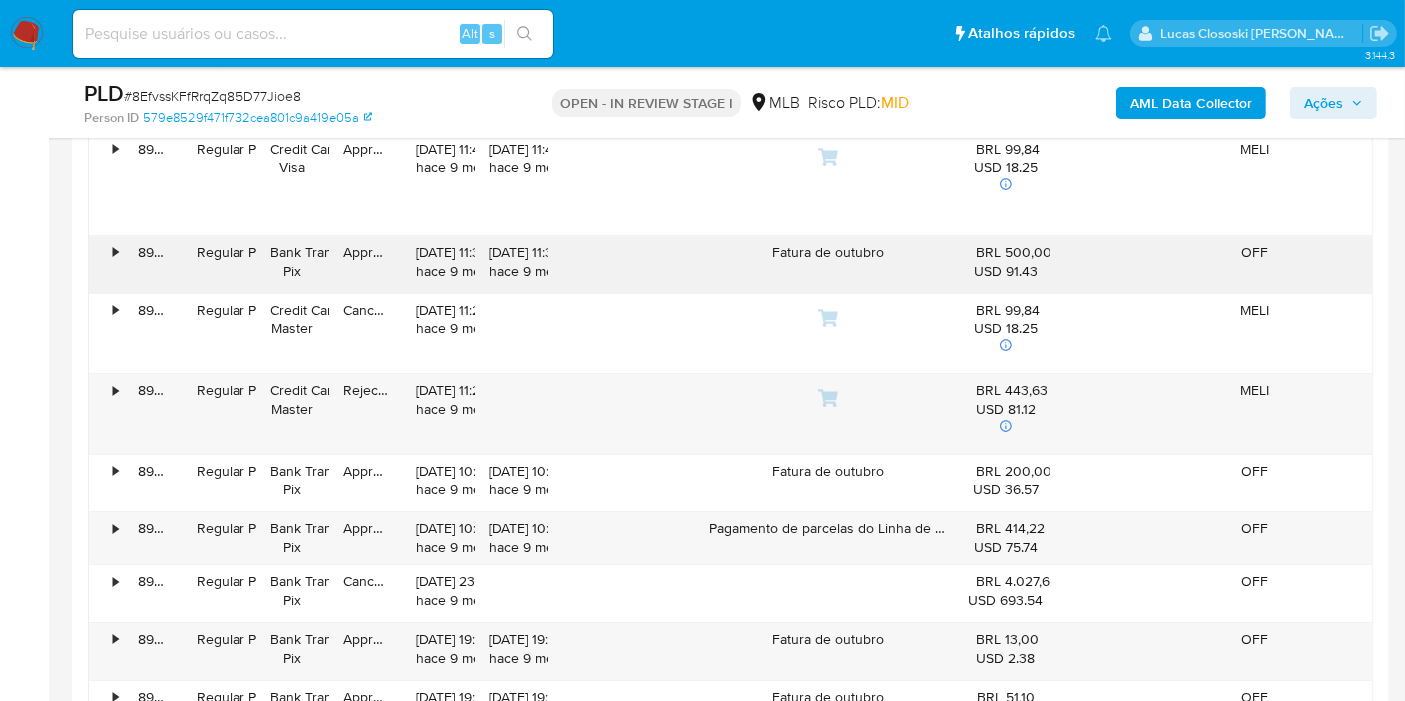 scroll, scrollTop: 6647, scrollLeft: 0, axis: vertical 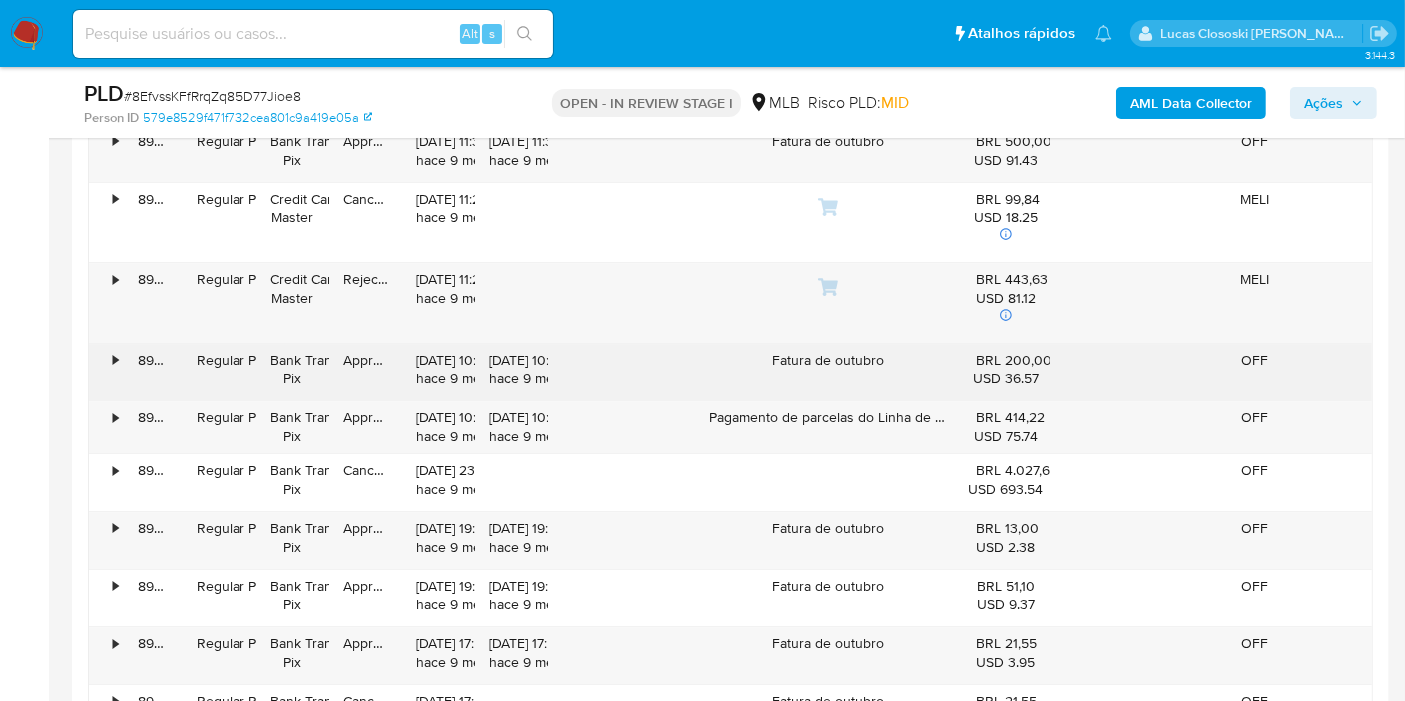 click on "•" at bounding box center [106, 372] 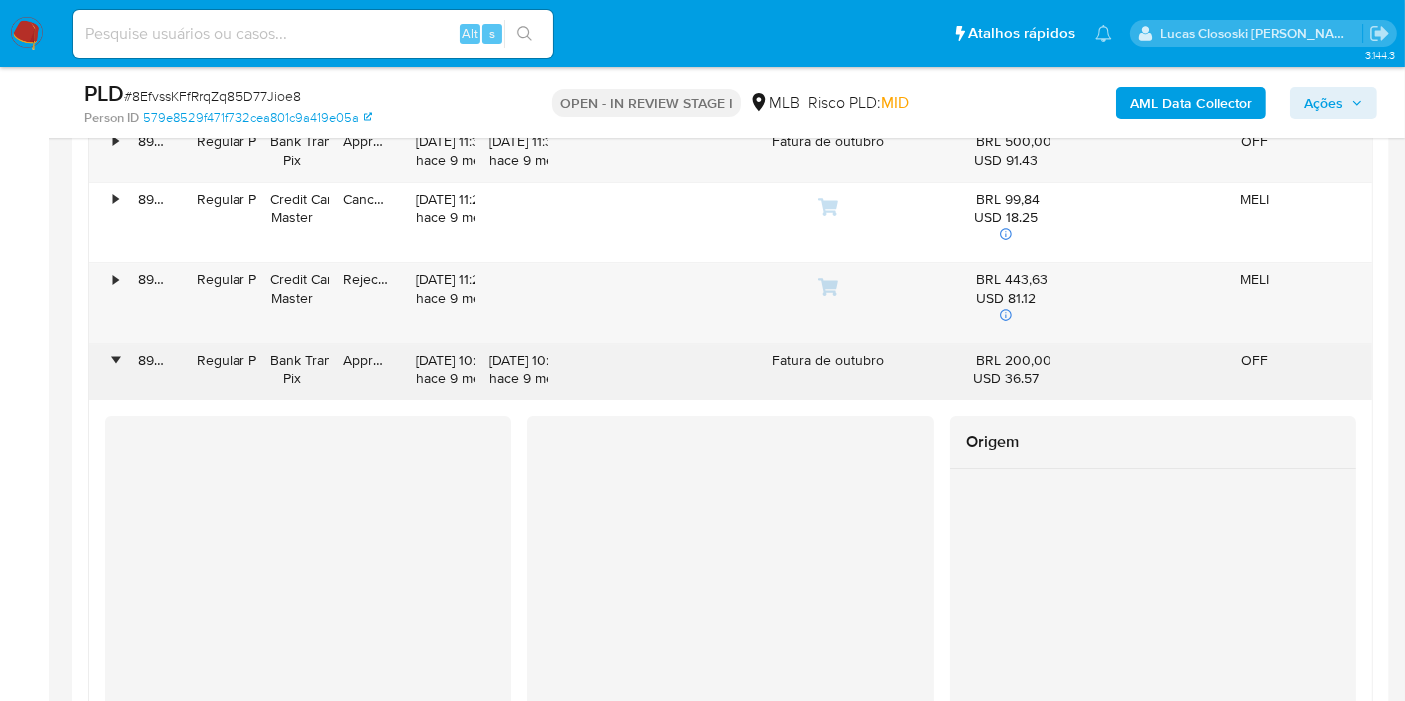 click on "•" at bounding box center [115, 360] 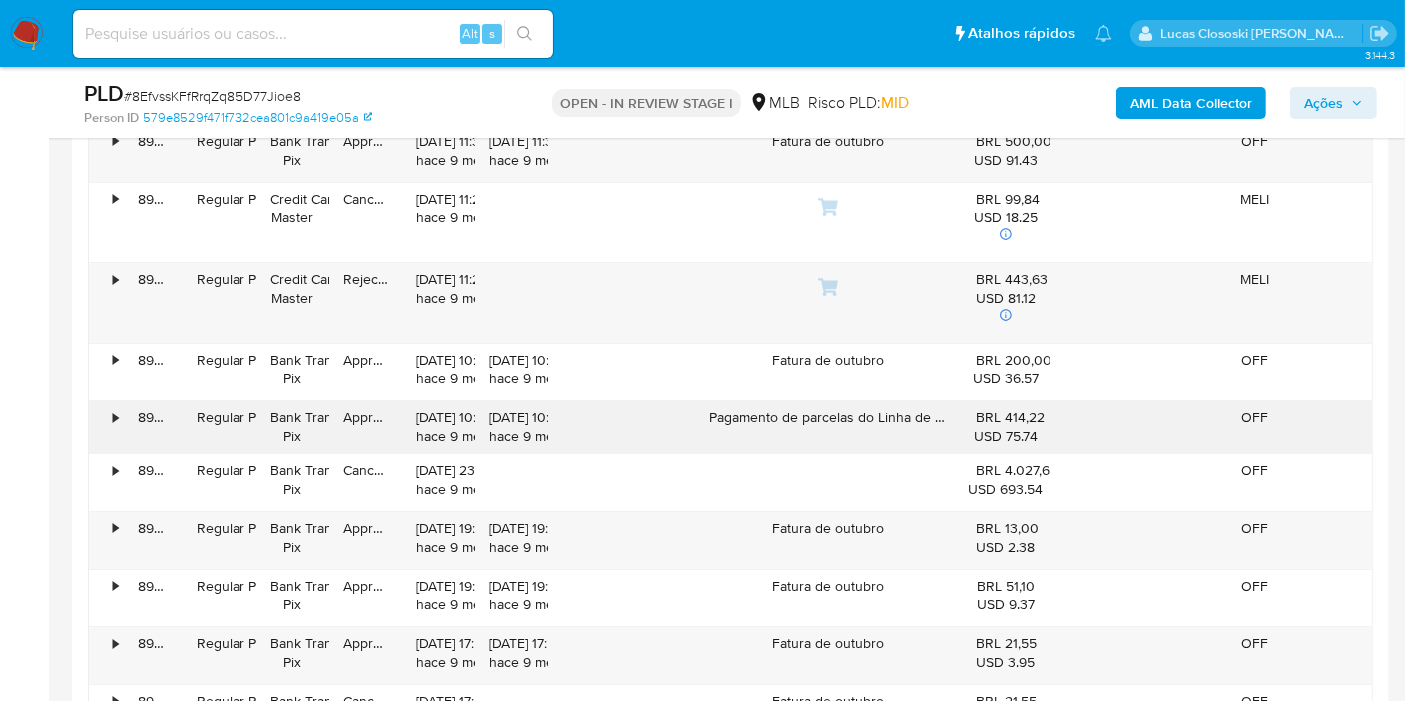 click on "•" at bounding box center (106, 427) 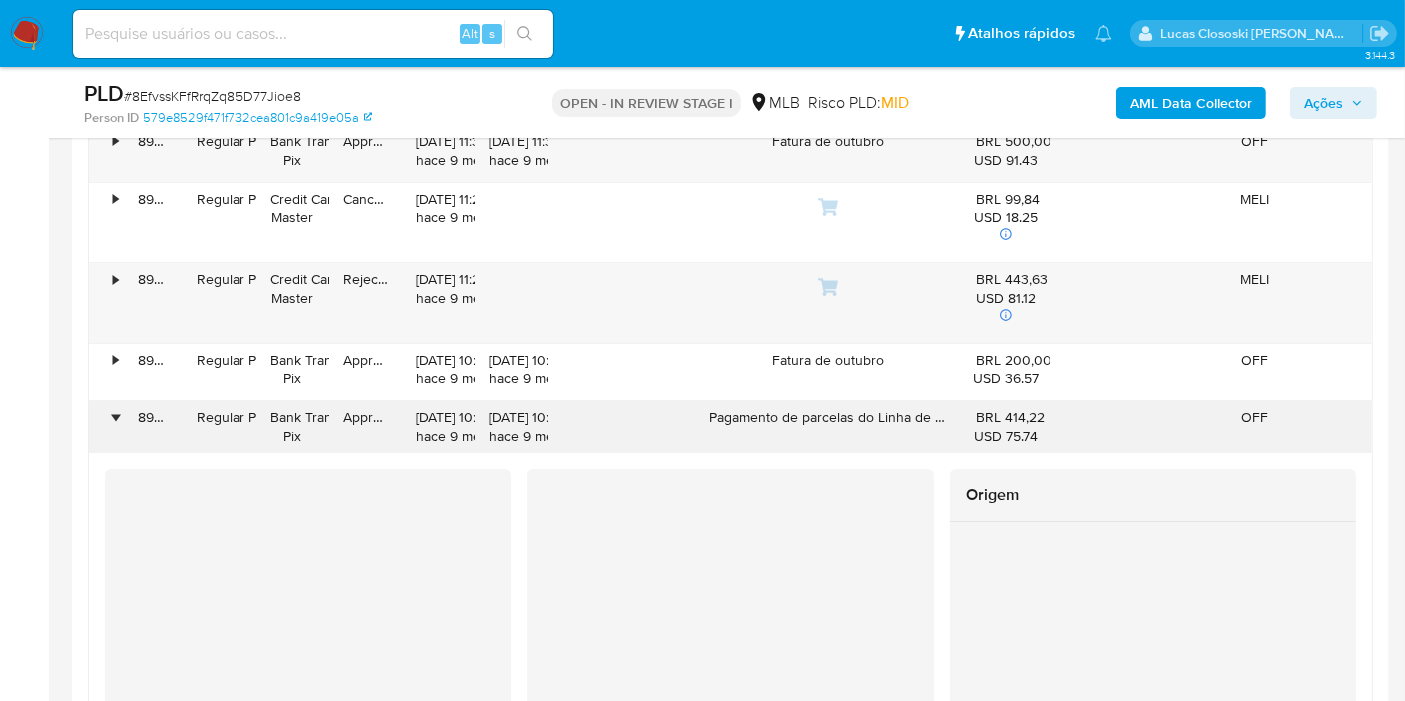click on "•" at bounding box center (115, 417) 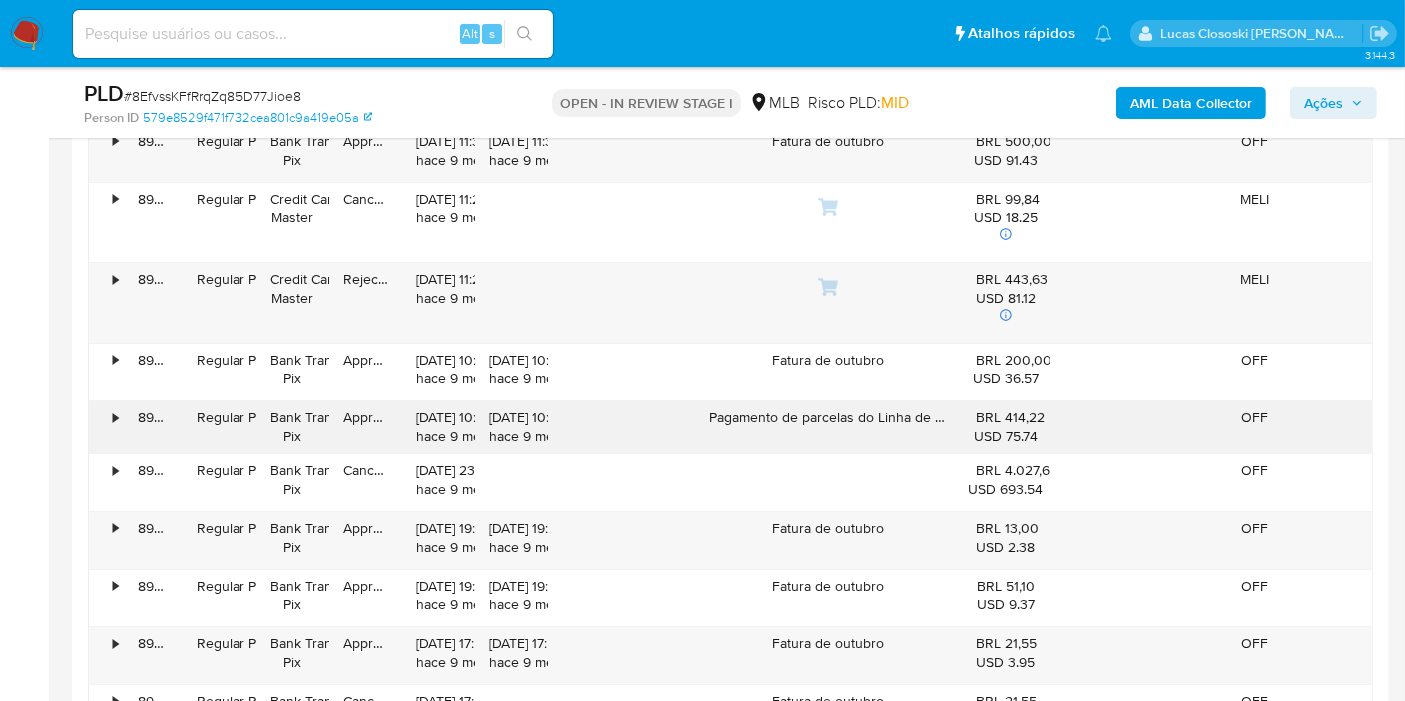 click on "•" at bounding box center [106, 427] 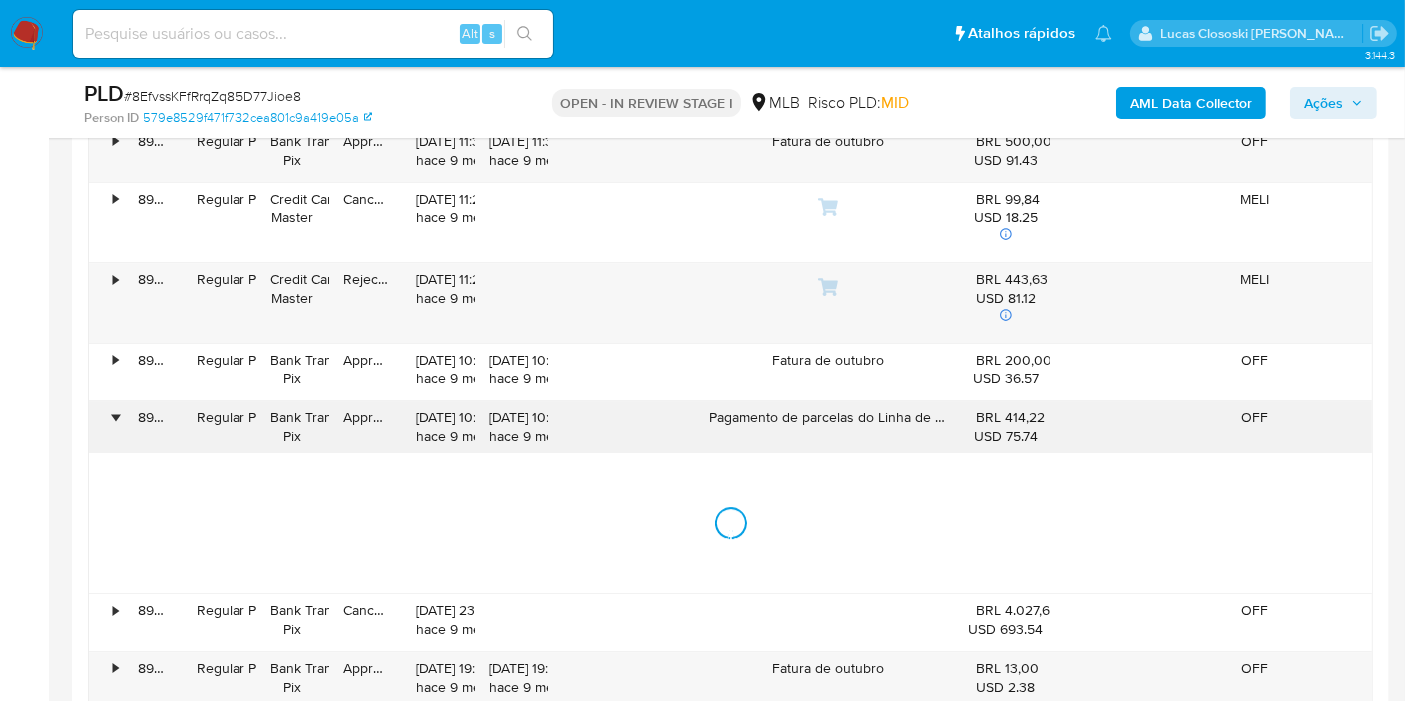 drag, startPoint x: 125, startPoint y: 401, endPoint x: 116, endPoint y: 427, distance: 27.513634 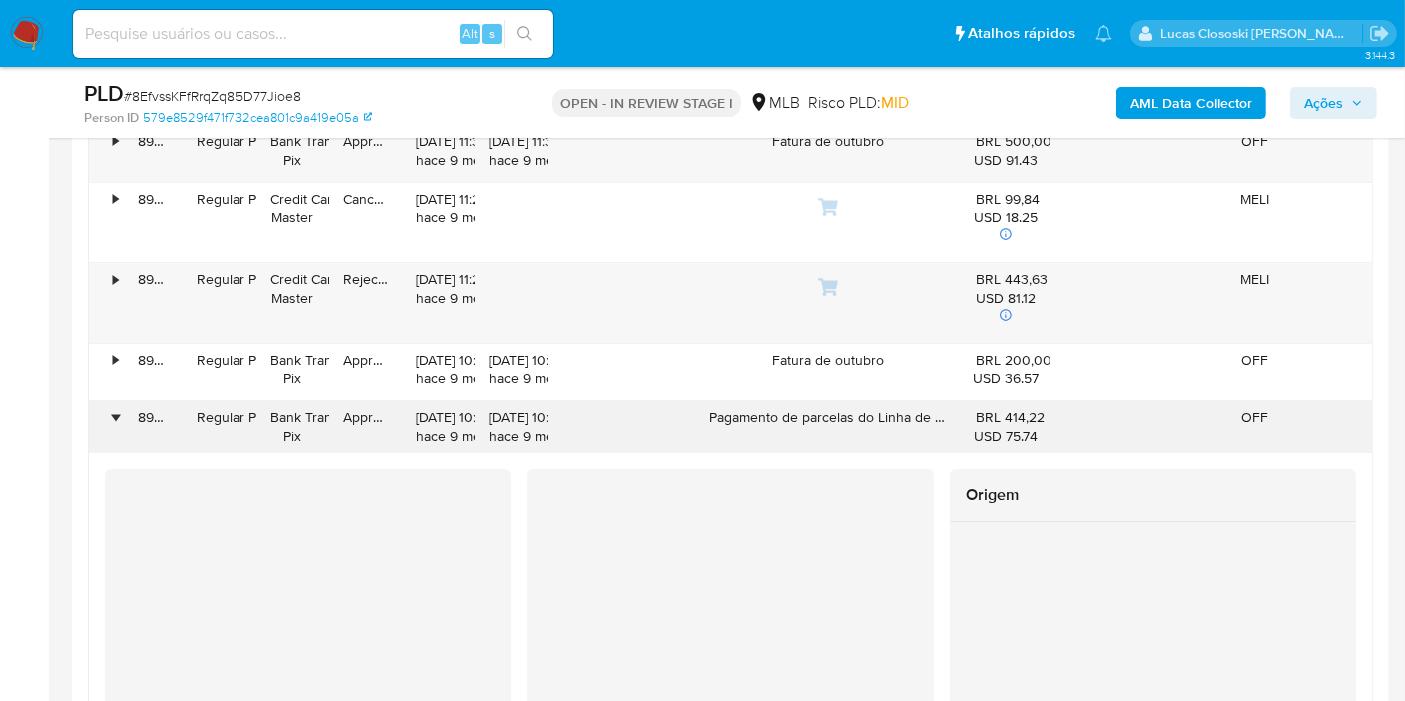click on "•" at bounding box center (115, 417) 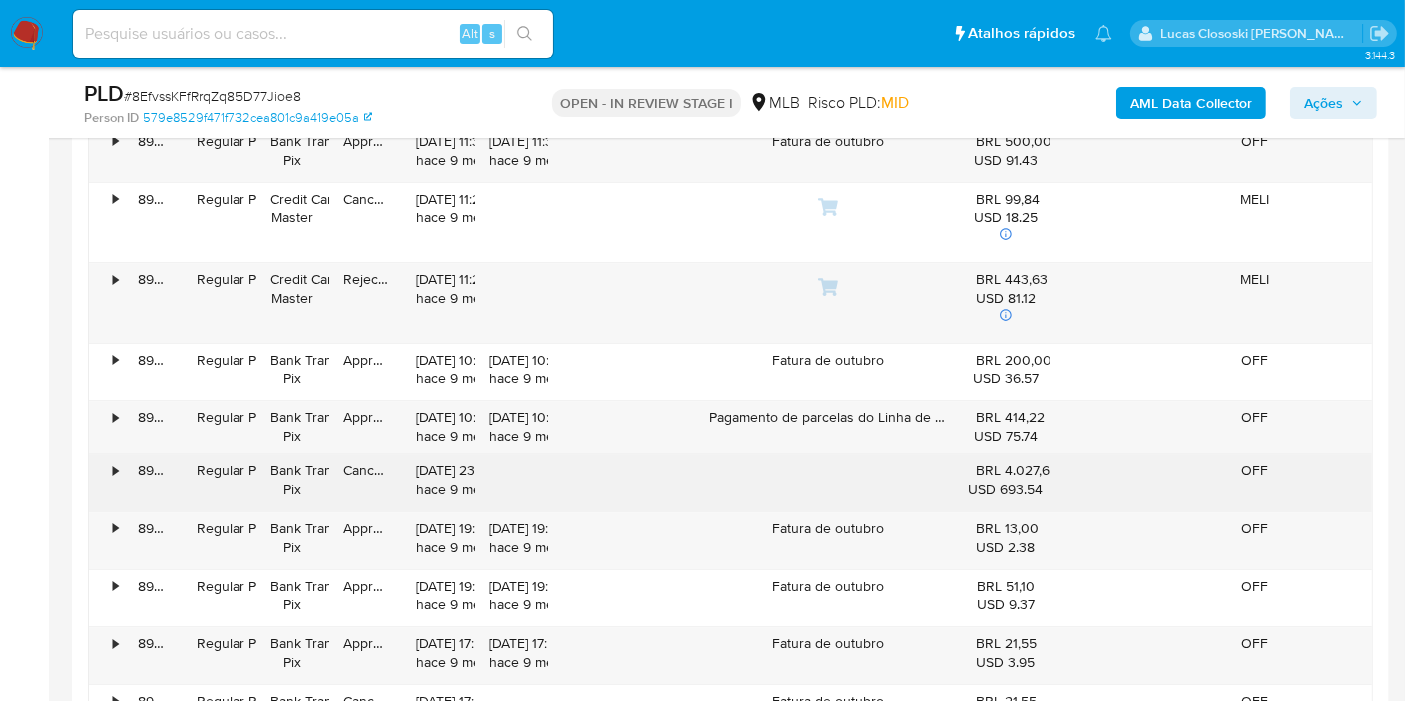 click on "•" at bounding box center [115, 470] 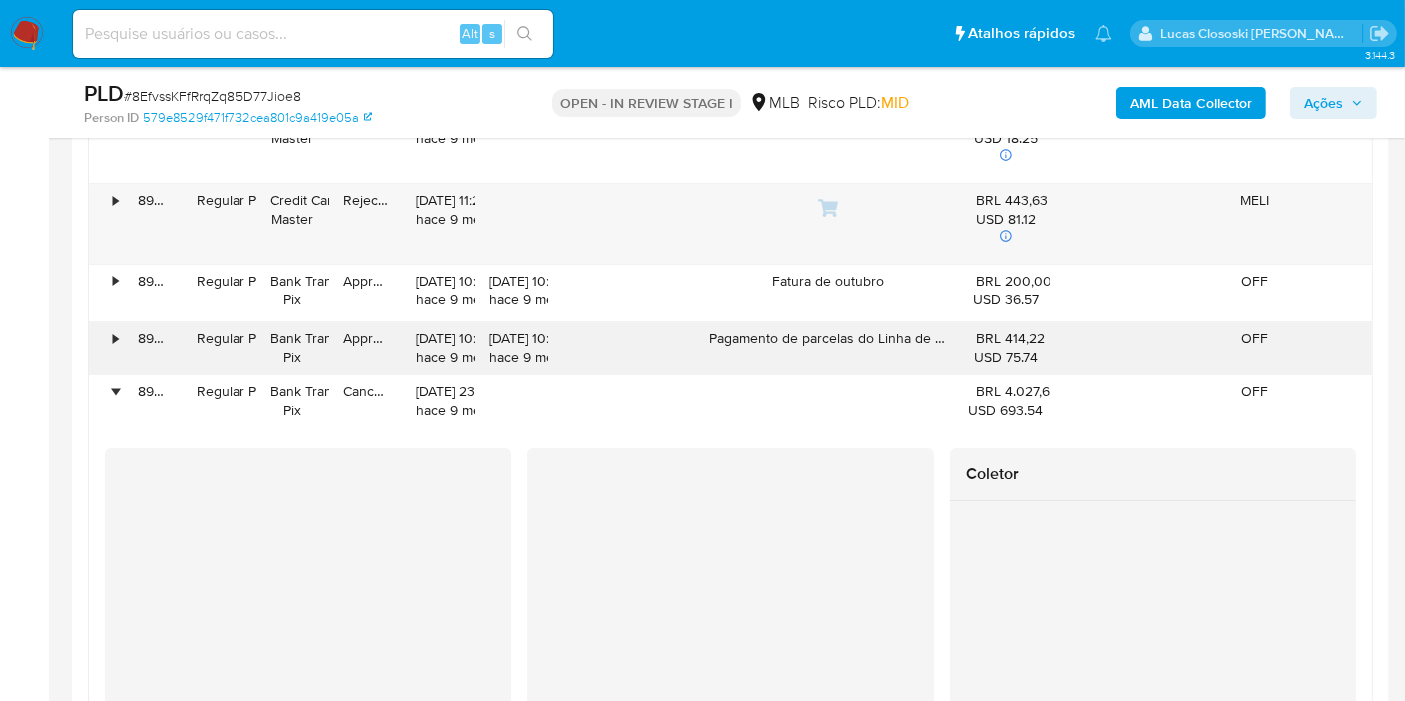 scroll, scrollTop: 6869, scrollLeft: 0, axis: vertical 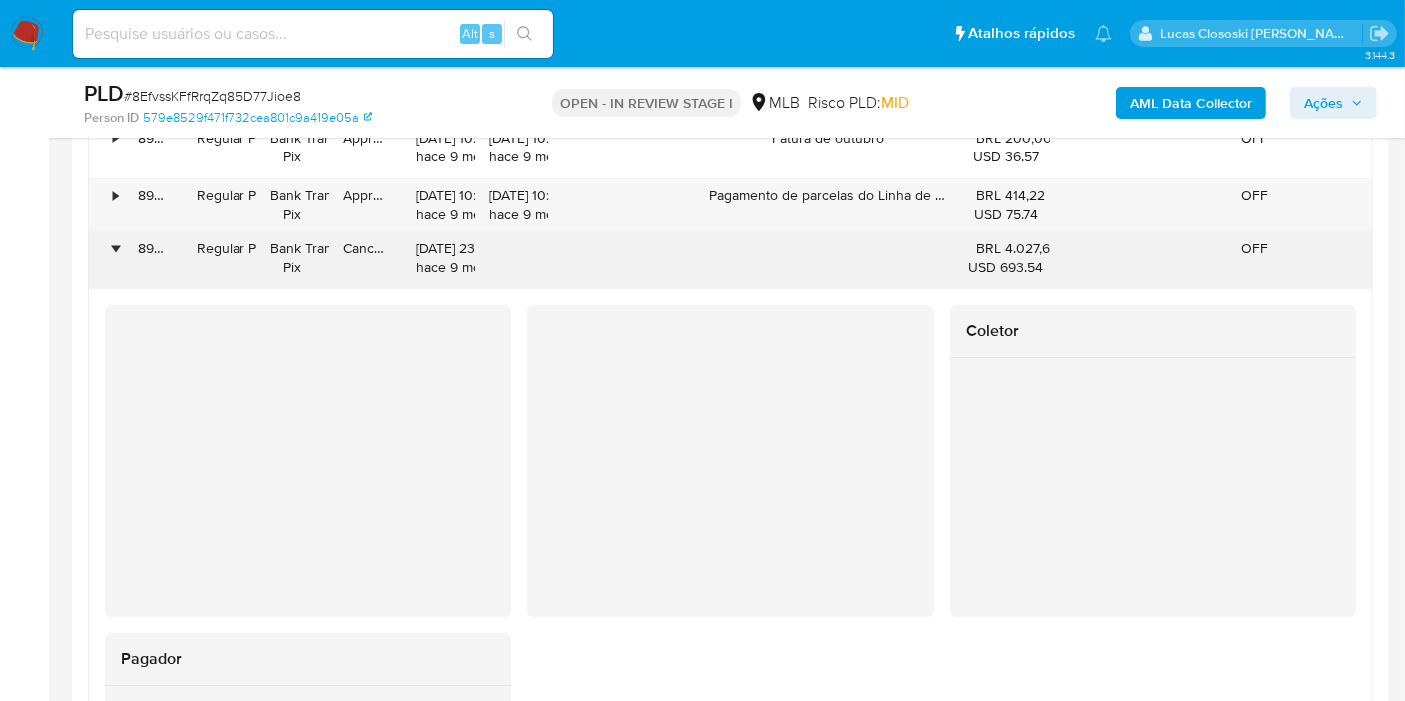 click on "•" at bounding box center (106, 260) 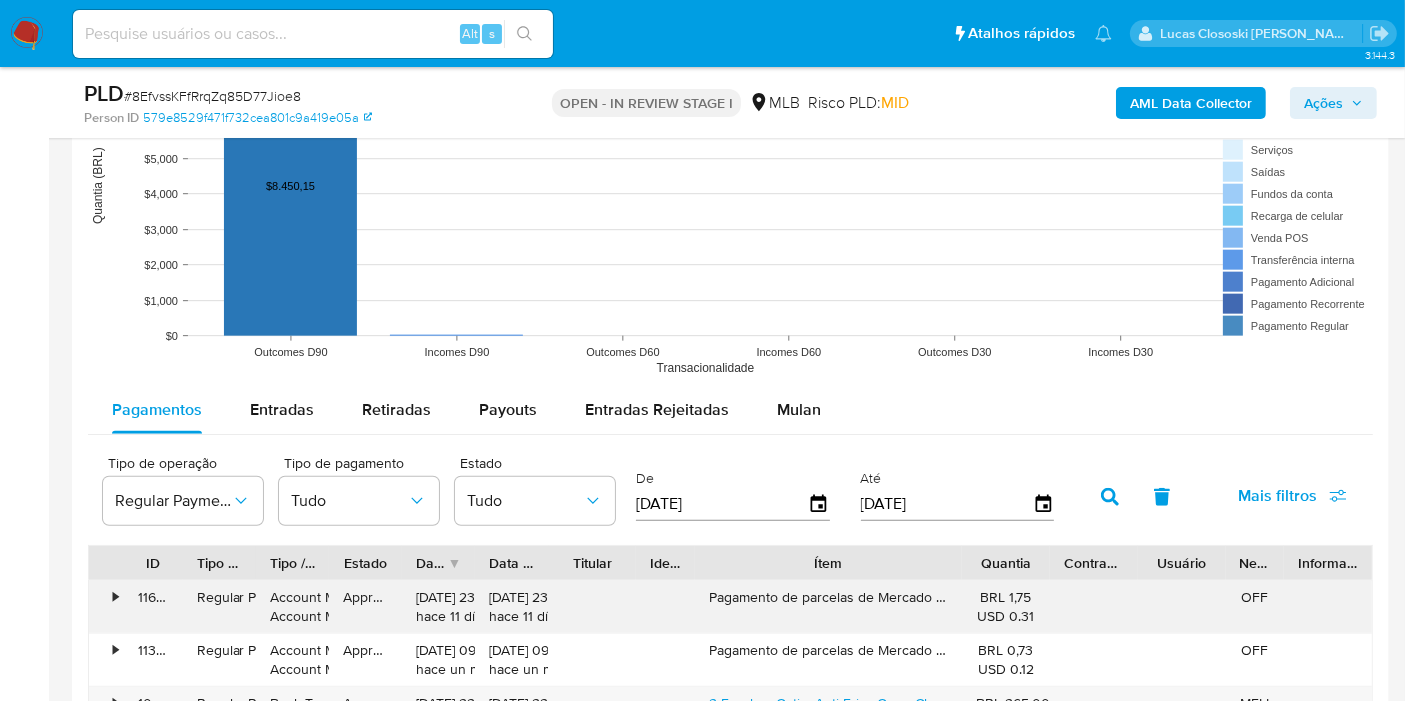 scroll, scrollTop: 2091, scrollLeft: 0, axis: vertical 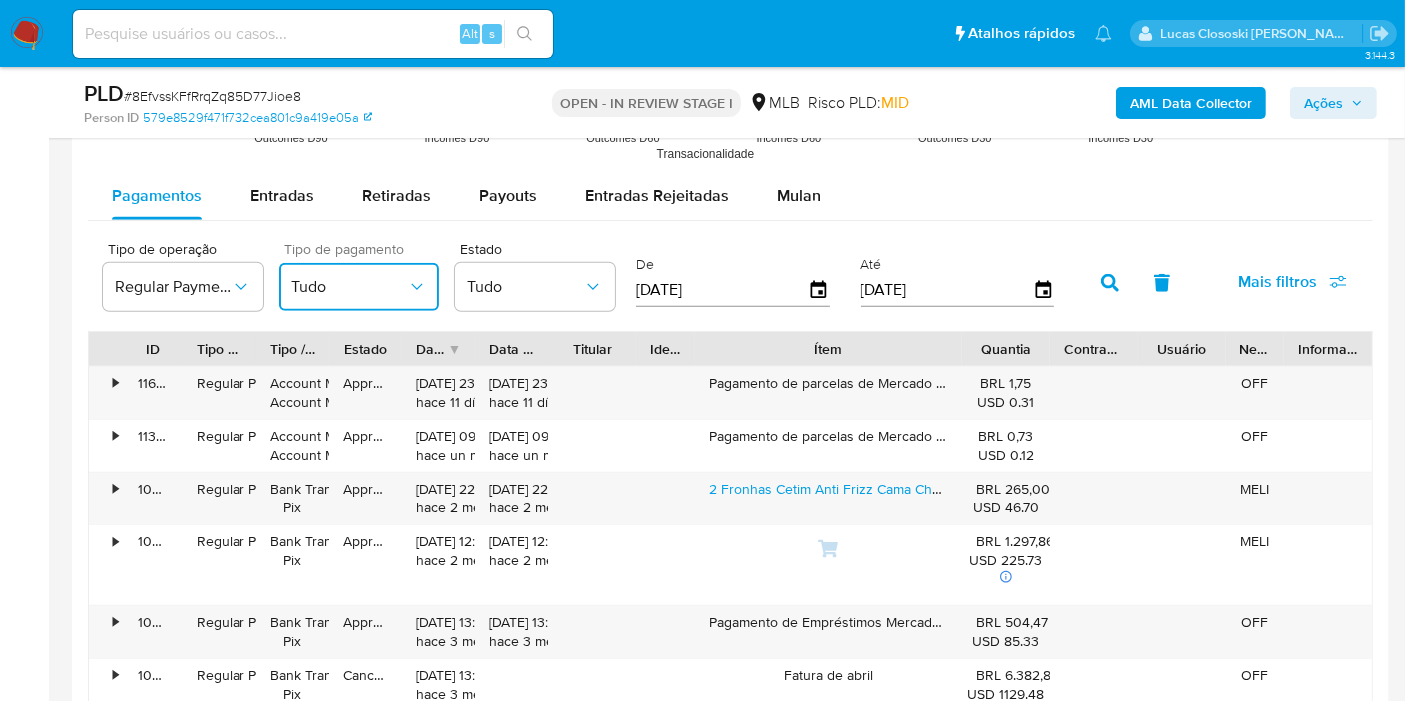 click on "Tudo" at bounding box center (349, 287) 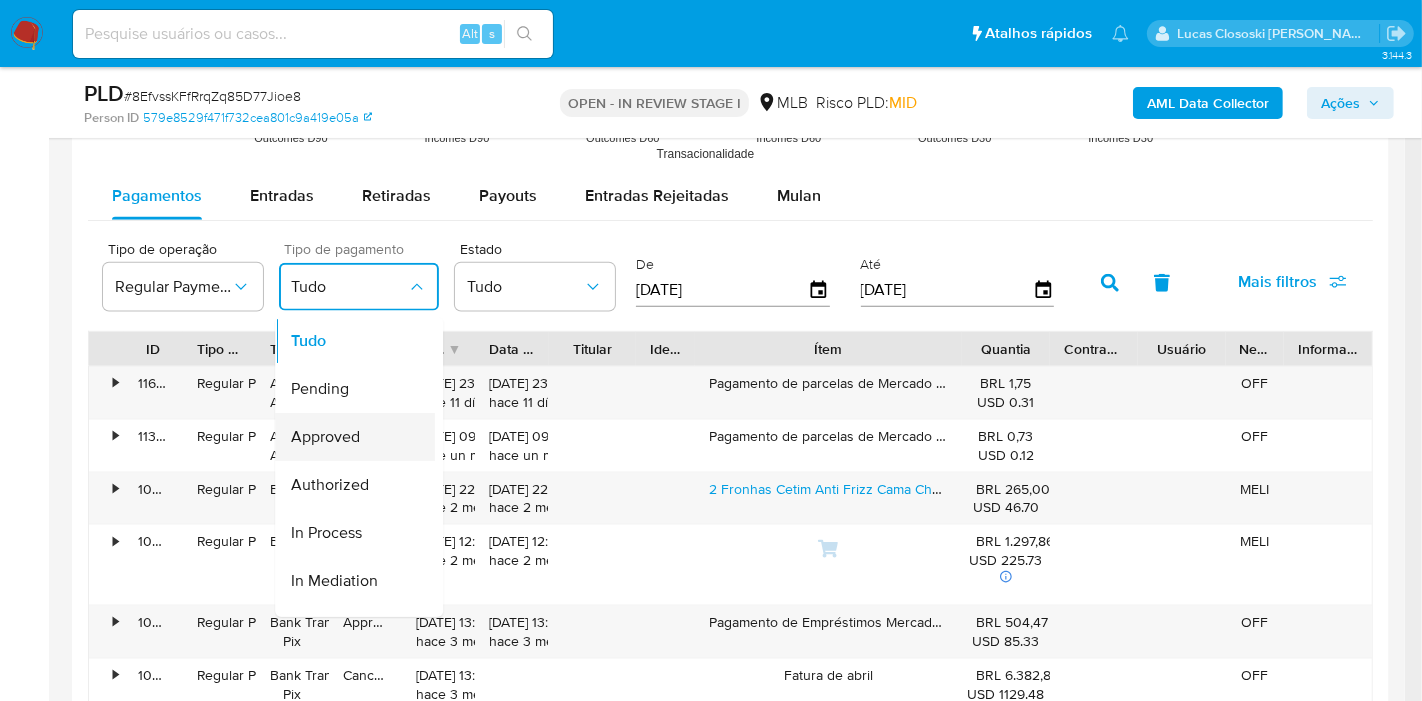 click on "Approved" at bounding box center (325, 438) 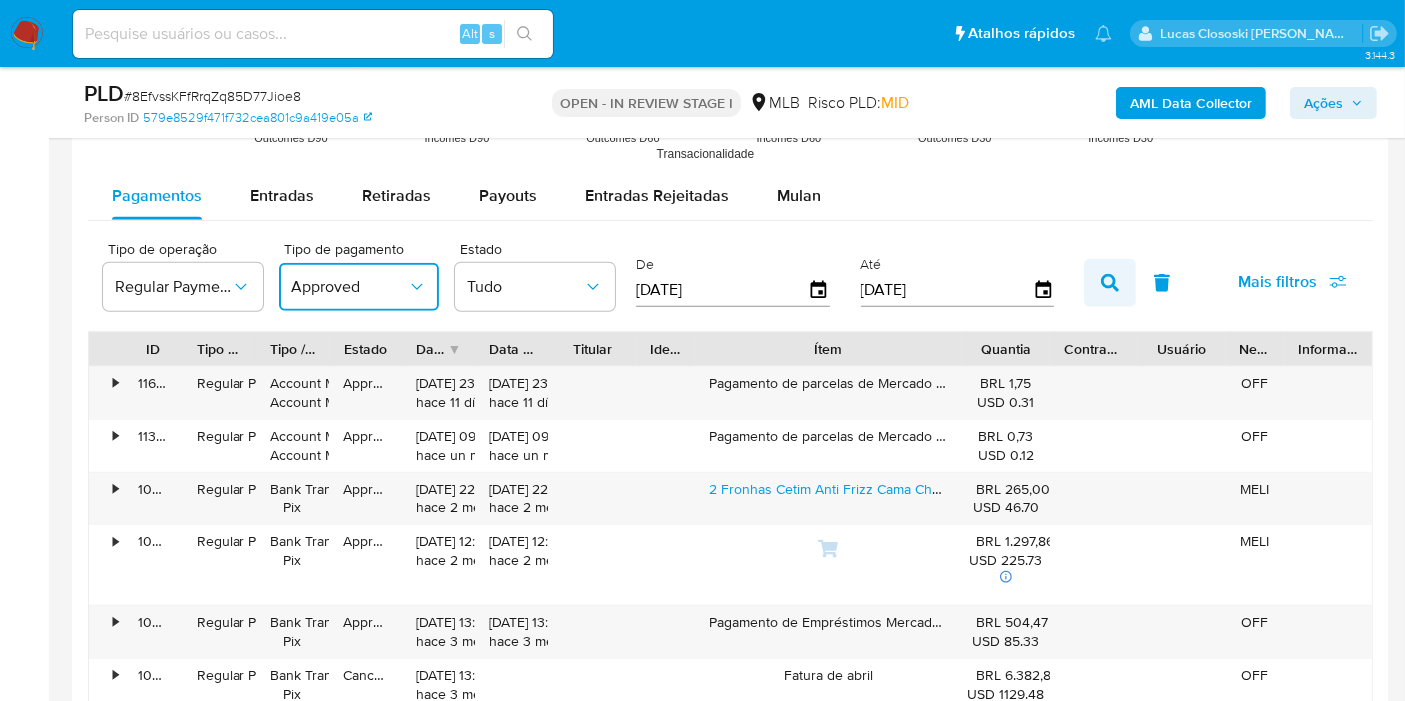 click at bounding box center (1110, 283) 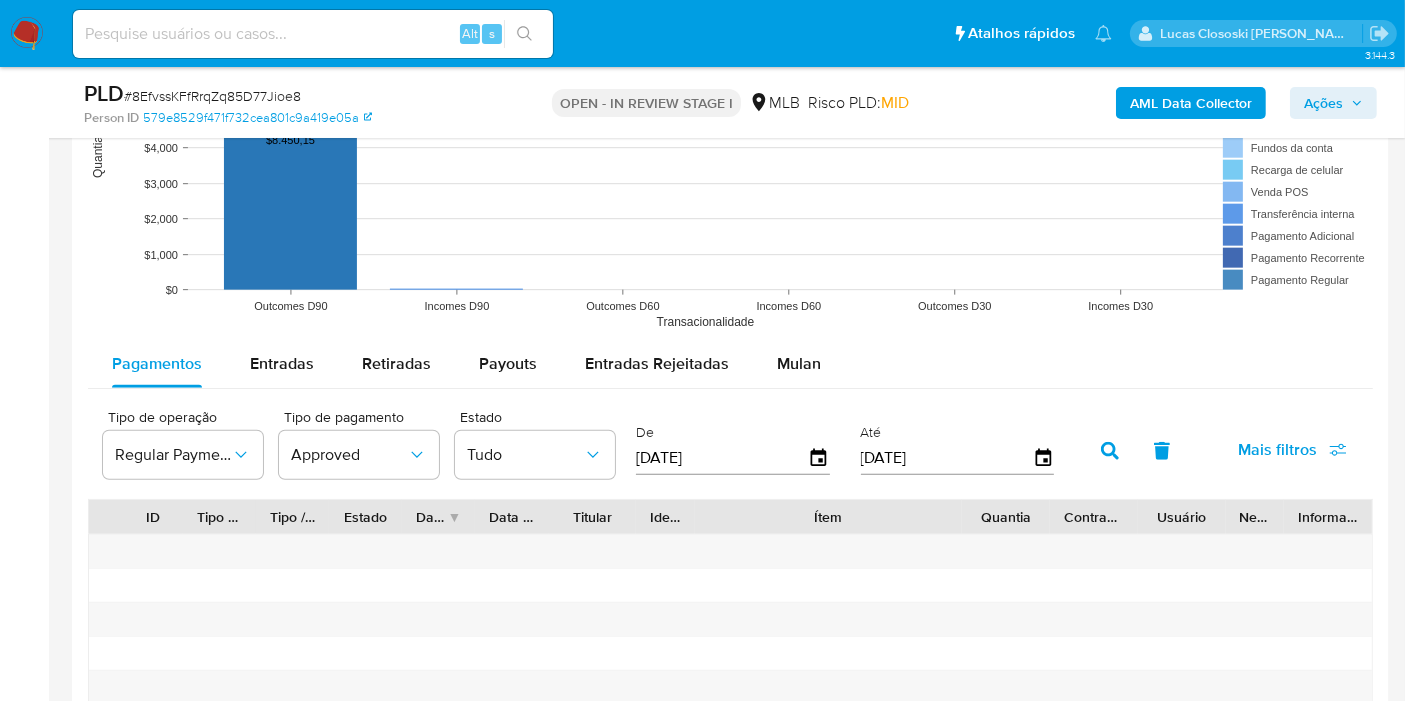 scroll, scrollTop: 1979, scrollLeft: 0, axis: vertical 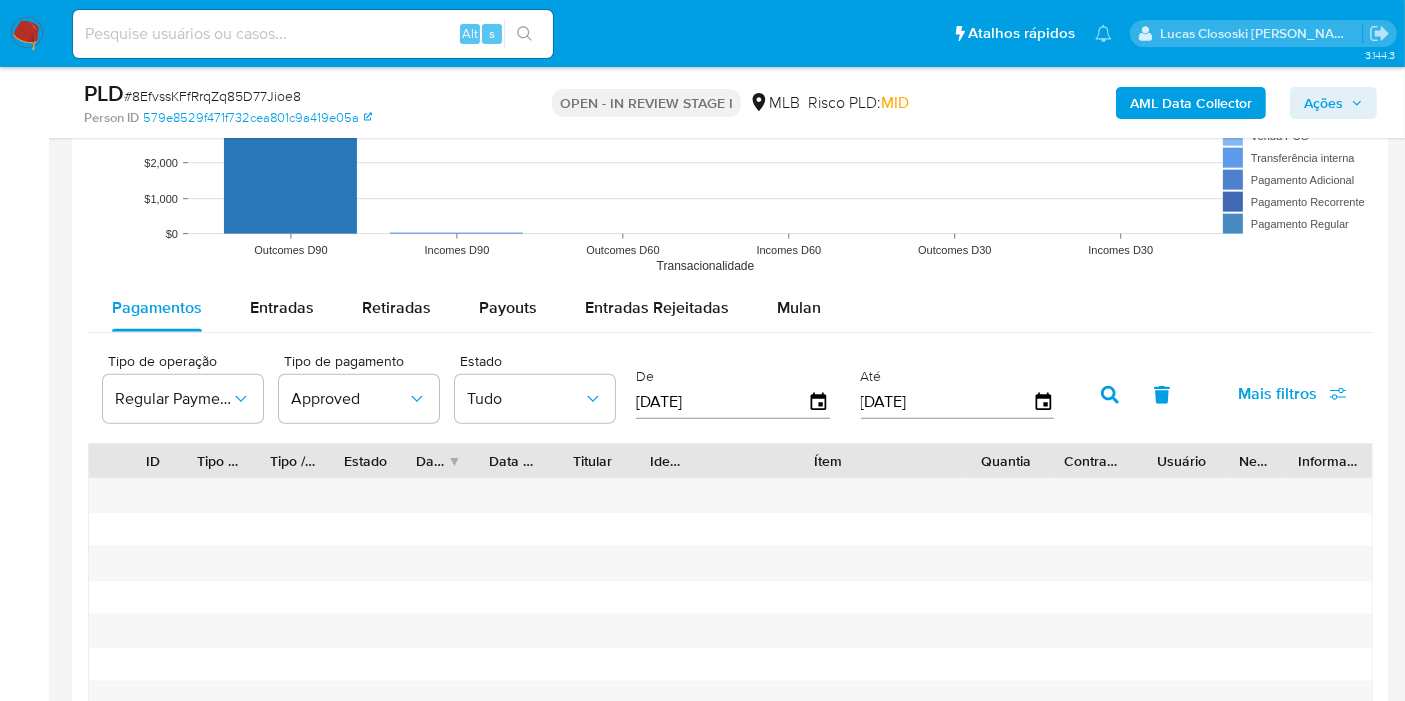 click on "Mais filtros" at bounding box center (1277, 394) 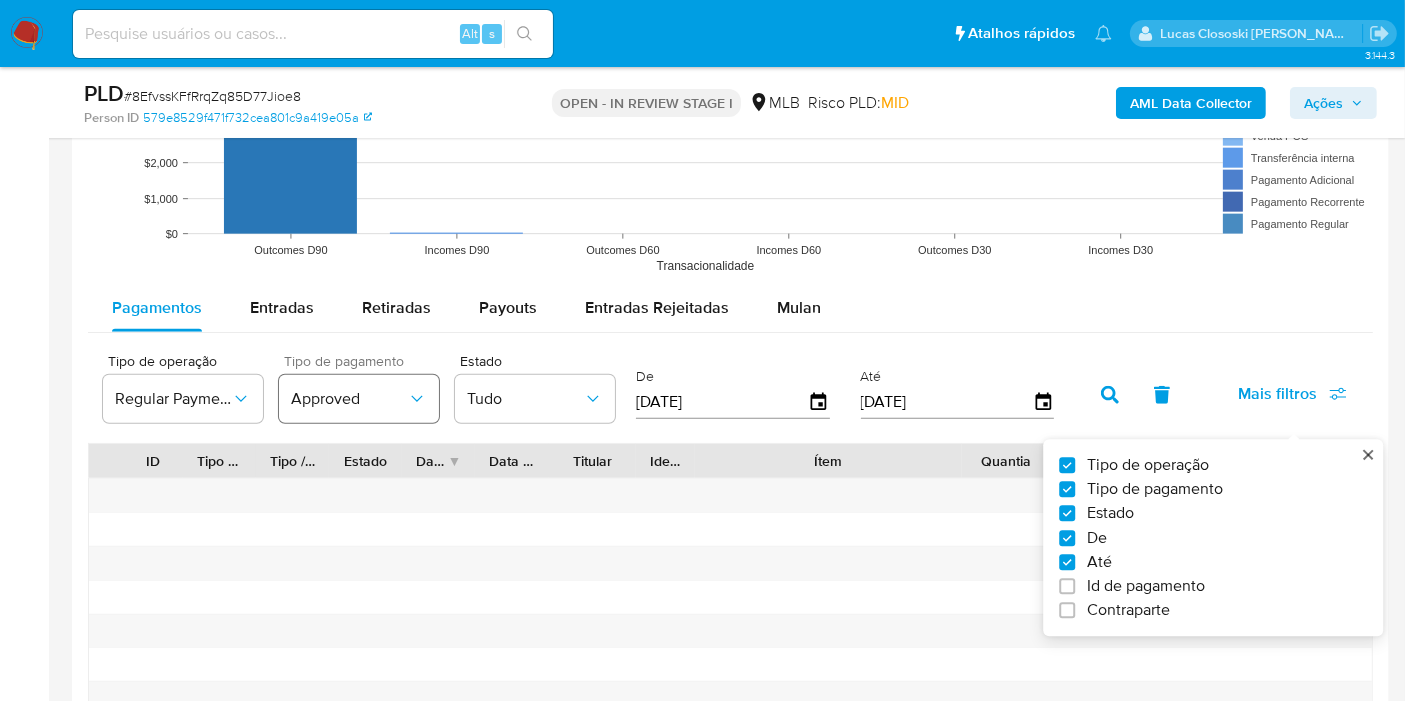 click on "Approved" at bounding box center (349, 399) 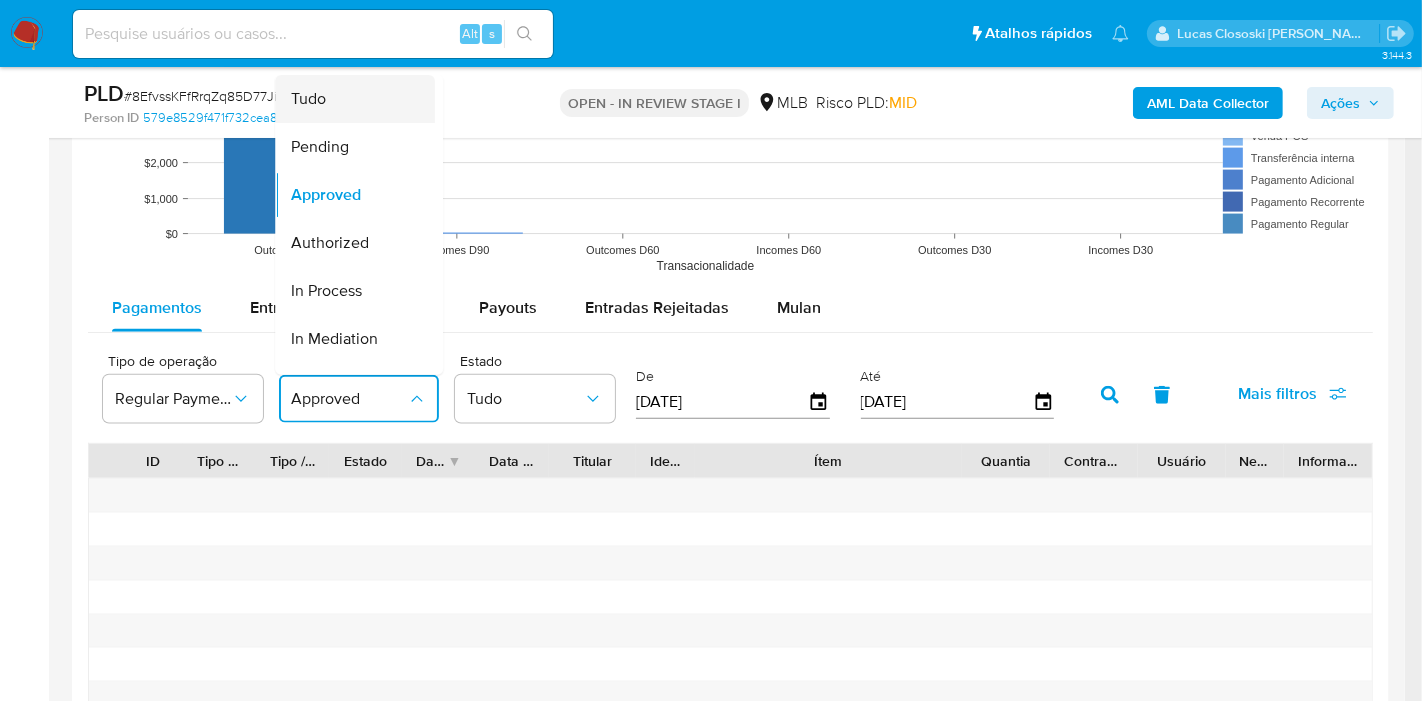 click on "Tudo" at bounding box center [308, 99] 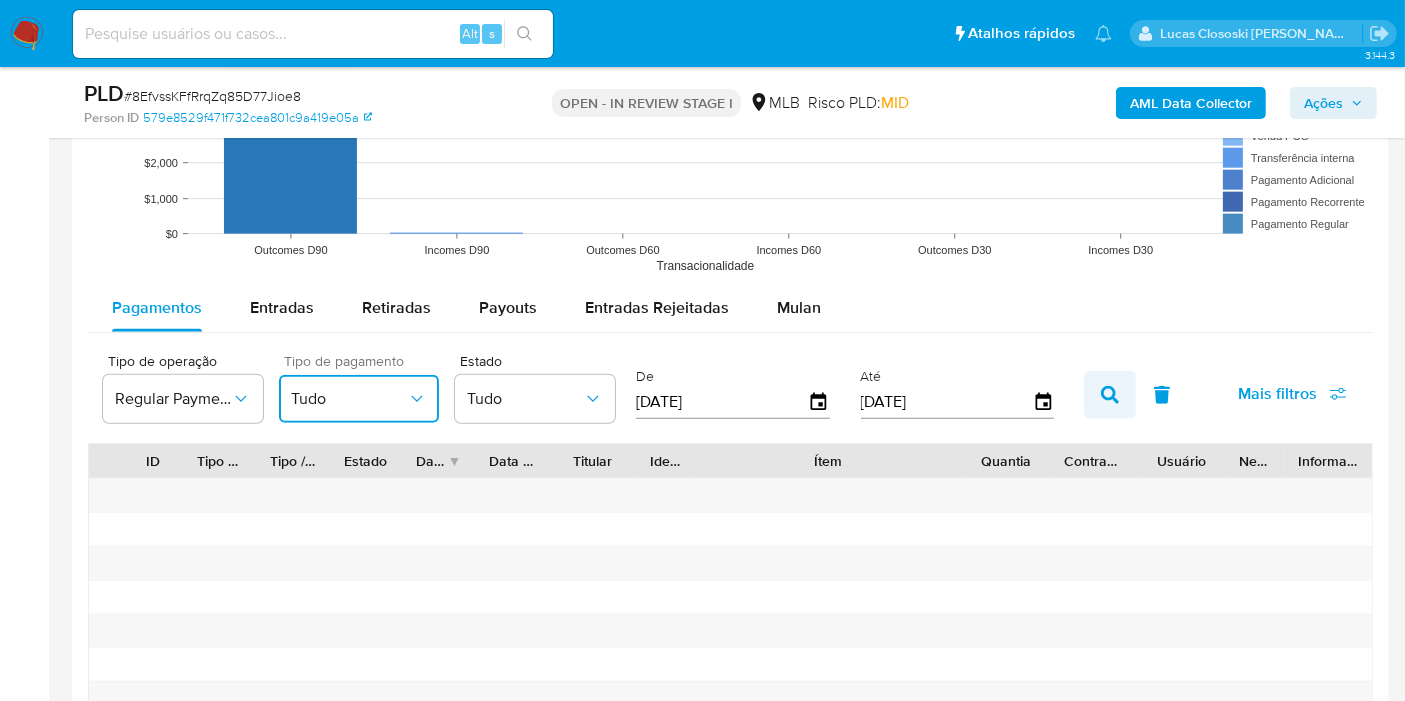 click 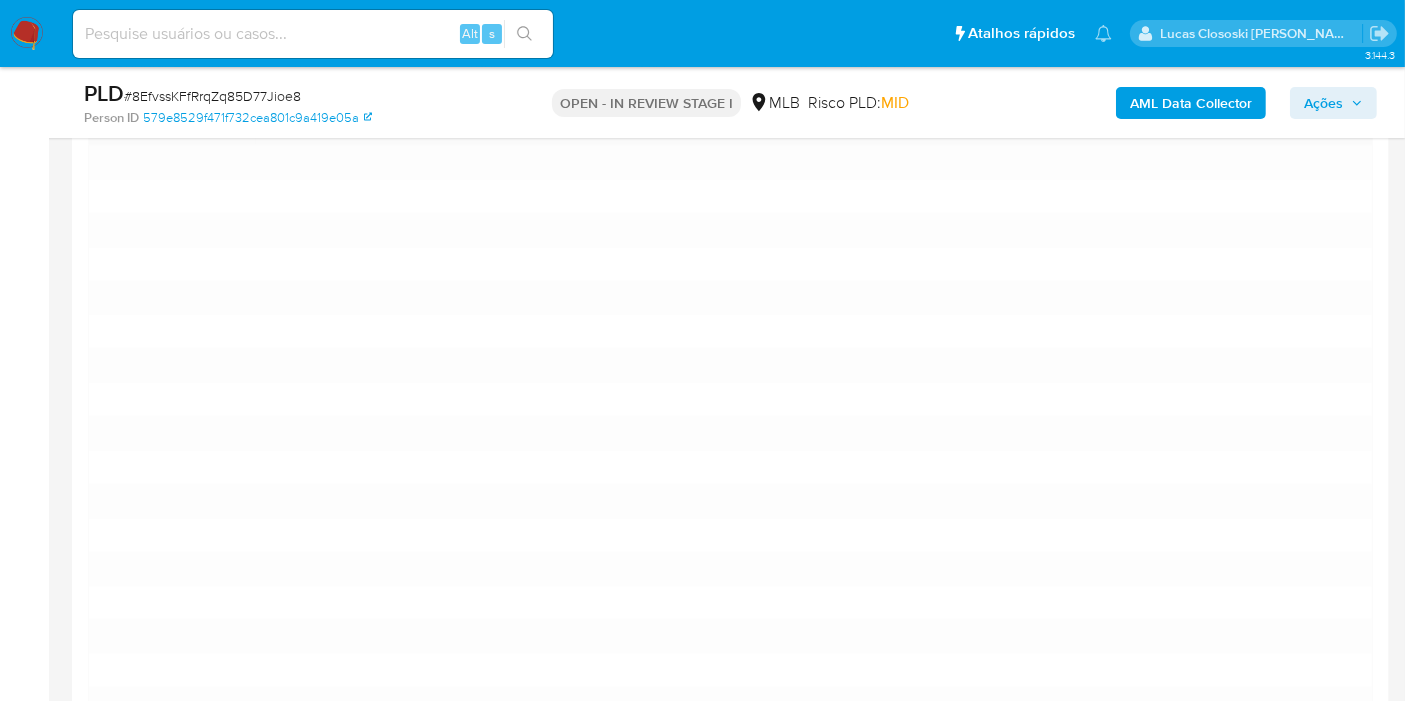 scroll, scrollTop: 2201, scrollLeft: 0, axis: vertical 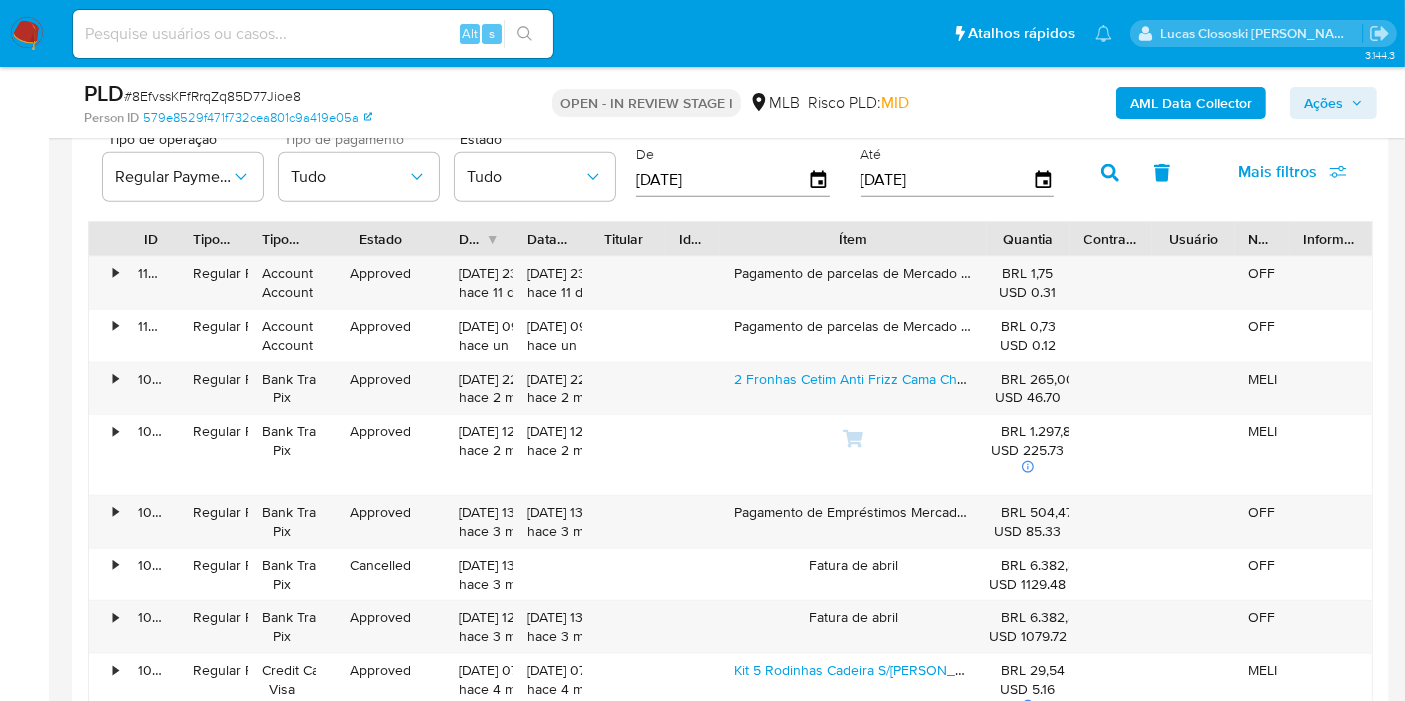 drag, startPoint x: 400, startPoint y: 225, endPoint x: 455, endPoint y: 225, distance: 55 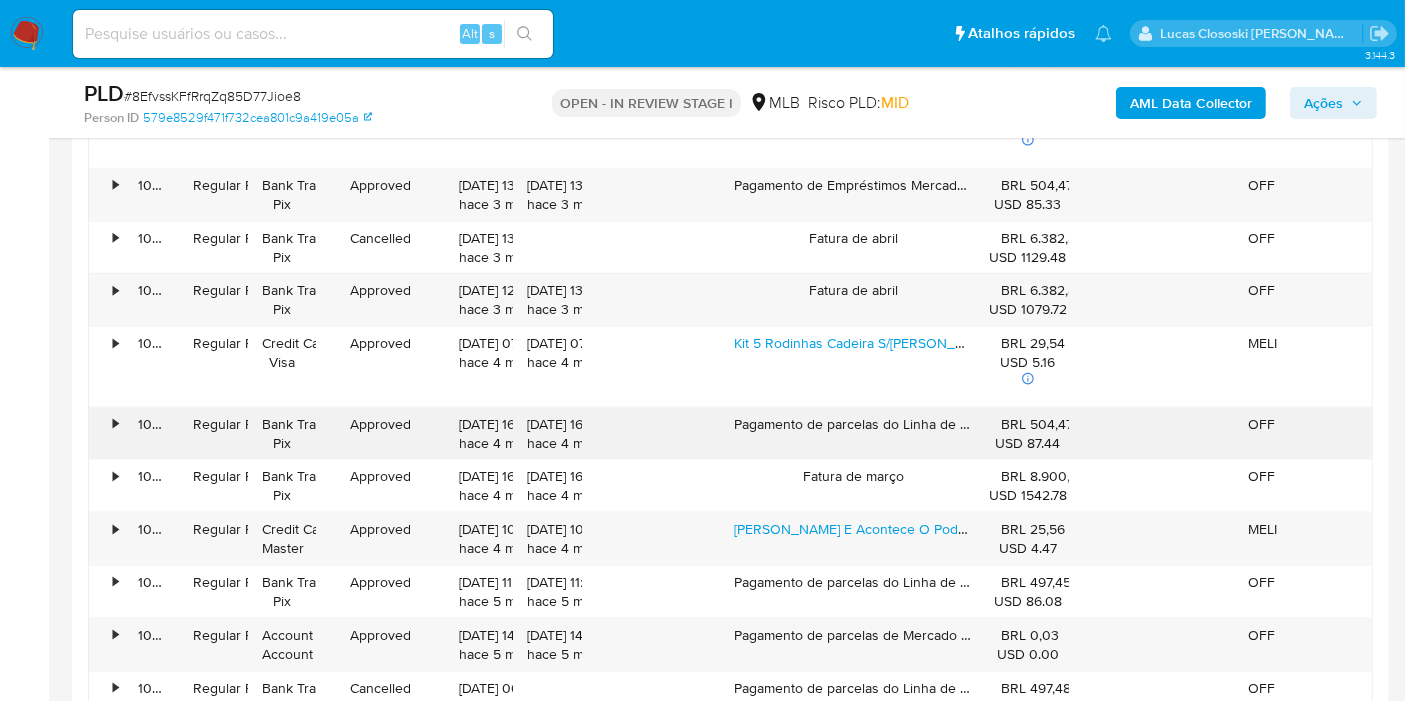 scroll, scrollTop: 2534, scrollLeft: 0, axis: vertical 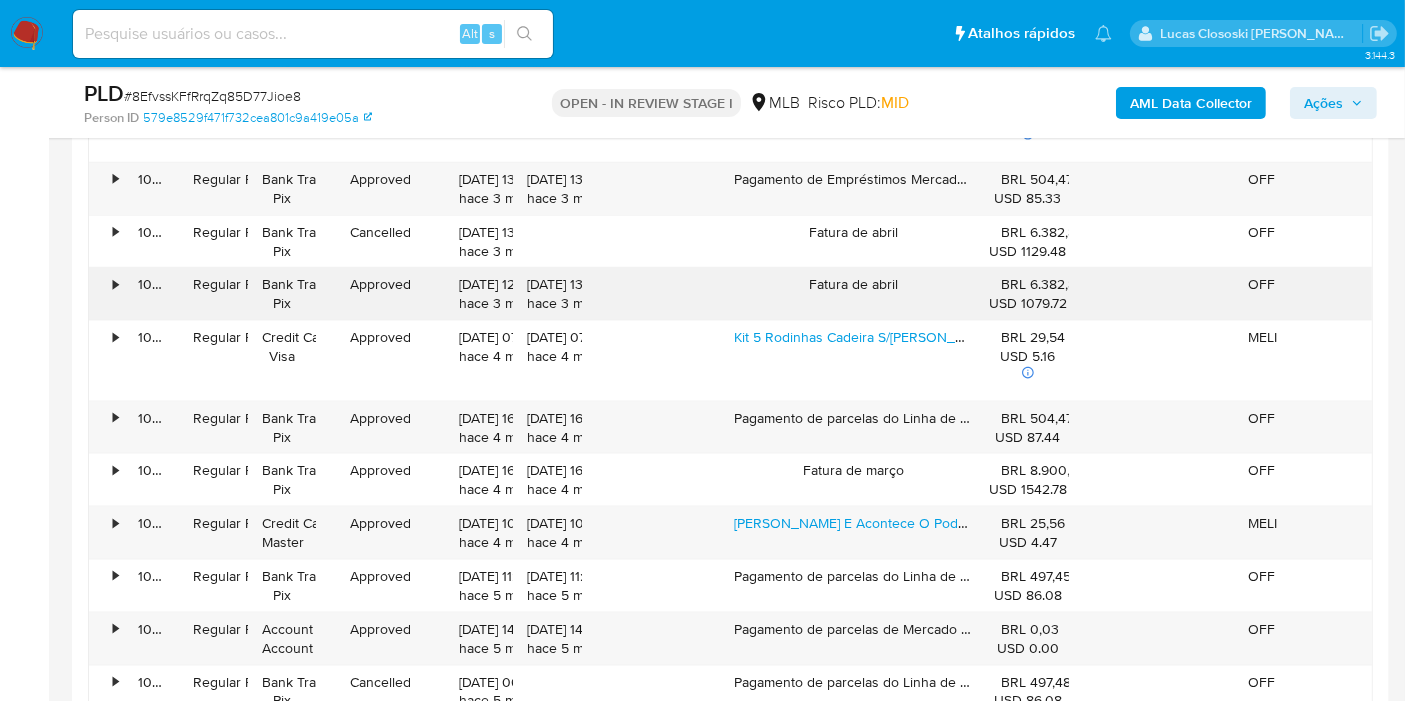click on "•" at bounding box center (106, 294) 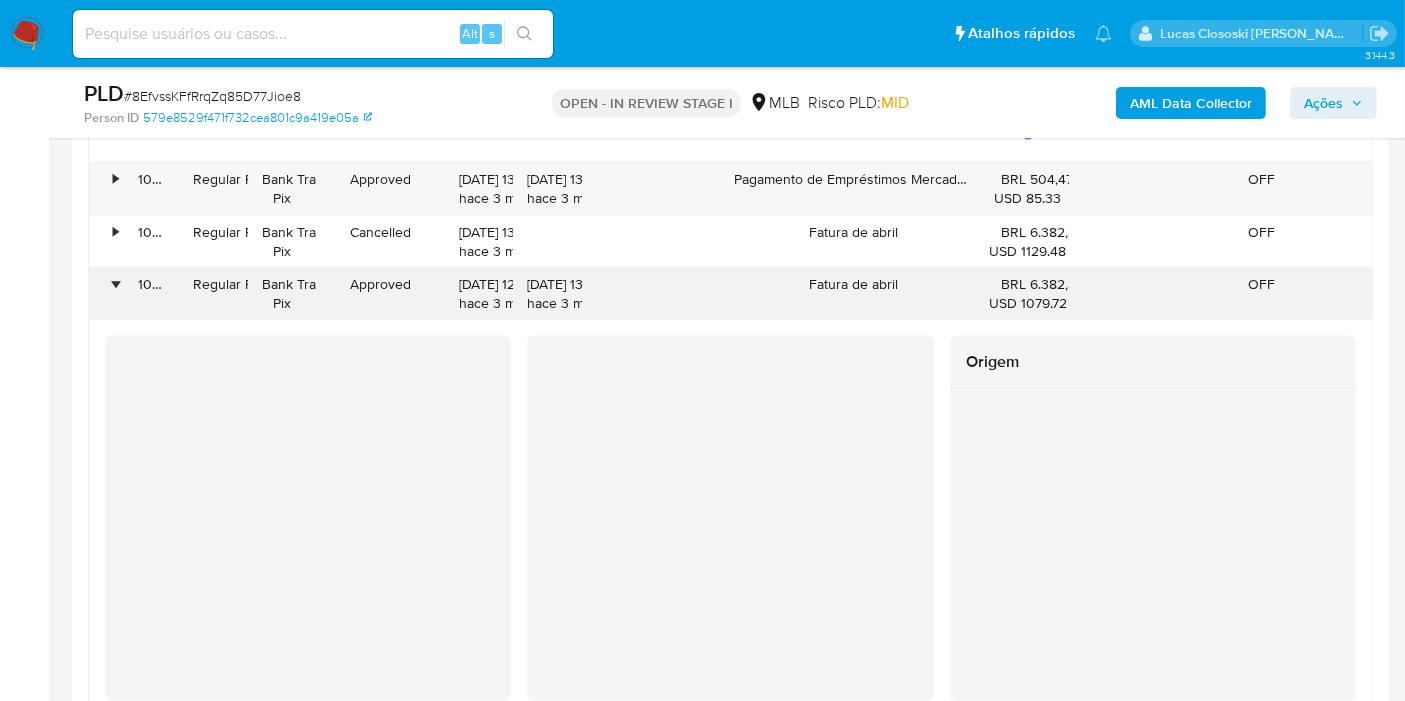 click on "•" at bounding box center [106, 294] 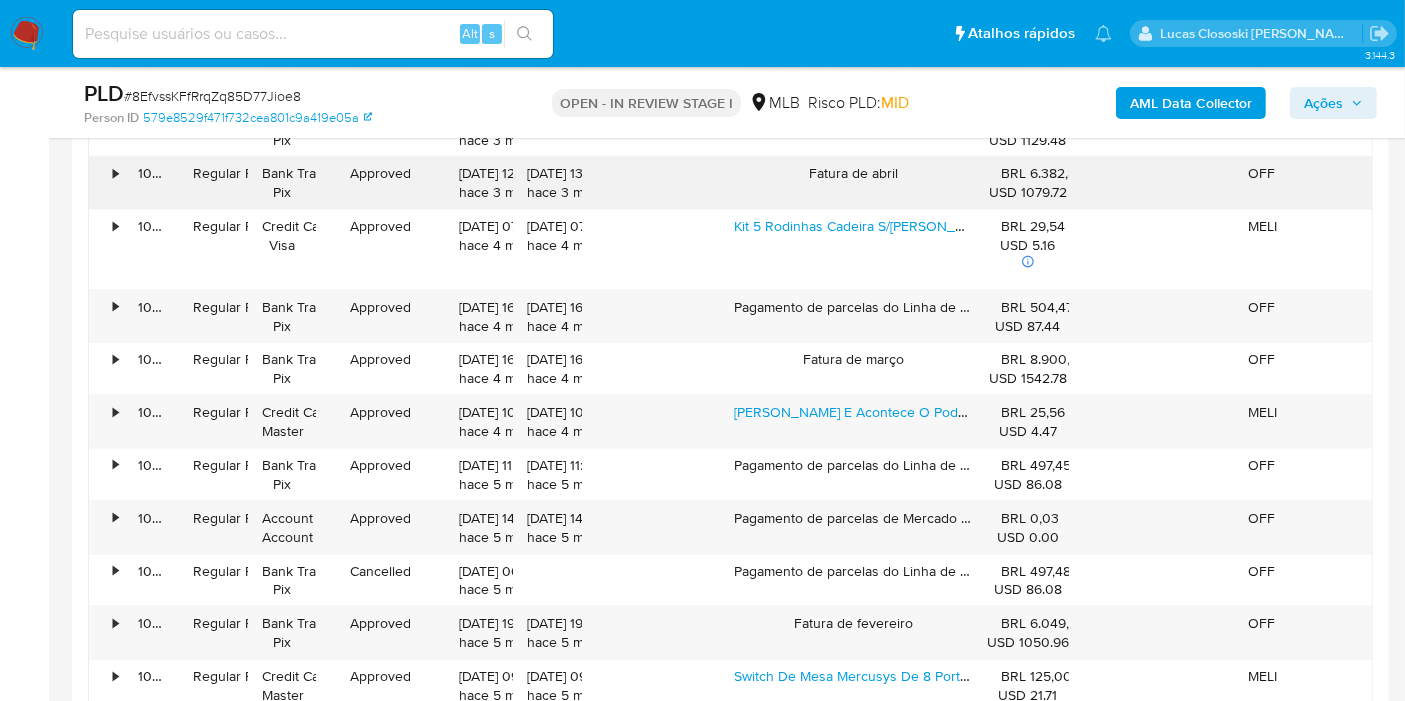 scroll, scrollTop: 2757, scrollLeft: 0, axis: vertical 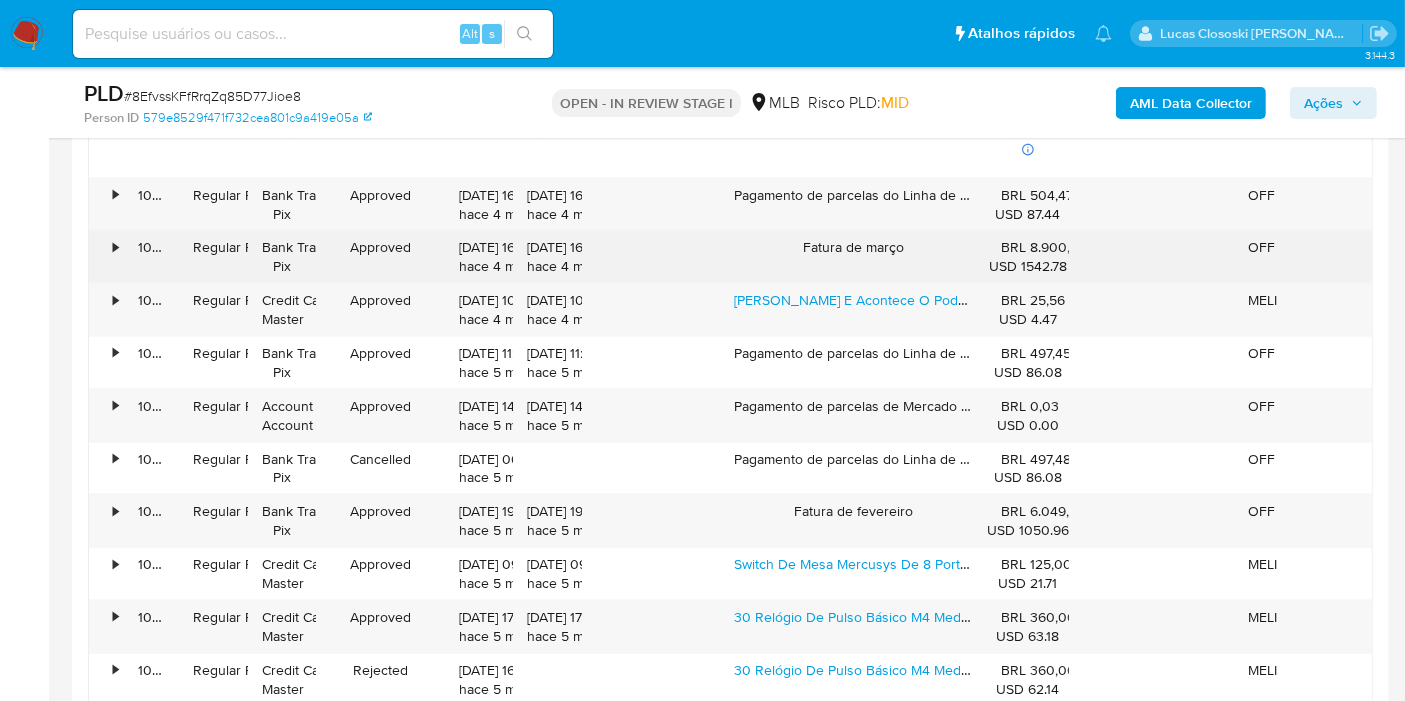 click on "104738176984" at bounding box center (151, 257) 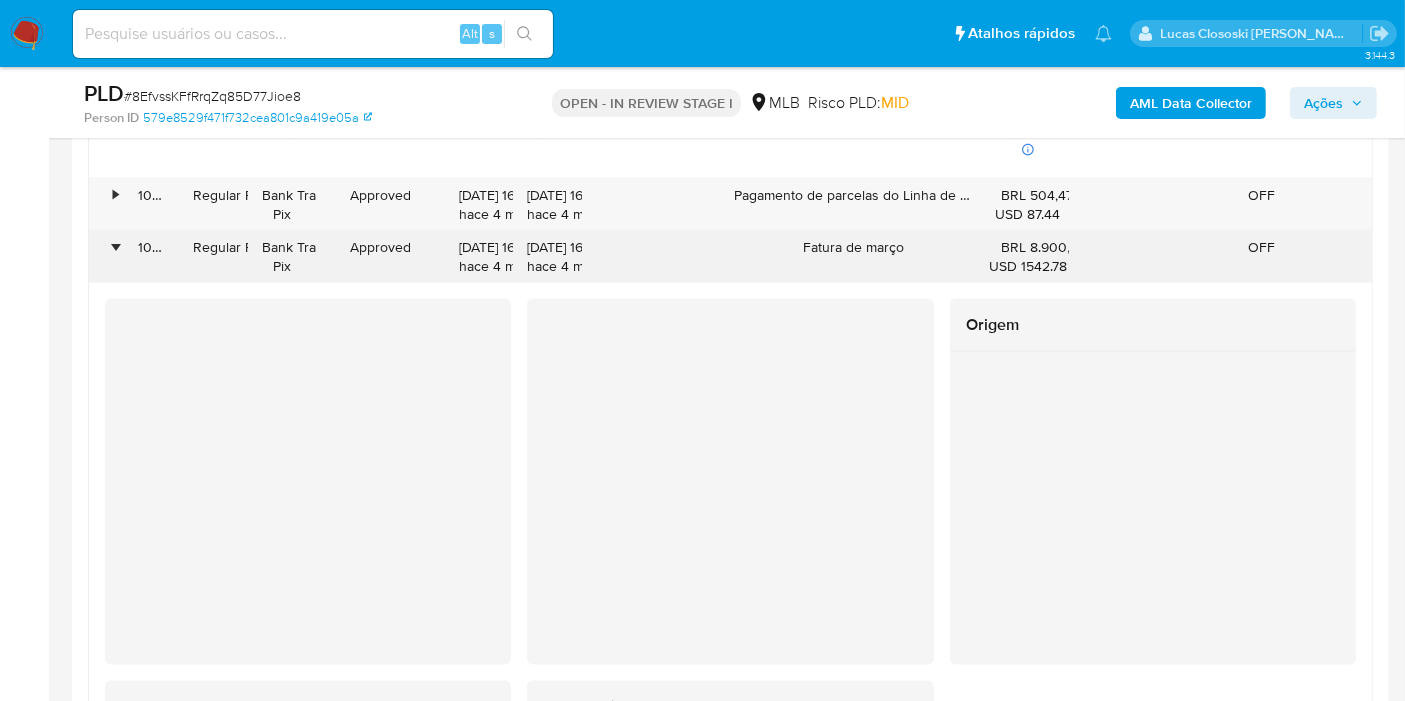 click on "•" at bounding box center [106, 257] 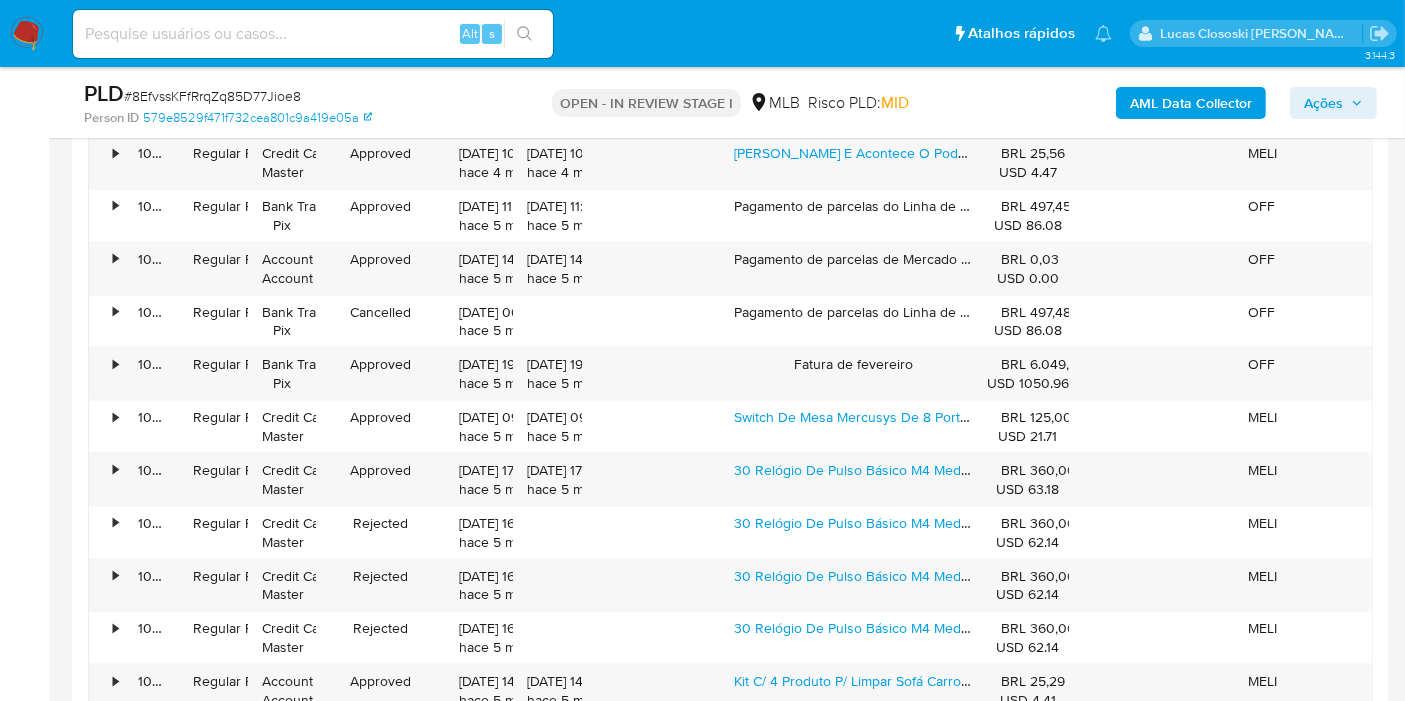 scroll, scrollTop: 2979, scrollLeft: 0, axis: vertical 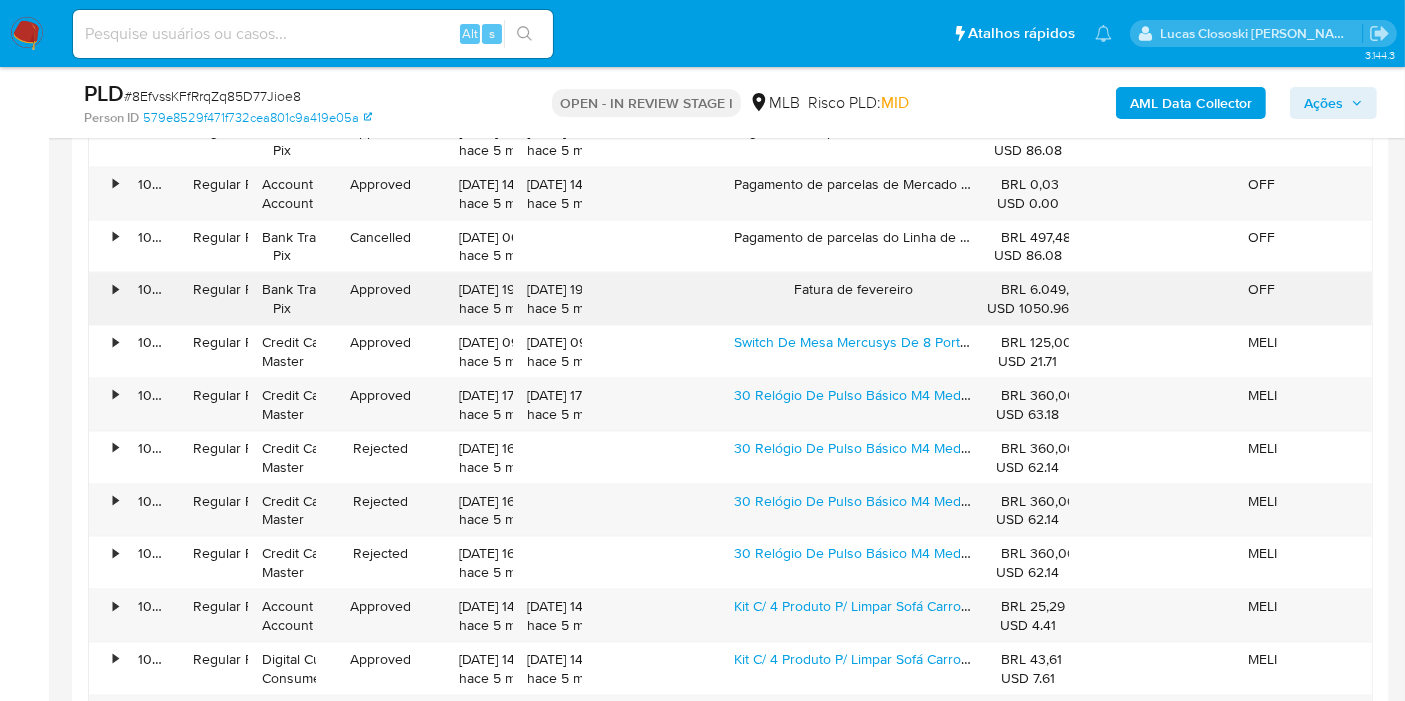 click on "•" at bounding box center (106, 299) 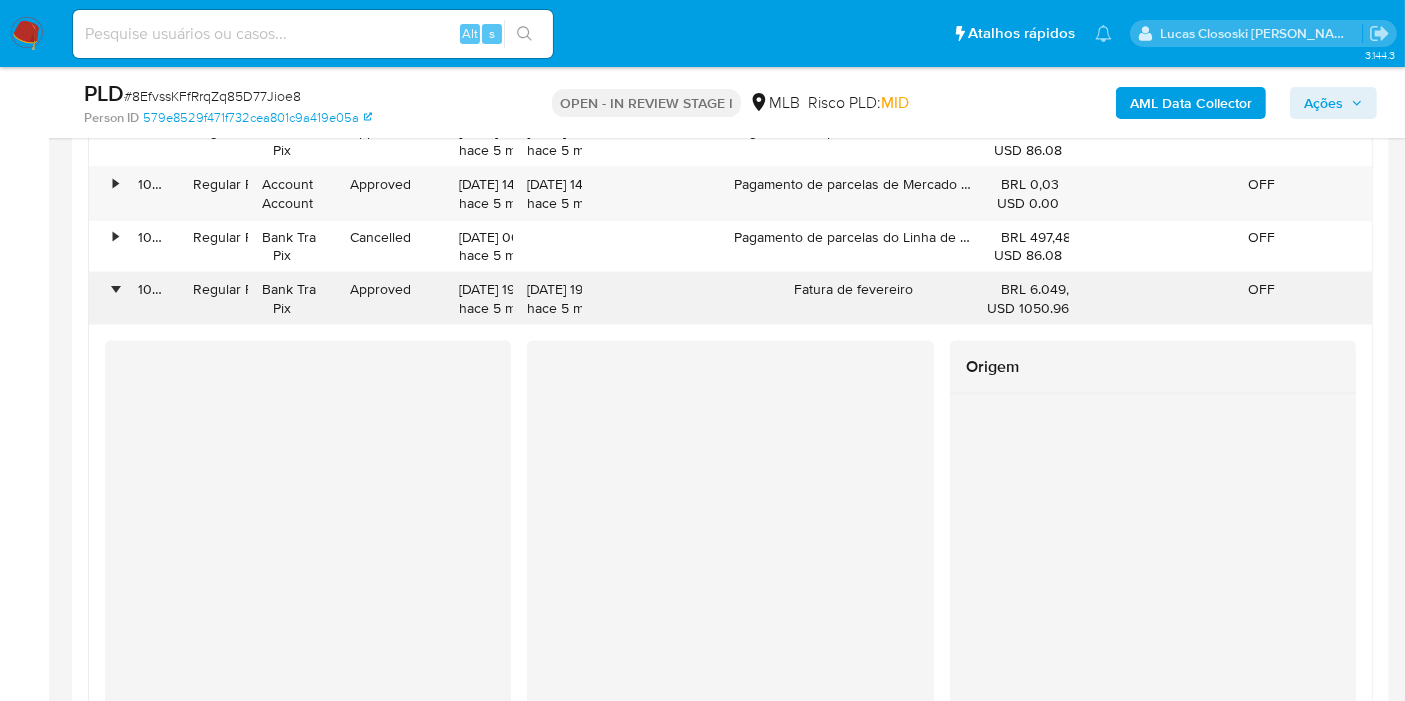 click on "•" at bounding box center [106, 299] 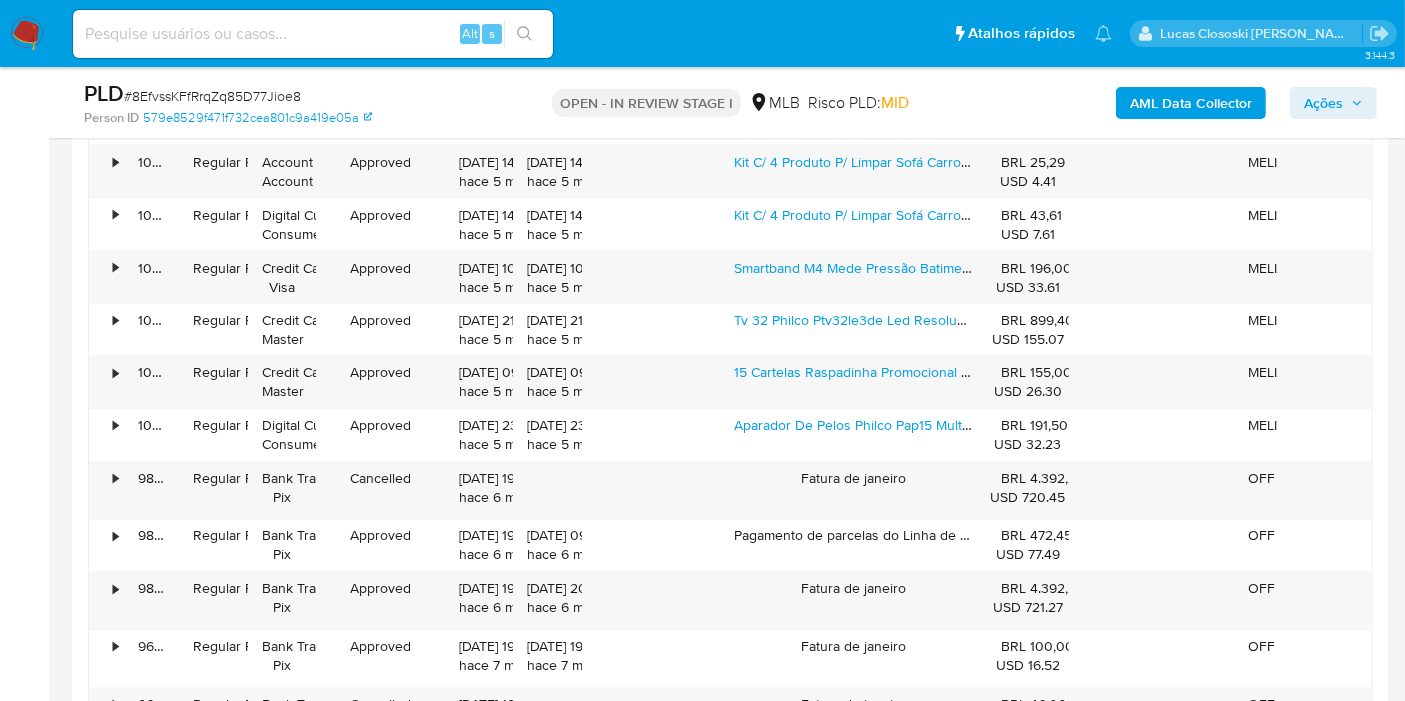 scroll, scrollTop: 3645, scrollLeft: 0, axis: vertical 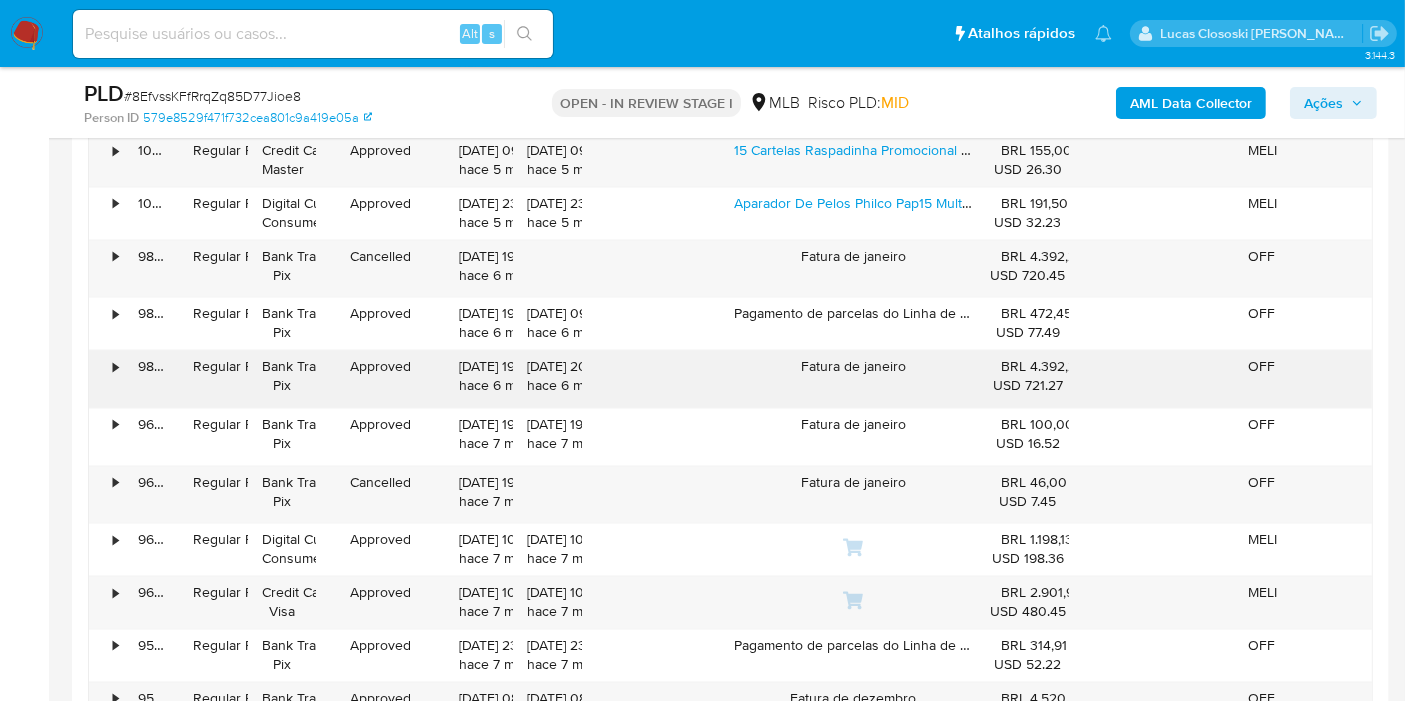 click on "•" at bounding box center (115, 367) 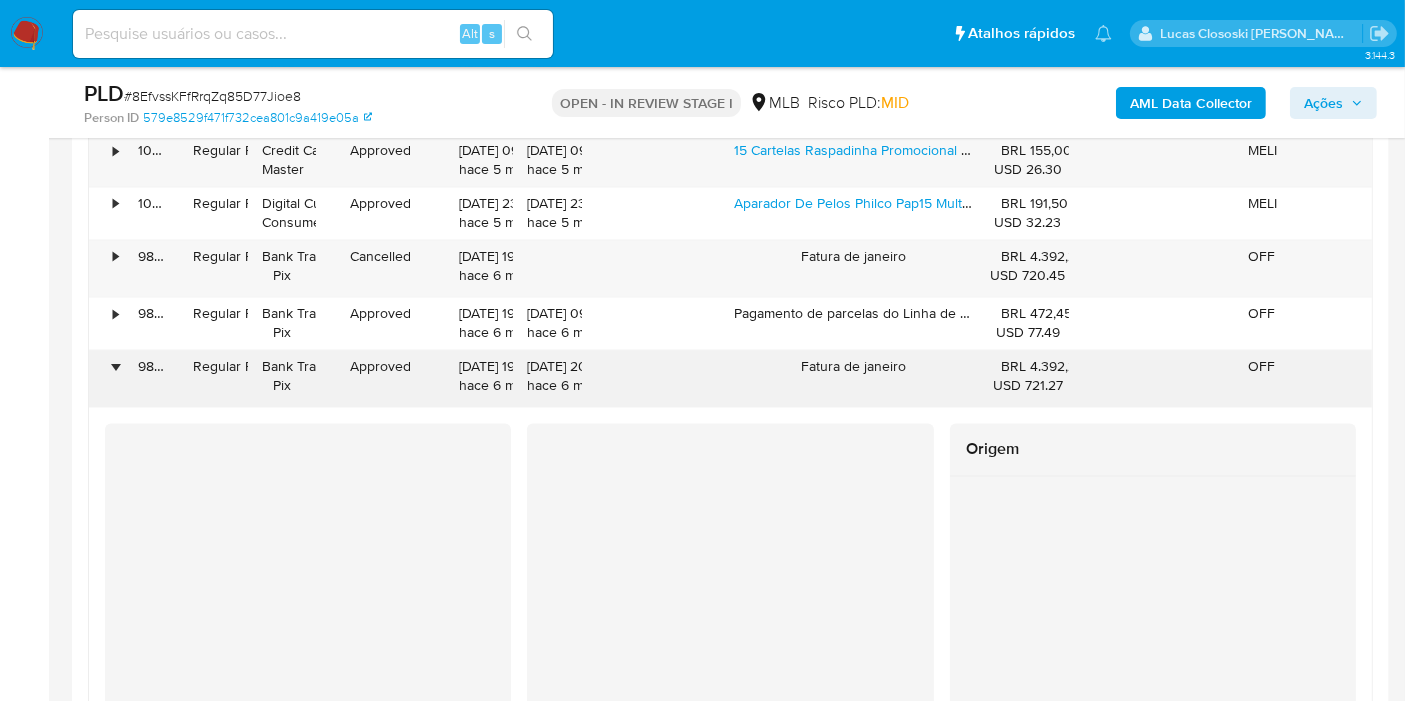 click on "•" at bounding box center (115, 367) 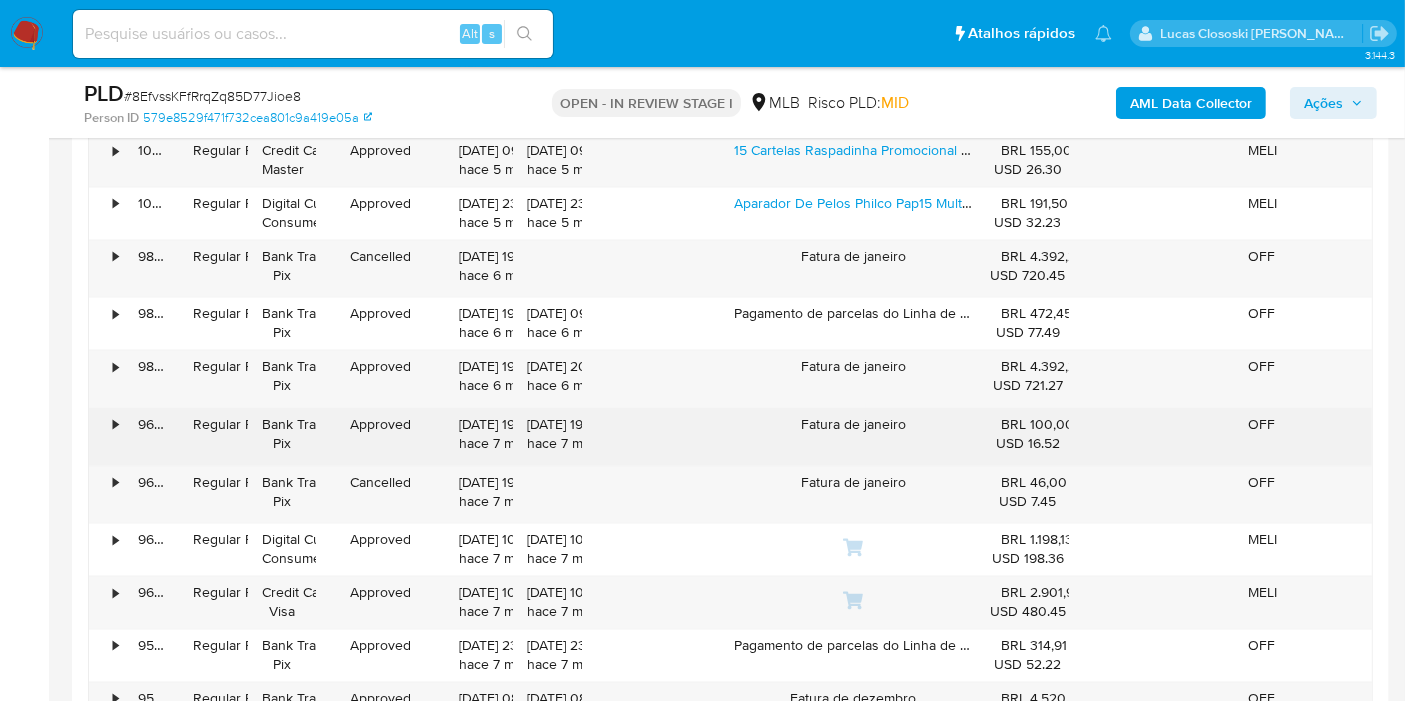 click on "•" at bounding box center (115, 425) 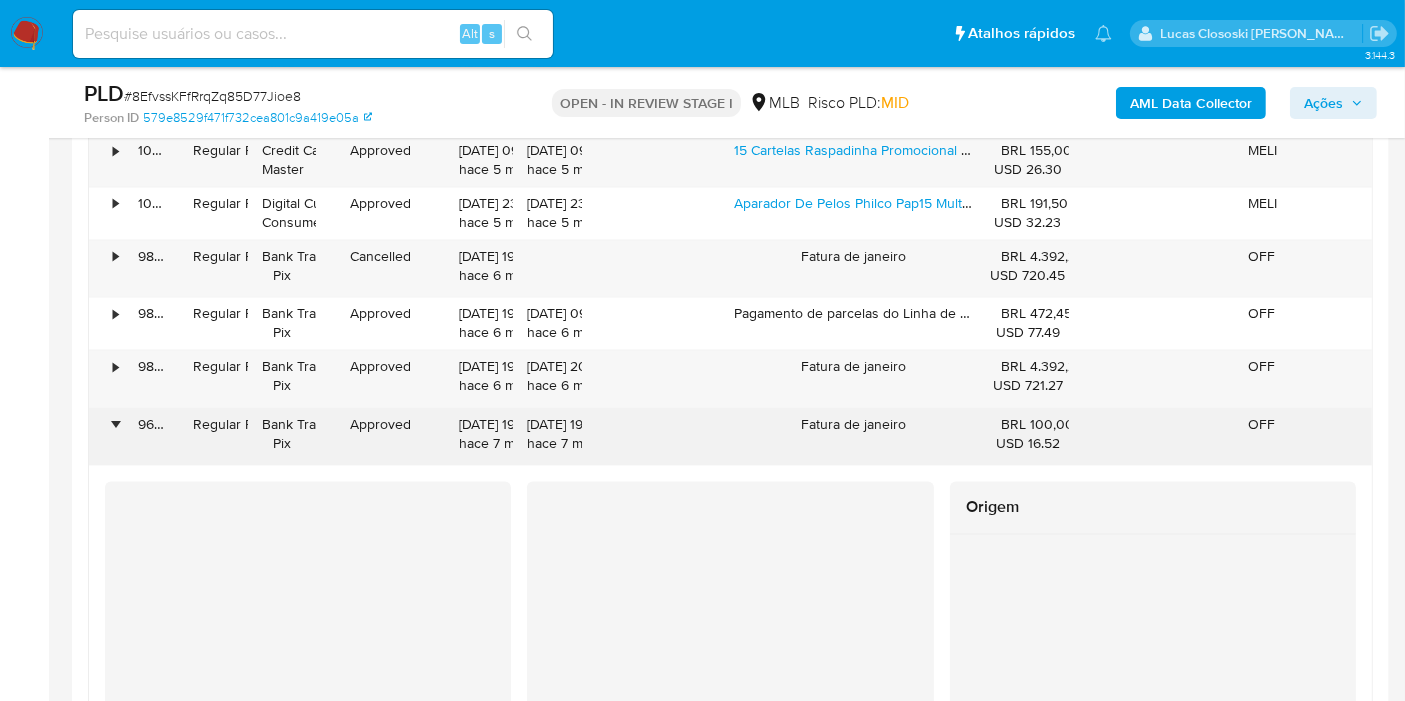 click on "•" at bounding box center [115, 425] 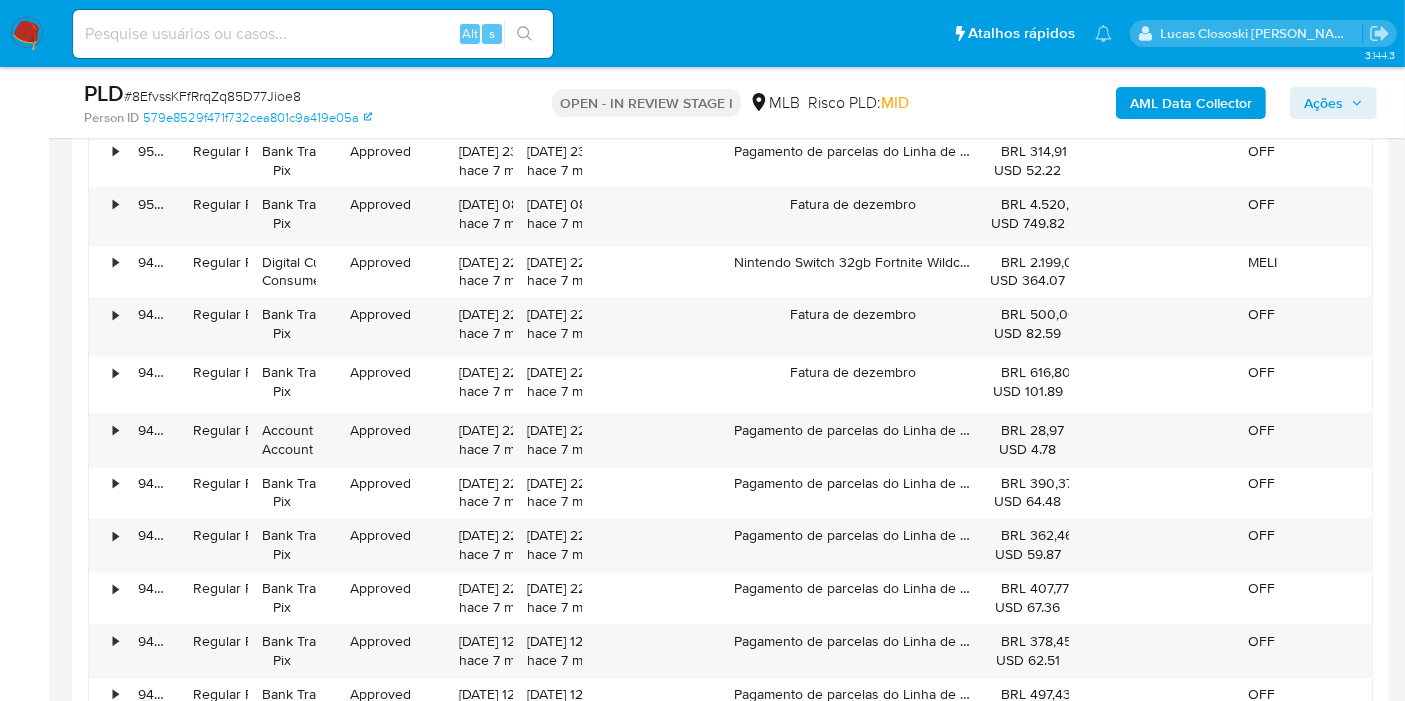 scroll, scrollTop: 4090, scrollLeft: 0, axis: vertical 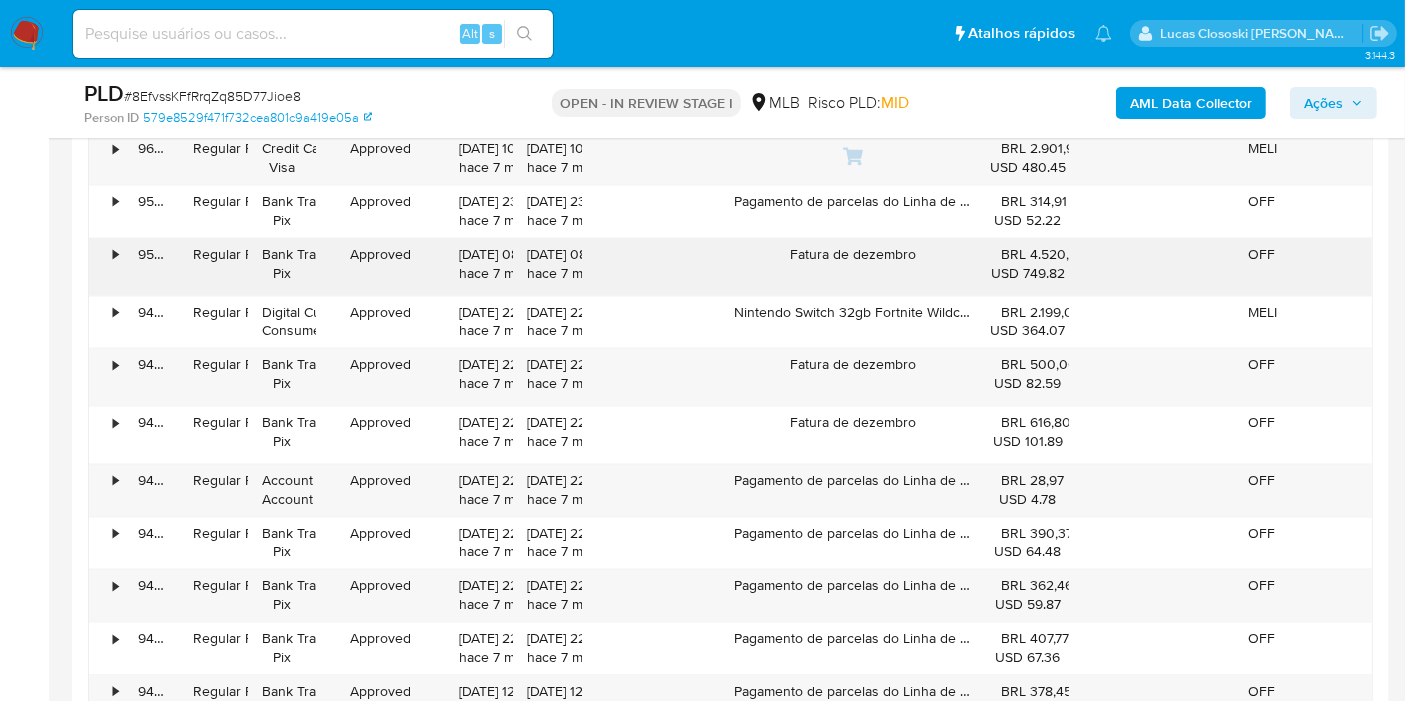 click on "•" at bounding box center (115, 254) 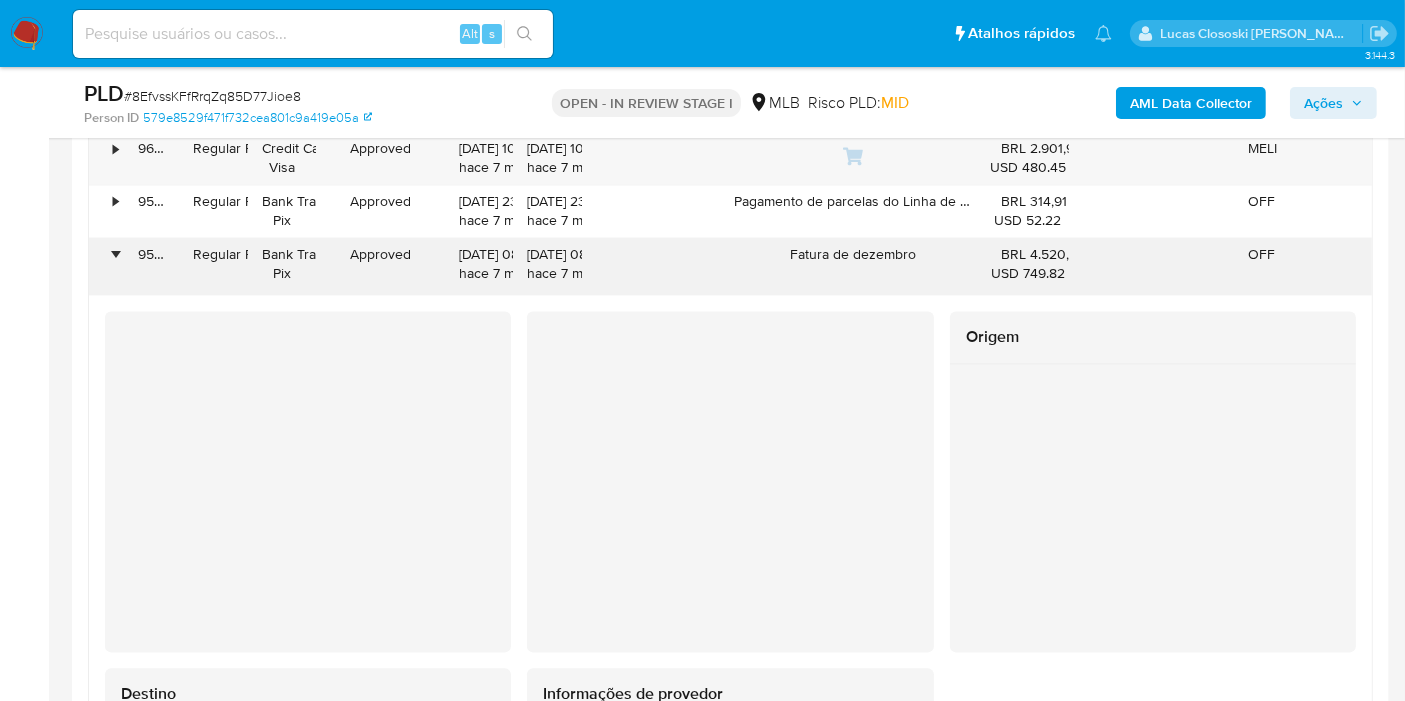 click on "•" at bounding box center (115, 254) 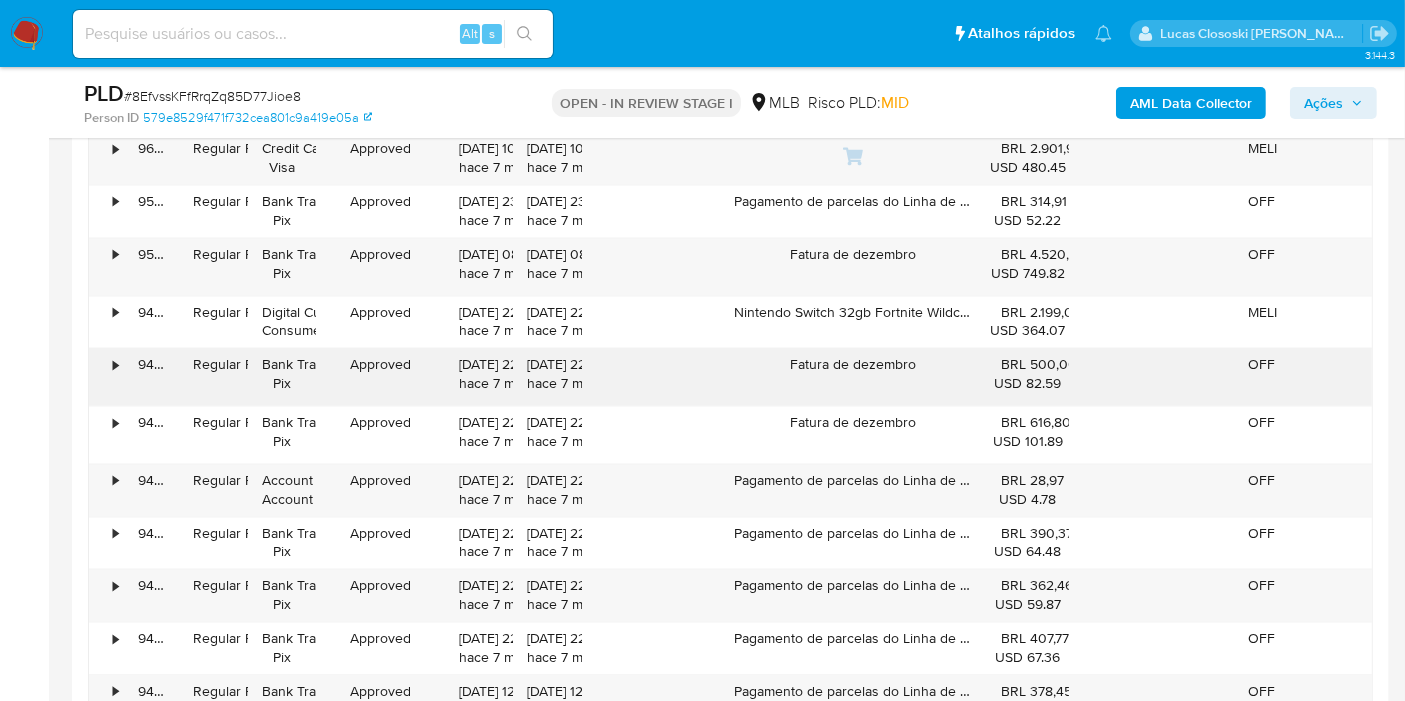 click on "•" at bounding box center (106, 376) 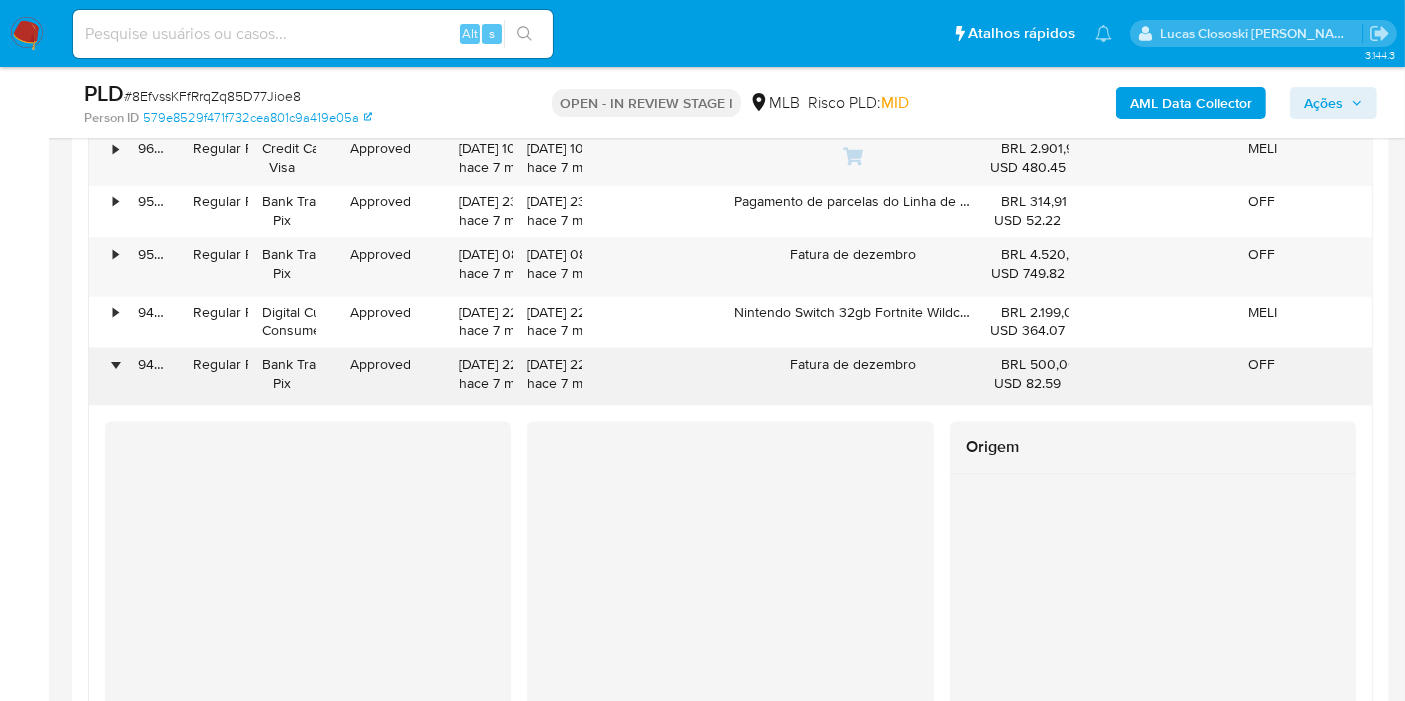 click on "•" at bounding box center [106, 376] 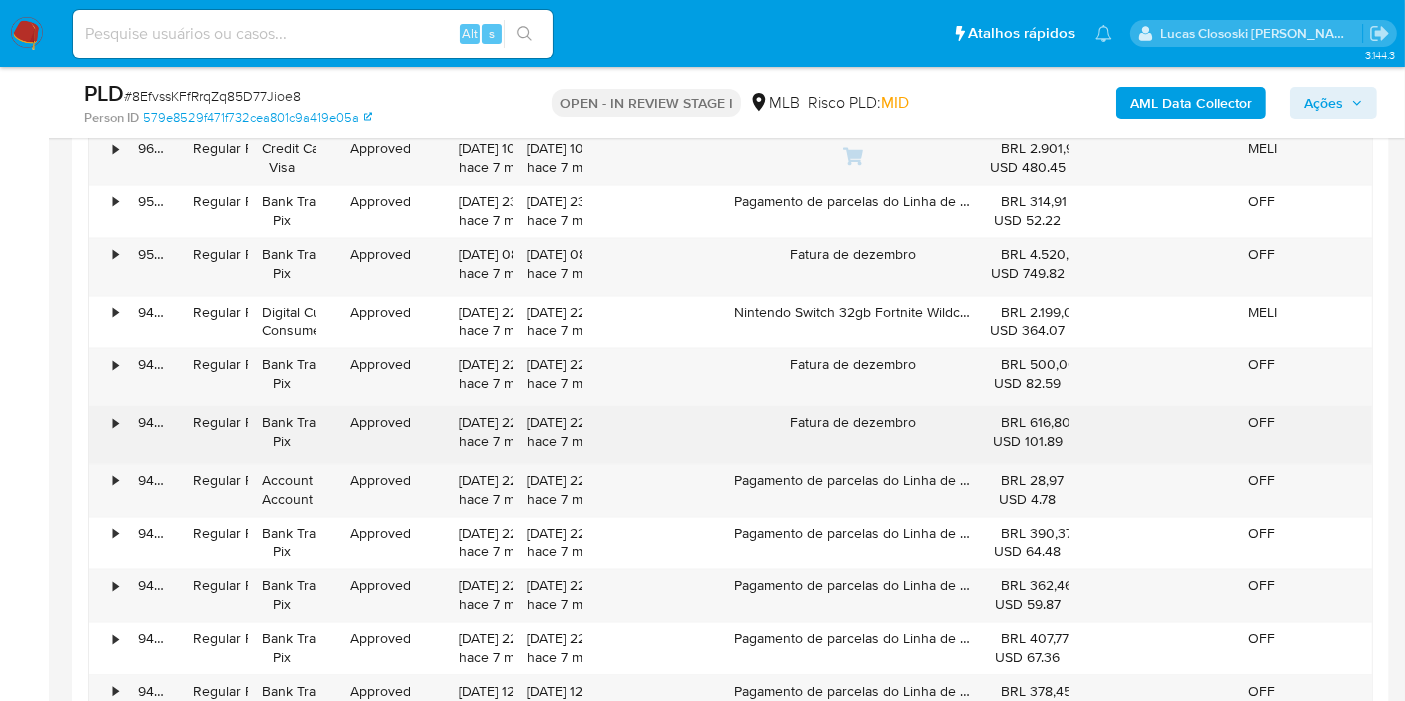 click on "•" at bounding box center (106, 434) 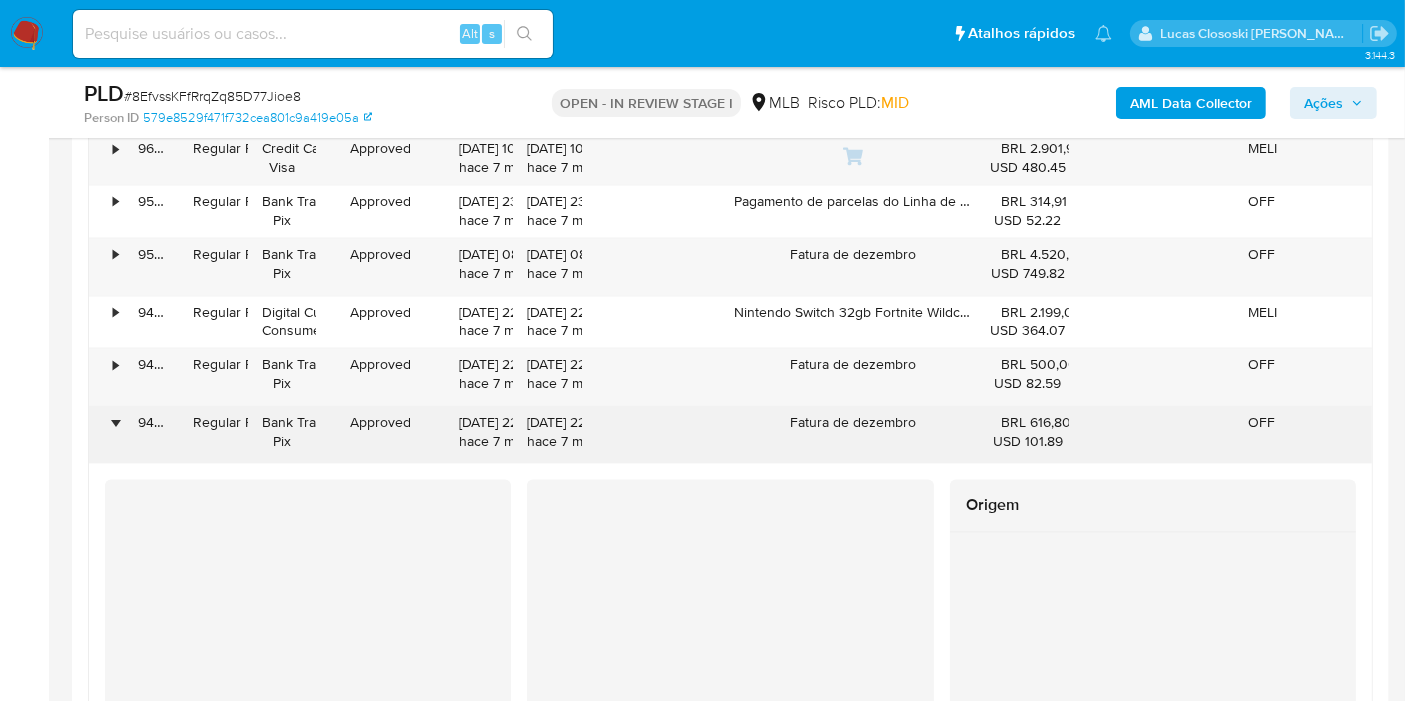 click on "•" at bounding box center [106, 434] 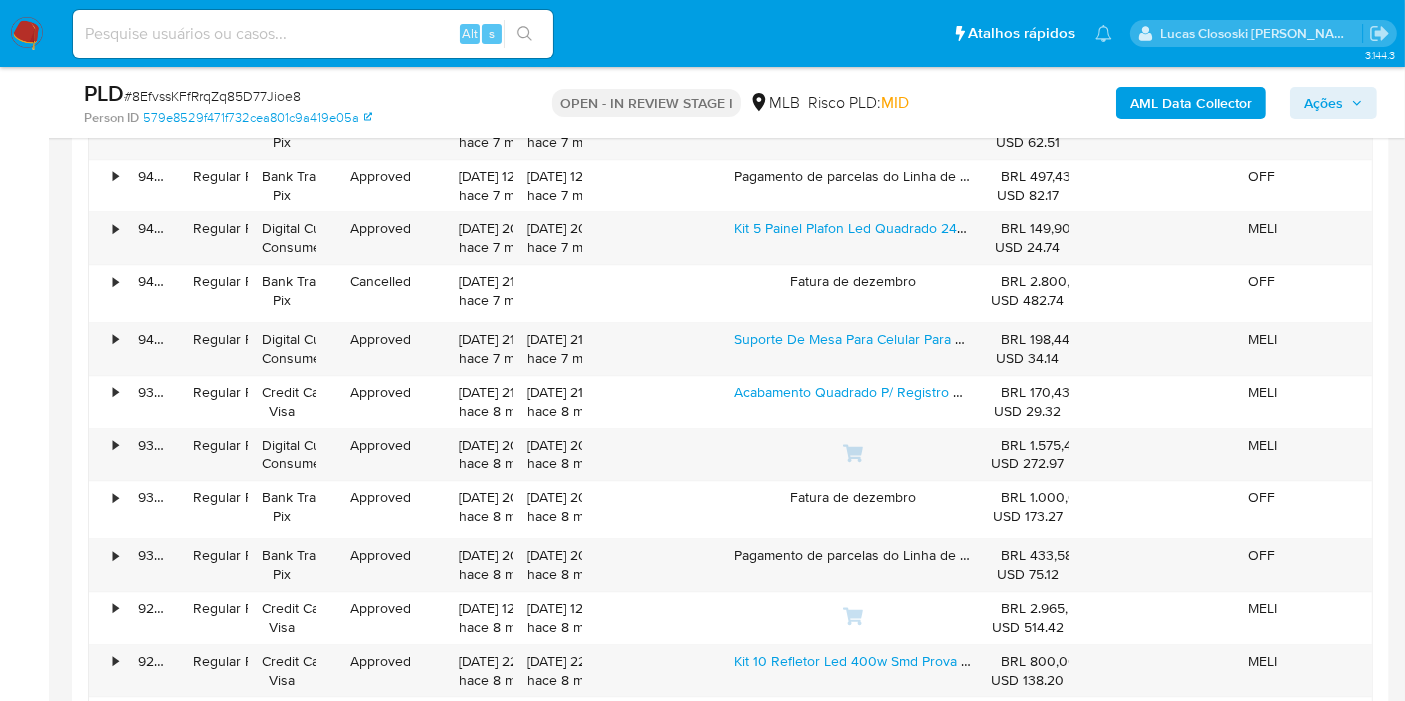 scroll, scrollTop: 4757, scrollLeft: 0, axis: vertical 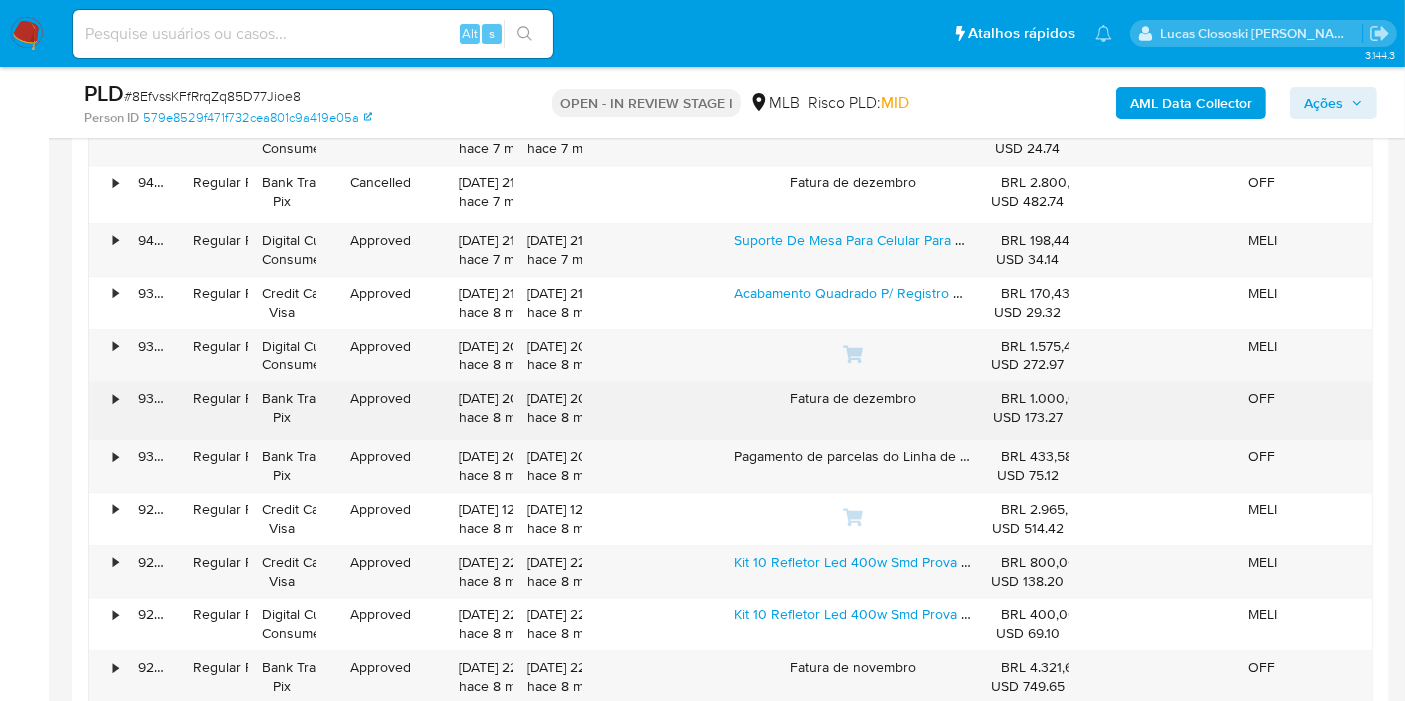 click on "•" at bounding box center (115, 398) 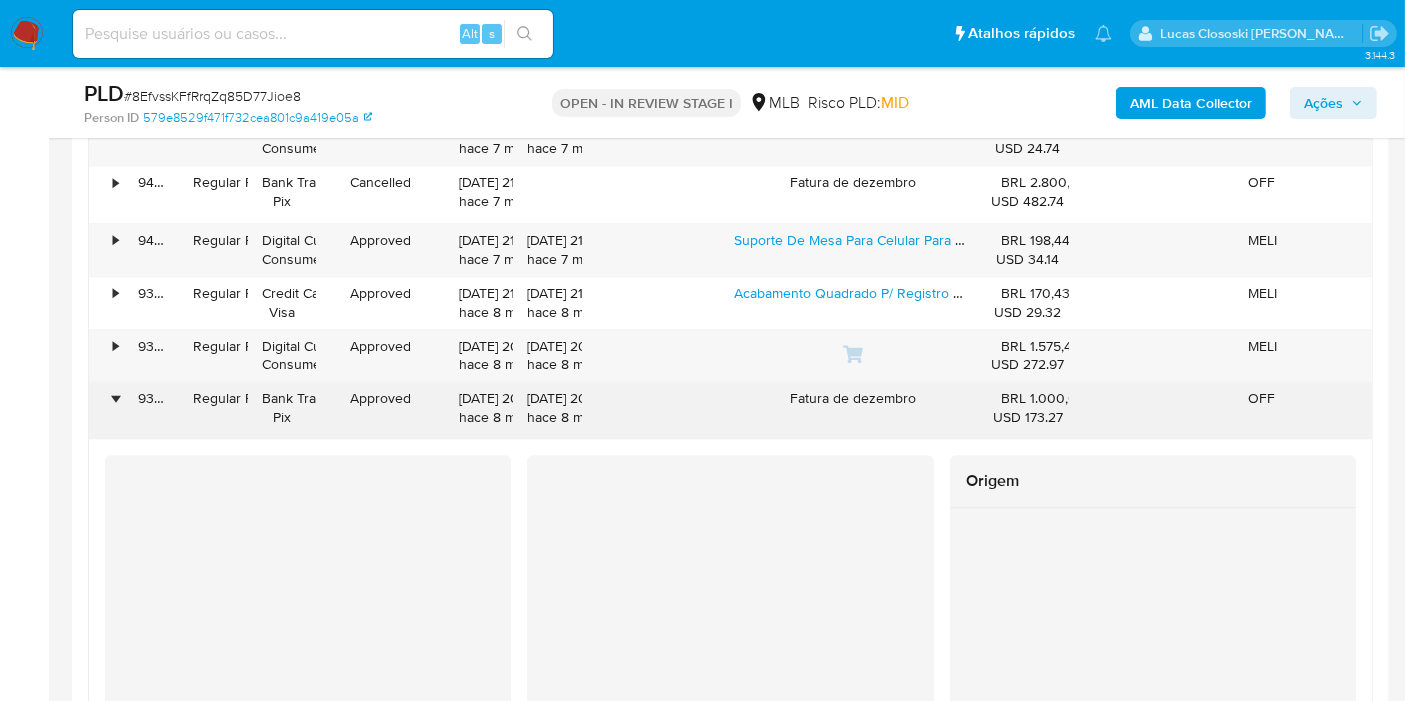 click on "•" at bounding box center [115, 398] 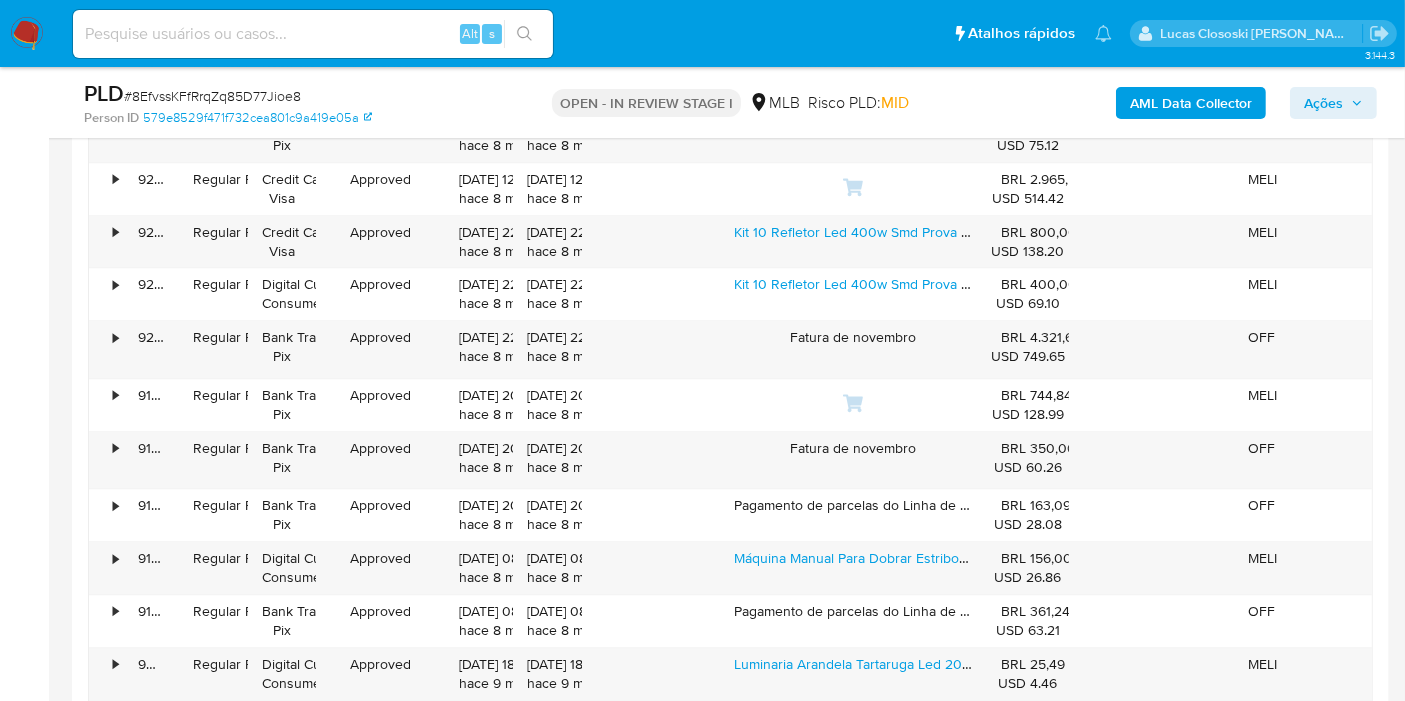 scroll, scrollTop: 5090, scrollLeft: 0, axis: vertical 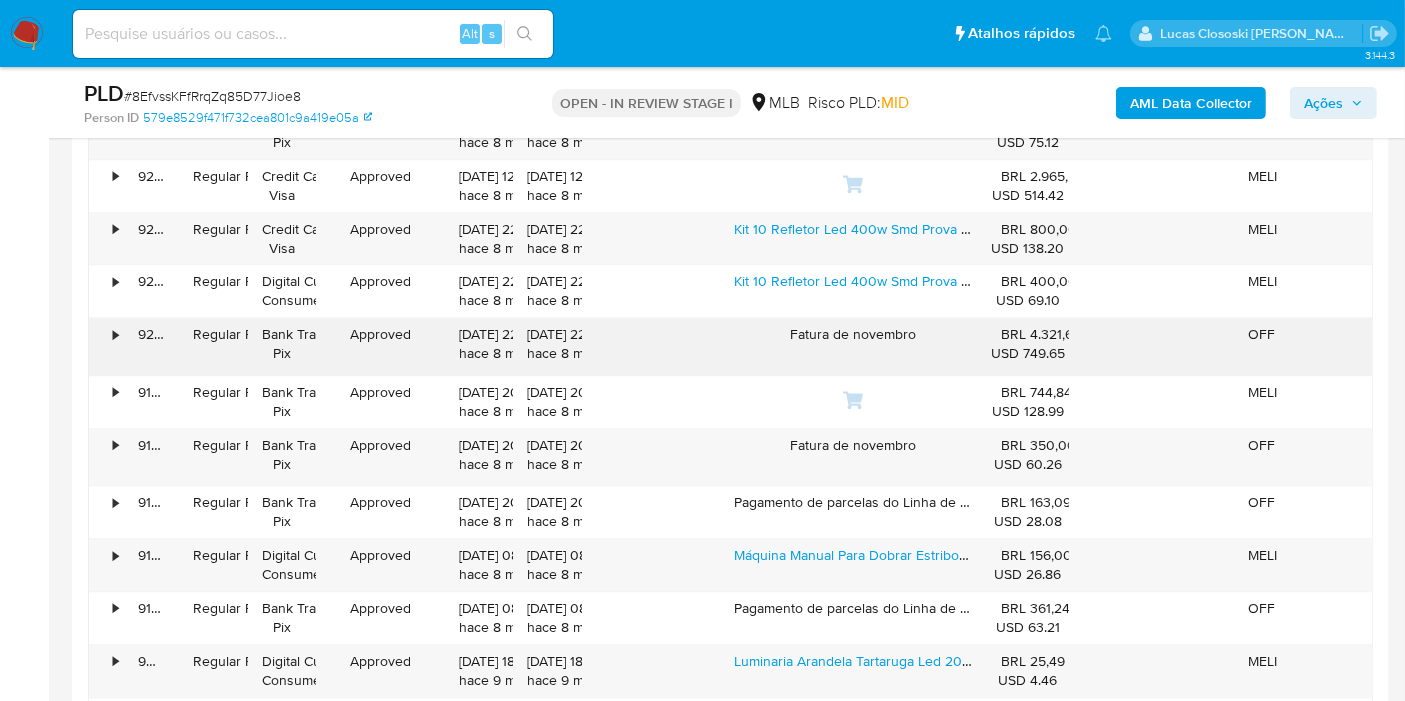 click on "•" at bounding box center [106, 346] 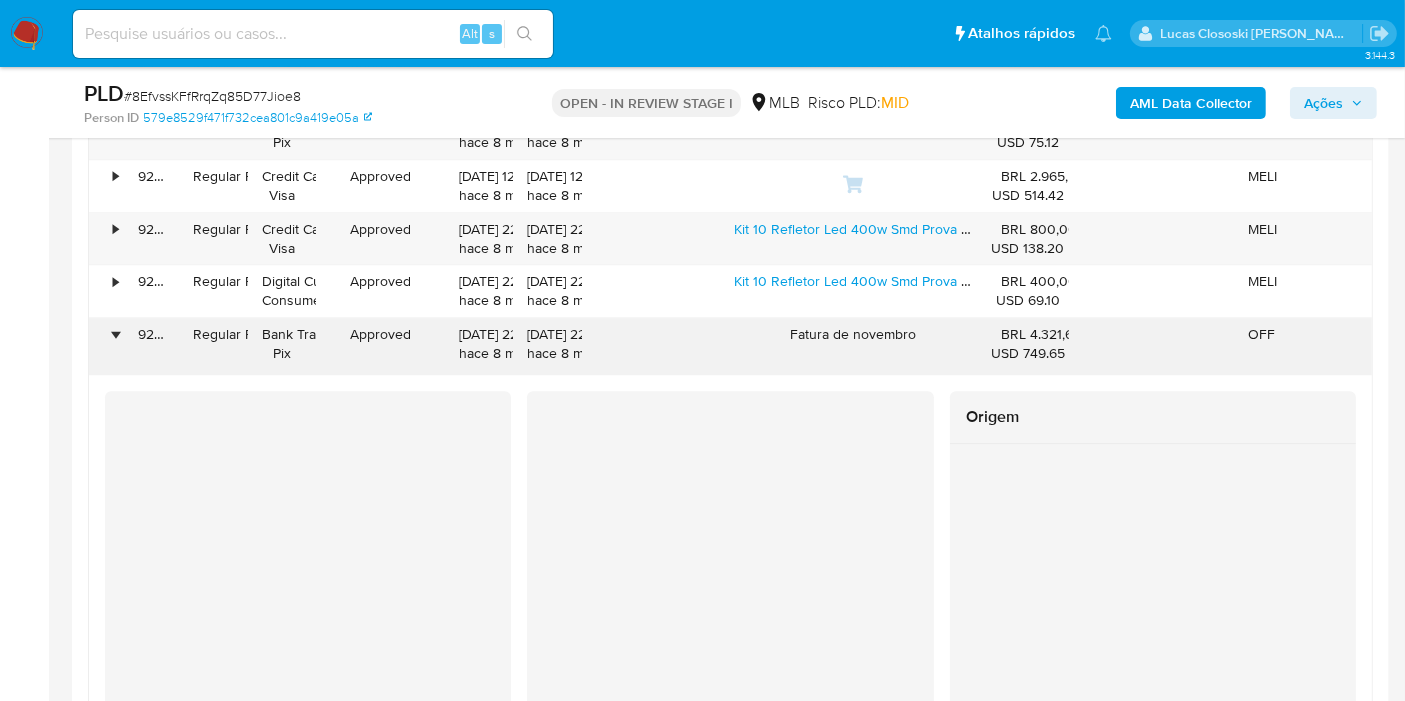click on "•" at bounding box center [106, 346] 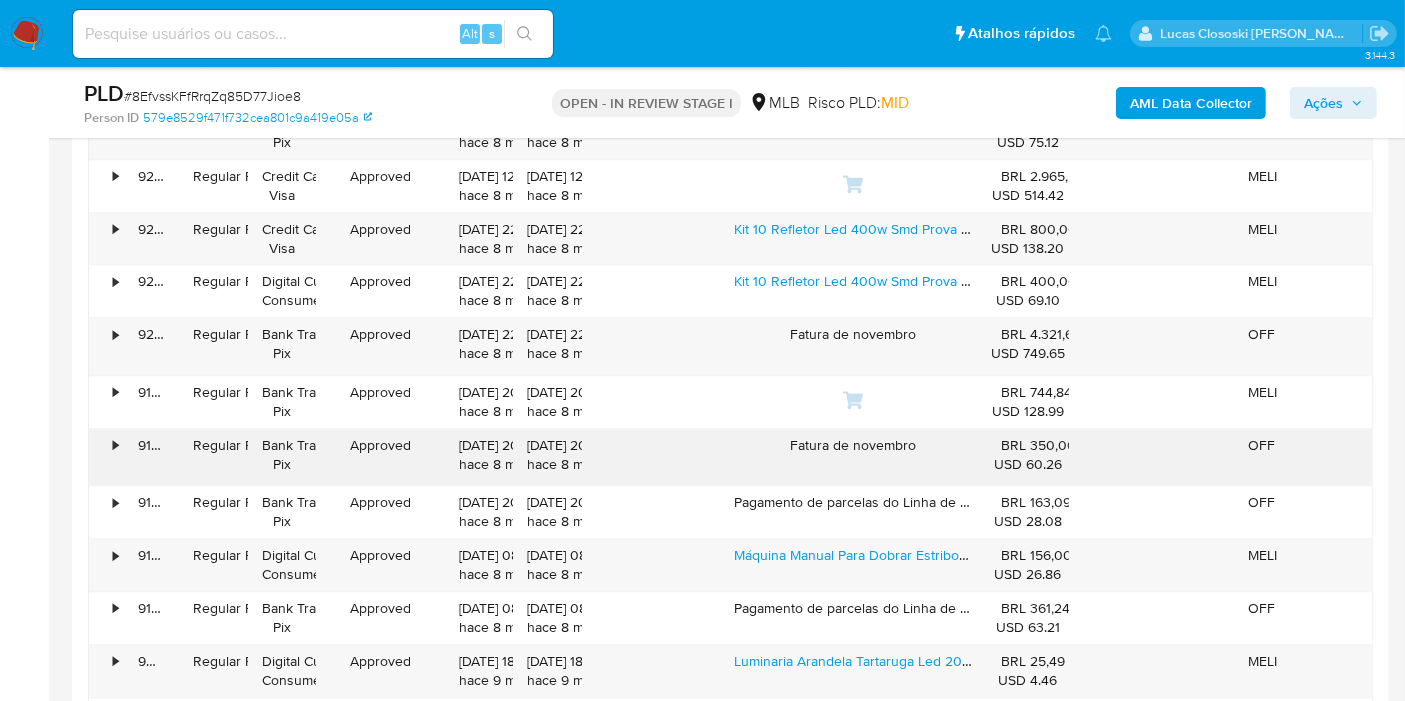 click on "•" at bounding box center [106, 457] 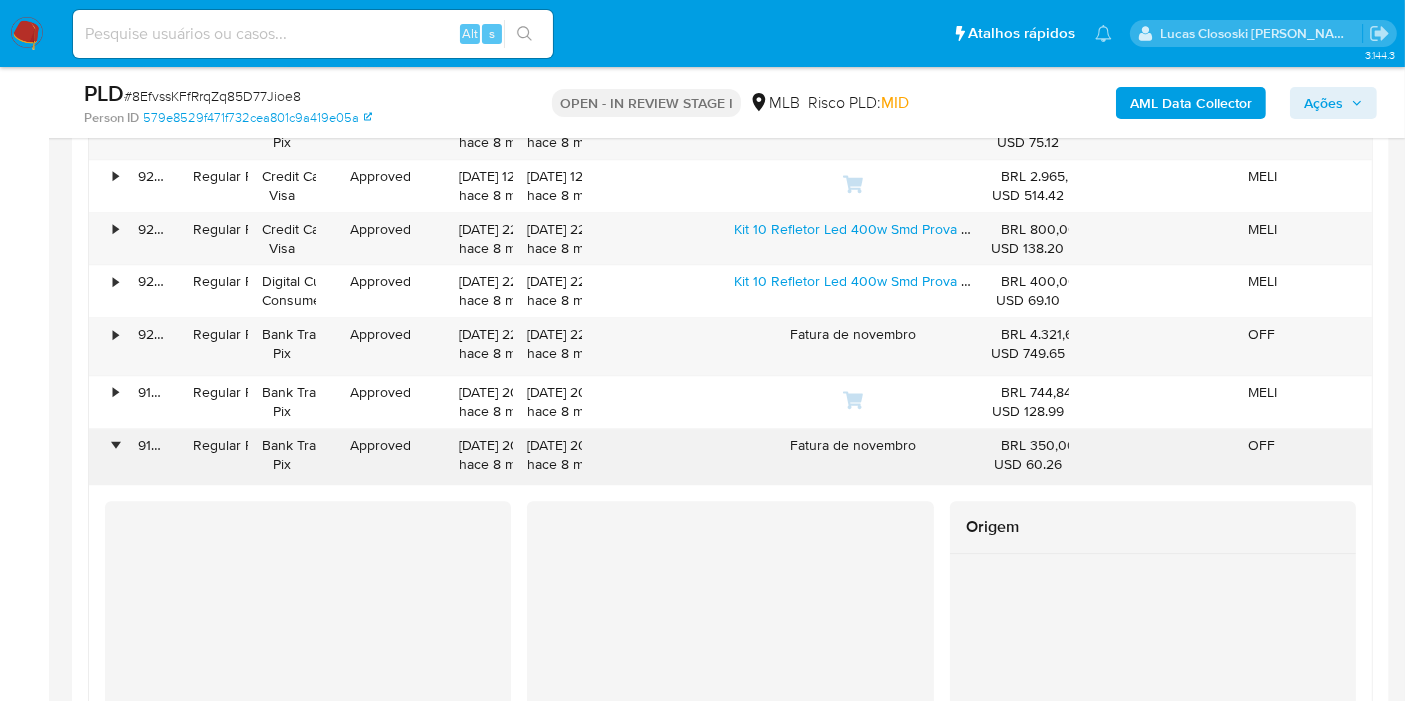 click on "•" at bounding box center (106, 457) 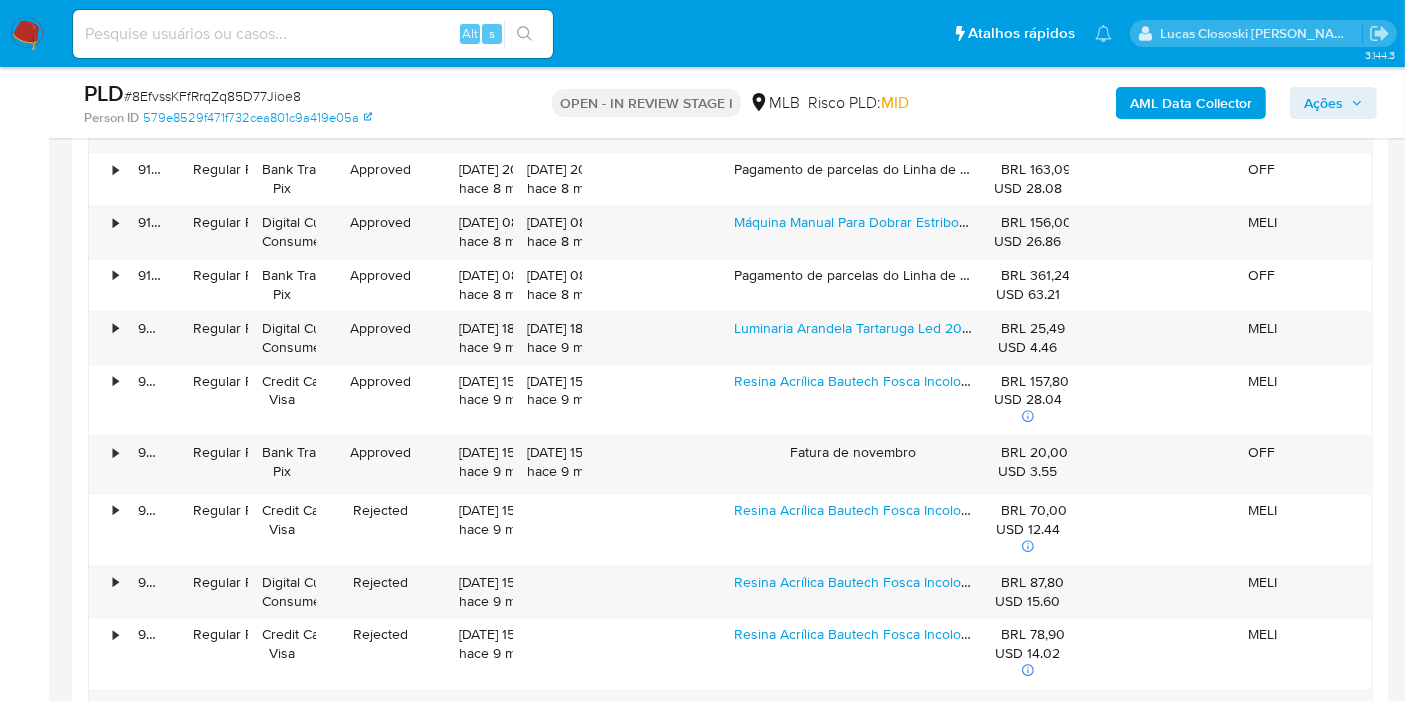 scroll, scrollTop: 5645, scrollLeft: 0, axis: vertical 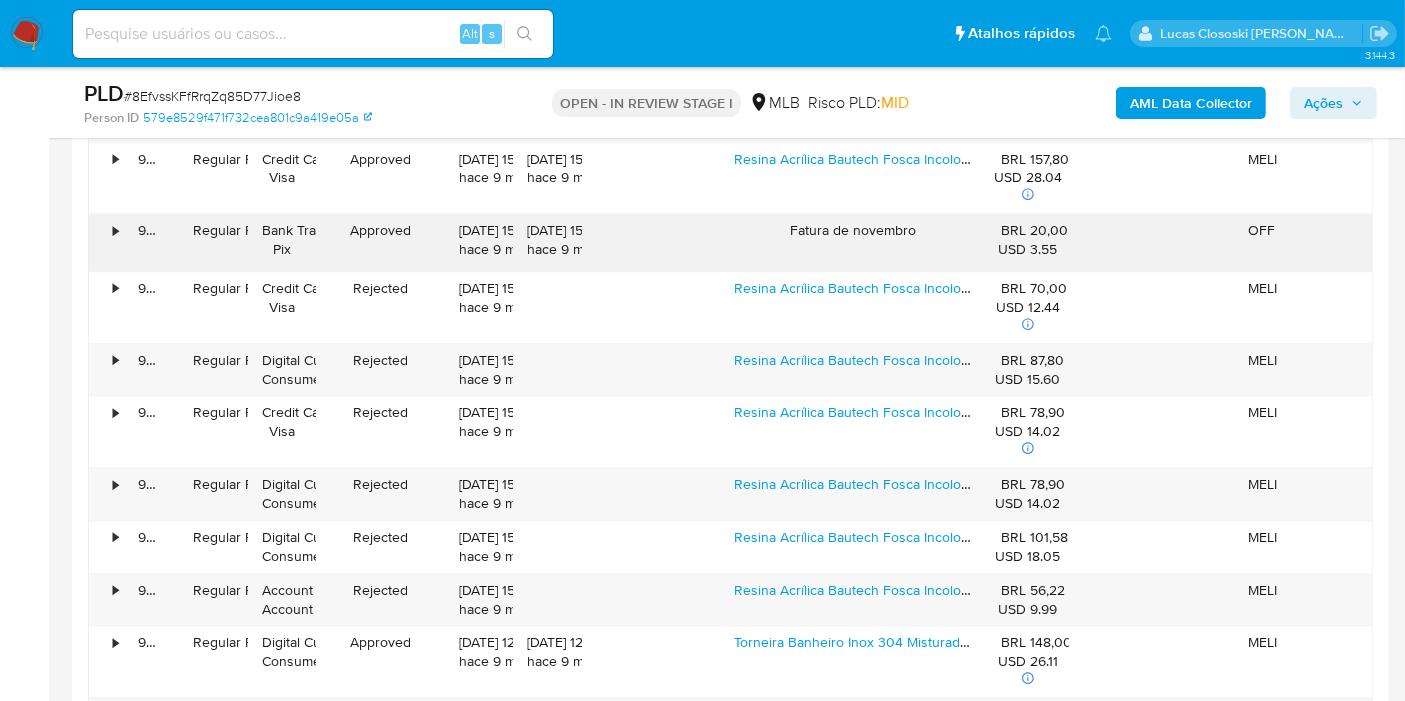 click on "•" at bounding box center (115, 230) 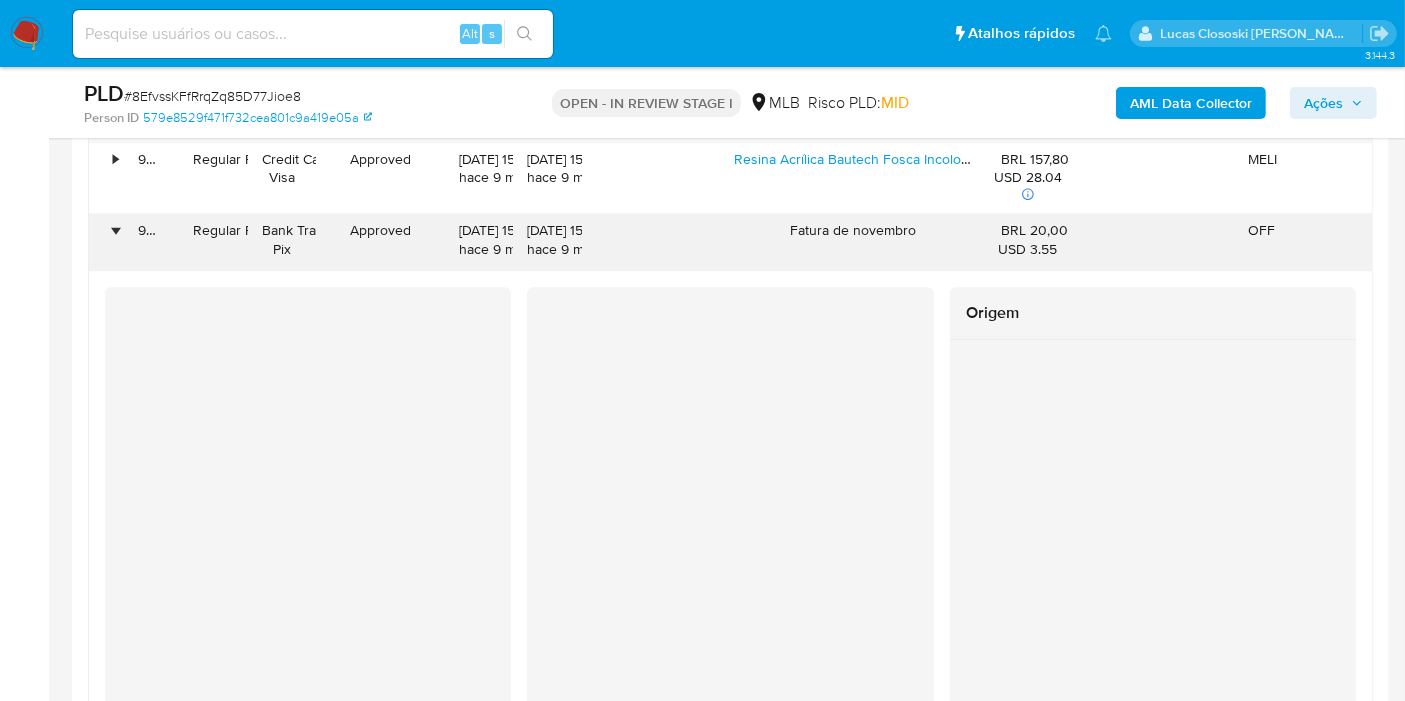 click on "•" at bounding box center (115, 230) 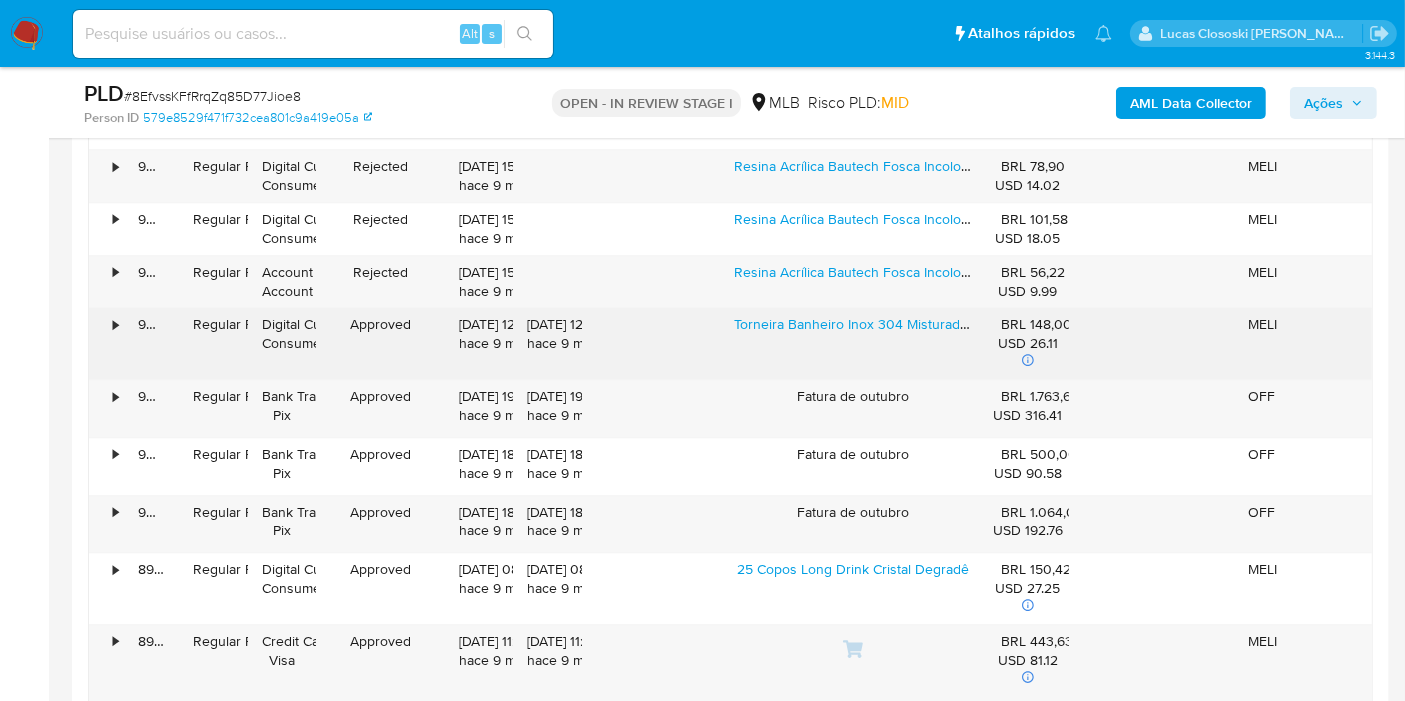 scroll, scrollTop: 5979, scrollLeft: 0, axis: vertical 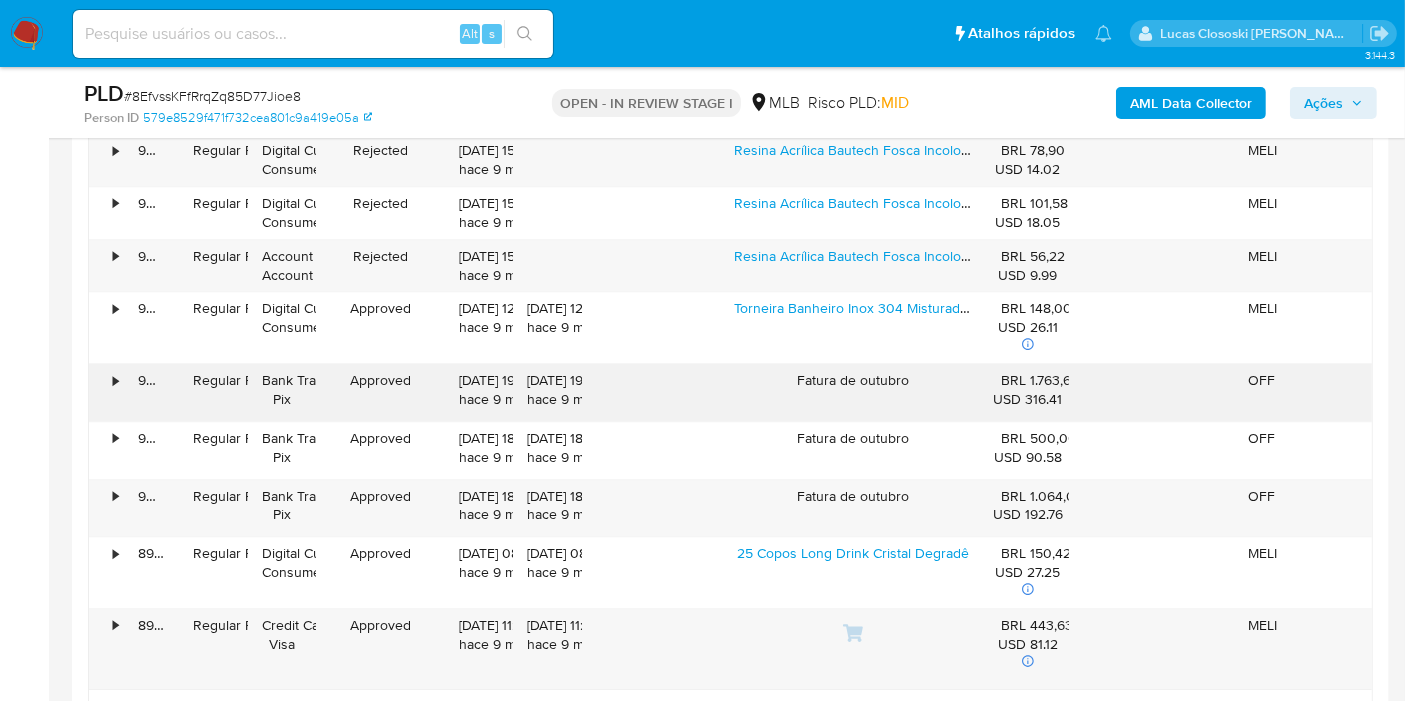 click on "•" at bounding box center (106, 392) 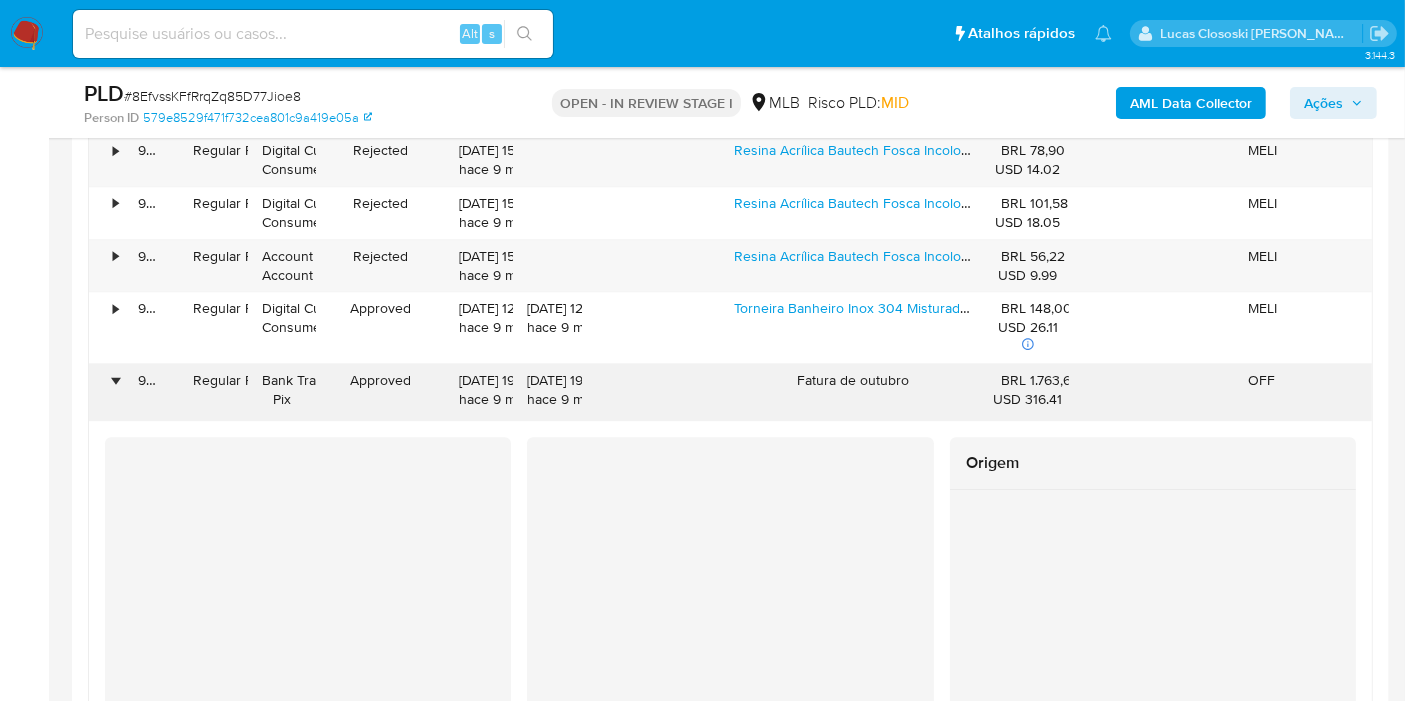 click on "•" at bounding box center [106, 392] 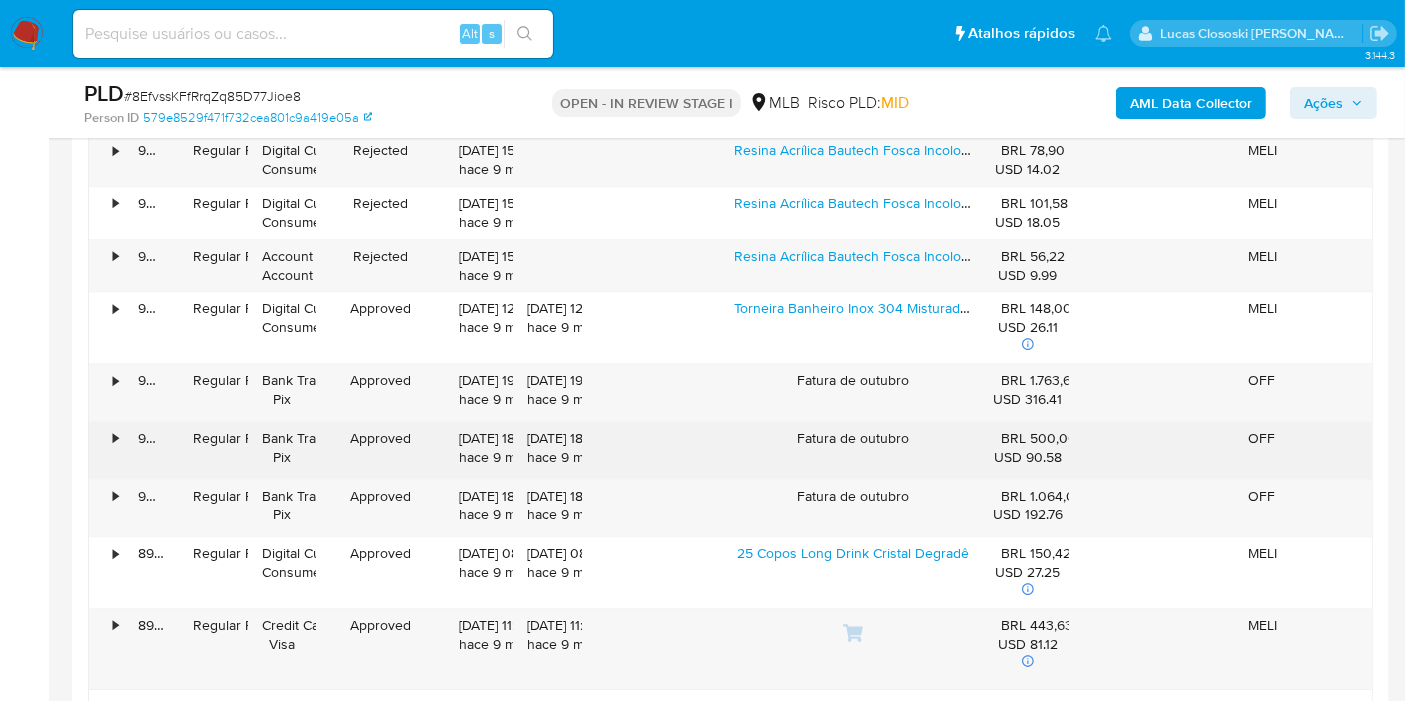 click on "•" at bounding box center [106, 450] 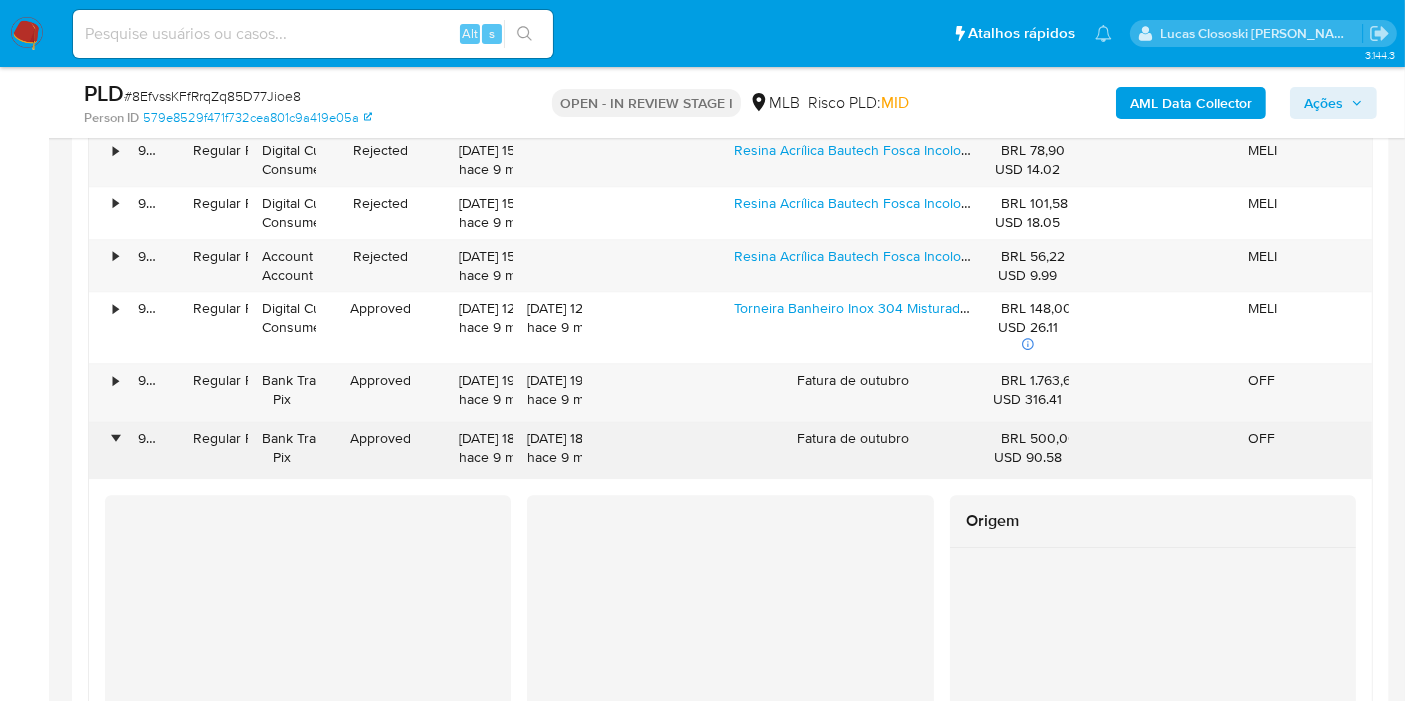 click on "•" at bounding box center [106, 450] 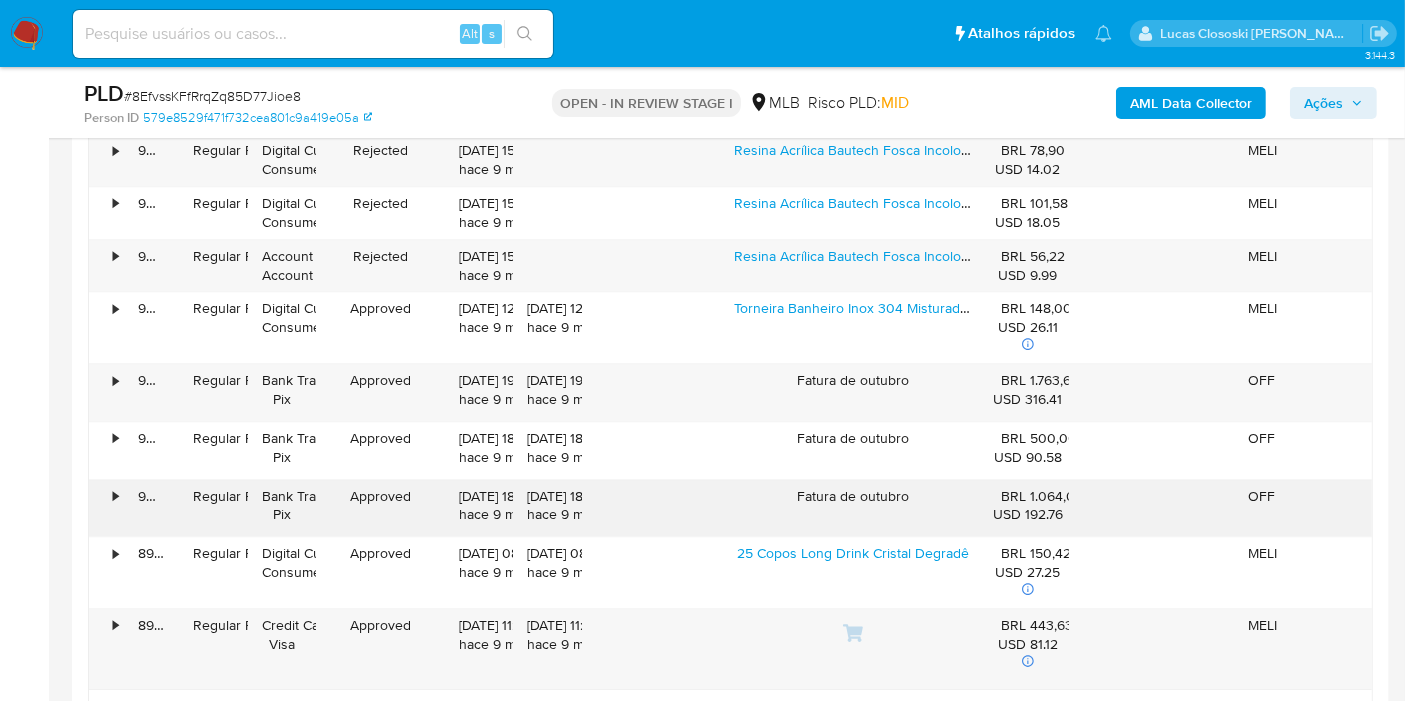 click on "•" at bounding box center (106, 508) 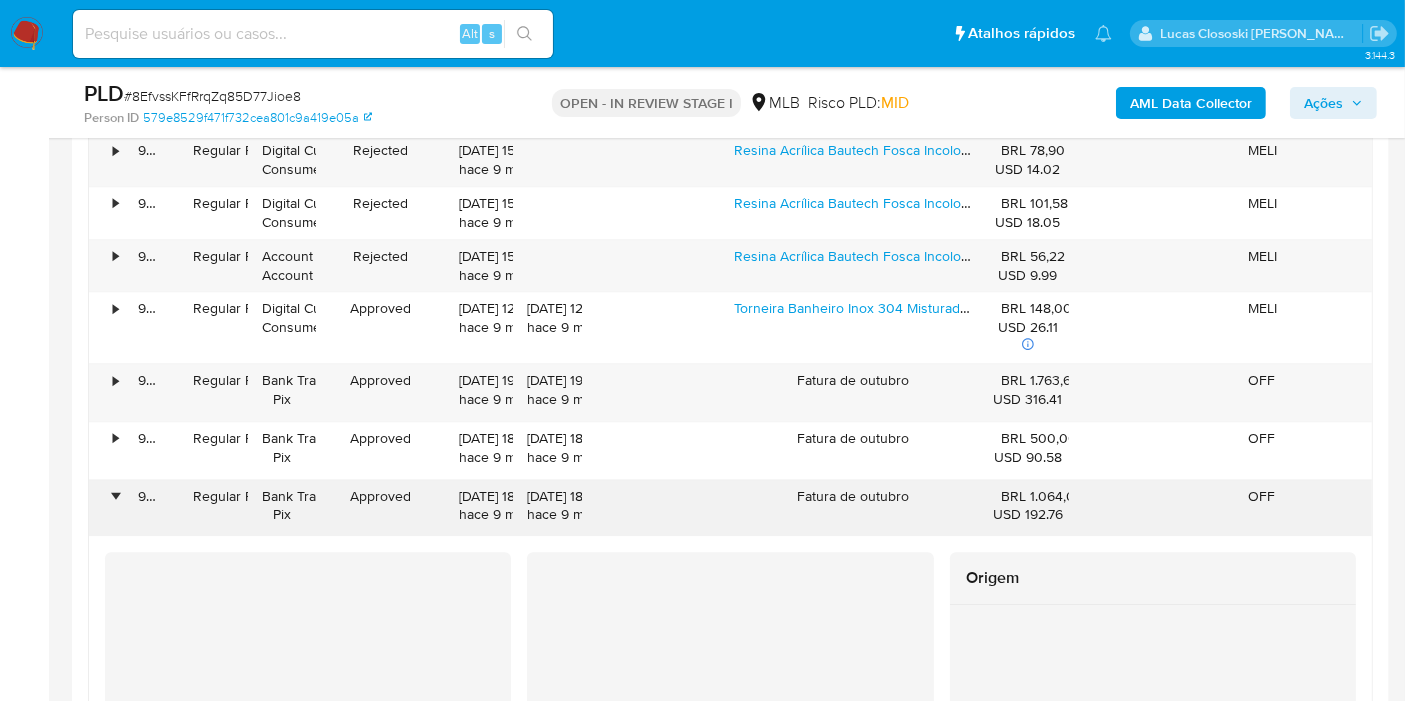 click on "•" at bounding box center (106, 508) 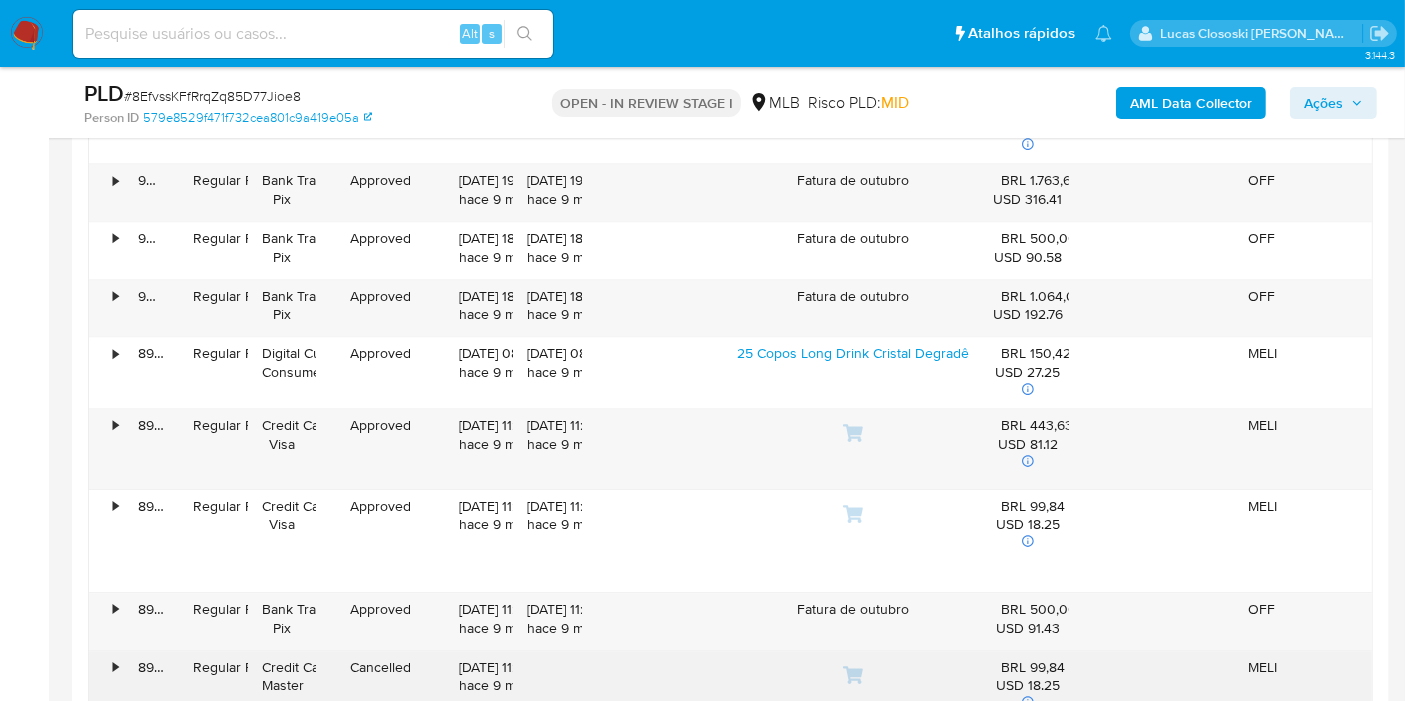 scroll, scrollTop: 6423, scrollLeft: 0, axis: vertical 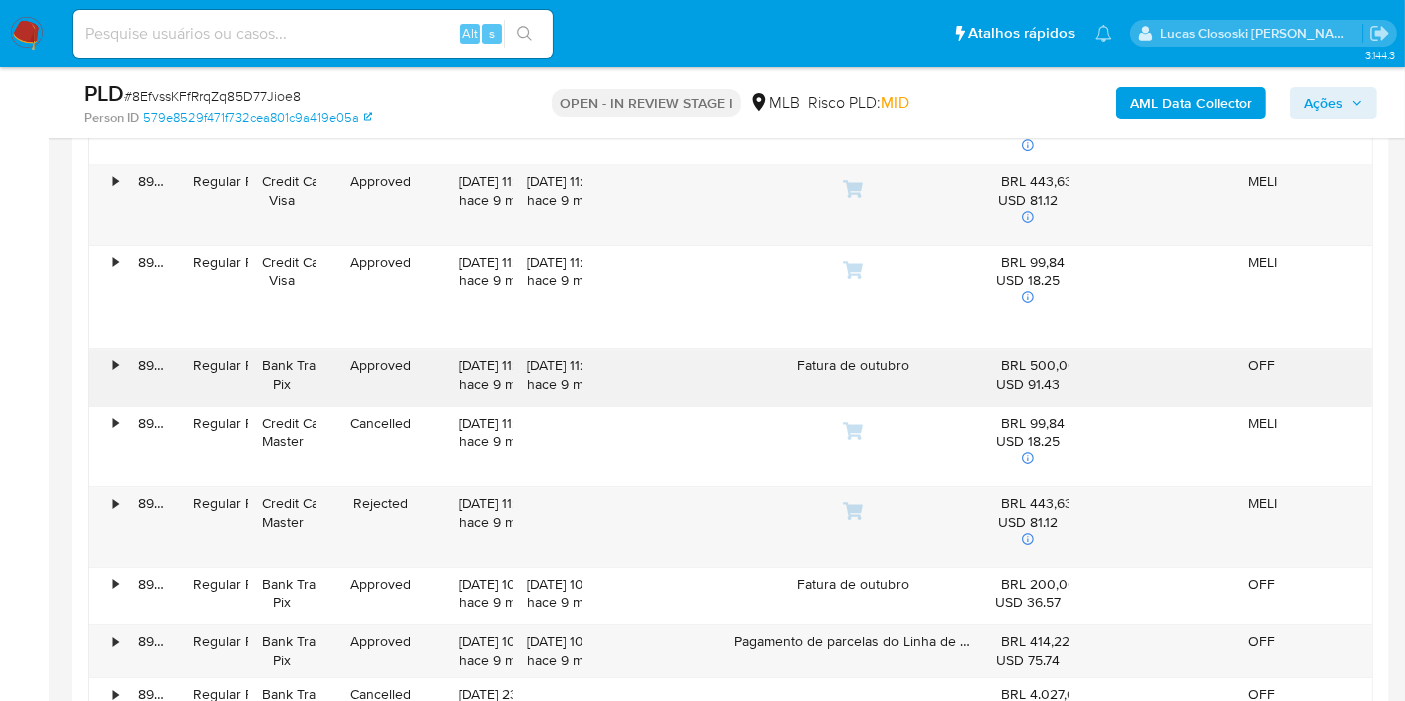 click on "•" at bounding box center [106, 377] 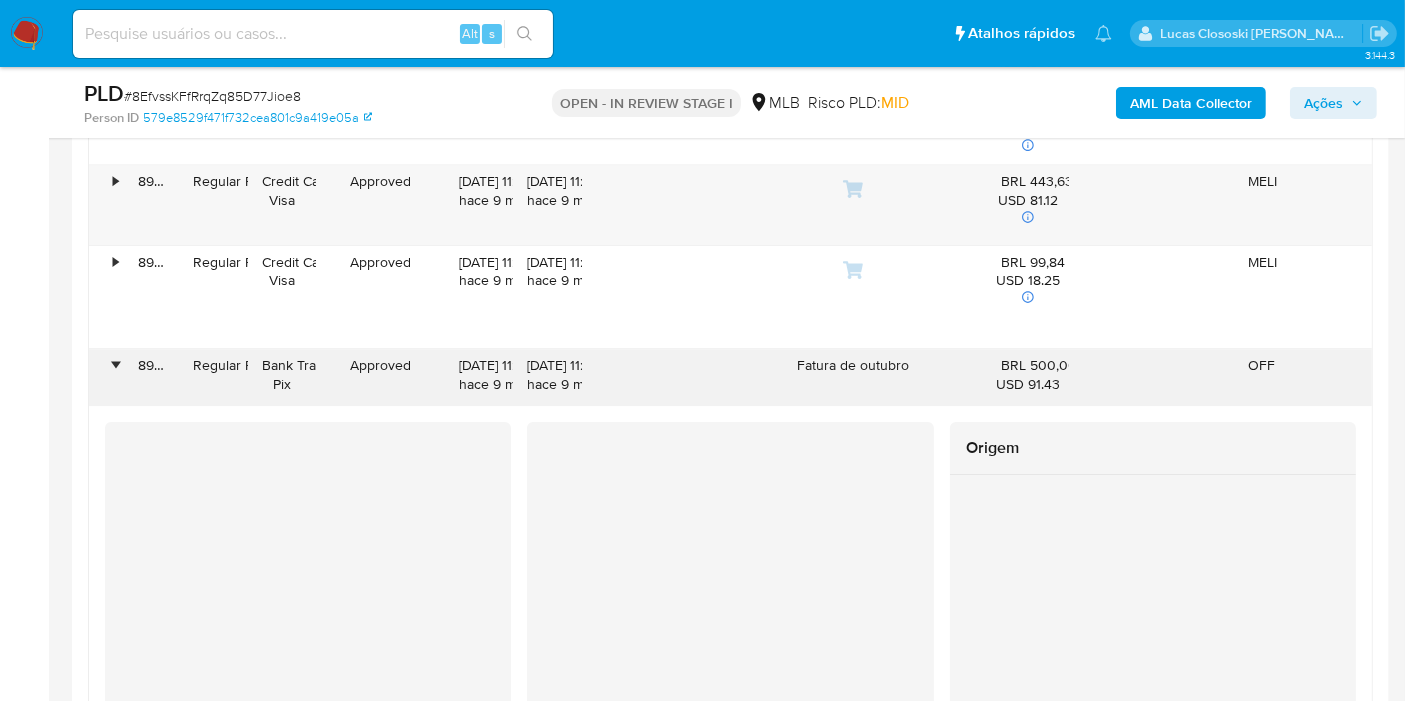 click on "•" at bounding box center [106, 377] 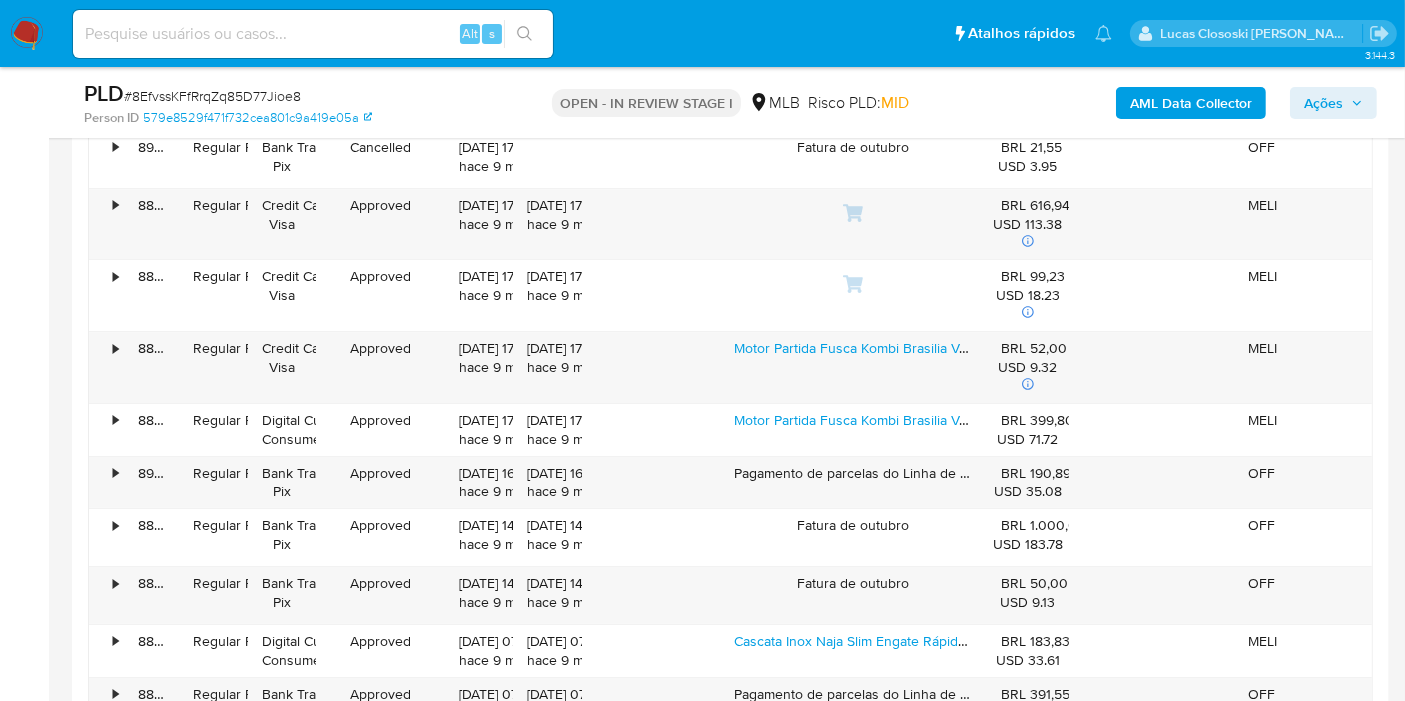 scroll, scrollTop: 7423, scrollLeft: 0, axis: vertical 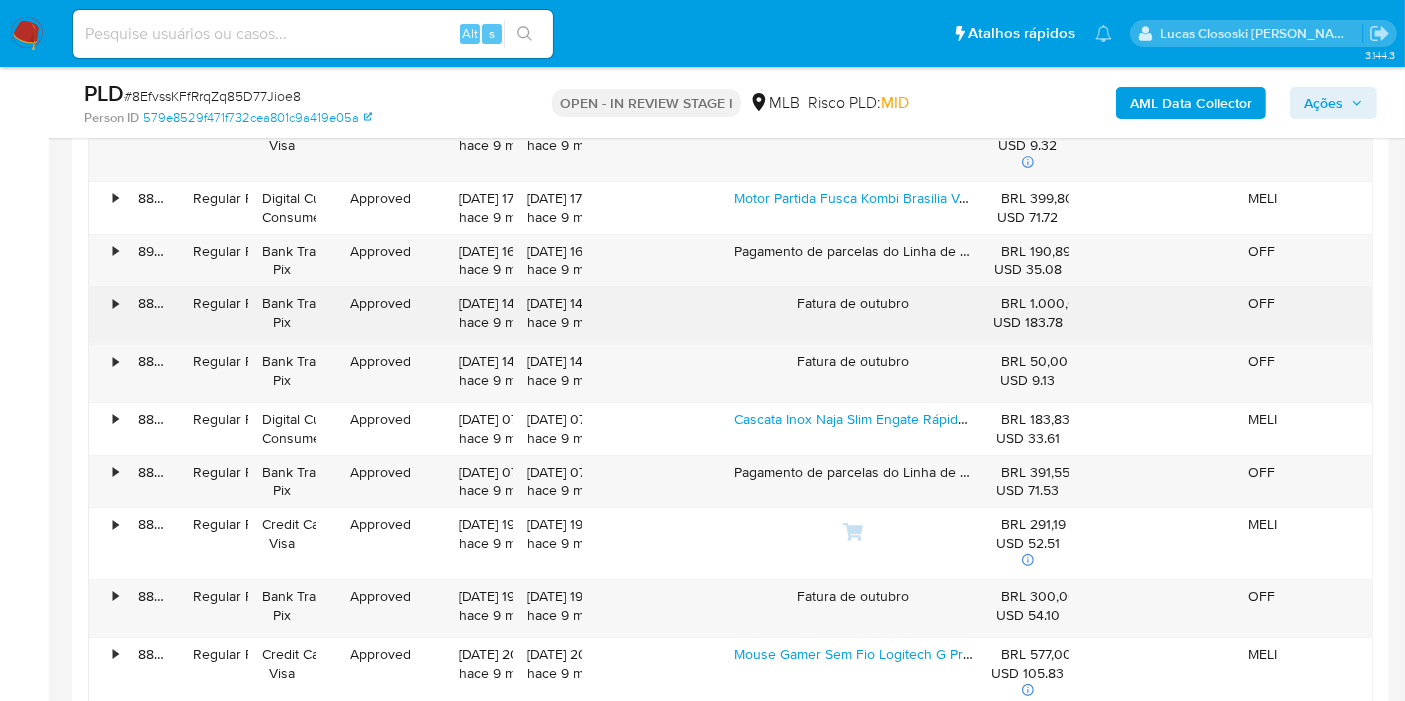 click on "•" at bounding box center (115, 303) 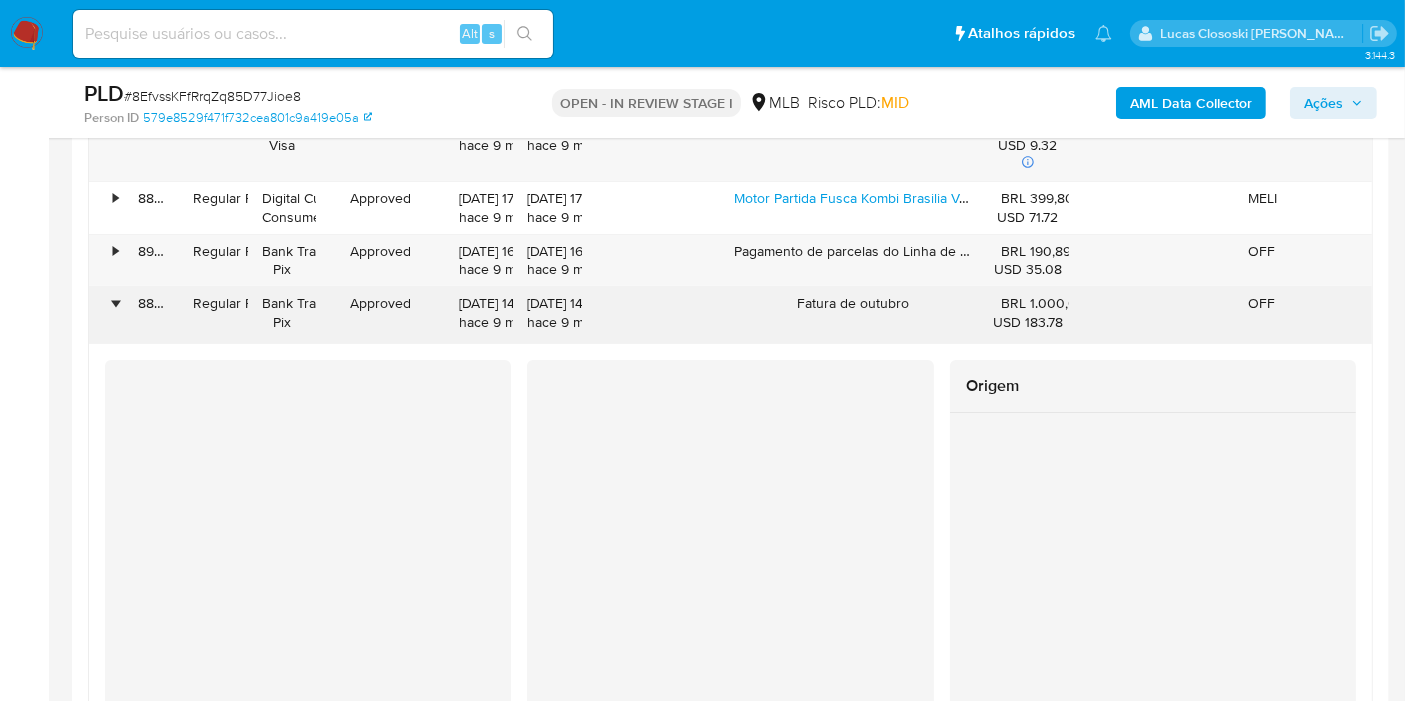 click on "•" at bounding box center (115, 303) 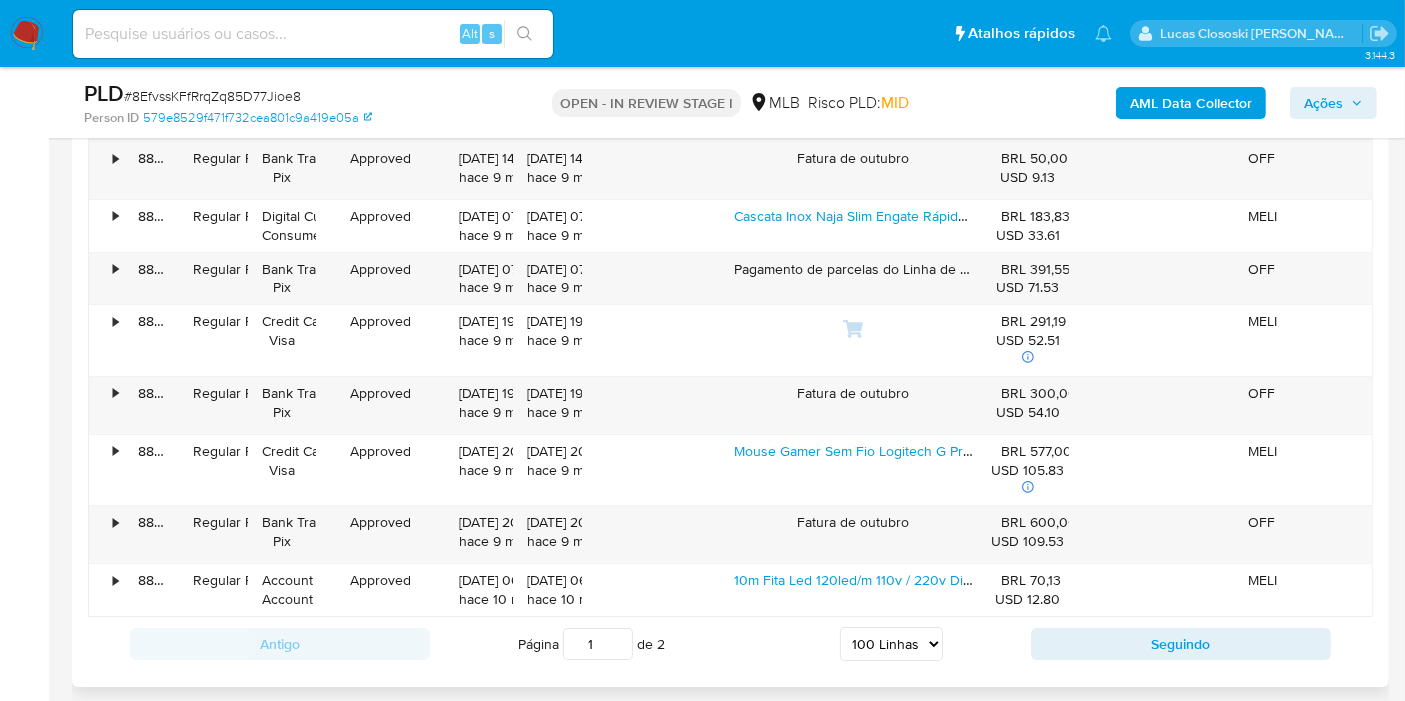 scroll, scrollTop: 7645, scrollLeft: 0, axis: vertical 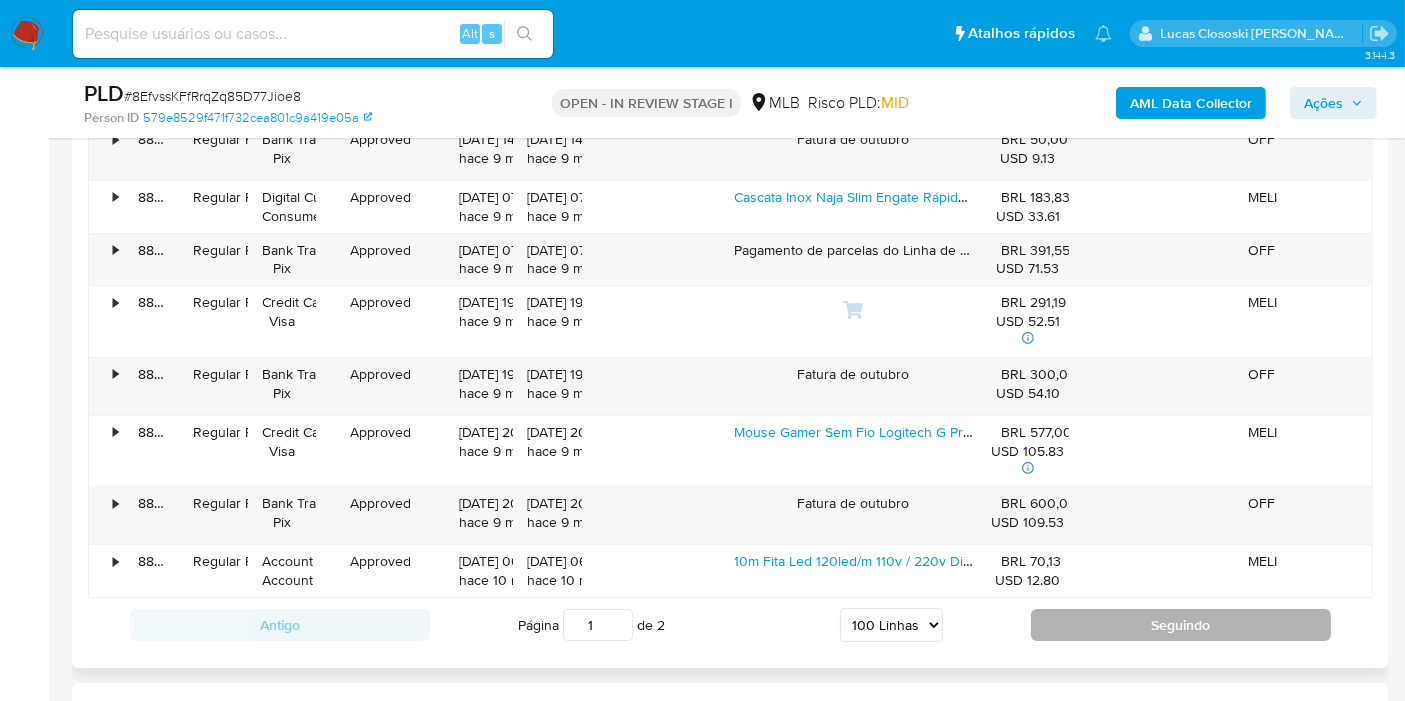 click on "Seguindo" at bounding box center (1181, 625) 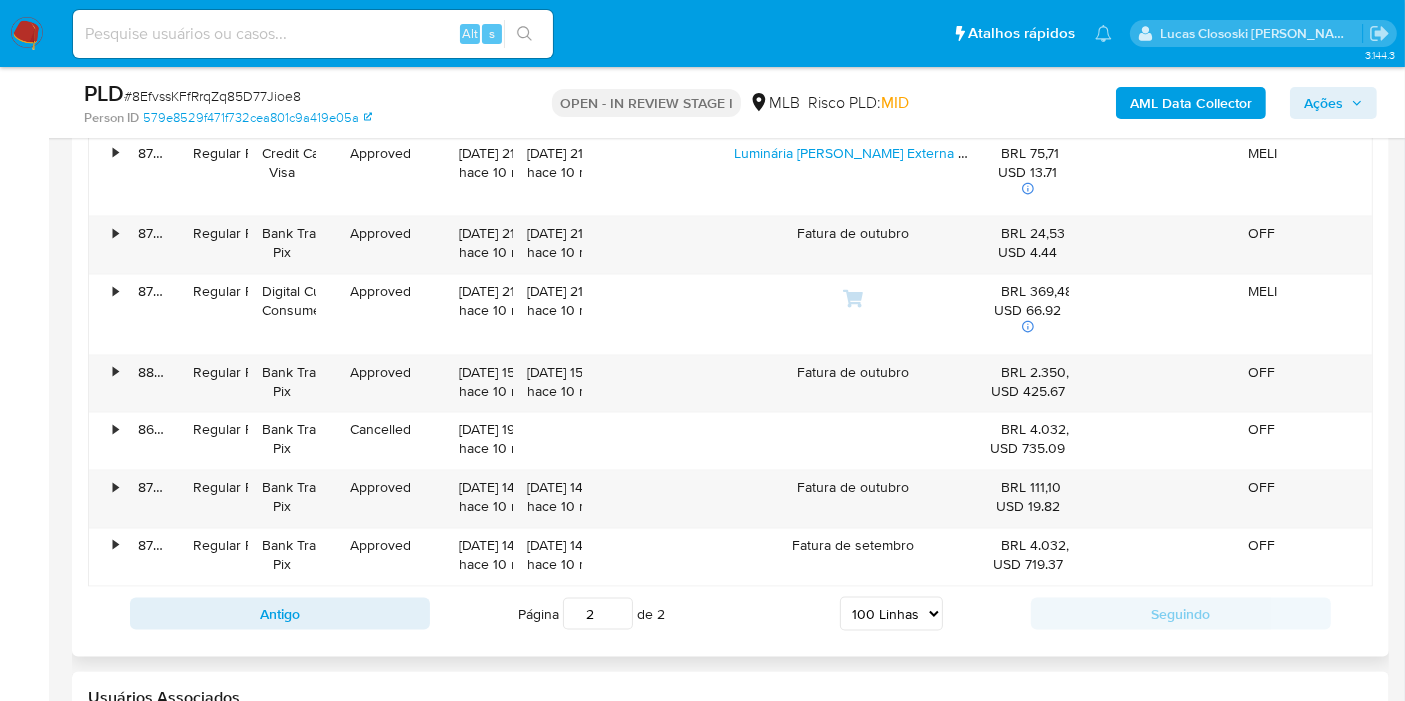 scroll, scrollTop: 2815, scrollLeft: 0, axis: vertical 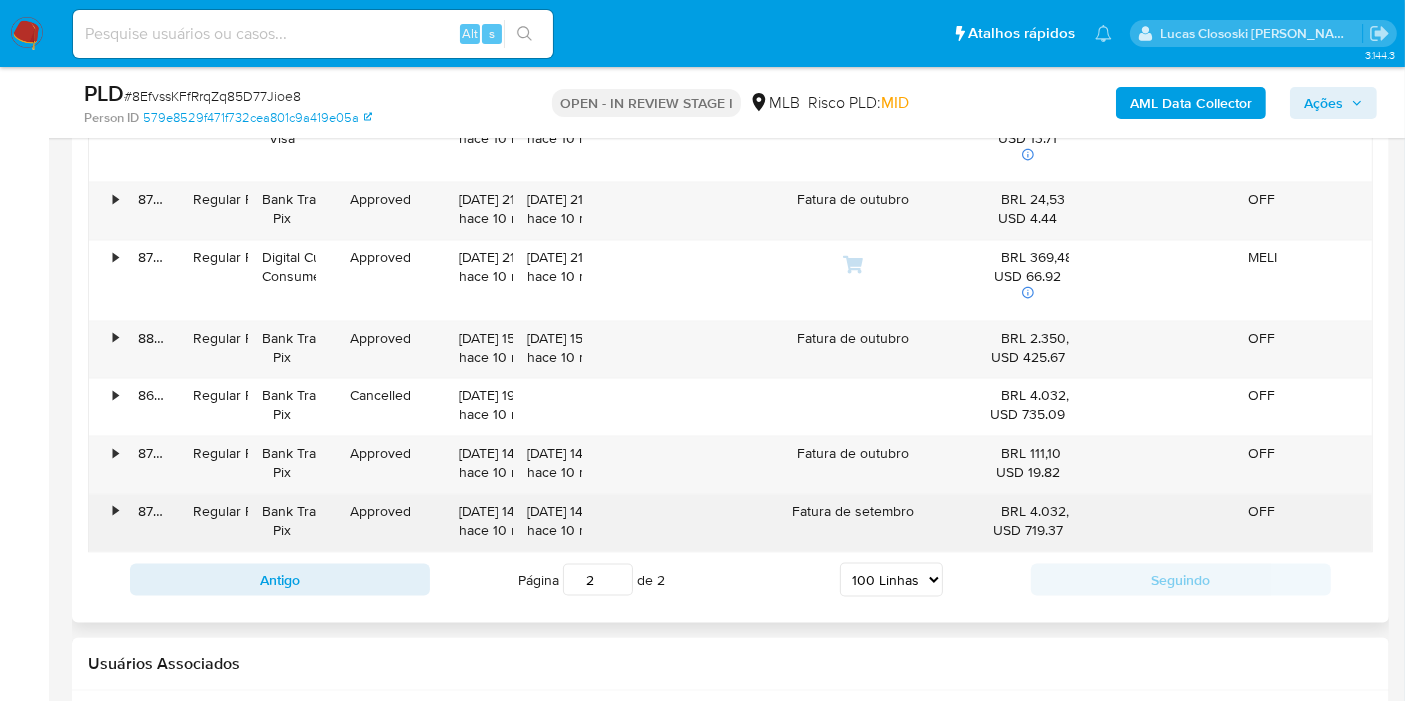 click on "•" at bounding box center (106, 523) 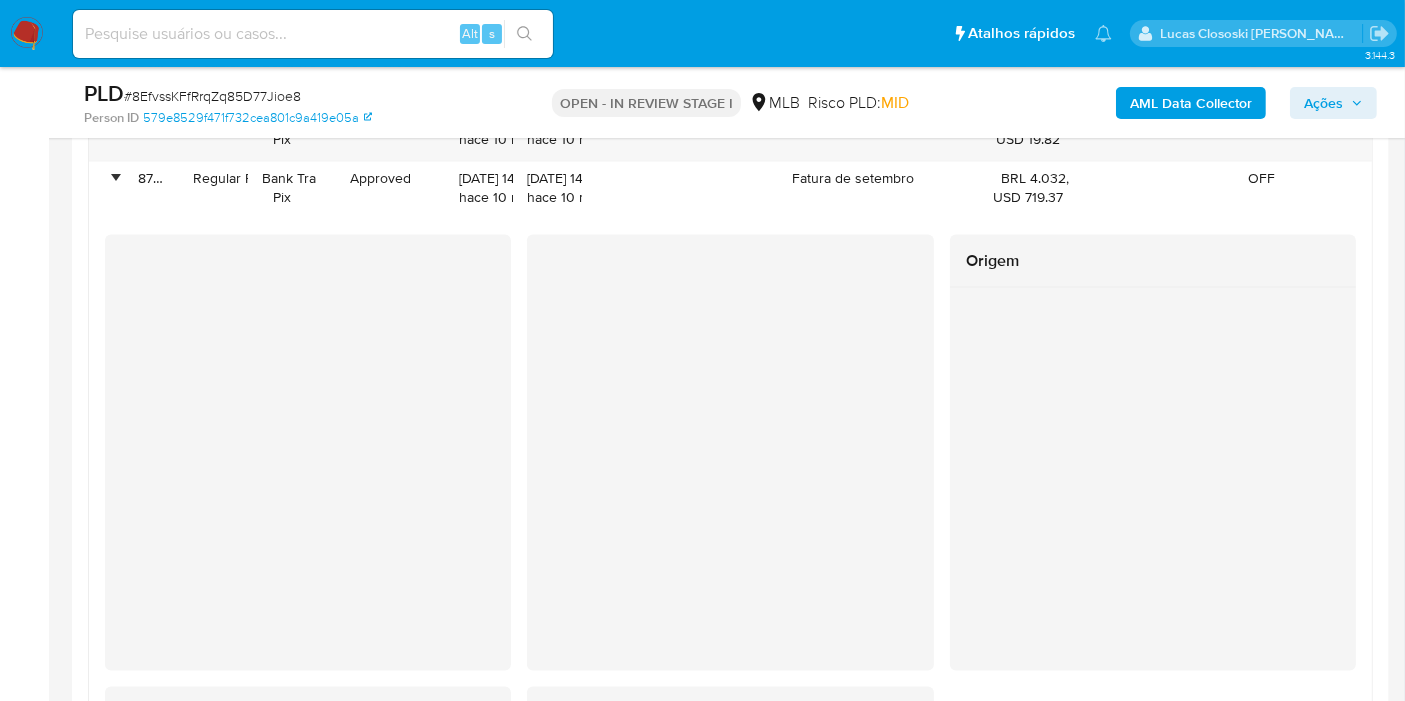 scroll, scrollTop: 2926, scrollLeft: 0, axis: vertical 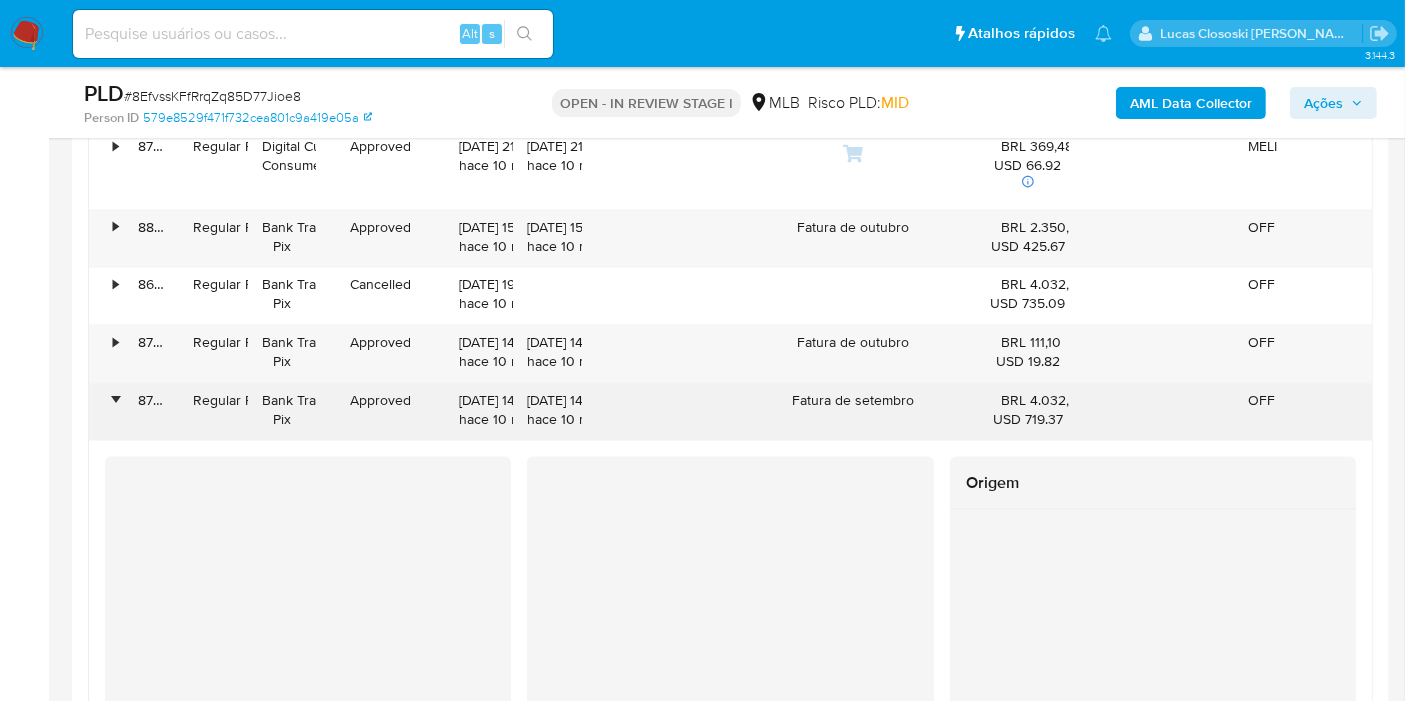 click on "•" at bounding box center (106, 412) 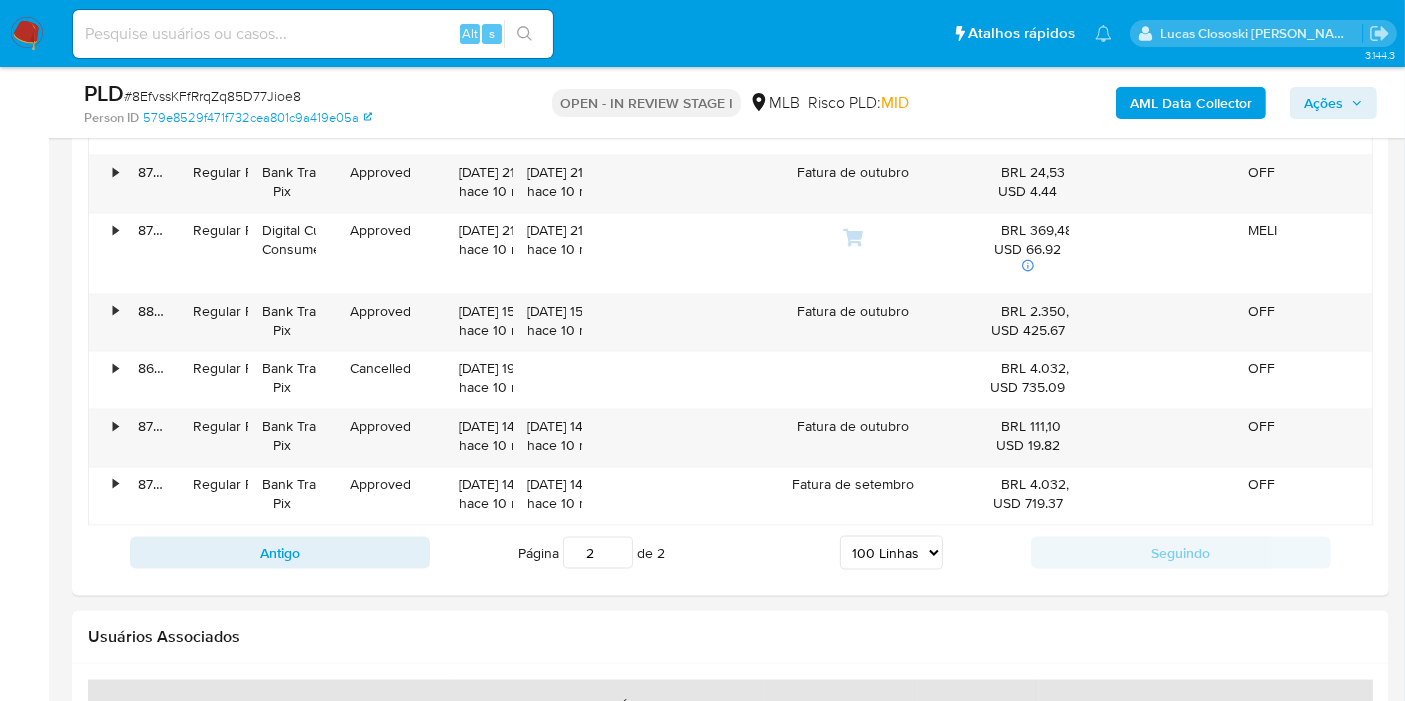 scroll, scrollTop: 2704, scrollLeft: 0, axis: vertical 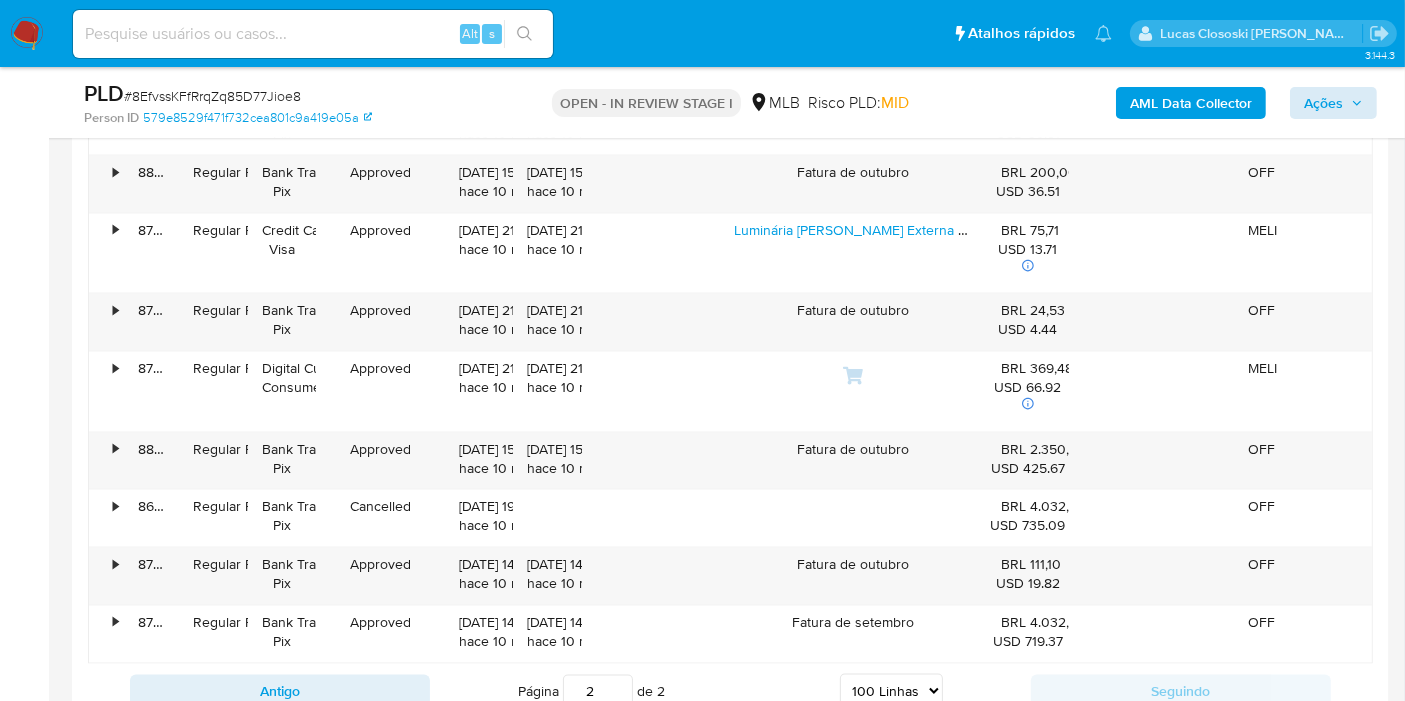 drag, startPoint x: 1343, startPoint y: 128, endPoint x: 1342, endPoint y: 117, distance: 11.045361 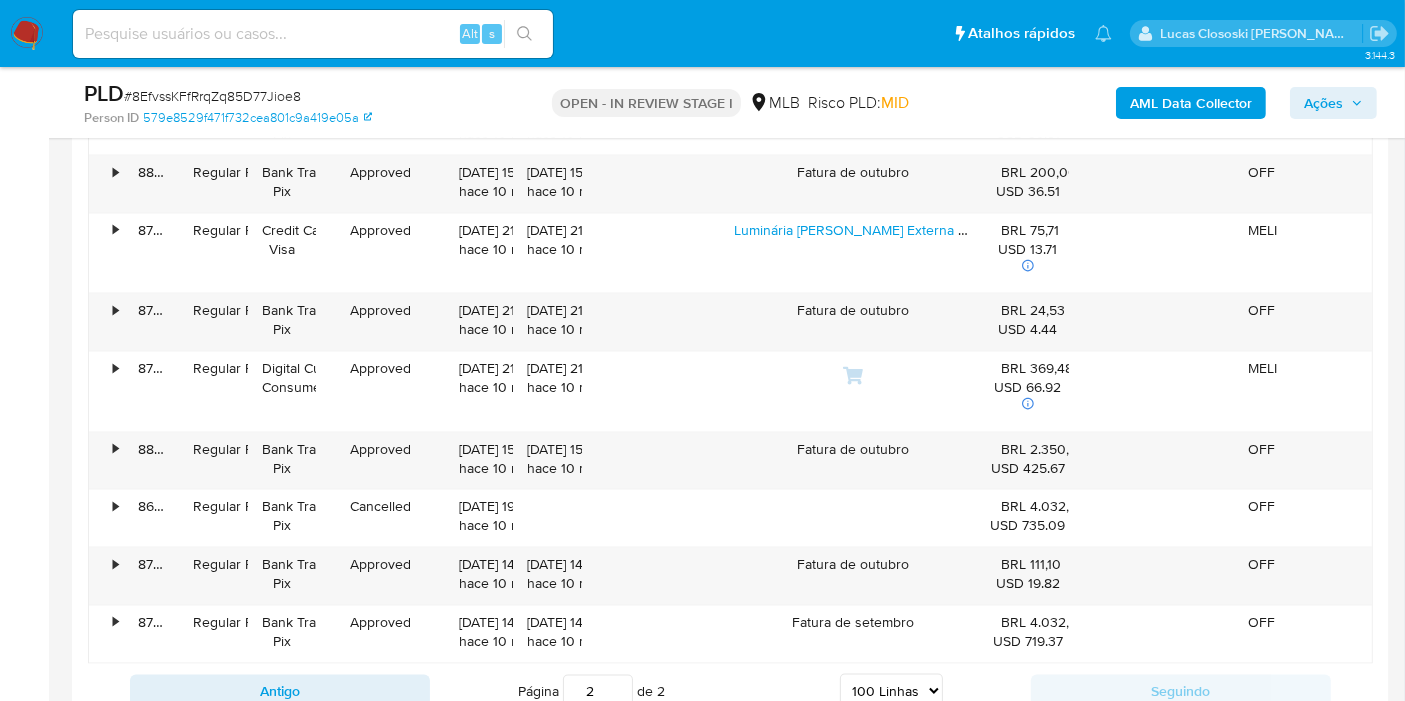 click on "Ações" at bounding box center [1323, 103] 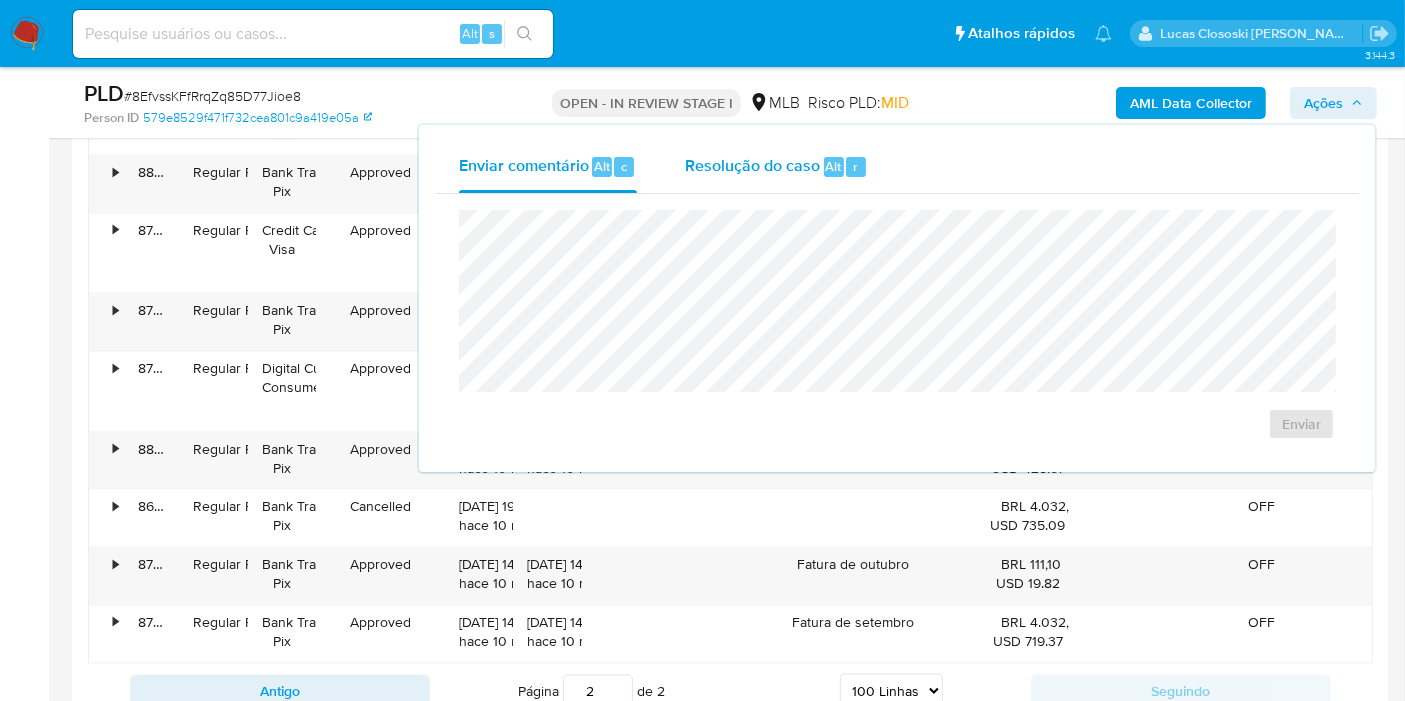 drag, startPoint x: 821, startPoint y: 137, endPoint x: 820, endPoint y: 152, distance: 15.033297 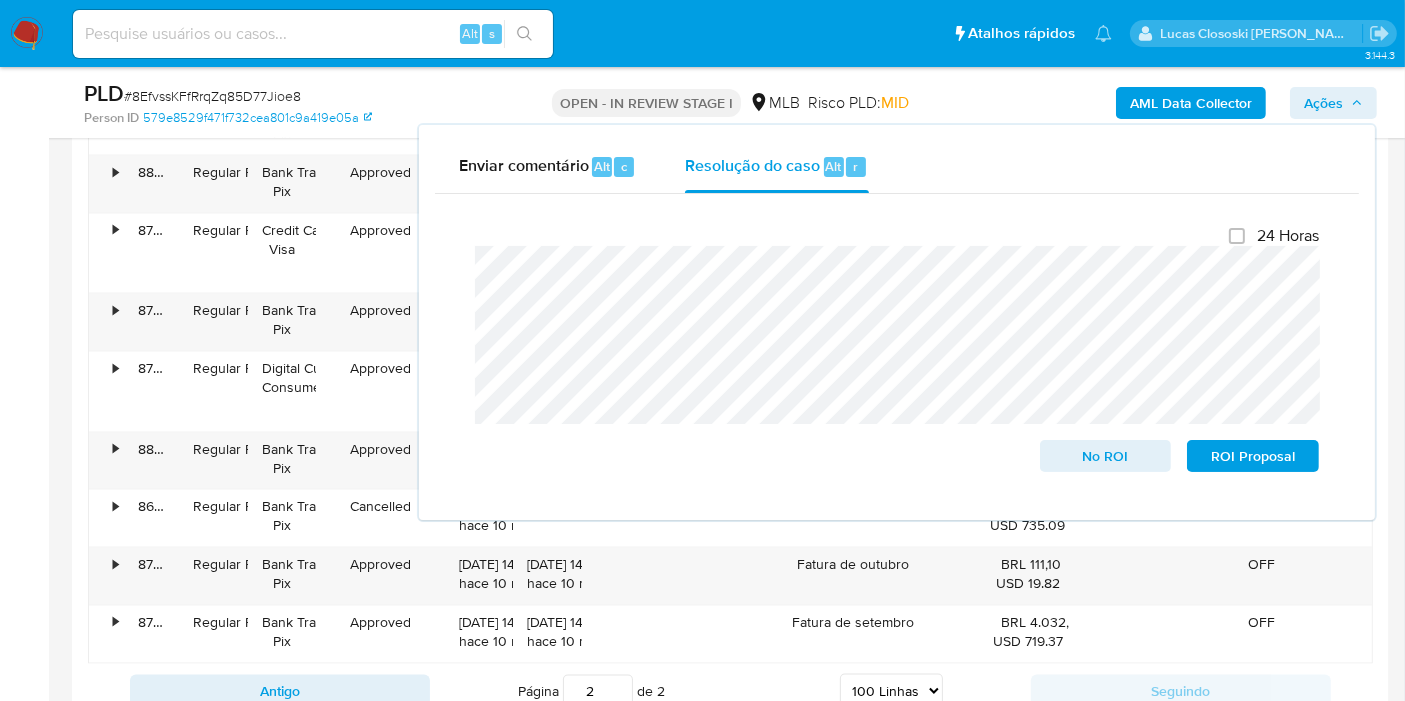 click on "Ações" at bounding box center (1323, 103) 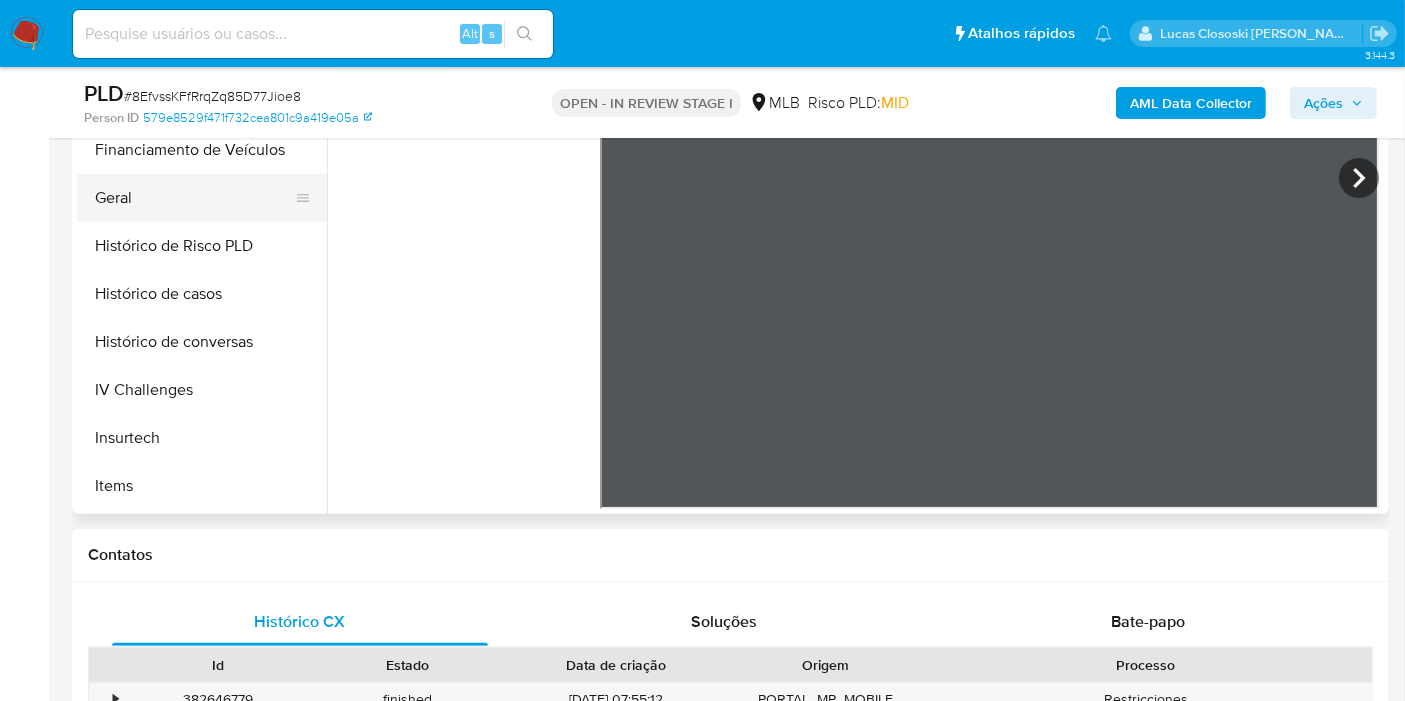 scroll, scrollTop: 260, scrollLeft: 0, axis: vertical 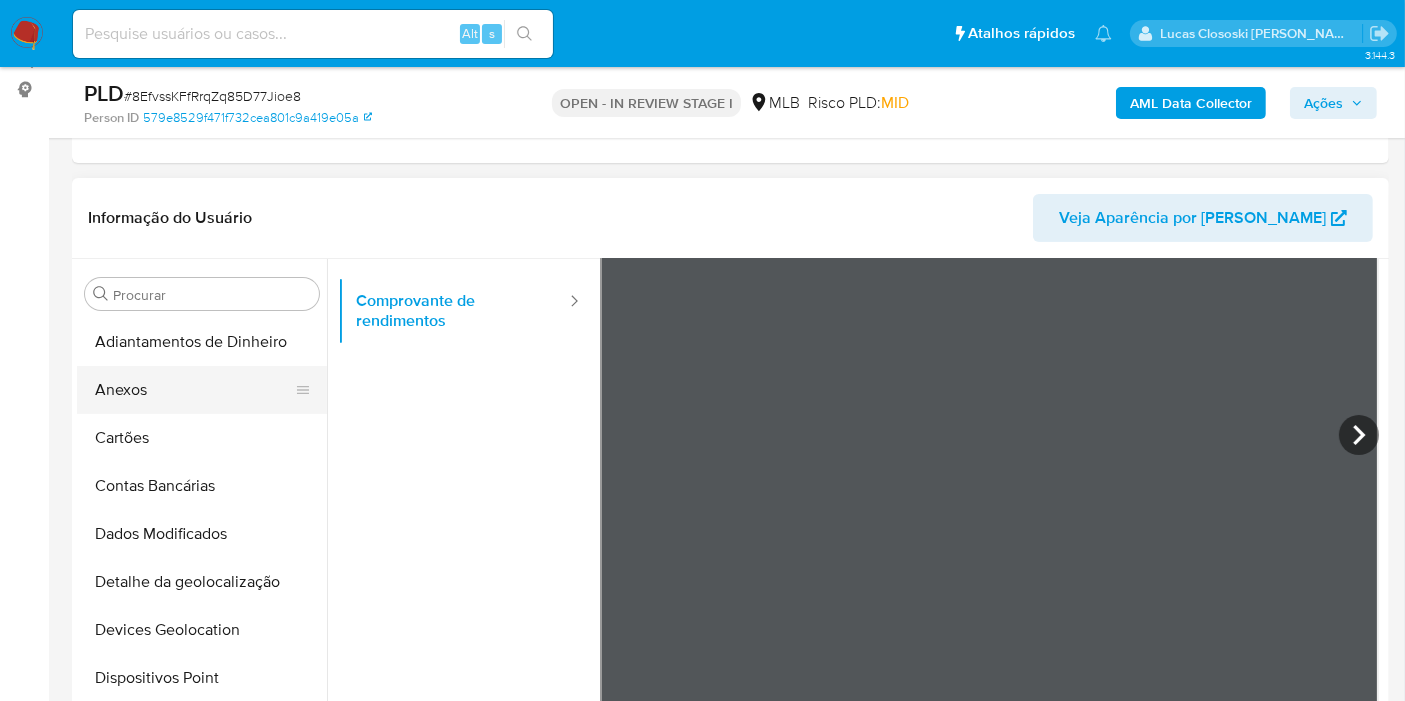 click on "Anexos" at bounding box center [194, 390] 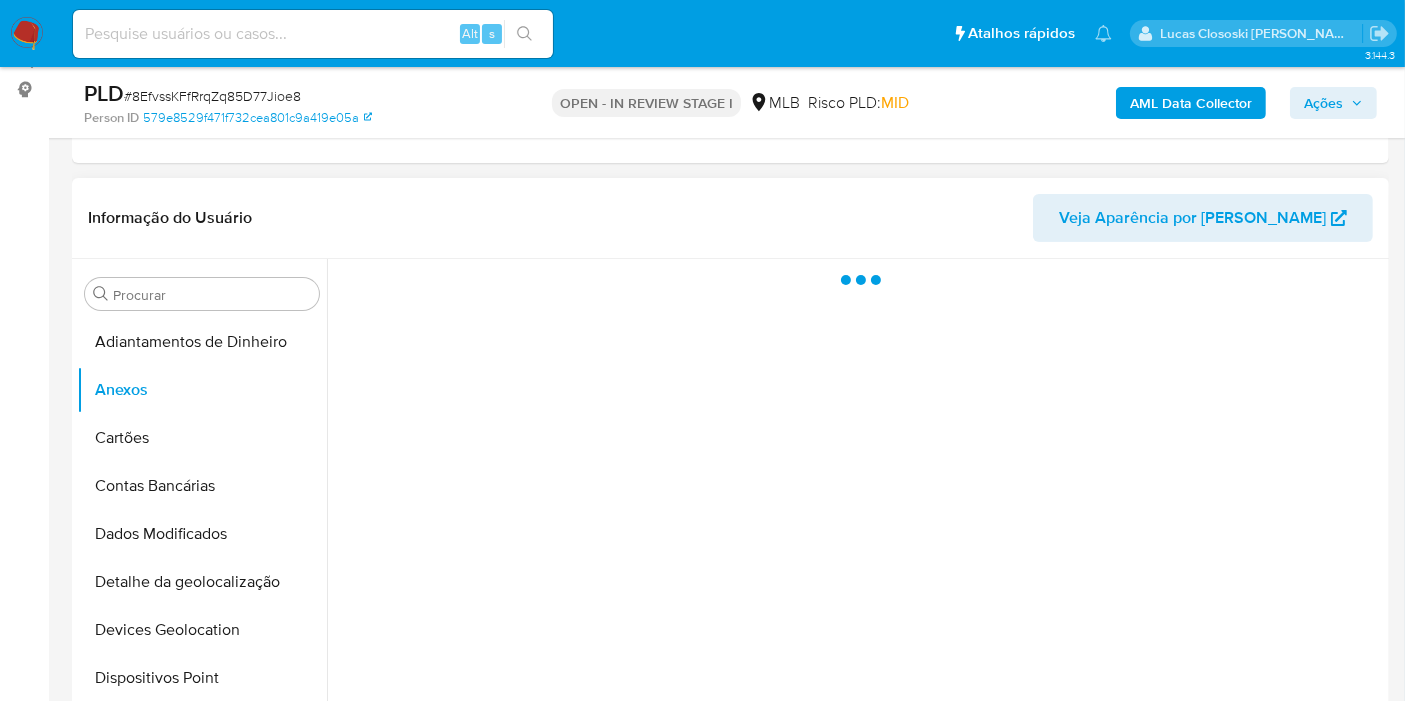 scroll, scrollTop: 0, scrollLeft: 0, axis: both 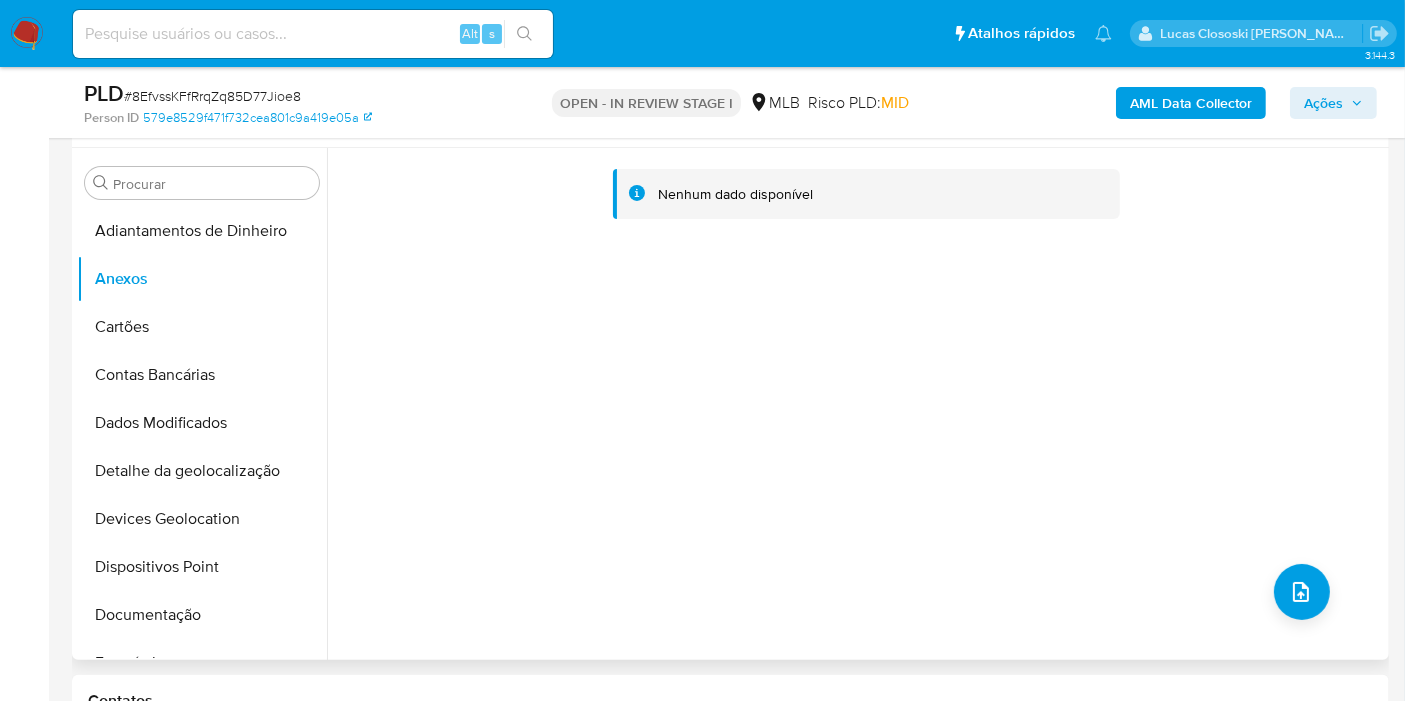 click on "Nenhum dado disponível" at bounding box center (855, 404) 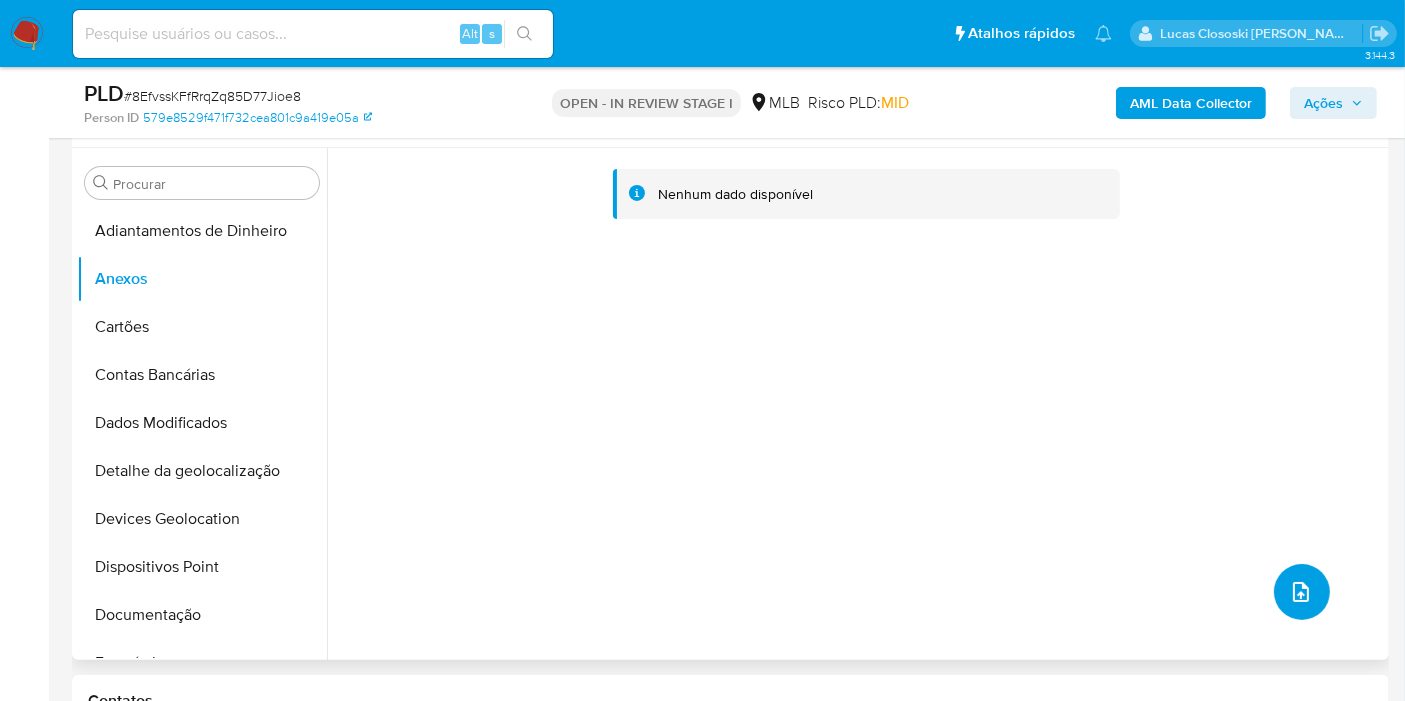 click 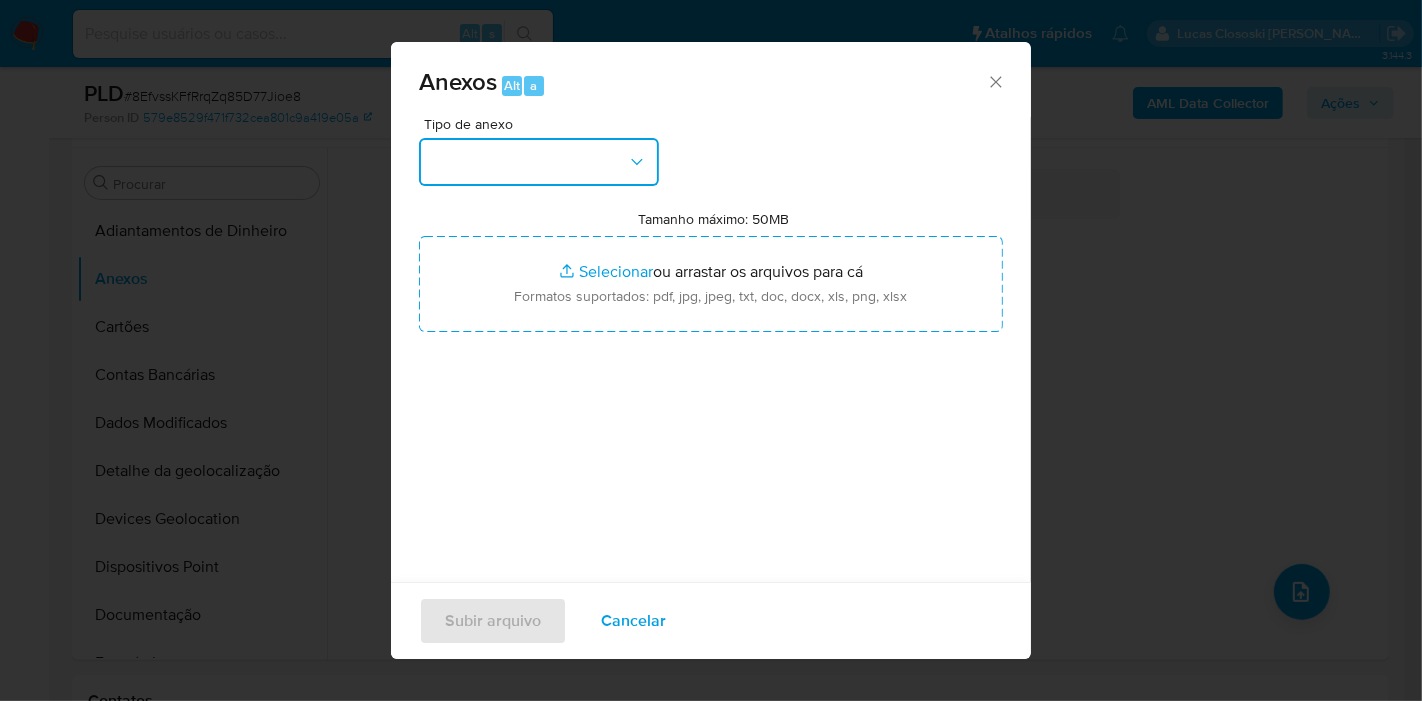 click at bounding box center (539, 162) 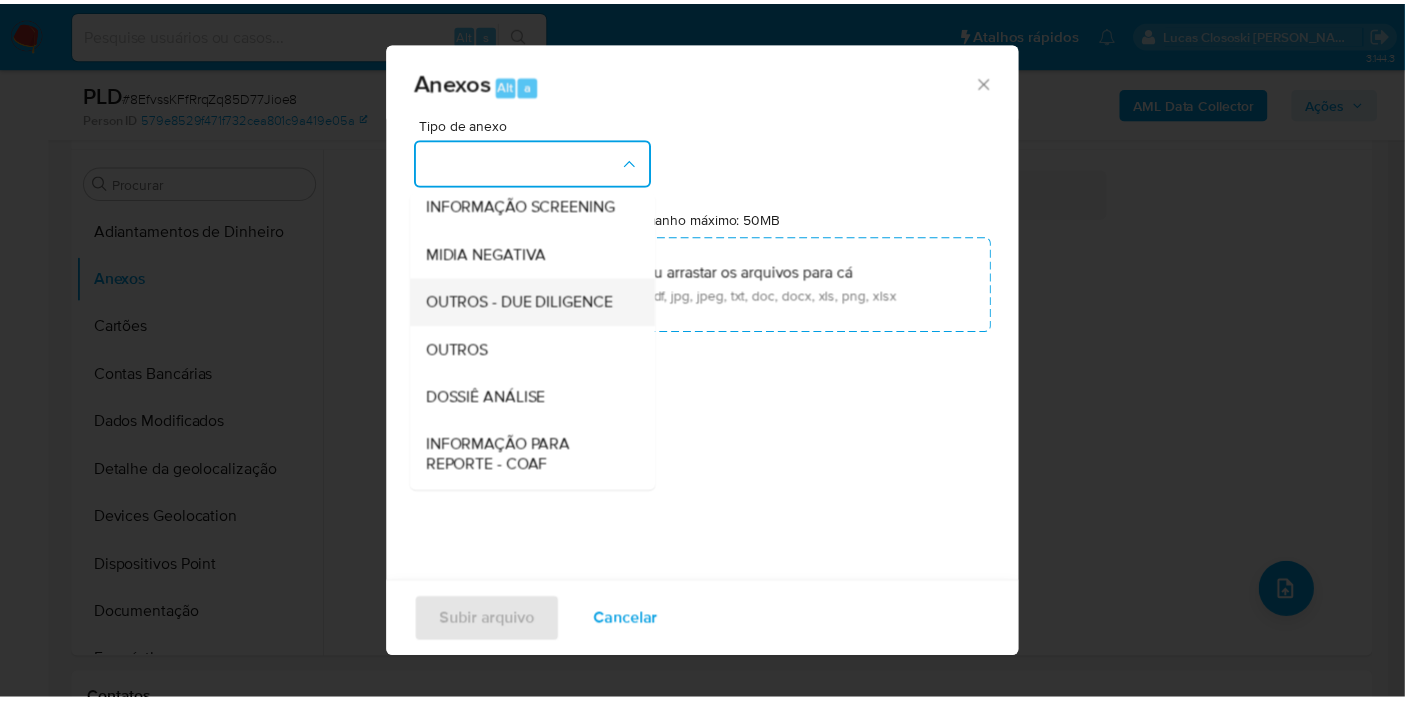 scroll, scrollTop: 222, scrollLeft: 0, axis: vertical 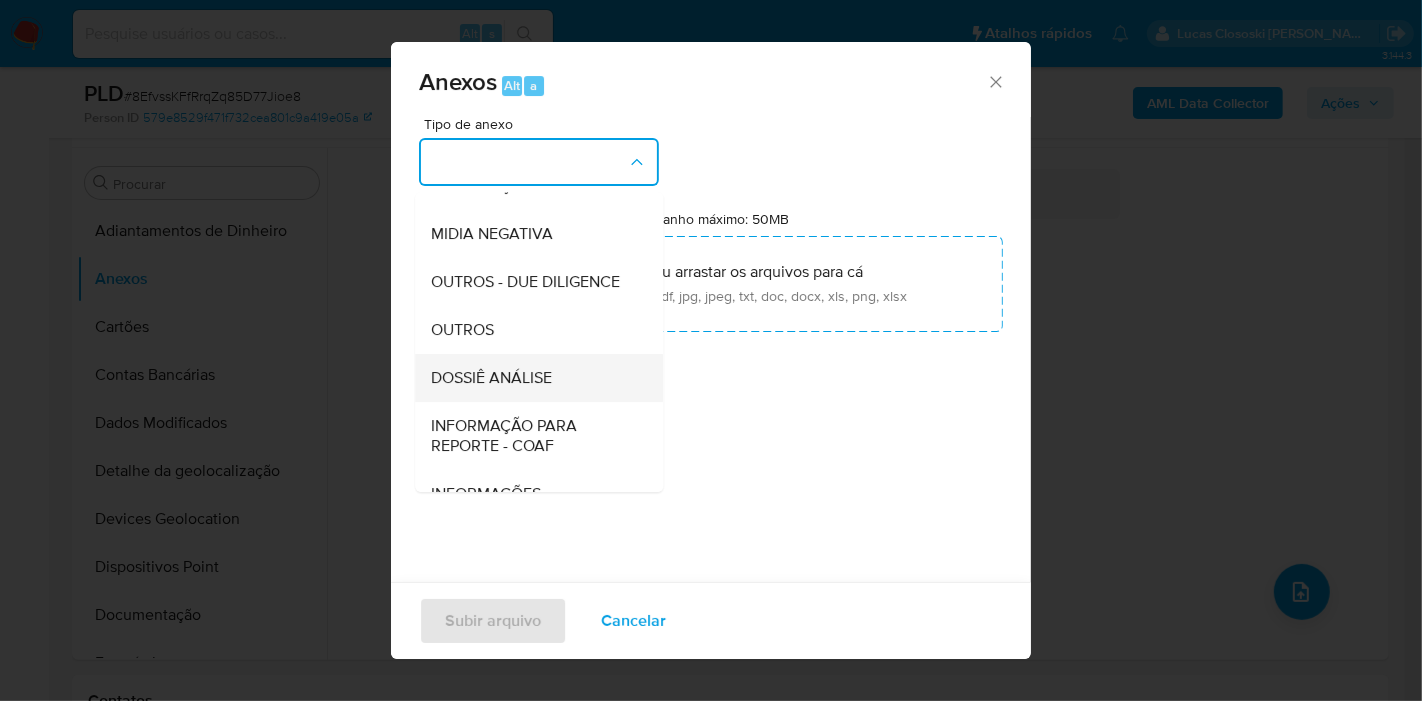 click on "DOSSIÊ ANÁLISE" at bounding box center (491, 378) 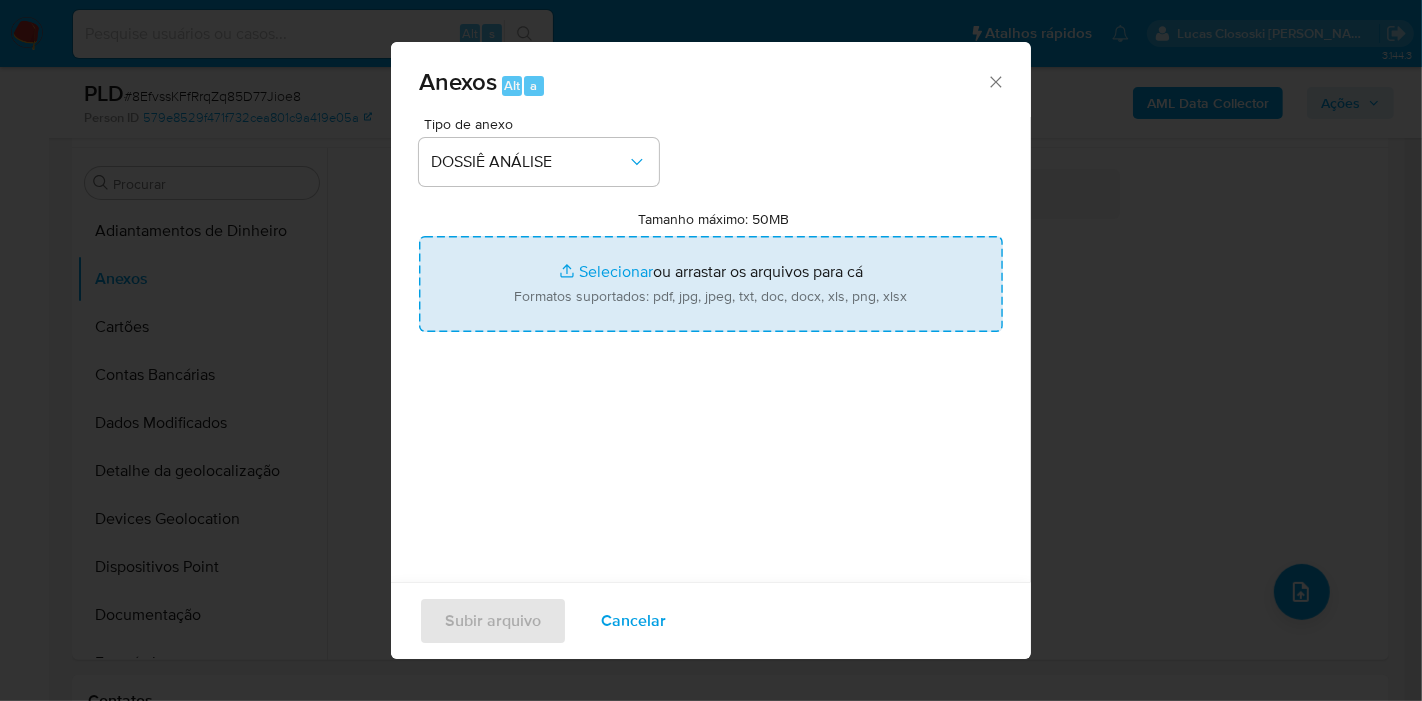 click on "Tamanho máximo: 50MB Selecionar arquivos" at bounding box center [711, 284] 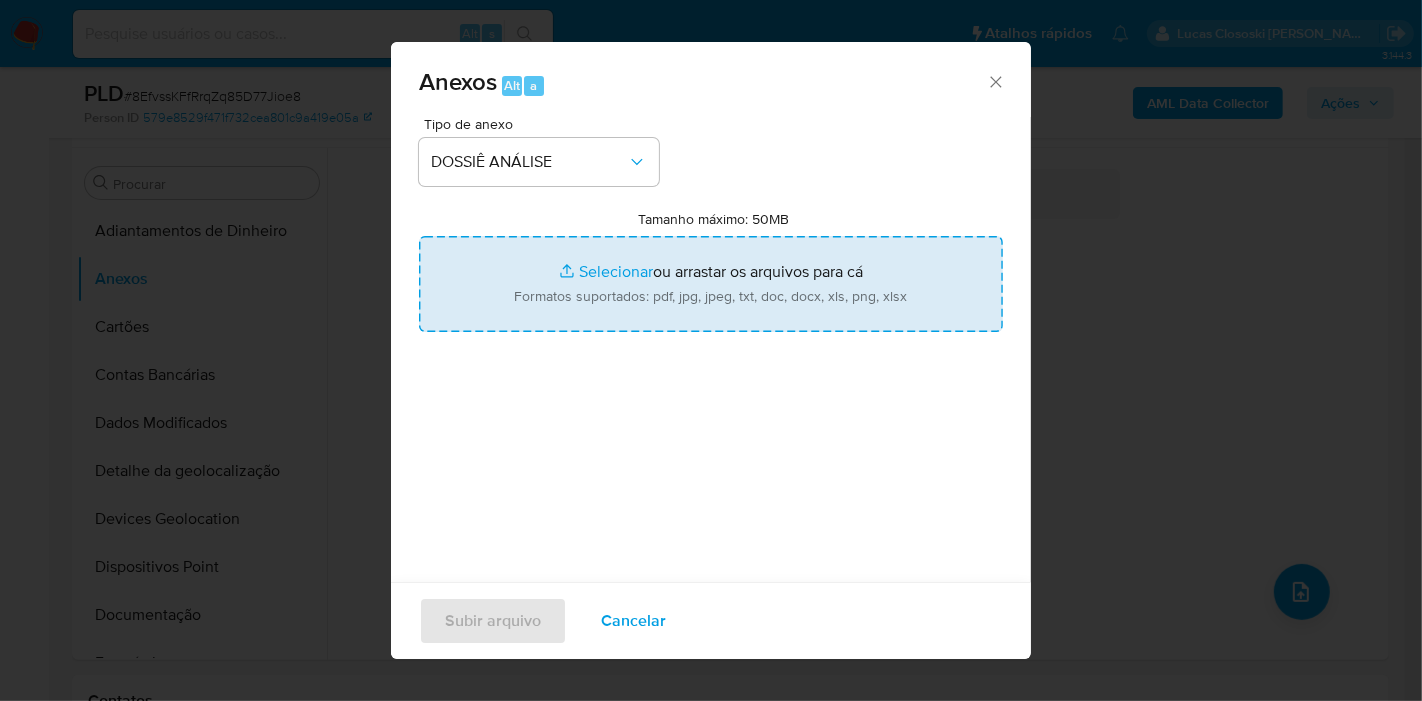 type on "C:\fakepath\Mulan 740725783_2025_07_07_13_27_56.xlsx" 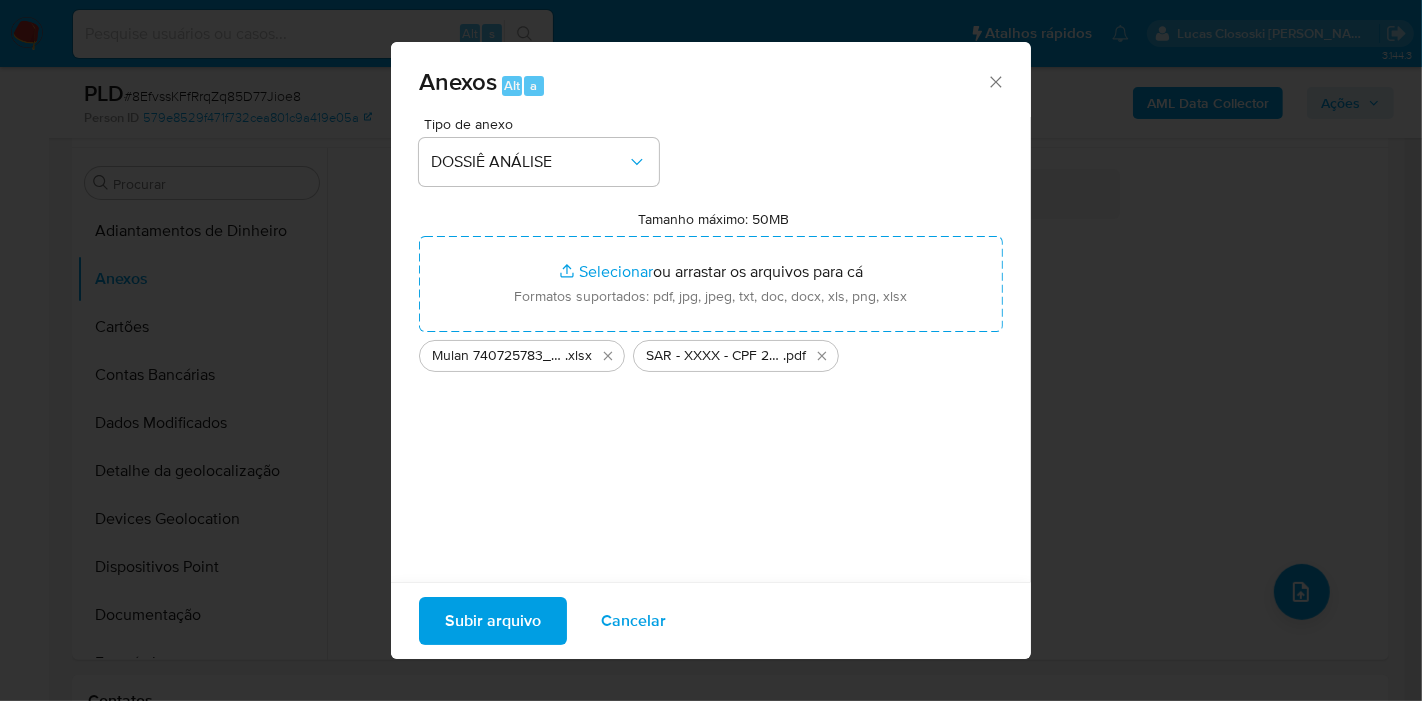 click on "Subir arquivo" at bounding box center (493, 621) 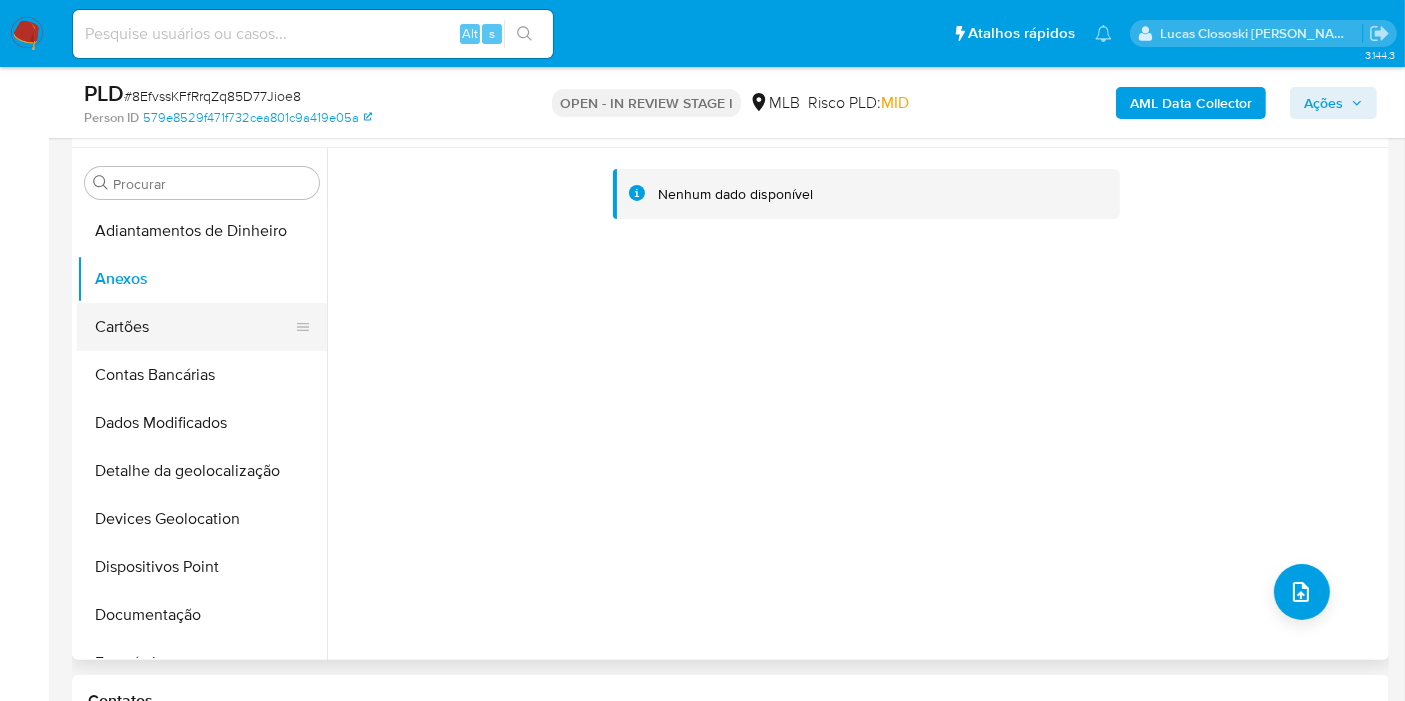 click on "Cartões" at bounding box center [194, 327] 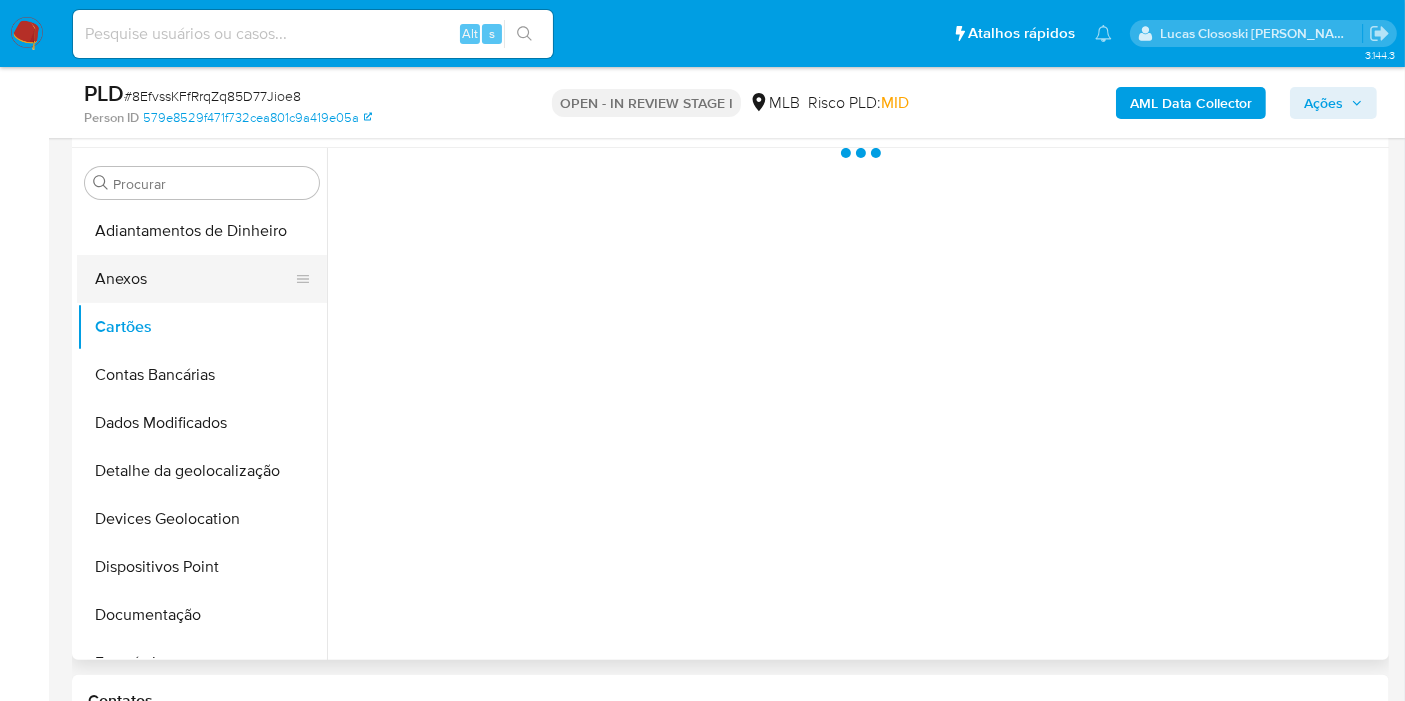 click on "Anexos" at bounding box center (194, 279) 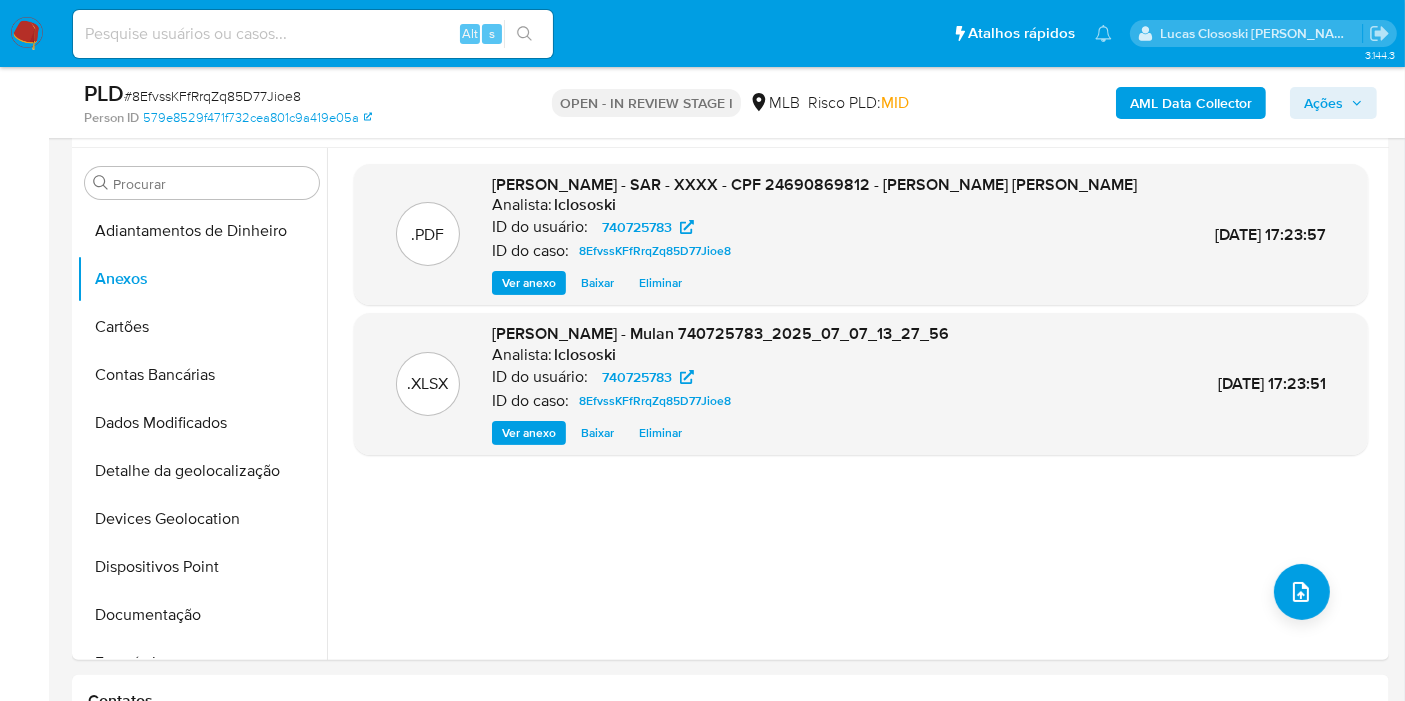 click on "Ações" at bounding box center (1333, 103) 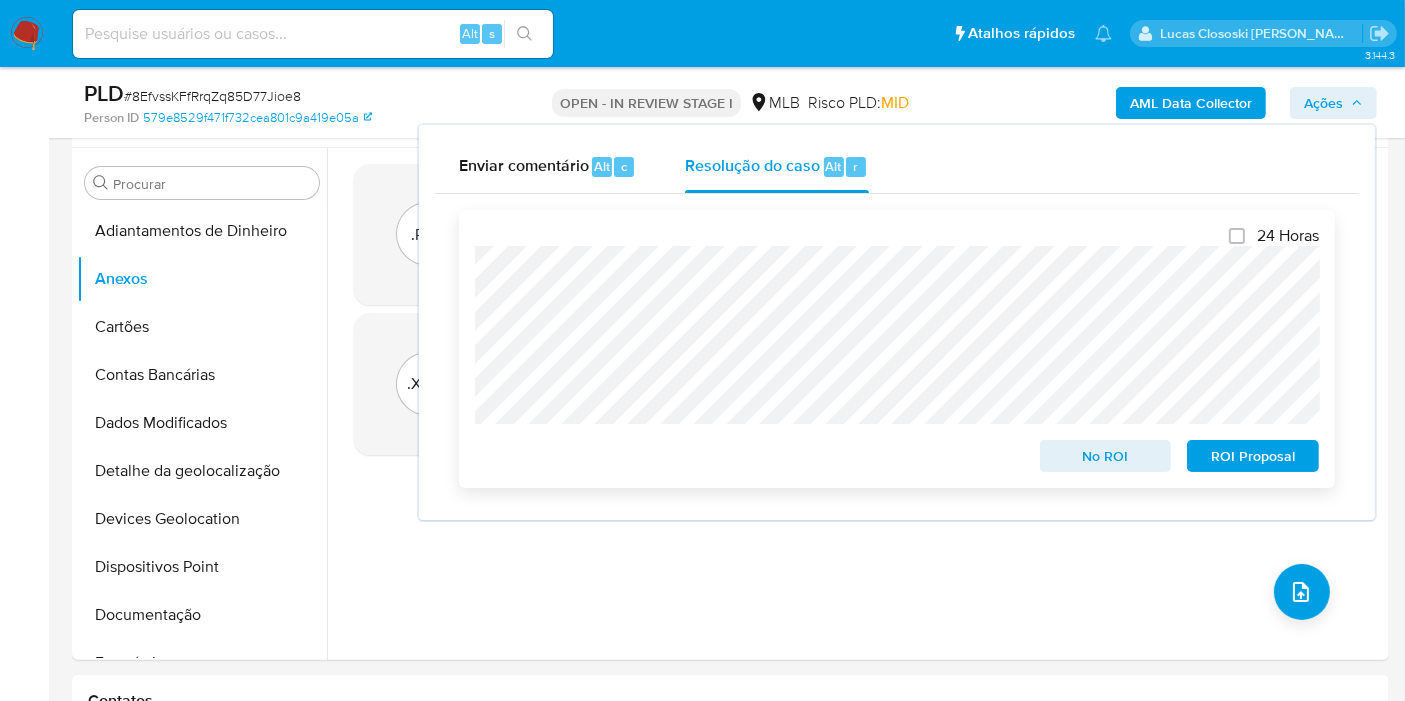 click on "No ROI" at bounding box center (1106, 456) 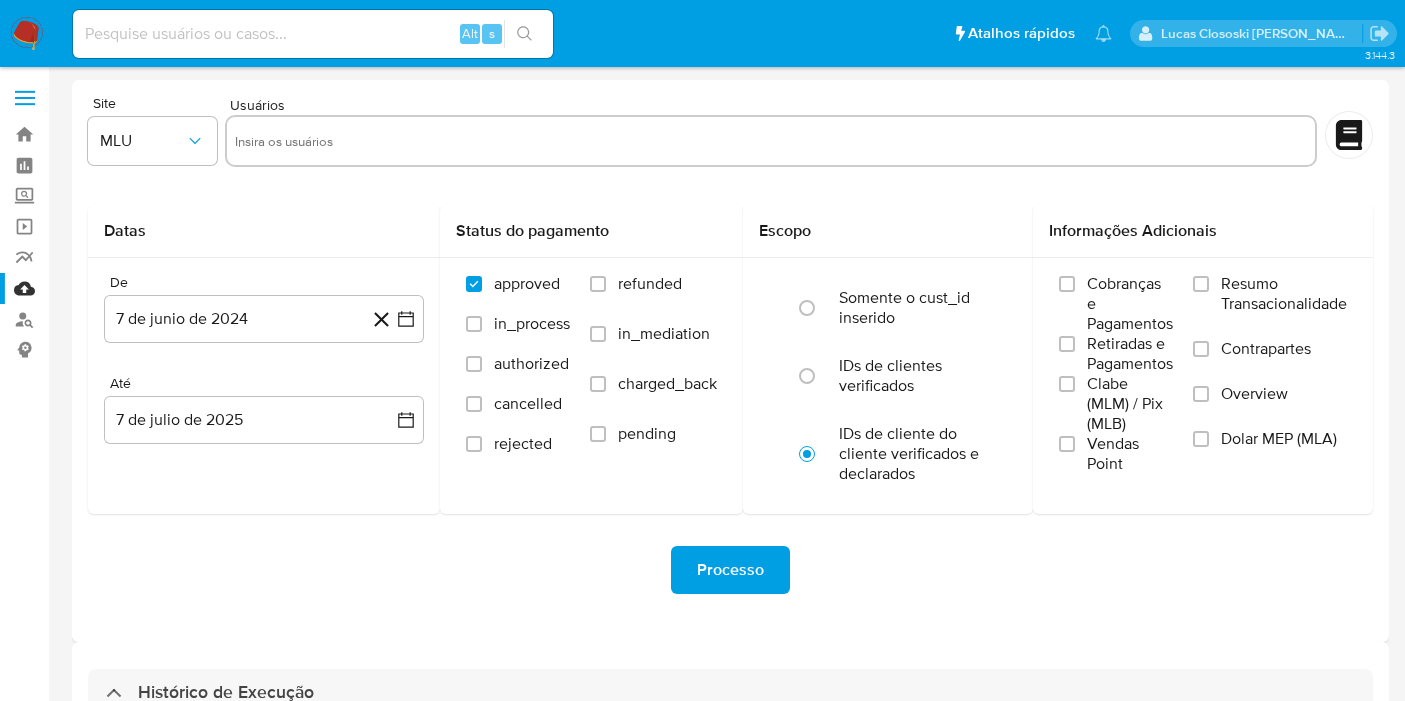select on "10" 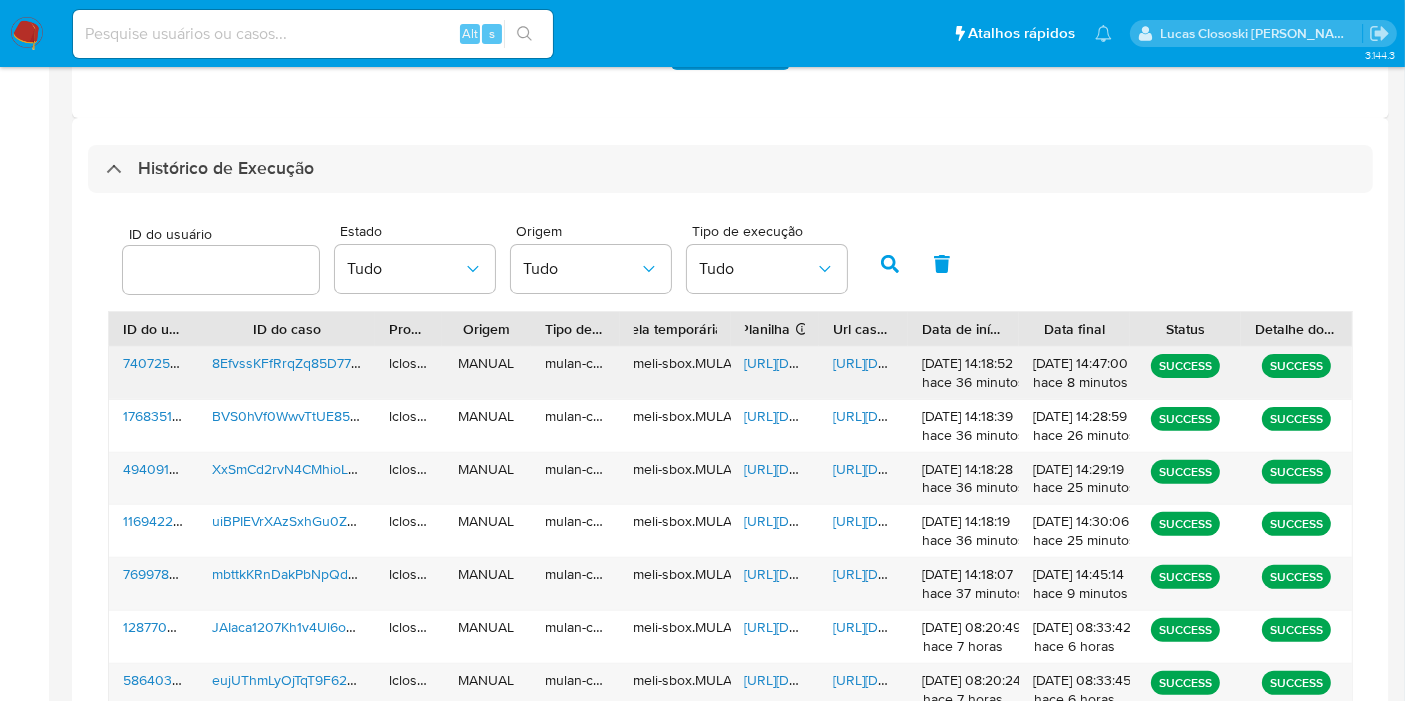 click on "[URL][DOMAIN_NAME]" at bounding box center (814, 363) 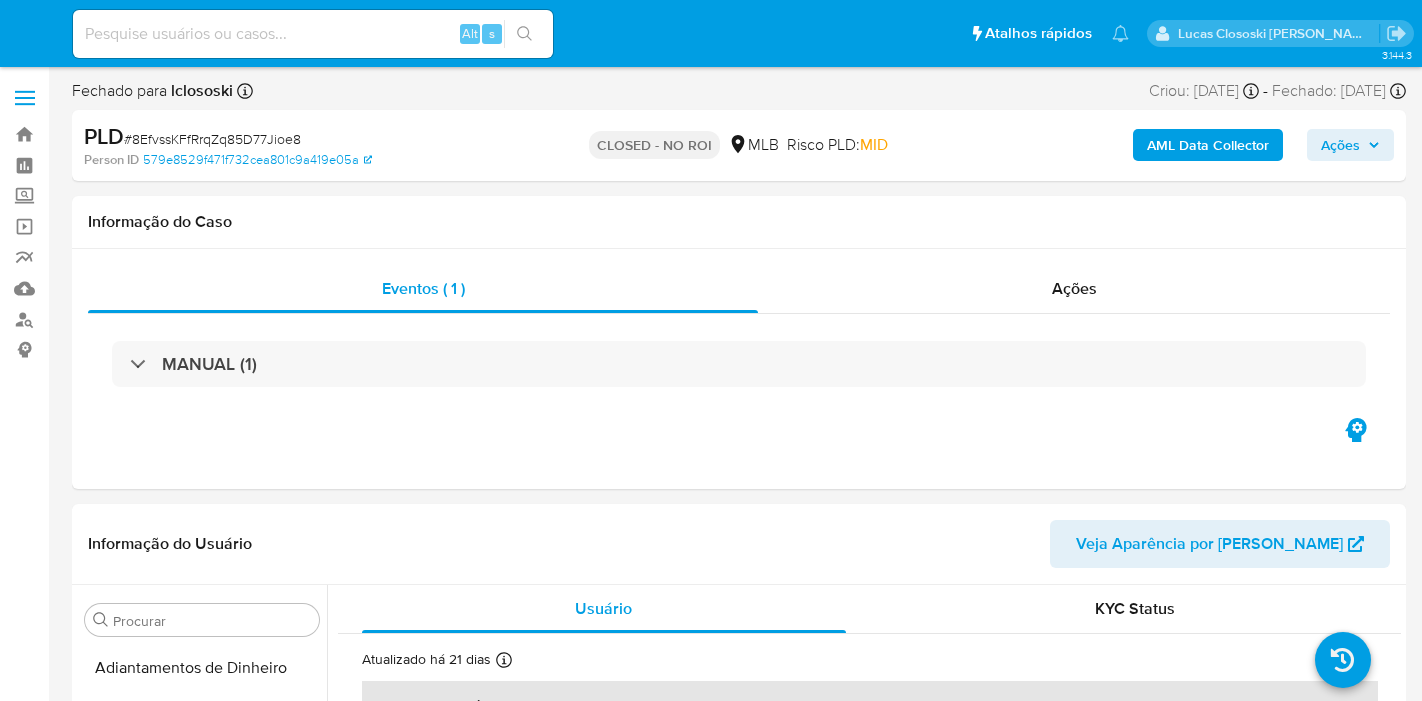 select on "10" 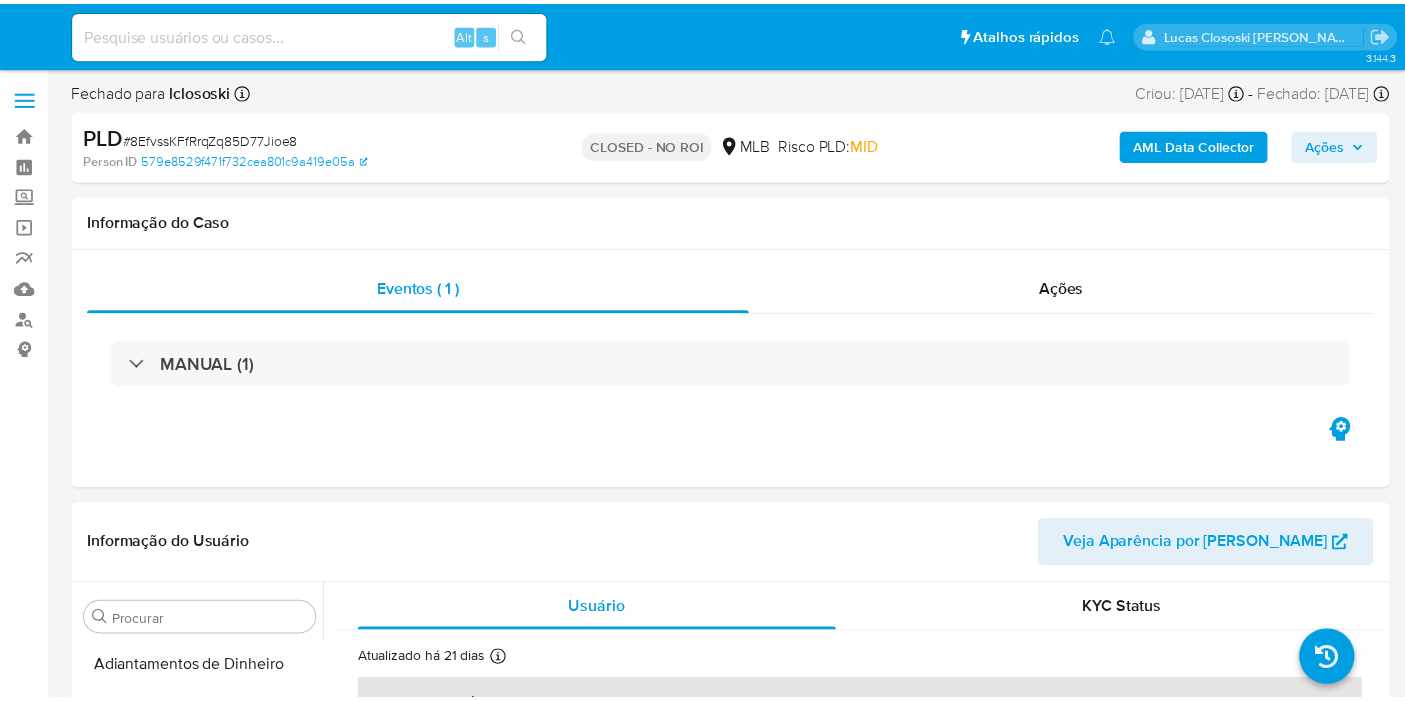 scroll, scrollTop: 0, scrollLeft: 0, axis: both 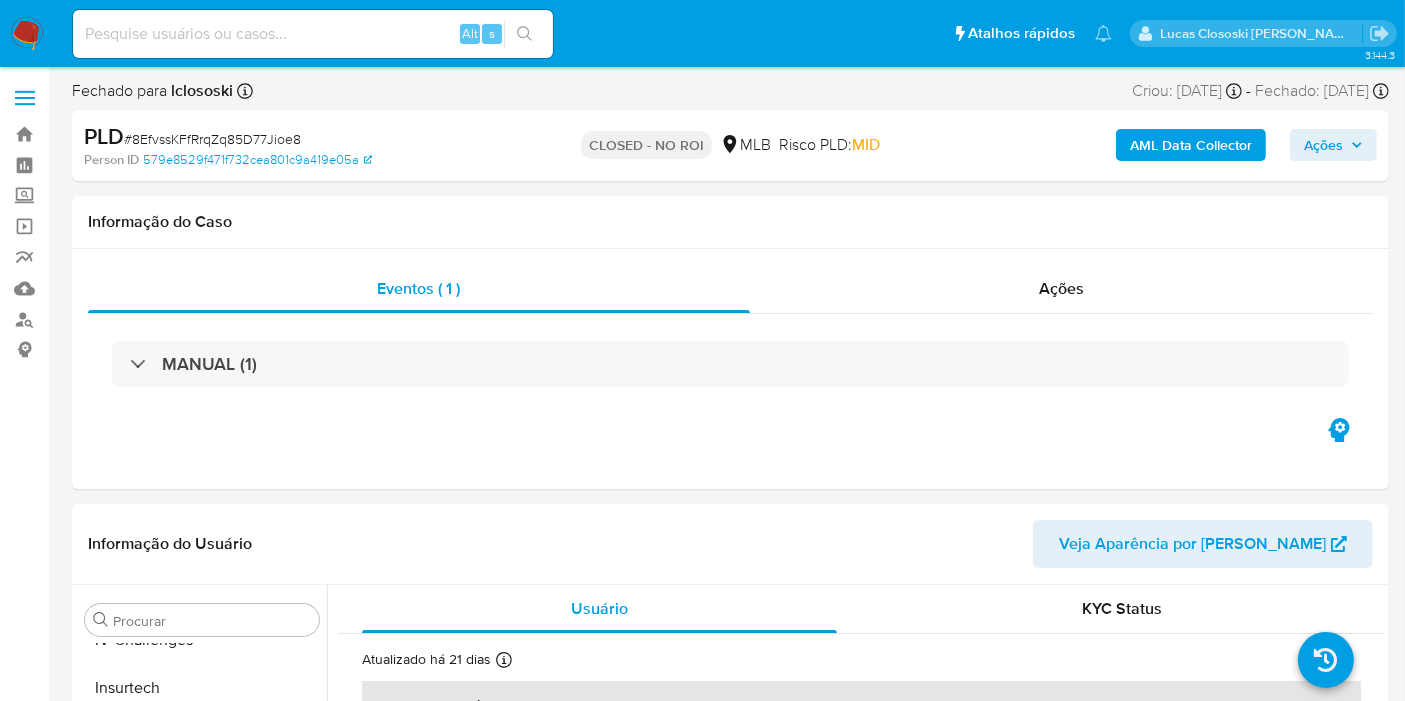 click at bounding box center (27, 34) 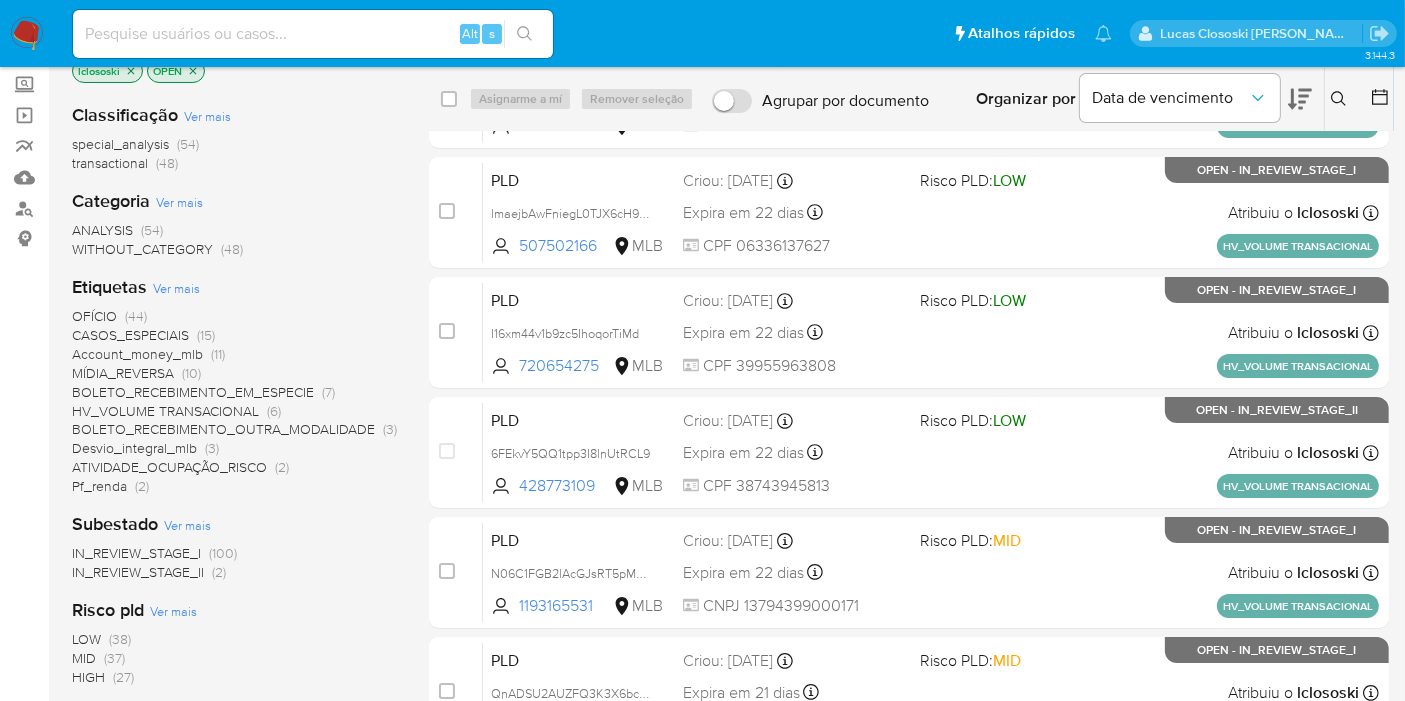 scroll, scrollTop: 0, scrollLeft: 0, axis: both 